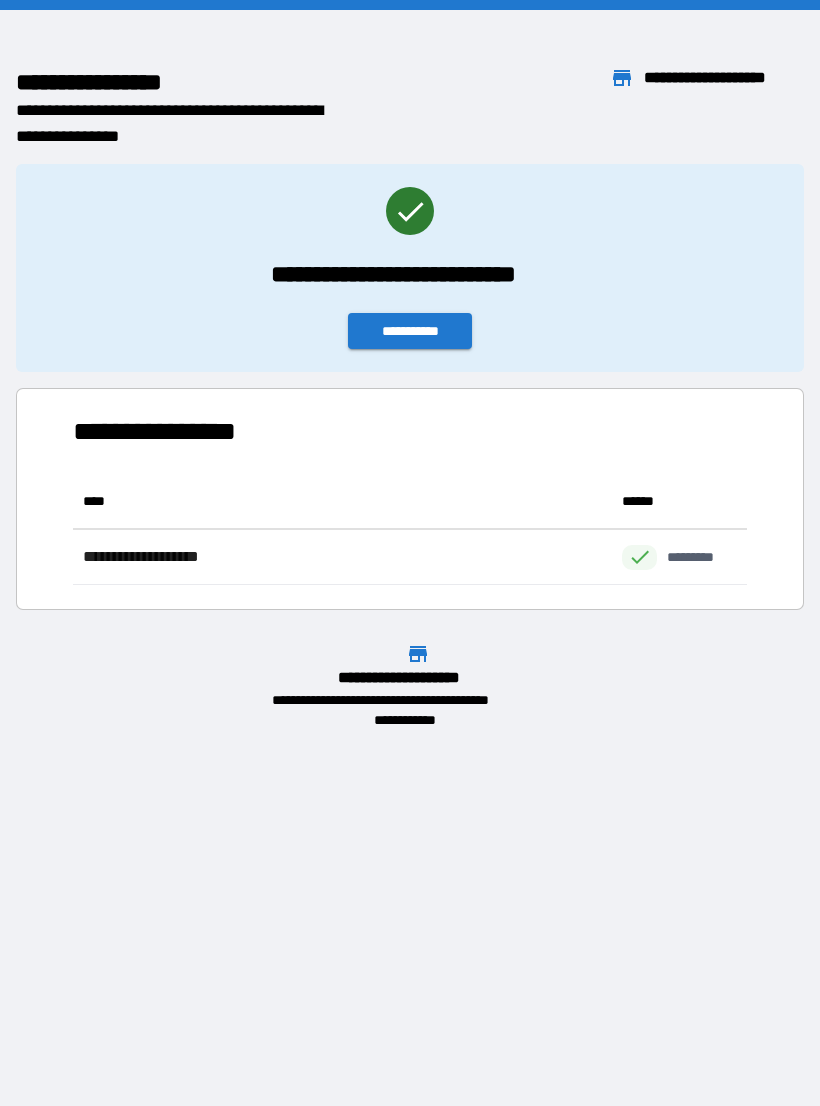 scroll, scrollTop: 0, scrollLeft: 0, axis: both 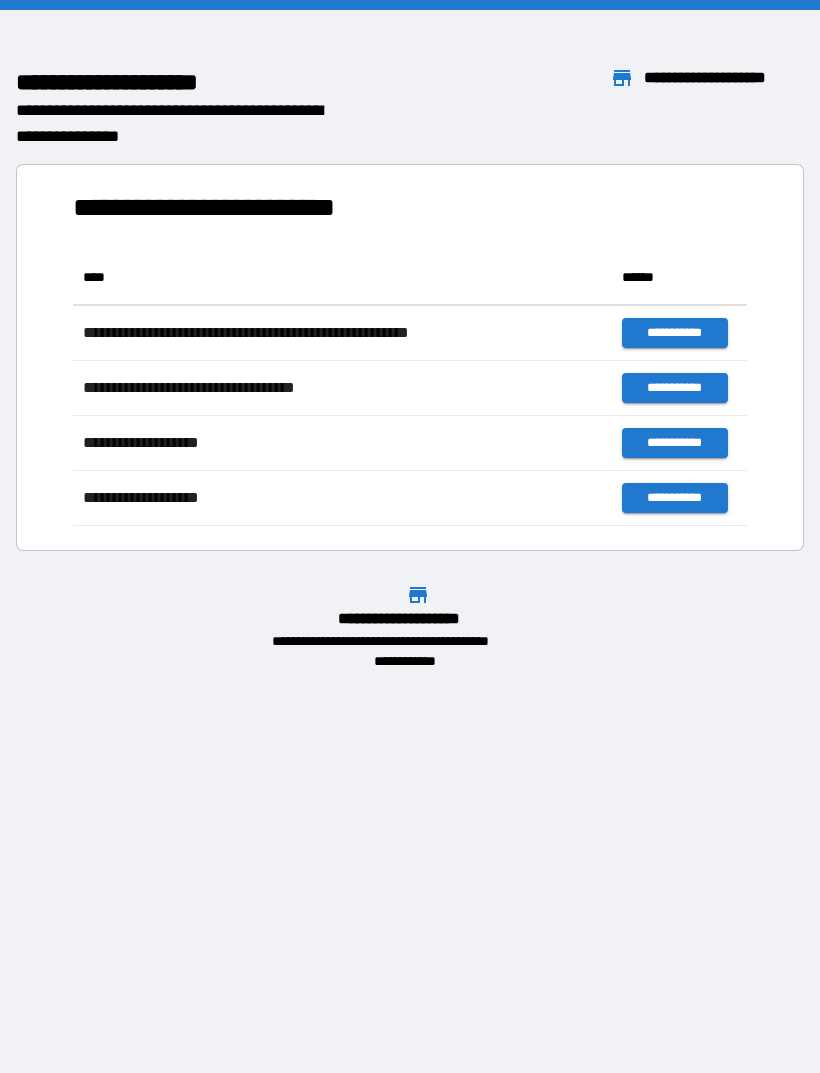 click on "**********" at bounding box center [410, 536] 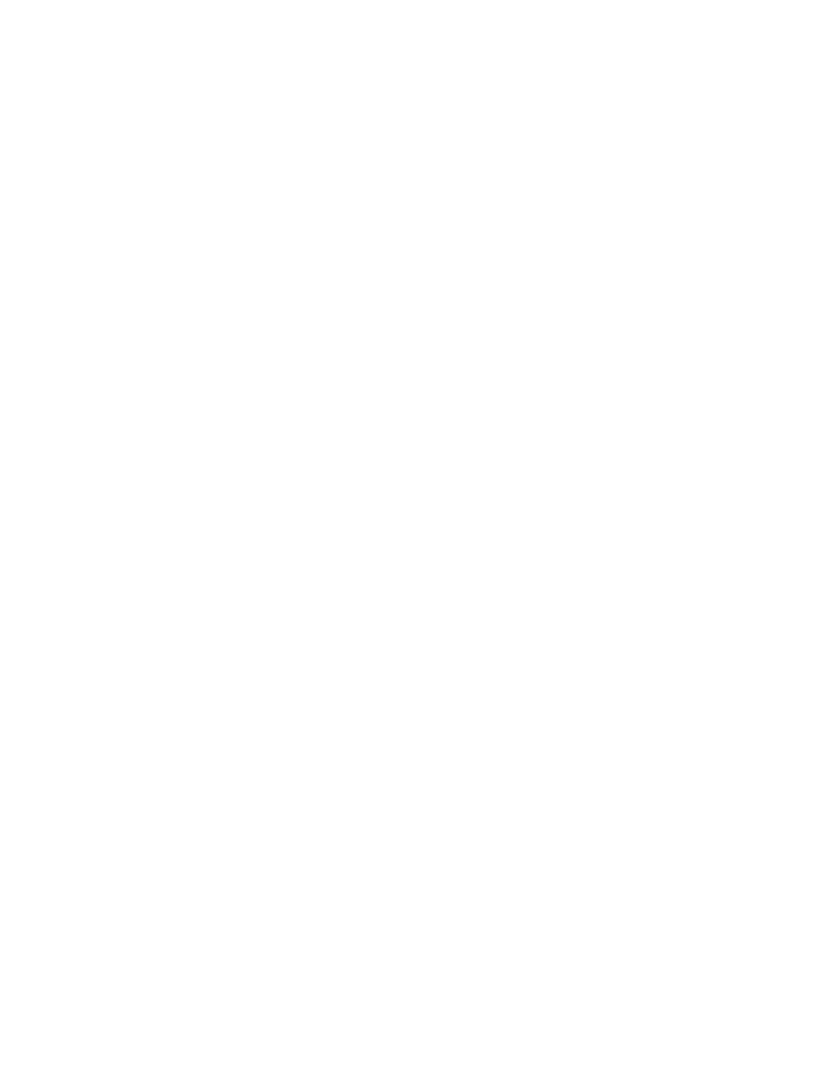 scroll, scrollTop: 0, scrollLeft: 0, axis: both 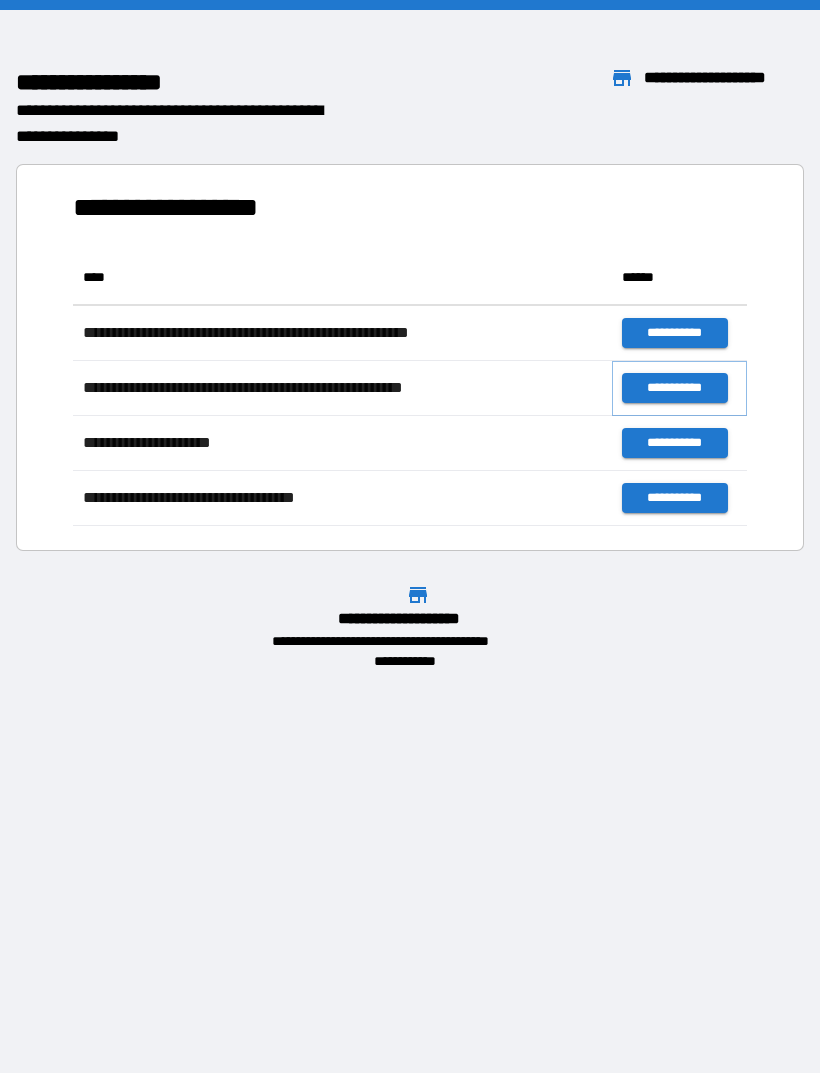 click on "**********" at bounding box center (674, 388) 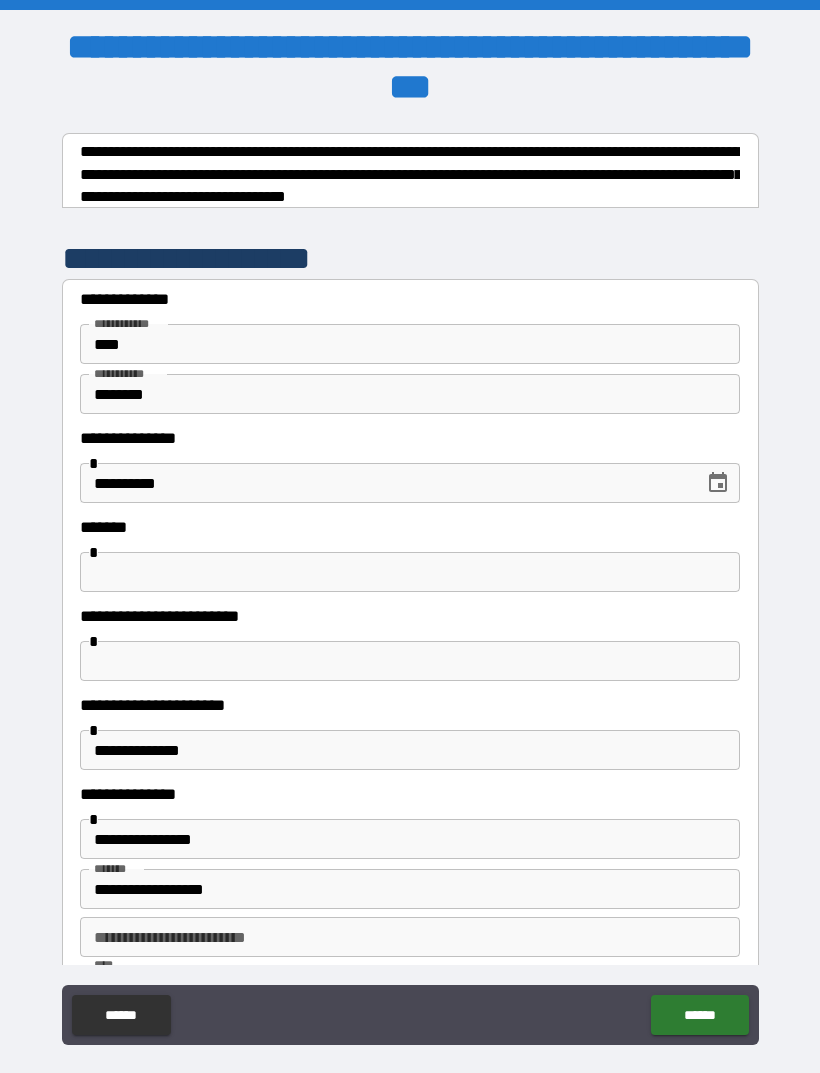 click at bounding box center [410, 572] 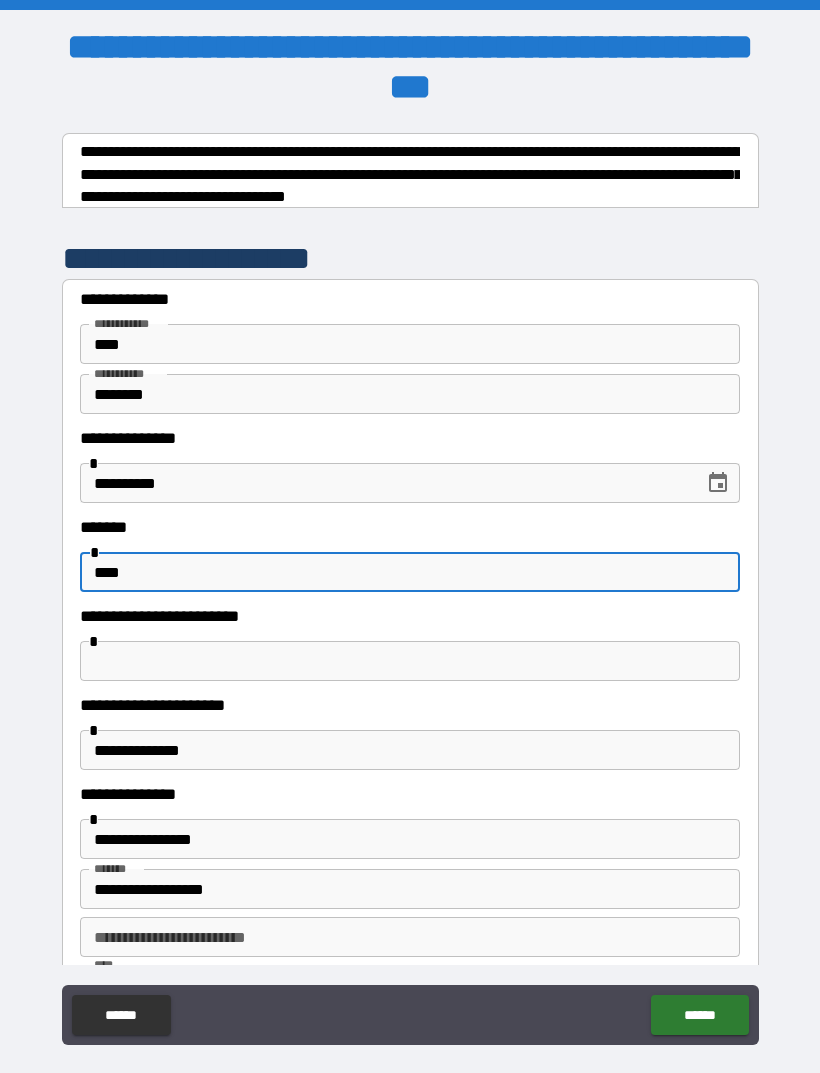 type on "****" 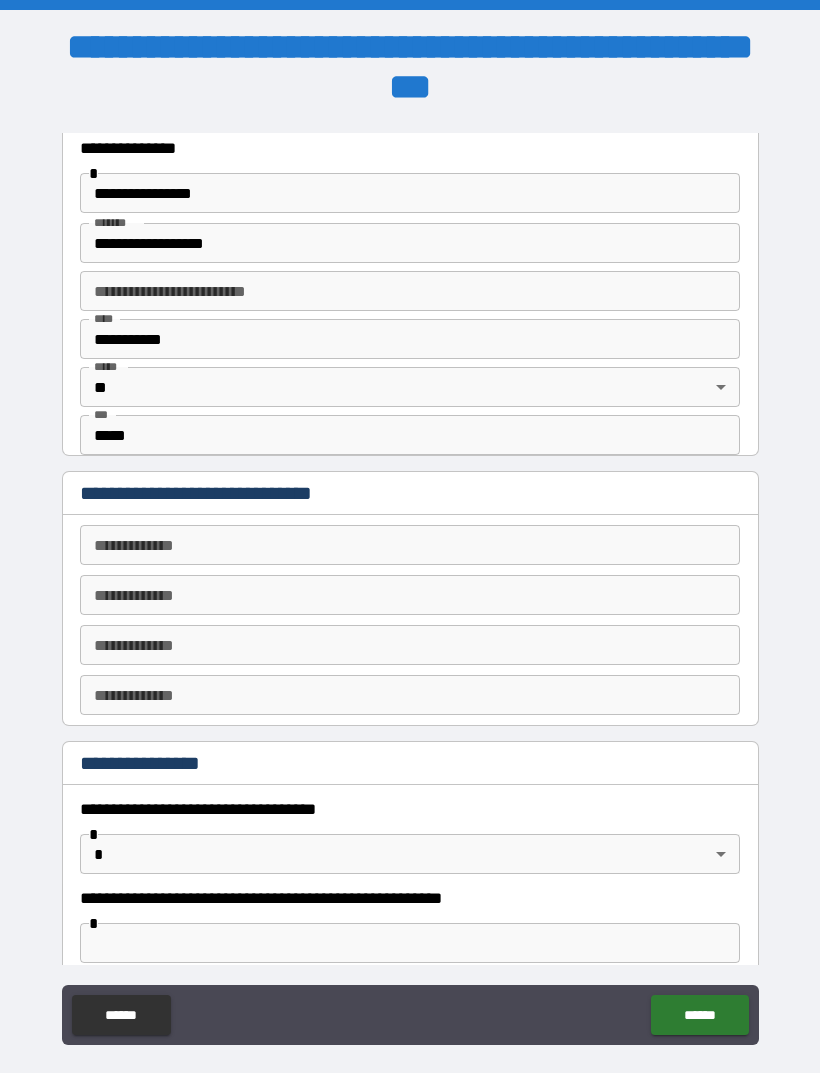scroll, scrollTop: 645, scrollLeft: 0, axis: vertical 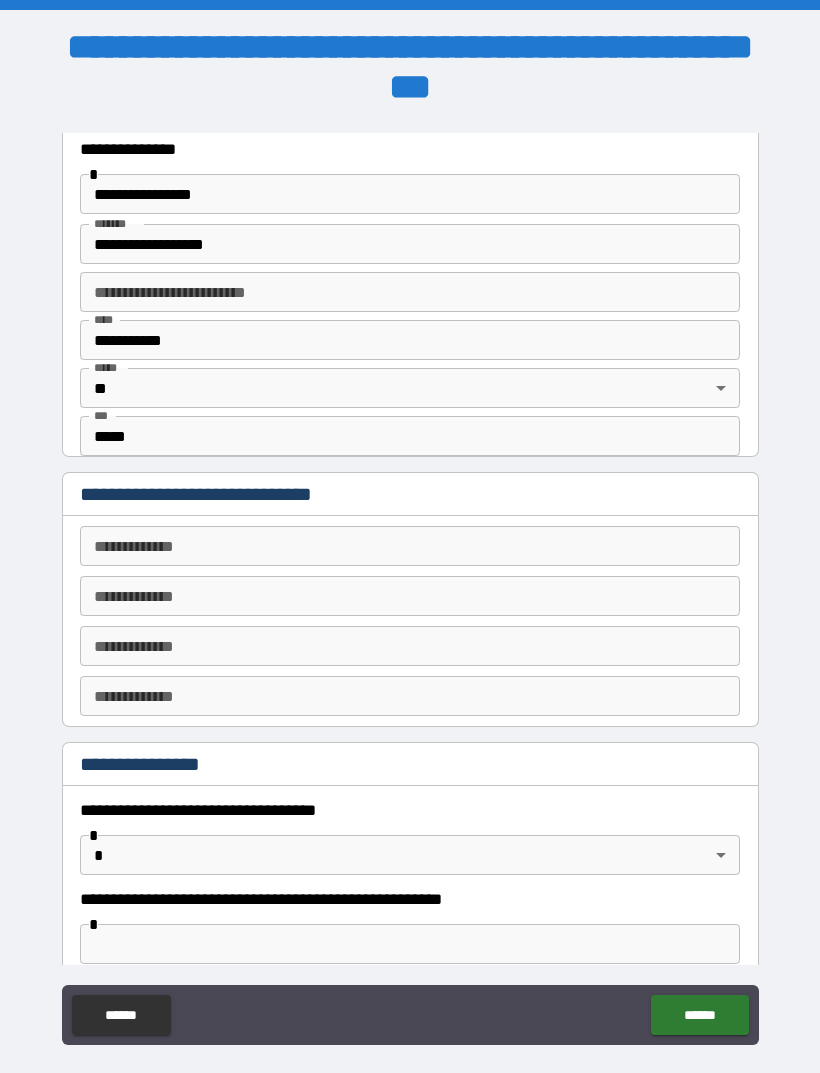 type on "**********" 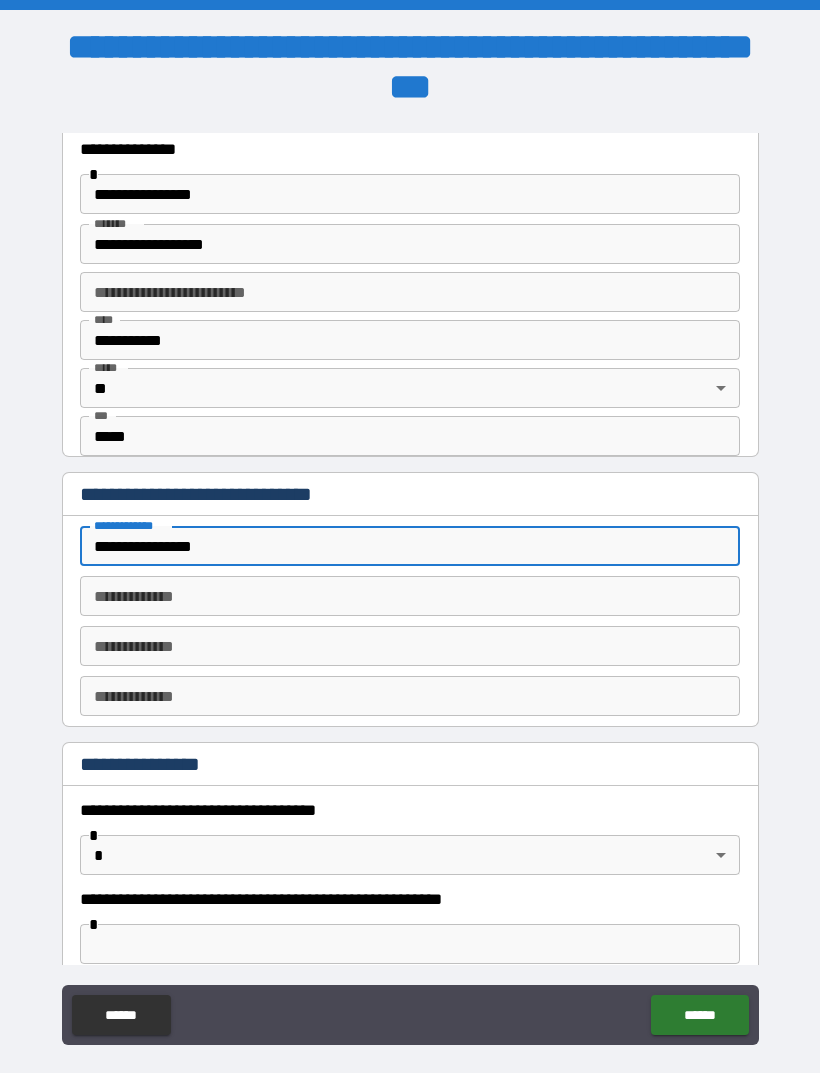 type on "**********" 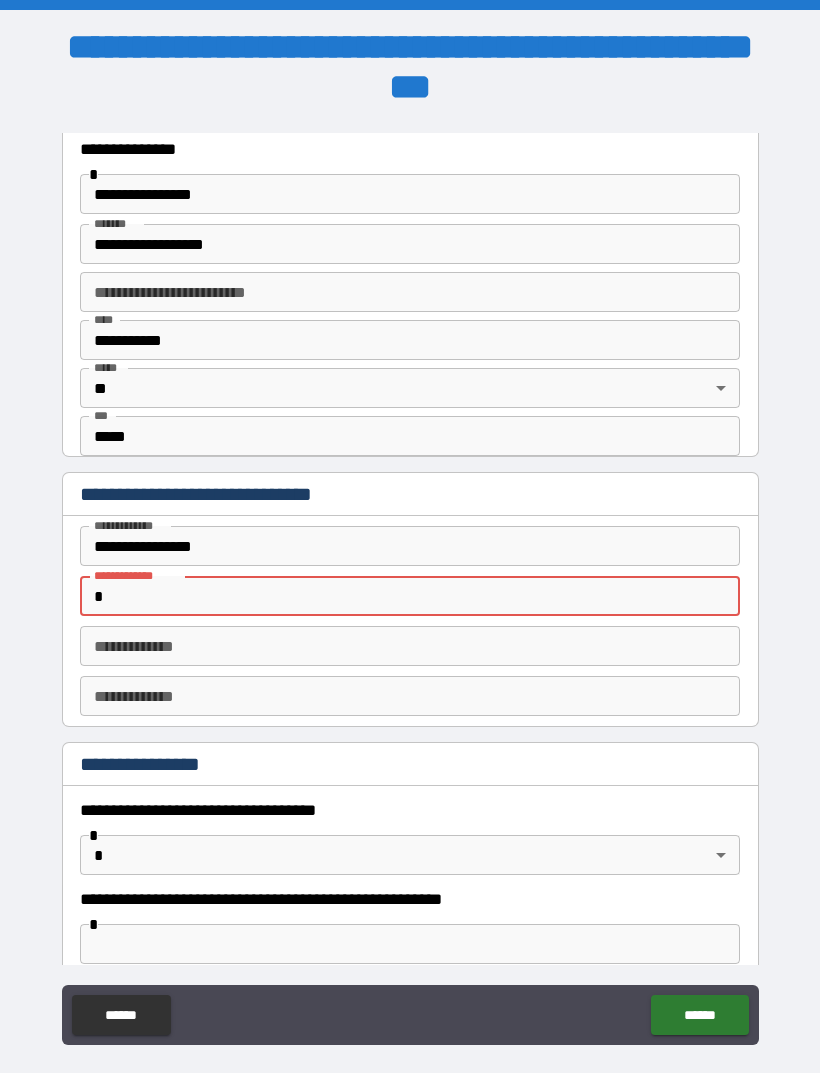 click on "**********" at bounding box center [410, 546] 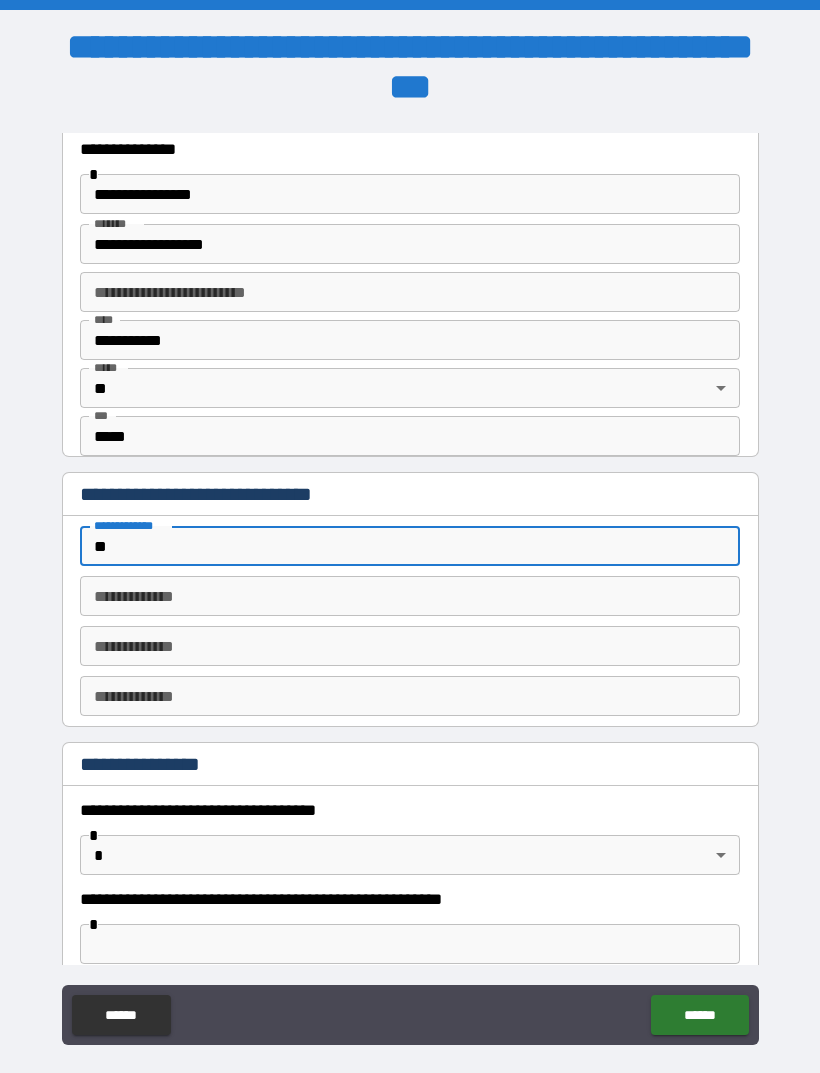 type on "*" 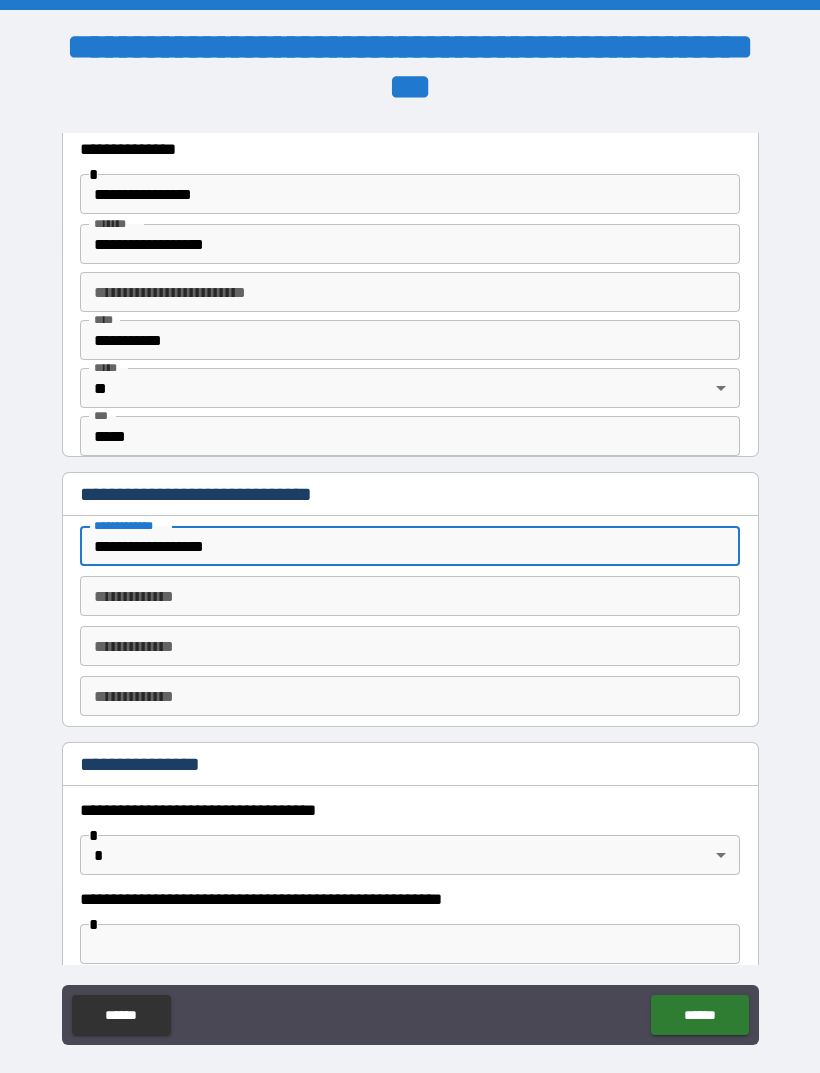 type on "**********" 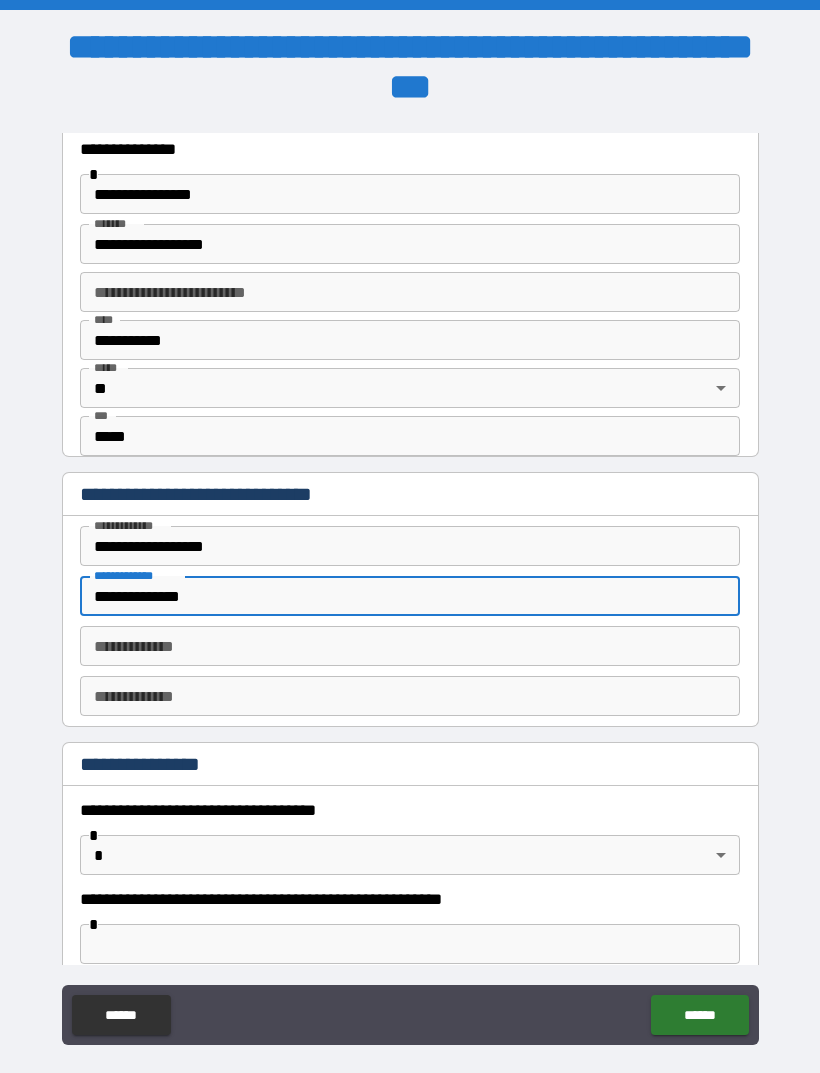 type on "**********" 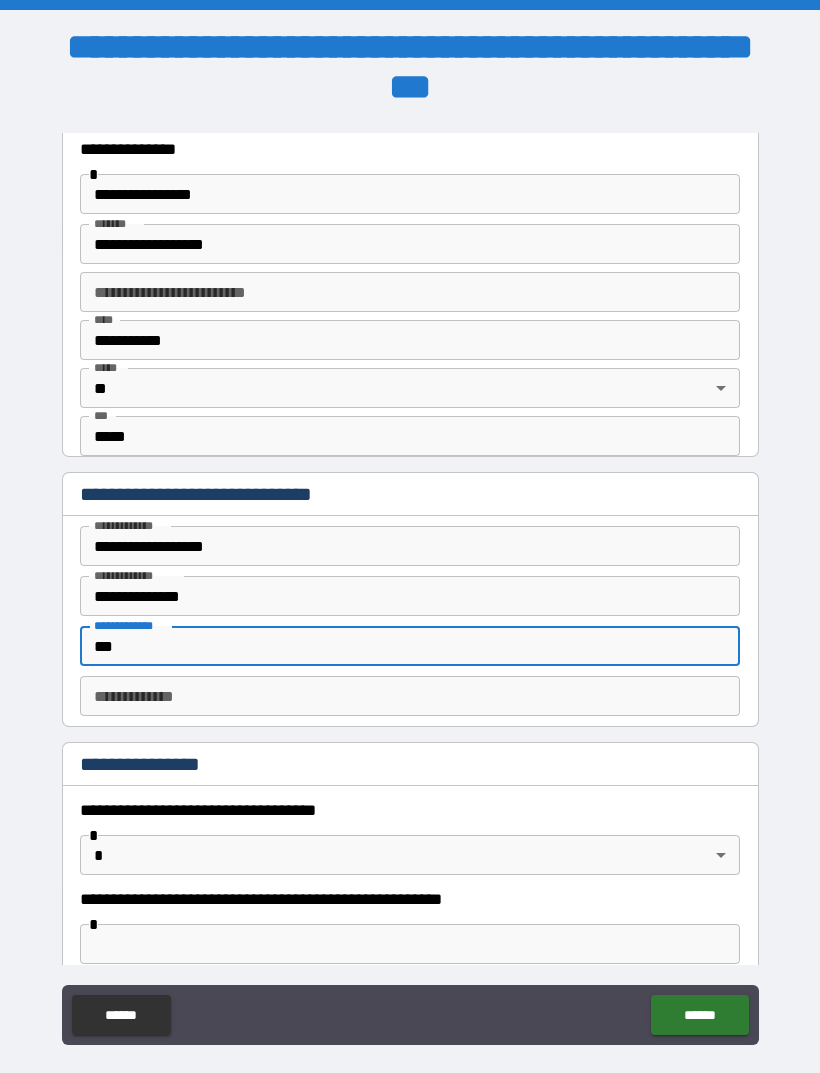 click on "***" at bounding box center (410, 646) 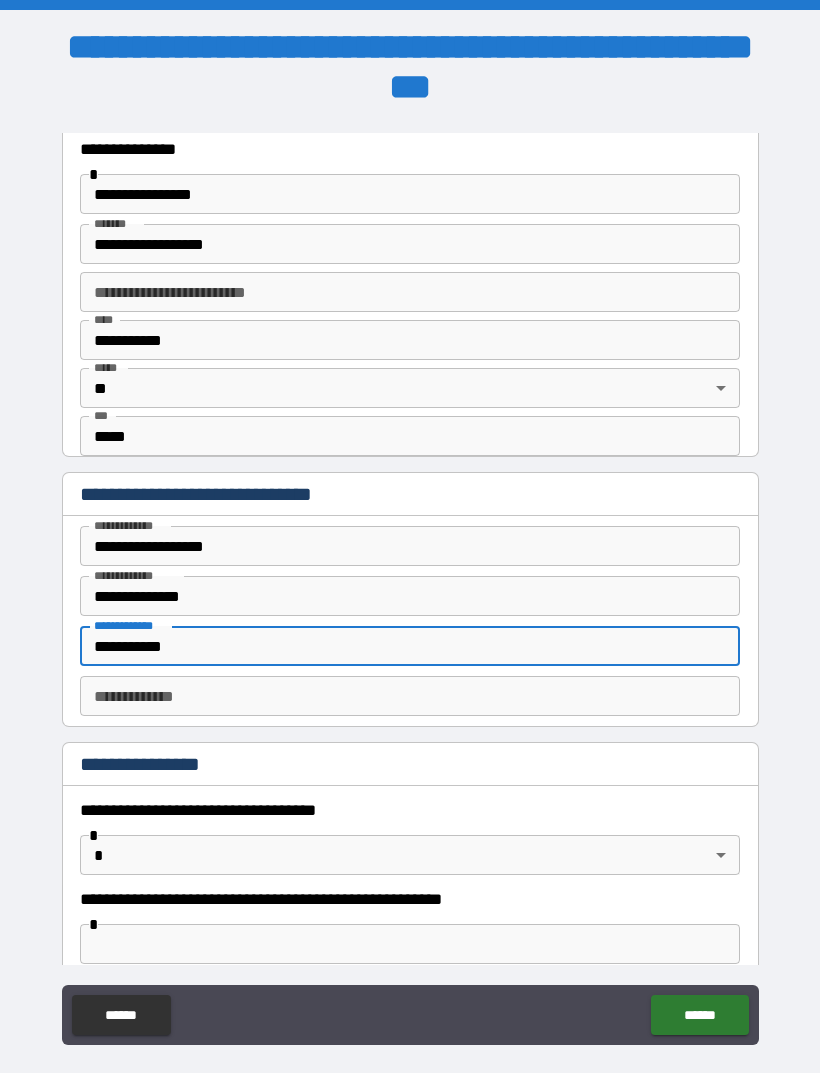 type on "**********" 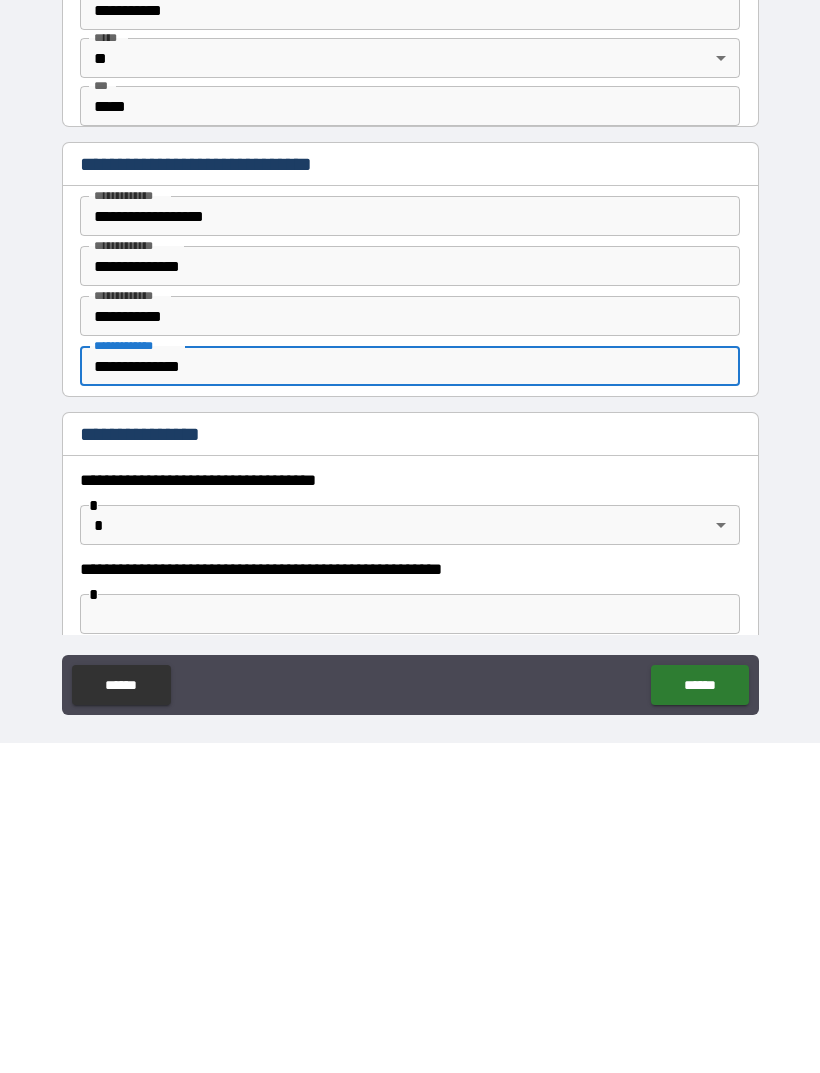 type on "**********" 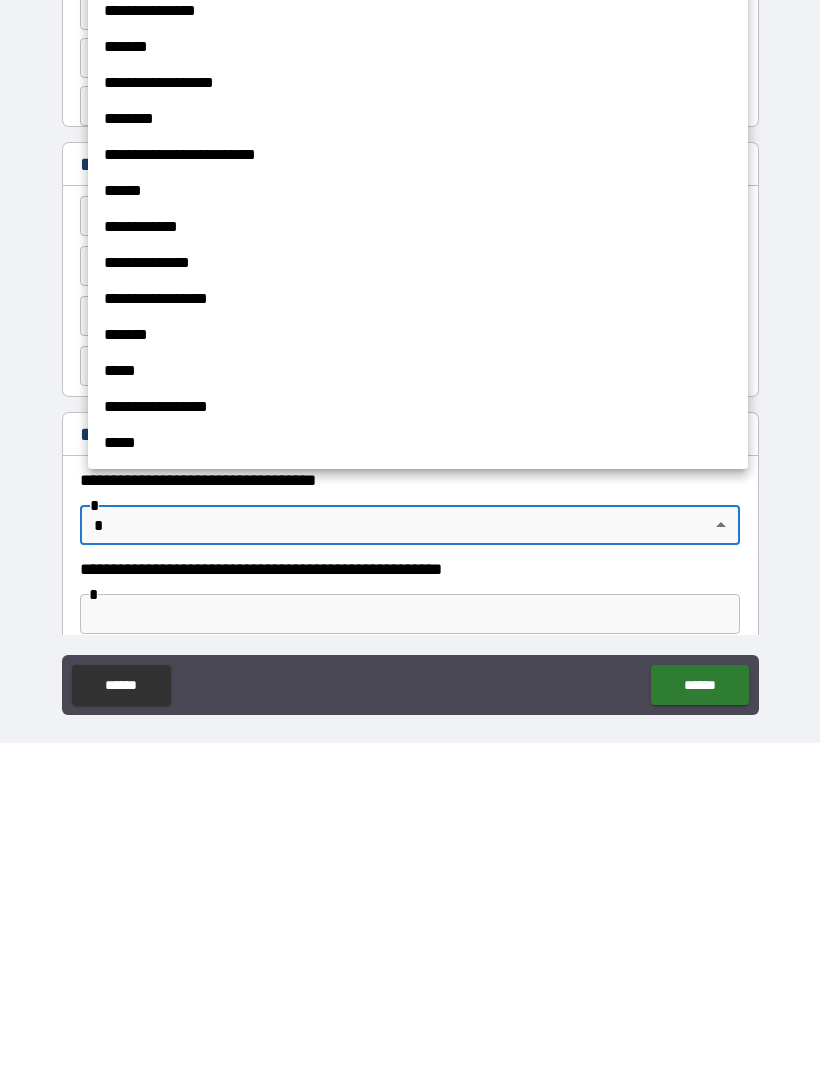 scroll, scrollTop: 64, scrollLeft: 0, axis: vertical 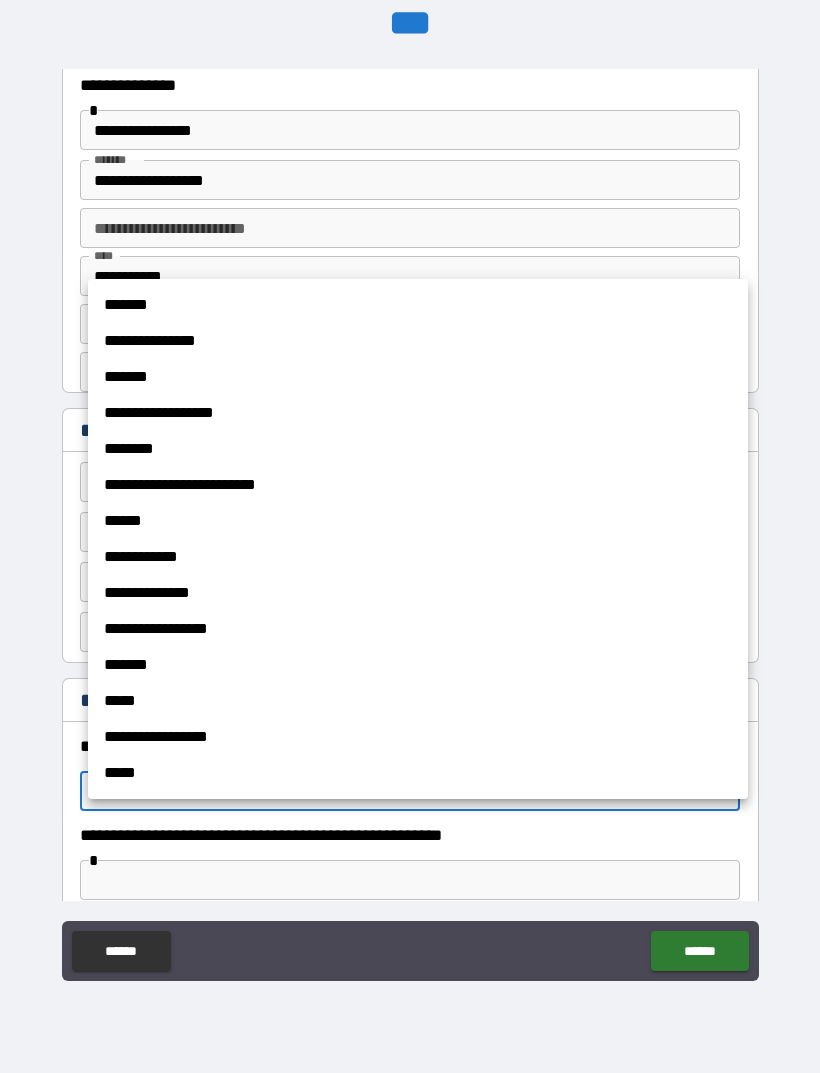 click on "*******" at bounding box center [418, 305] 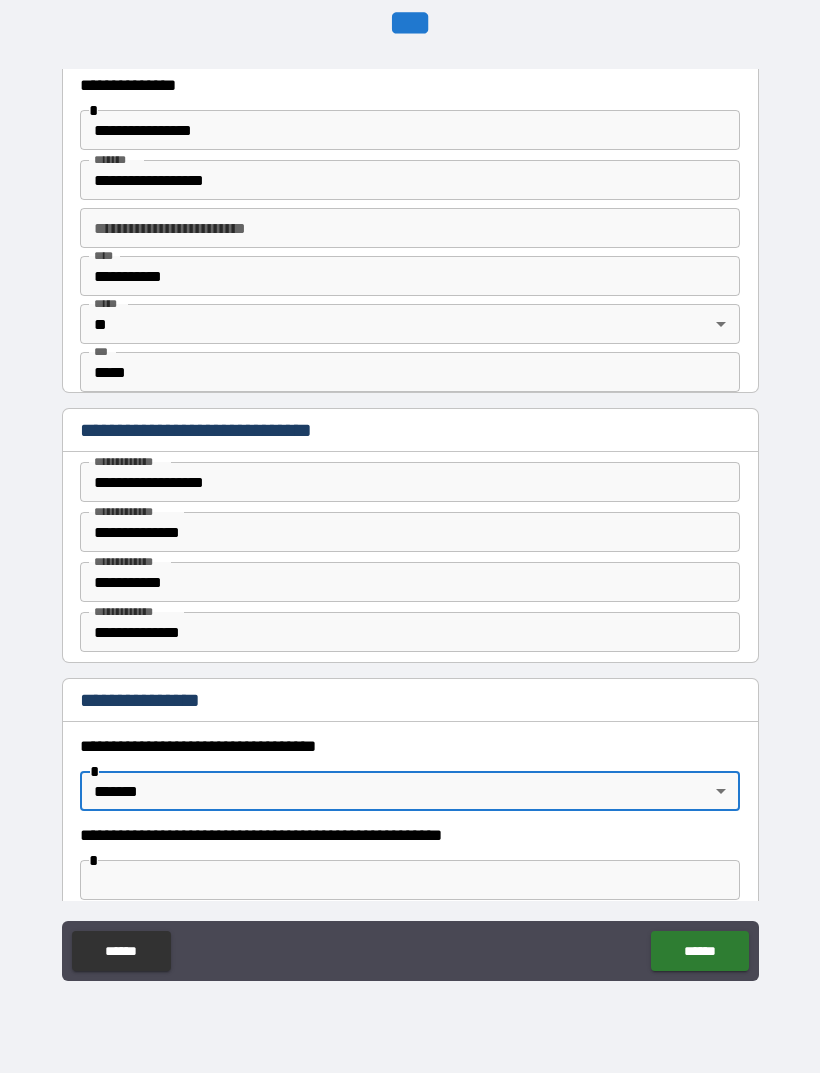 click at bounding box center [410, 880] 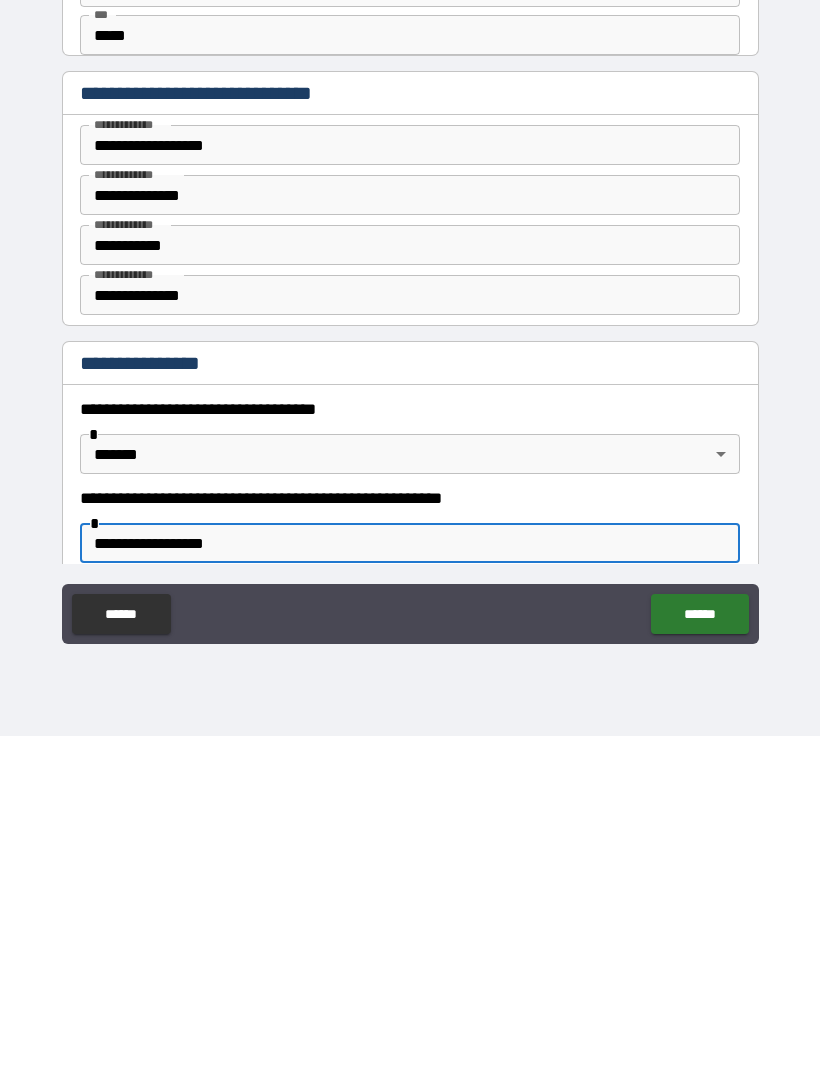 click on "******" at bounding box center [699, 951] 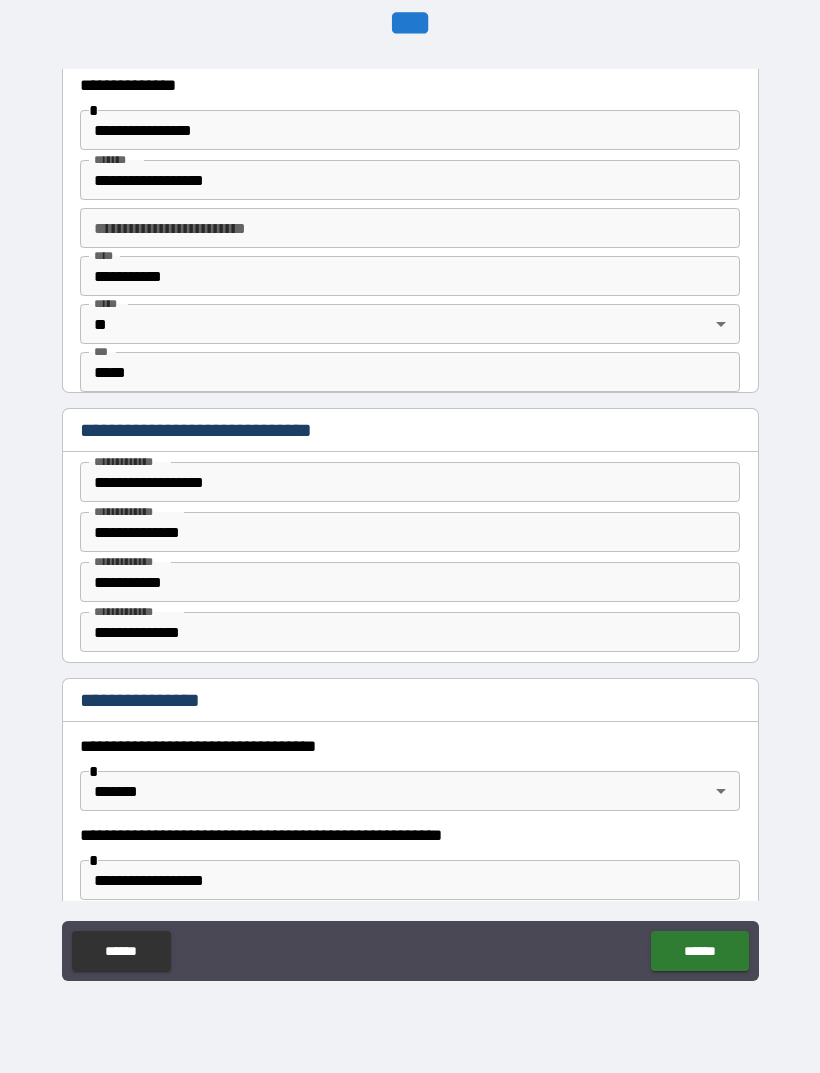 click on "**********" at bounding box center (410, 880) 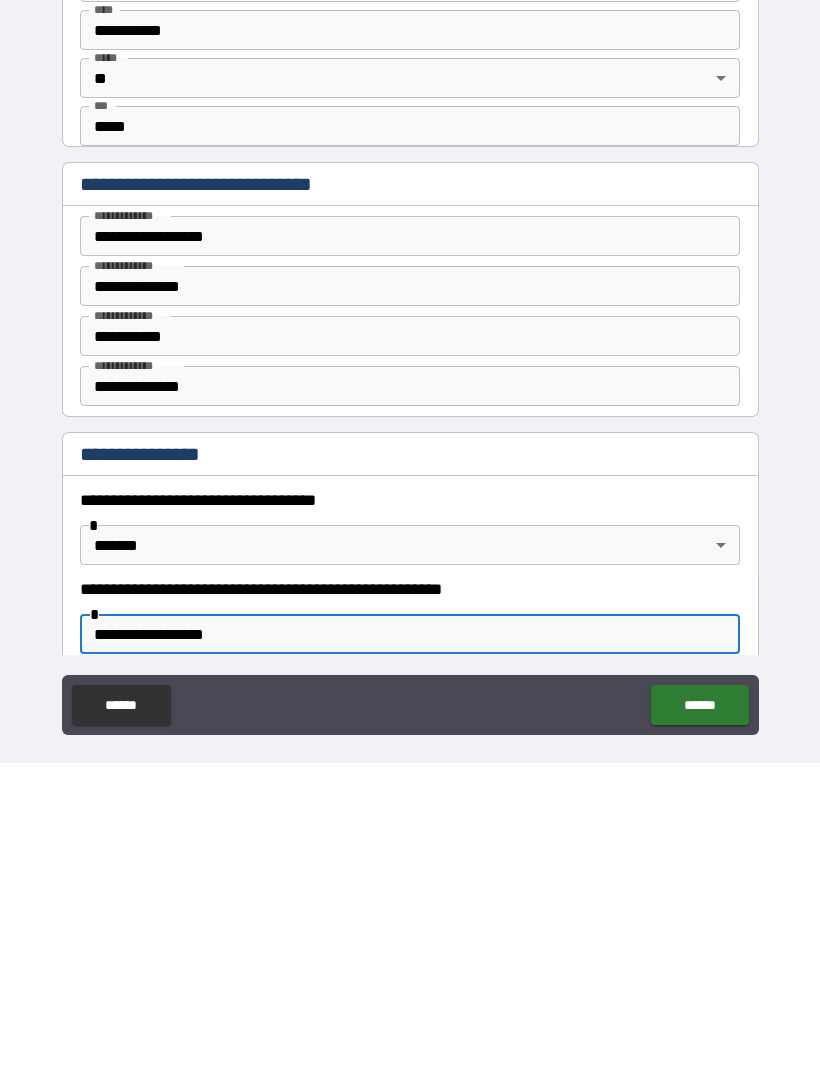 scroll, scrollTop: 64, scrollLeft: 0, axis: vertical 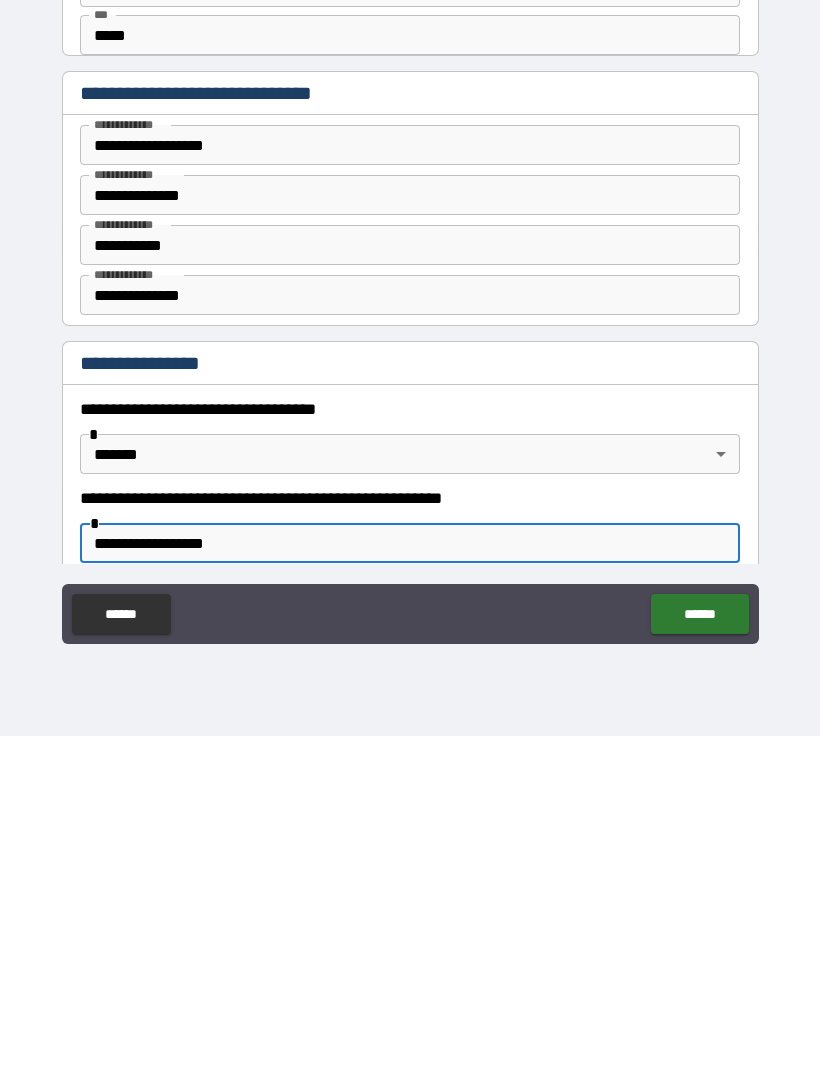 type on "**********" 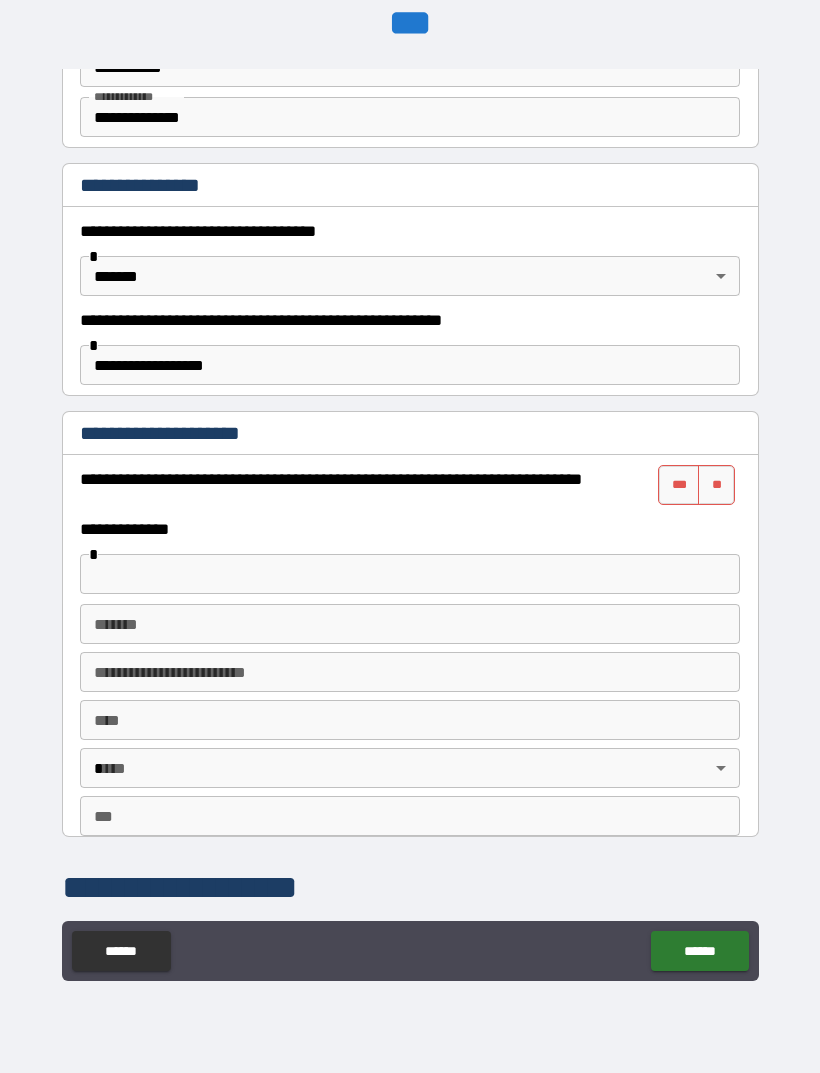 scroll, scrollTop: 1162, scrollLeft: 0, axis: vertical 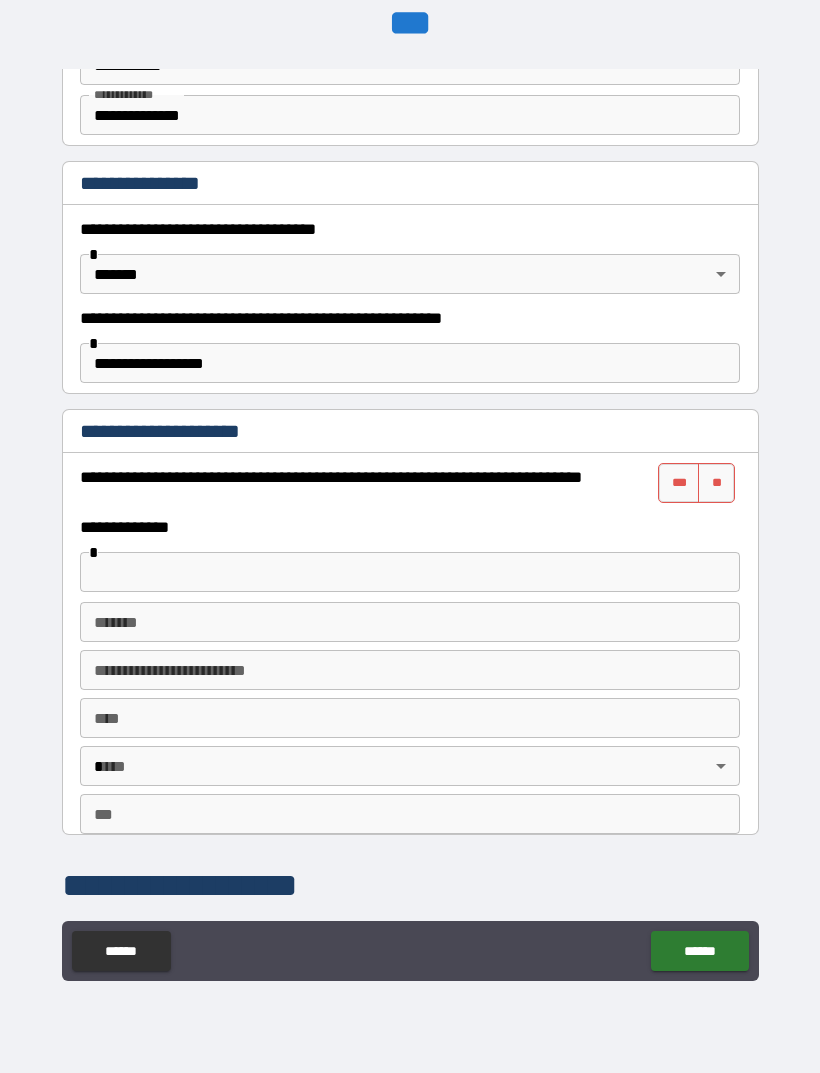 click on "**" at bounding box center (716, 483) 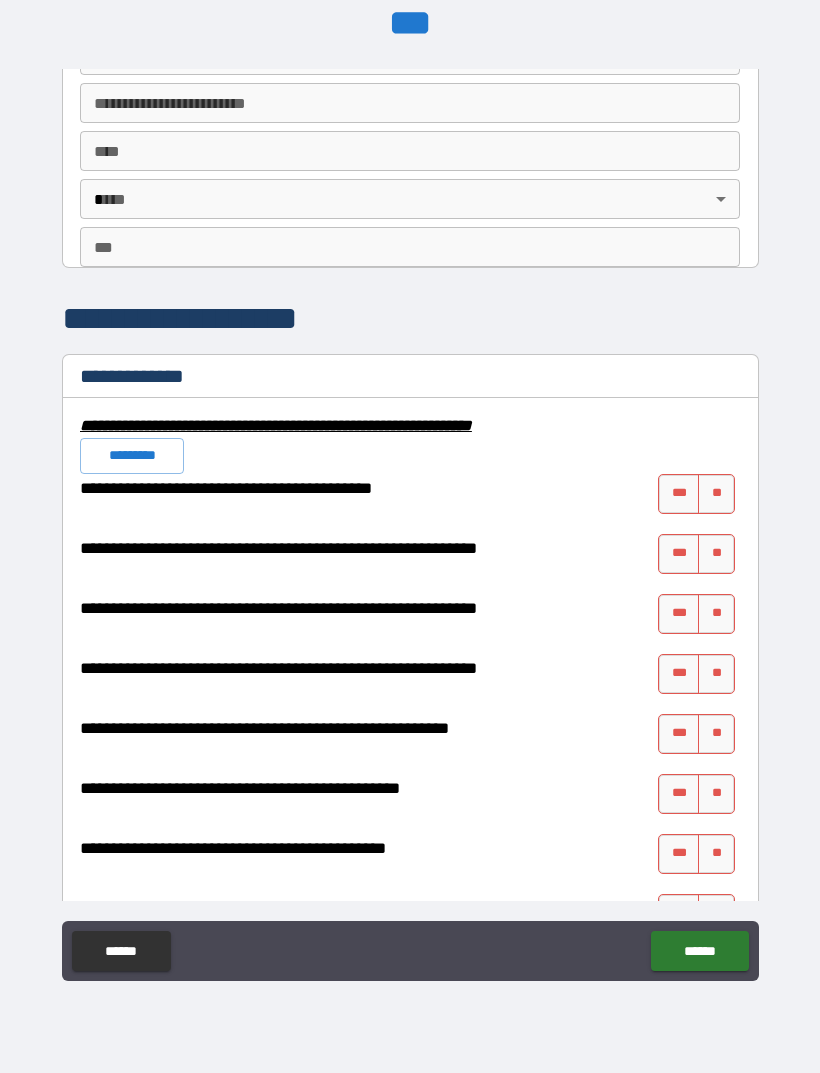scroll, scrollTop: 1803, scrollLeft: 0, axis: vertical 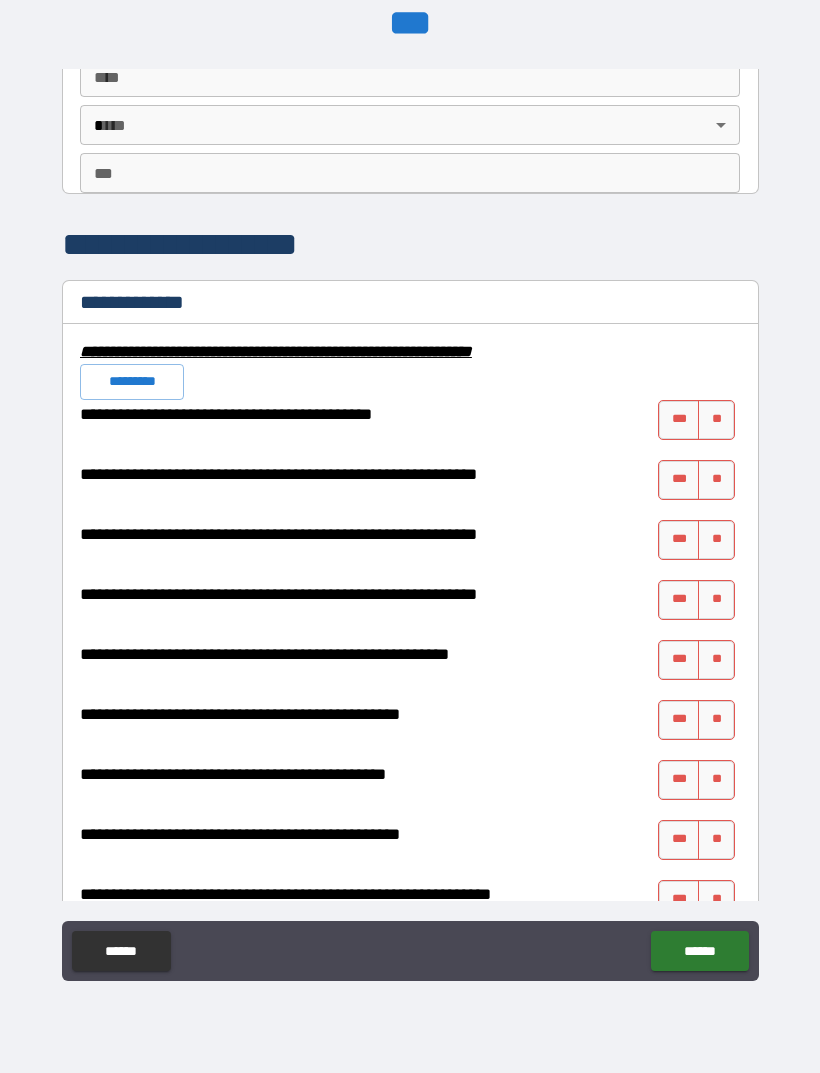 click on "***" at bounding box center (679, 420) 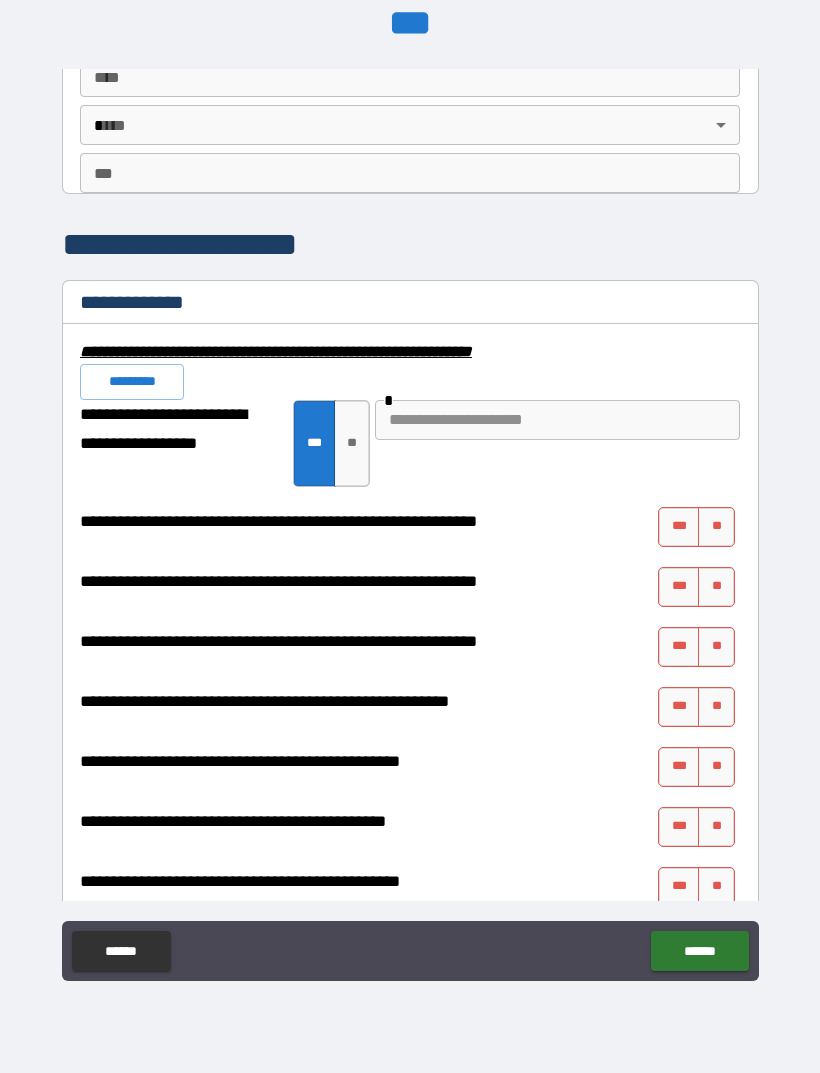 click at bounding box center [557, 420] 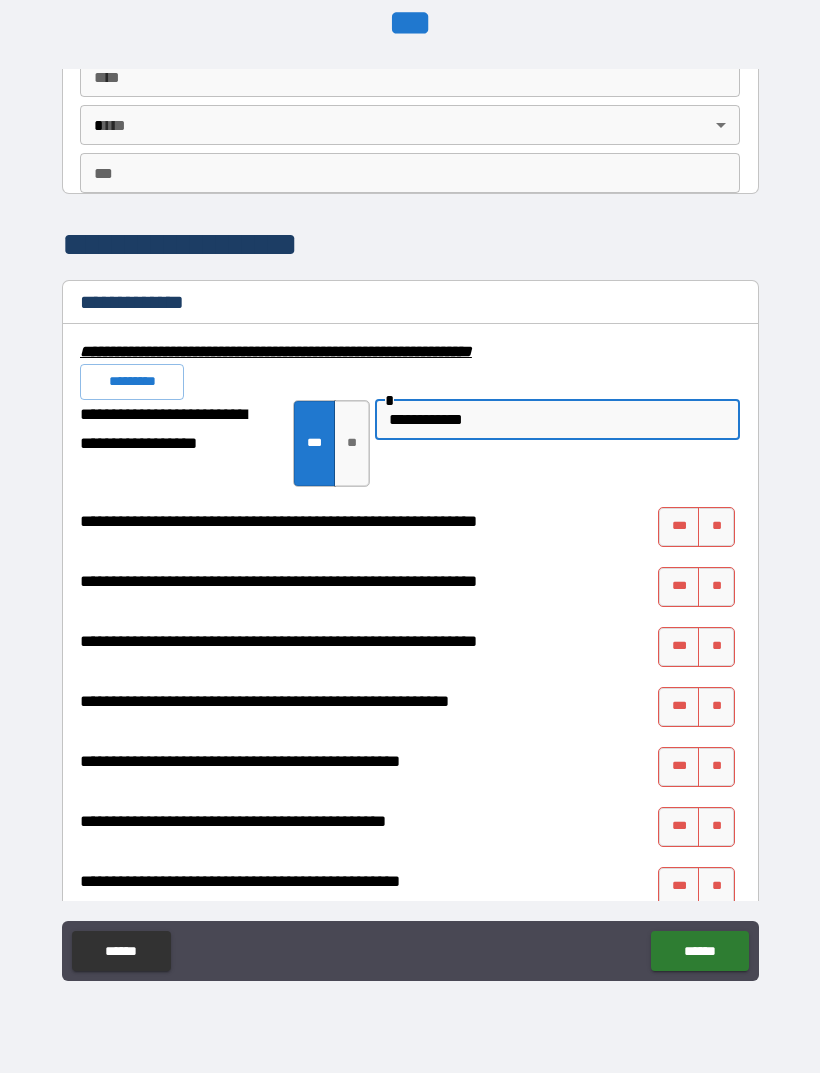 type on "**********" 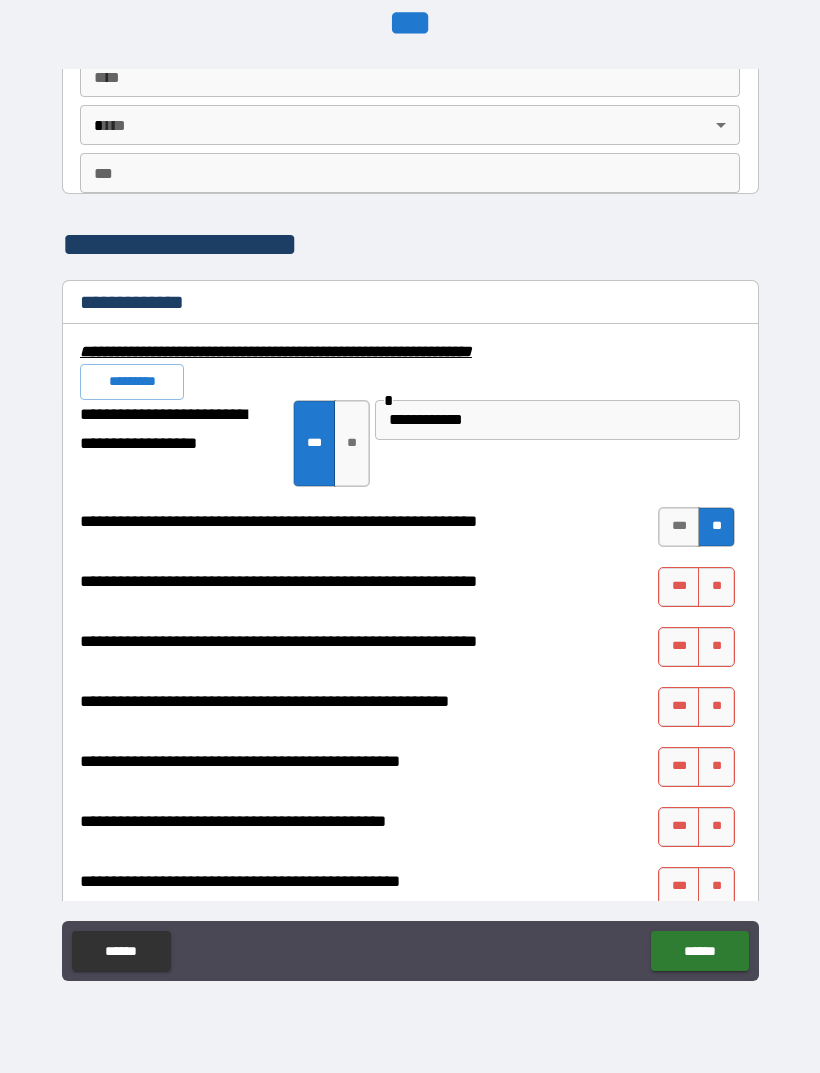 click on "**" at bounding box center (716, 587) 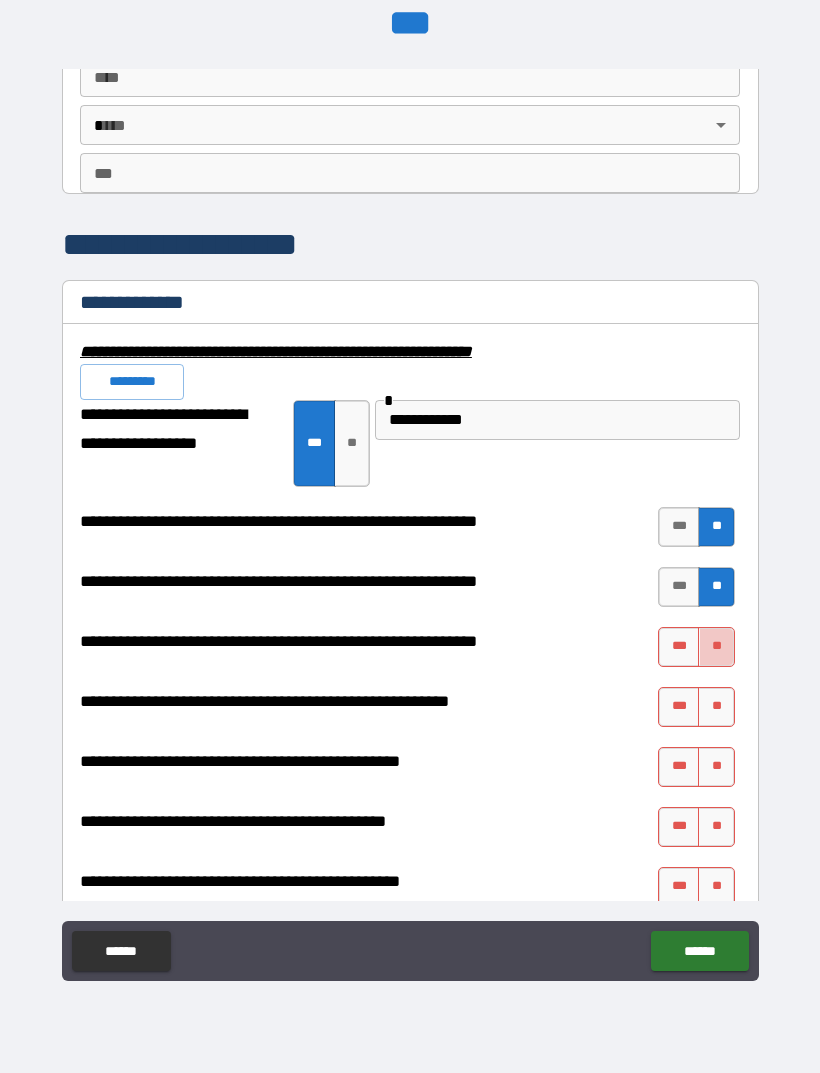 click on "**" at bounding box center (716, 647) 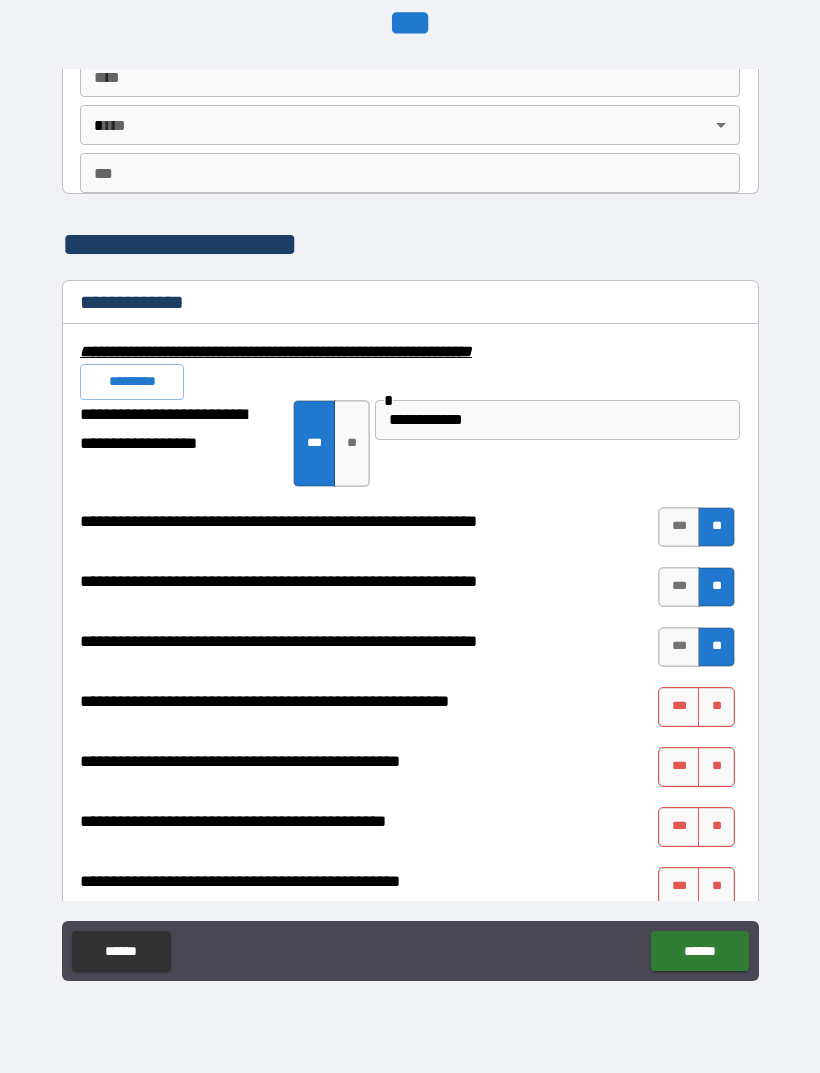 click on "**" at bounding box center (716, 707) 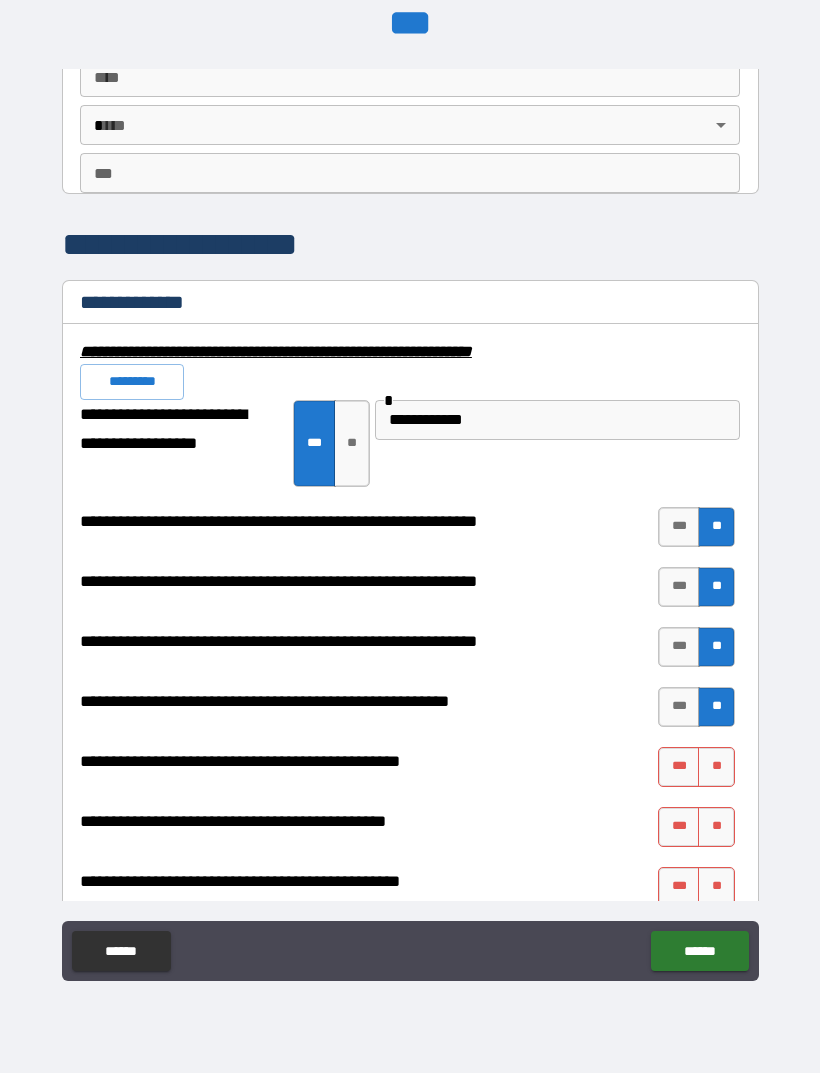 click on "**" at bounding box center (716, 767) 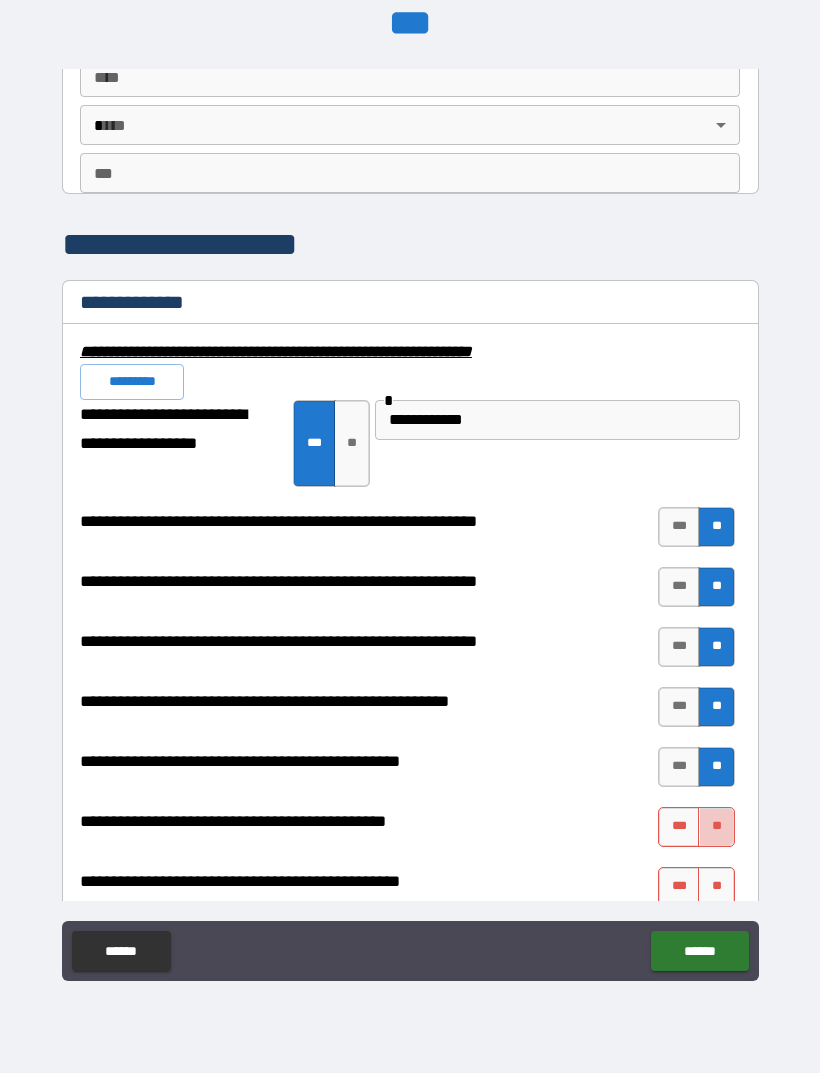 click on "**" at bounding box center (716, 827) 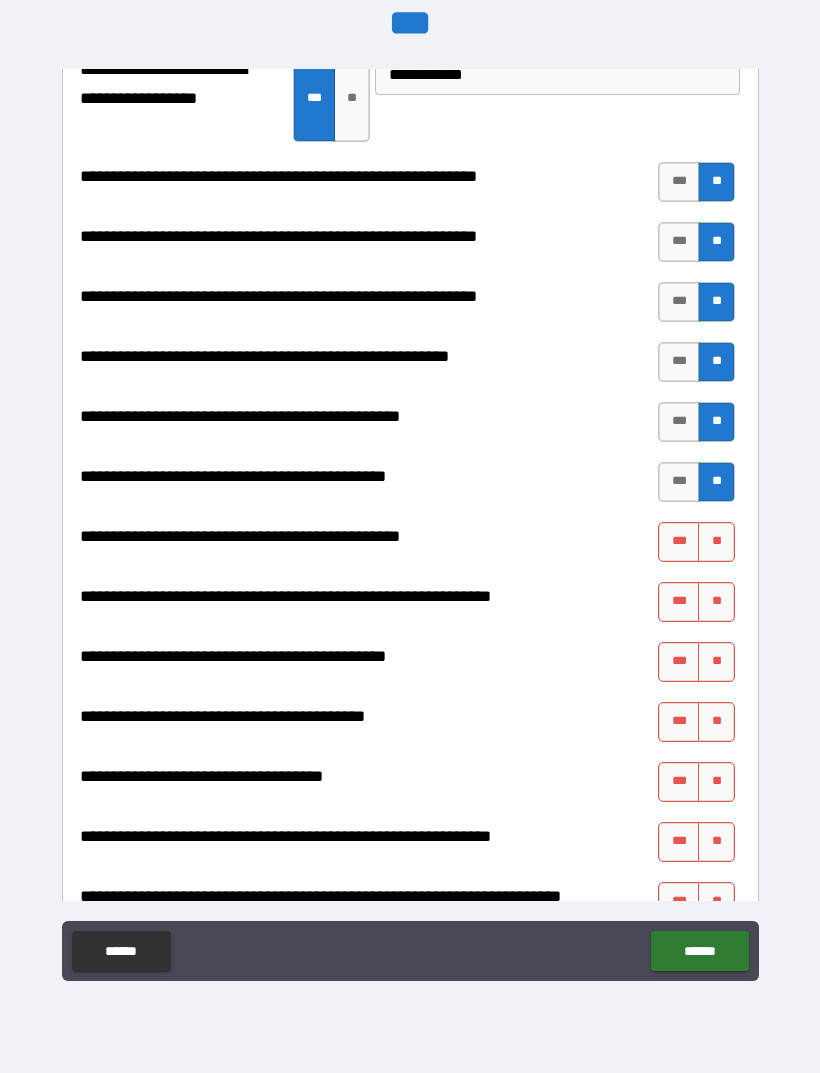 scroll, scrollTop: 2146, scrollLeft: 0, axis: vertical 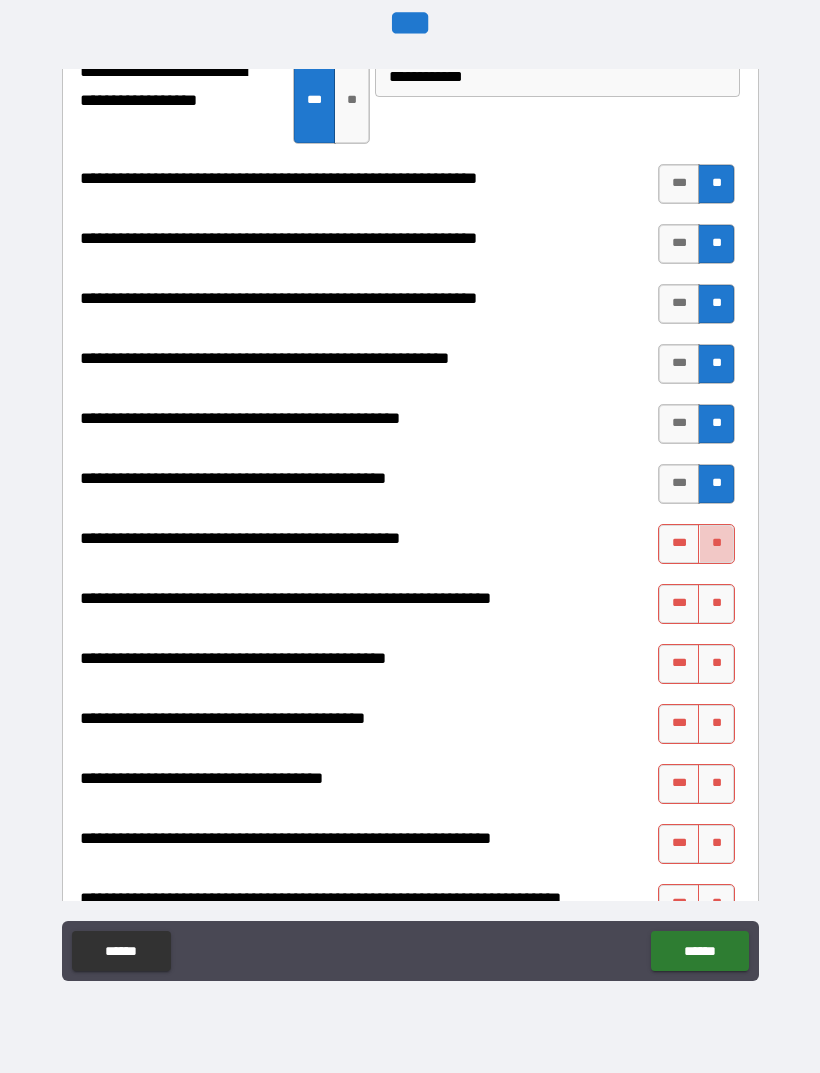 click on "**" at bounding box center [716, 544] 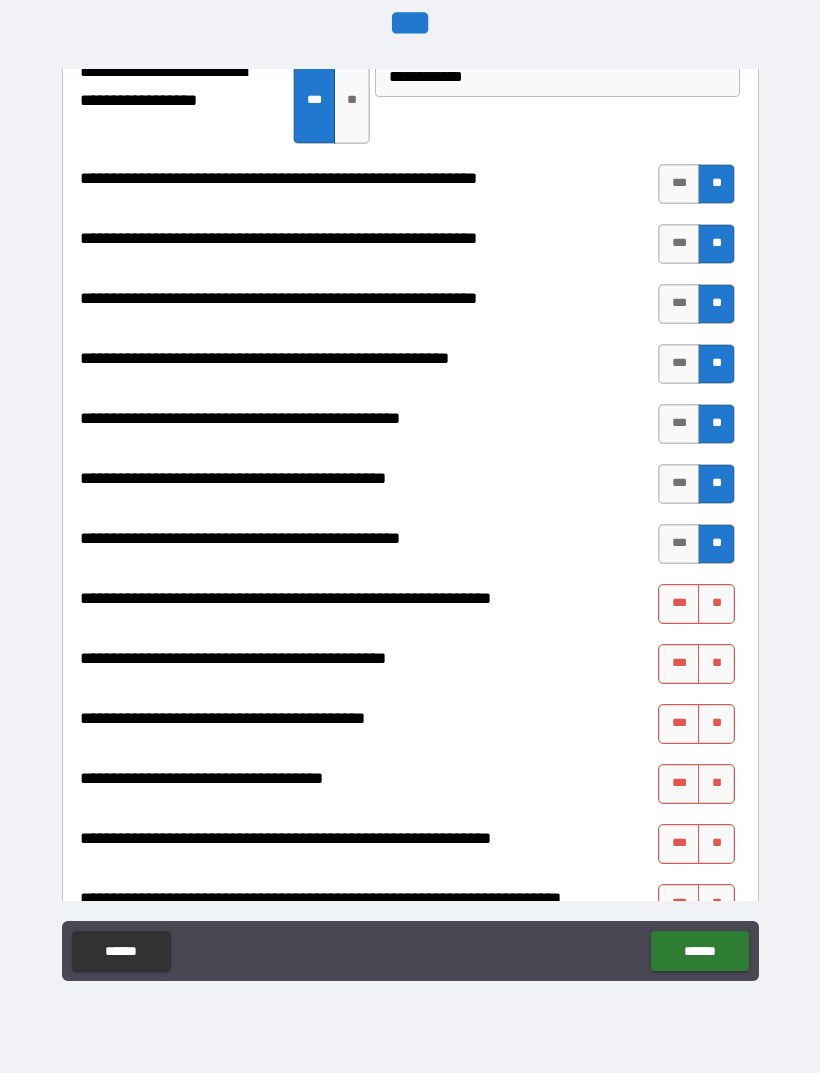 click on "**" at bounding box center (716, 604) 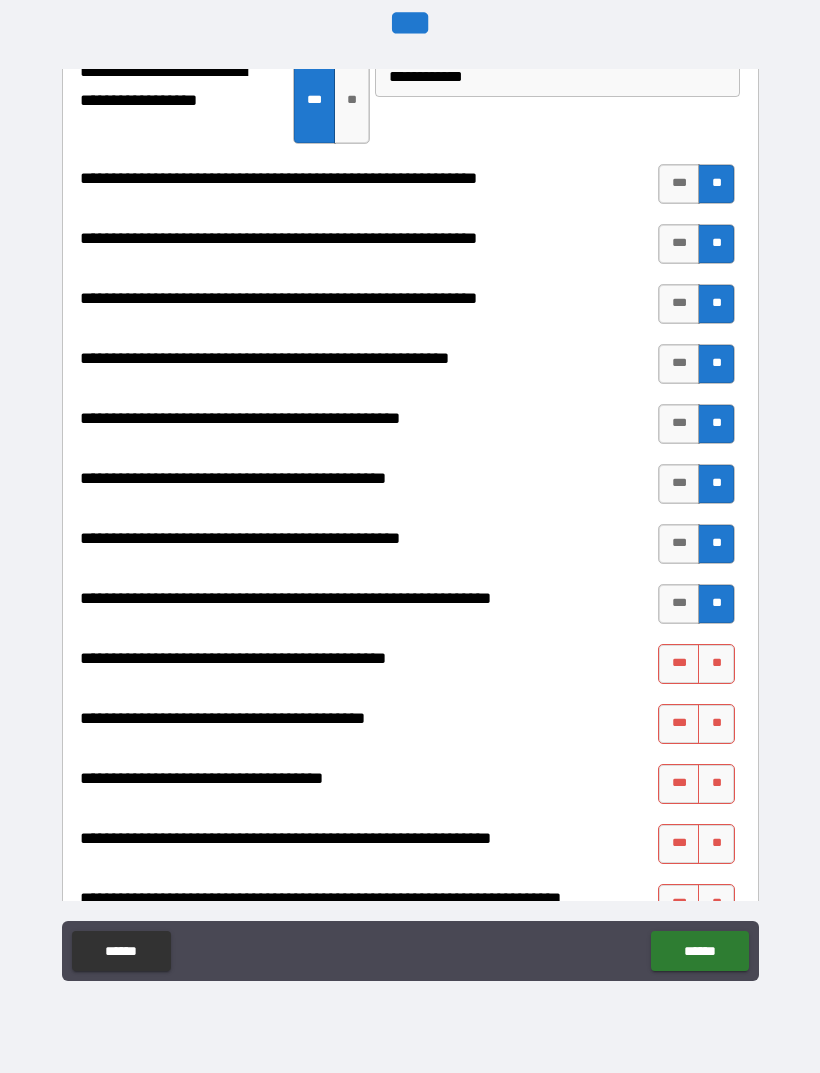 click on "***" at bounding box center [679, 664] 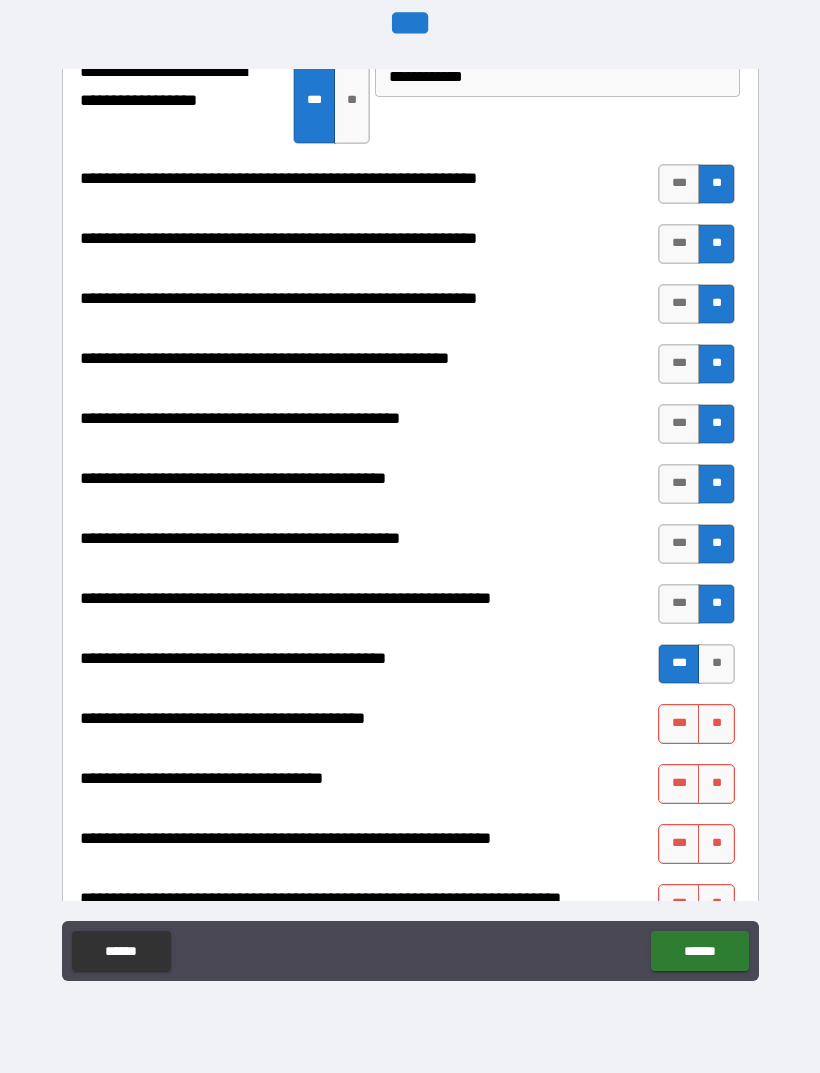 click on "**" at bounding box center (716, 724) 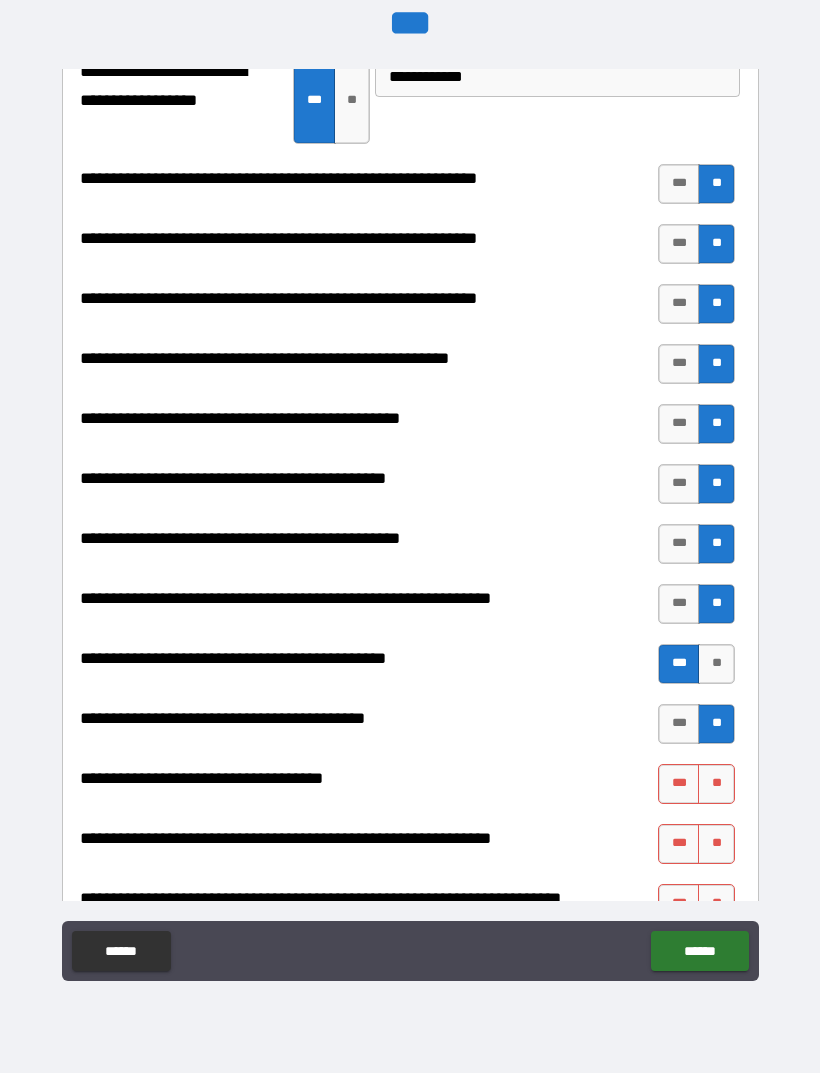 click on "**" at bounding box center [716, 784] 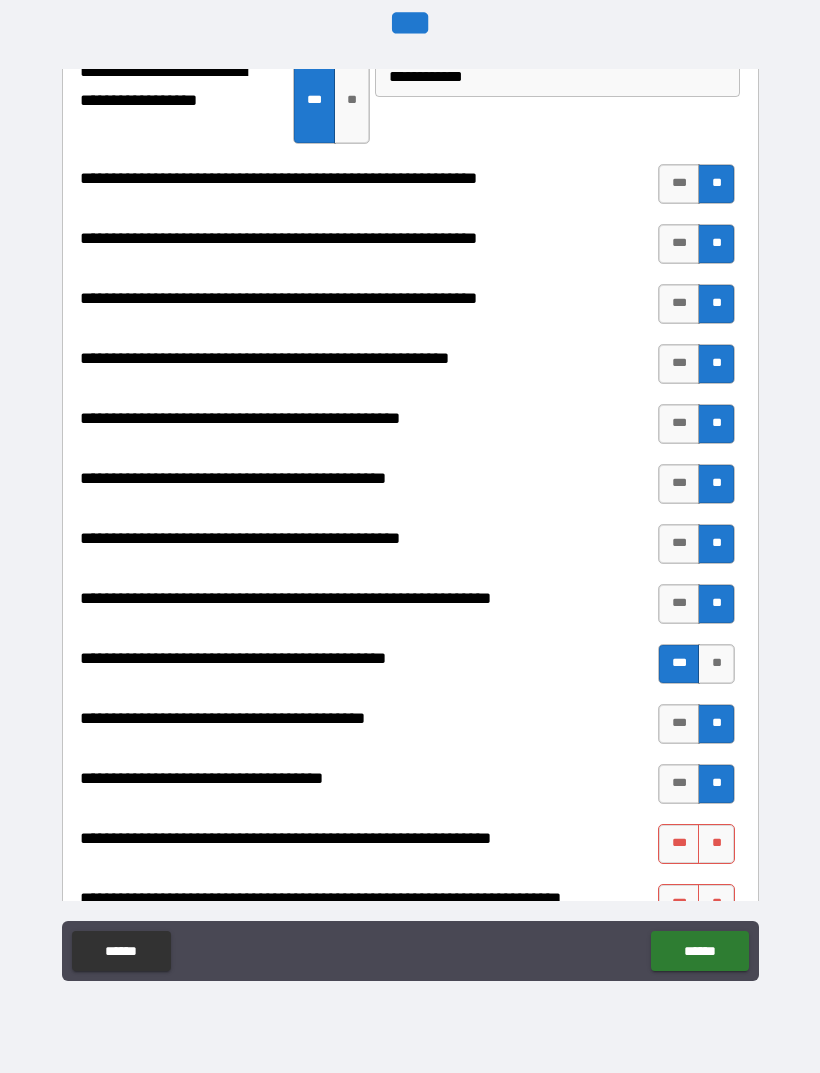 click on "**" at bounding box center (716, 844) 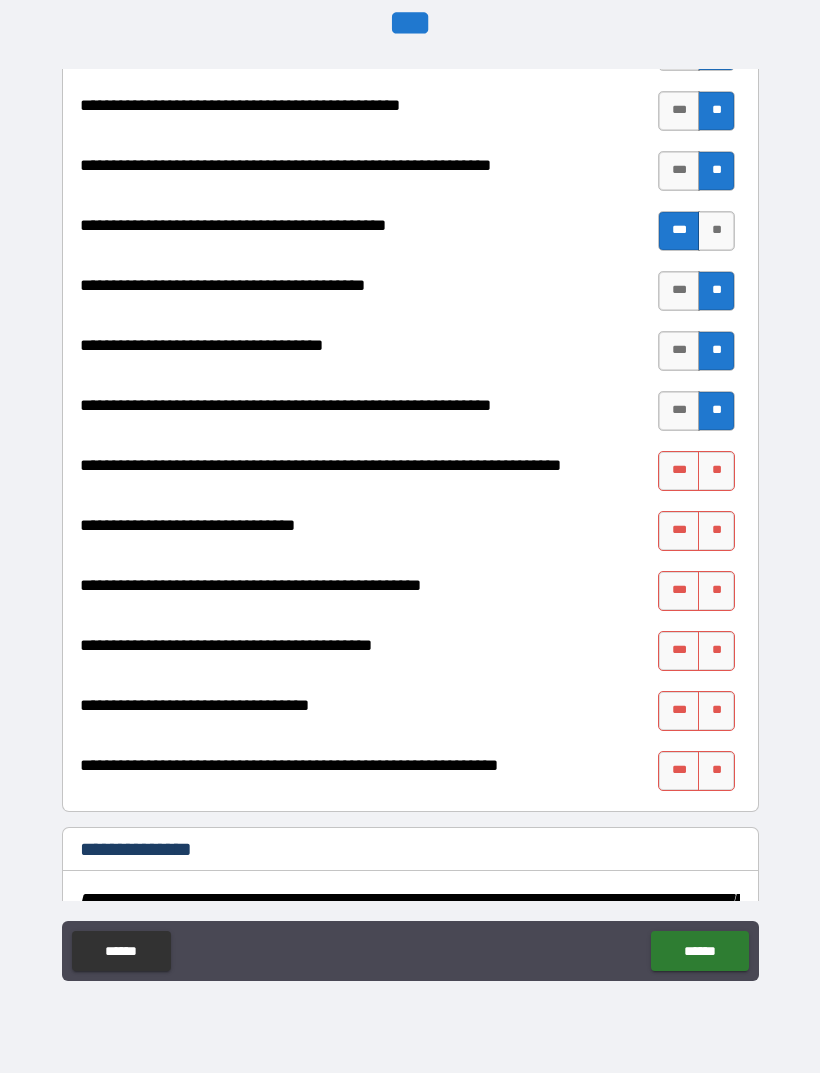scroll, scrollTop: 2621, scrollLeft: 0, axis: vertical 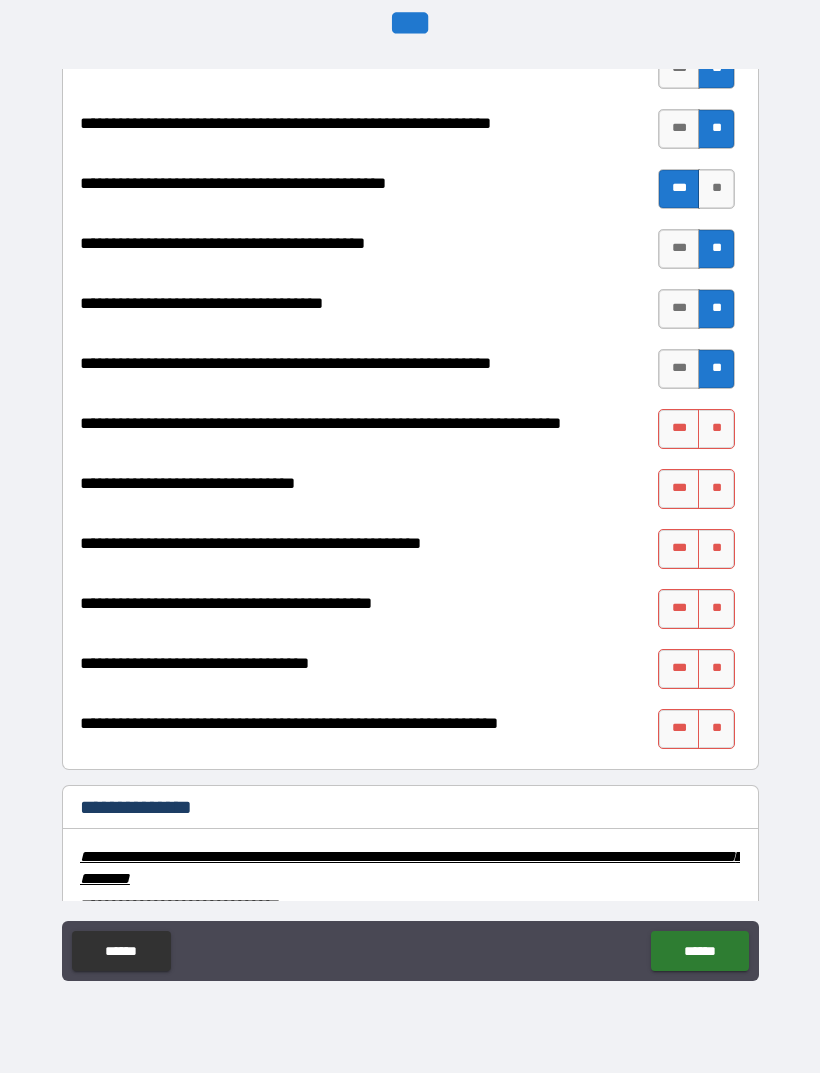 click on "**" at bounding box center (716, 429) 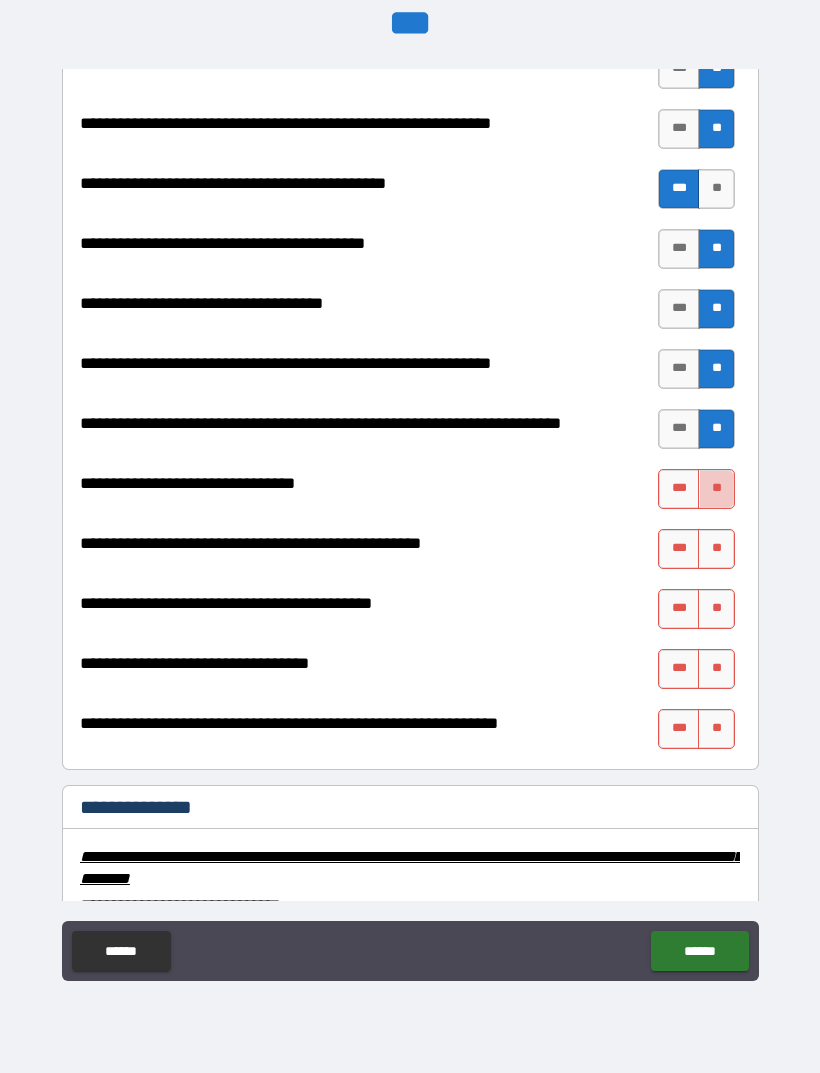 click on "**" at bounding box center (716, 489) 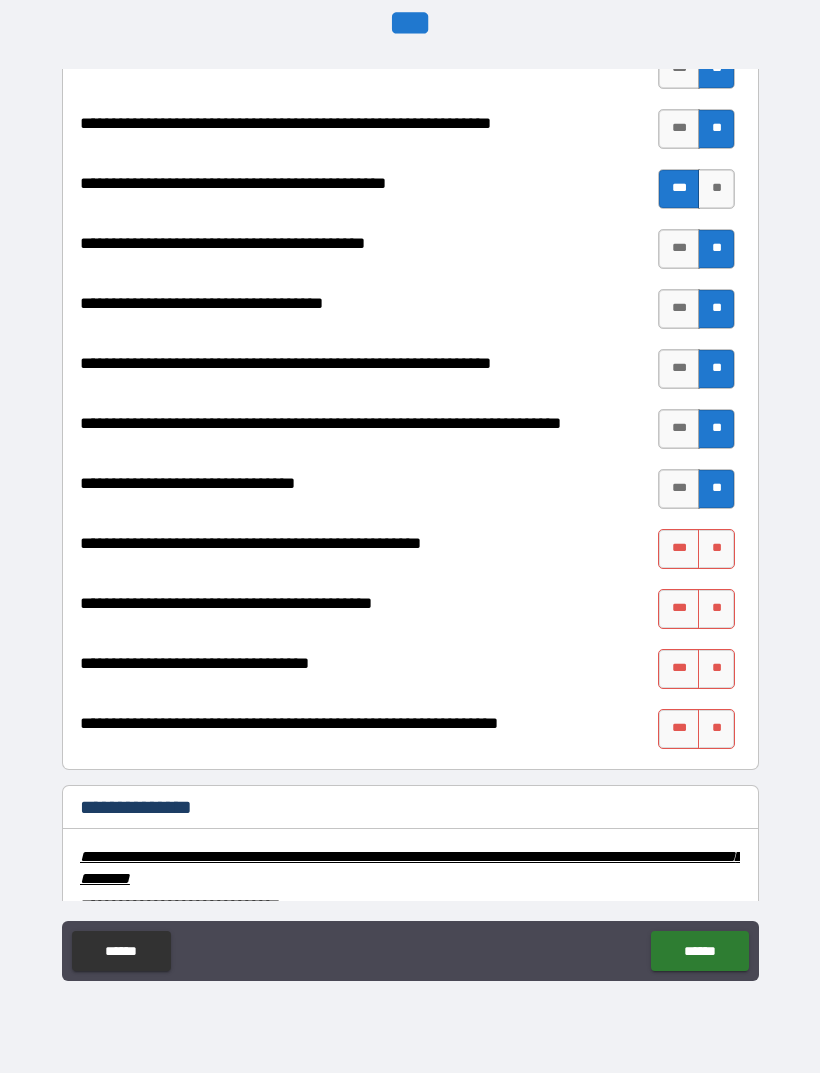 click on "**" at bounding box center [716, 549] 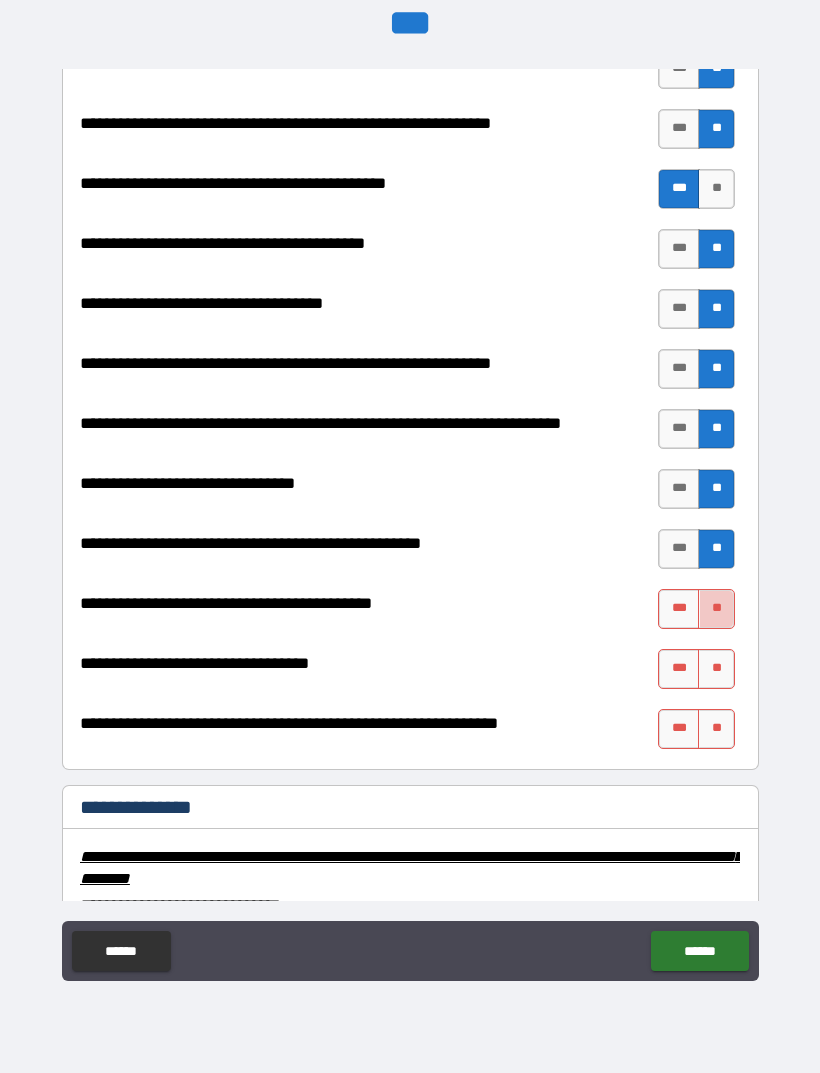 click on "**" at bounding box center [716, 609] 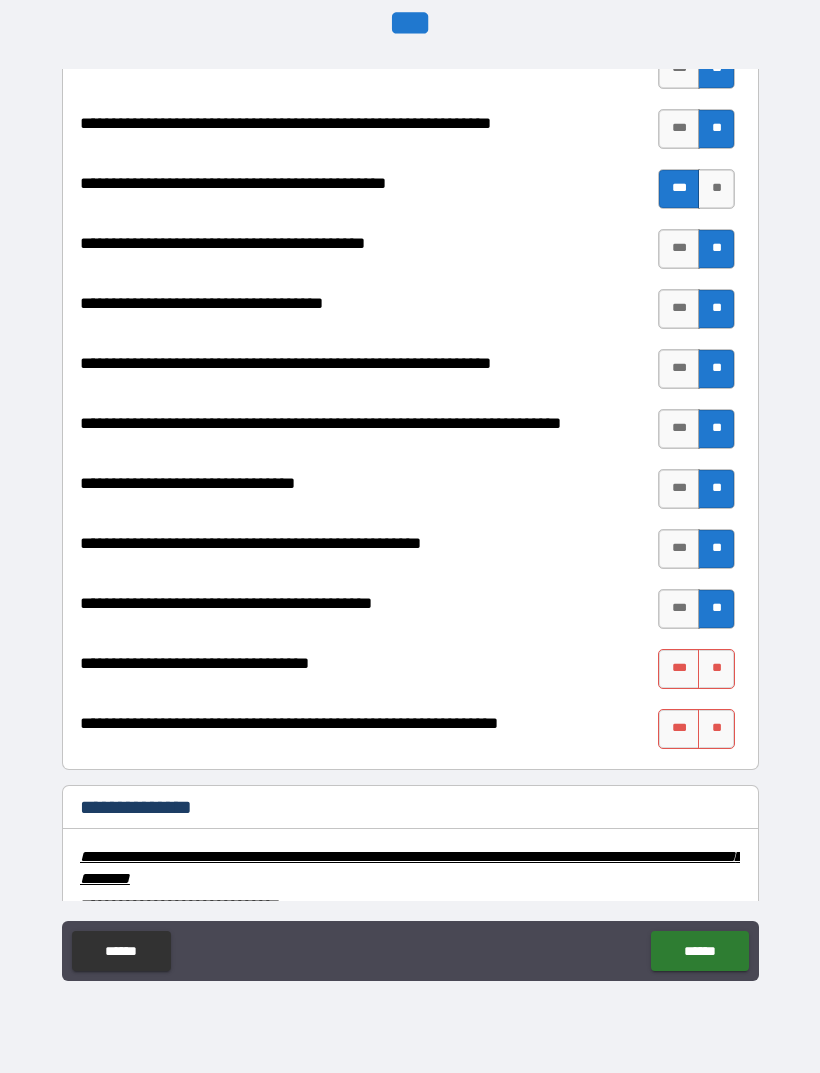 click on "**" at bounding box center [716, 669] 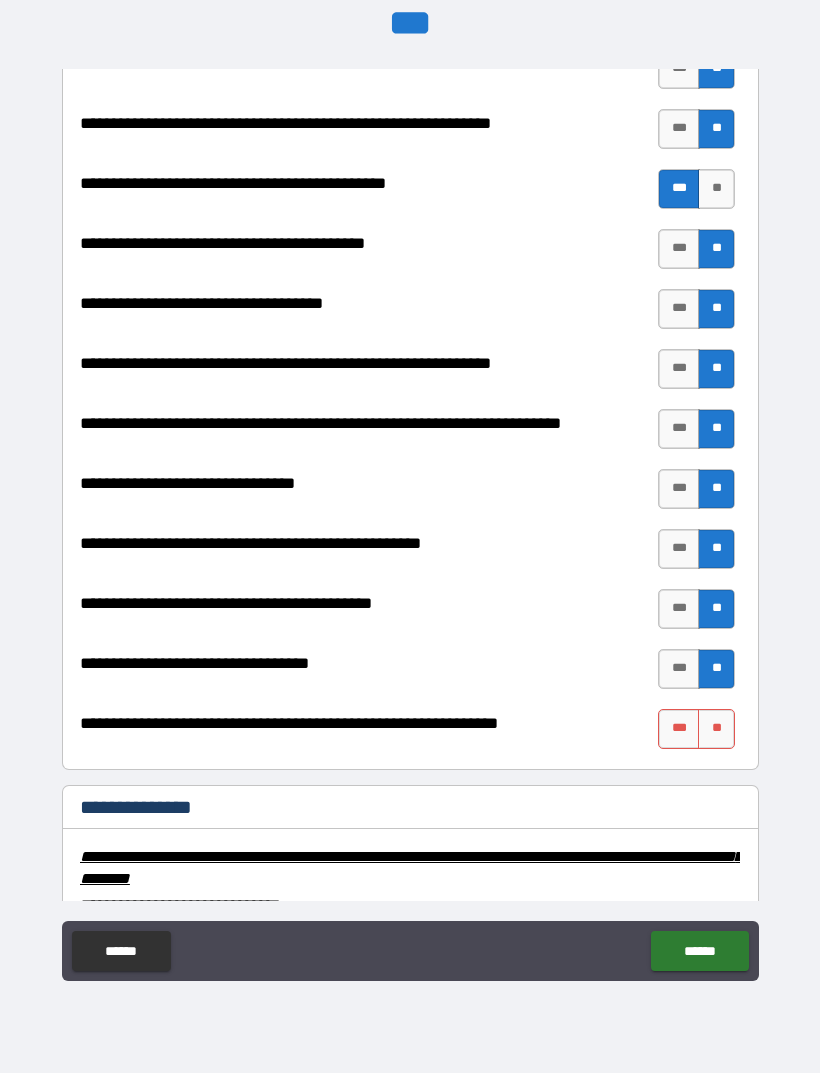 click on "**" at bounding box center (716, 729) 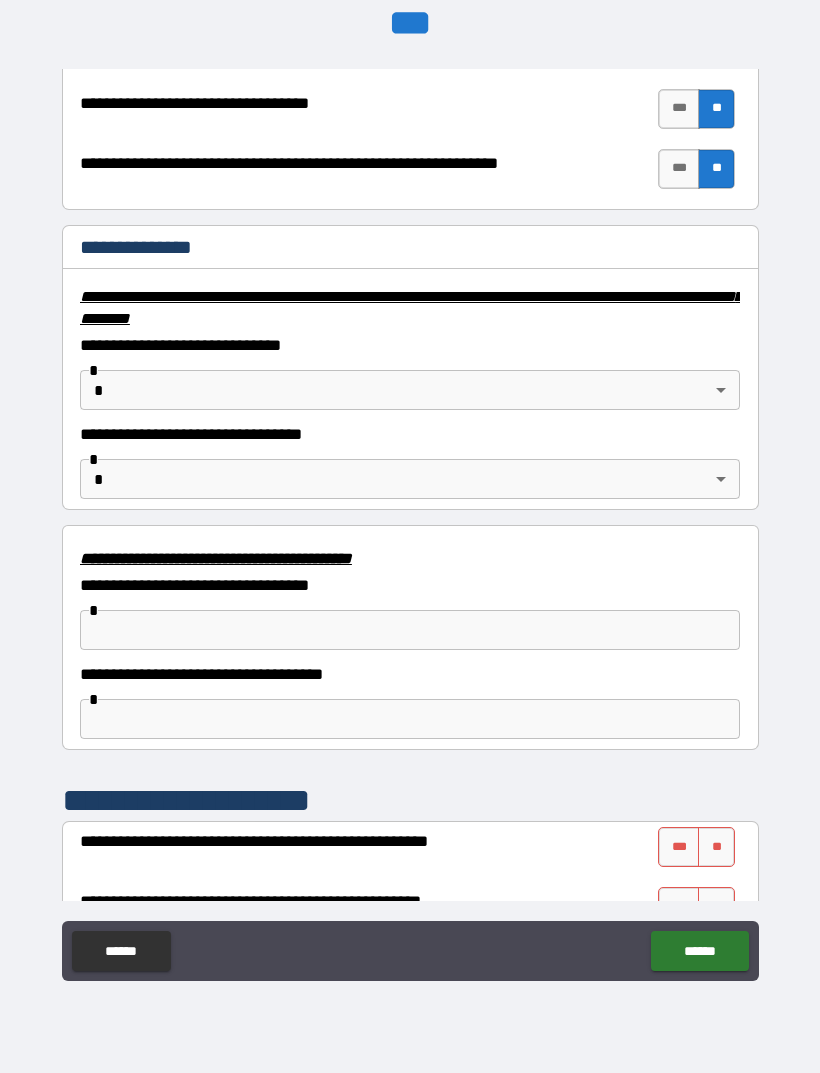 scroll, scrollTop: 3180, scrollLeft: 0, axis: vertical 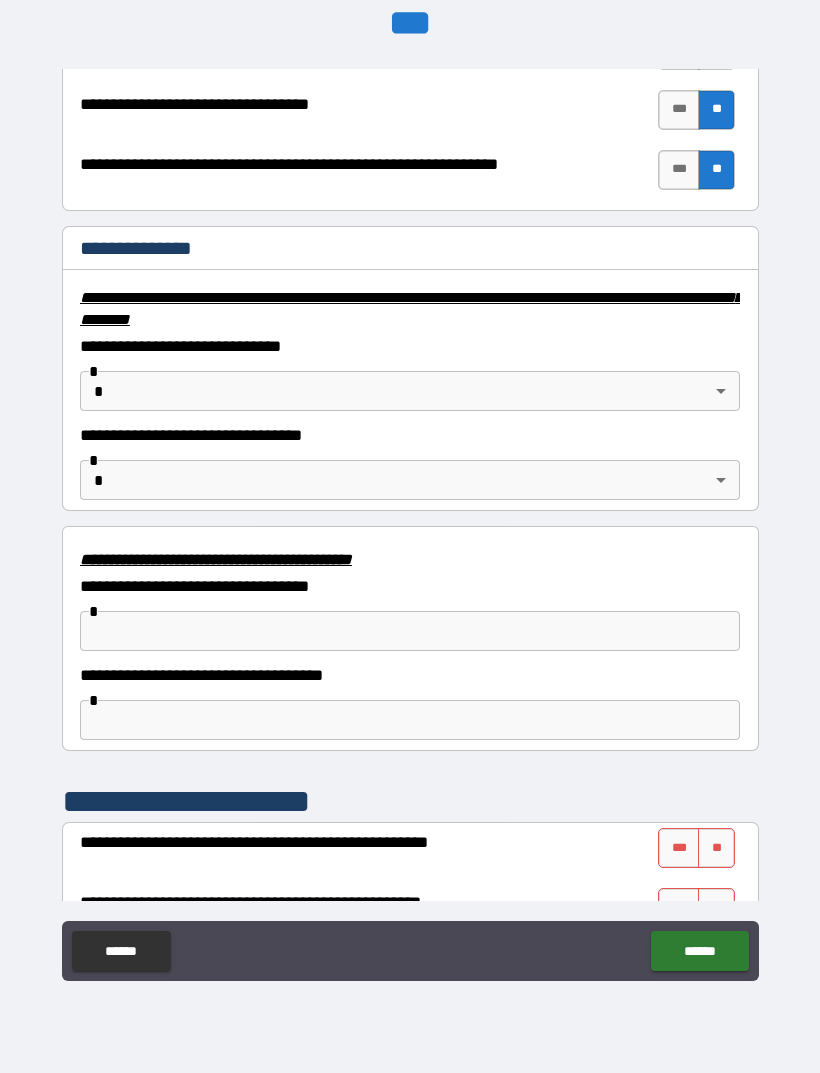 click on "**********" at bounding box center [410, 504] 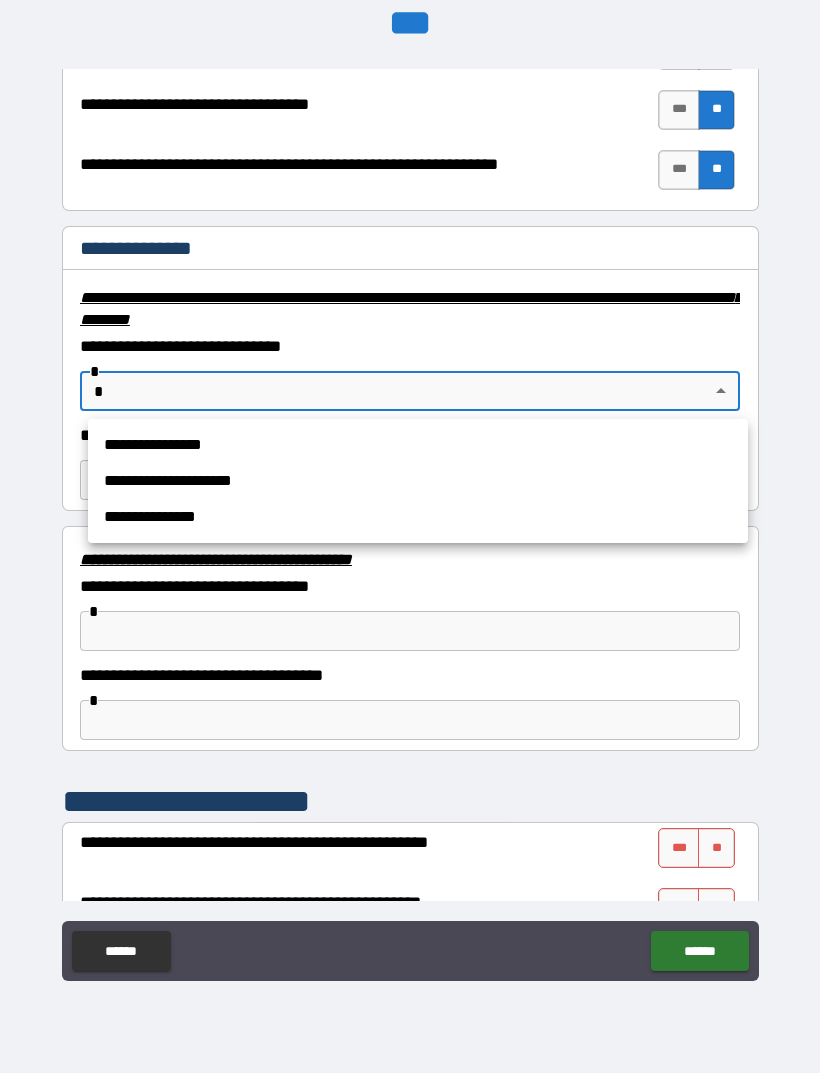 click on "**********" at bounding box center [418, 445] 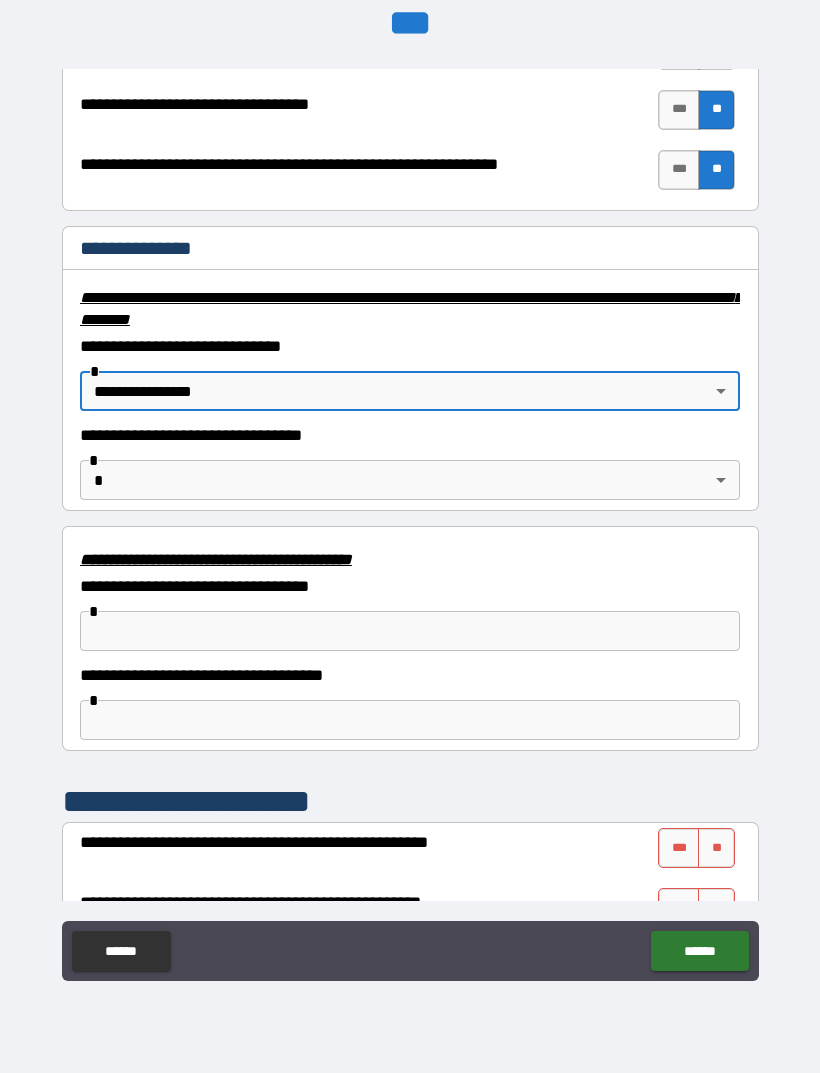click on "**********" at bounding box center [410, 504] 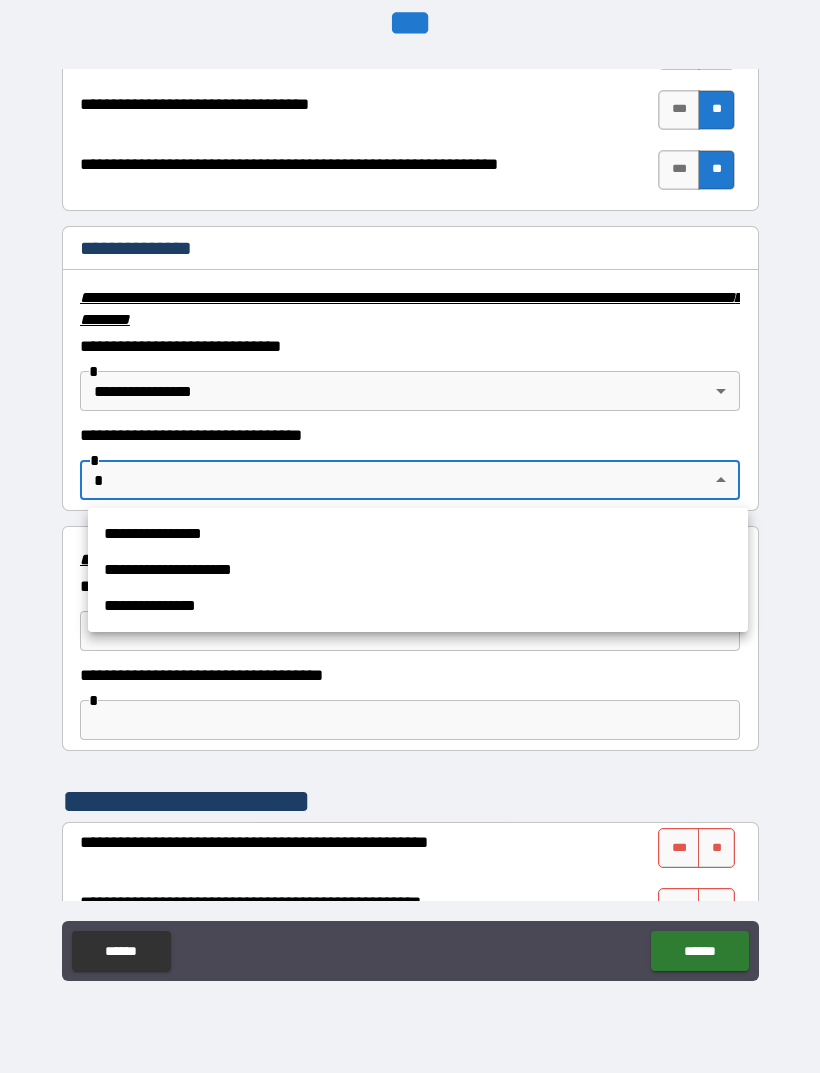 click on "**********" at bounding box center [418, 534] 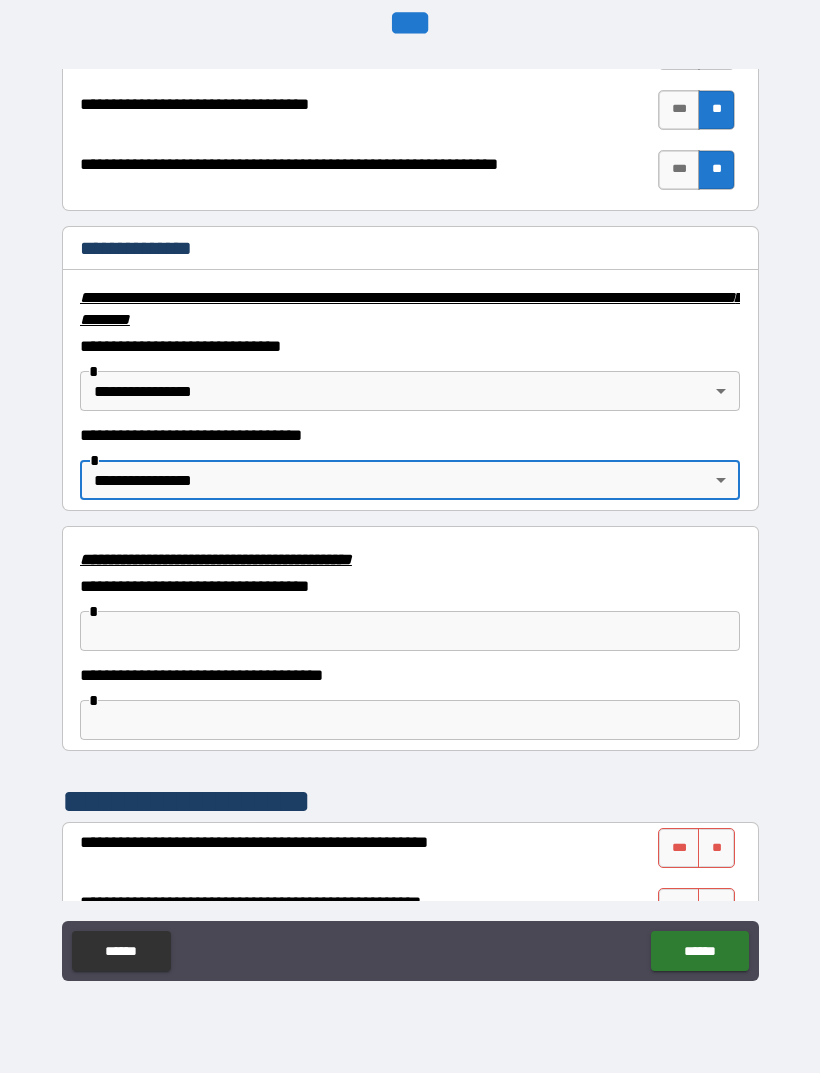 click at bounding box center (410, 631) 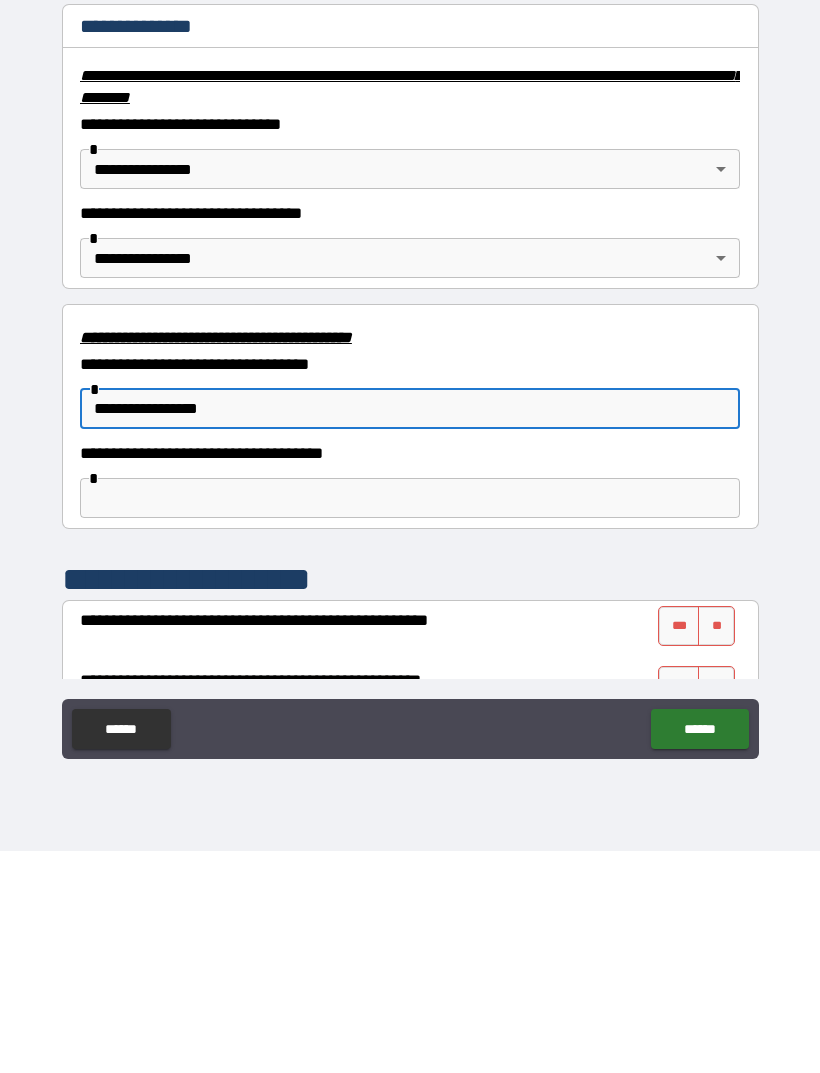 type on "**********" 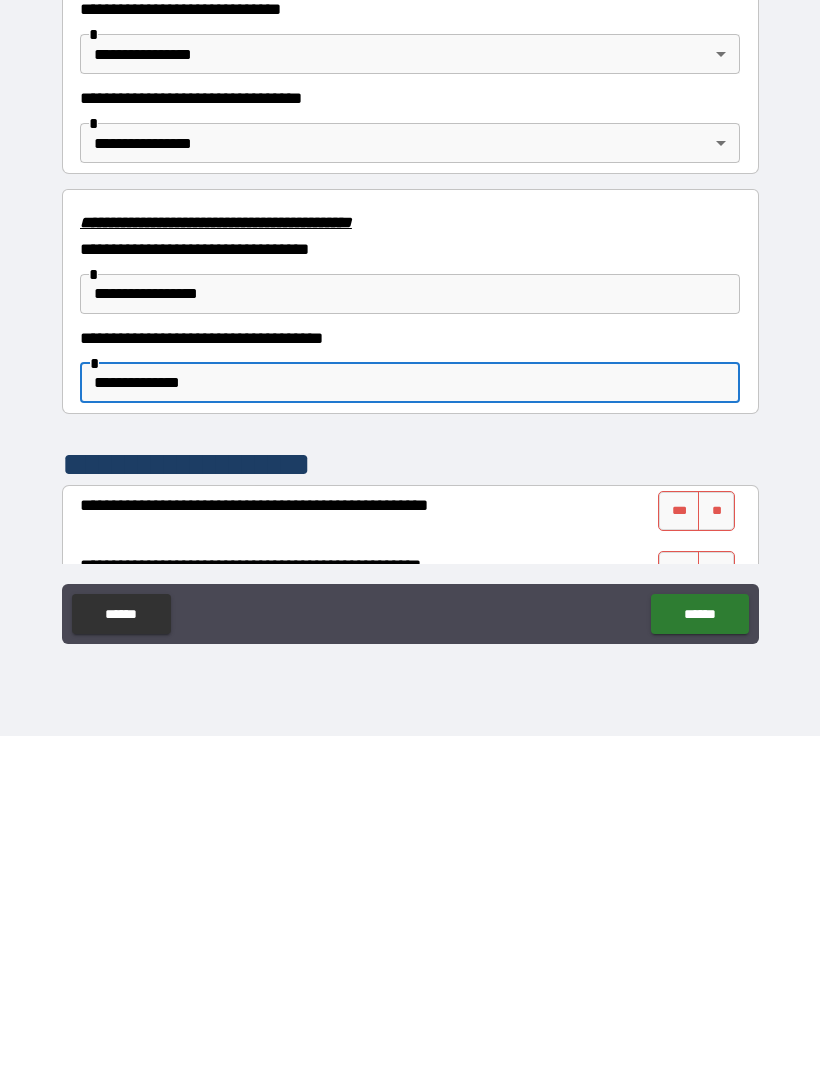type on "**********" 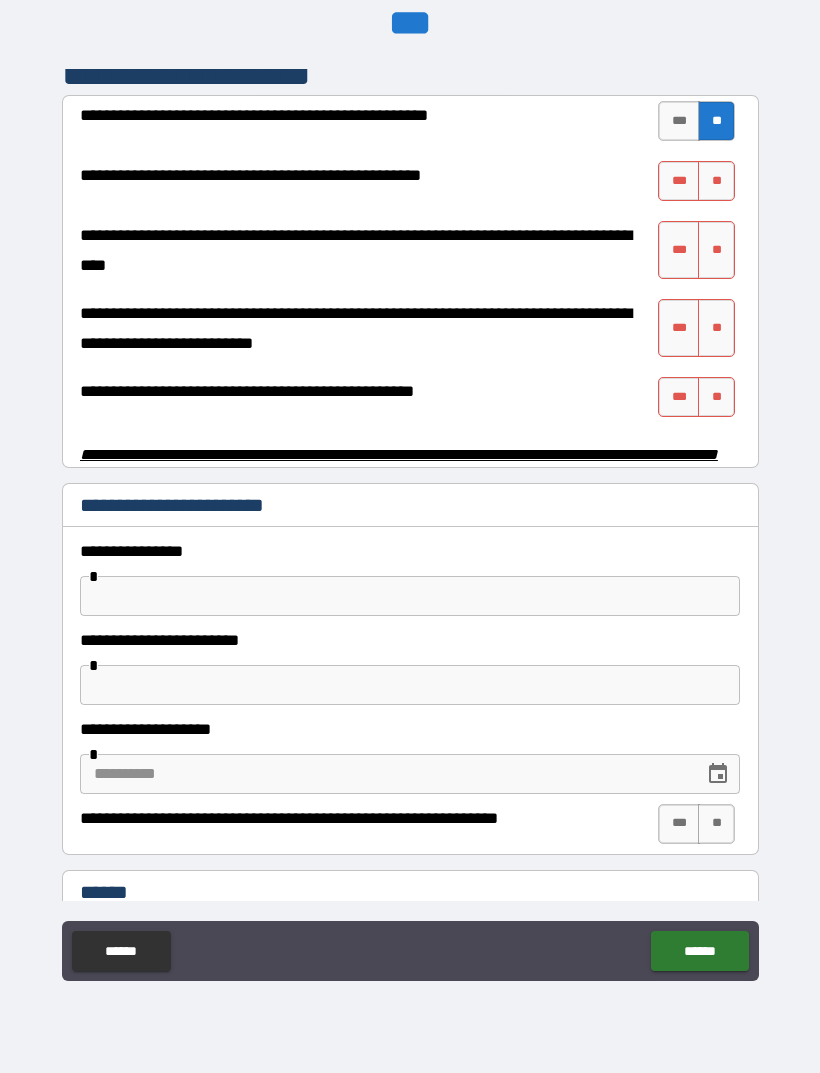 scroll, scrollTop: 3908, scrollLeft: 0, axis: vertical 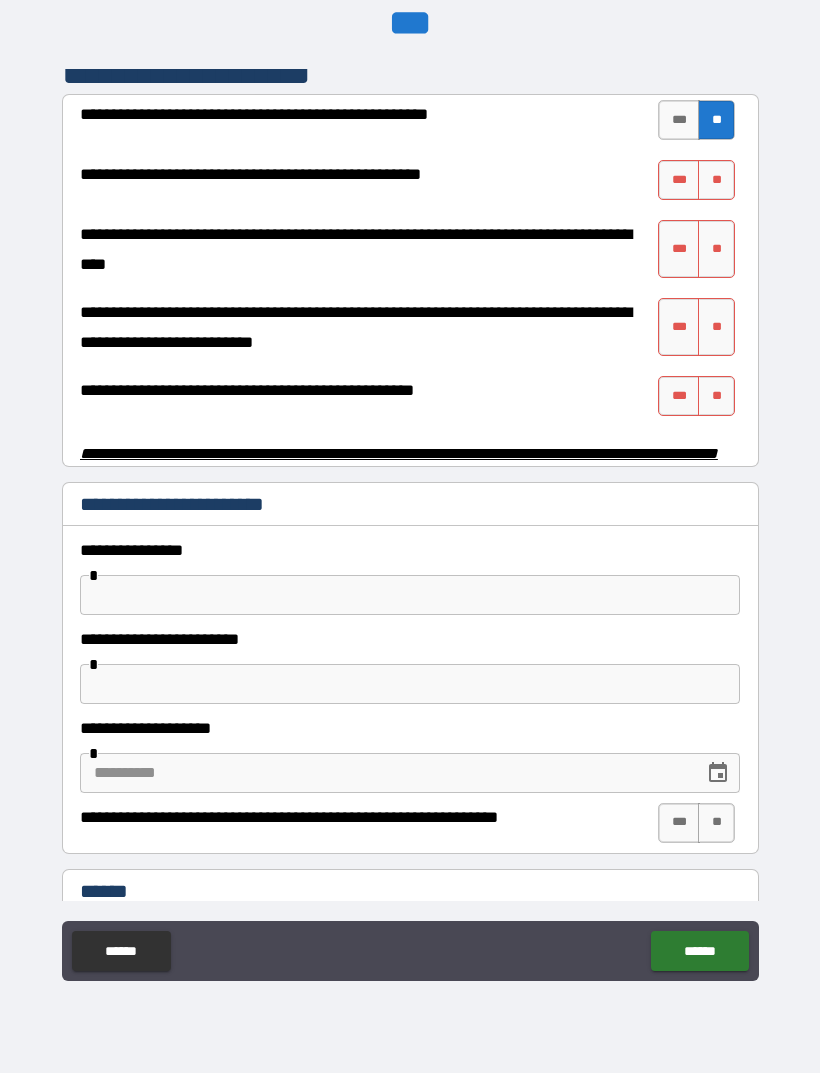 click on "***" at bounding box center [679, 180] 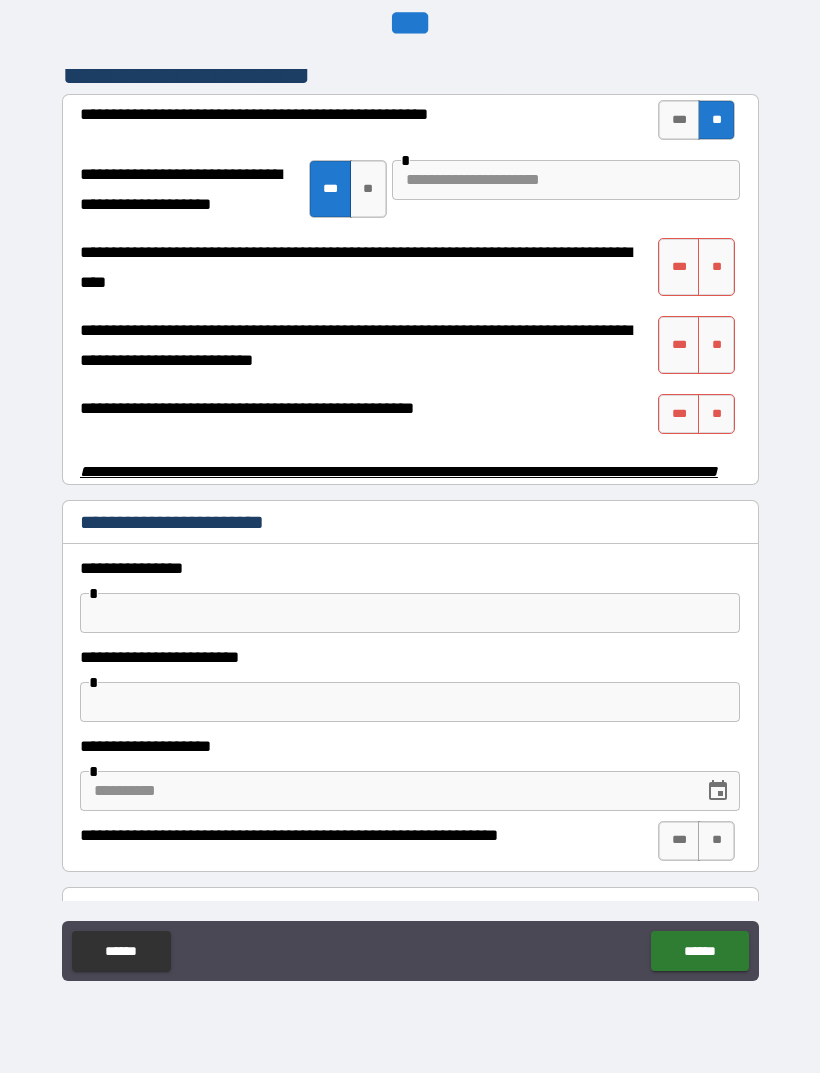 click at bounding box center (566, 180) 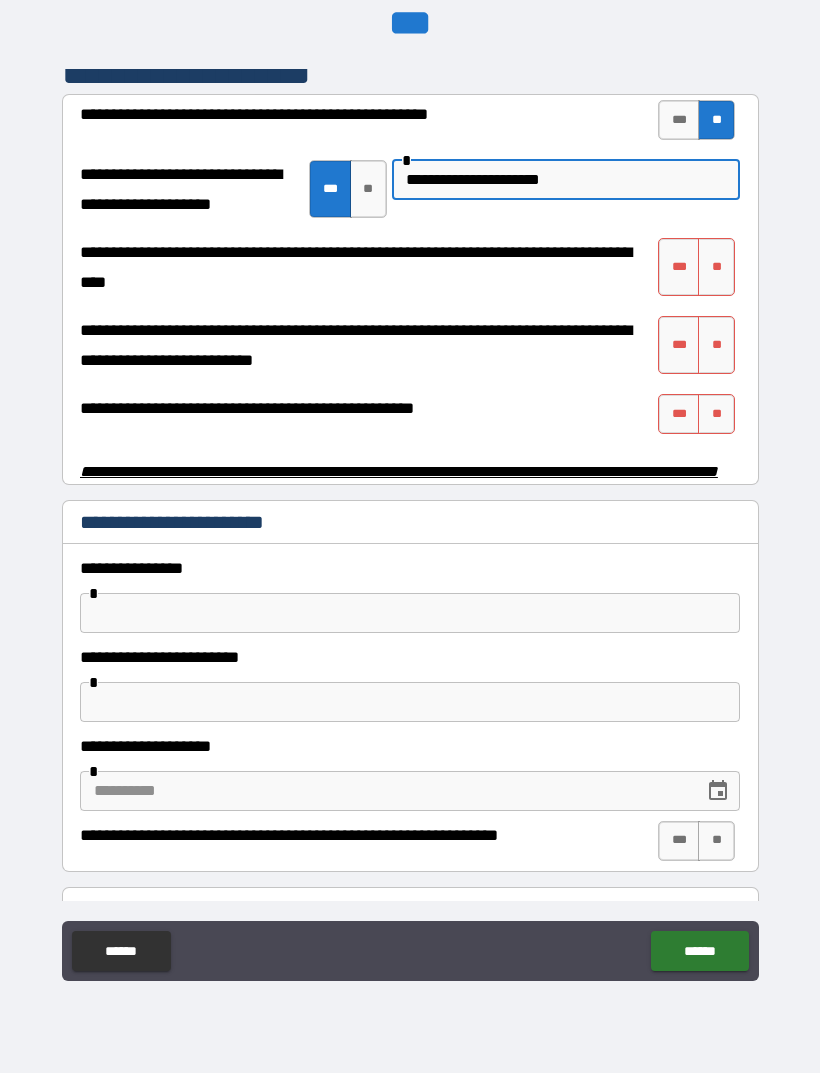 type on "**********" 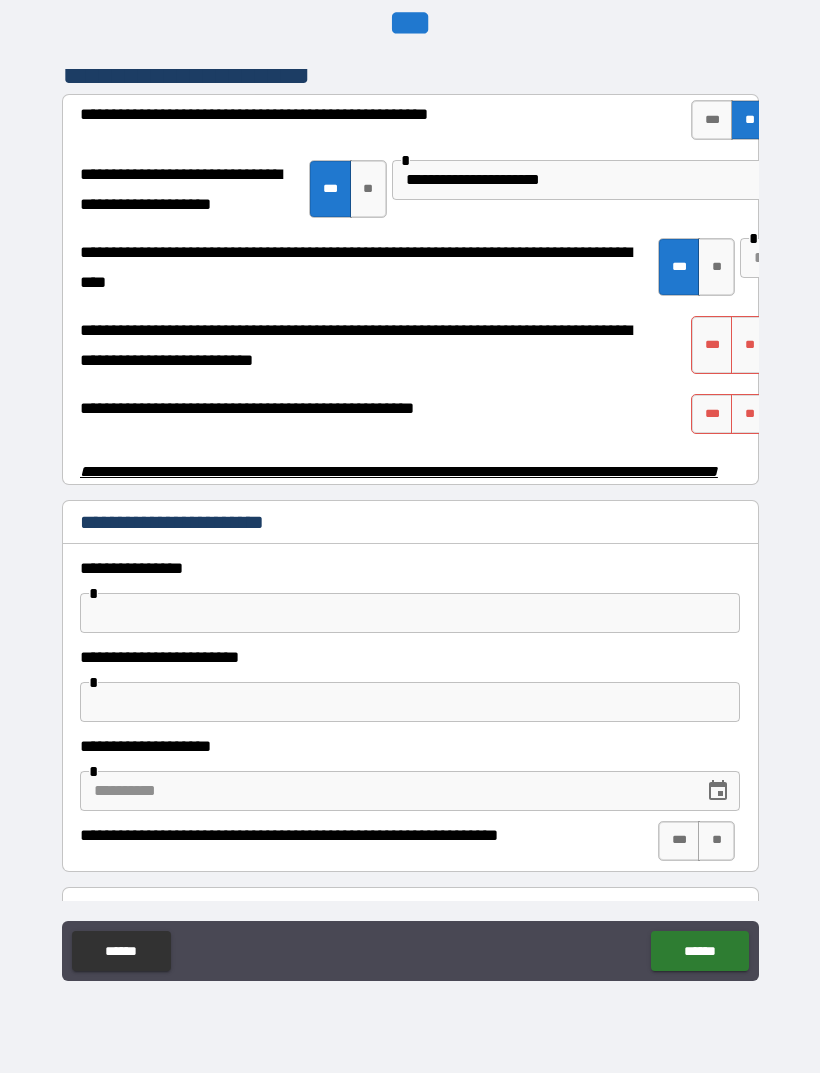 click at bounding box center (756, 258) 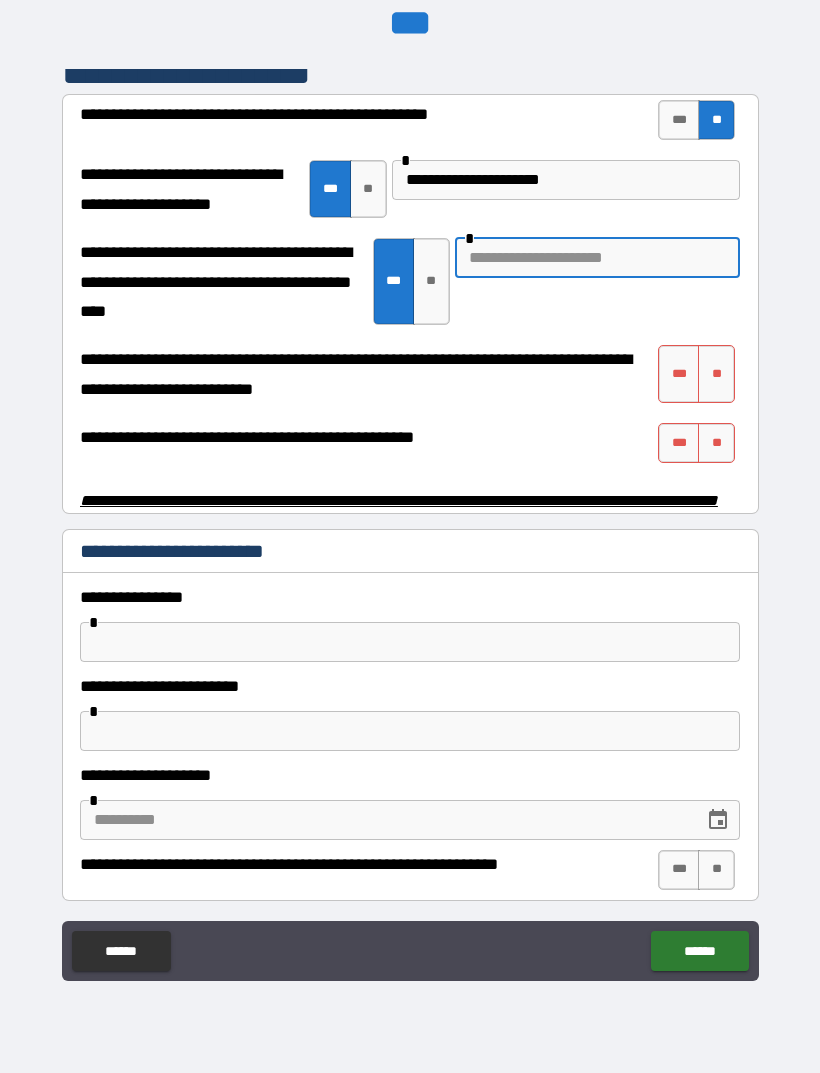 click on "**********" at bounding box center [410, 286] 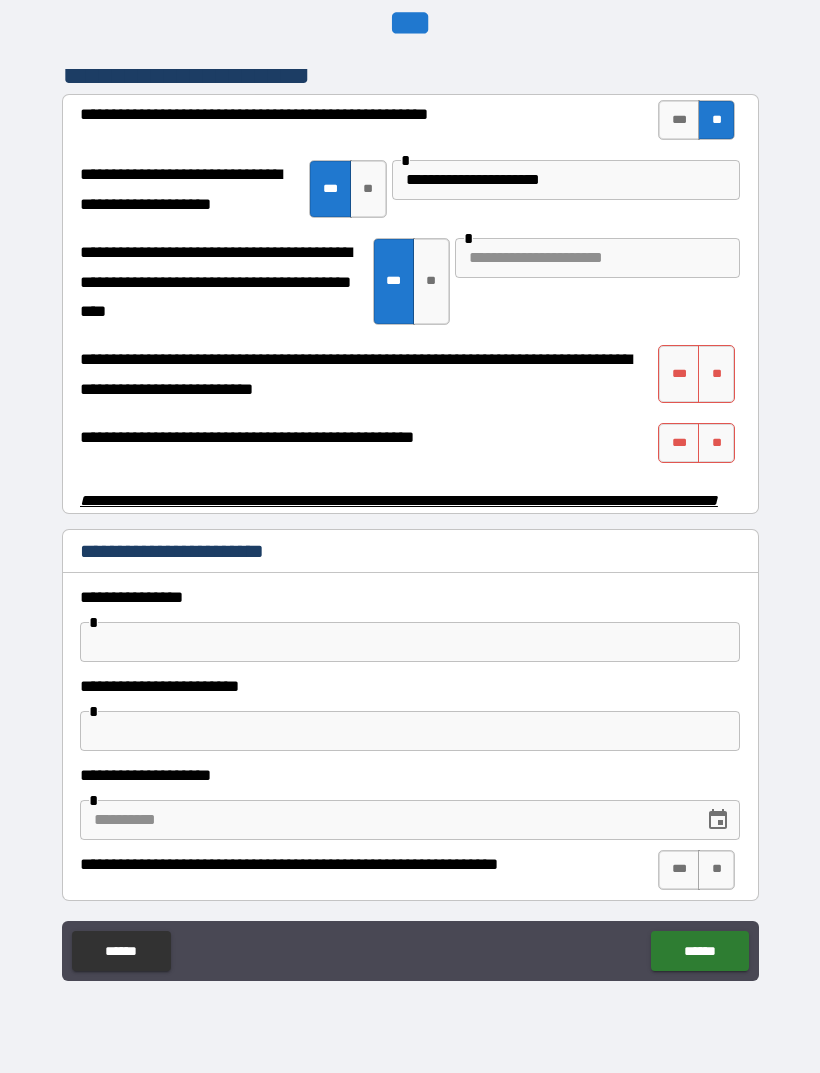 click at bounding box center [597, 258] 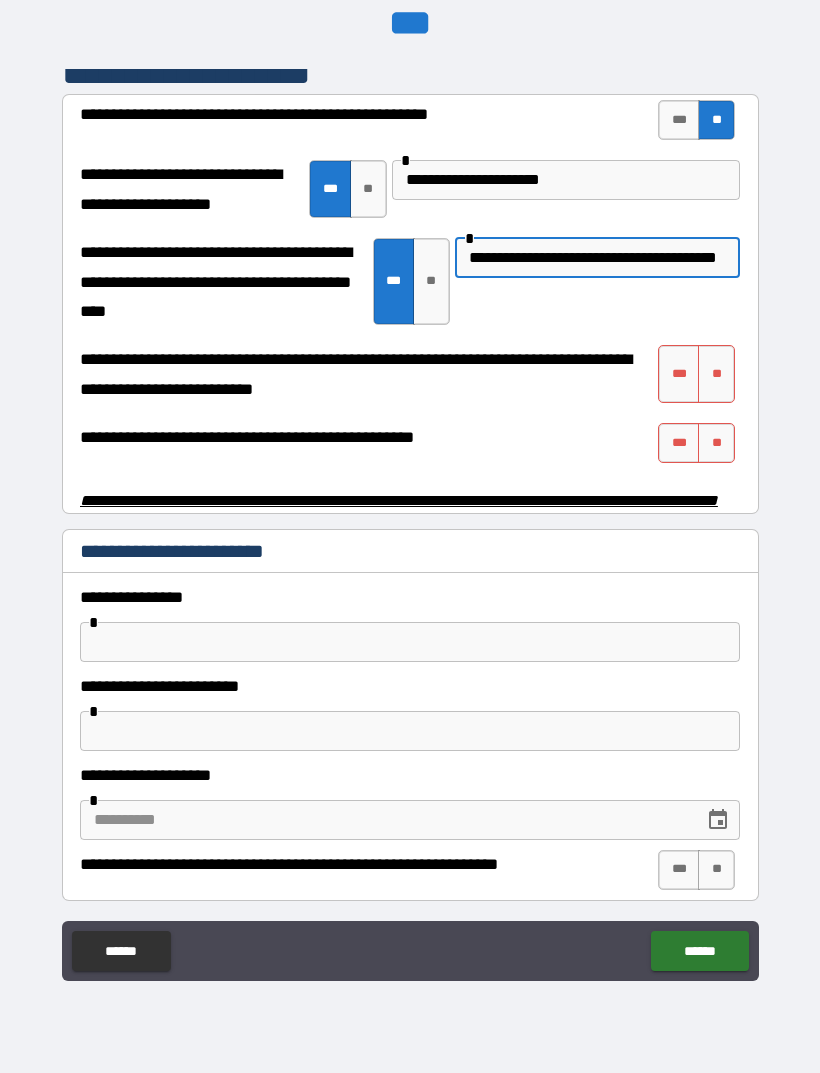 type on "**********" 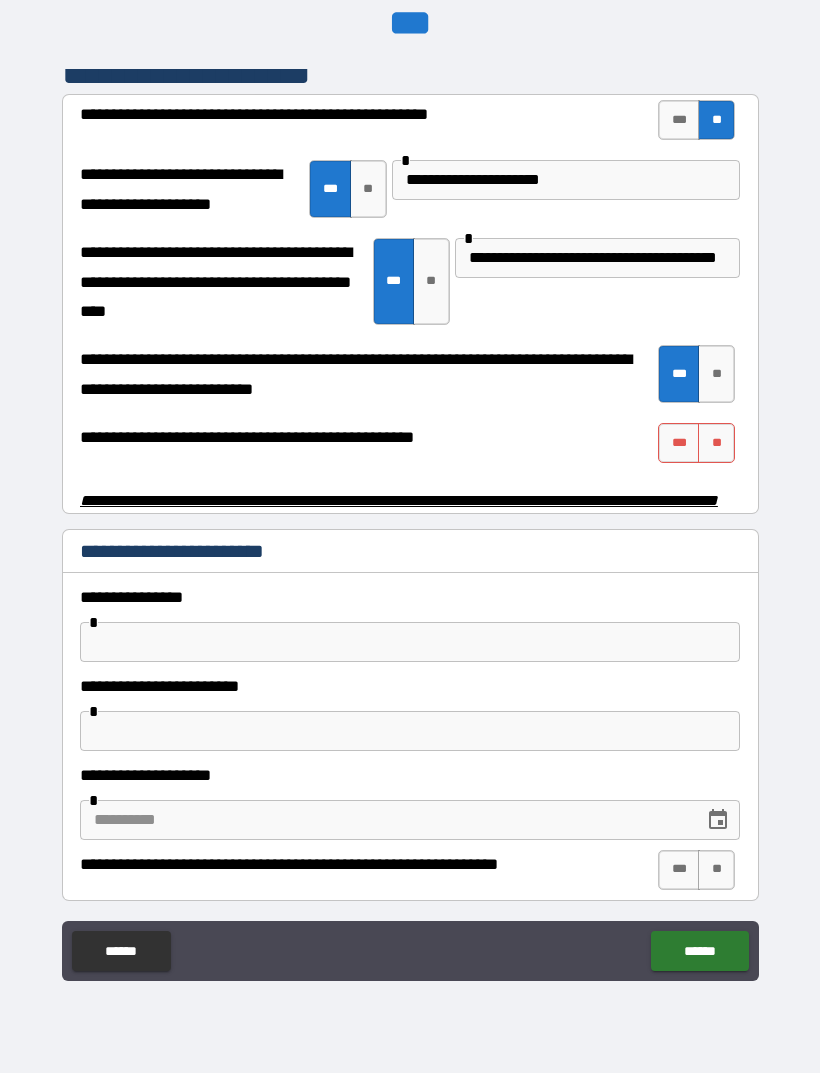 click on "**" at bounding box center [716, 443] 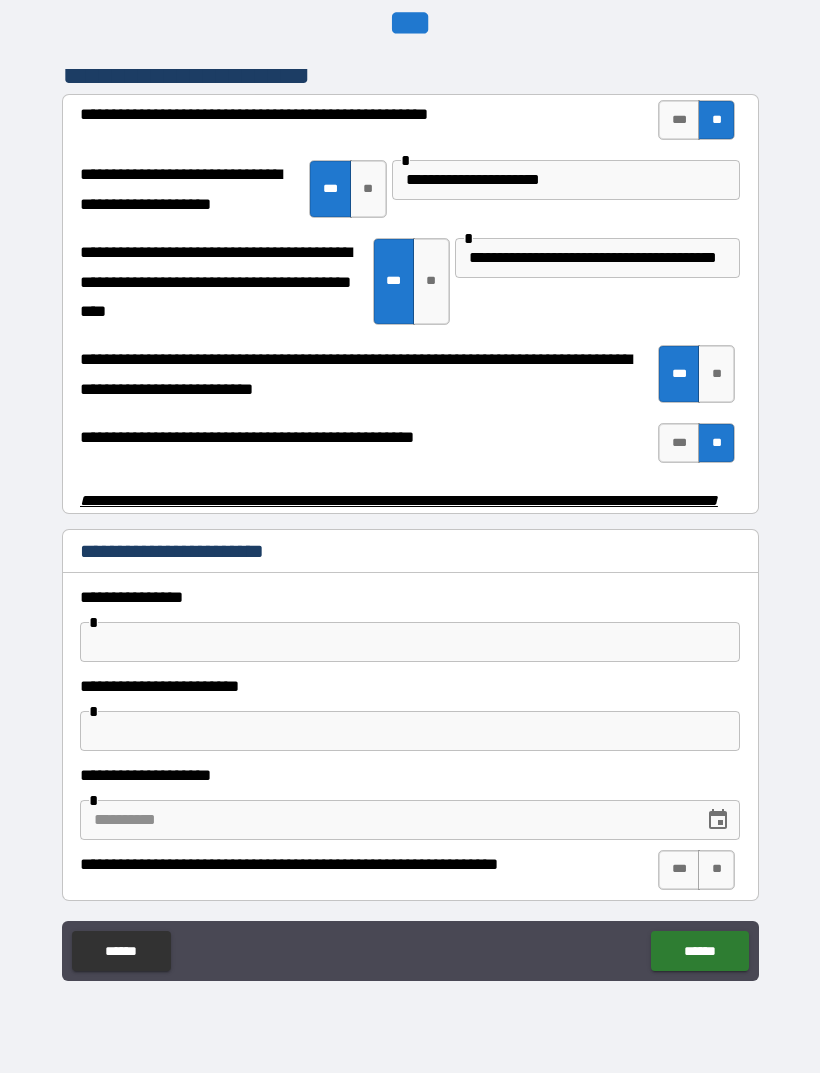 click at bounding box center (410, 642) 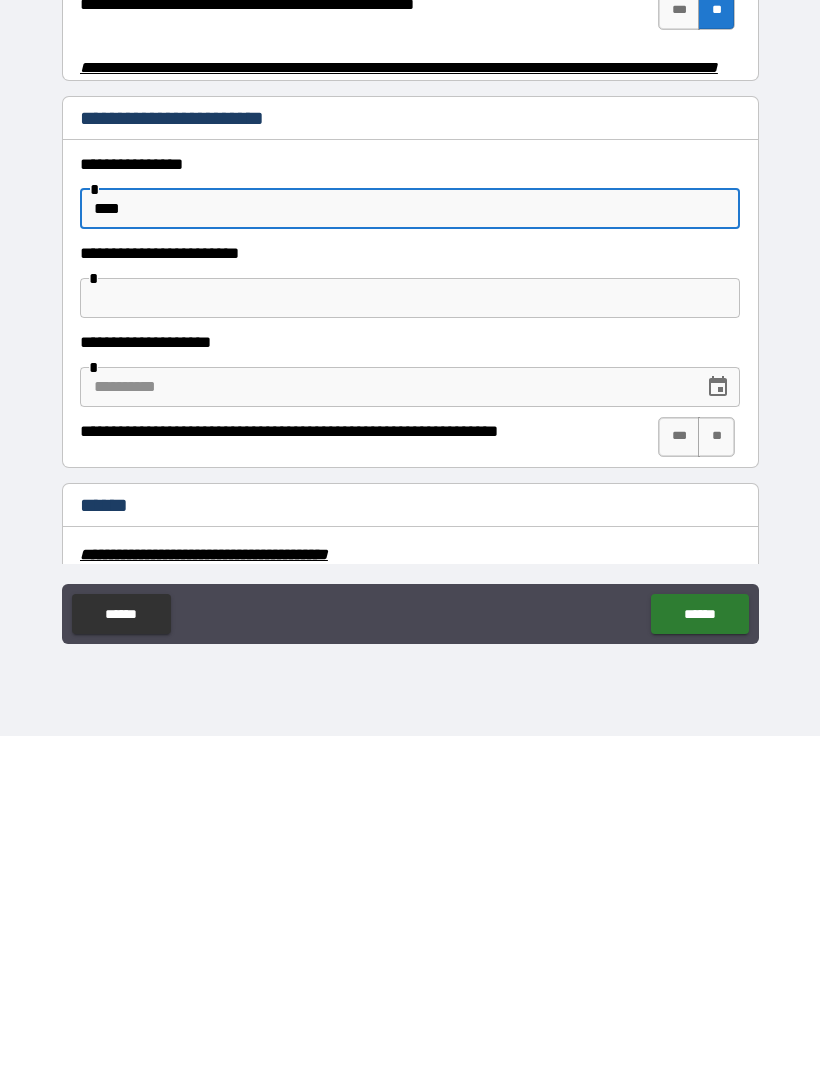 scroll, scrollTop: 3998, scrollLeft: 0, axis: vertical 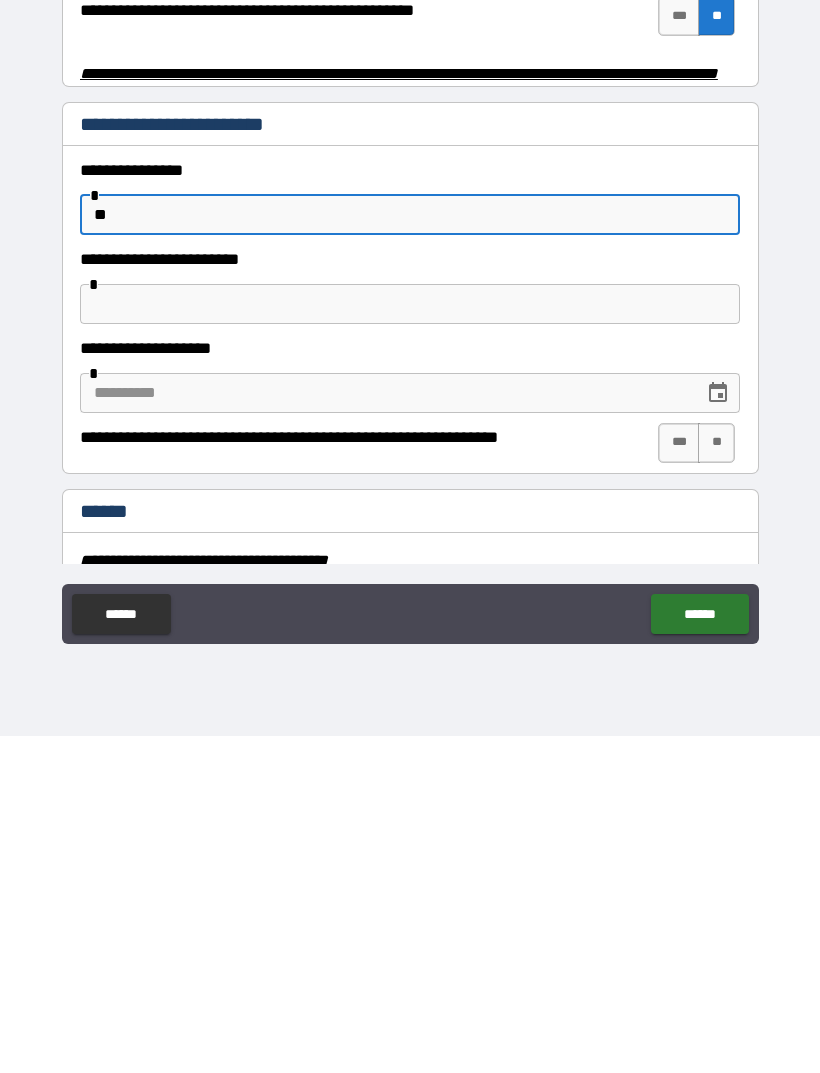 type on "*" 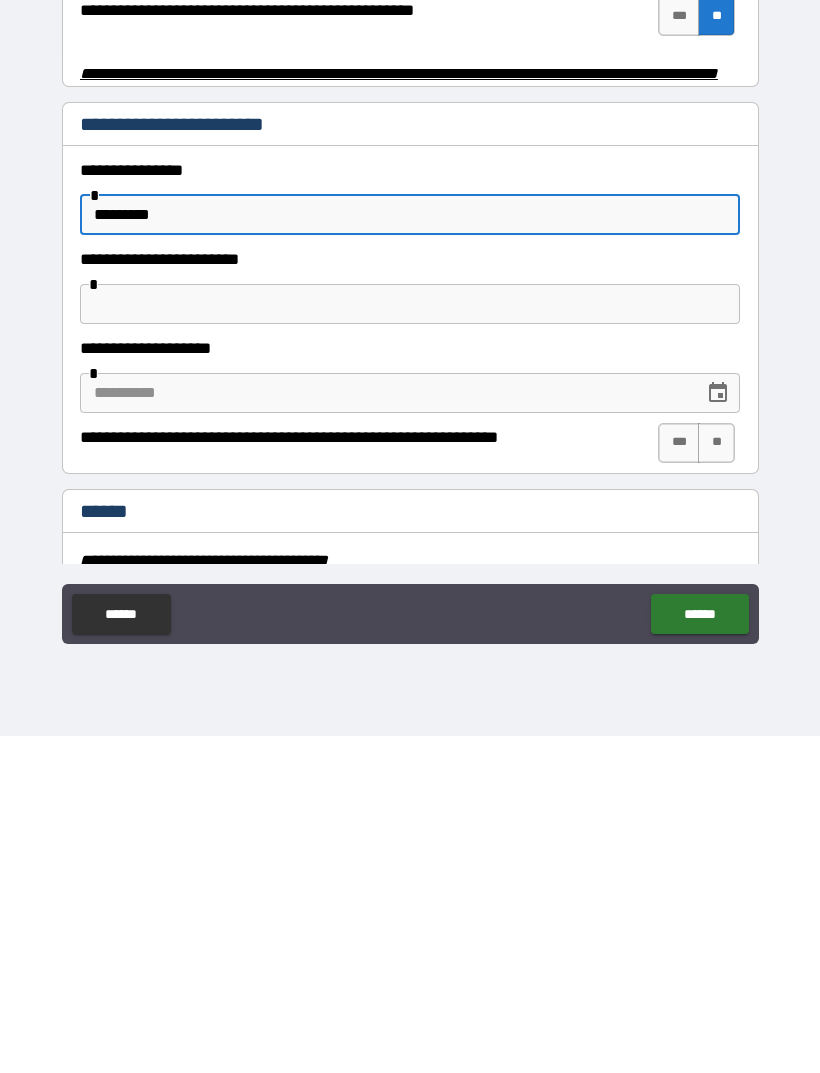 type on "*********" 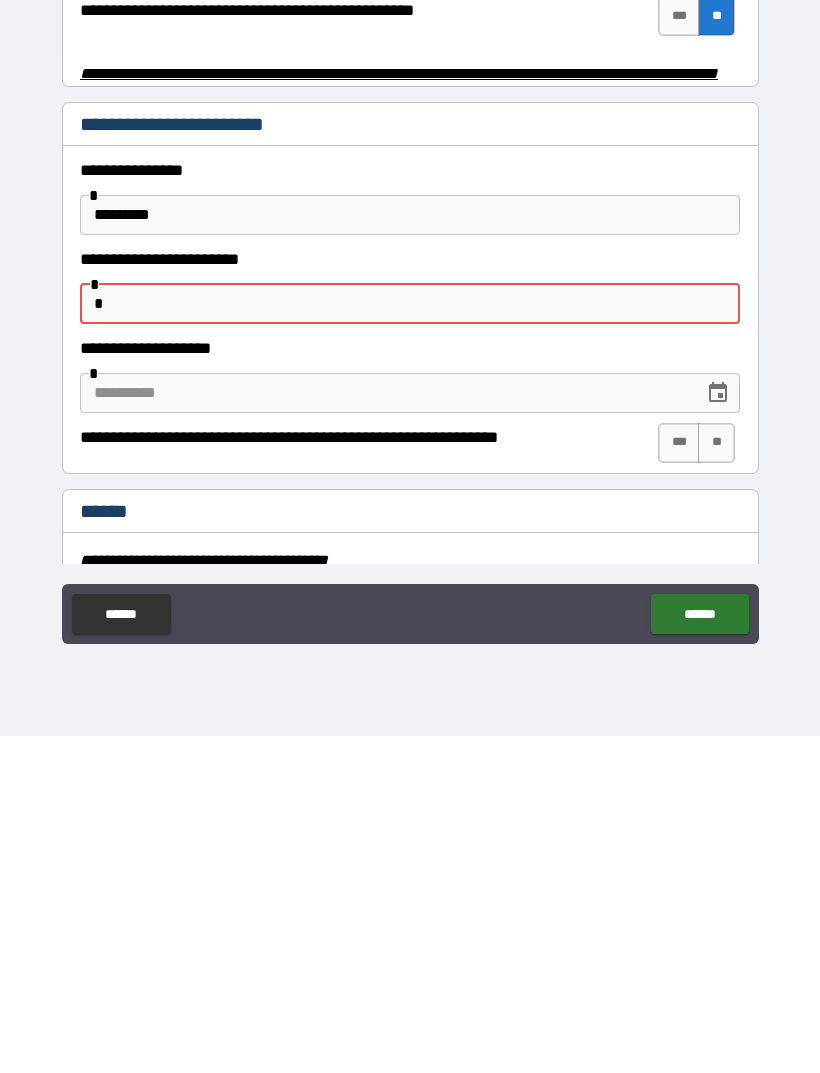 click on "*********" at bounding box center [410, 552] 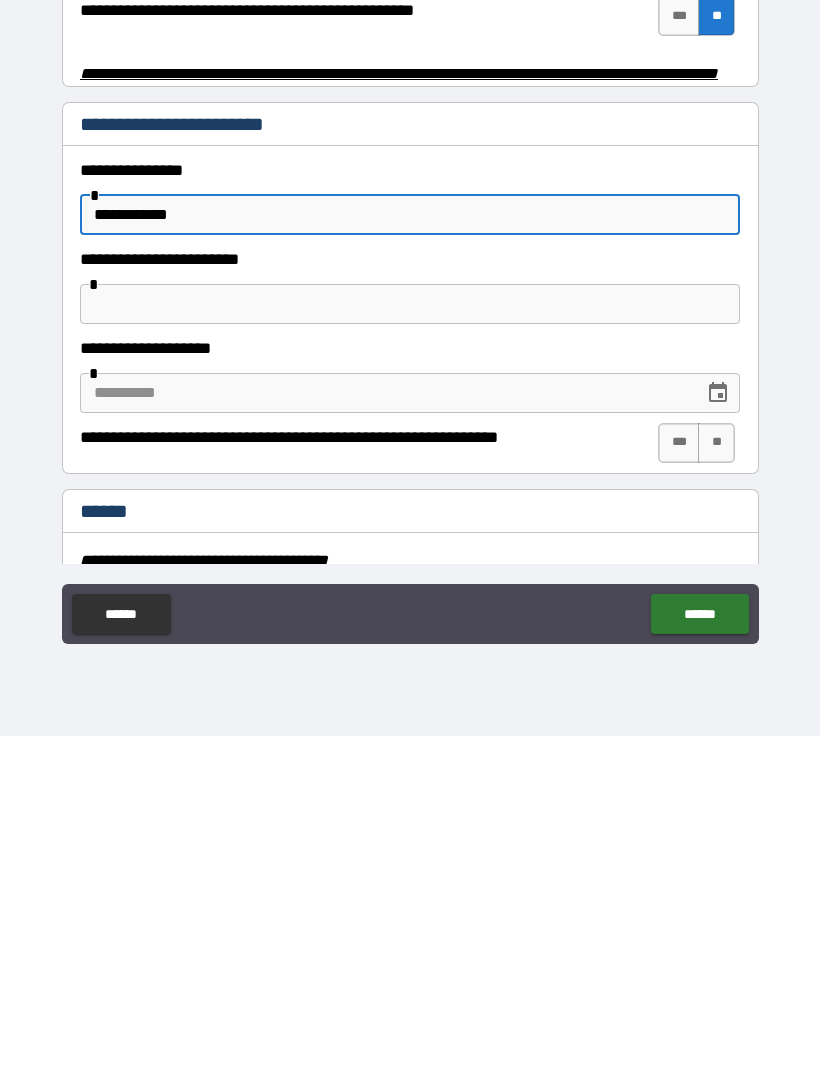 type on "**********" 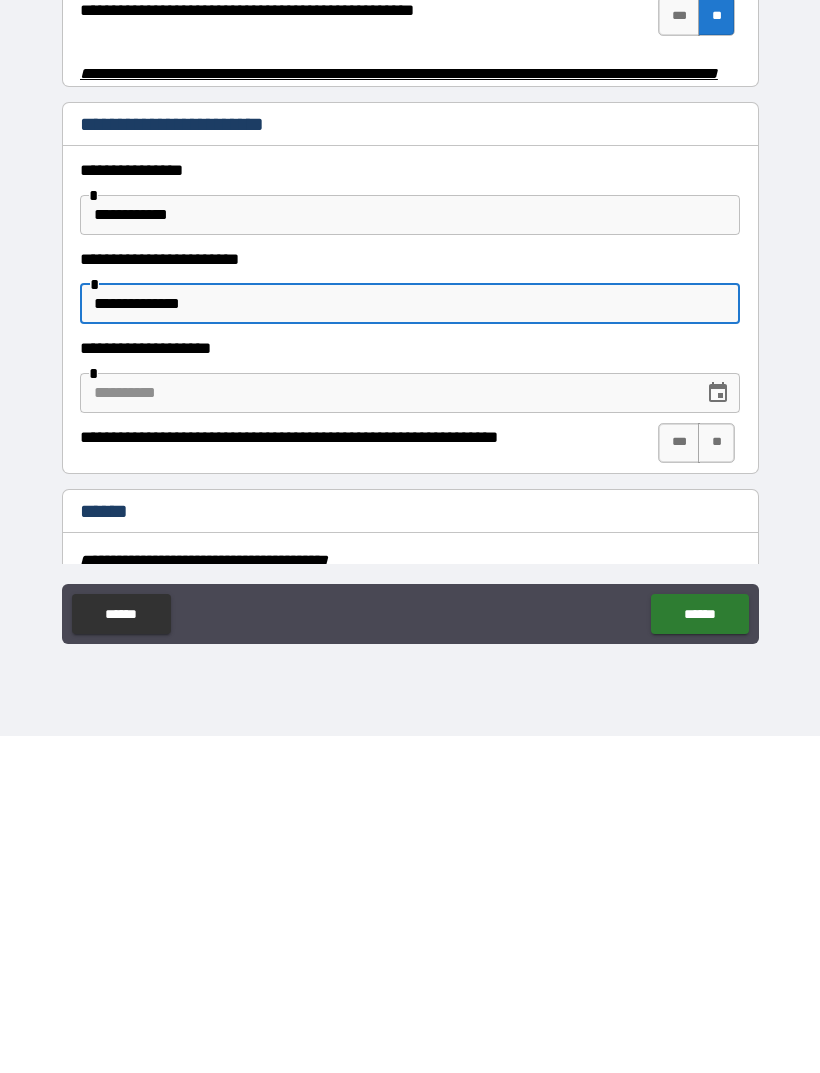 type on "**********" 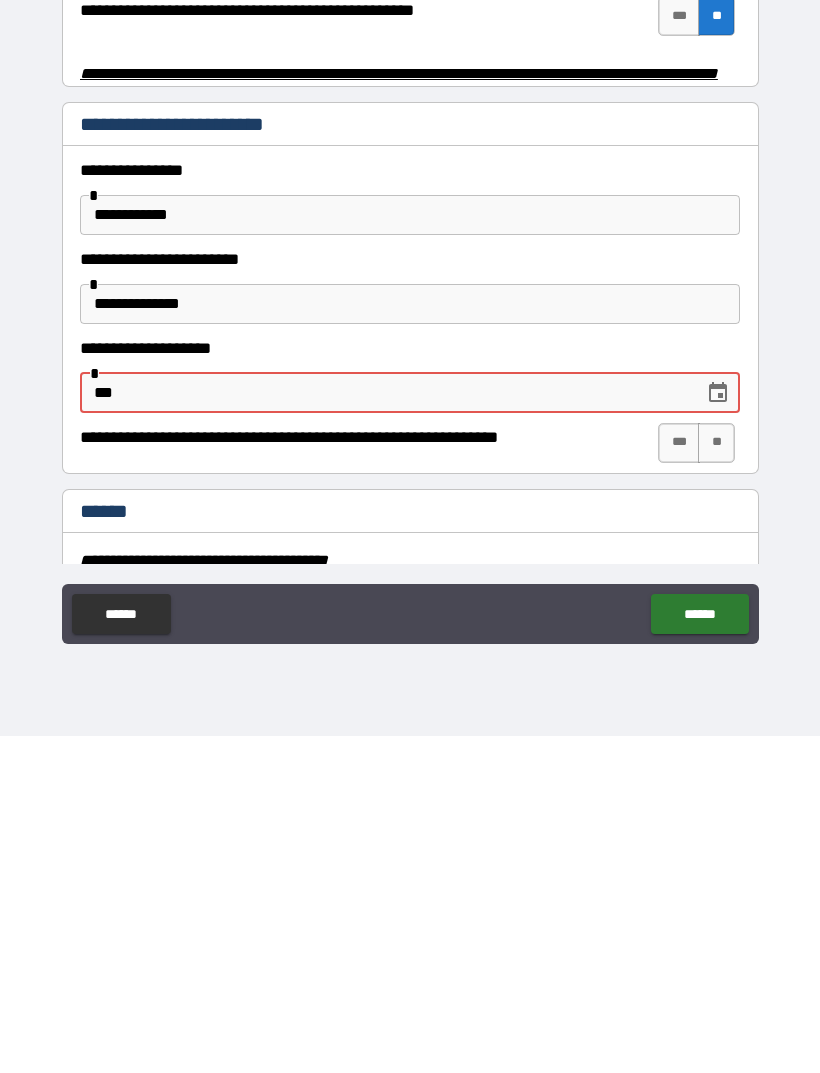 click on "***" at bounding box center (385, 730) 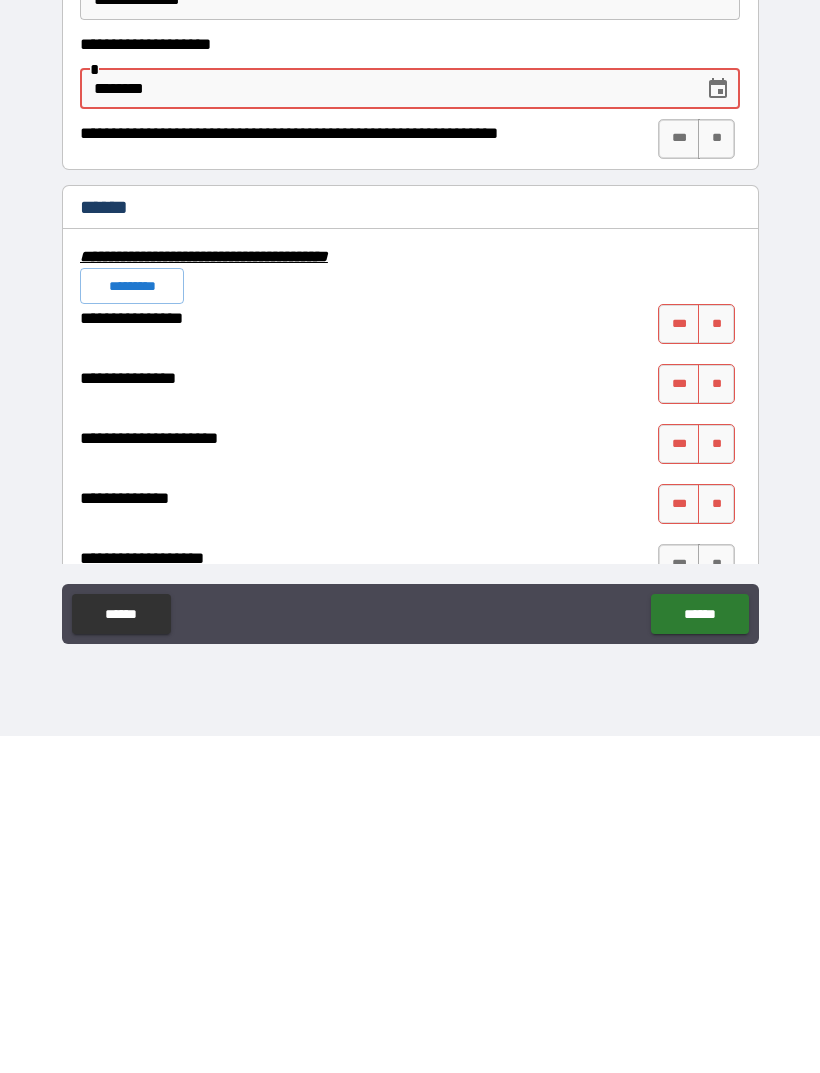 scroll, scrollTop: 4300, scrollLeft: 0, axis: vertical 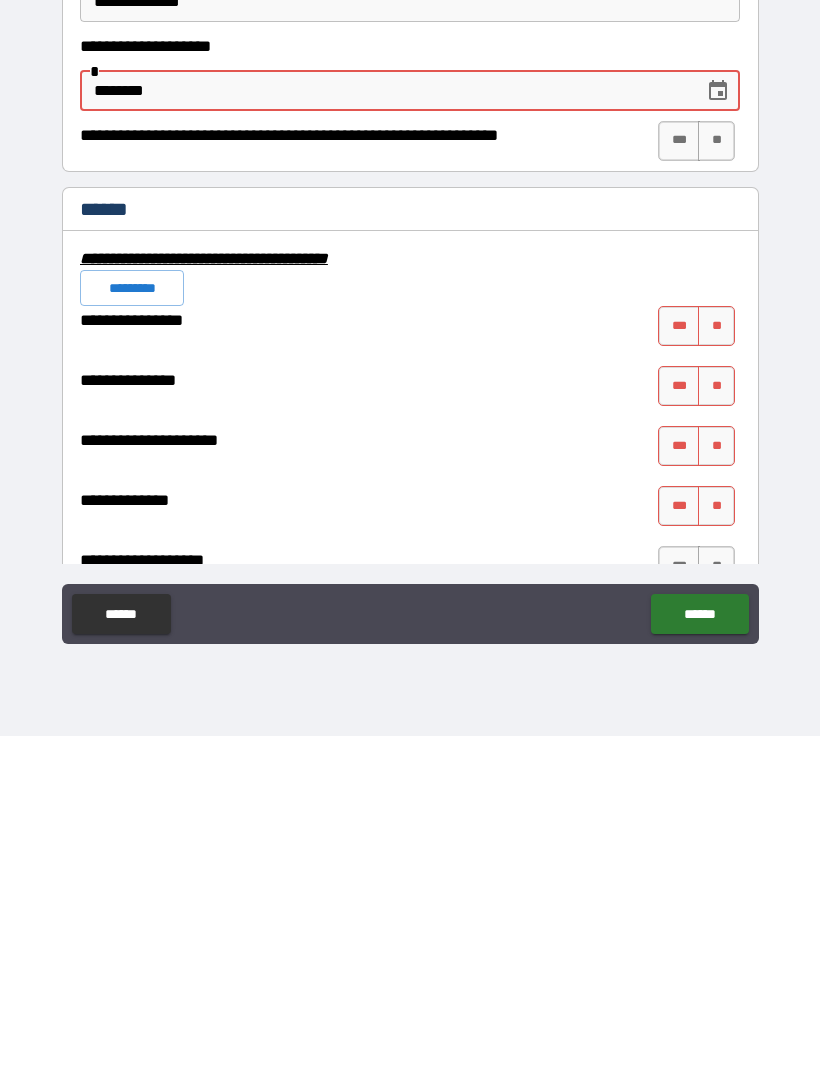 type on "********" 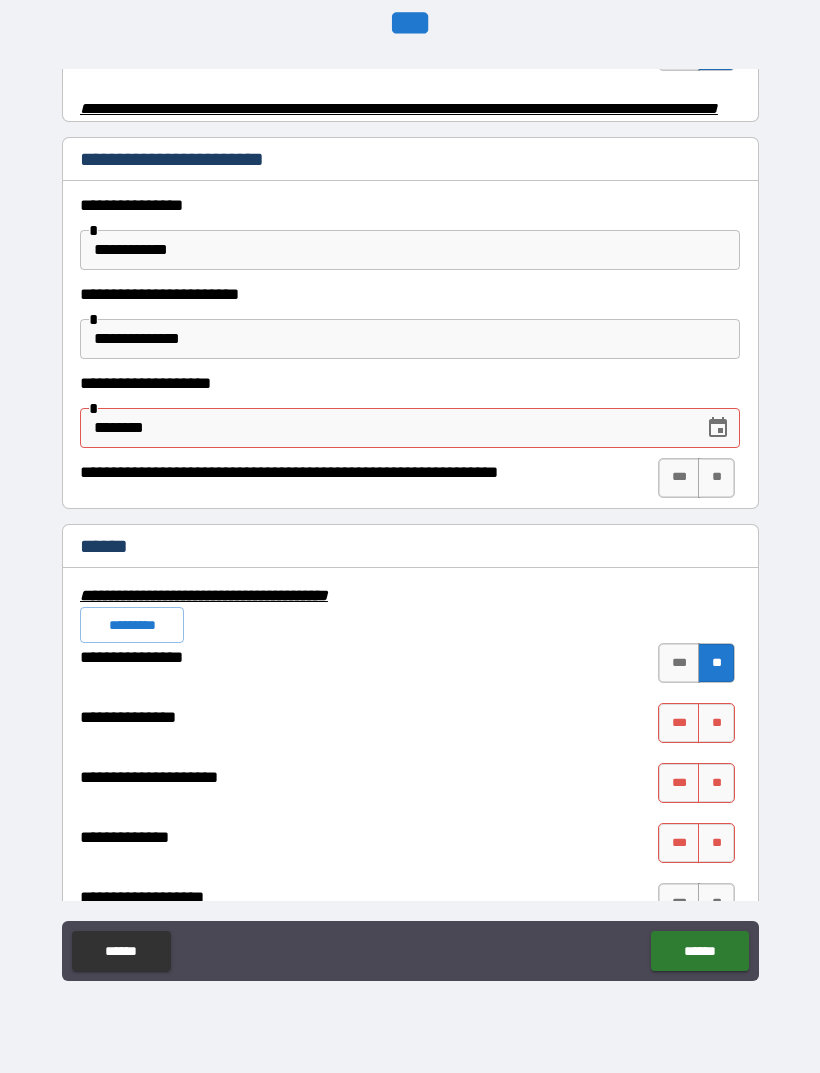 click on "**" at bounding box center (716, 723) 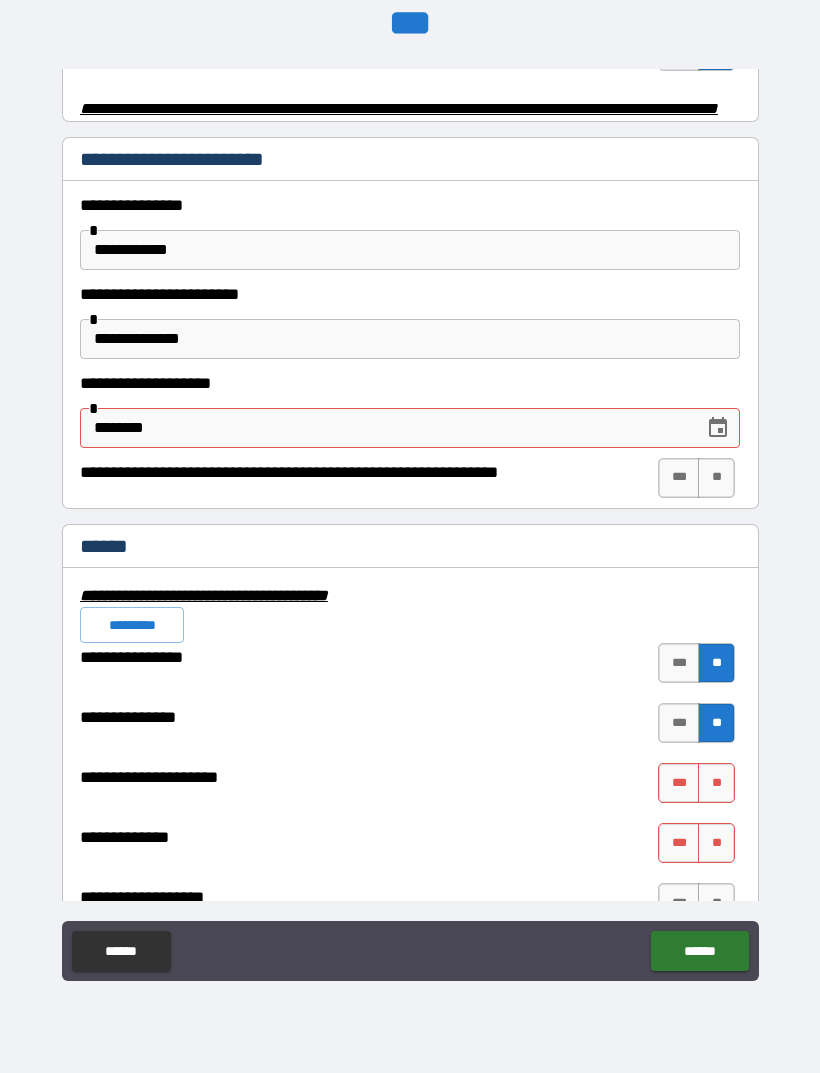 click on "**" at bounding box center (716, 723) 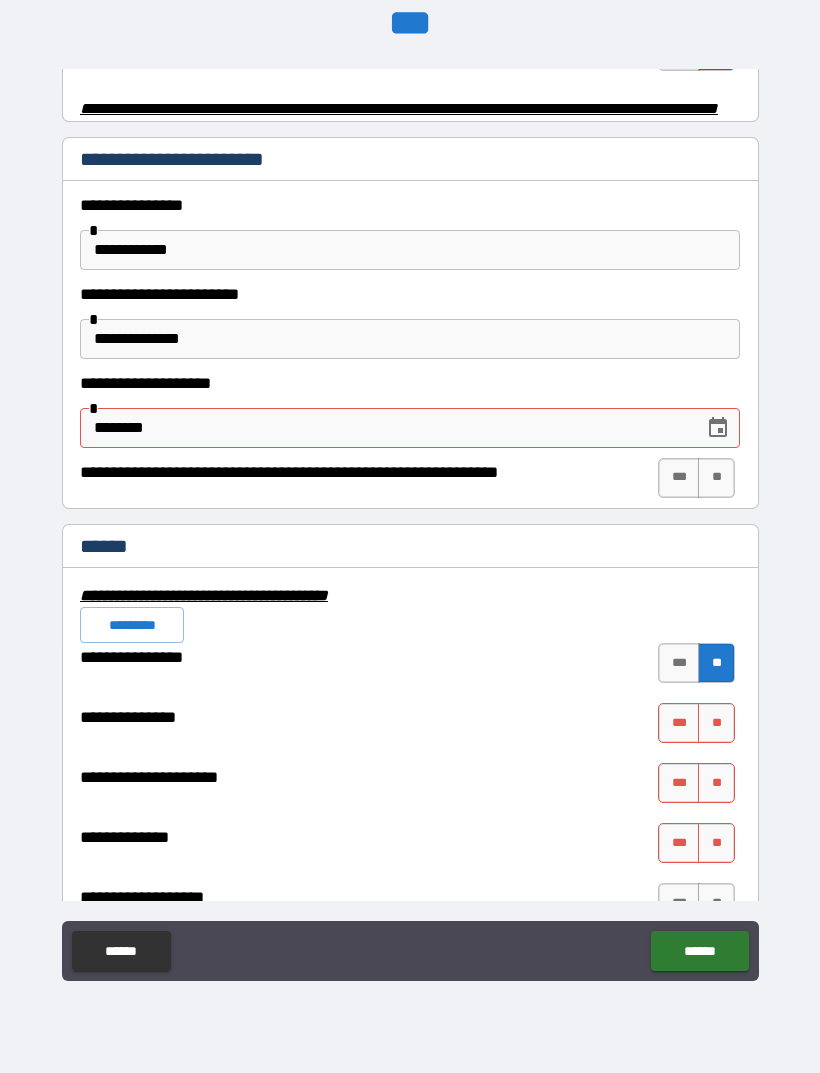 click on "**" at bounding box center (716, 723) 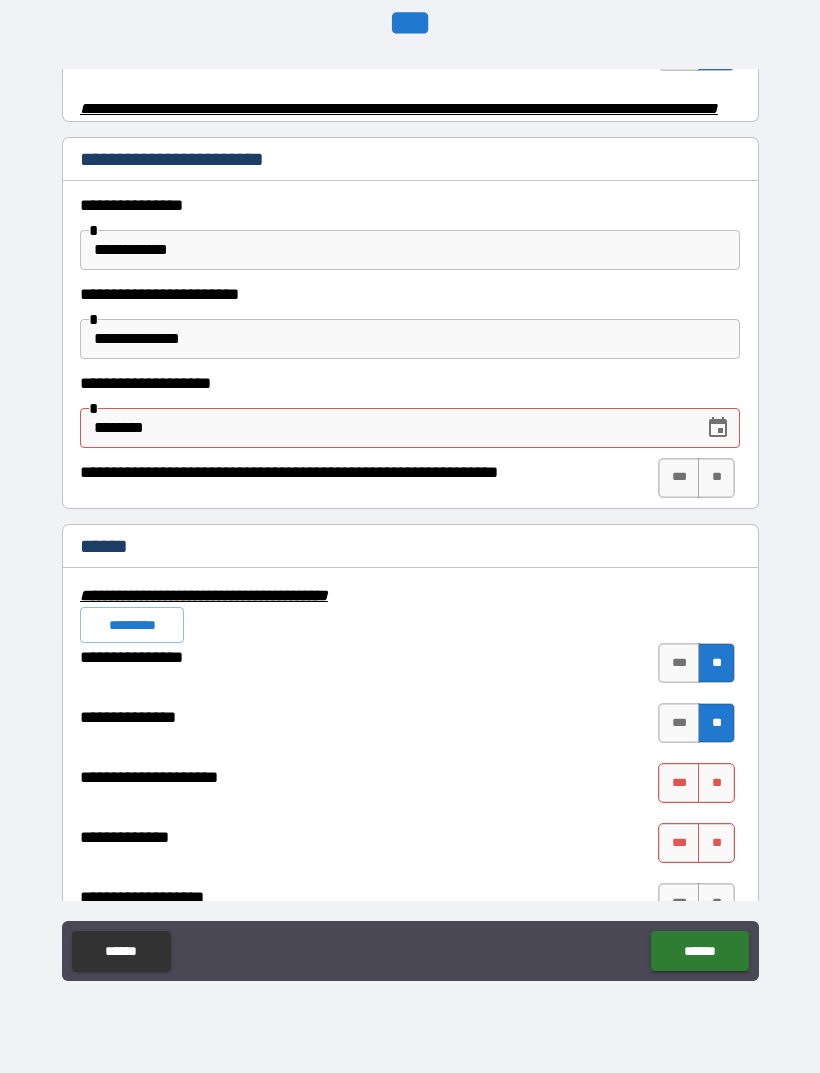 click on "**" at bounding box center [716, 783] 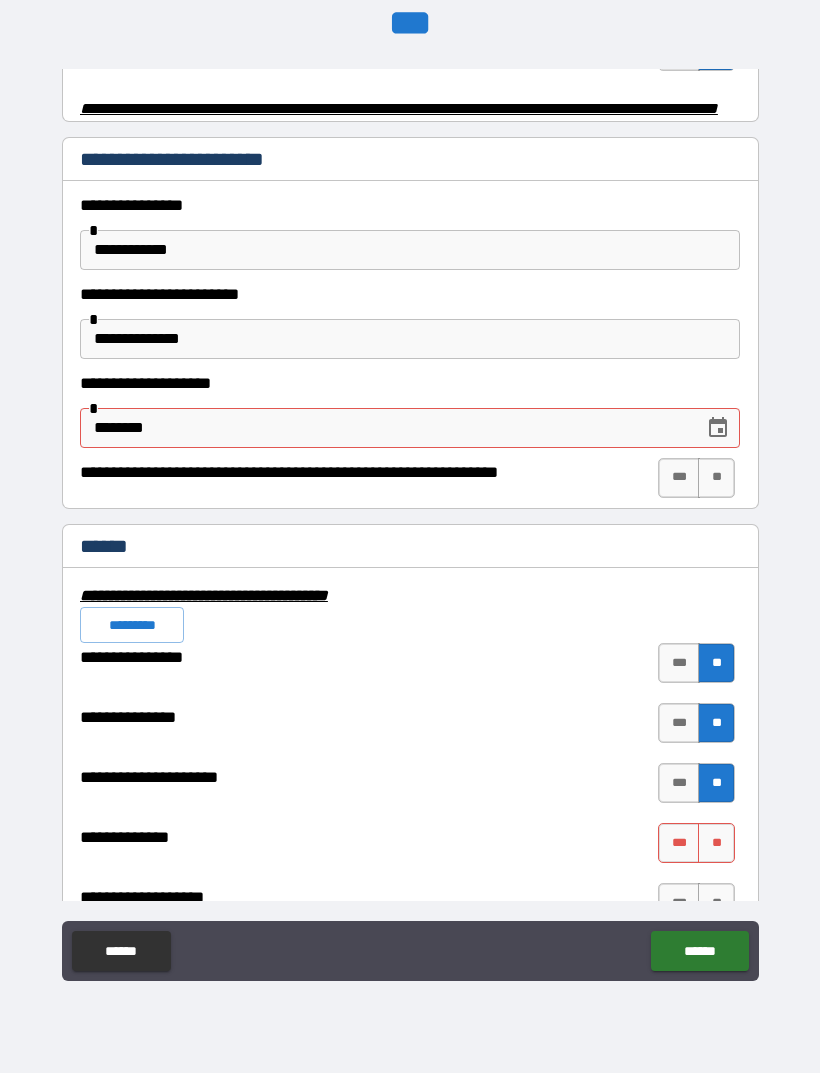 click on "**" at bounding box center [716, 843] 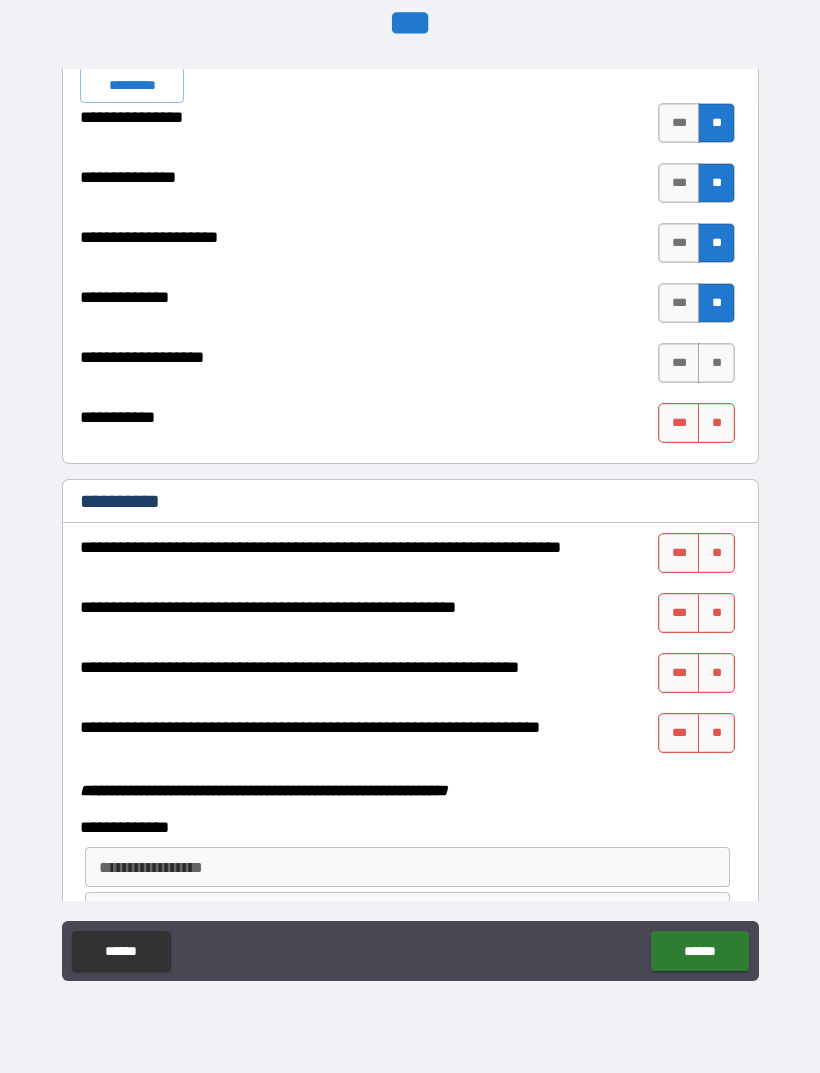 scroll, scrollTop: 4852, scrollLeft: 0, axis: vertical 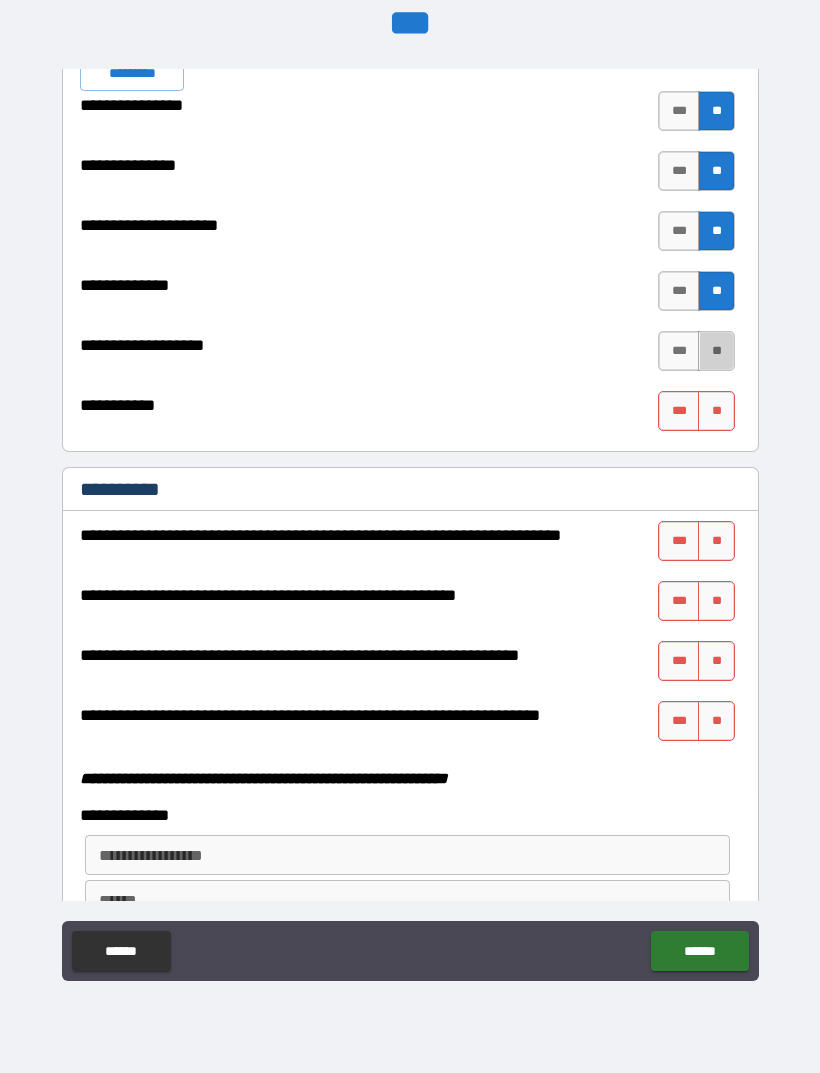 click on "**" at bounding box center (716, 351) 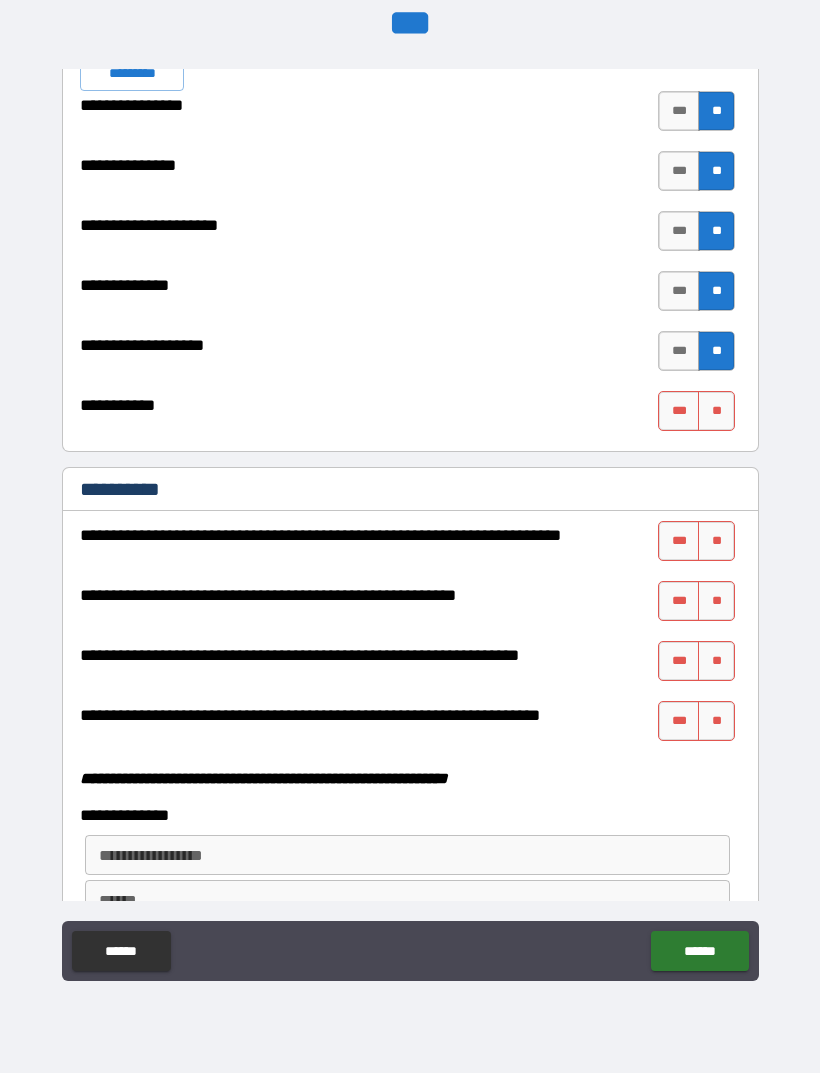 click on "**" at bounding box center (716, 411) 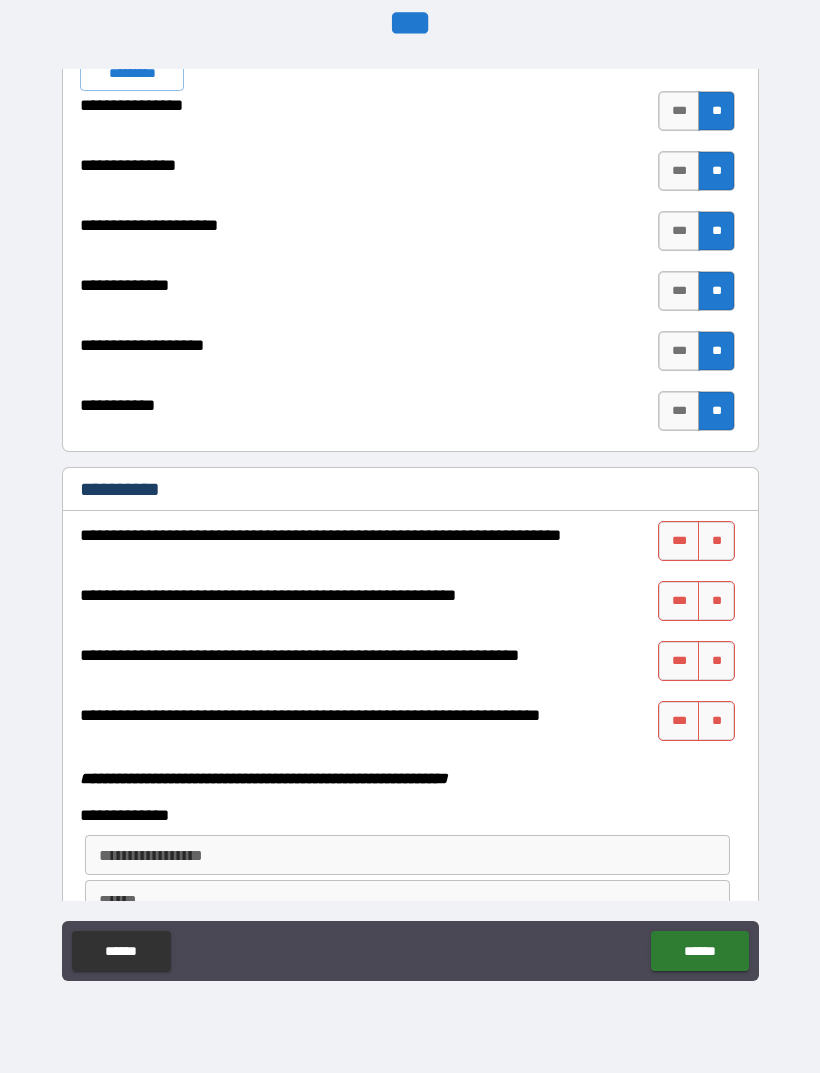 click on "**" at bounding box center [716, 541] 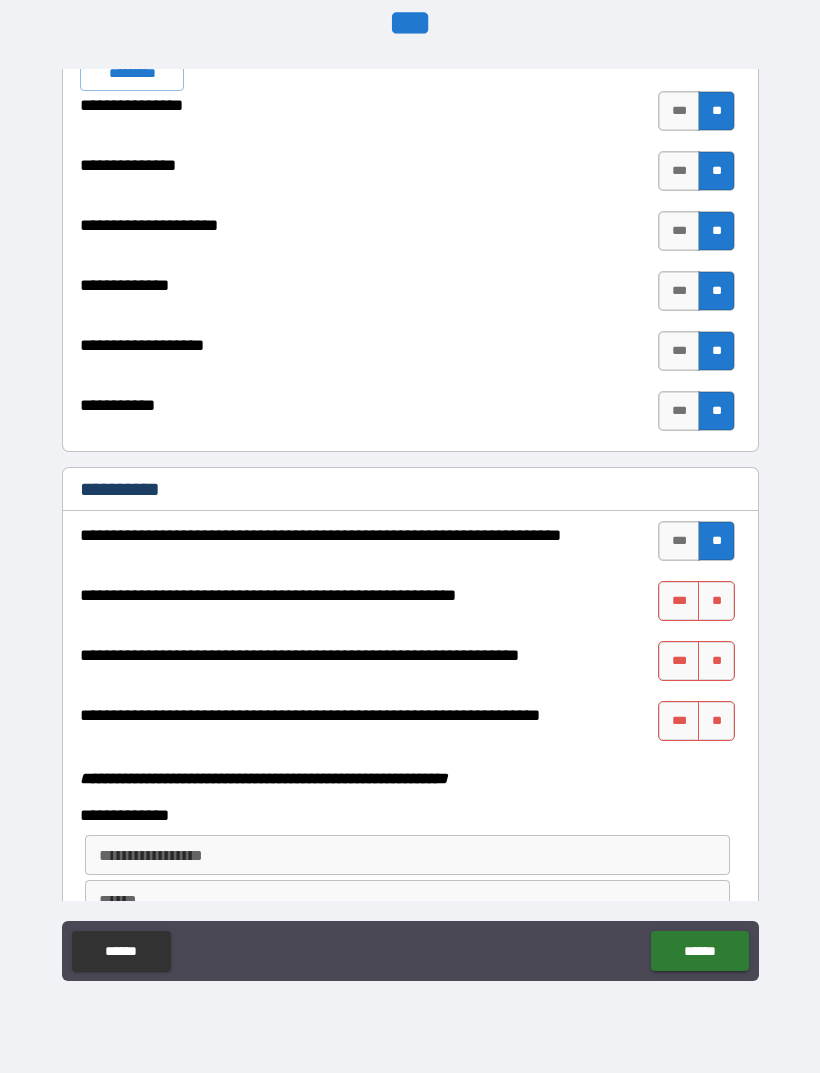 click on "**" at bounding box center [716, 601] 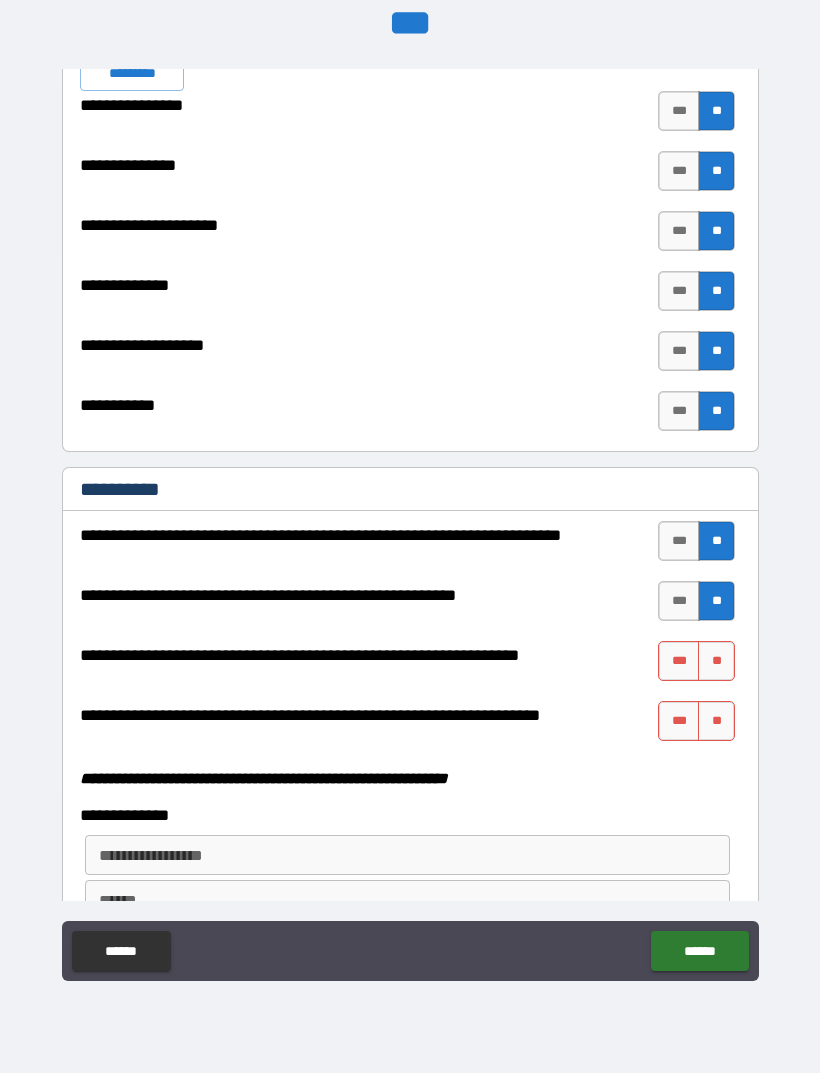 click on "**" at bounding box center [716, 661] 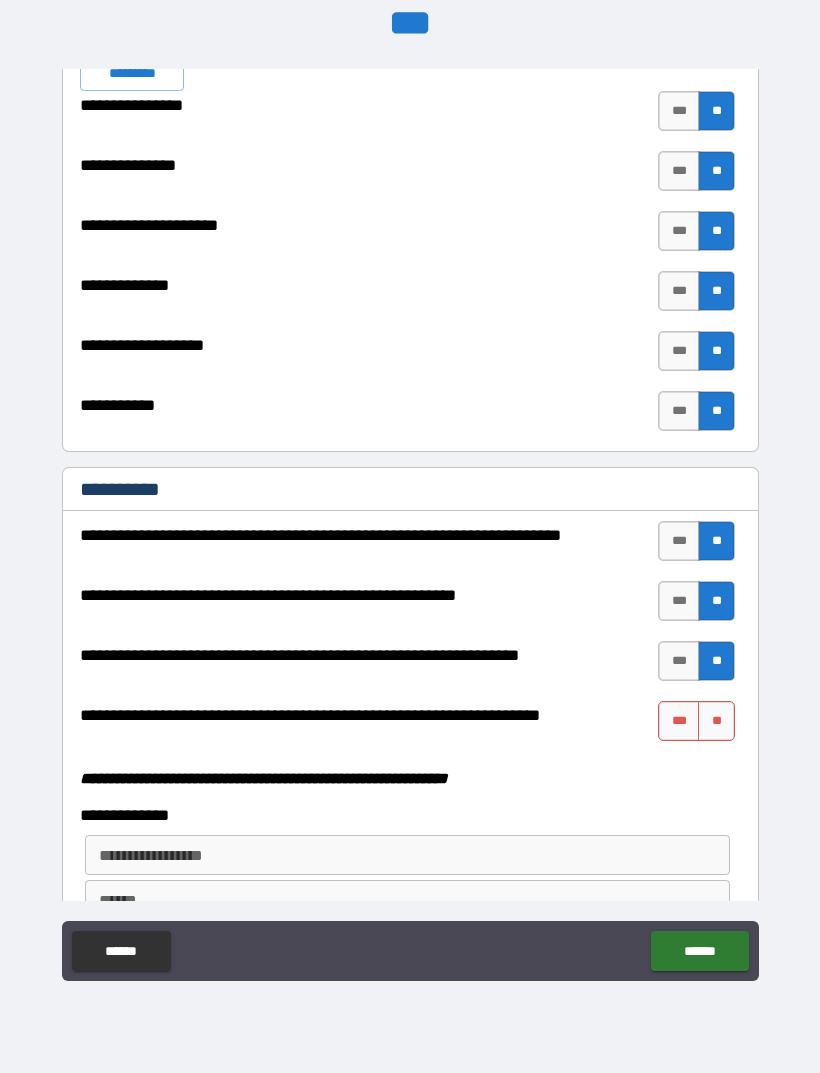 click on "***" at bounding box center [679, 721] 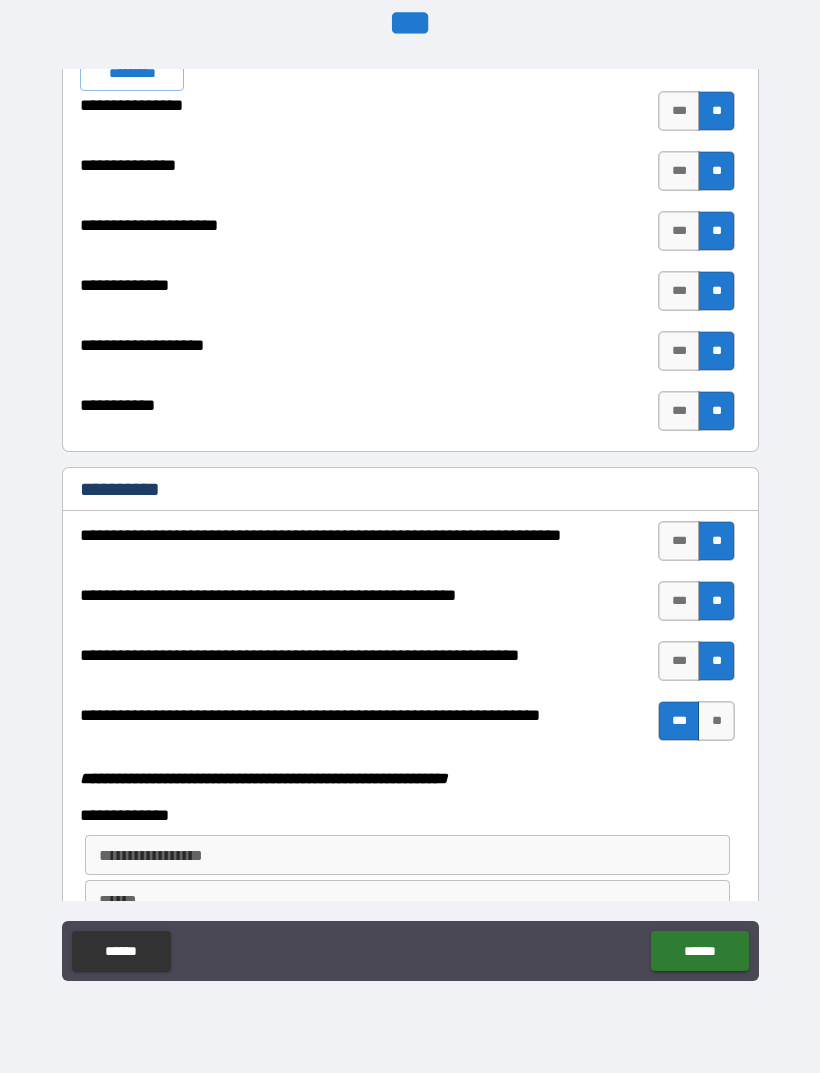 click on "**********" at bounding box center [407, 855] 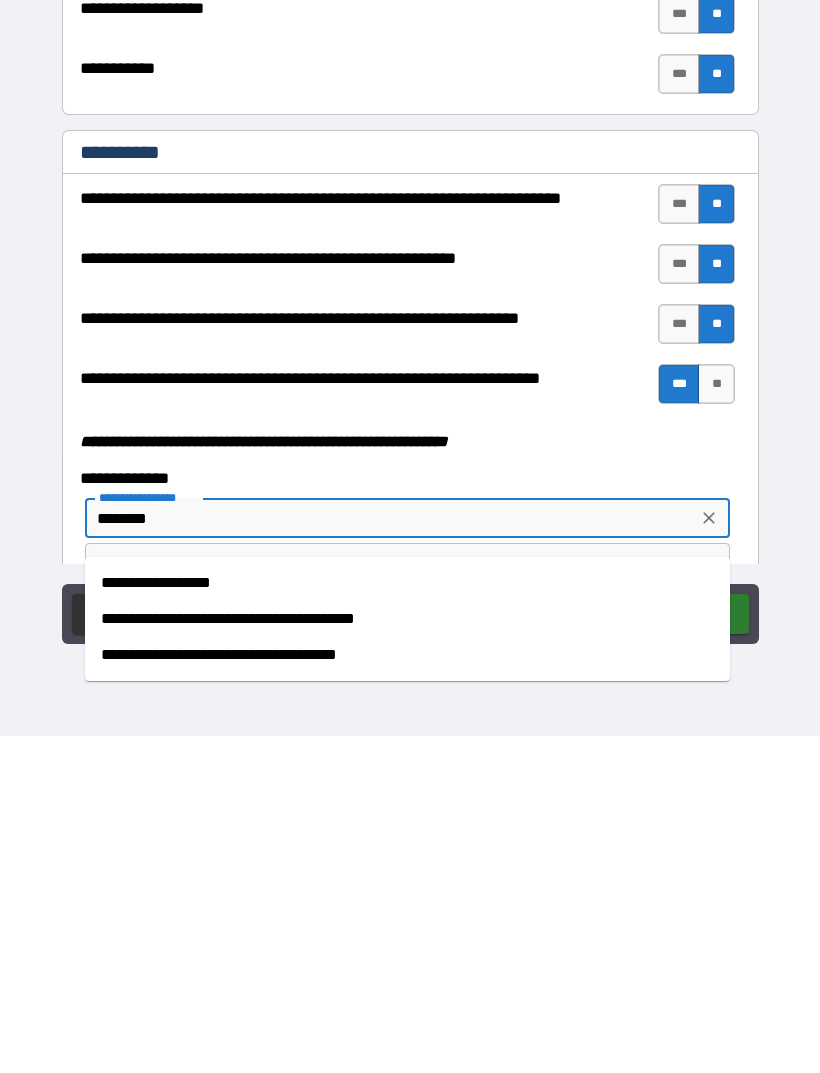 click on "**********" at bounding box center (407, 956) 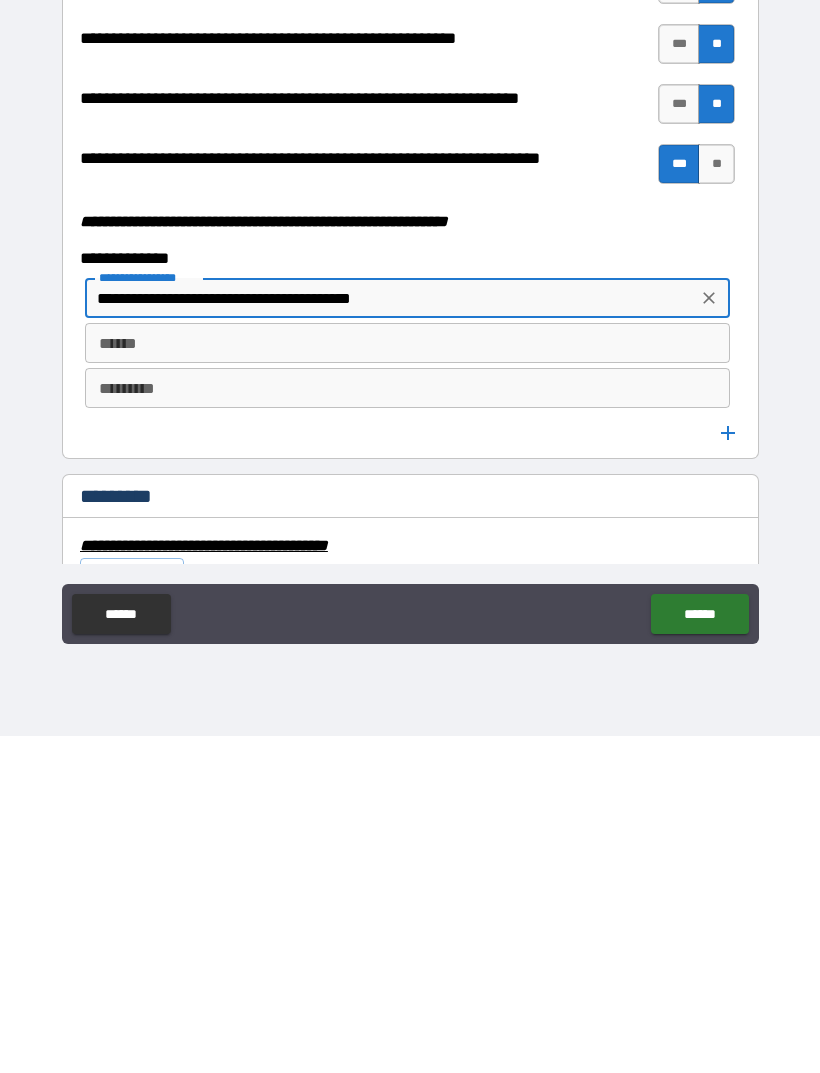 scroll, scrollTop: 5070, scrollLeft: 0, axis: vertical 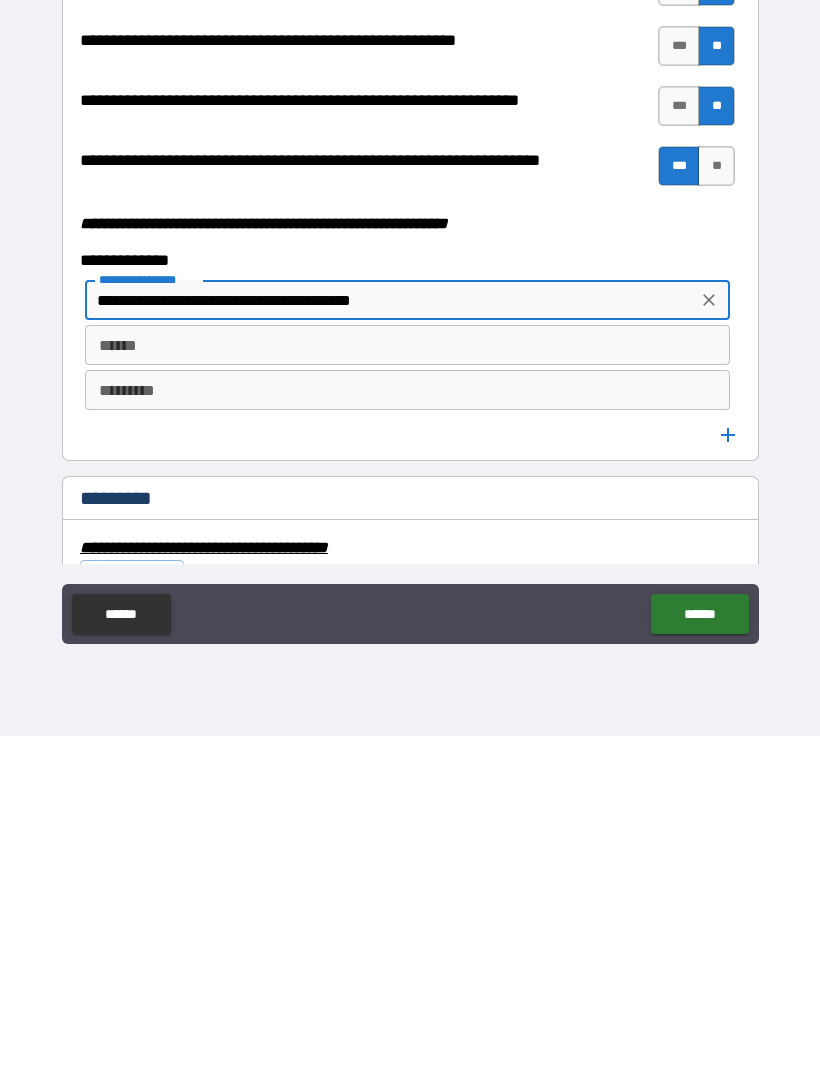click on "******" at bounding box center [407, 682] 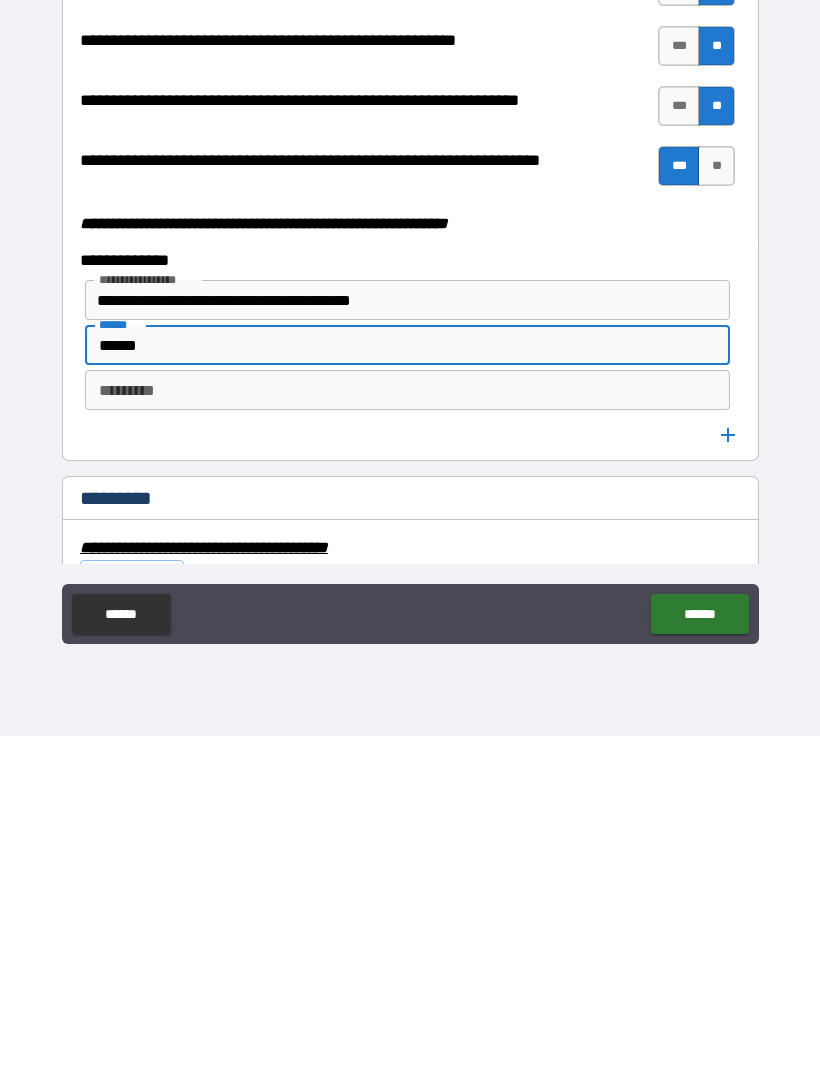 type on "******" 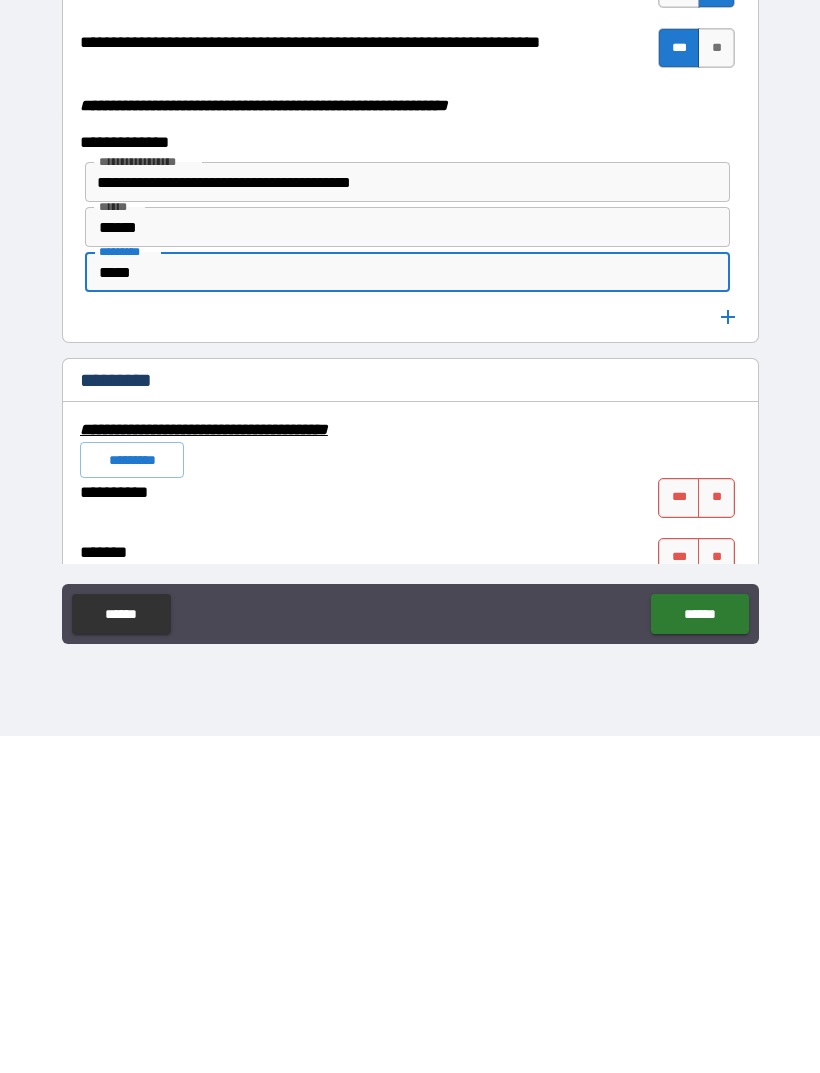 scroll, scrollTop: 5187, scrollLeft: 0, axis: vertical 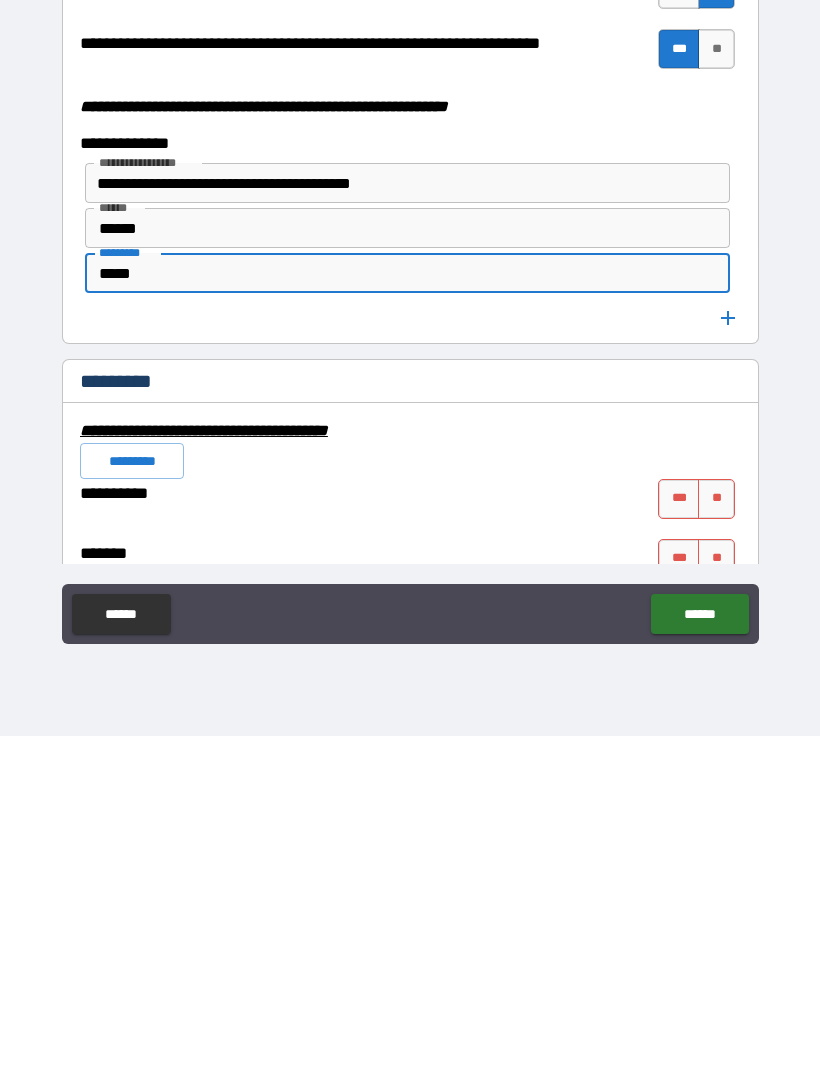 type on "*****" 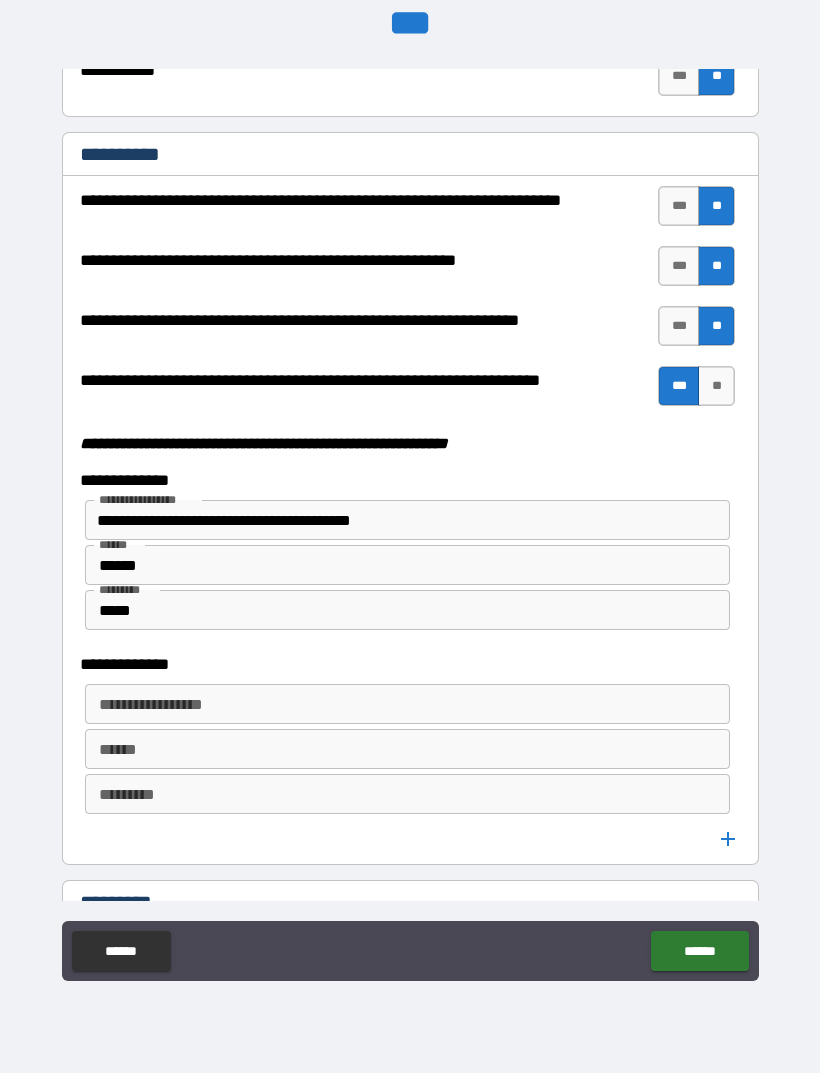 click on "**********" at bounding box center [406, 704] 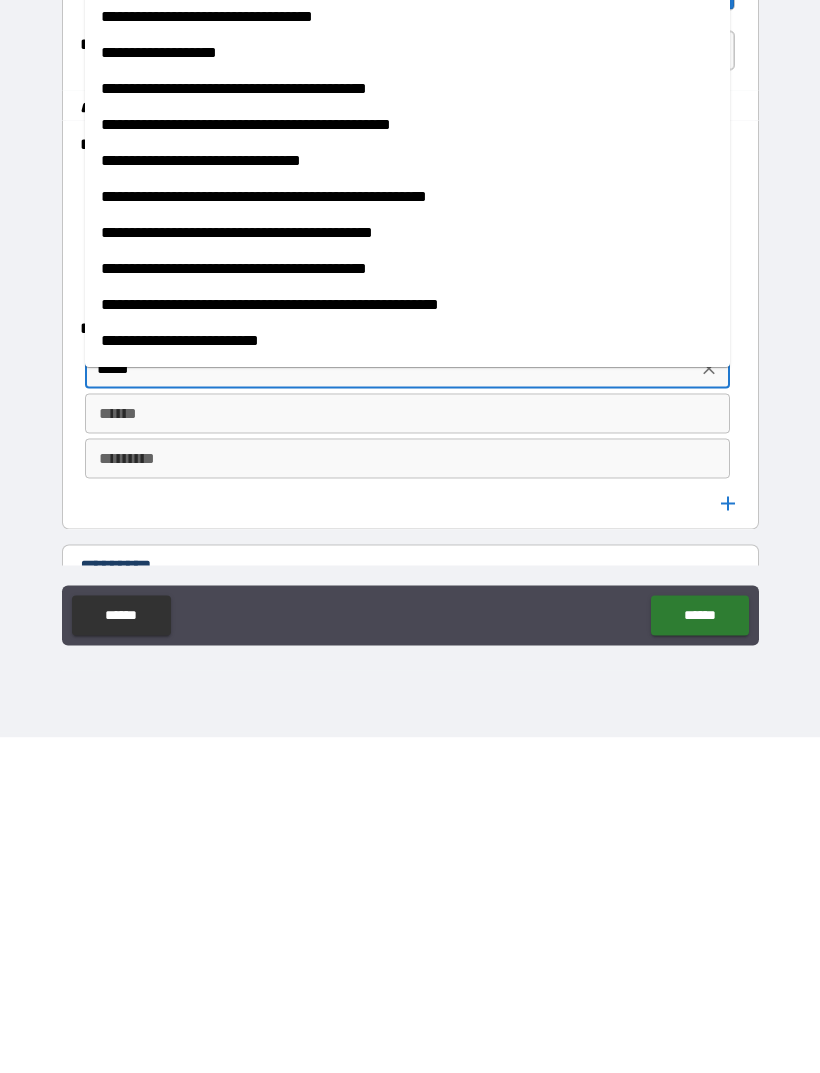 scroll, scrollTop: 110, scrollLeft: 0, axis: vertical 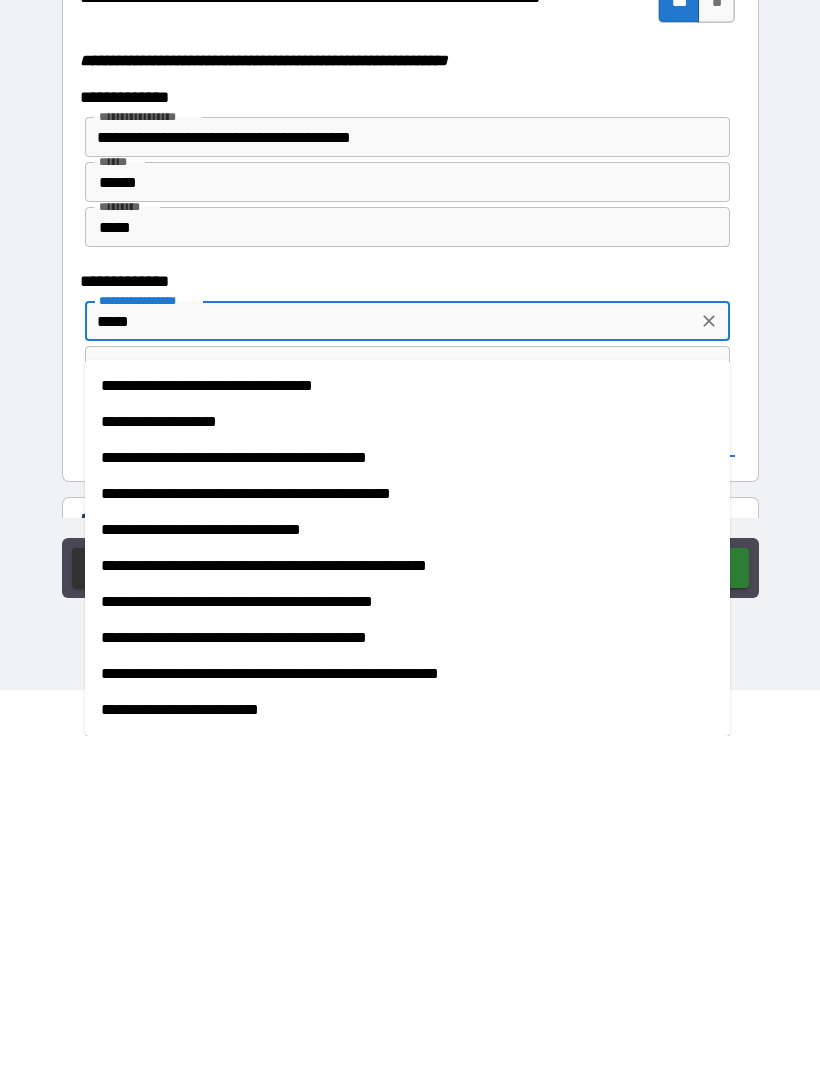 click on "**********" at bounding box center [407, 759] 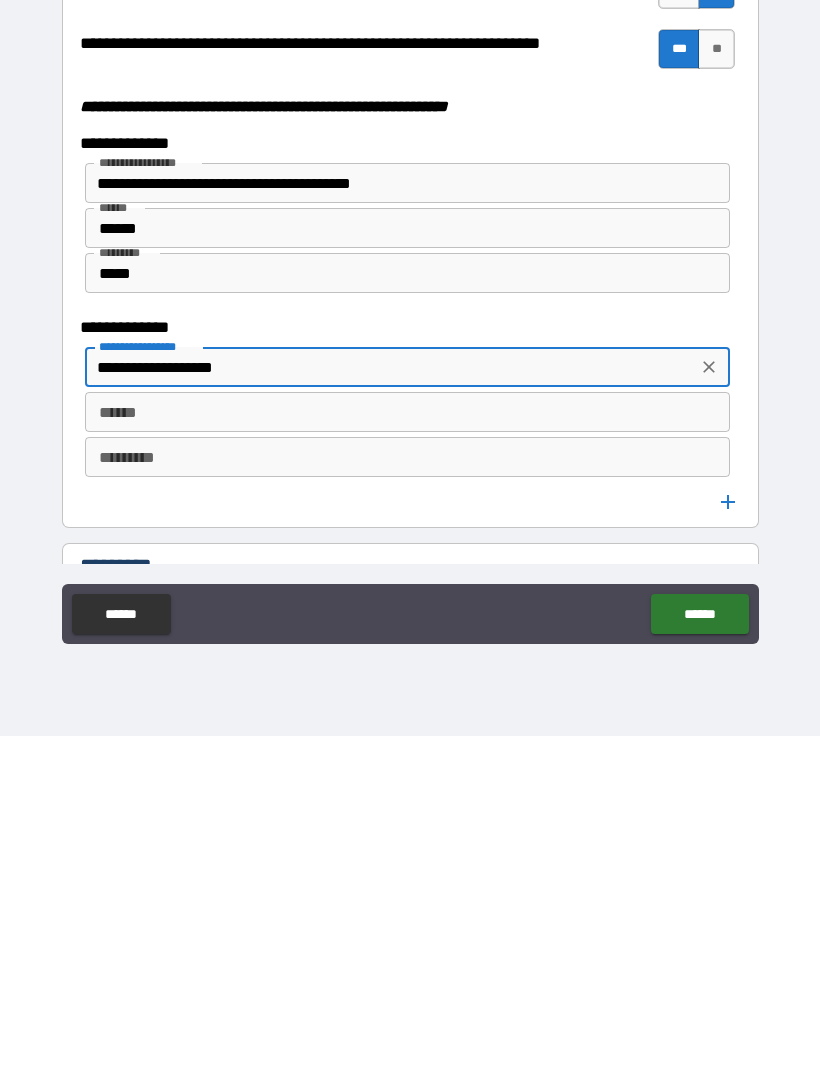 scroll, scrollTop: 64, scrollLeft: 0, axis: vertical 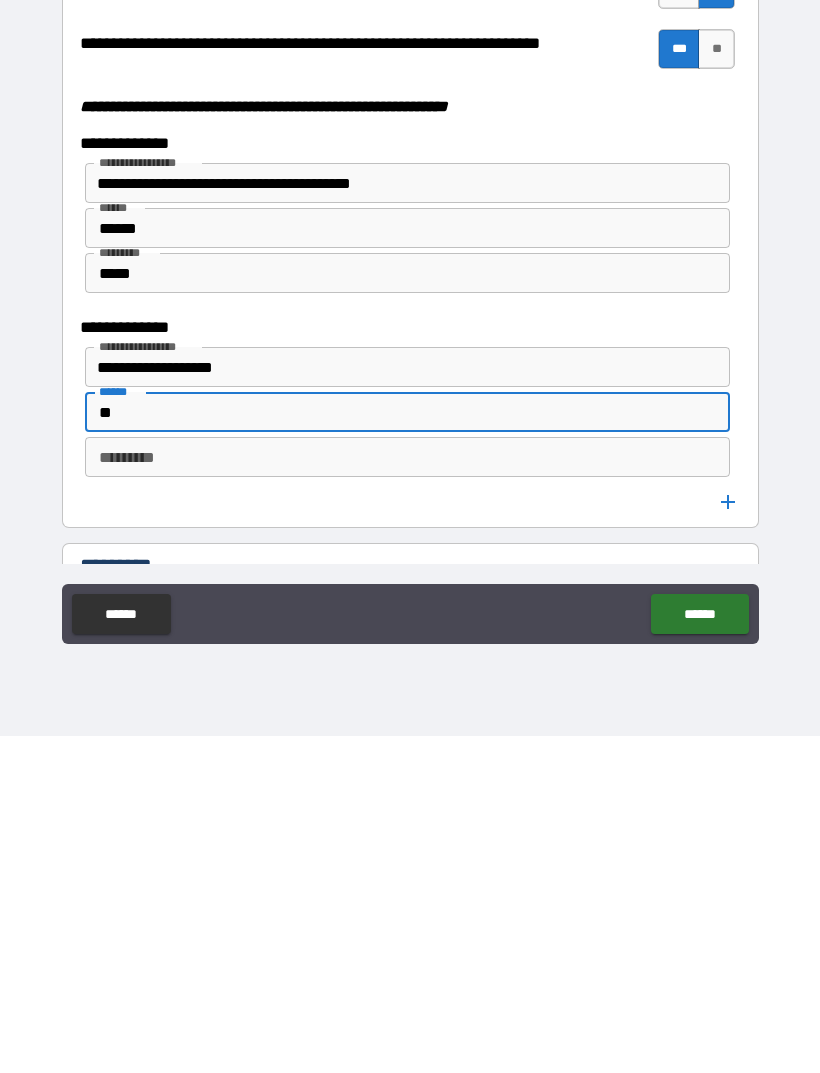 type on "*" 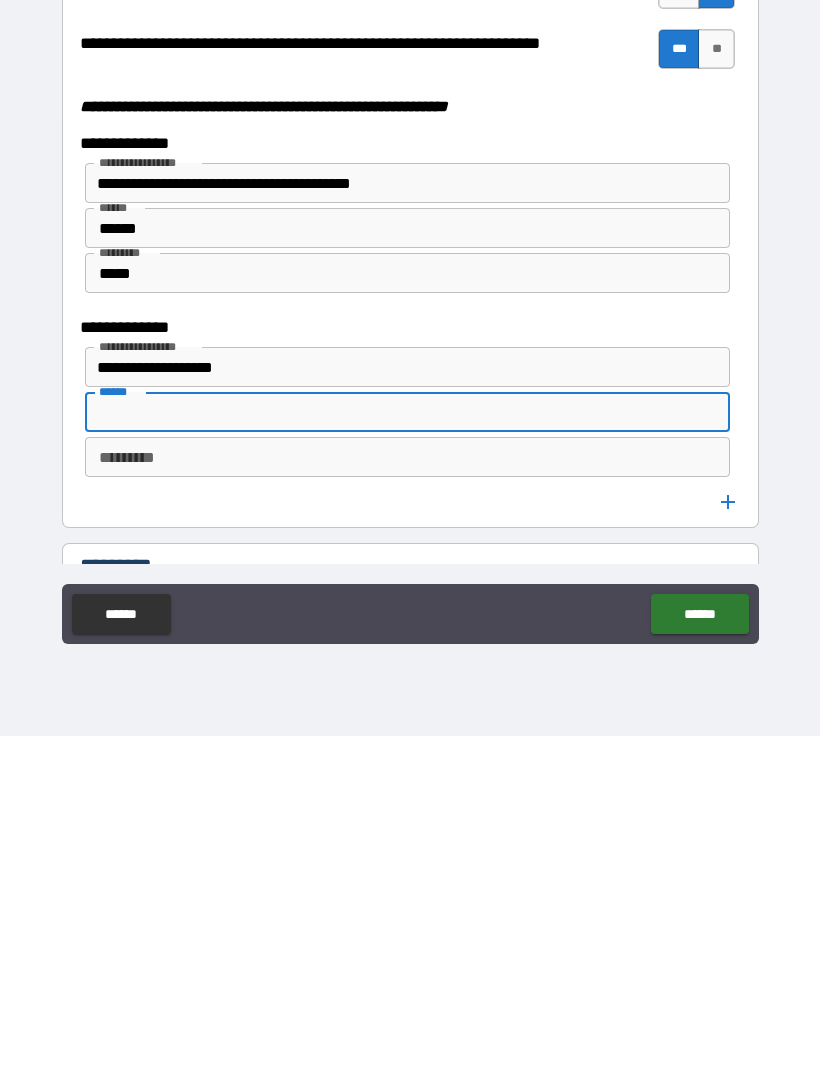 type on "*" 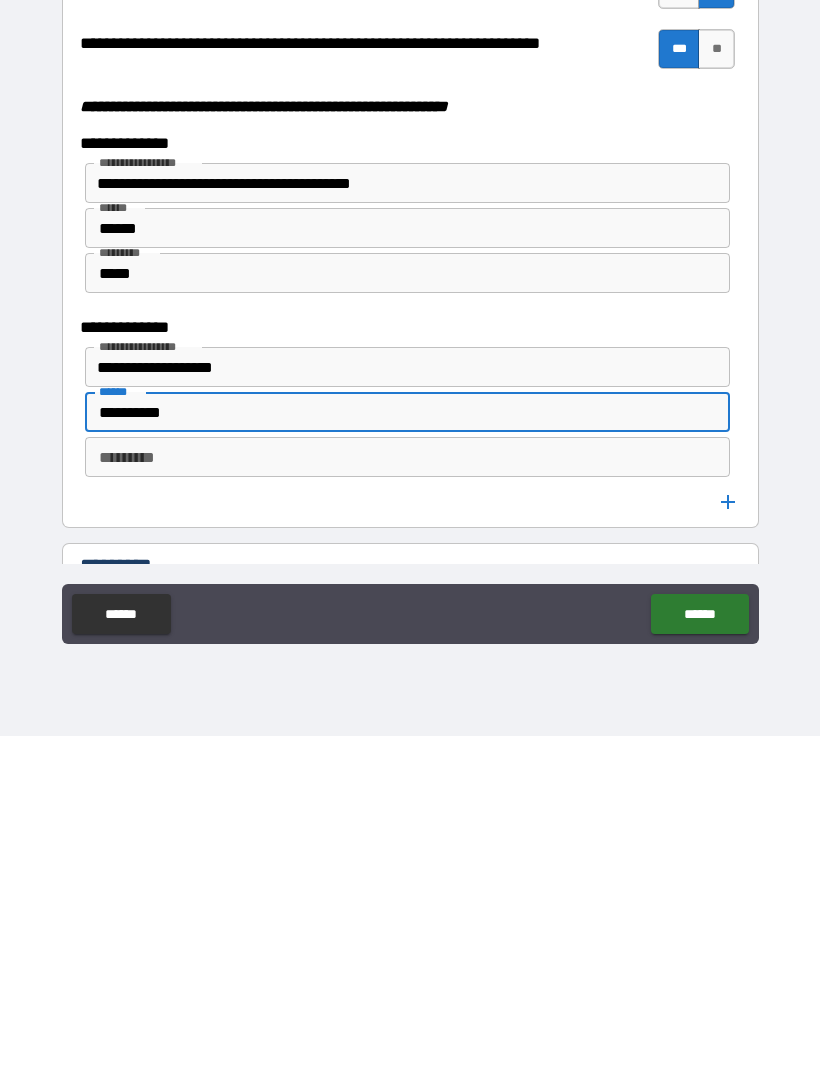 type on "**********" 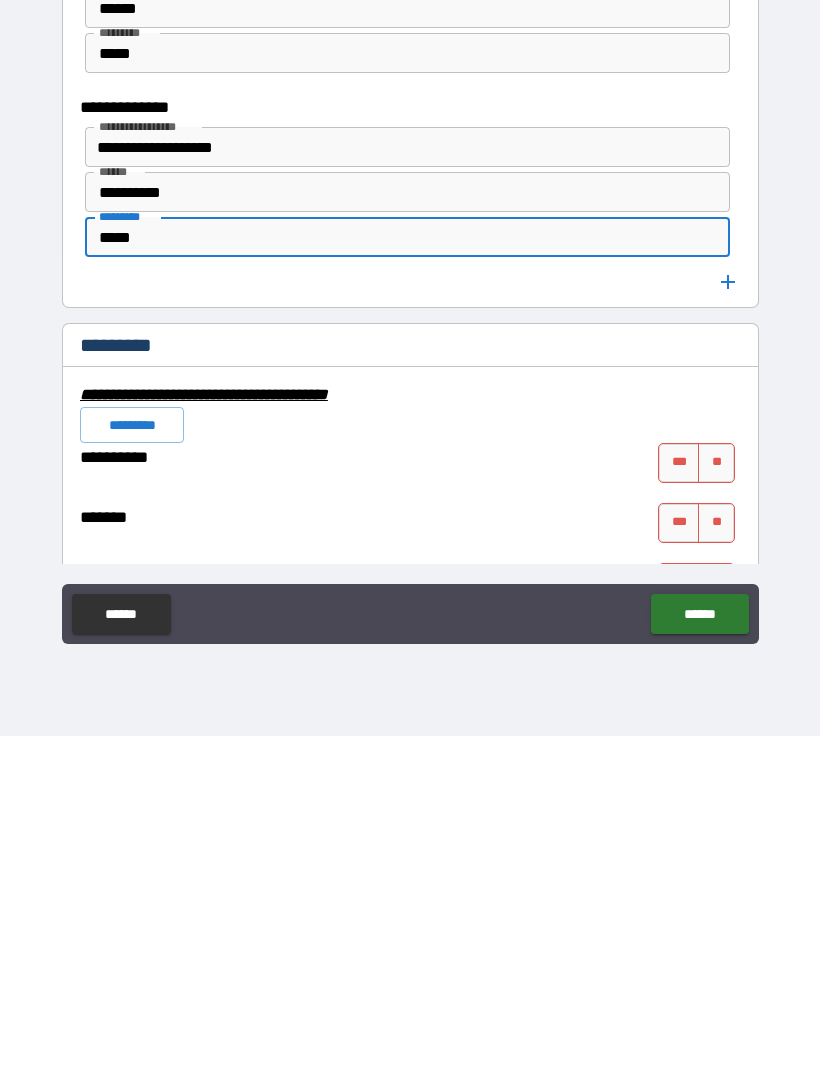 scroll, scrollTop: 5428, scrollLeft: 0, axis: vertical 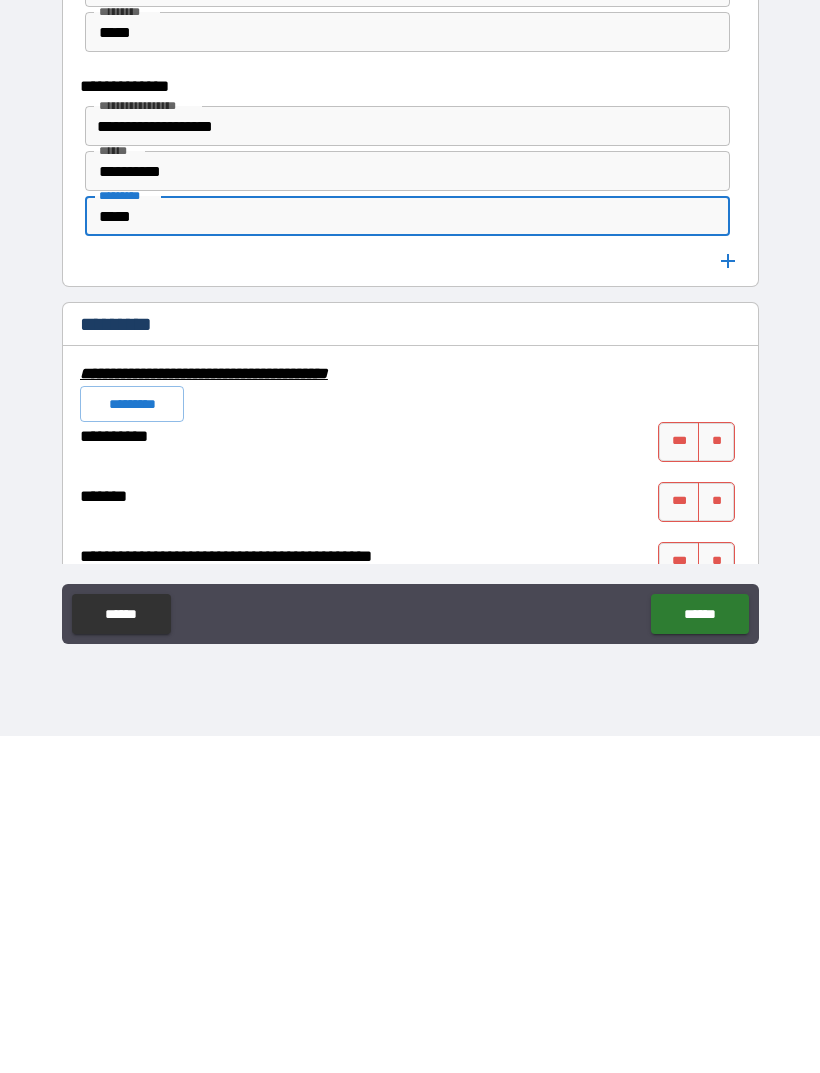 type on "*****" 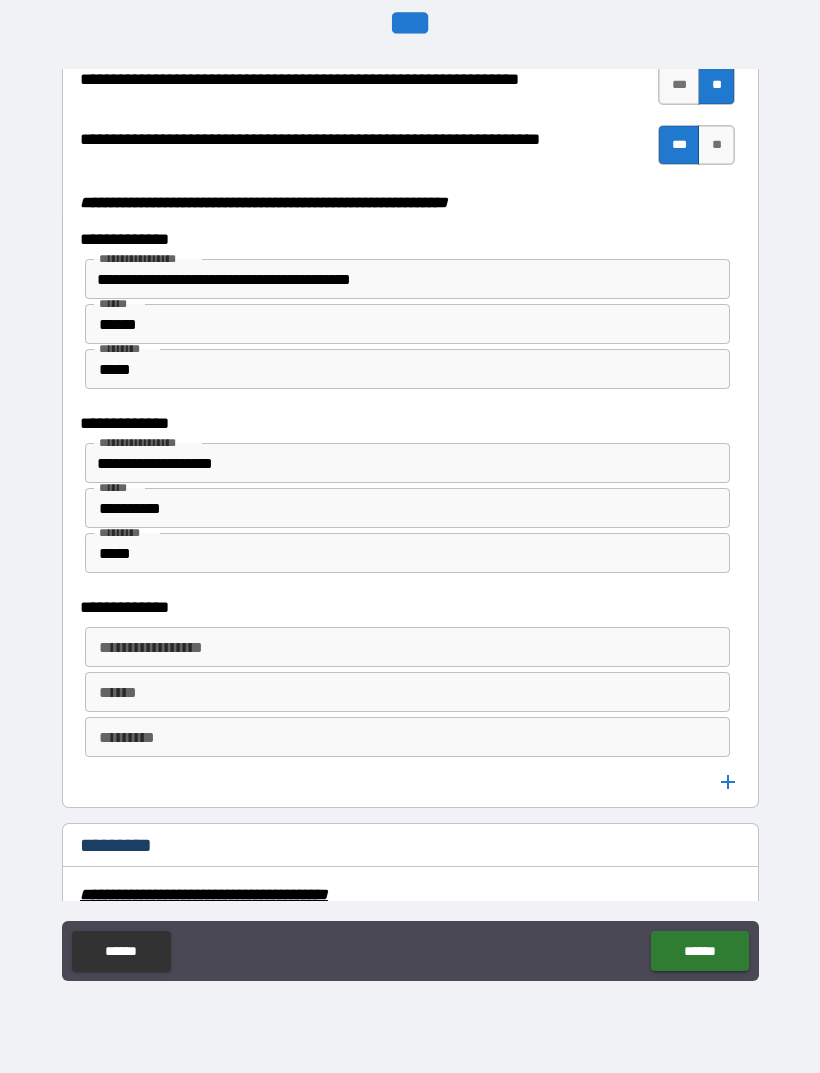 click on "**********" at bounding box center (407, 647) 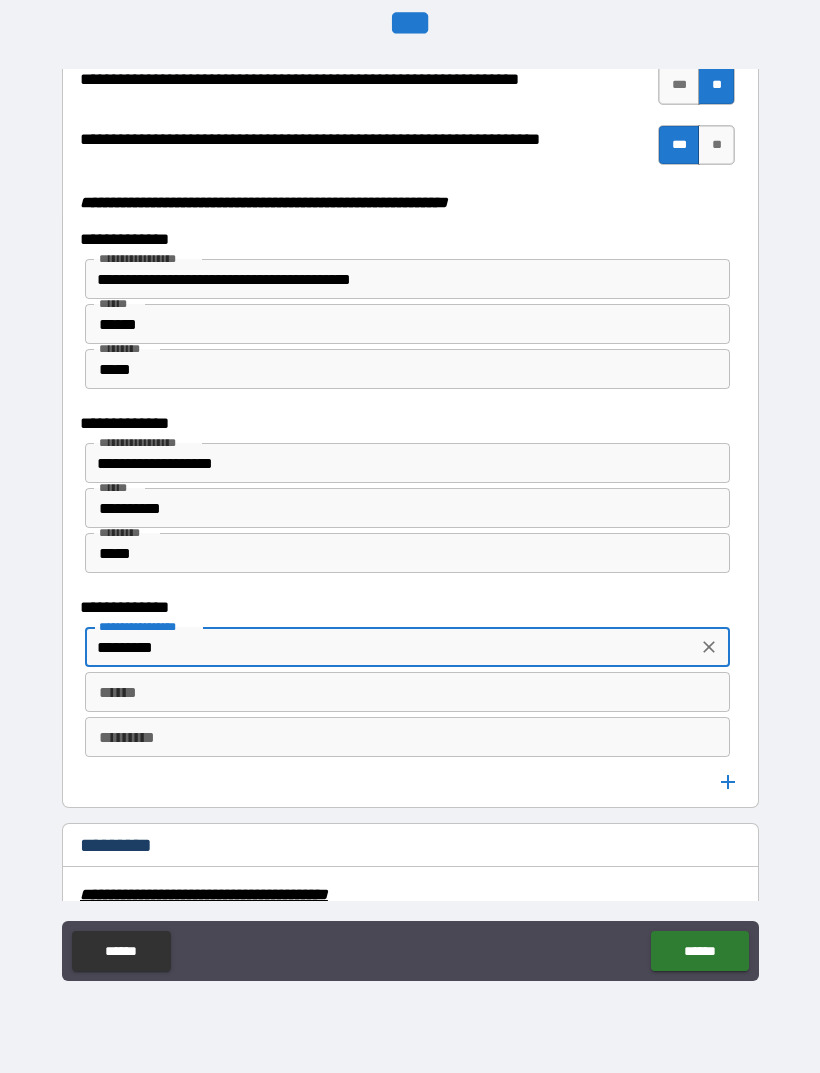 type on "*********" 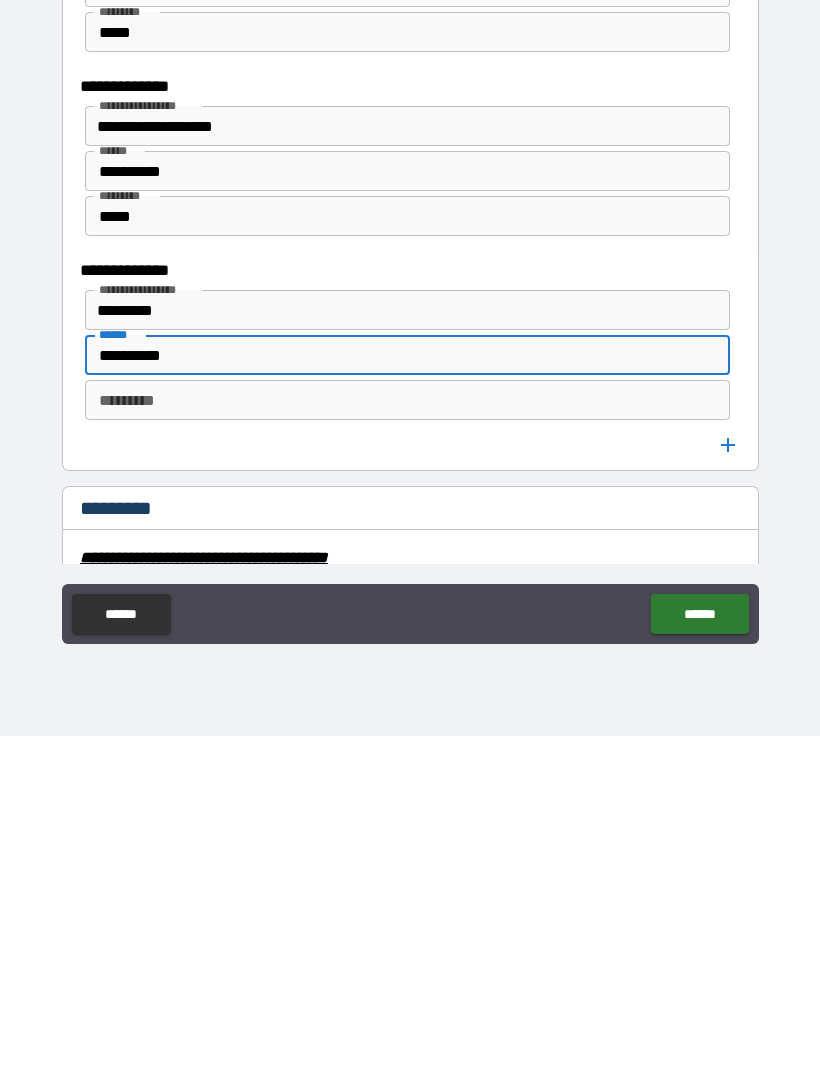 type on "**********" 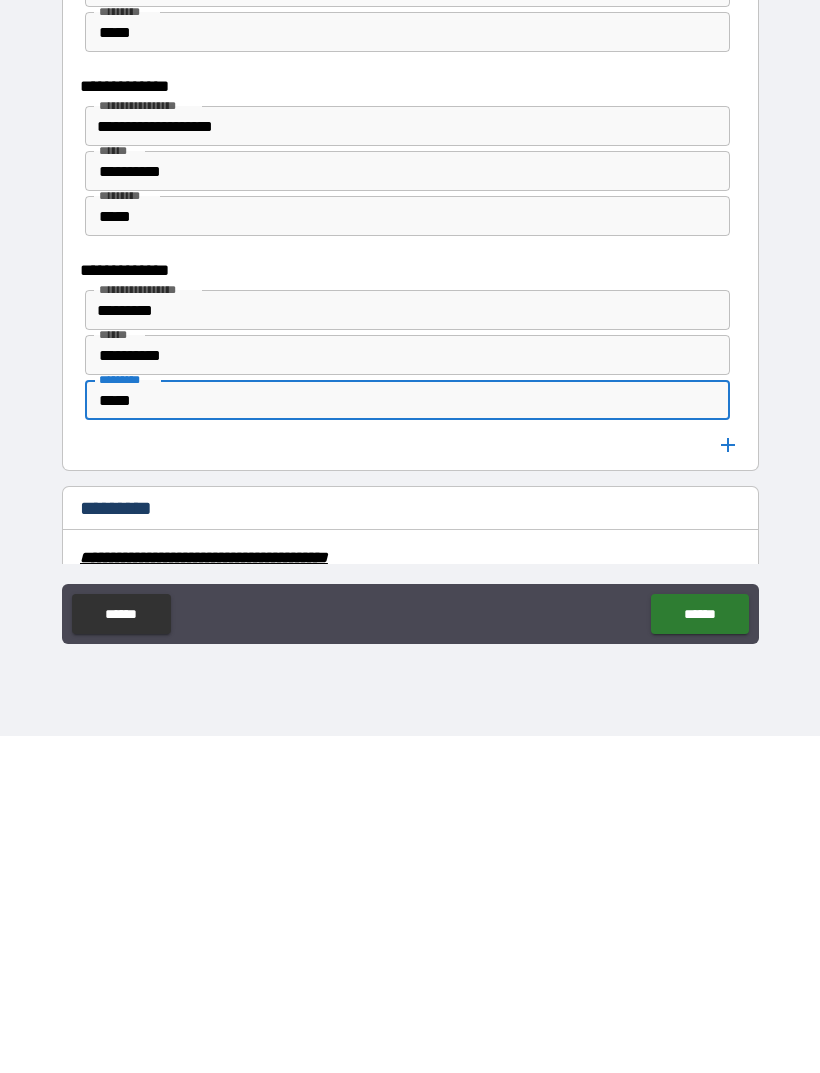 type on "*****" 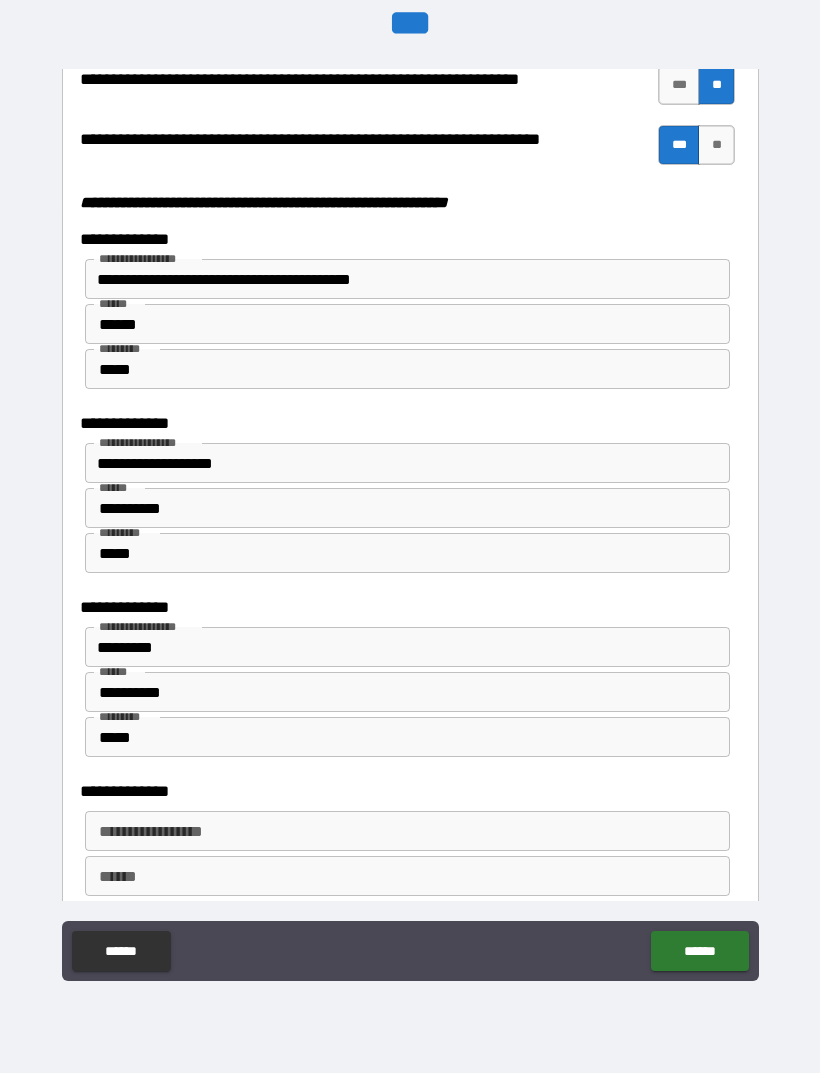 click on "**********" at bounding box center (406, 831) 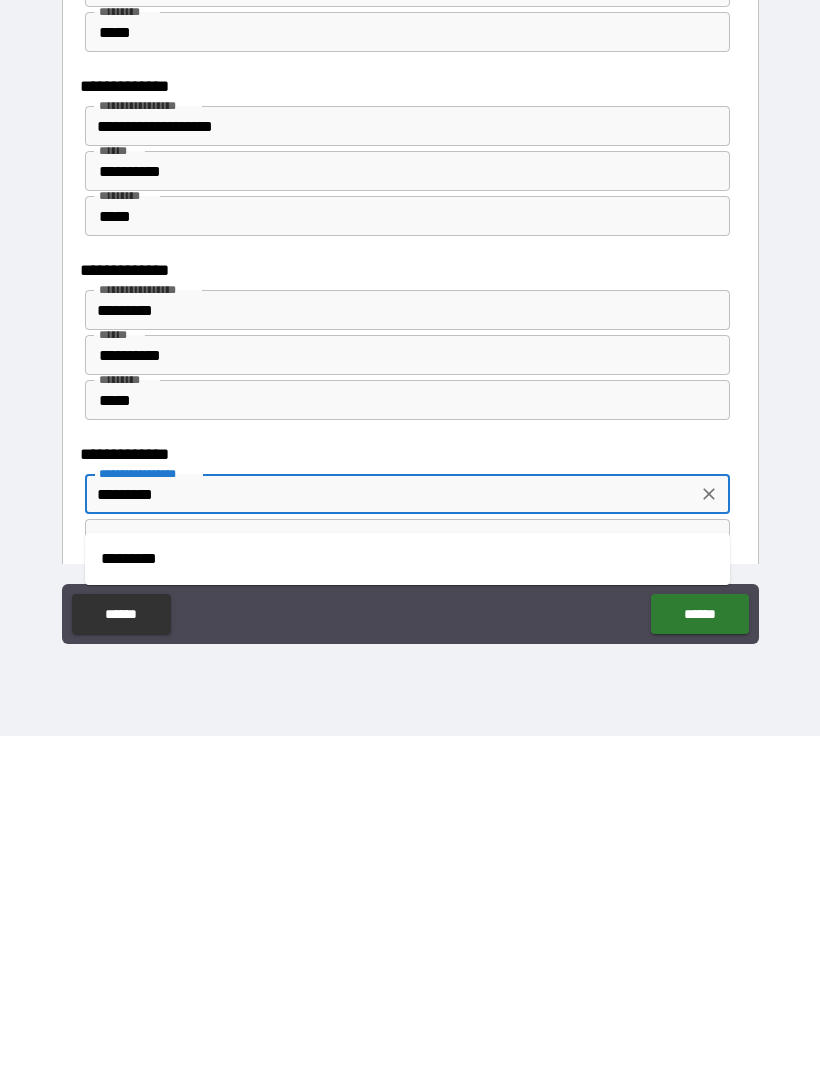 click on "*********" at bounding box center (407, 896) 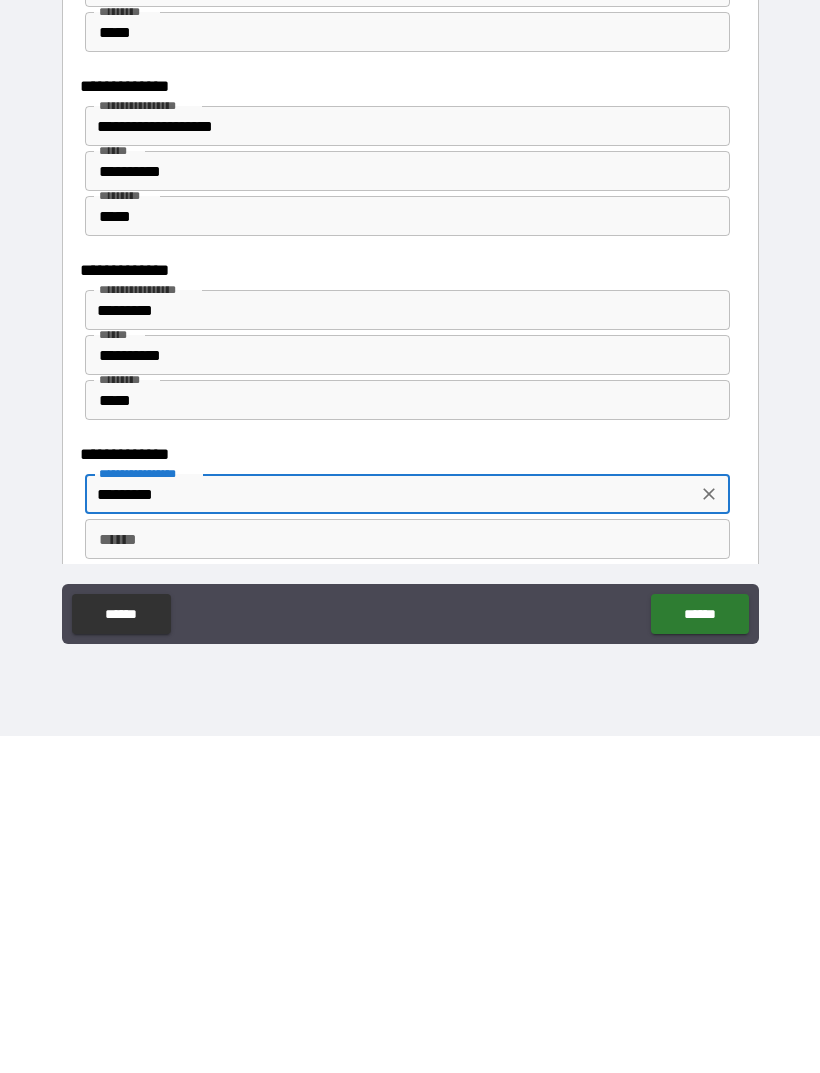 type on "*********" 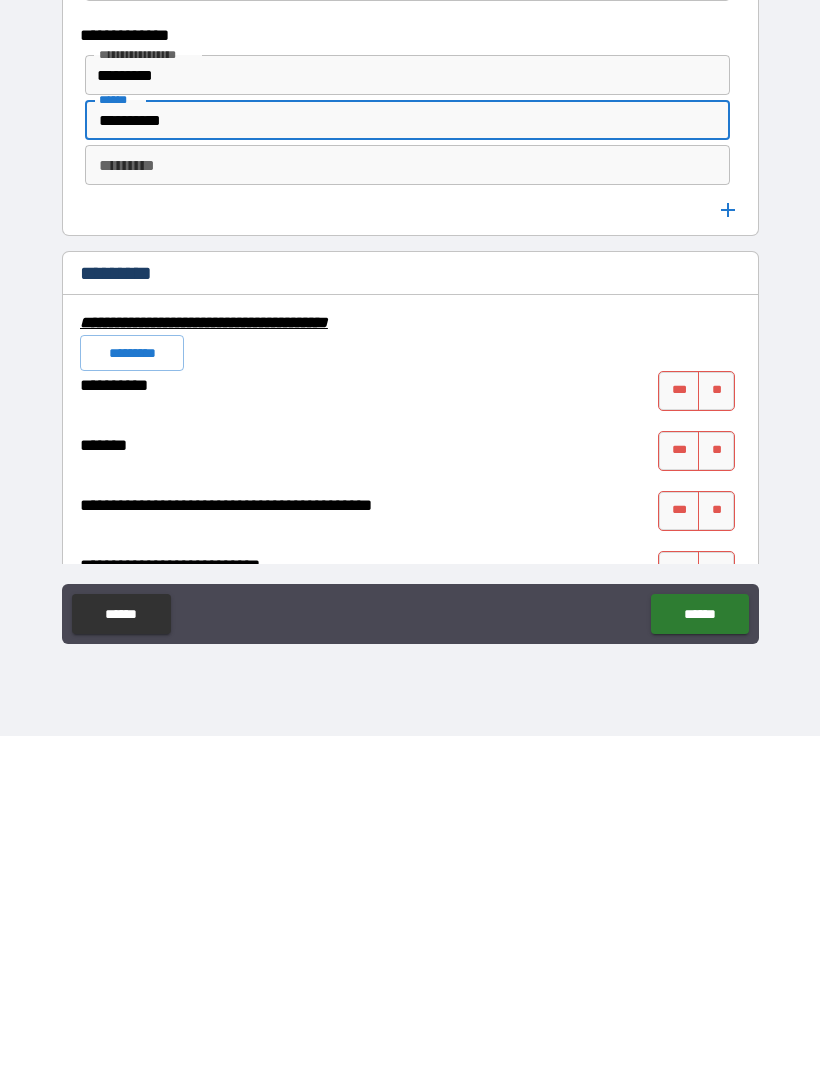 scroll, scrollTop: 5848, scrollLeft: 0, axis: vertical 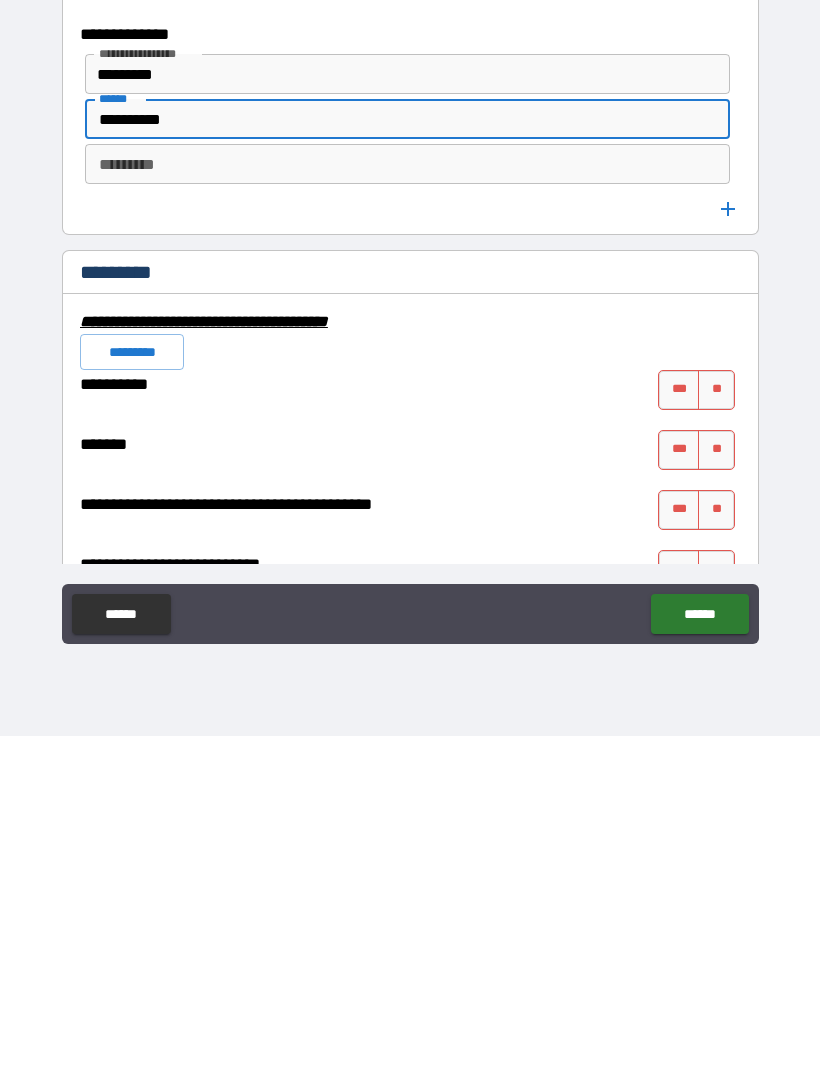 type on "**********" 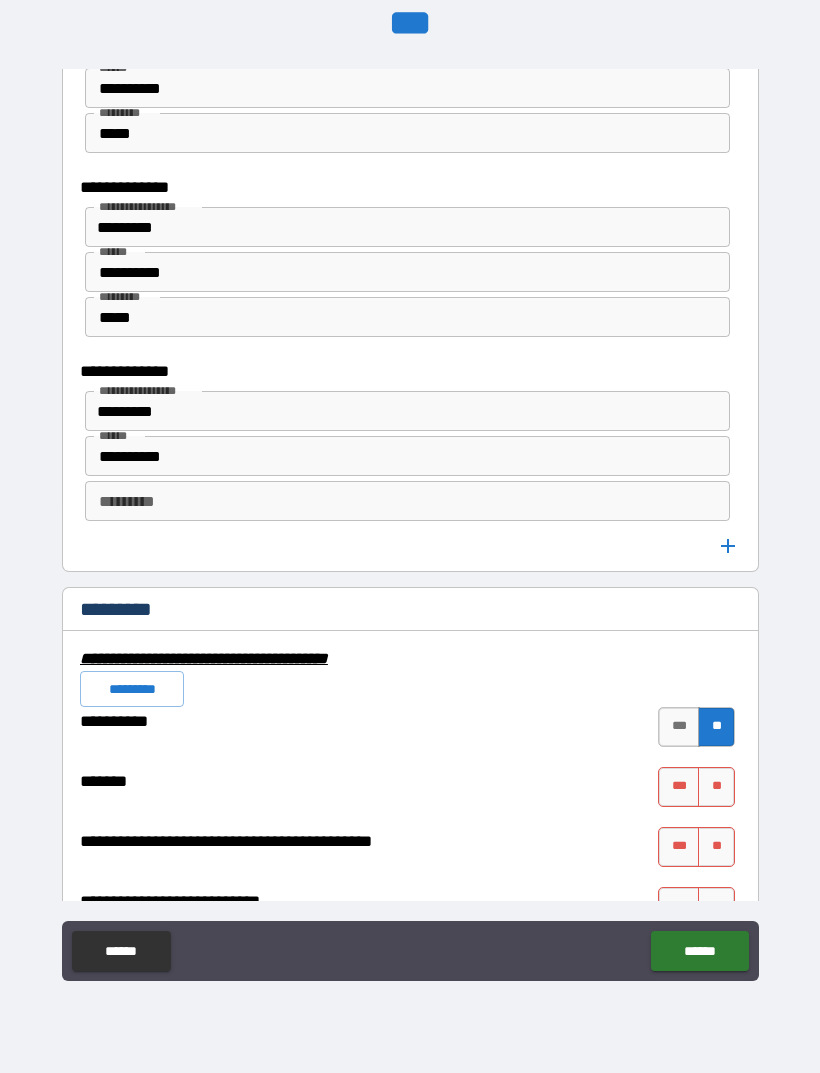 click on "**" at bounding box center (716, 787) 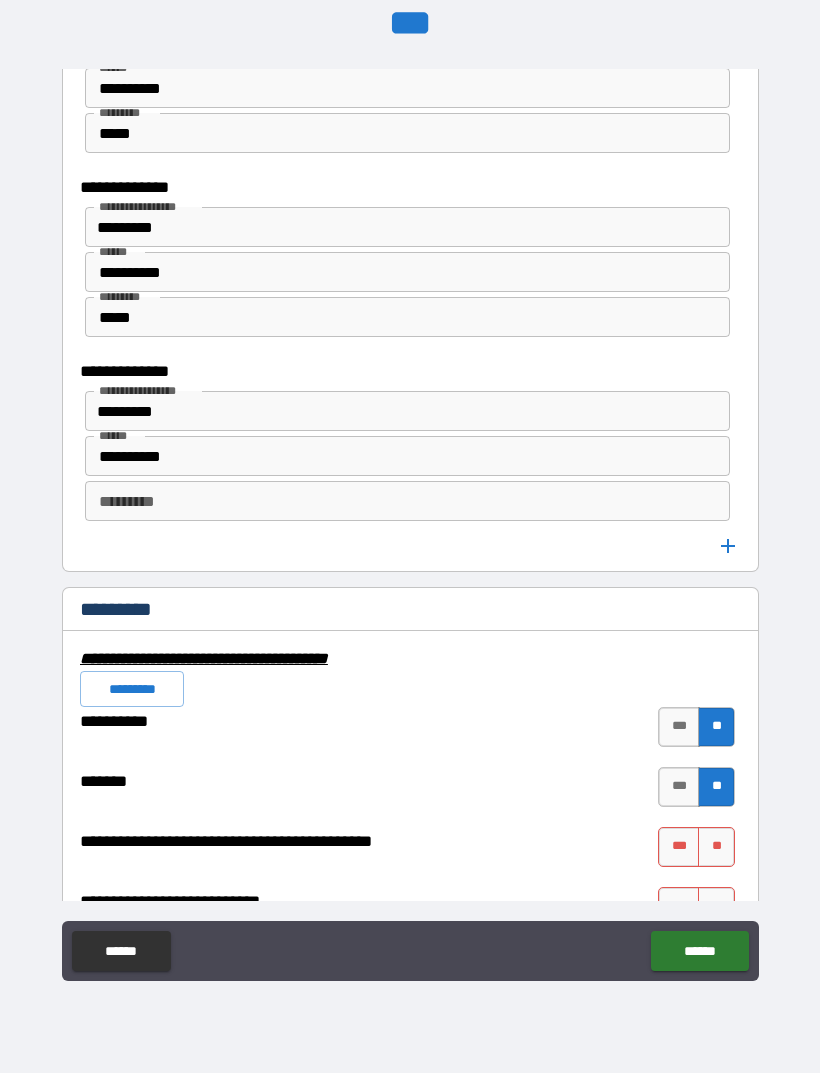 click on "**" at bounding box center [716, 847] 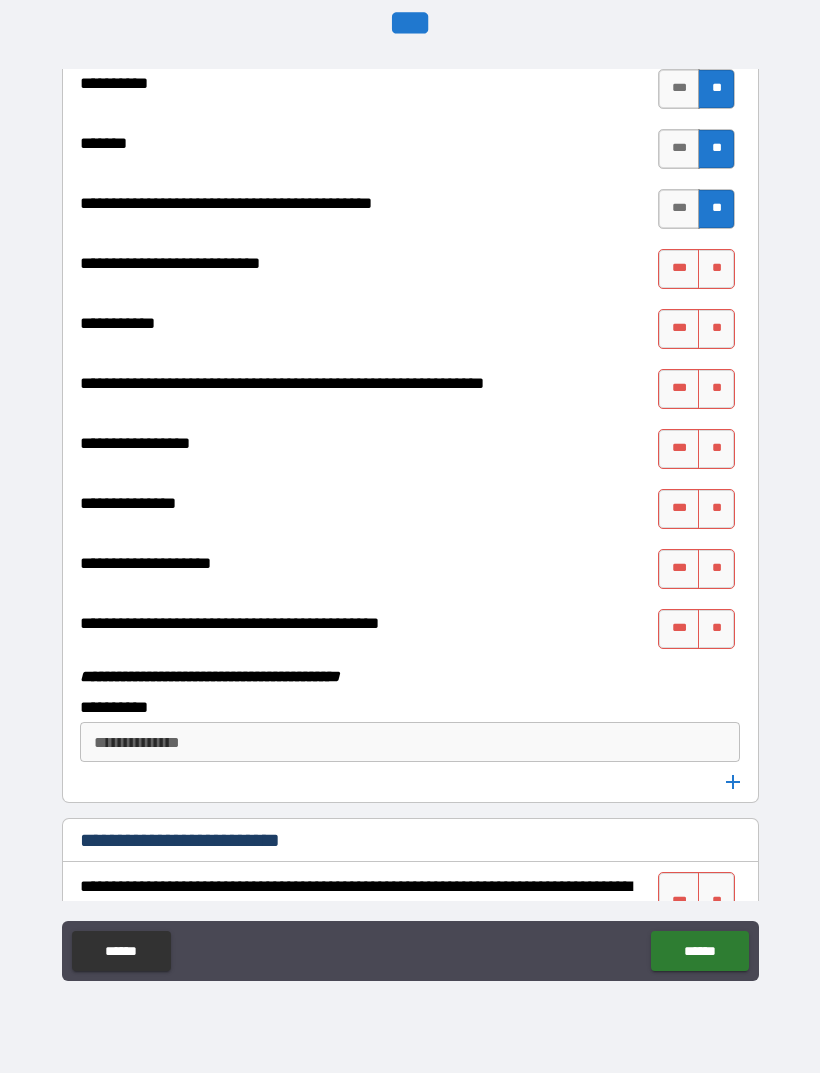scroll, scrollTop: 6484, scrollLeft: 0, axis: vertical 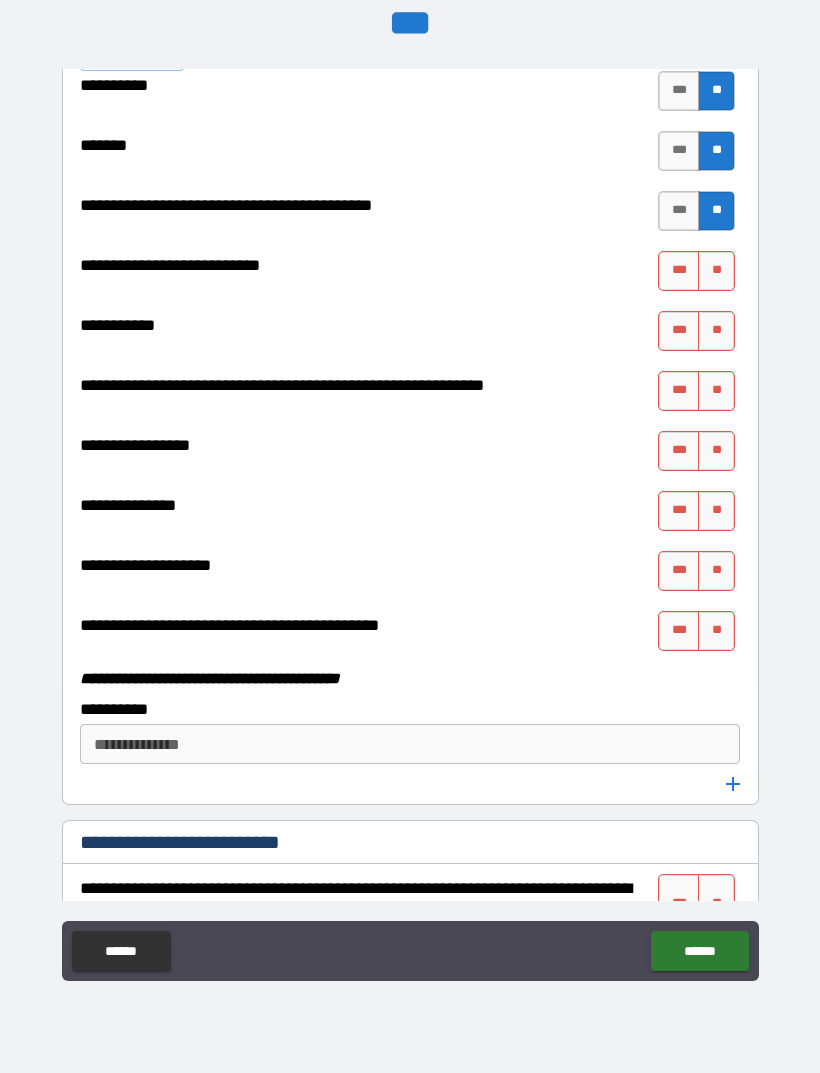 click on "**" at bounding box center (716, 271) 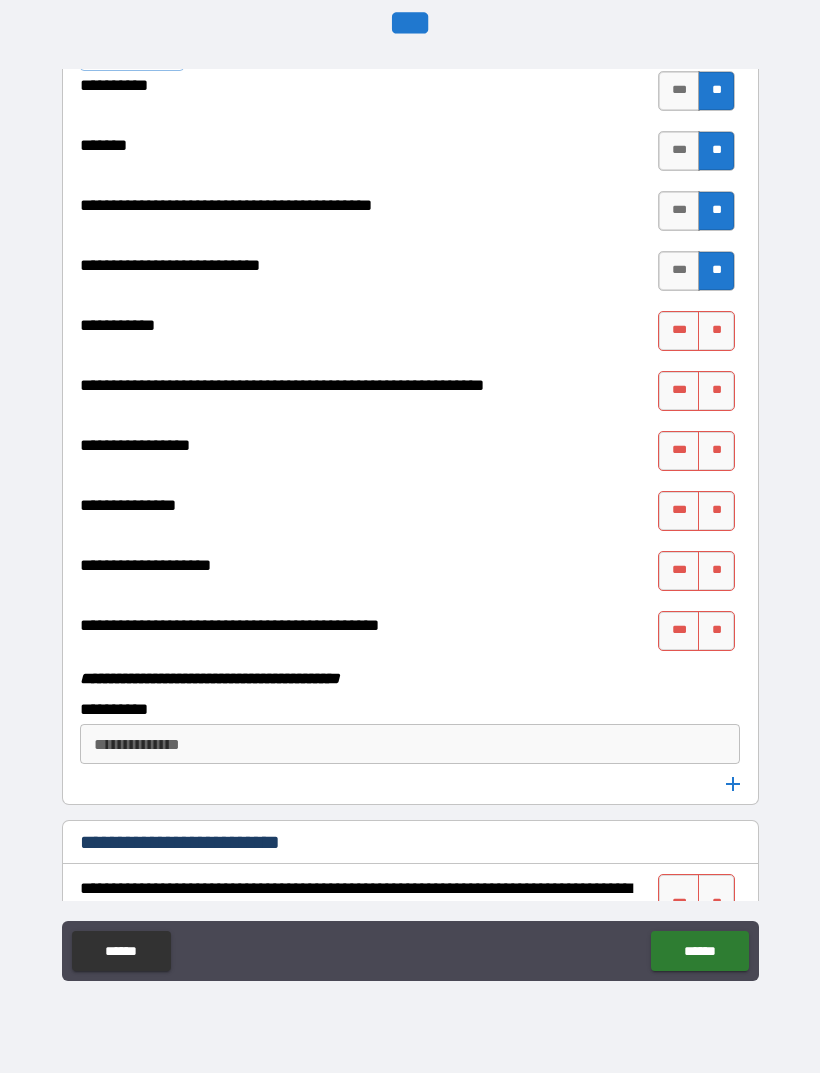 click on "**" at bounding box center (716, 331) 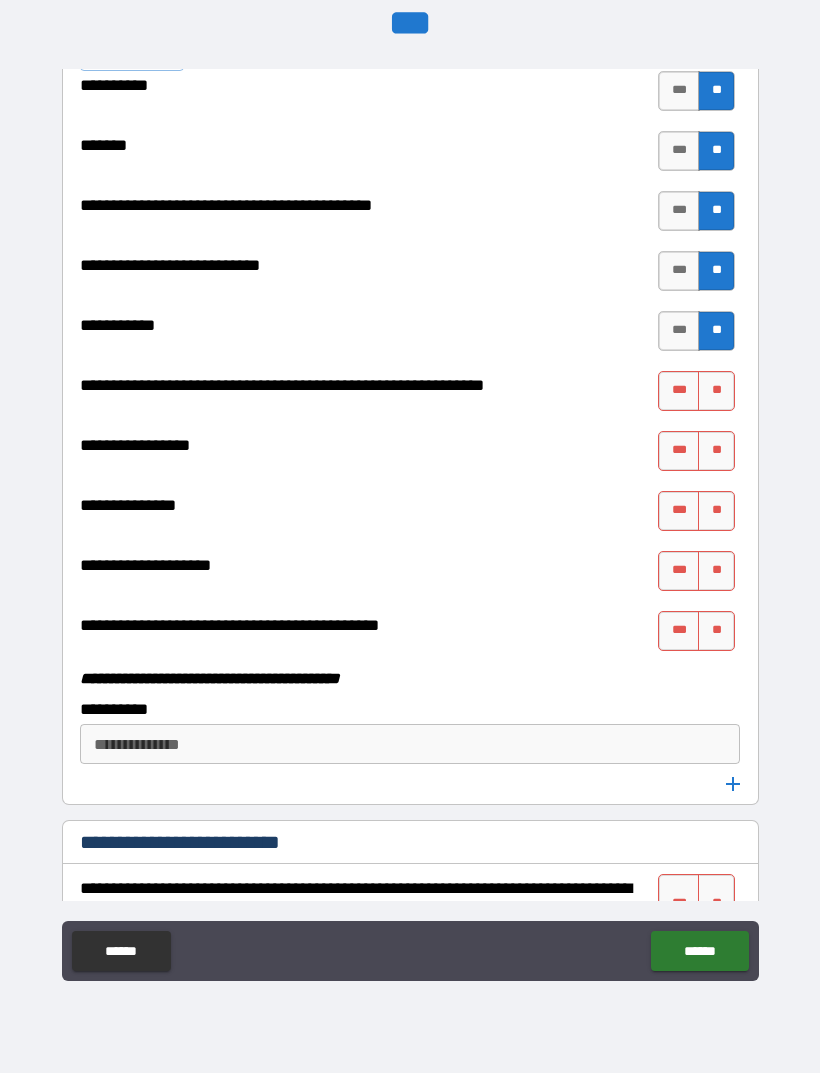click on "**" at bounding box center (716, 391) 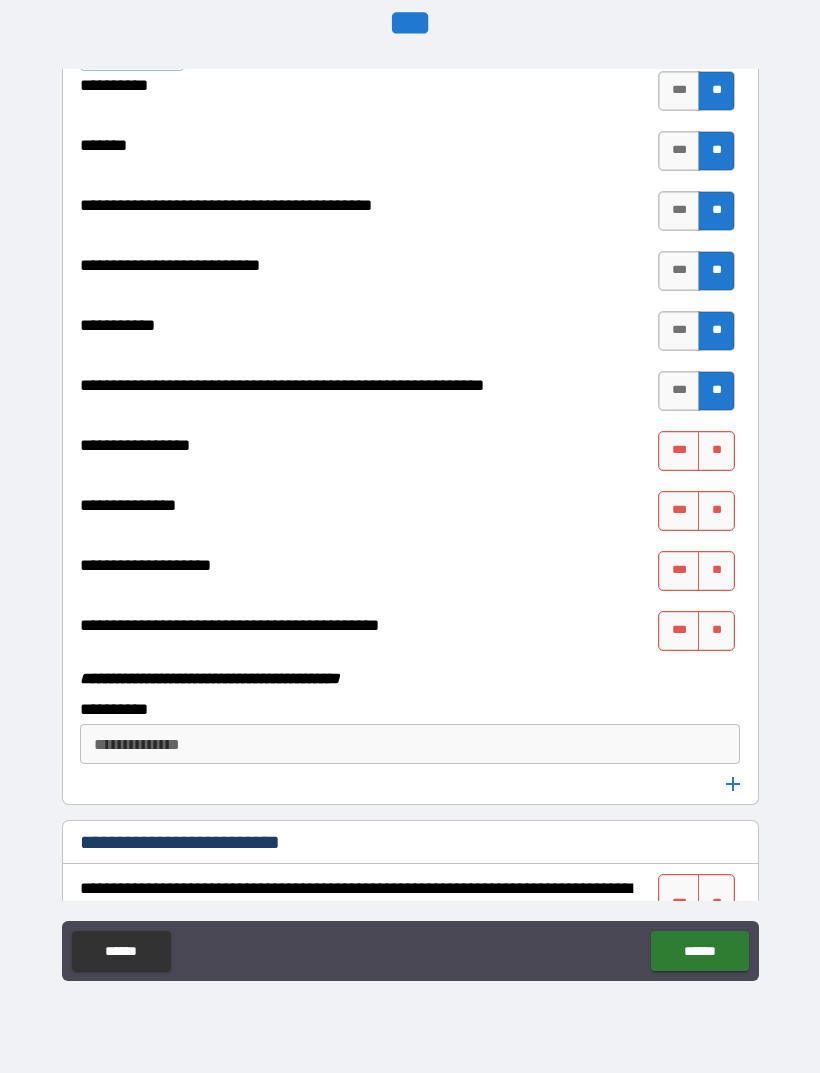 click on "**" at bounding box center [716, 451] 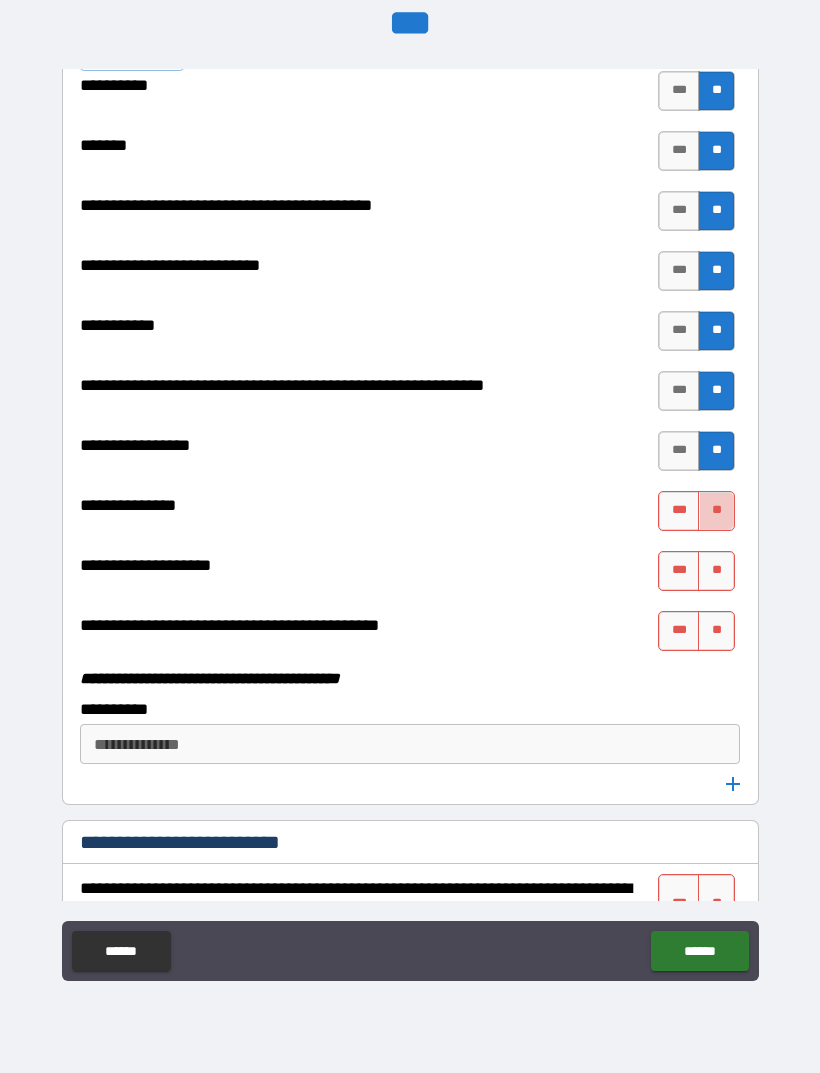 click on "**" at bounding box center [716, 511] 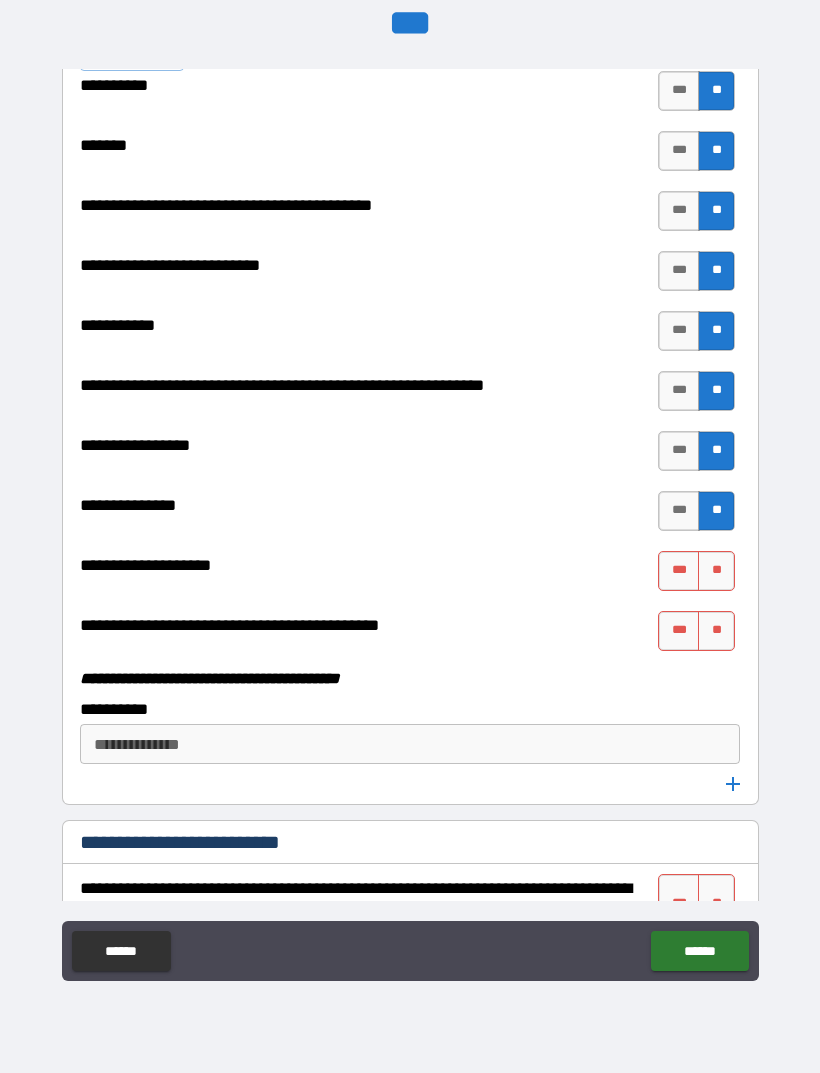 click on "**" at bounding box center [716, 571] 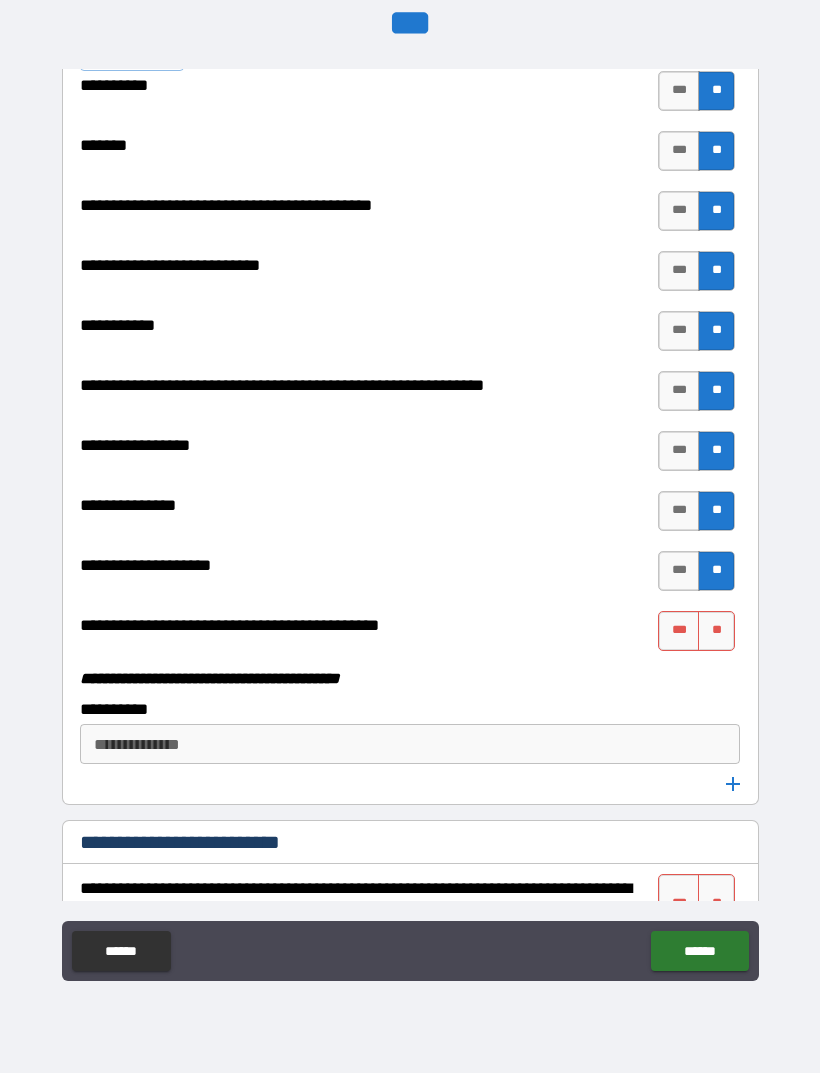click on "**" at bounding box center (716, 631) 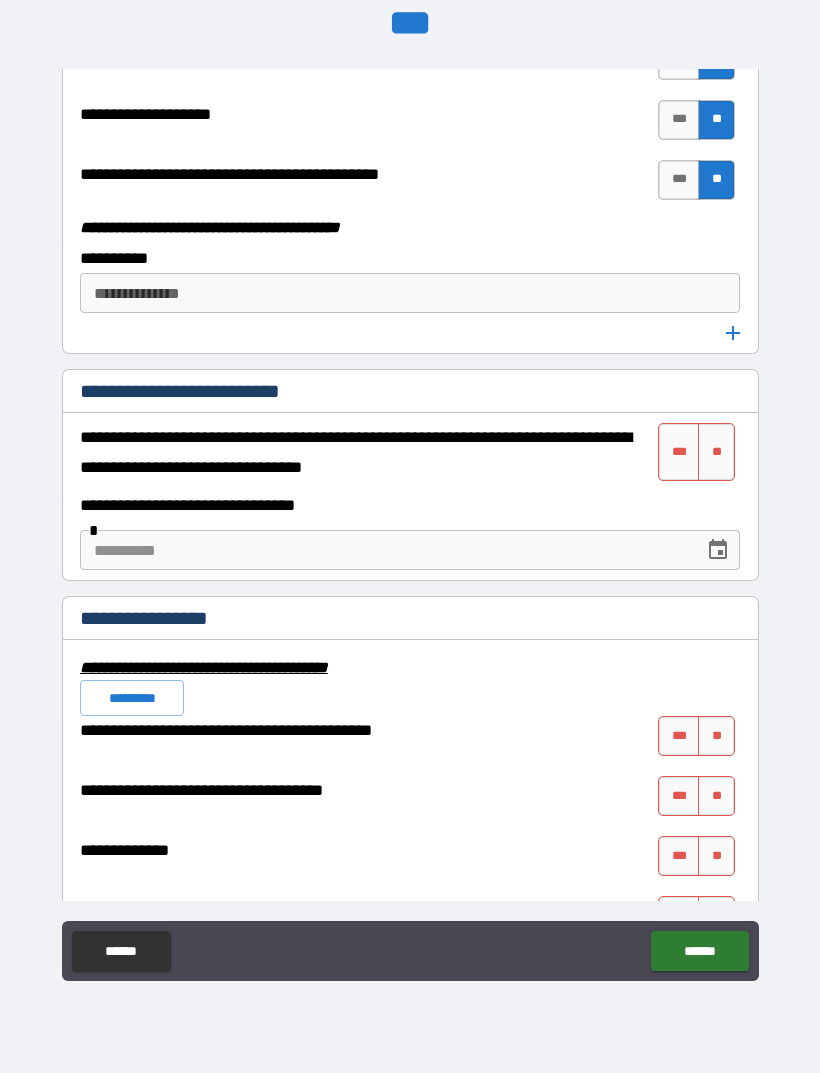 scroll, scrollTop: 6942, scrollLeft: 0, axis: vertical 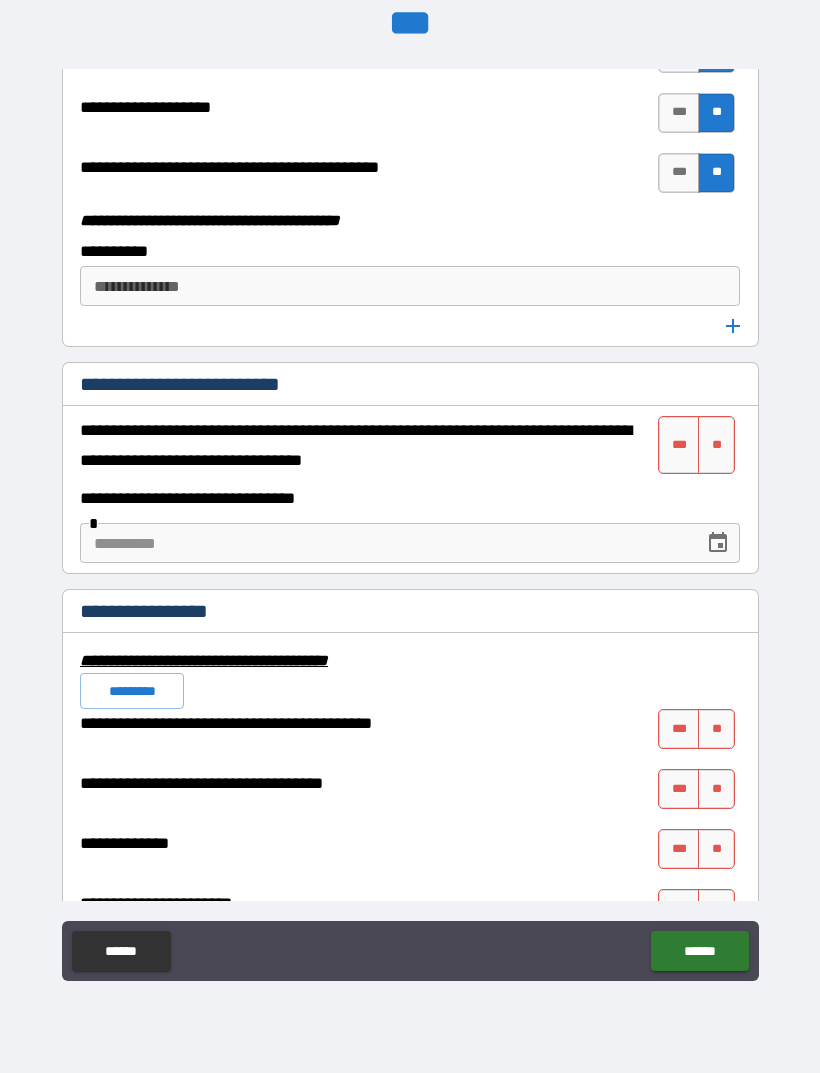click on "**" at bounding box center (716, 445) 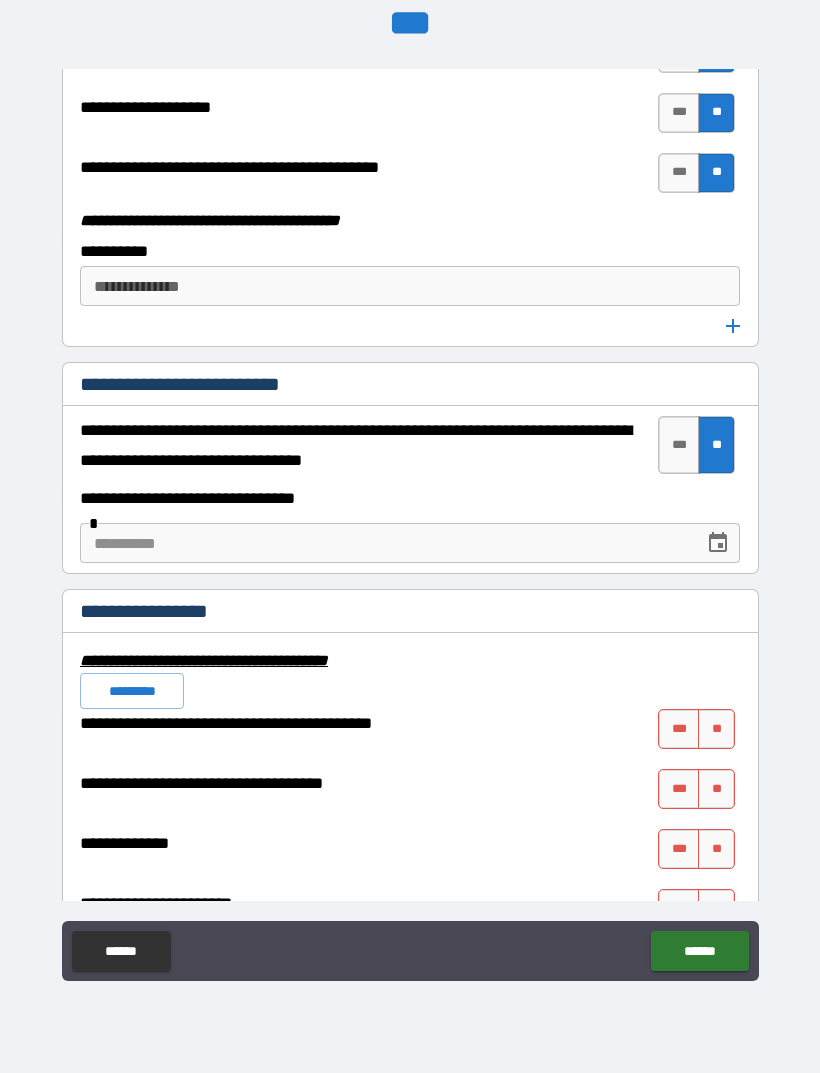 click at bounding box center (385, 543) 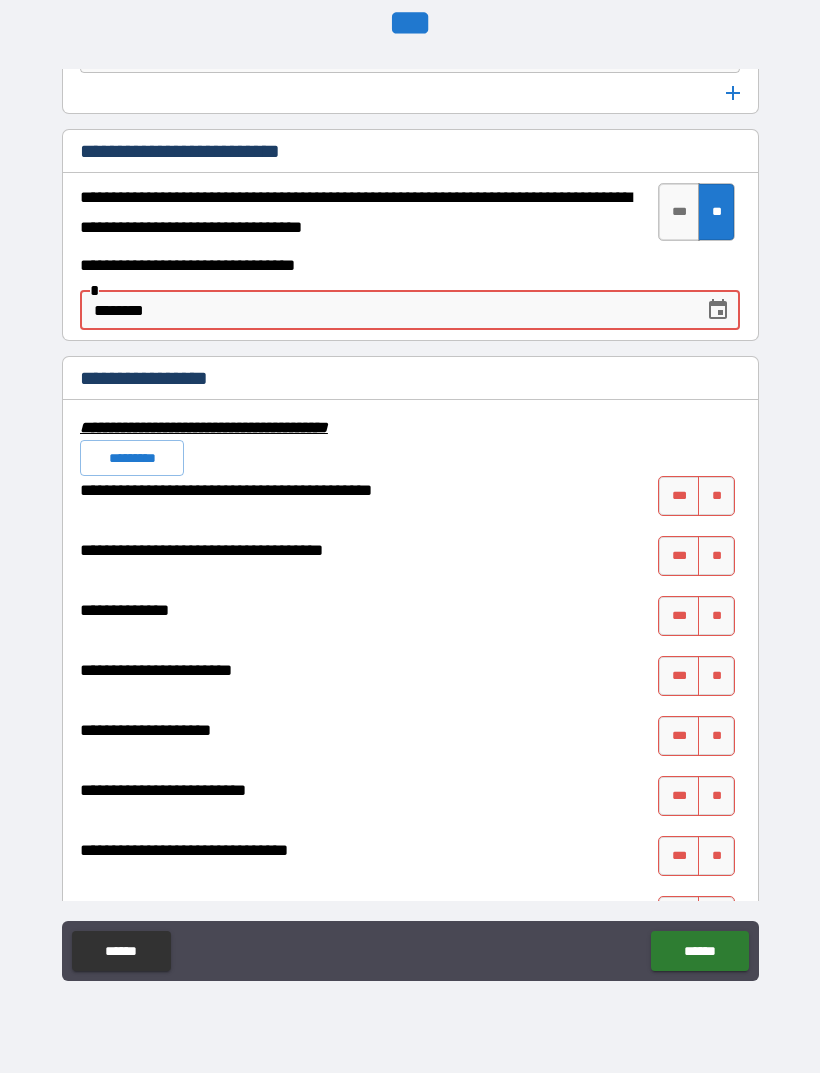 scroll, scrollTop: 7194, scrollLeft: 0, axis: vertical 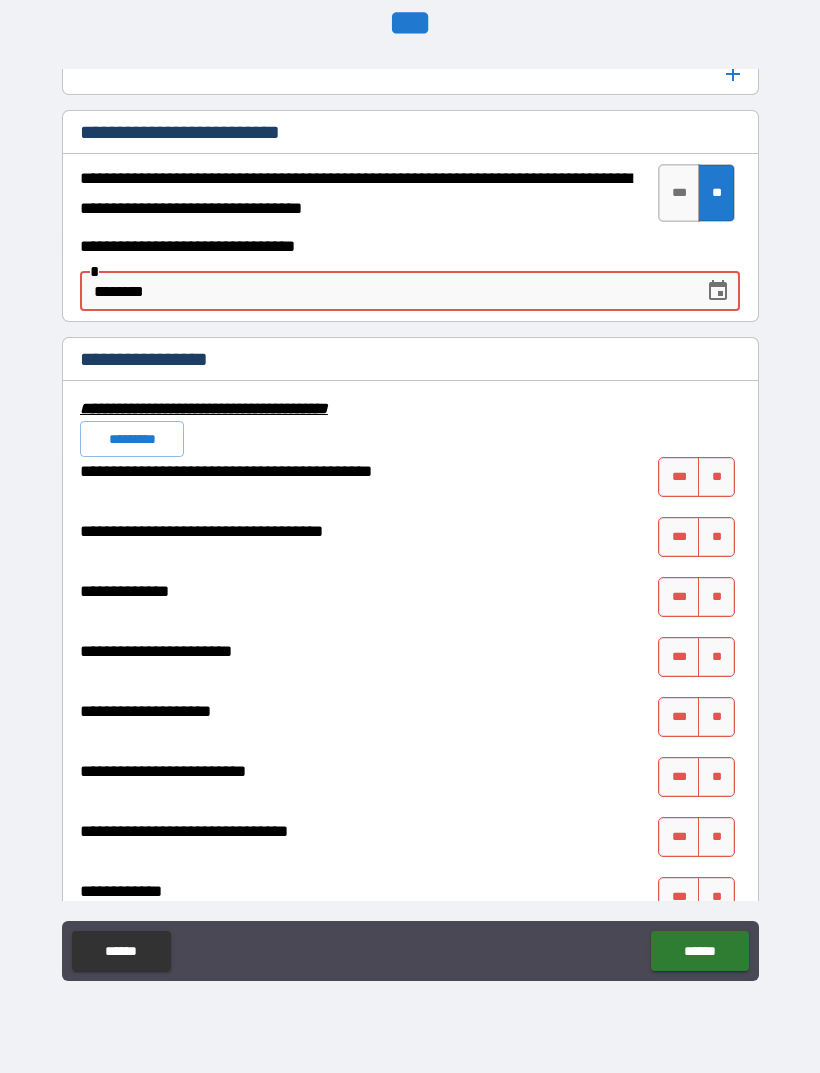 type on "********" 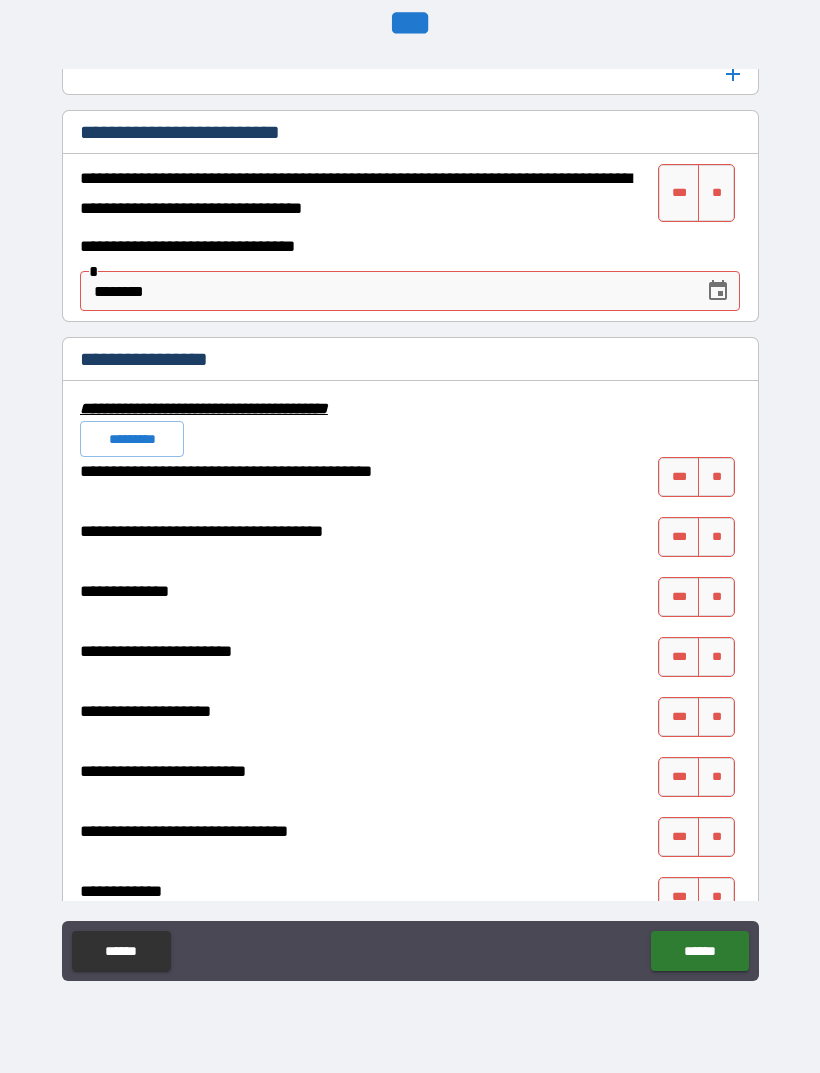 click on "**" at bounding box center (716, 193) 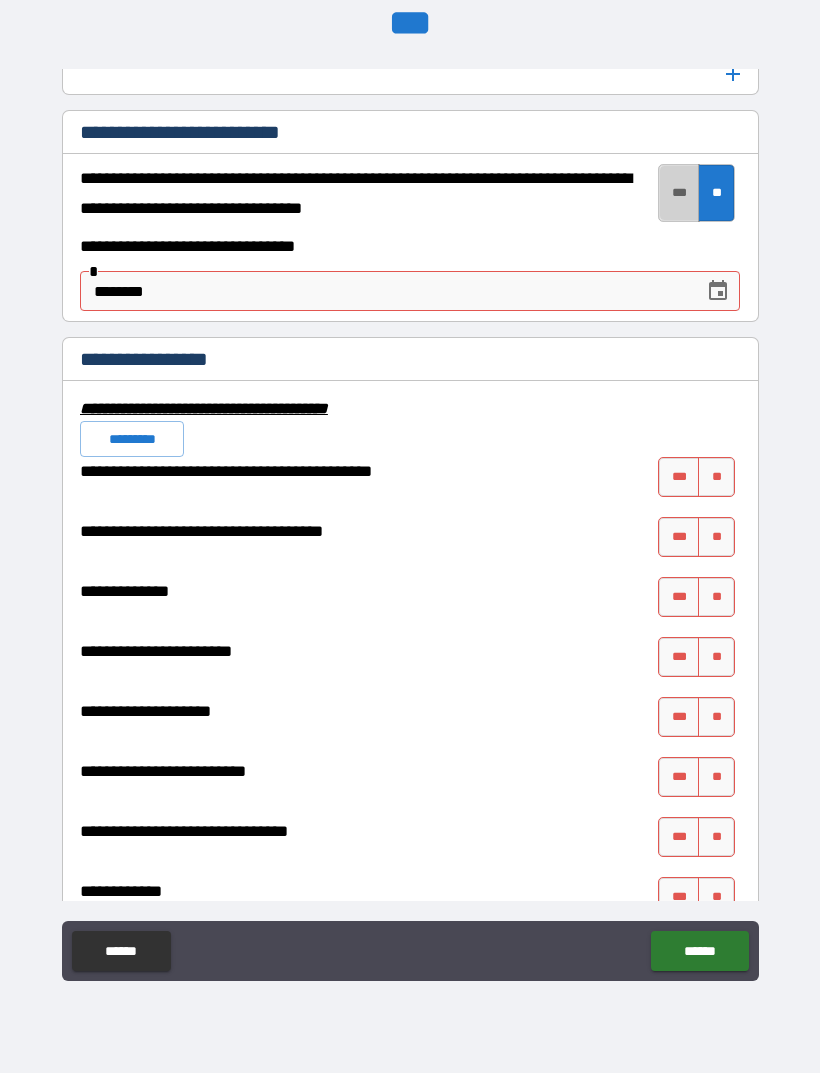 click on "***" at bounding box center (679, 193) 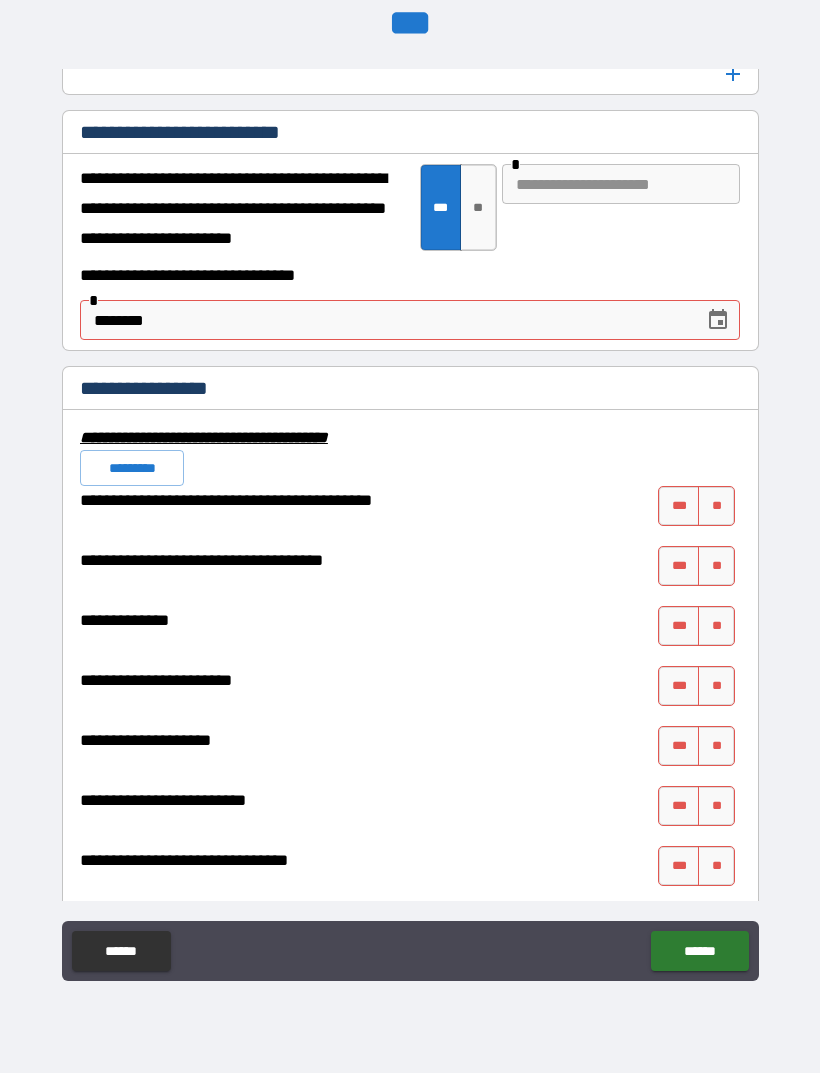 click at bounding box center (621, 184) 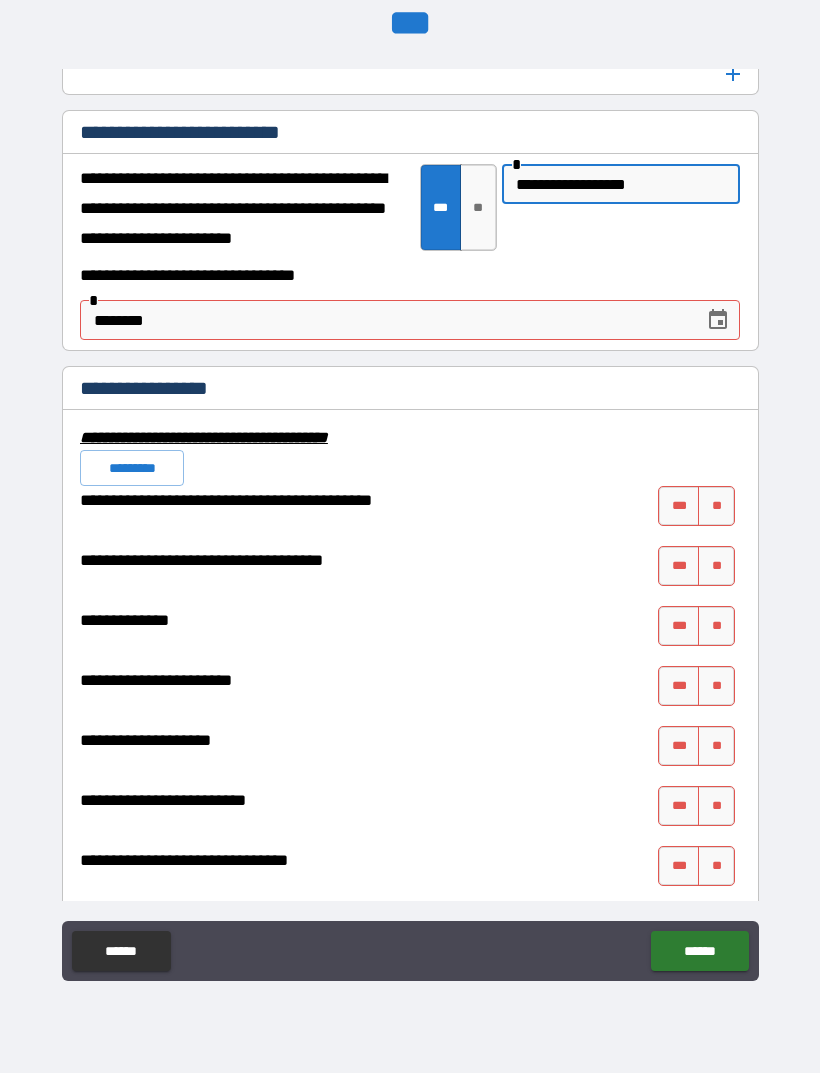 type on "**********" 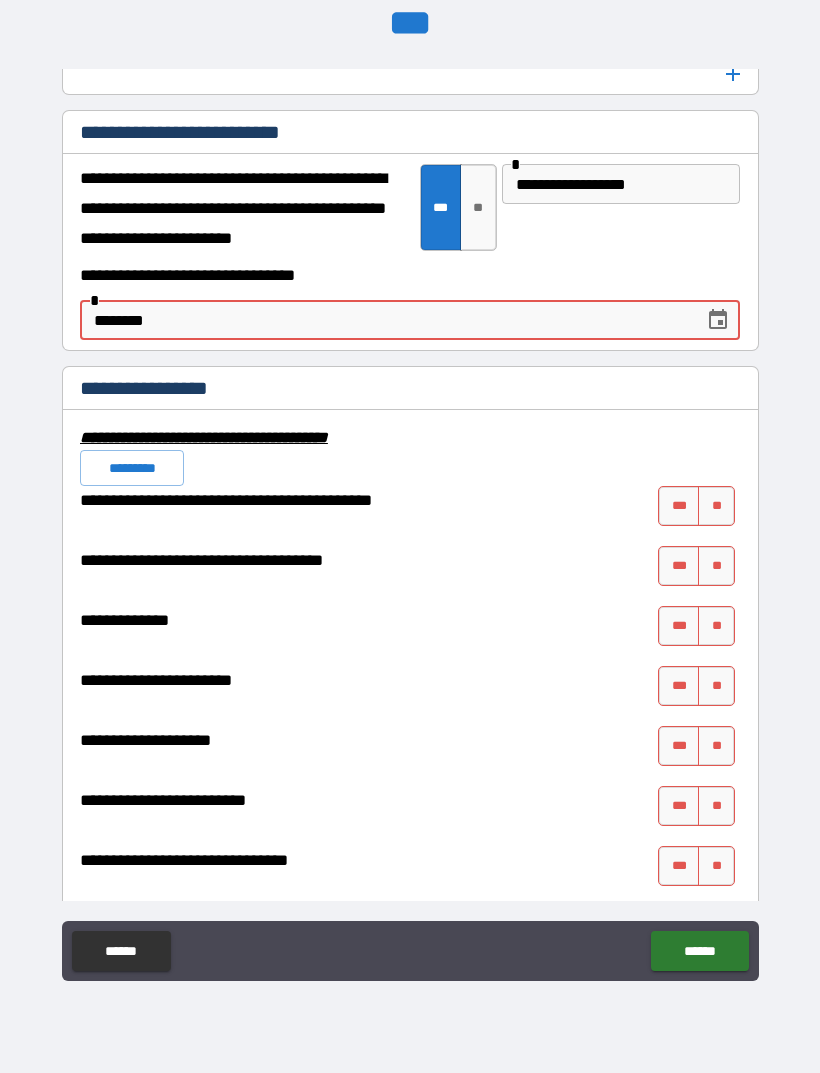 type on "********" 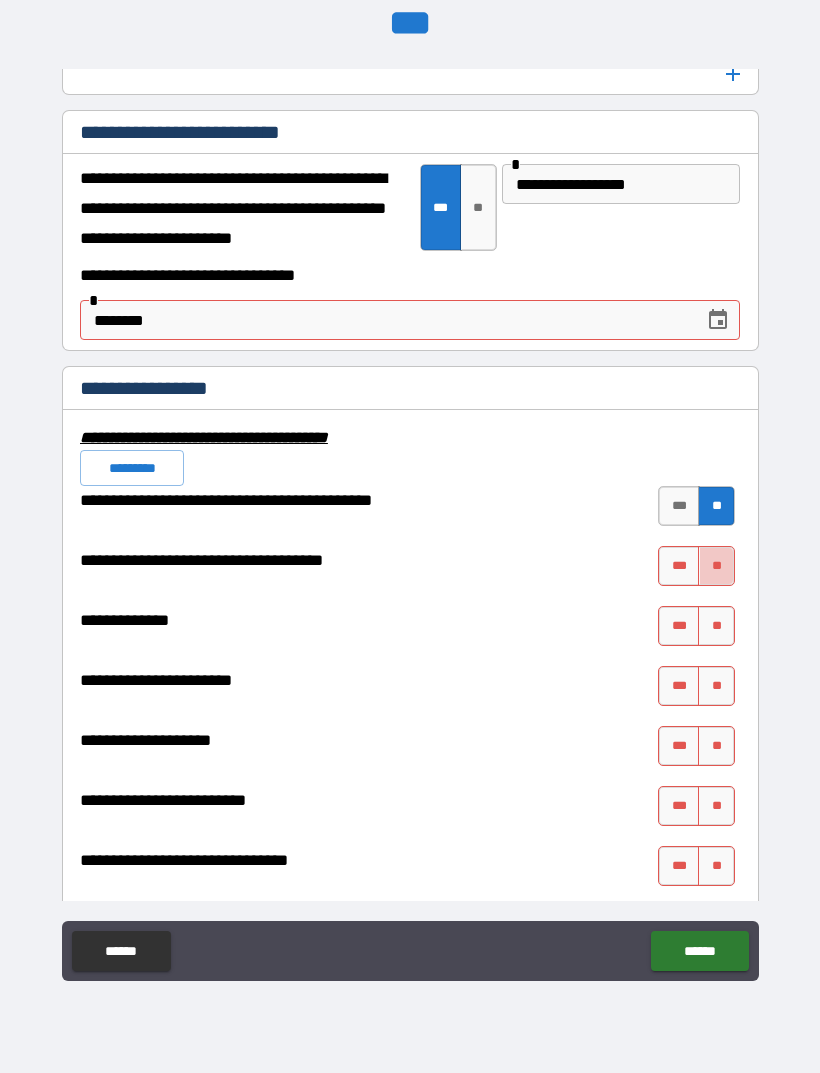 click on "**" at bounding box center (716, 566) 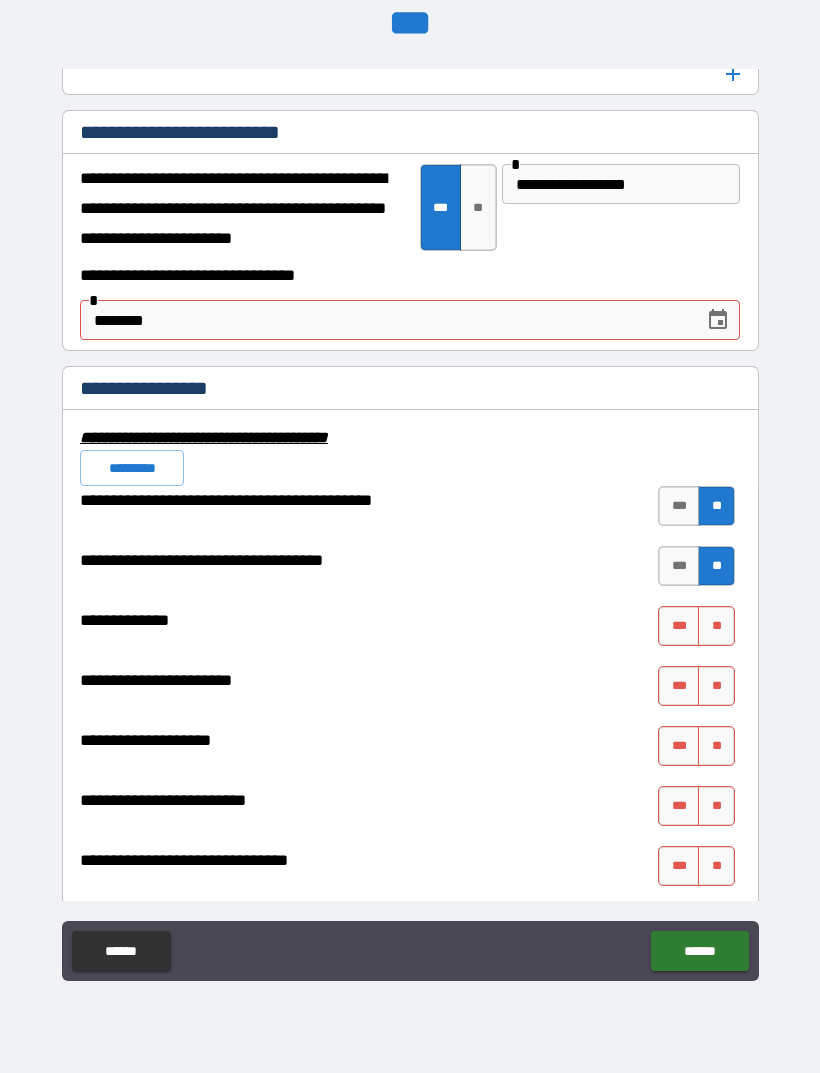 click on "**" at bounding box center [716, 626] 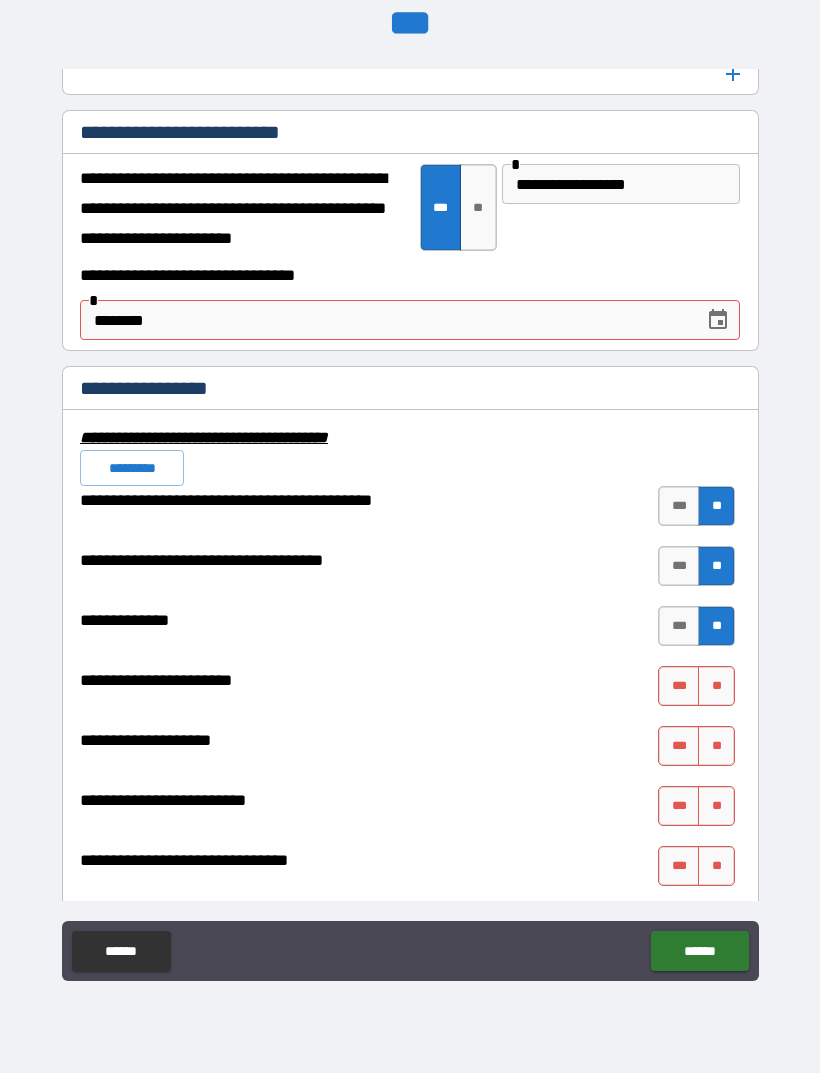 click on "**" at bounding box center (716, 686) 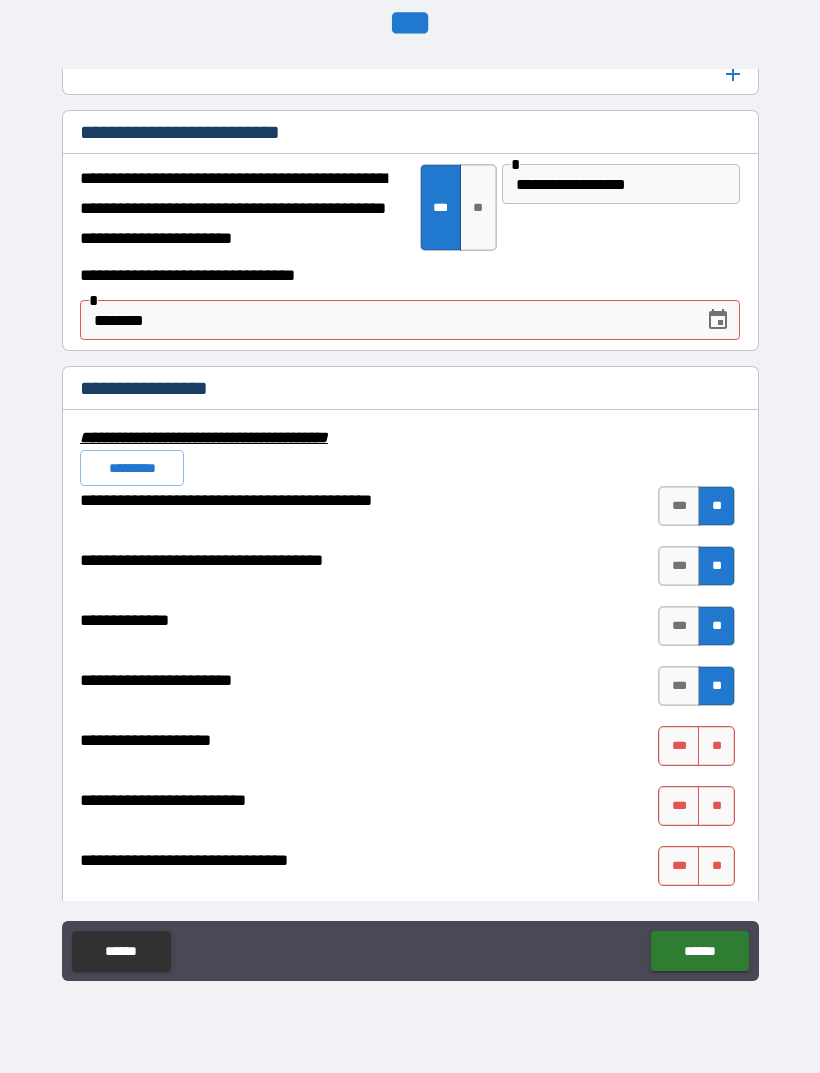 click on "**" at bounding box center [716, 746] 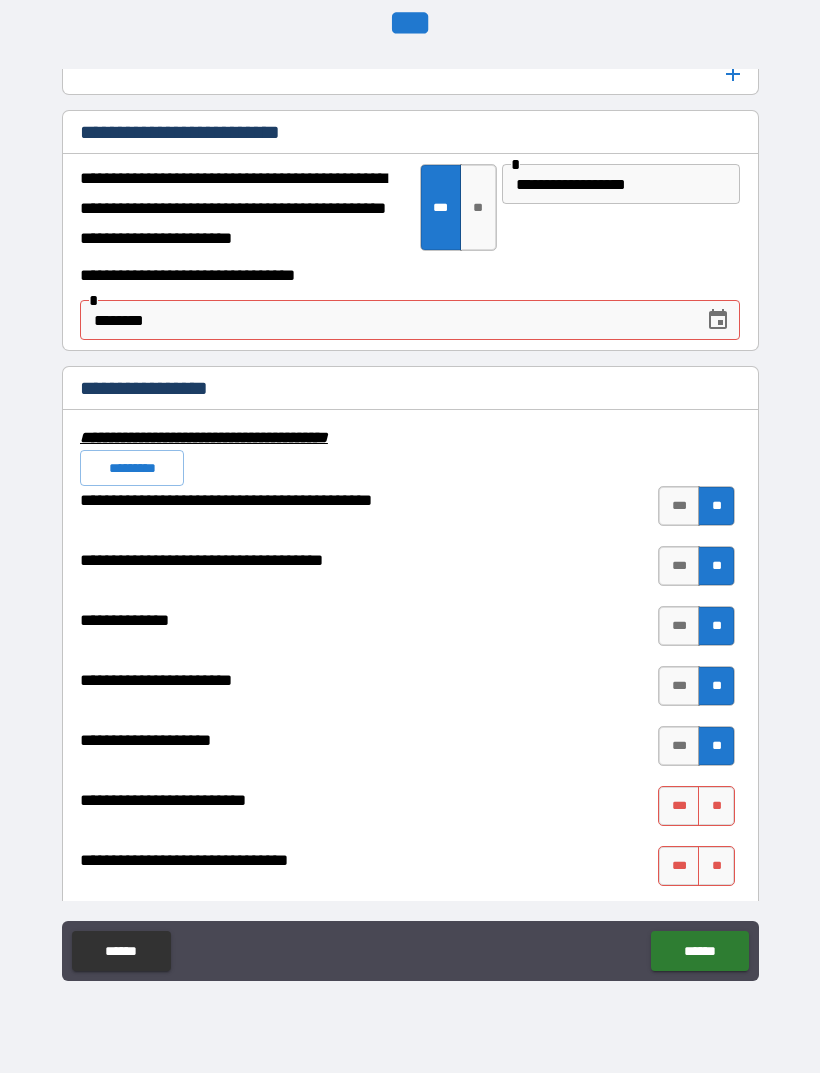 click on "**" at bounding box center [716, 806] 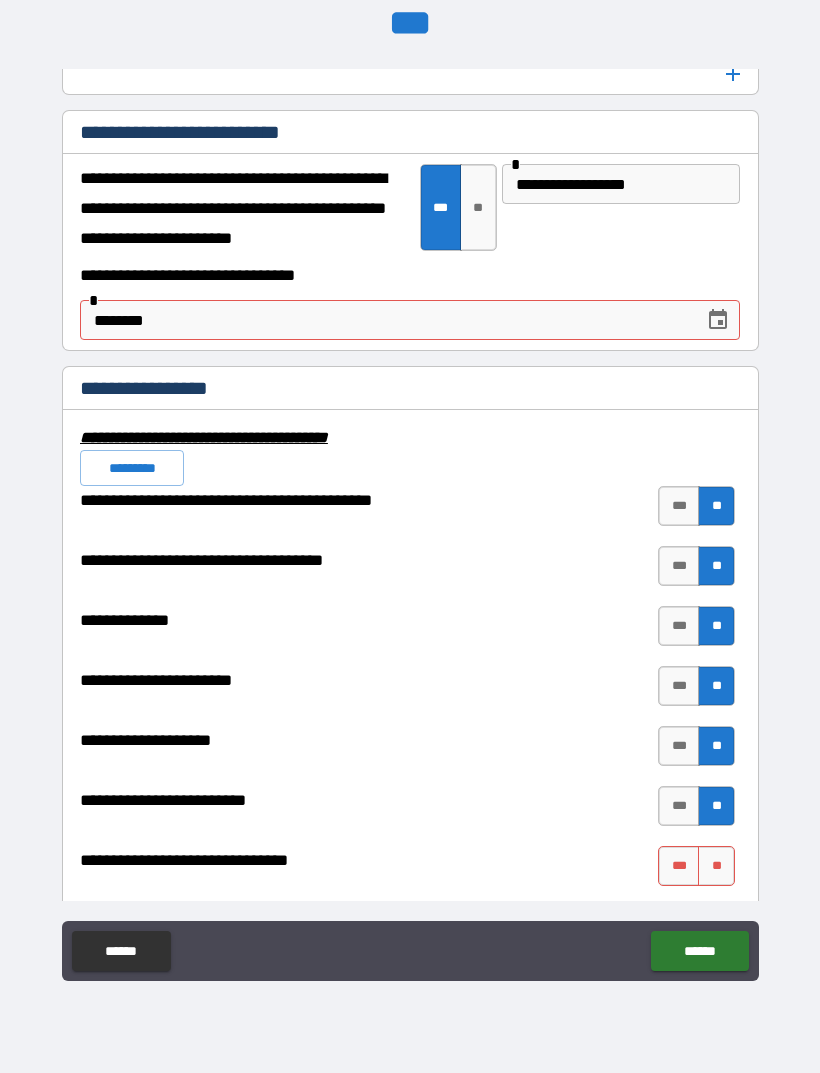 click on "**" at bounding box center [716, 866] 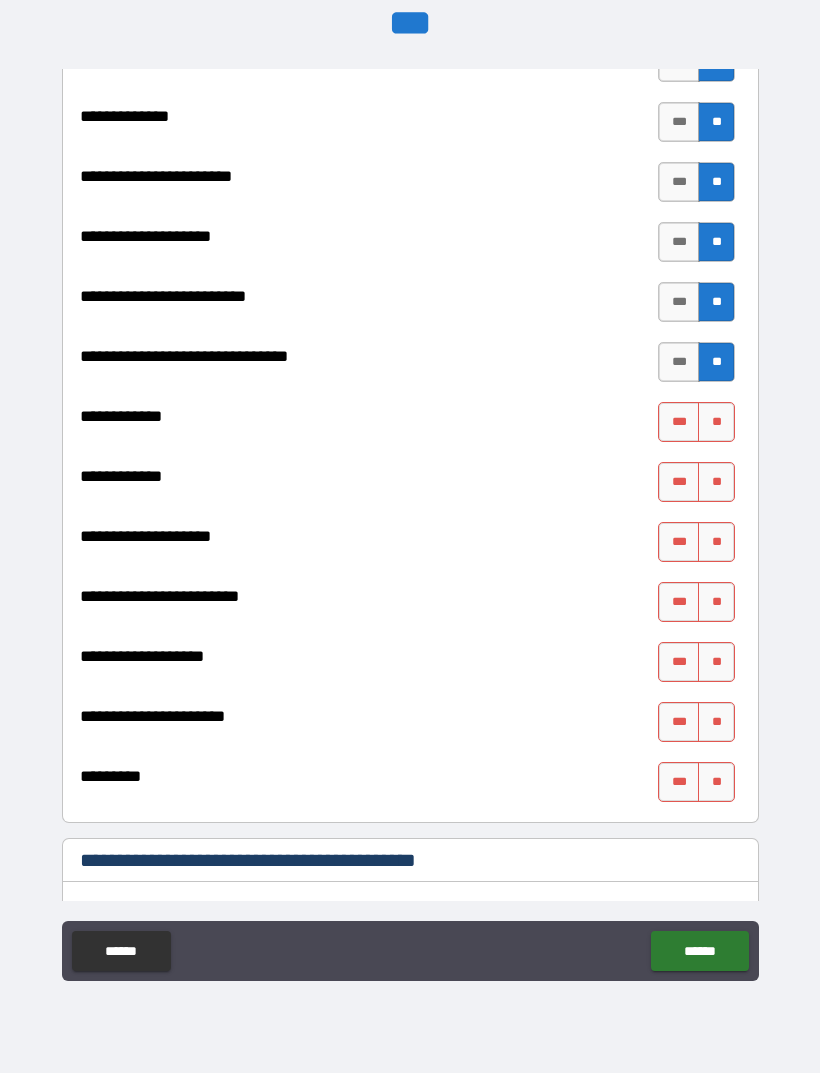 scroll, scrollTop: 7697, scrollLeft: 0, axis: vertical 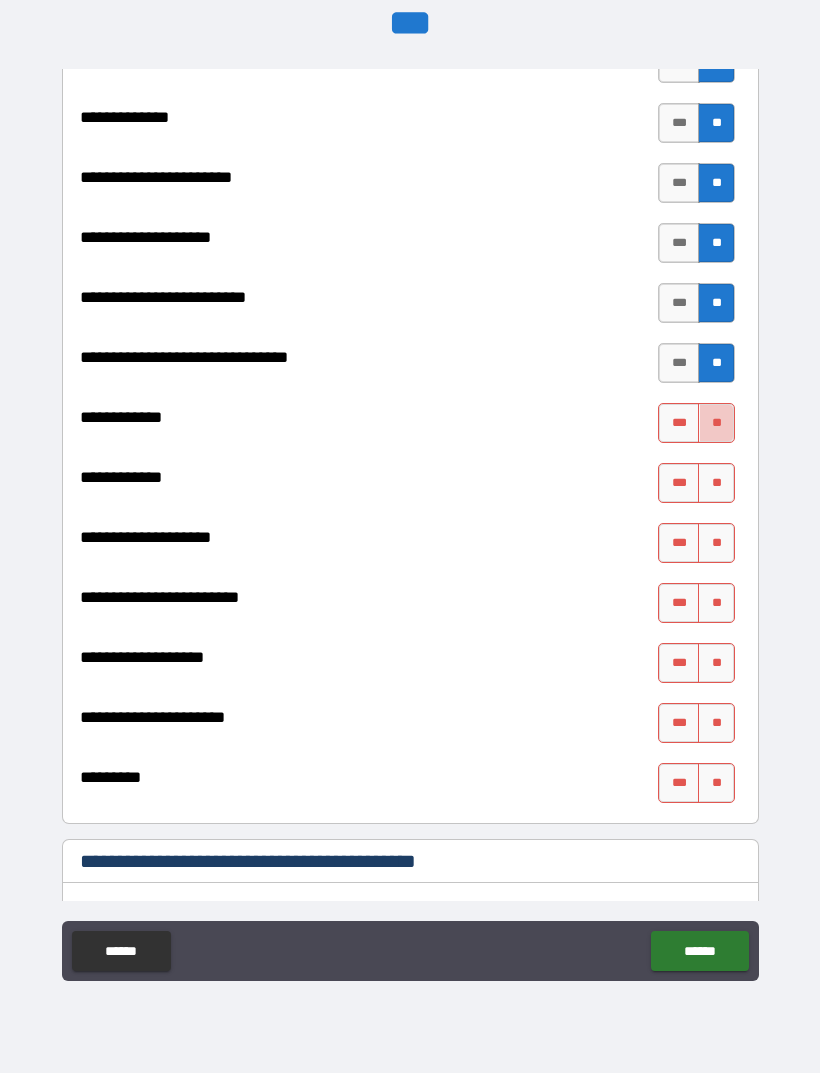 click on "**" at bounding box center [716, 423] 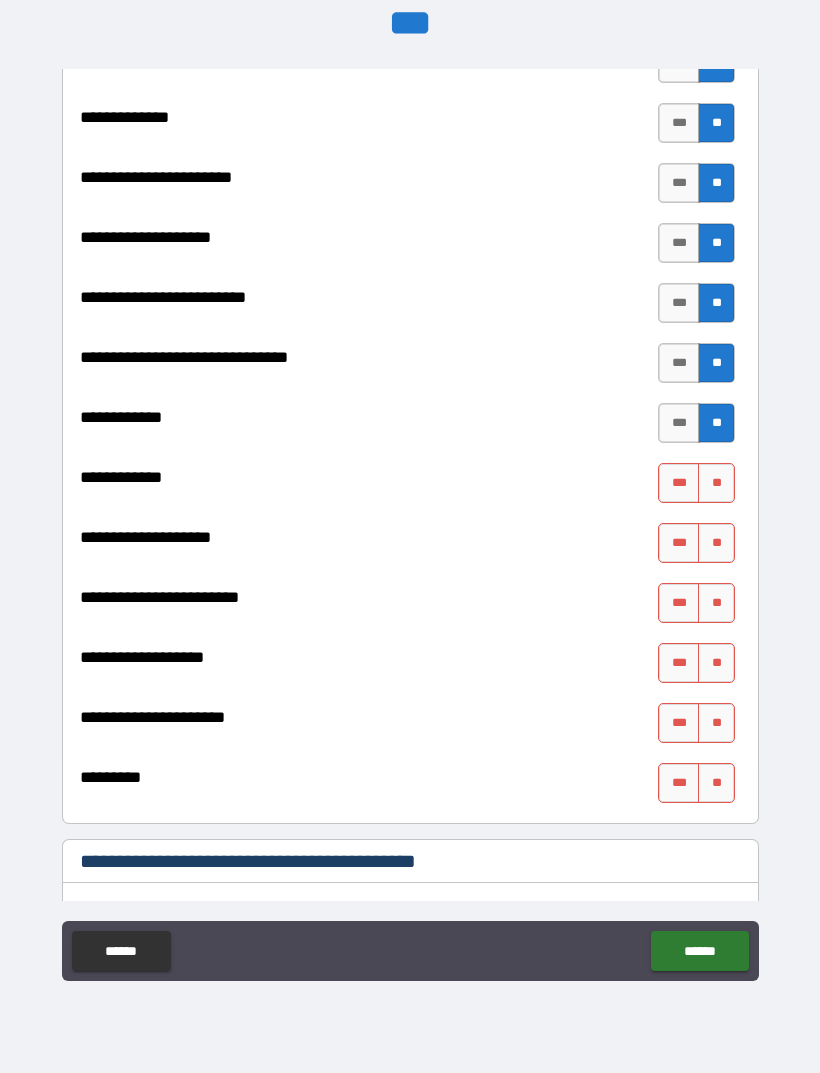 click on "**" at bounding box center [716, 483] 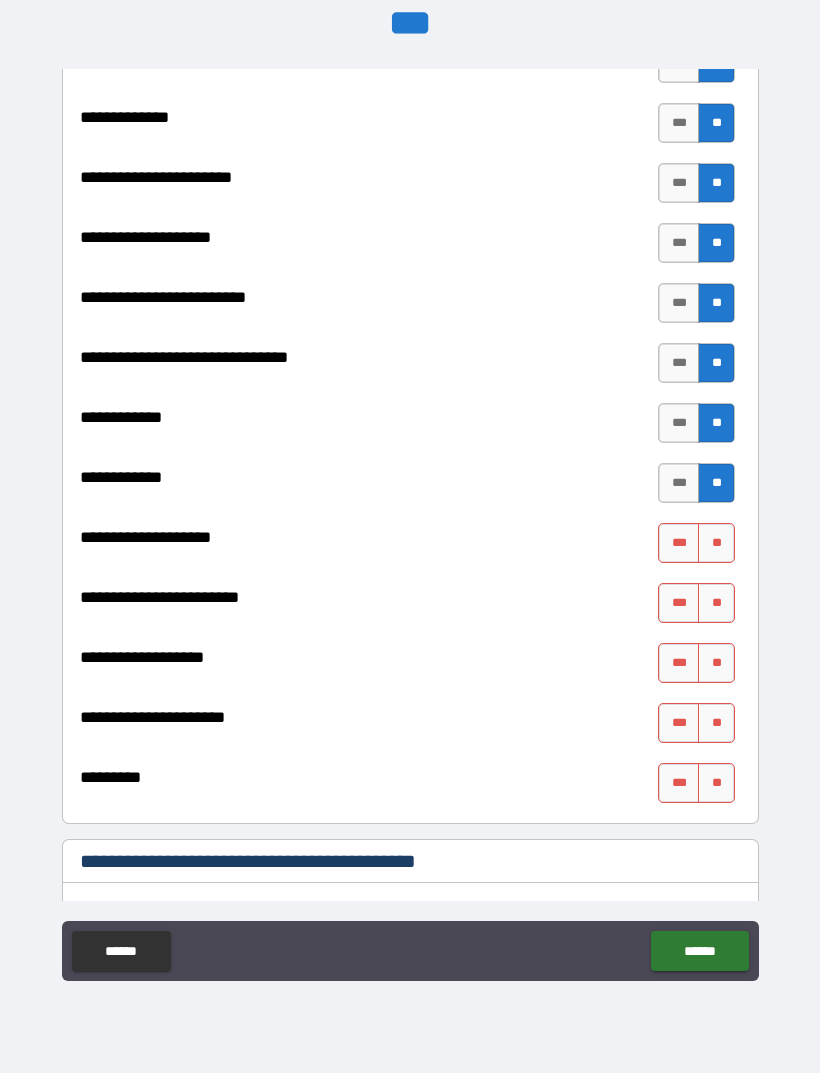 click on "***" at bounding box center (679, 543) 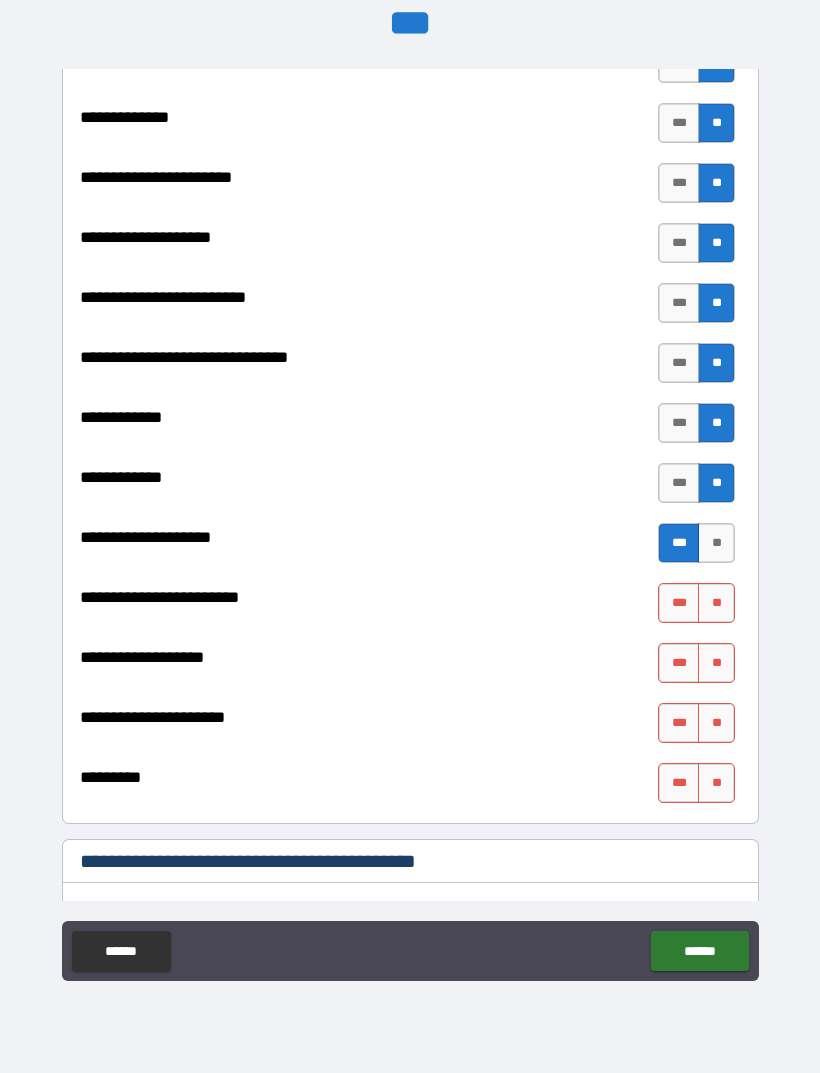 click on "**" at bounding box center [716, 603] 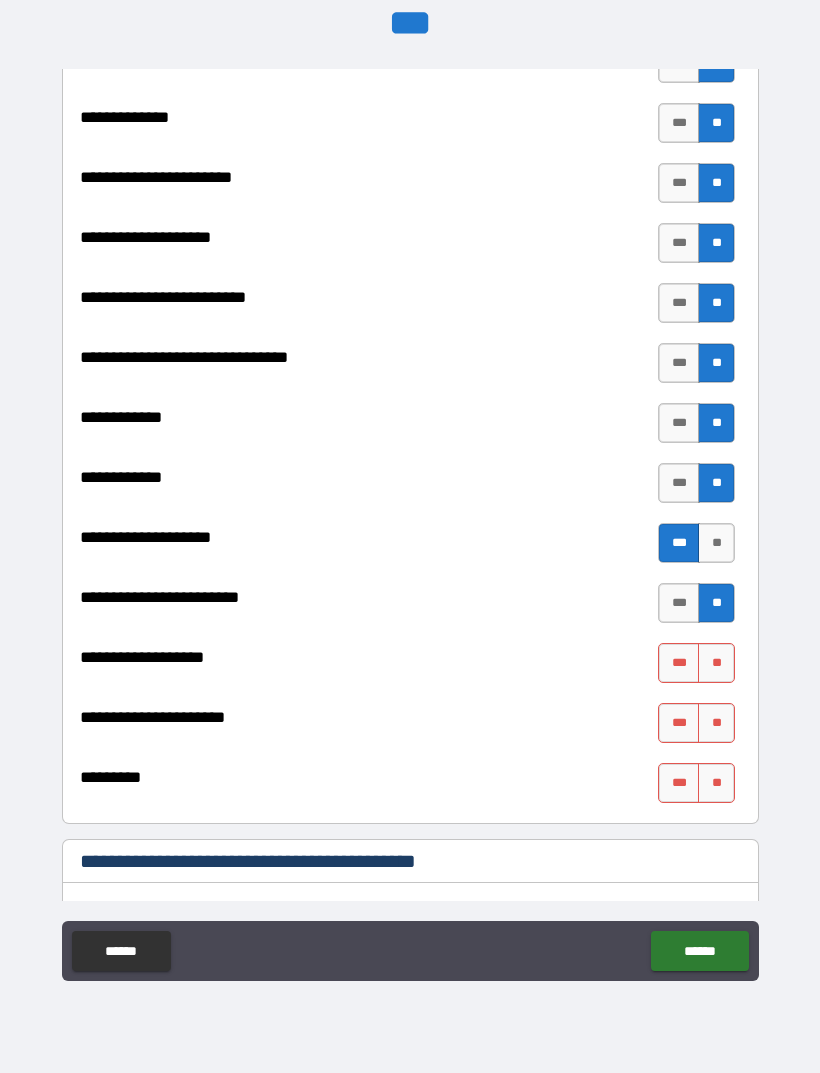 click on "**" at bounding box center [716, 663] 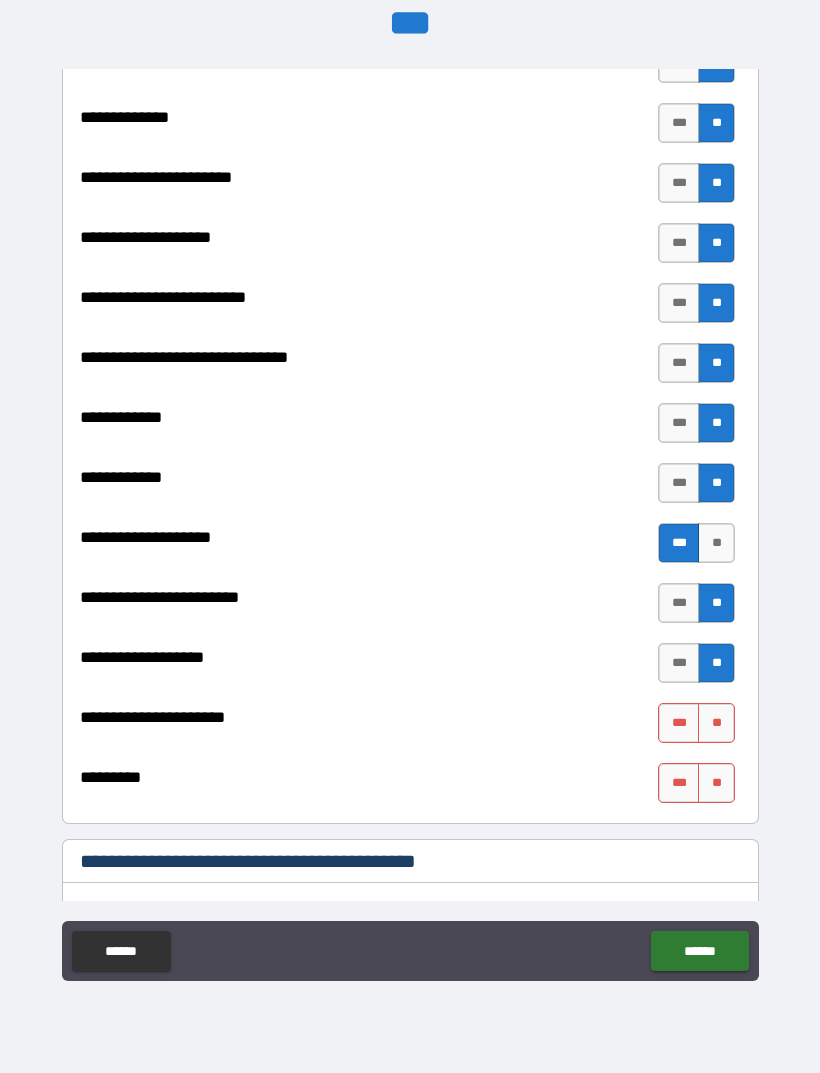 click on "**" at bounding box center (716, 723) 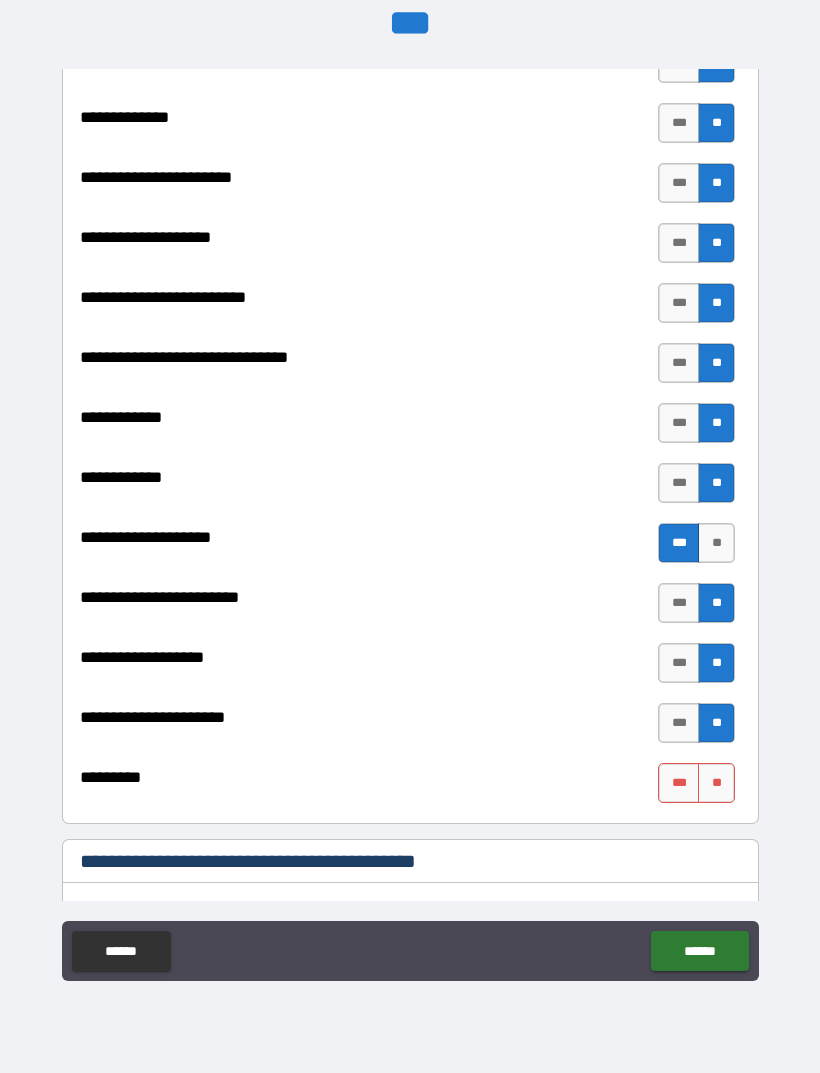 click on "**" at bounding box center (716, 783) 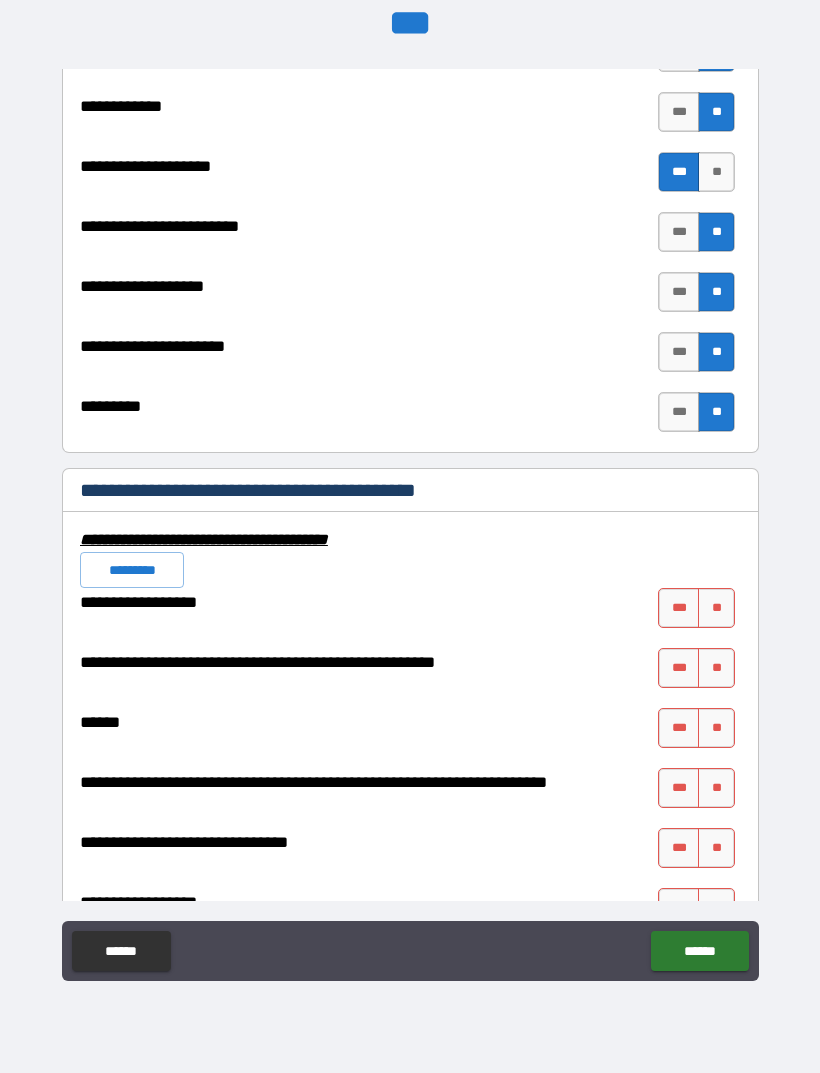 scroll, scrollTop: 8074, scrollLeft: 0, axis: vertical 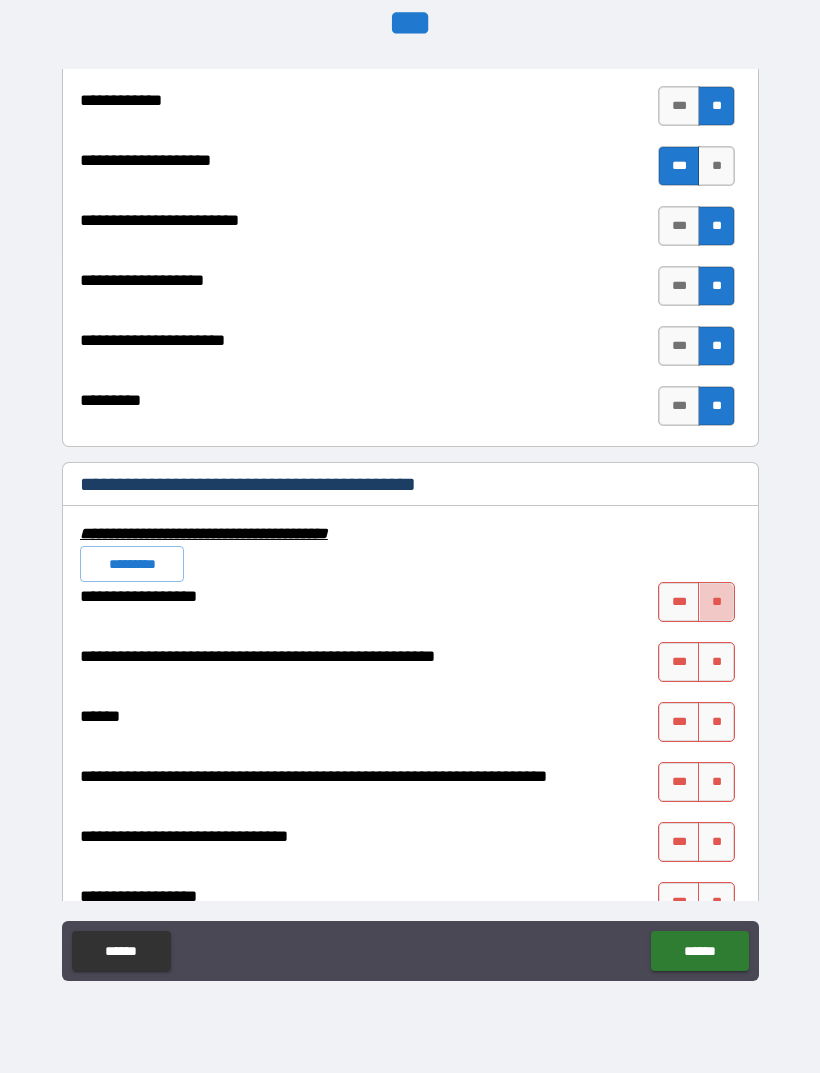 click on "**" at bounding box center (716, 602) 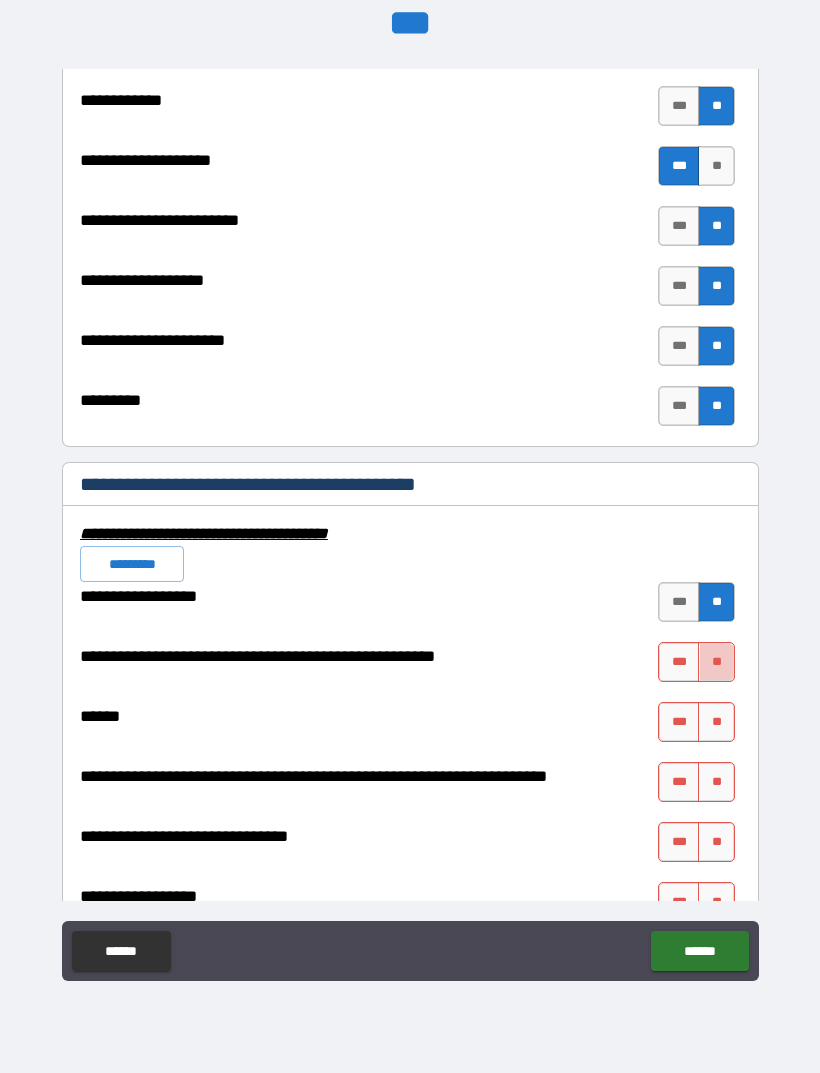 click on "**" at bounding box center [716, 662] 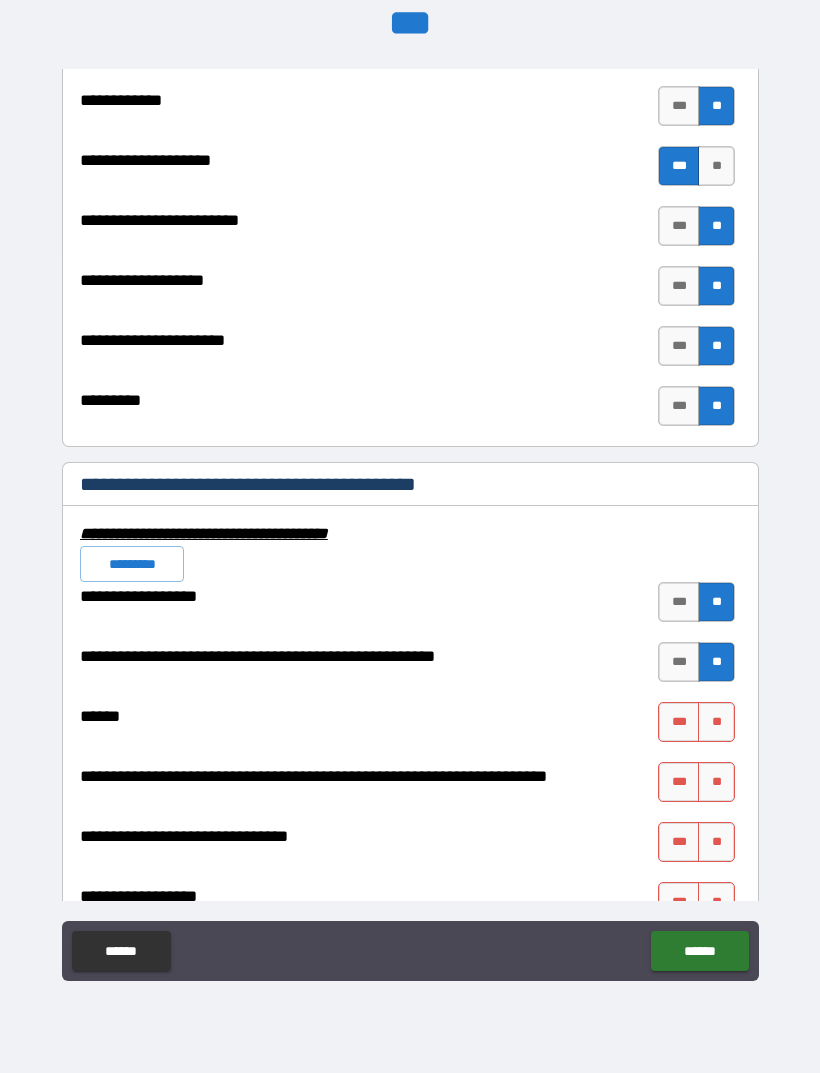 click on "**" at bounding box center (716, 722) 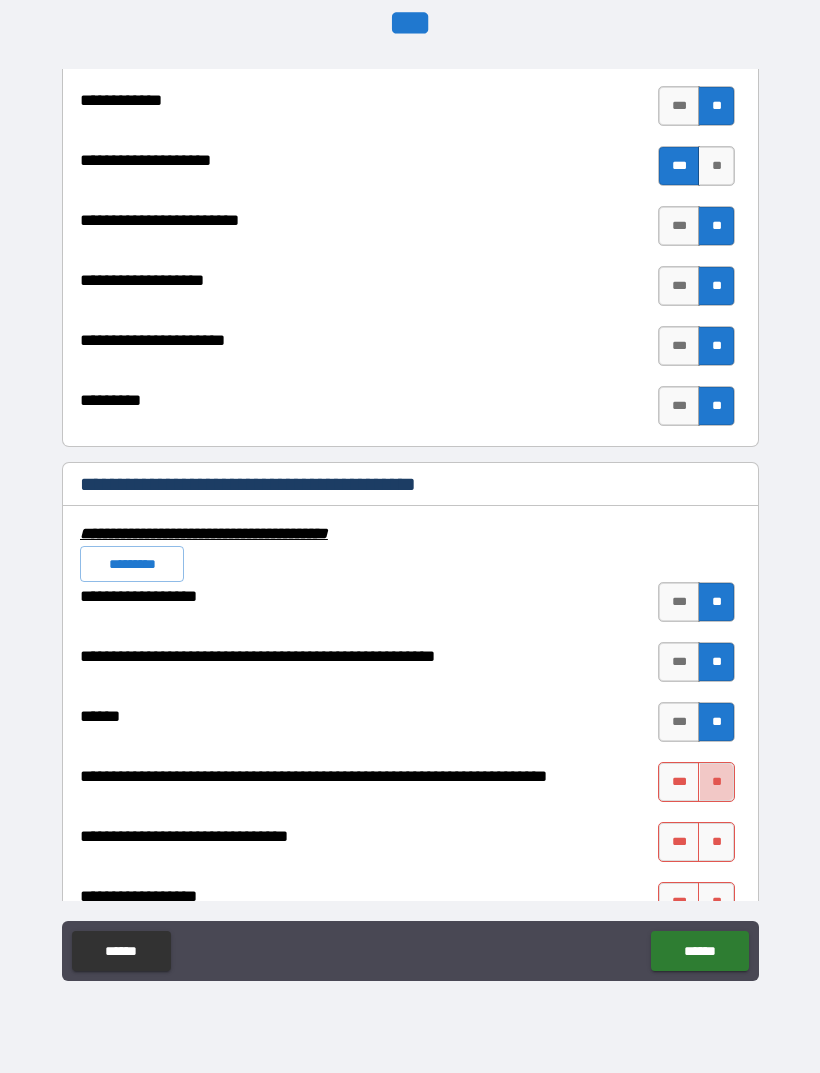 click on "**" at bounding box center (716, 782) 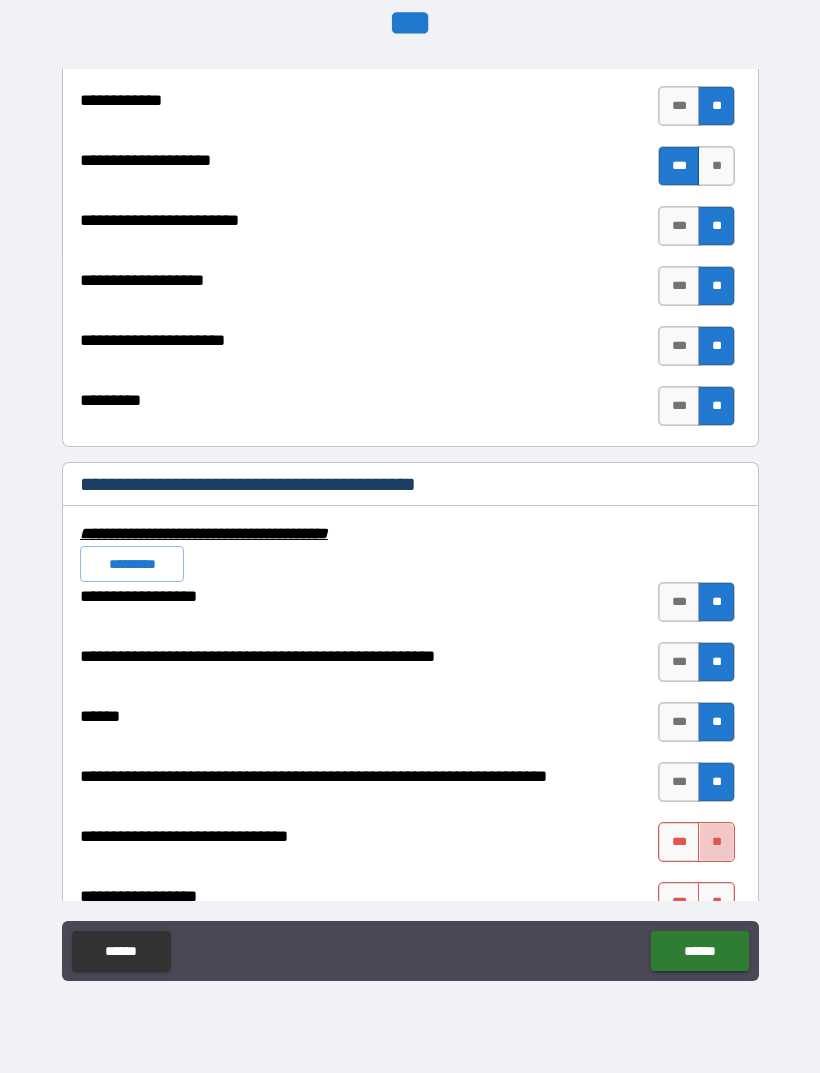 click on "**" at bounding box center (716, 842) 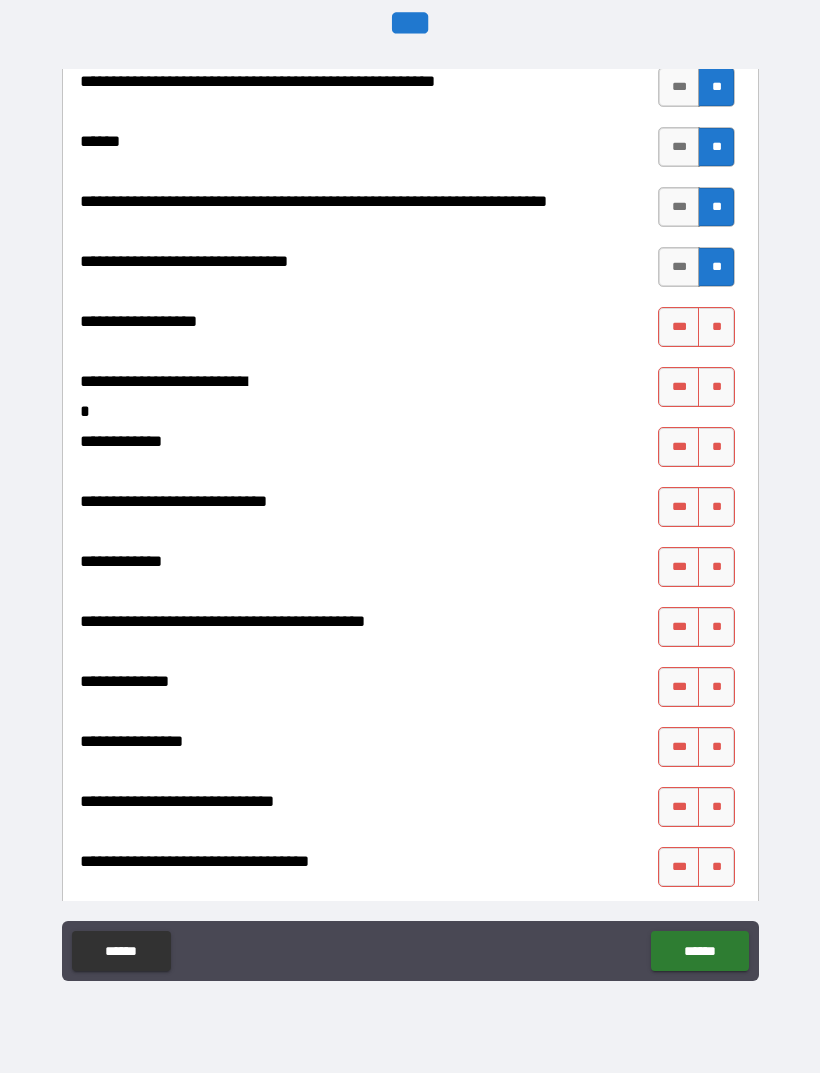 scroll, scrollTop: 8650, scrollLeft: 0, axis: vertical 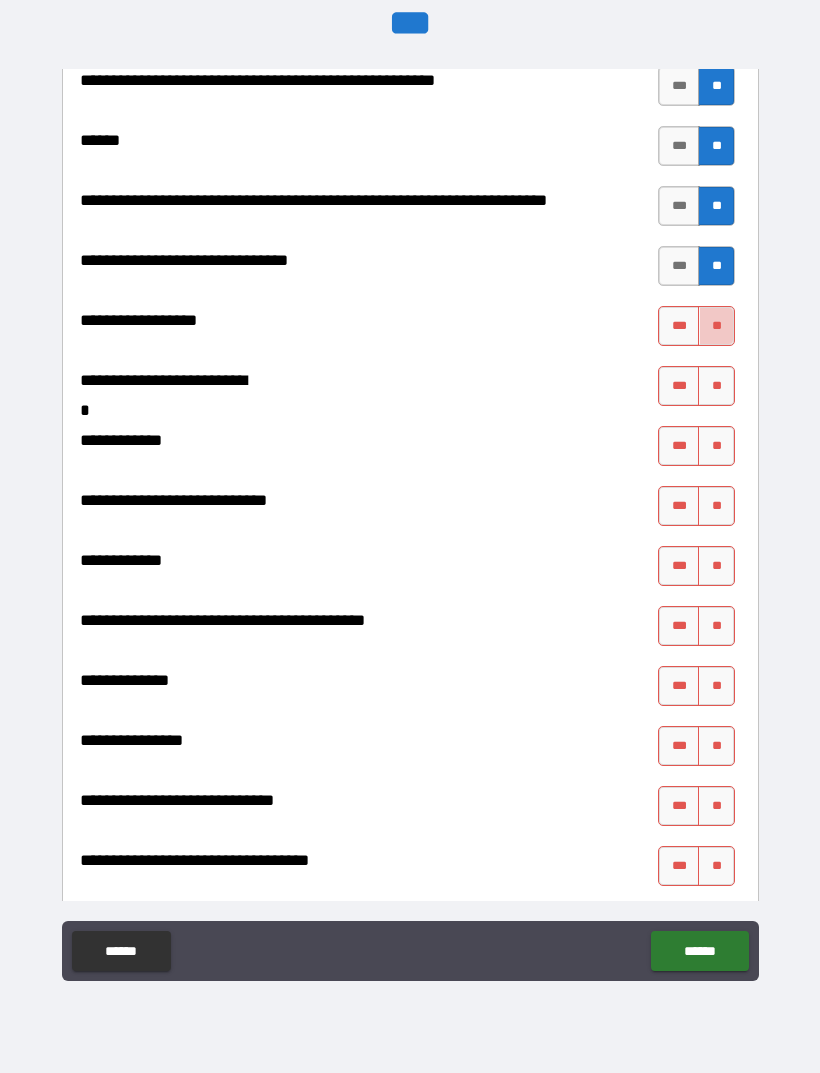 click on "**" at bounding box center [716, 326] 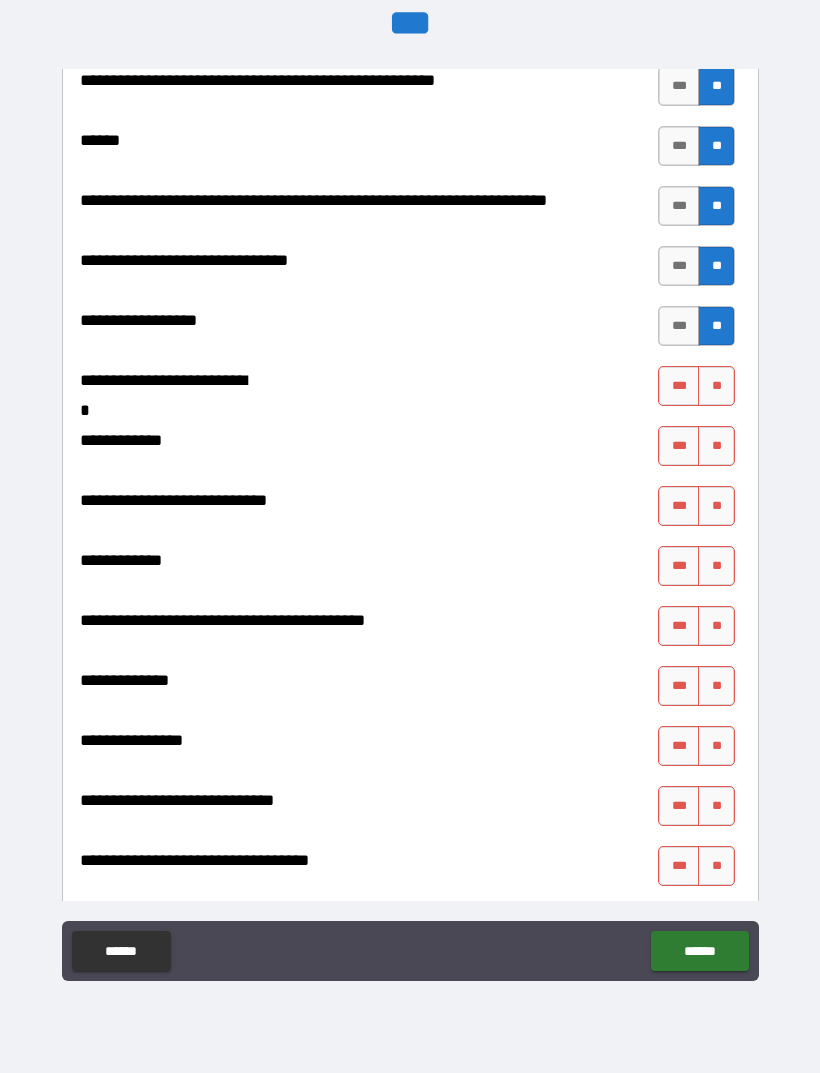 click on "**" at bounding box center [716, 386] 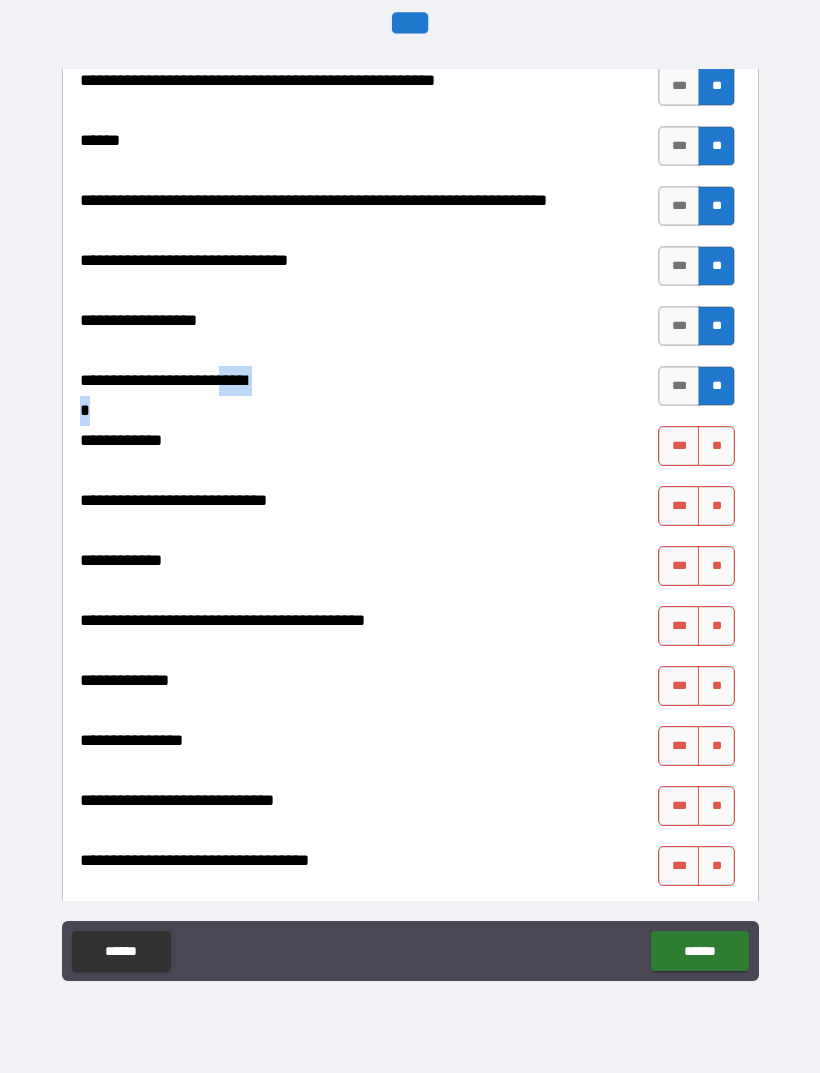 click on "**********" at bounding box center [410, 1266] 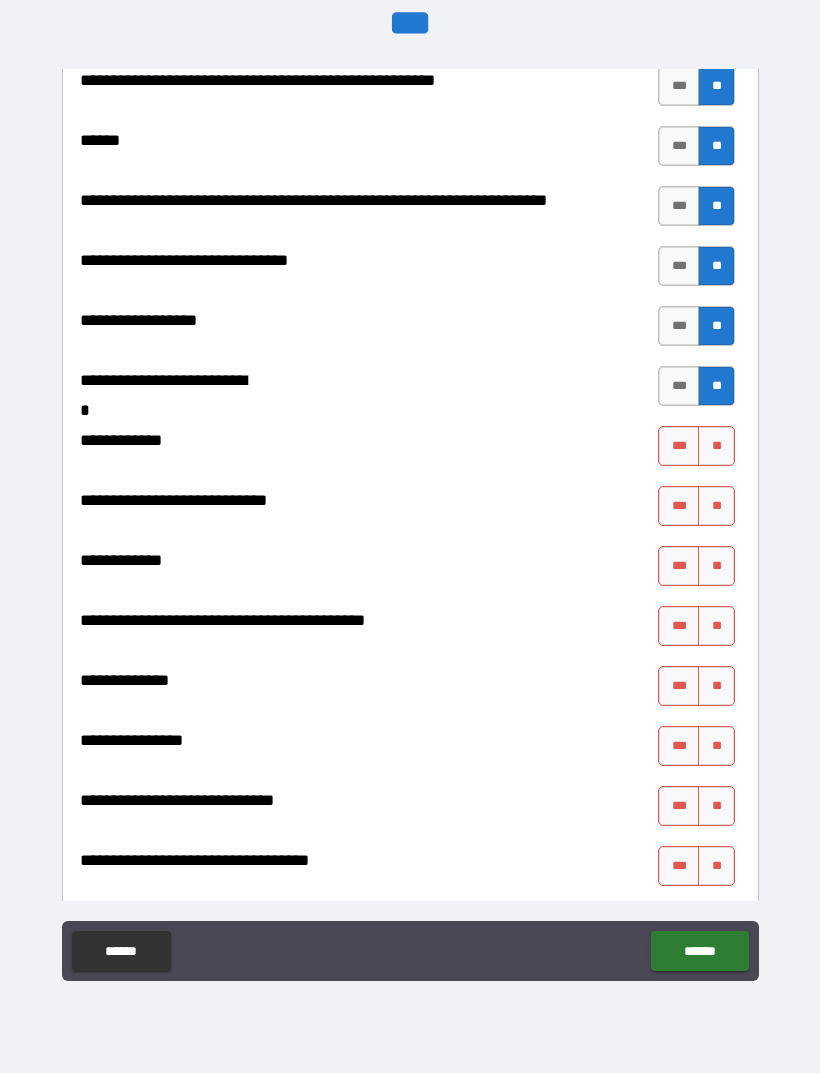 click on "***" at bounding box center (679, 386) 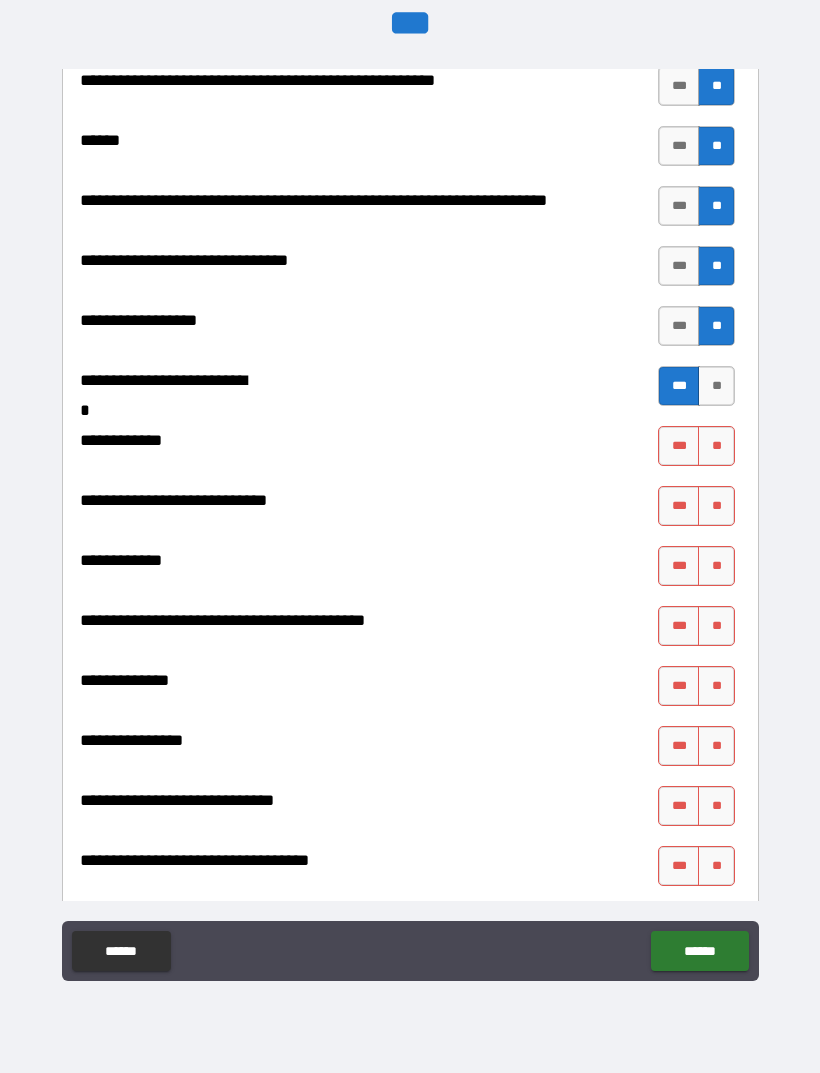 click on "**" at bounding box center [716, 446] 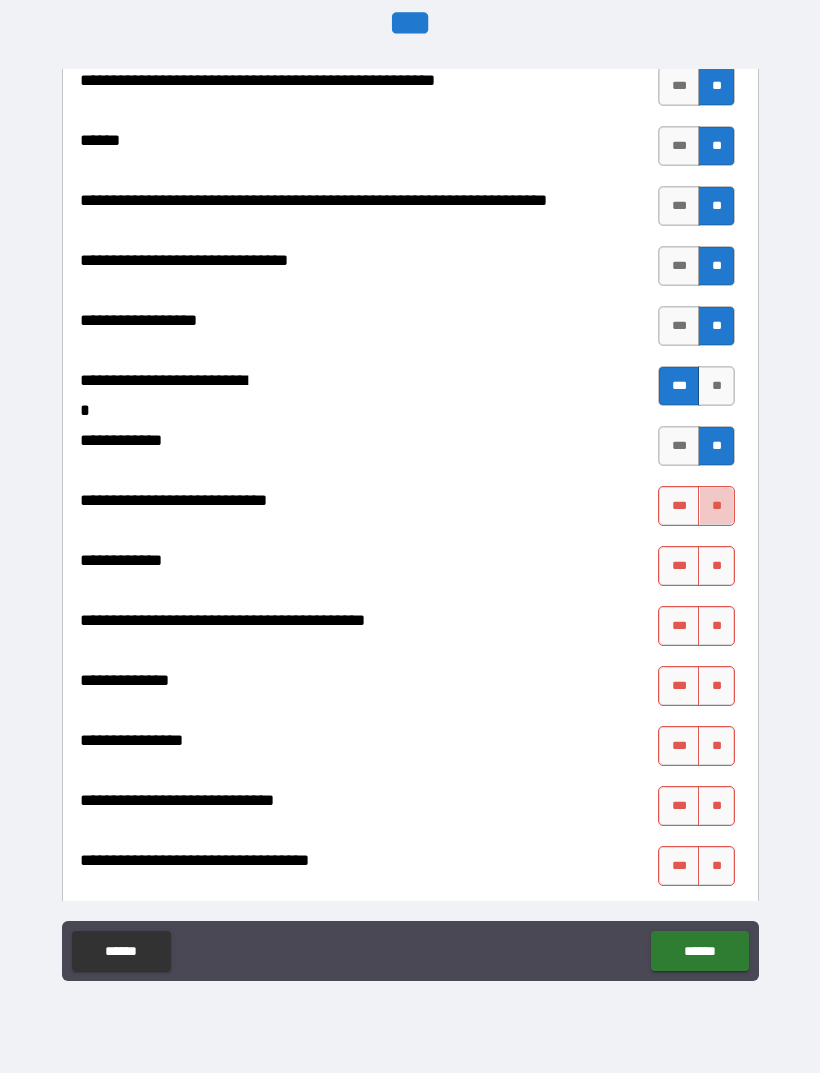 click on "**" at bounding box center (716, 506) 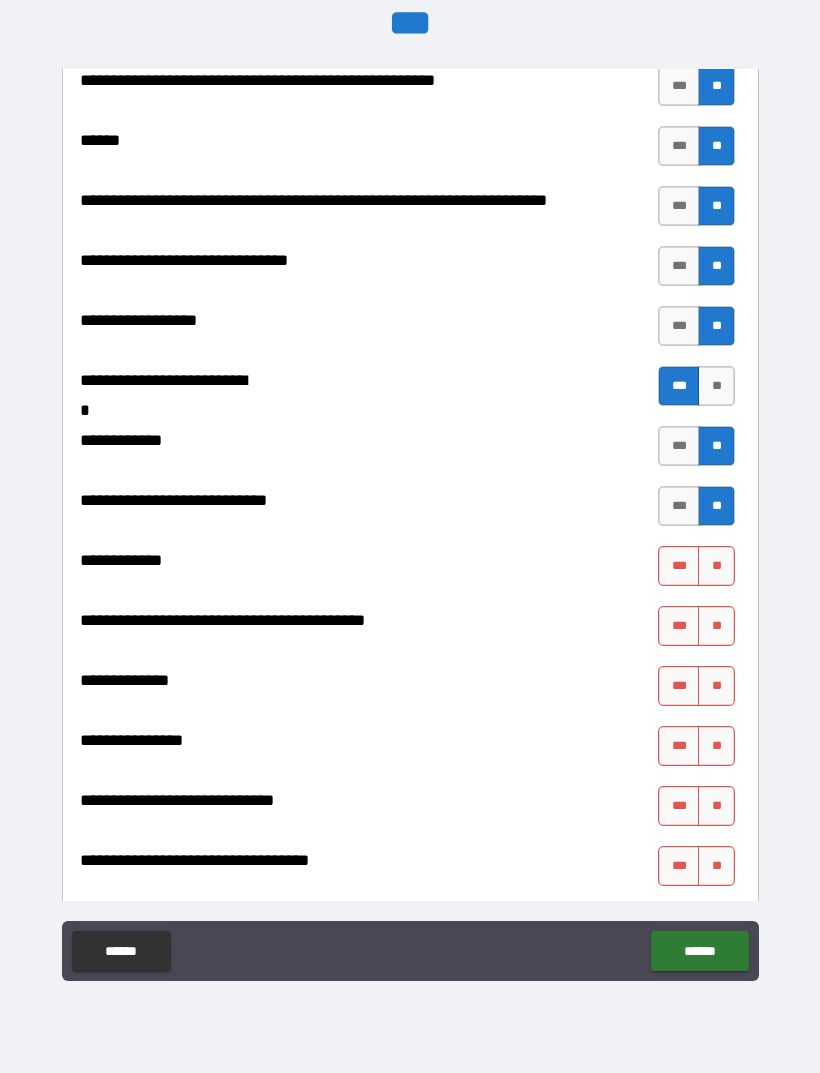 click on "**" at bounding box center (716, 566) 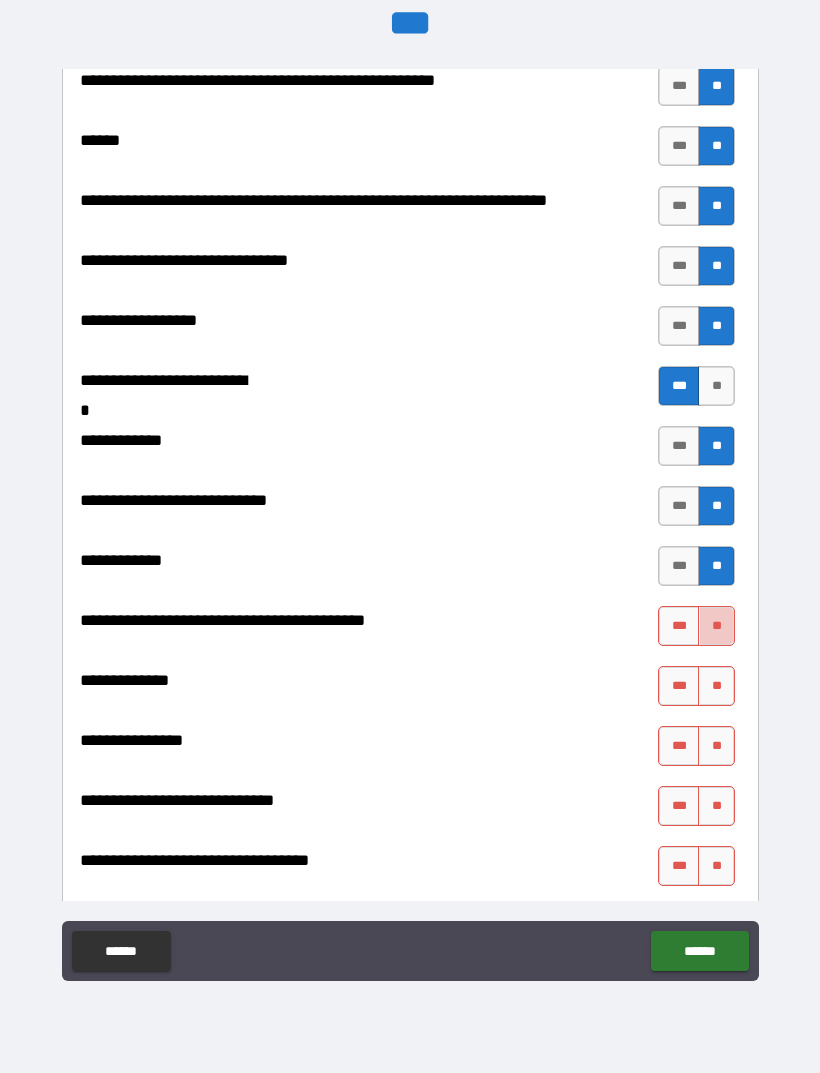click on "**" at bounding box center (716, 626) 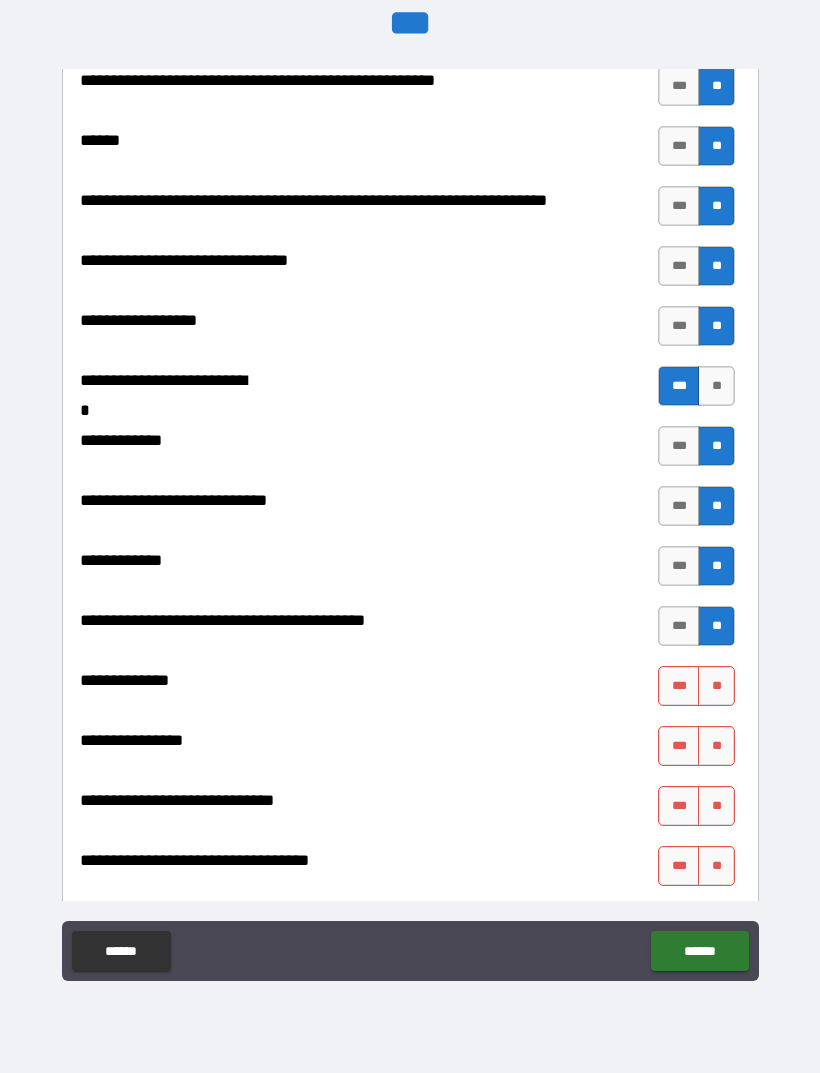 click on "**" at bounding box center (716, 686) 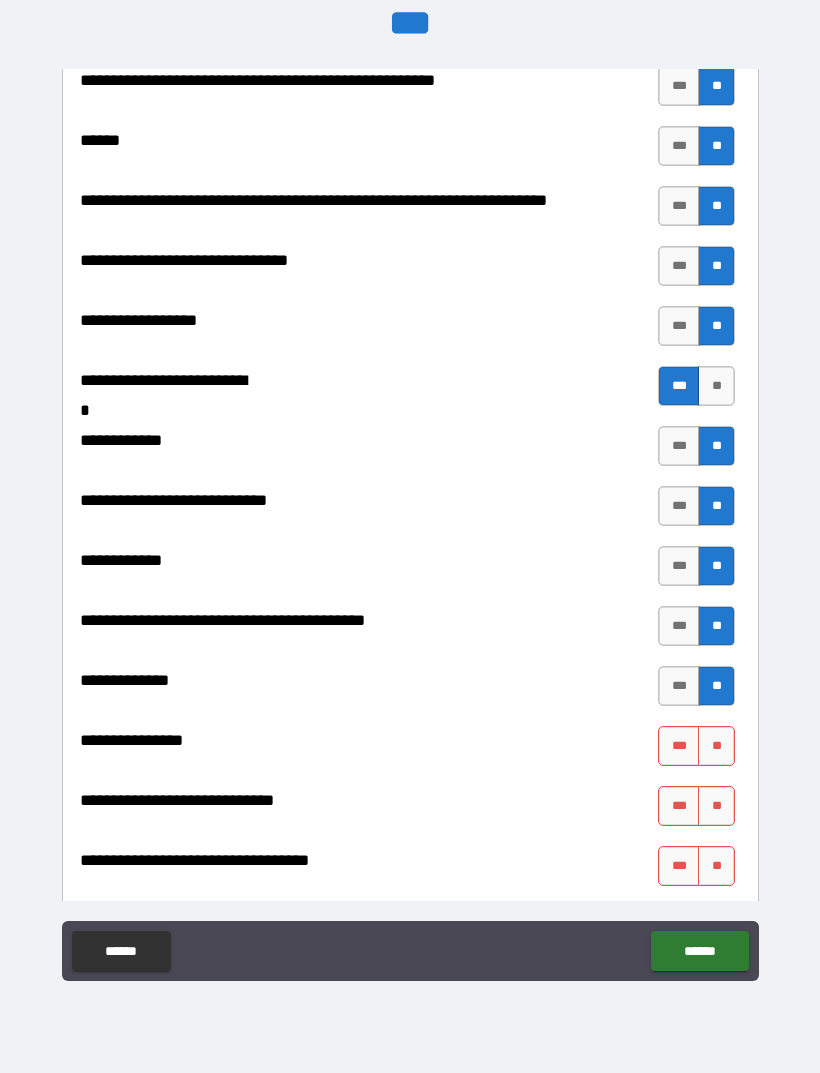 click on "**" at bounding box center (716, 746) 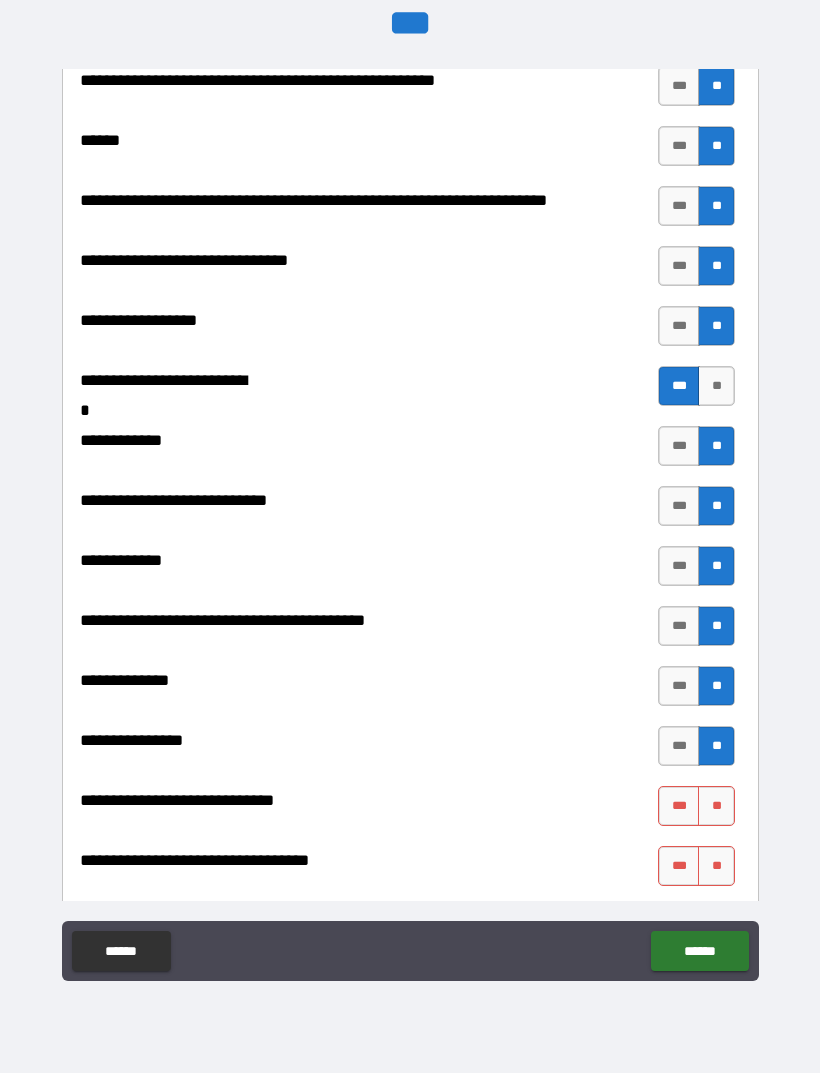 scroll, scrollTop: 8633, scrollLeft: 0, axis: vertical 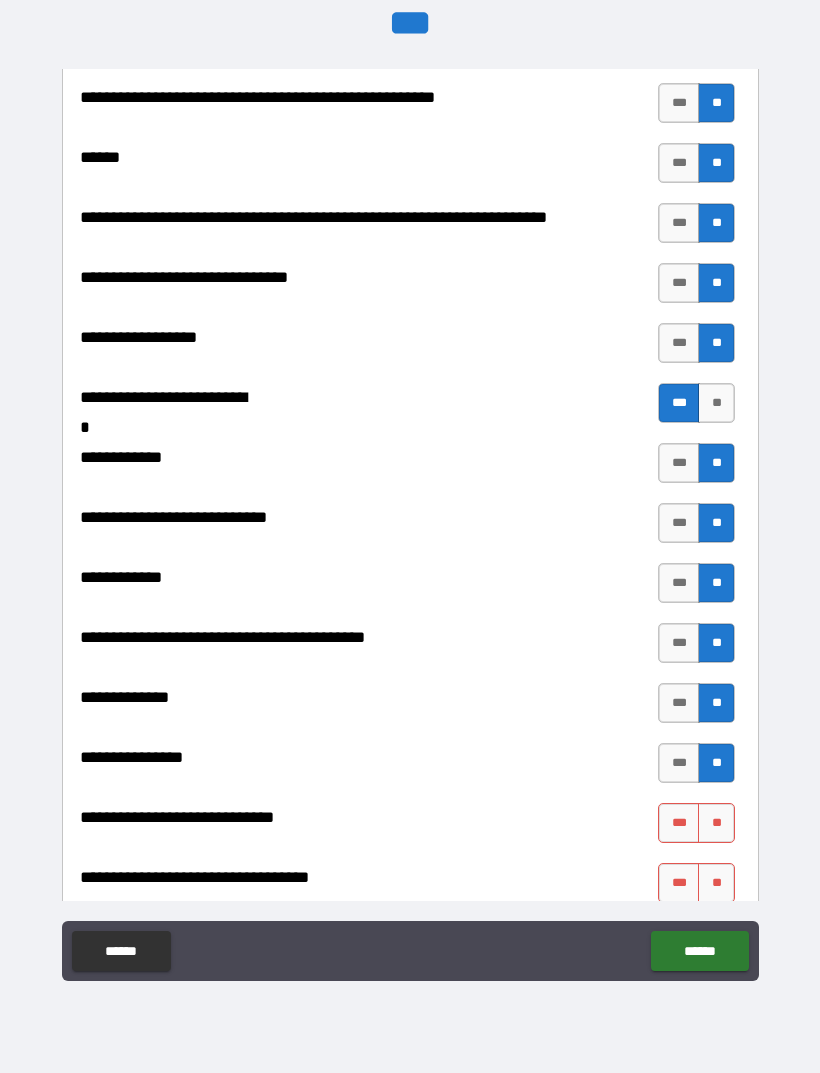click on "**" at bounding box center (716, 883) 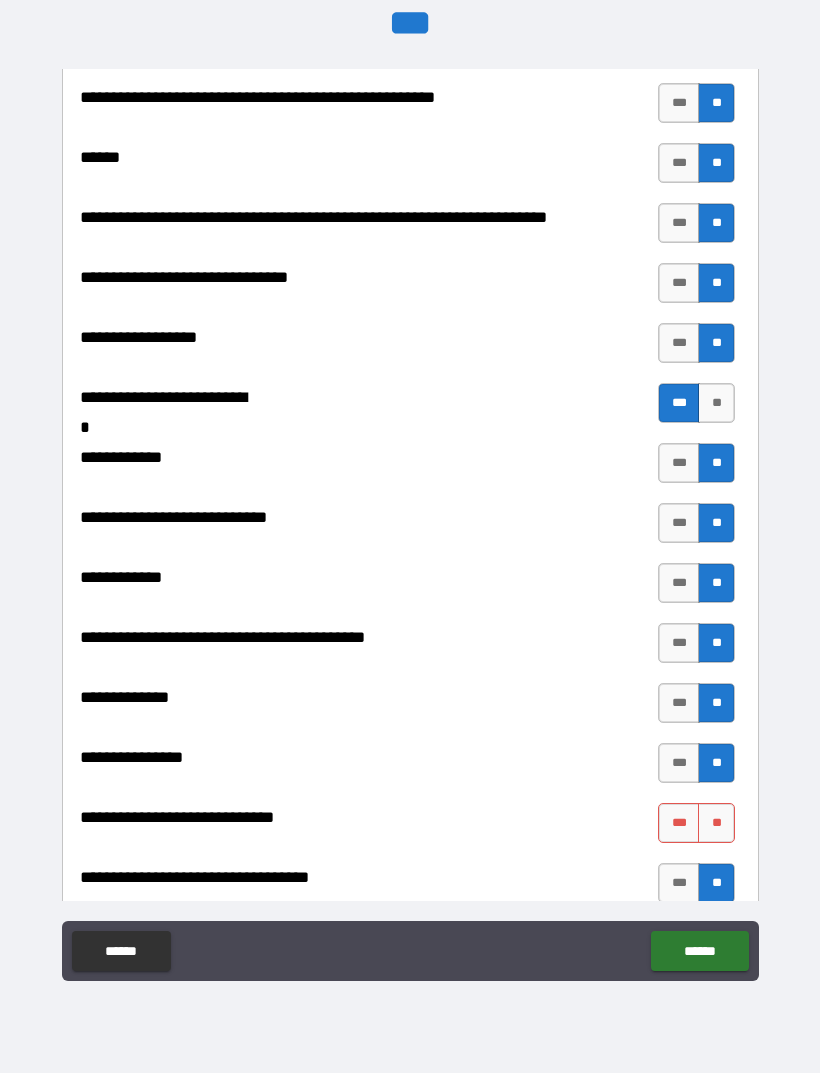 click on "**" at bounding box center [716, 823] 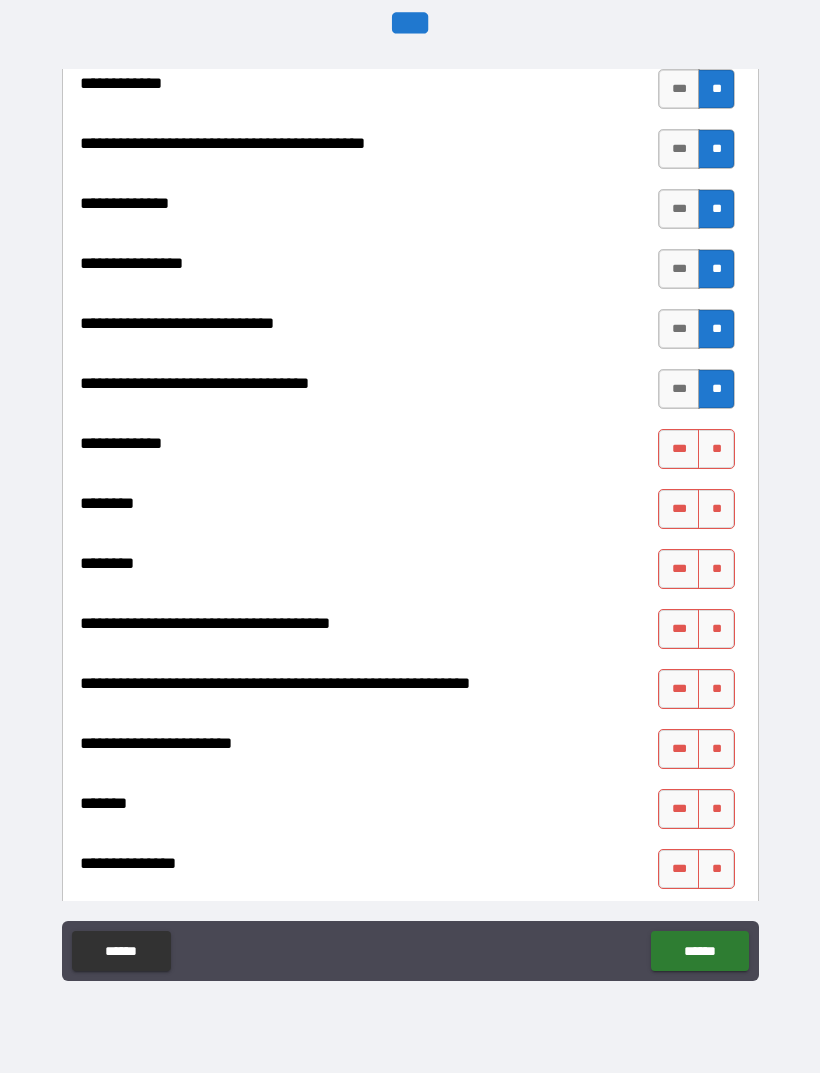 scroll, scrollTop: 9128, scrollLeft: 0, axis: vertical 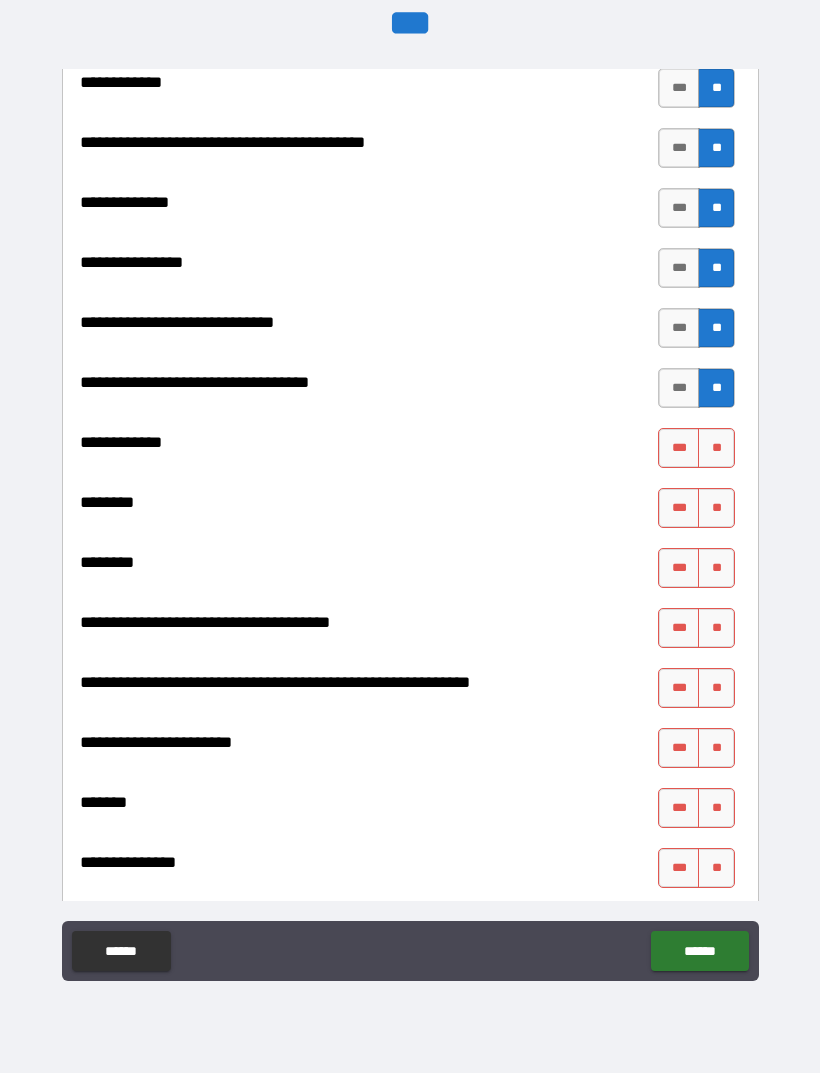 click on "**" at bounding box center (716, 448) 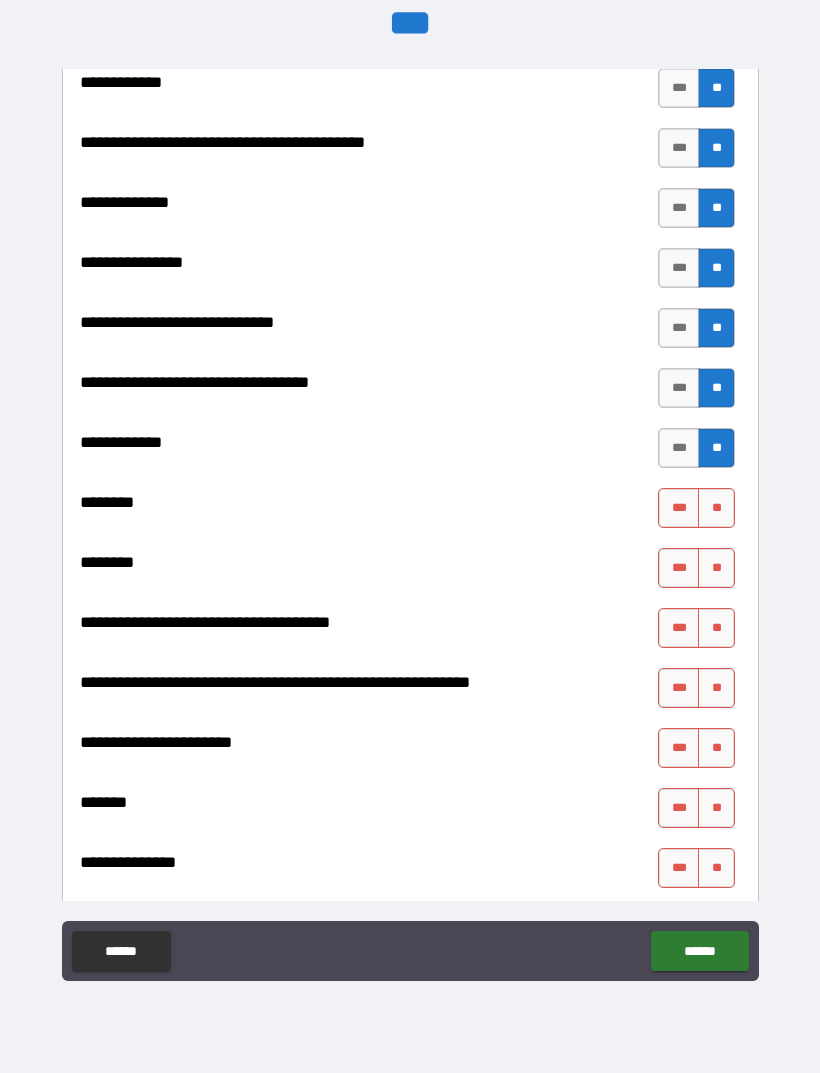 click on "**" at bounding box center (716, 508) 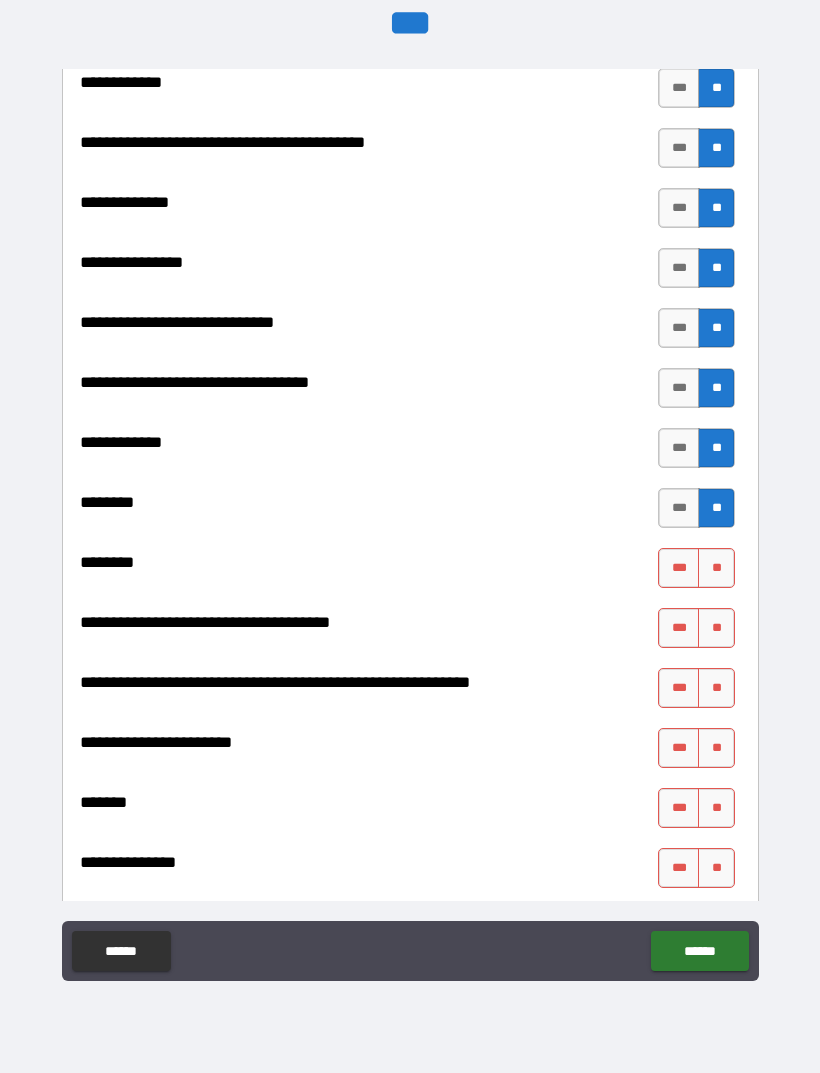 click on "**" at bounding box center (716, 568) 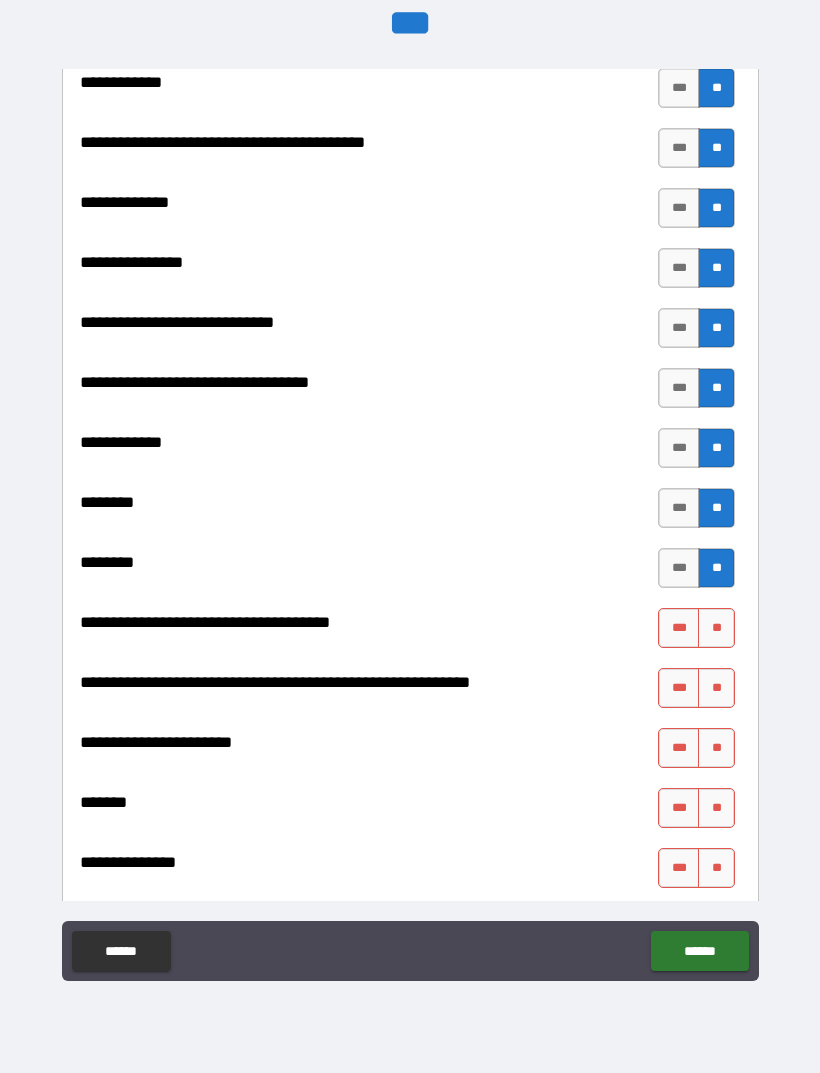 click on "**" at bounding box center [716, 628] 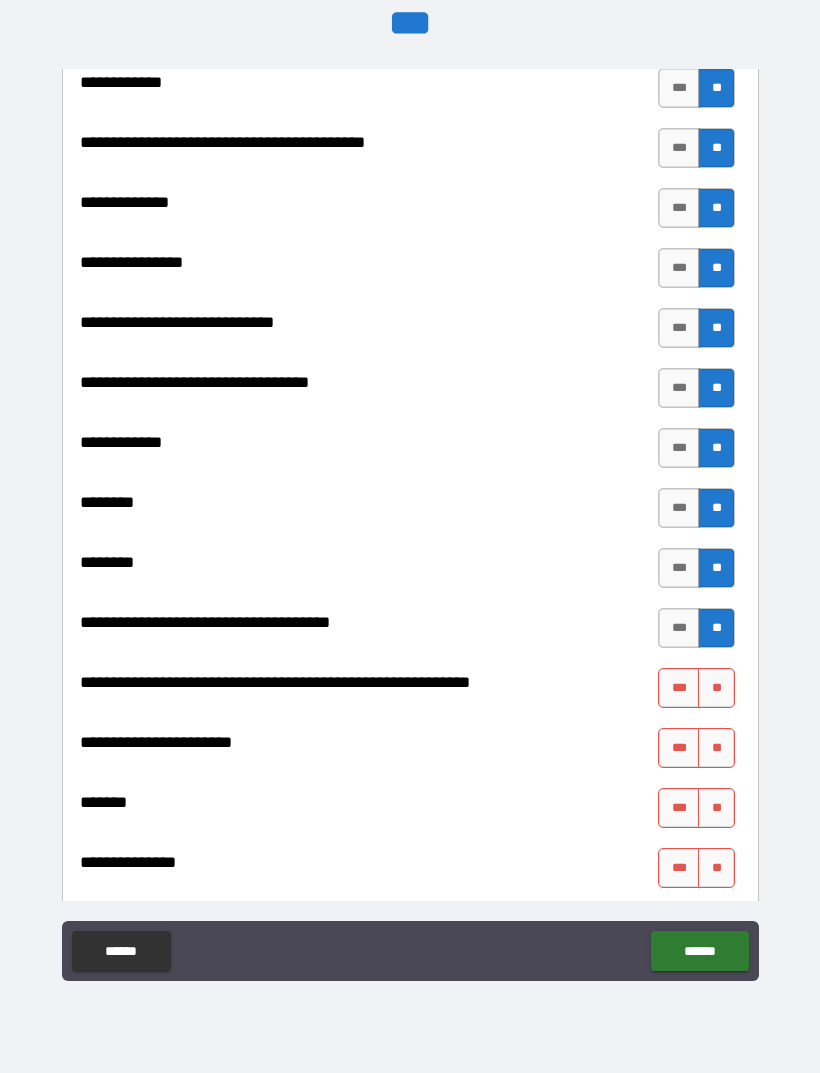 click on "**" at bounding box center [716, 868] 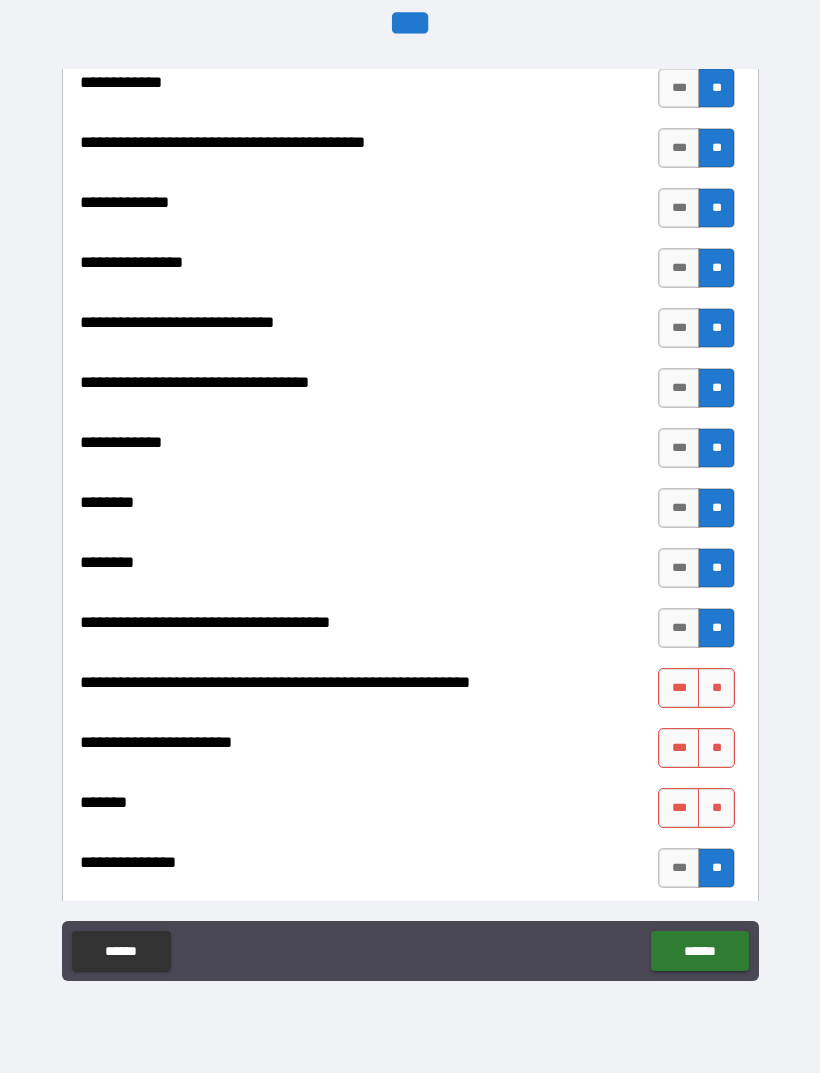 click on "**" at bounding box center [716, 808] 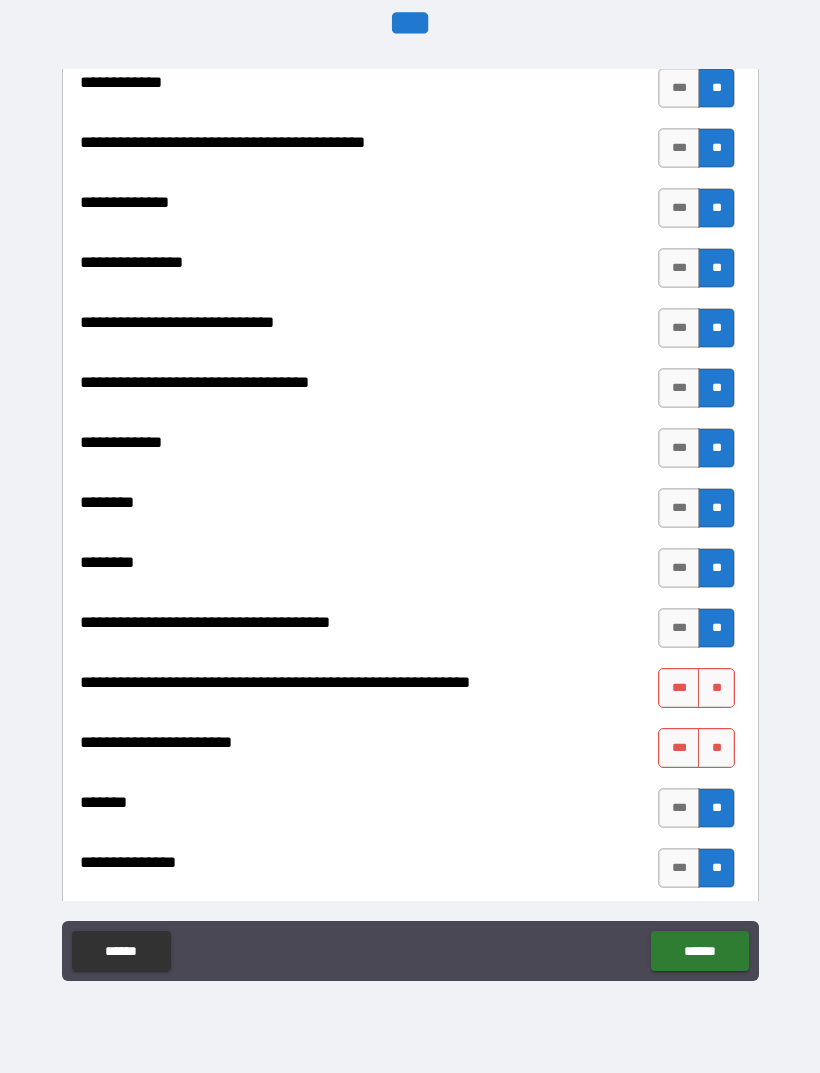click on "**" at bounding box center [716, 748] 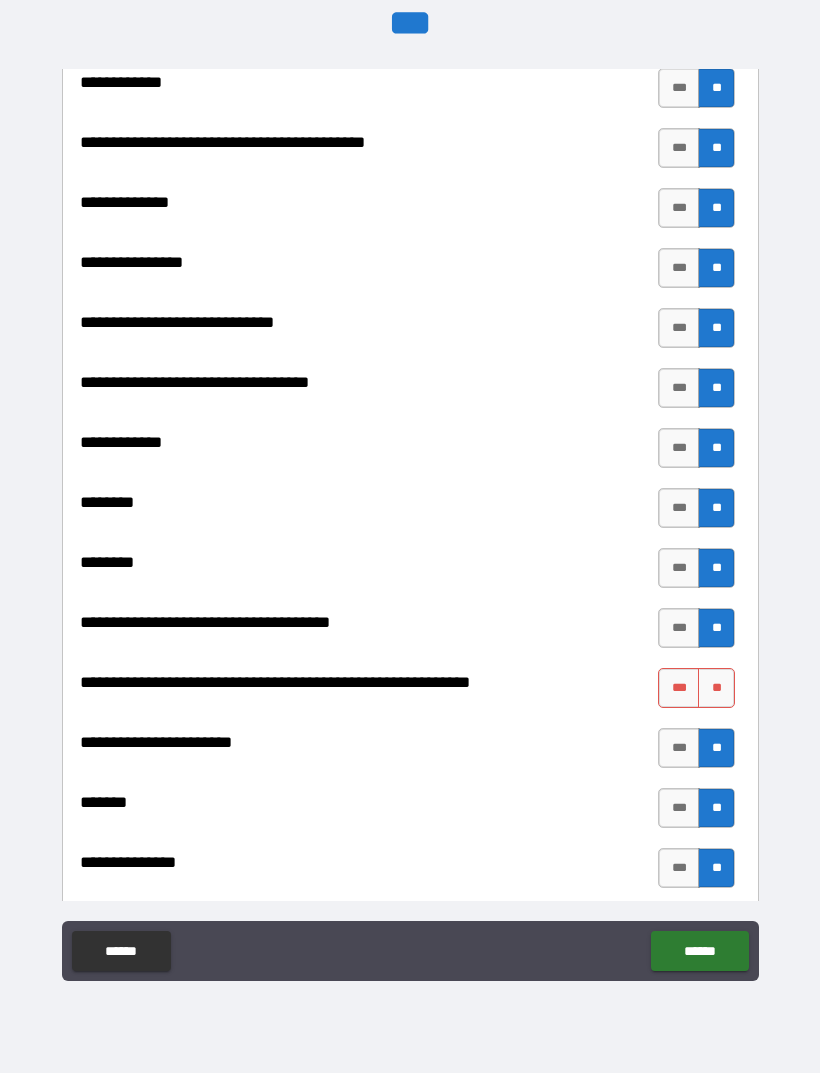 click on "**" at bounding box center [716, 688] 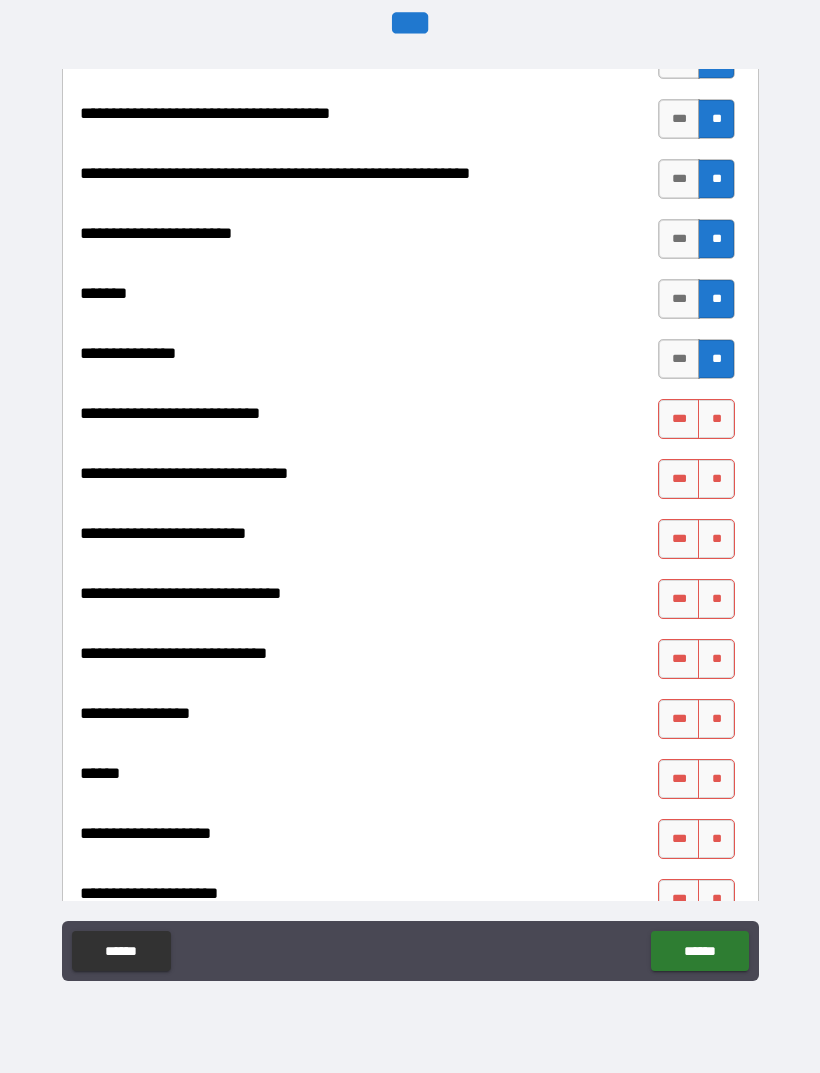 scroll, scrollTop: 9678, scrollLeft: 0, axis: vertical 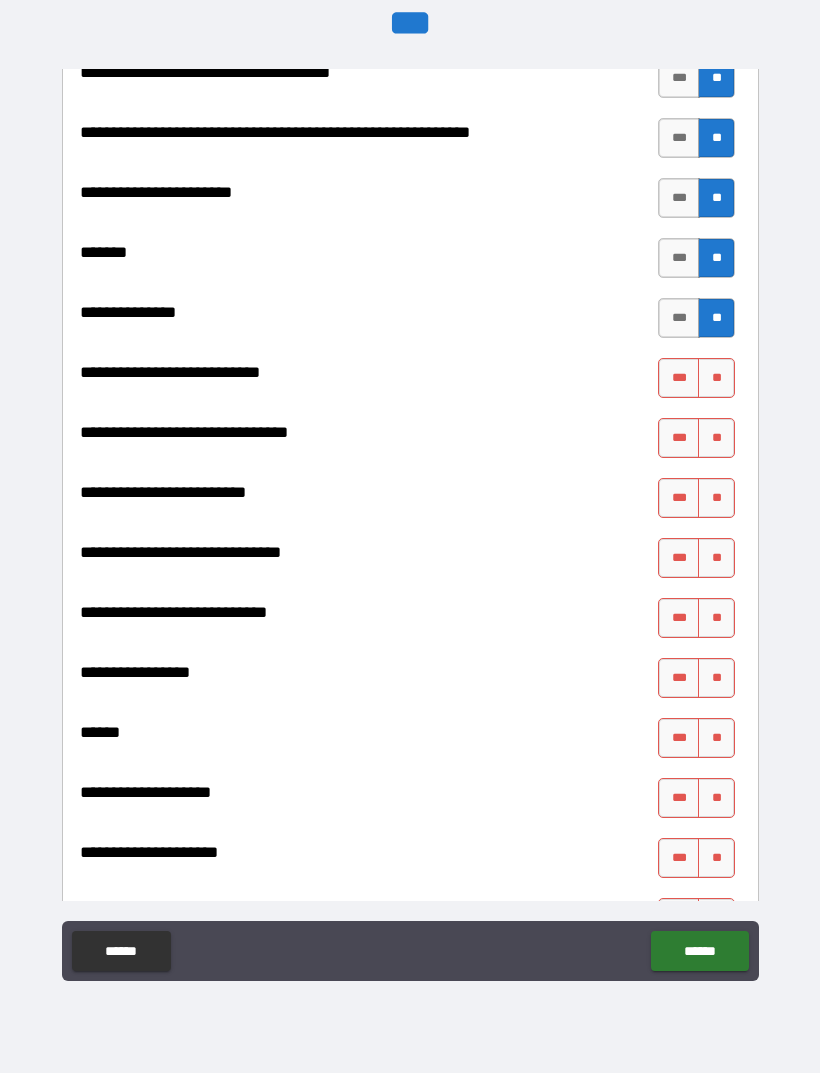 click on "**" at bounding box center (716, 858) 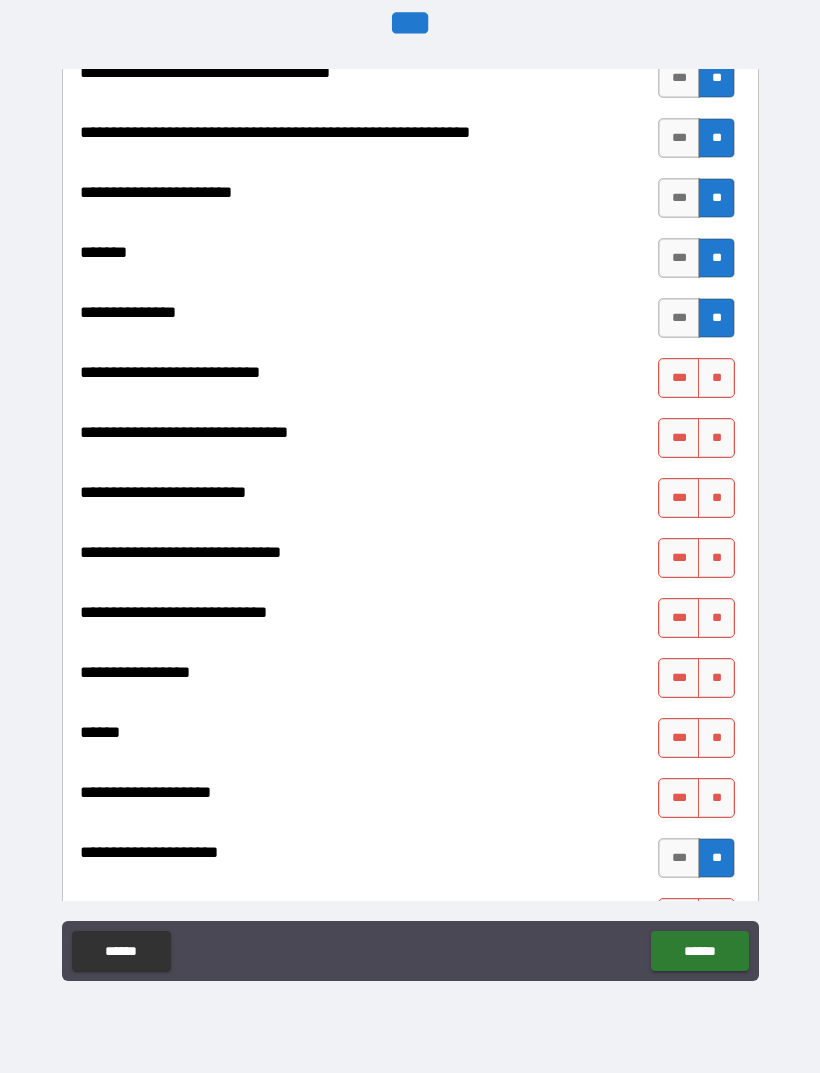 click on "**" at bounding box center [716, 798] 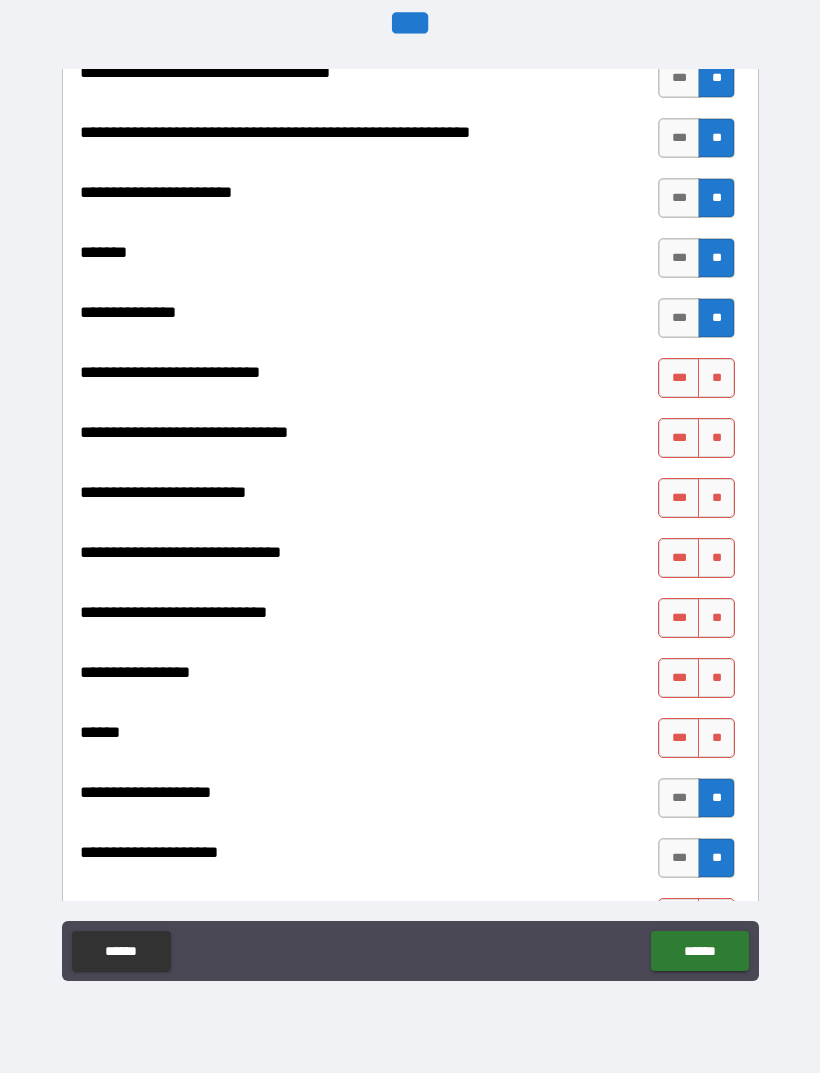 click on "**" at bounding box center [716, 738] 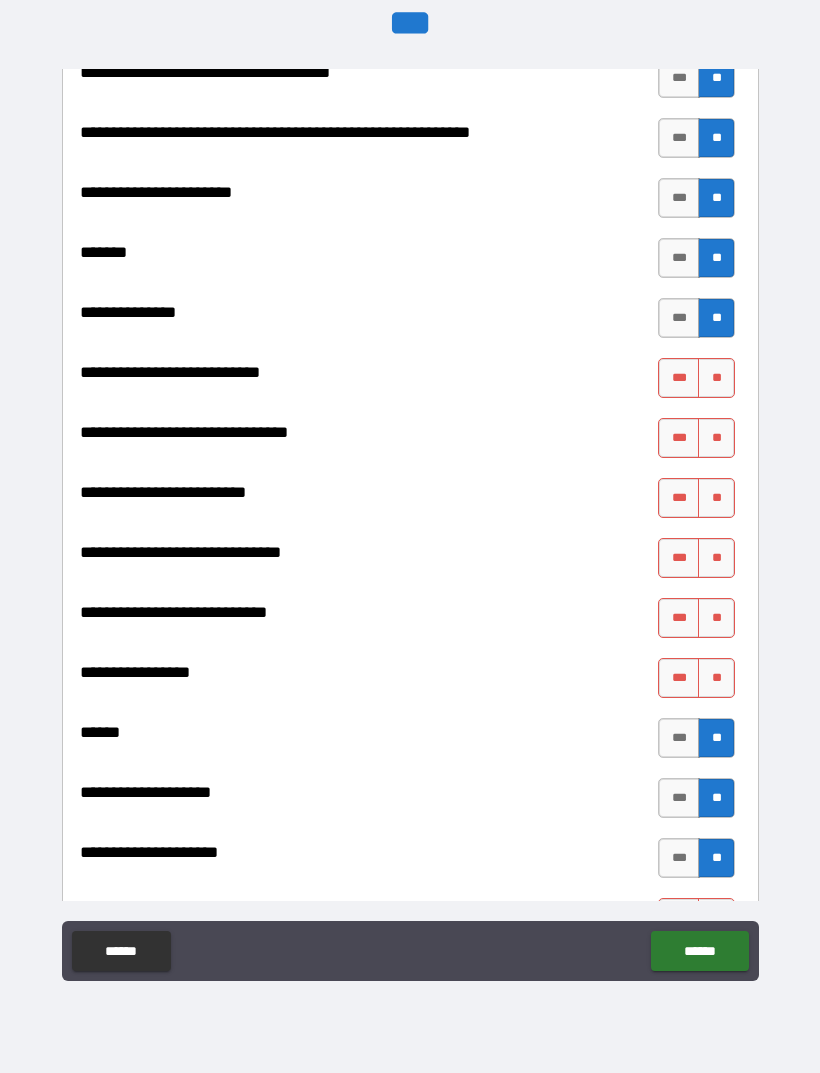 click on "**" at bounding box center [716, 678] 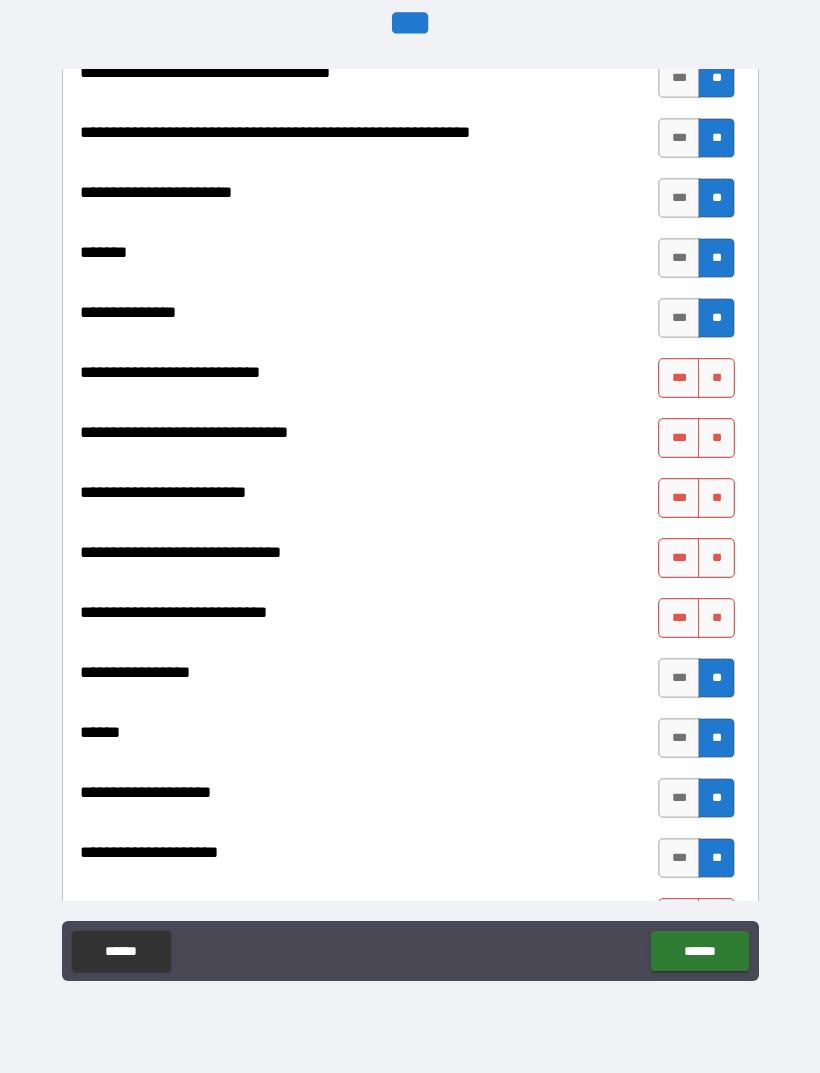 click on "**" at bounding box center (716, 618) 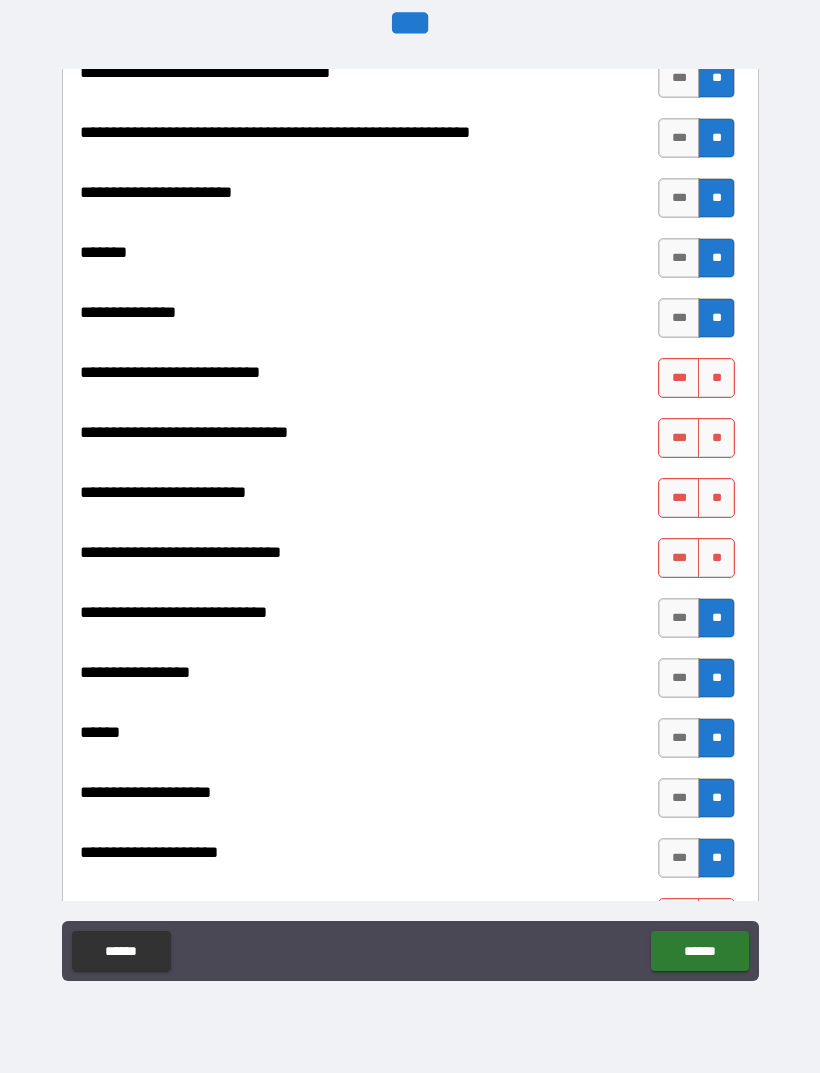 click on "**" at bounding box center [716, 558] 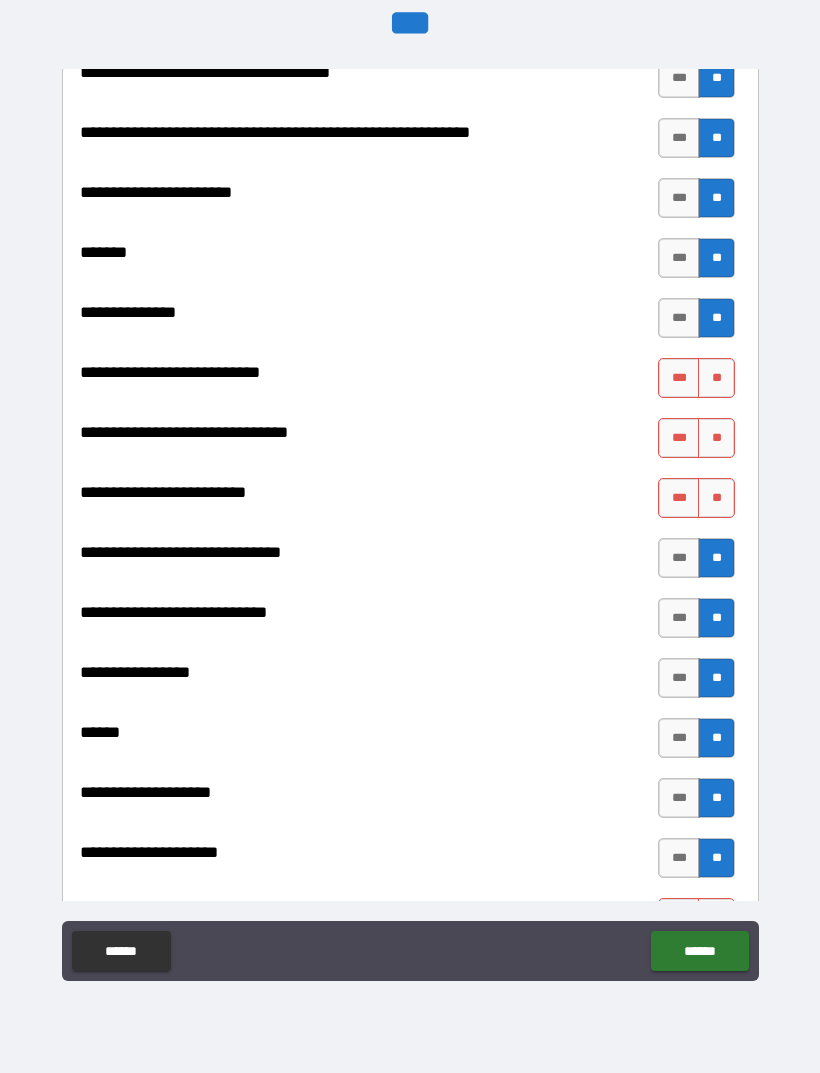 click on "**" at bounding box center (716, 498) 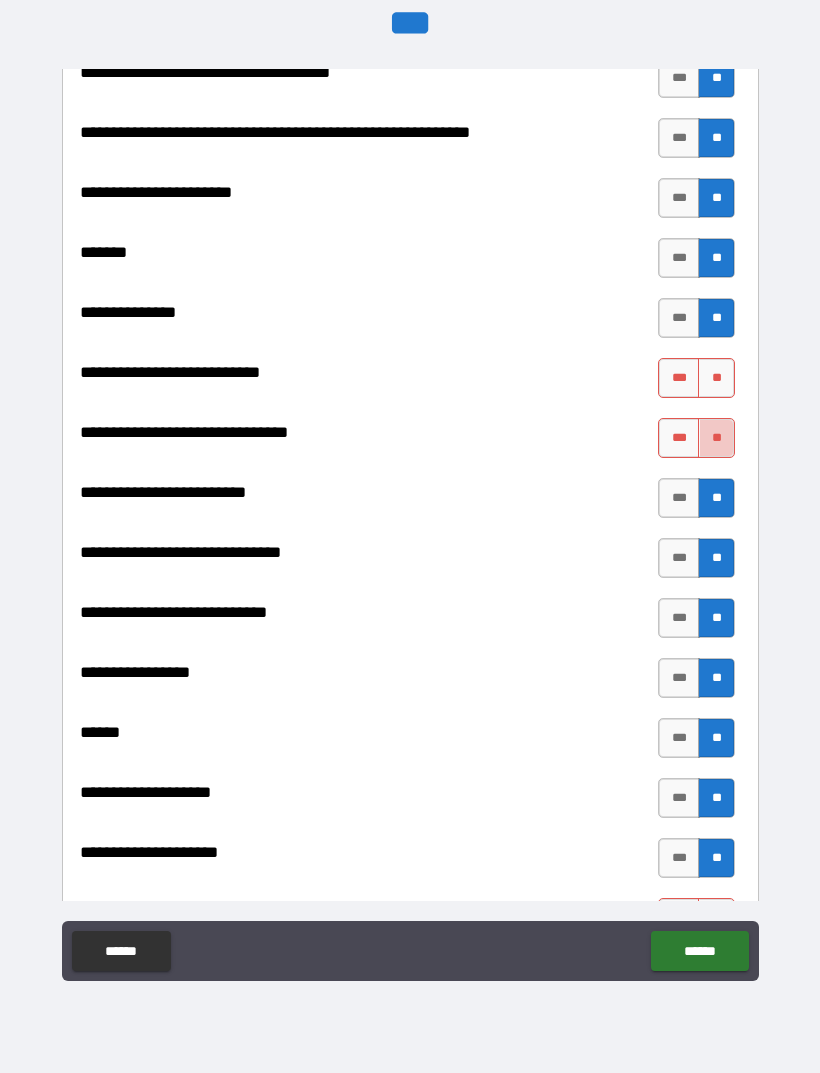 click on "**" at bounding box center [716, 438] 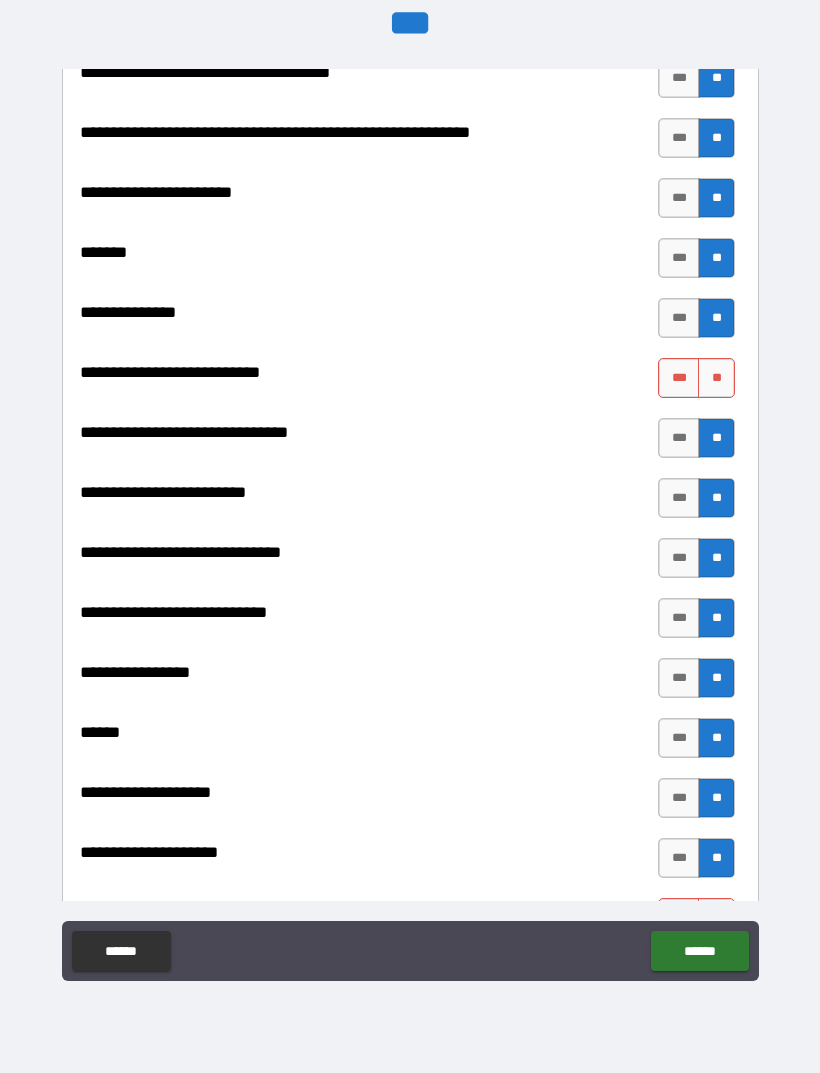 click on "**" at bounding box center [716, 378] 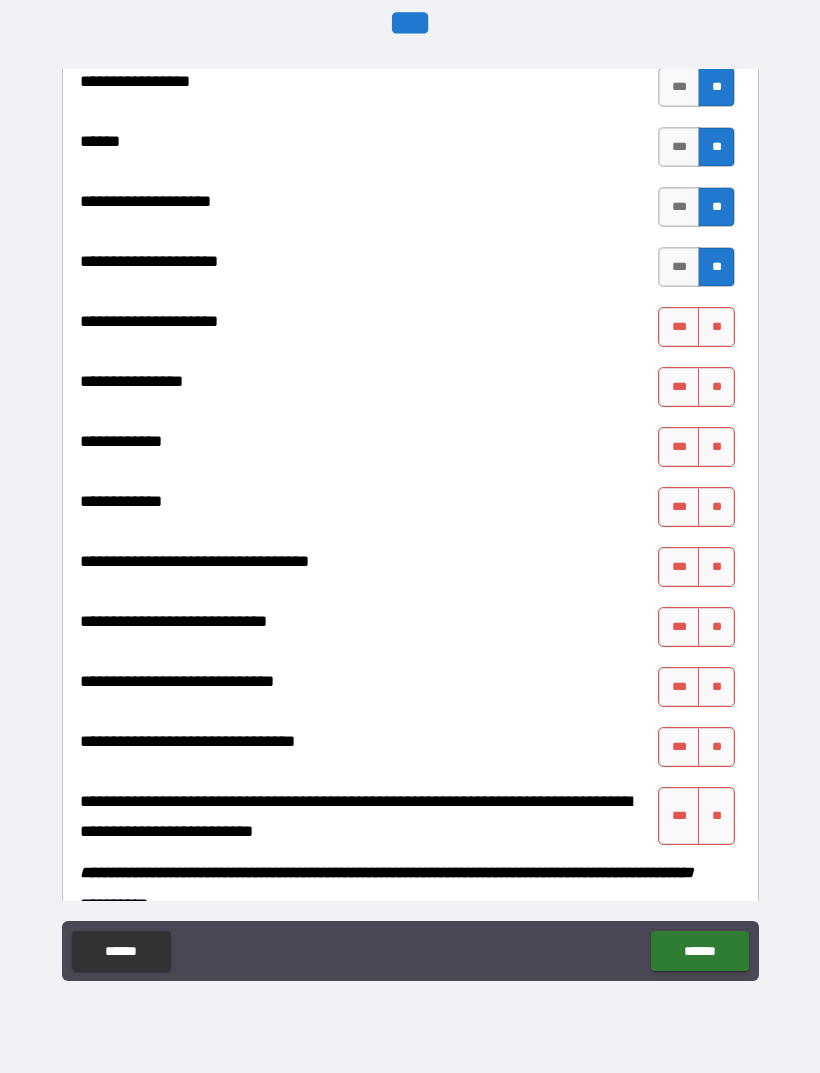 scroll, scrollTop: 10273, scrollLeft: 0, axis: vertical 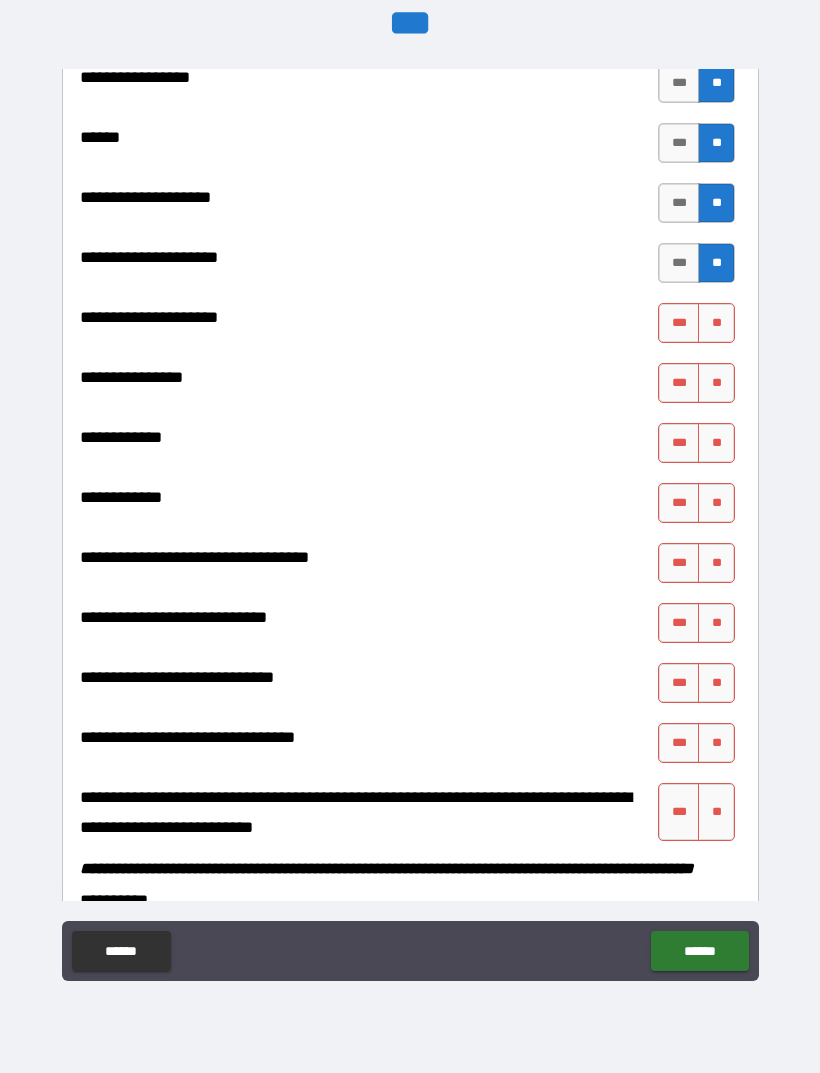 click on "**" at bounding box center (716, 812) 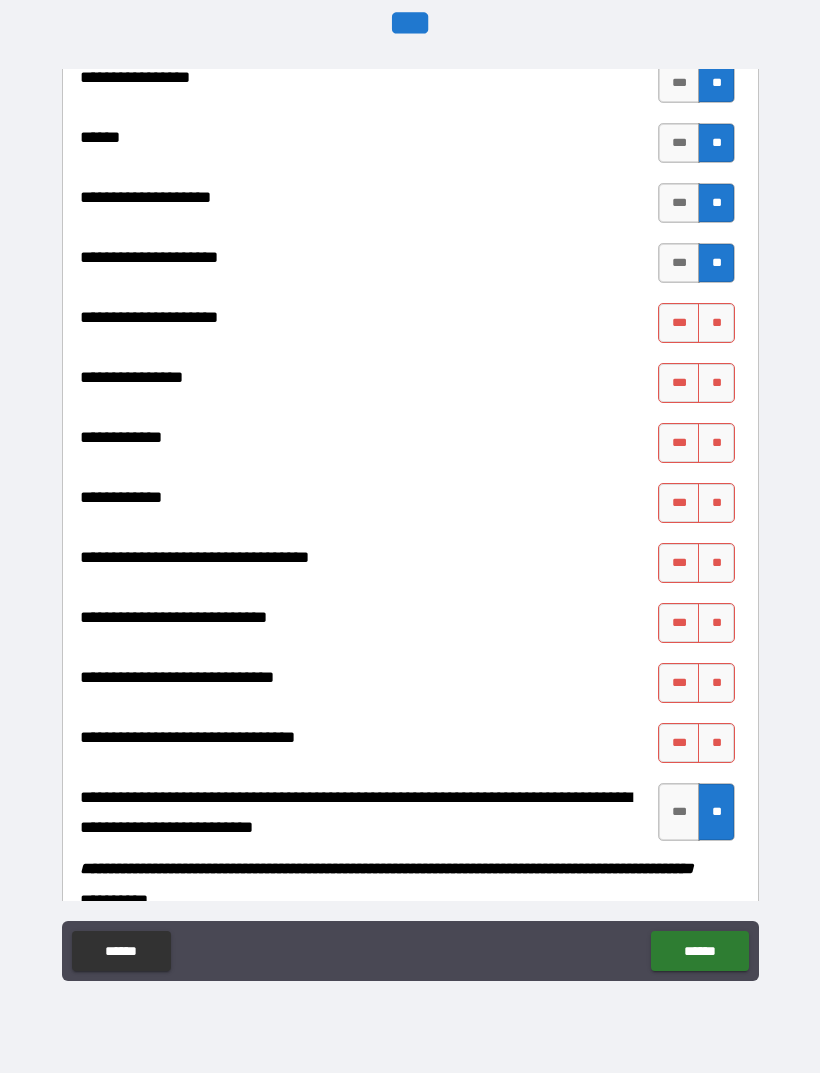 click on "**" at bounding box center [716, 743] 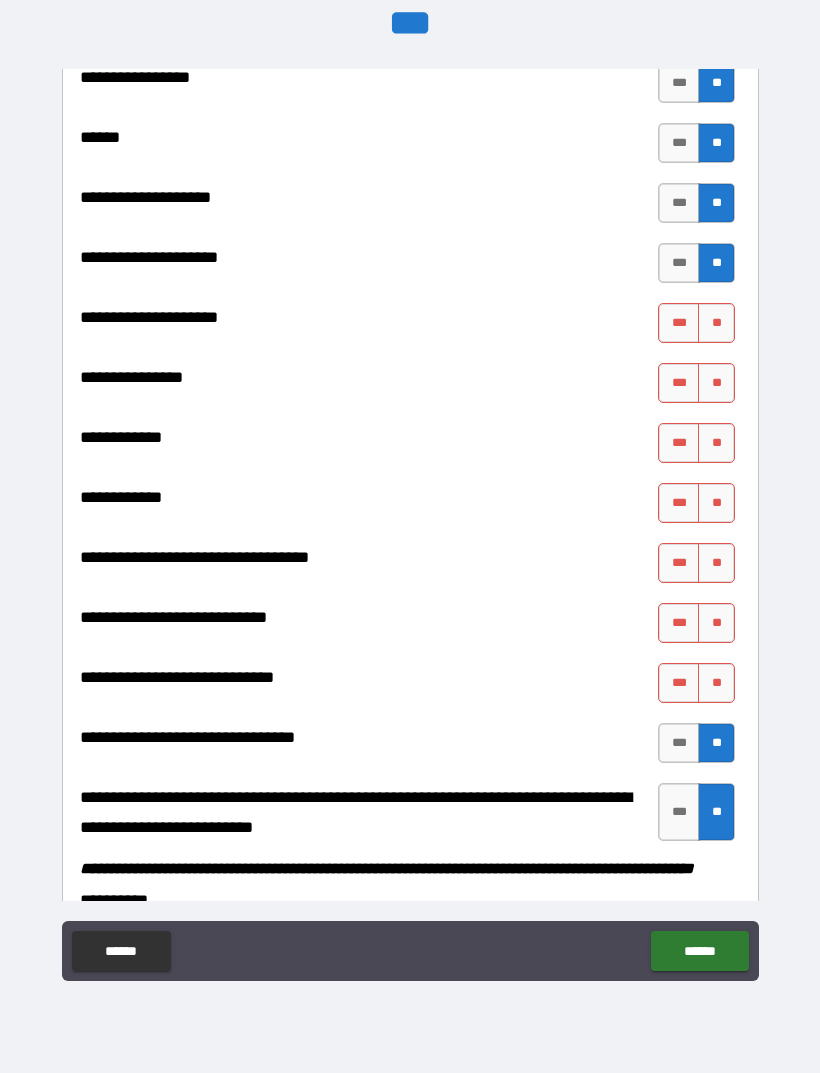 click on "**" at bounding box center (716, 683) 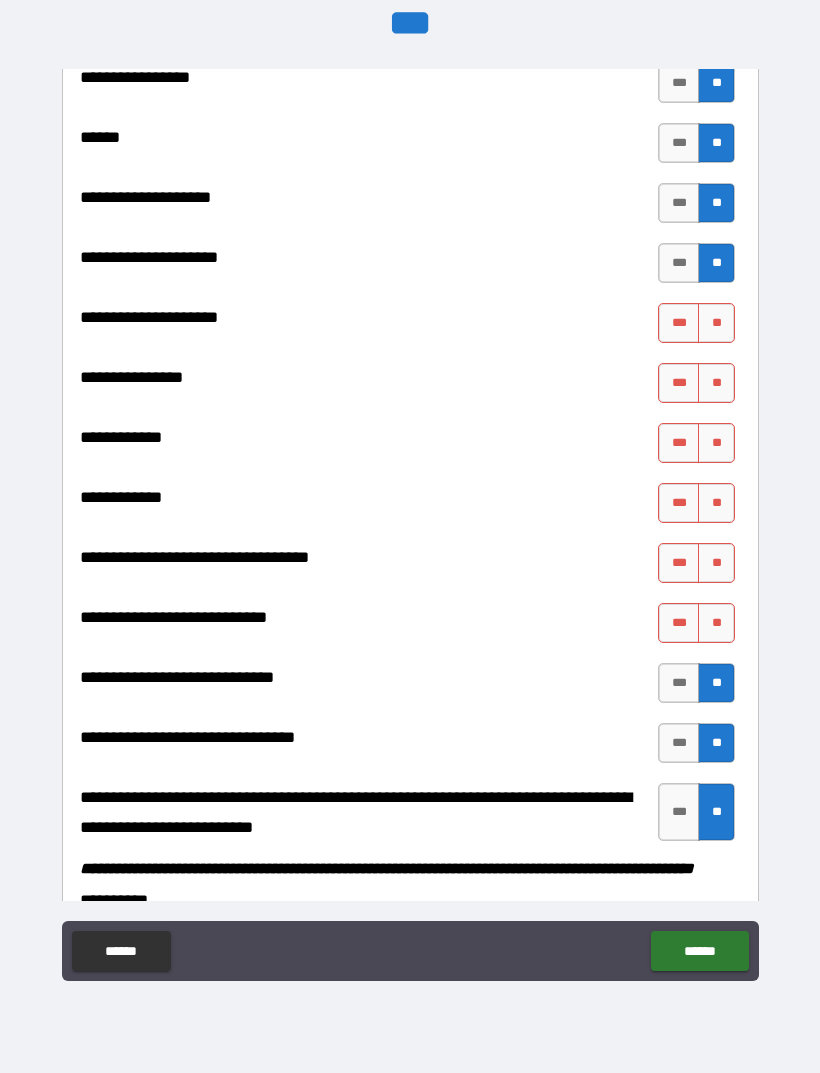 click on "**" at bounding box center [716, 623] 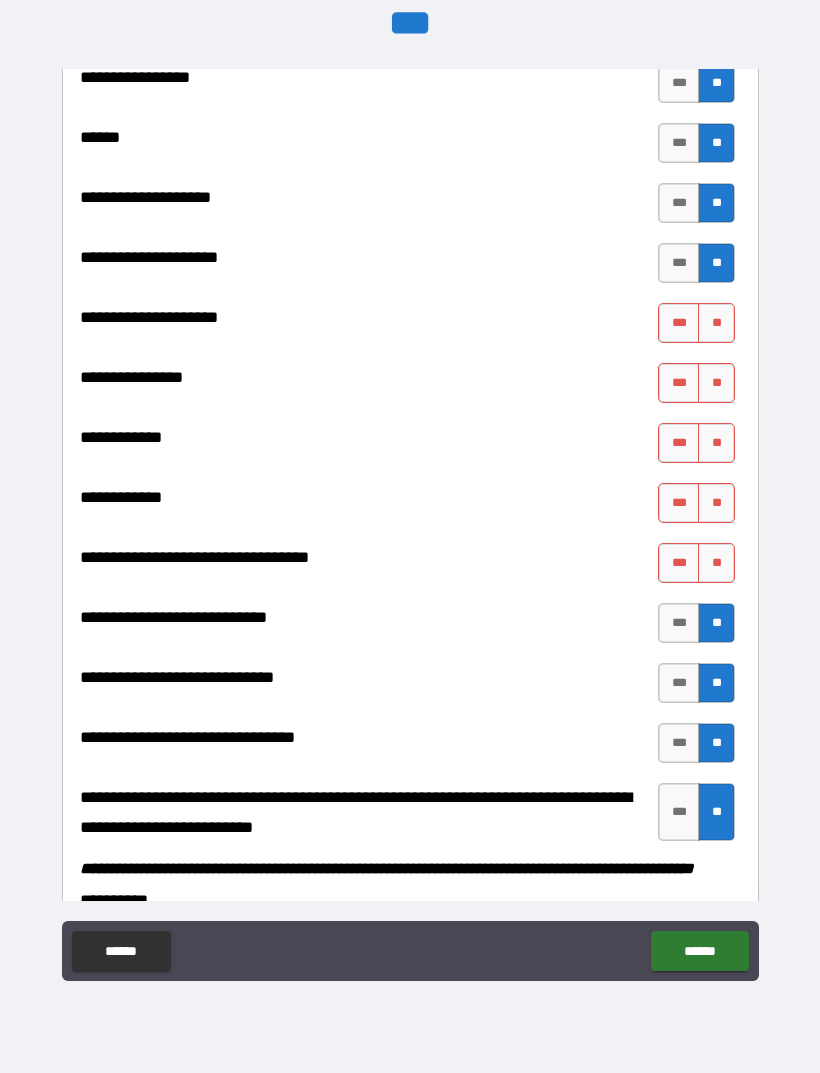 click on "**" at bounding box center [716, 563] 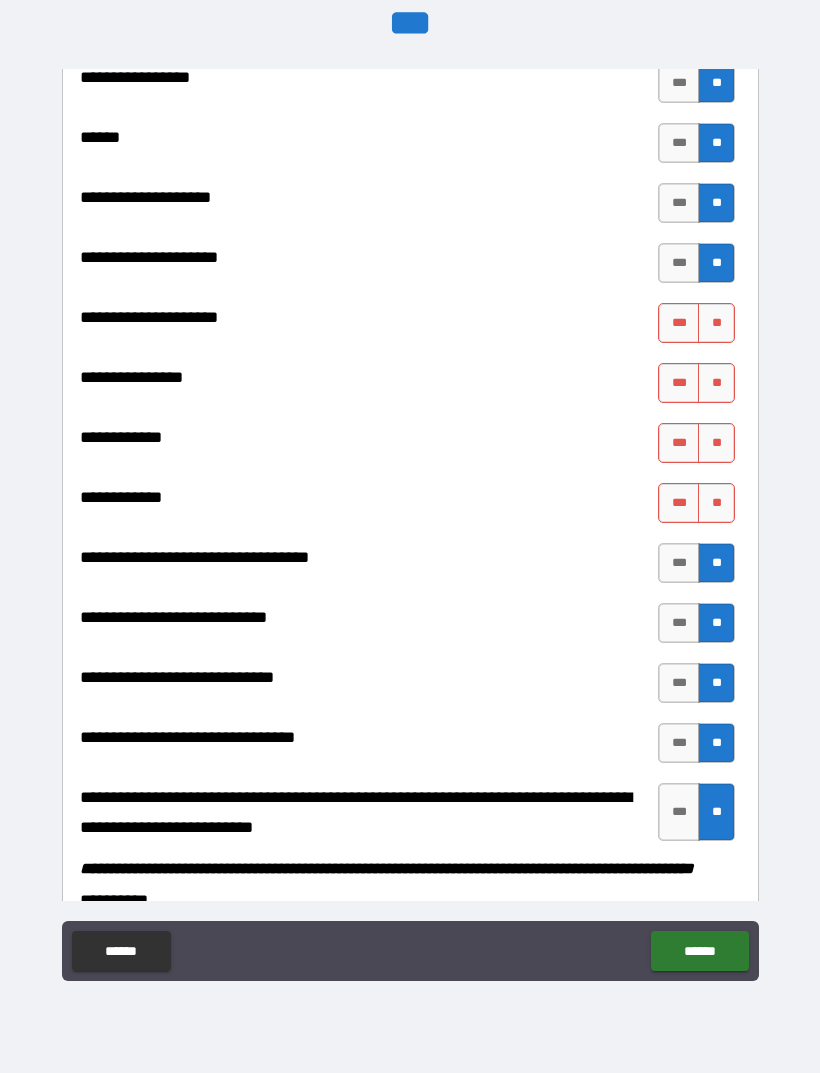 click on "**" at bounding box center (716, 503) 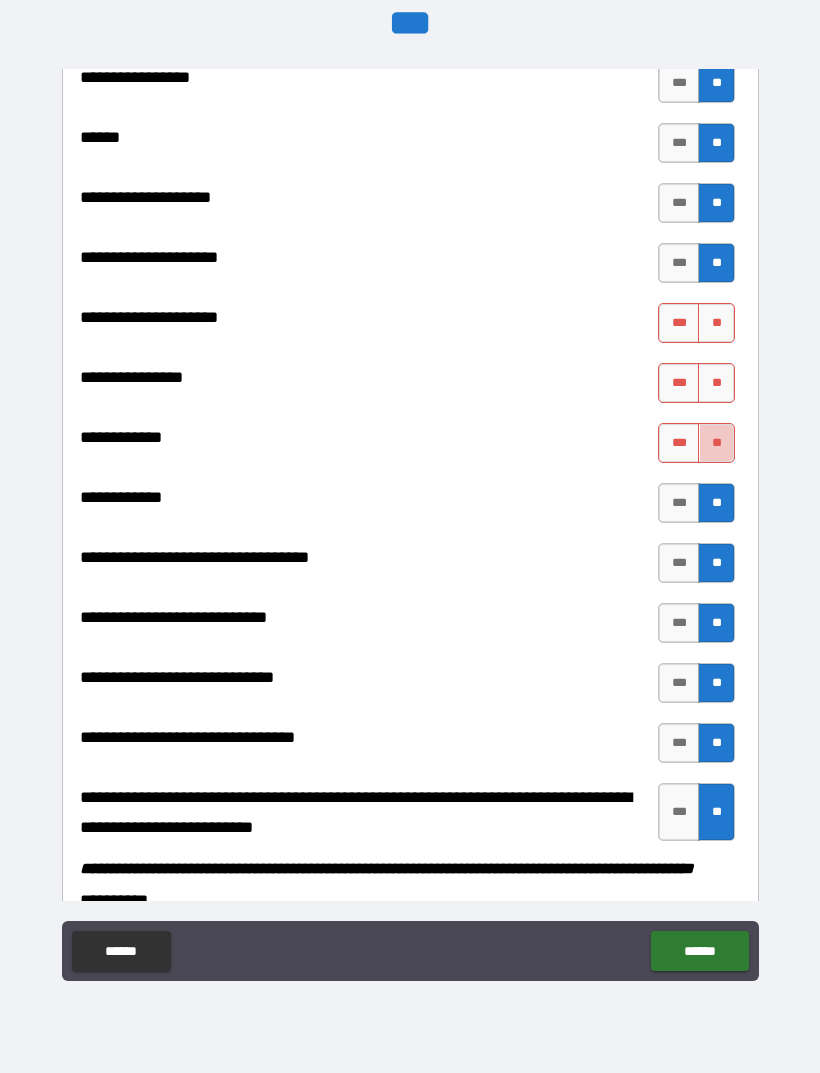 click on "**" at bounding box center (716, 443) 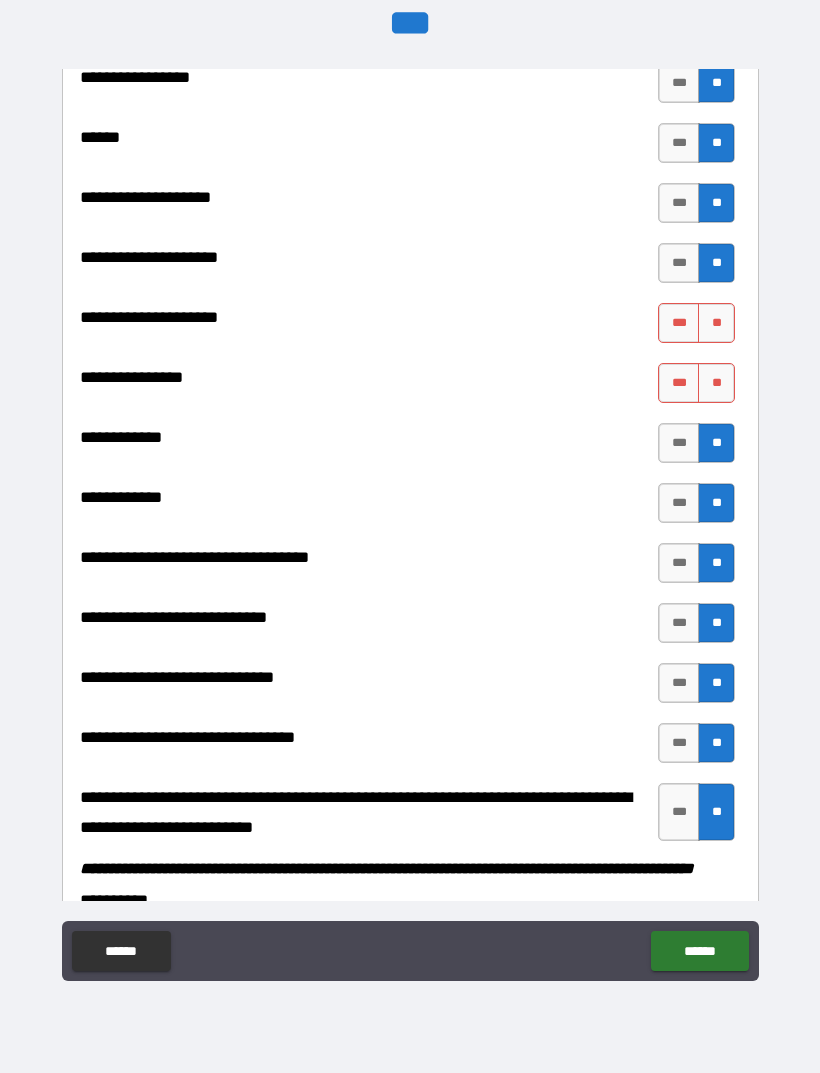 click on "**" at bounding box center [716, 383] 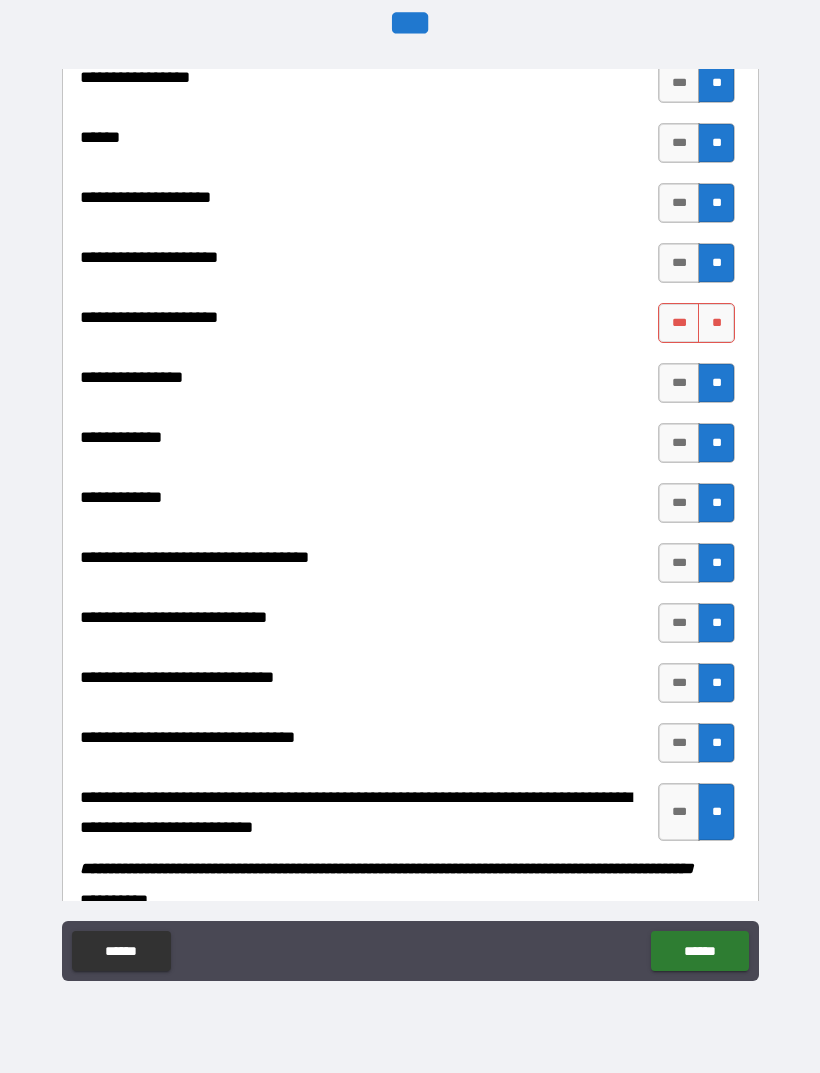 click on "**" at bounding box center (716, 323) 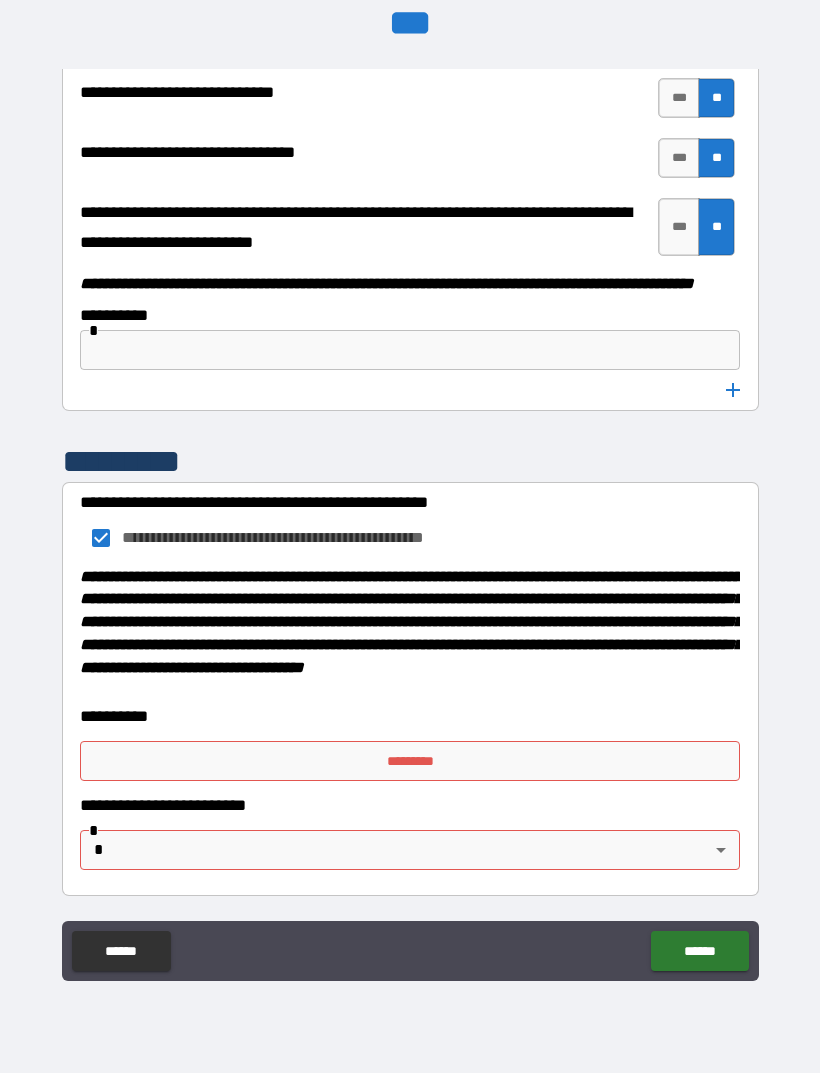 scroll, scrollTop: 10911, scrollLeft: 0, axis: vertical 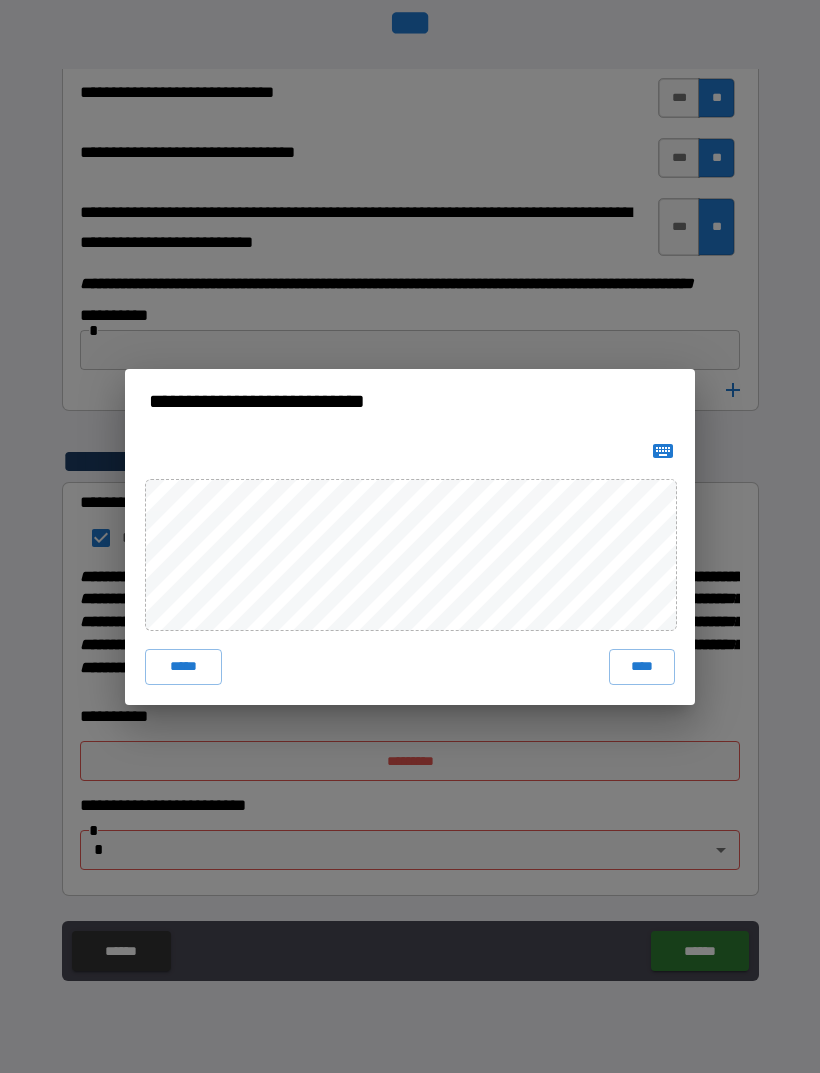 click on "****" at bounding box center [642, 667] 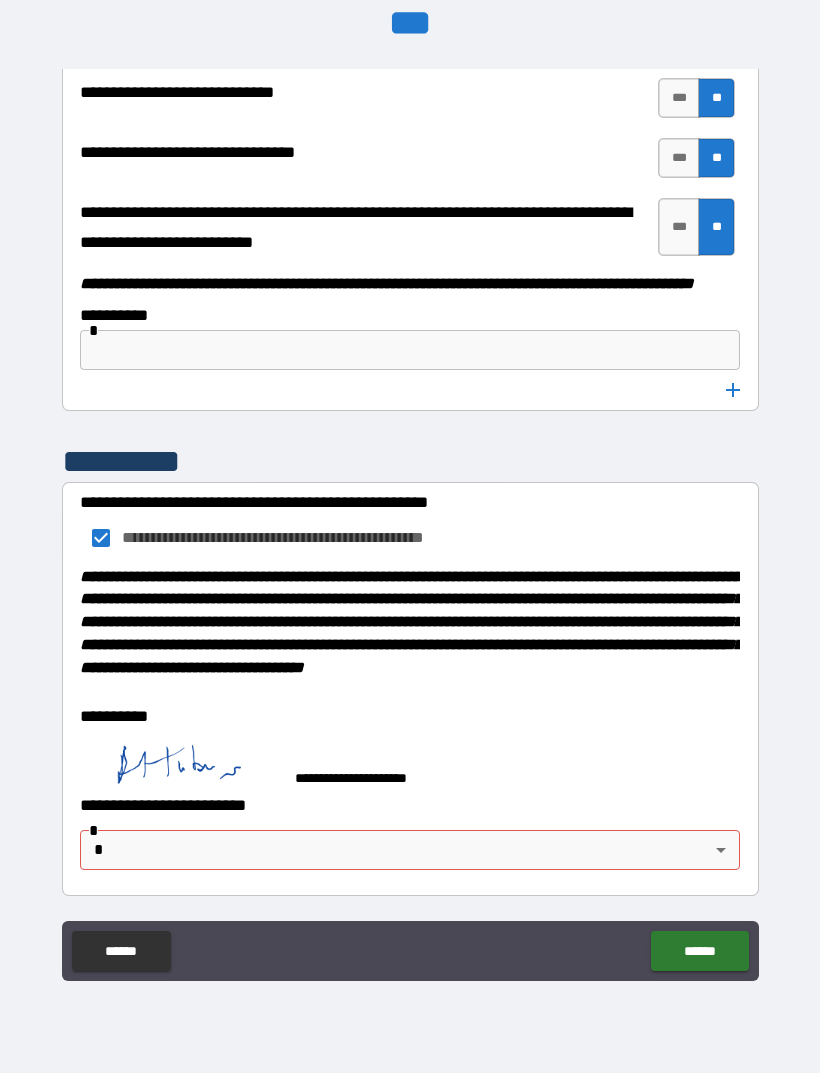 scroll, scrollTop: 10901, scrollLeft: 0, axis: vertical 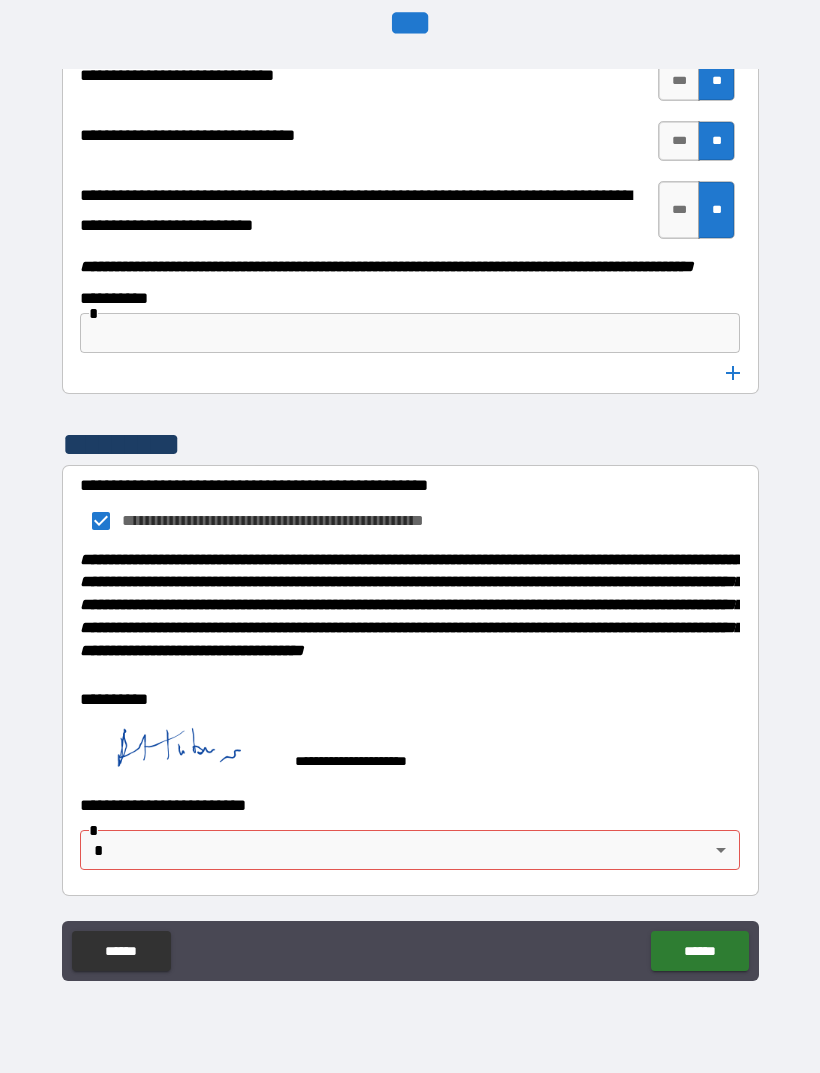 click on "**********" at bounding box center [410, 835] 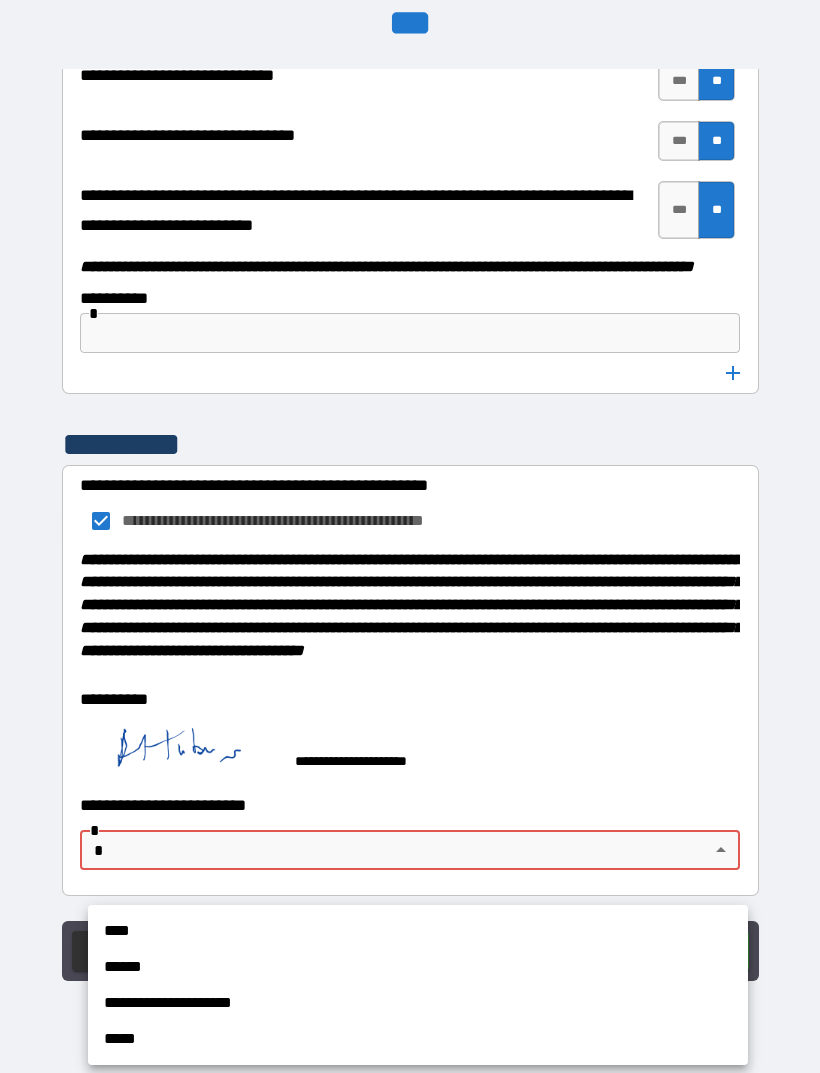 click on "****" at bounding box center [418, 931] 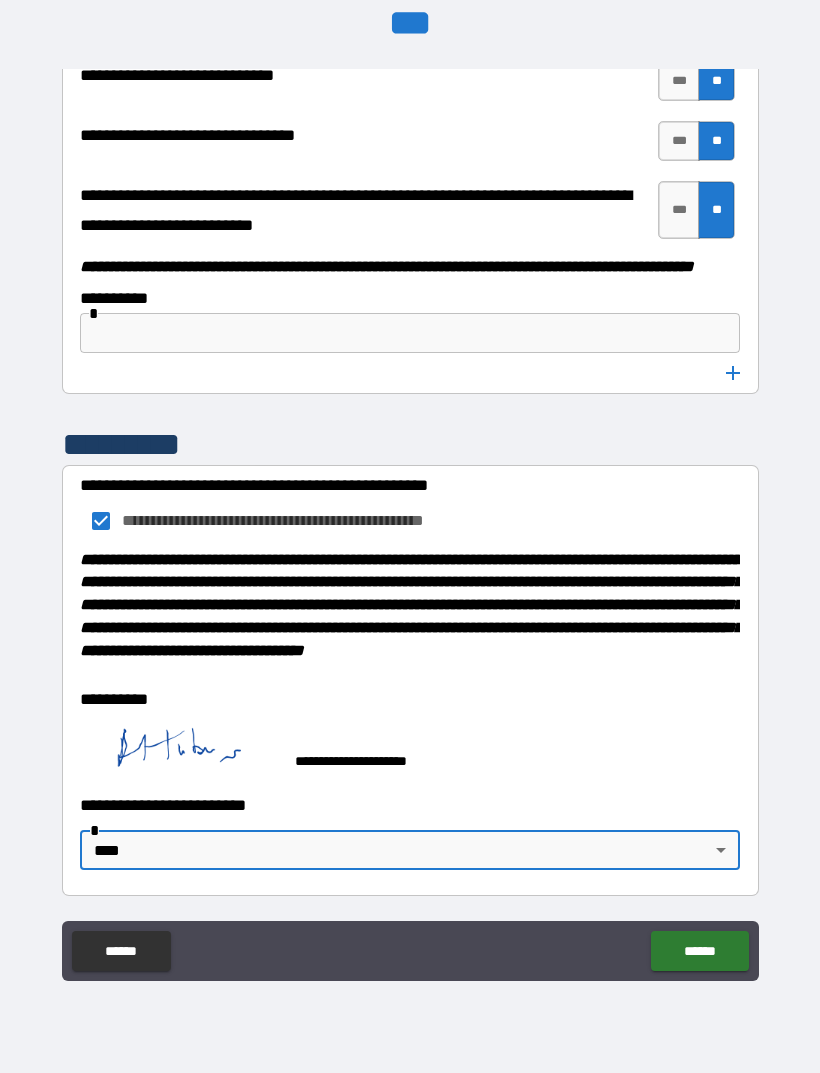 scroll, scrollTop: 10928, scrollLeft: 0, axis: vertical 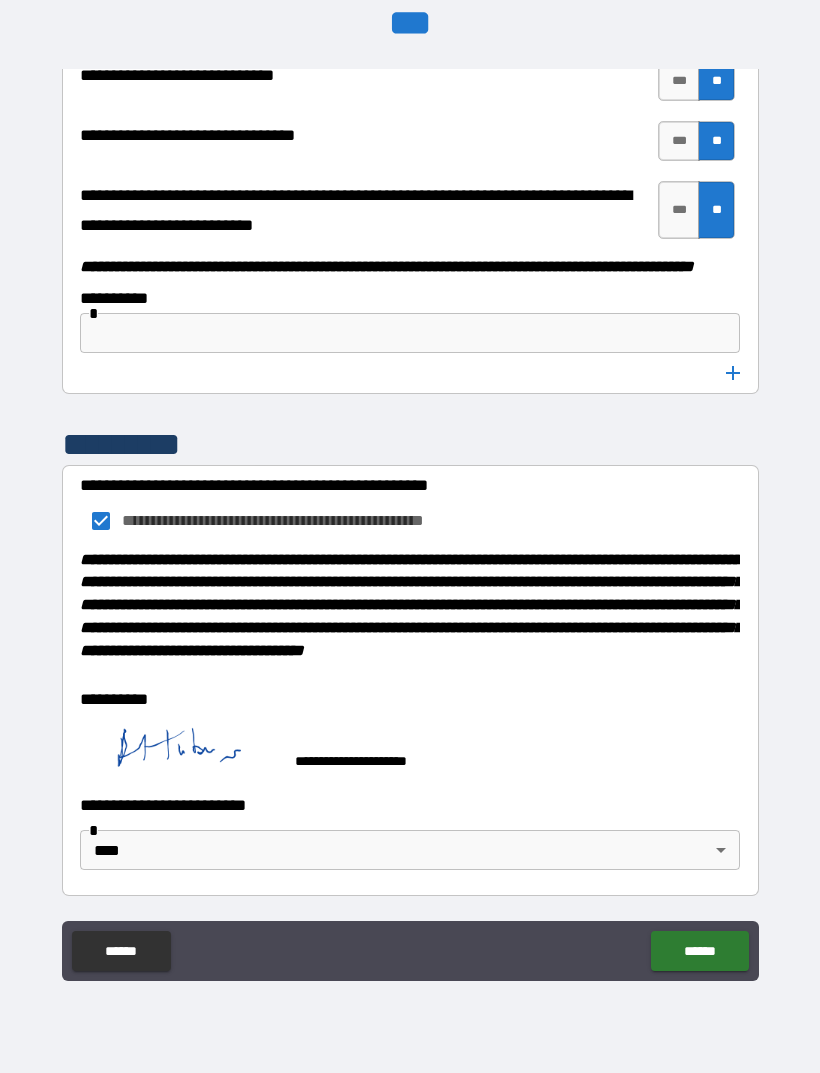 click on "******" at bounding box center (699, 951) 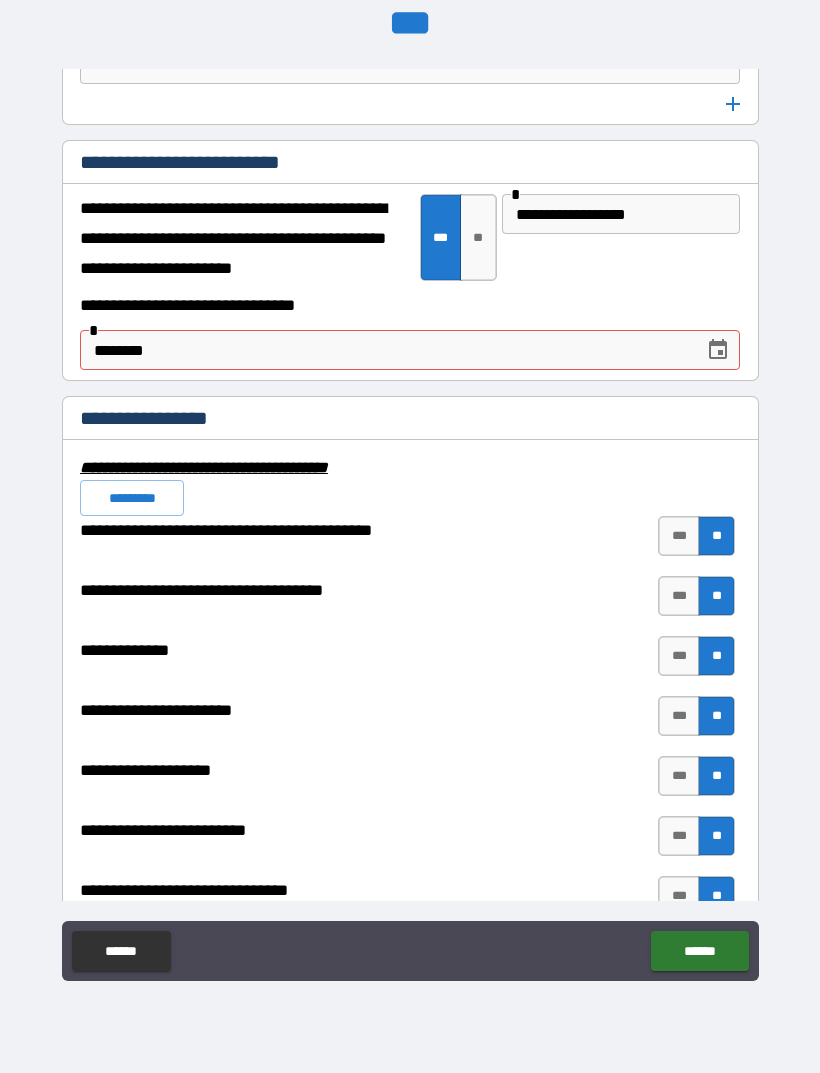 scroll, scrollTop: 7161, scrollLeft: 0, axis: vertical 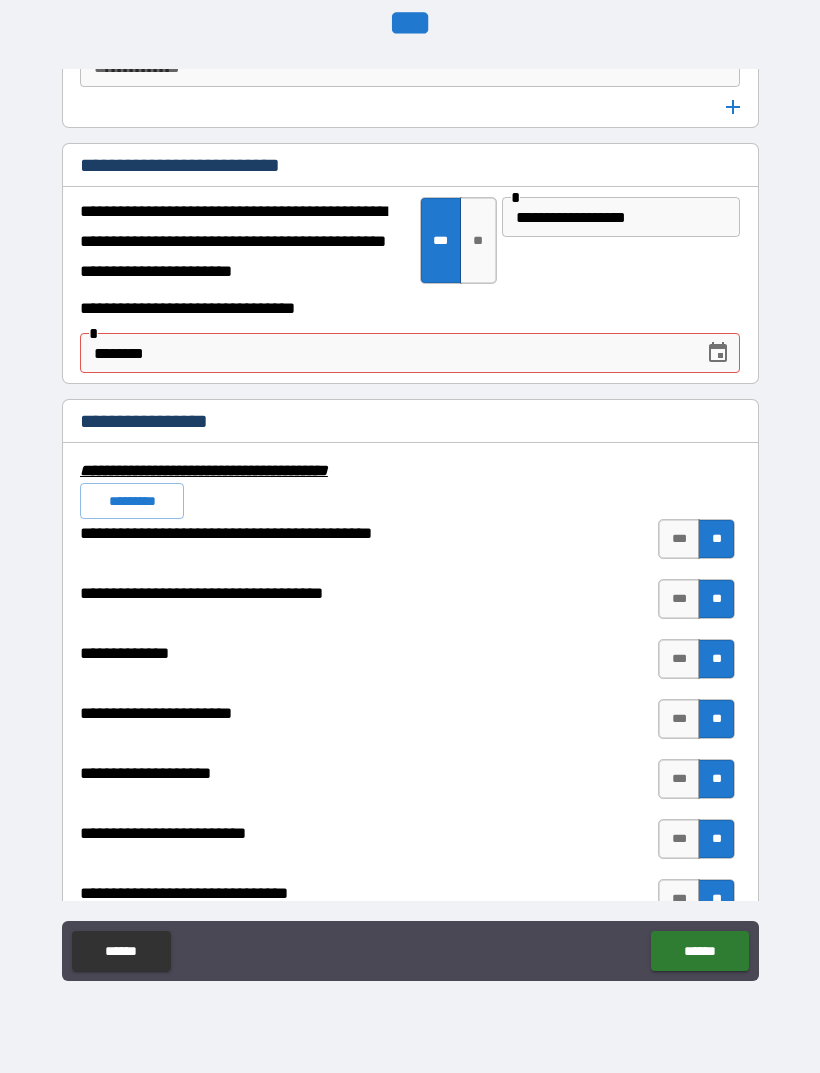 click on "********" at bounding box center (385, 353) 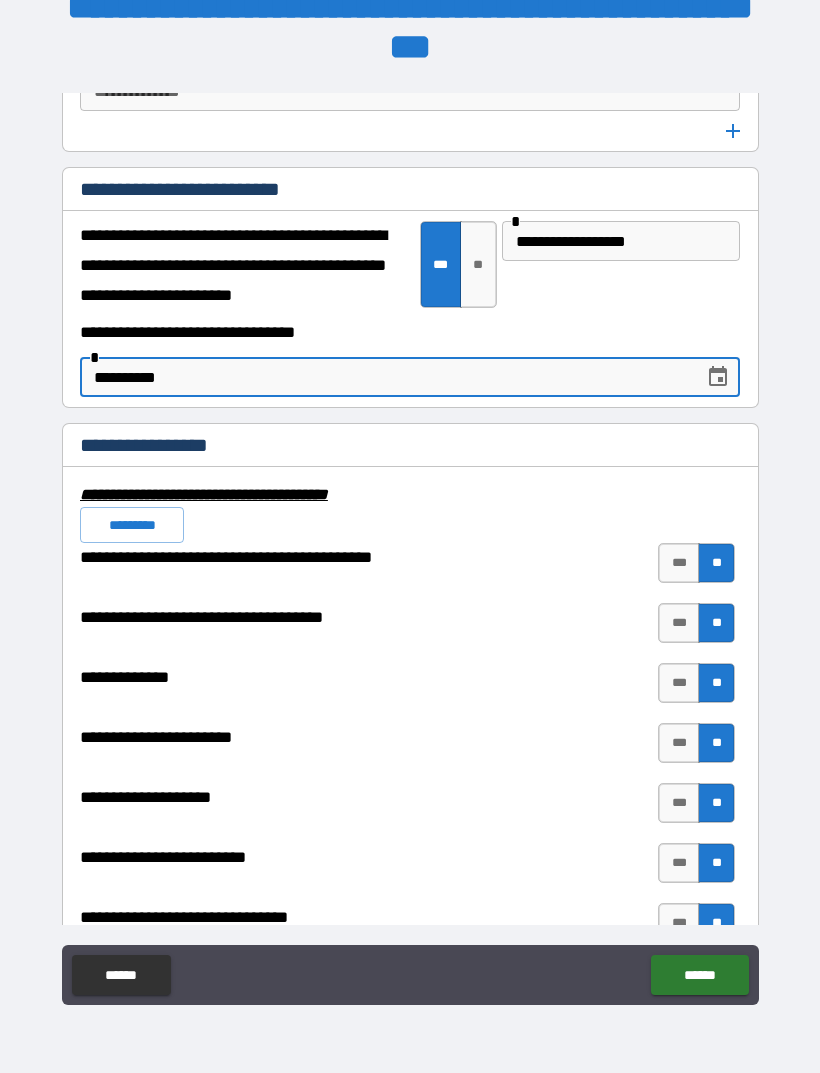 scroll, scrollTop: 0, scrollLeft: 0, axis: both 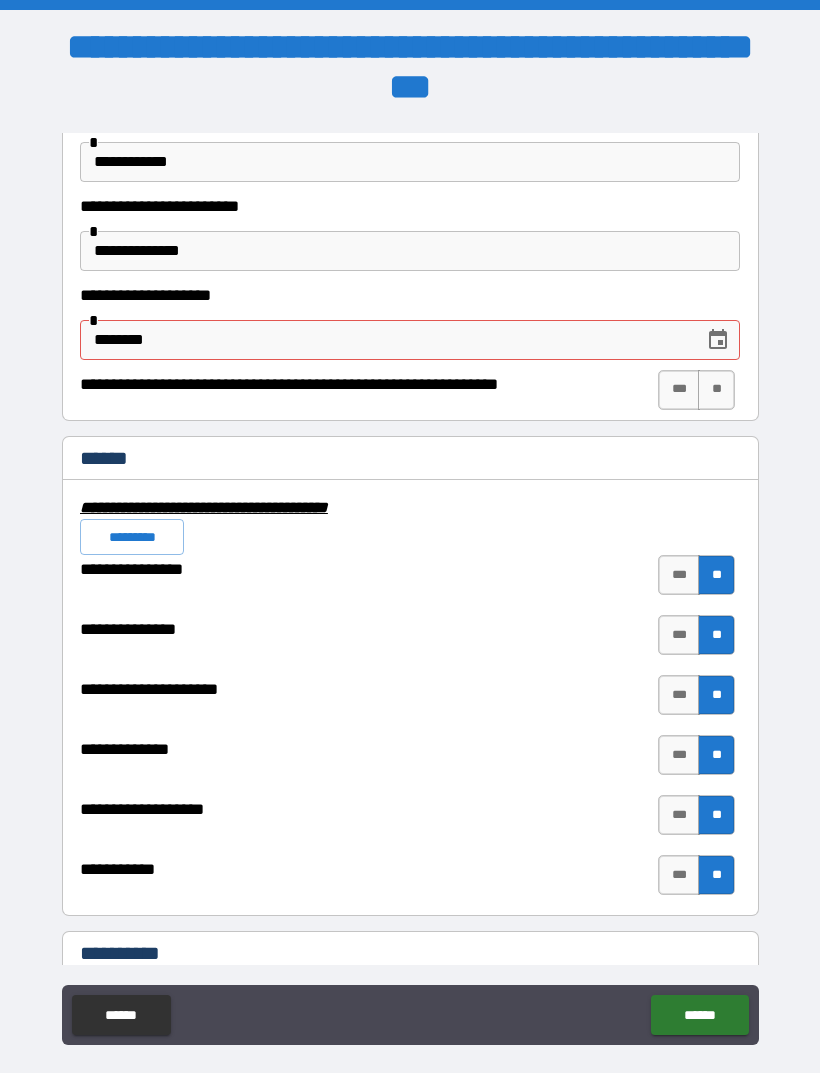 type on "**********" 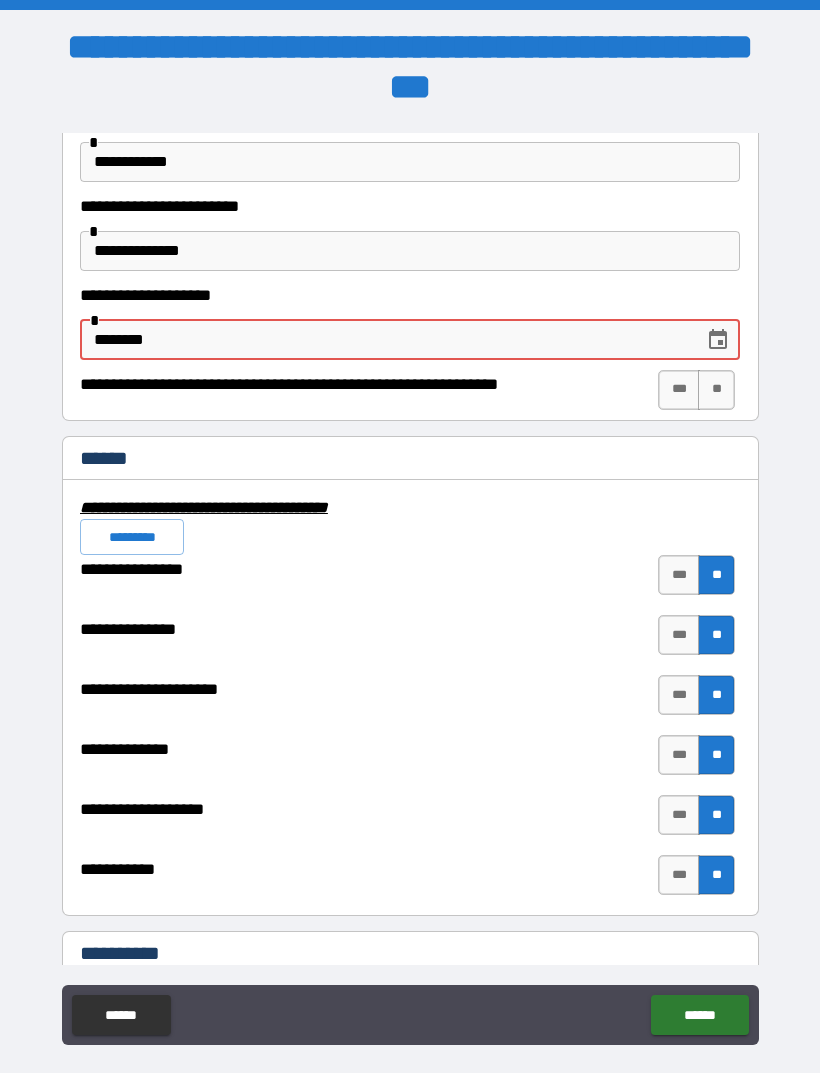 click on "********" at bounding box center [385, 340] 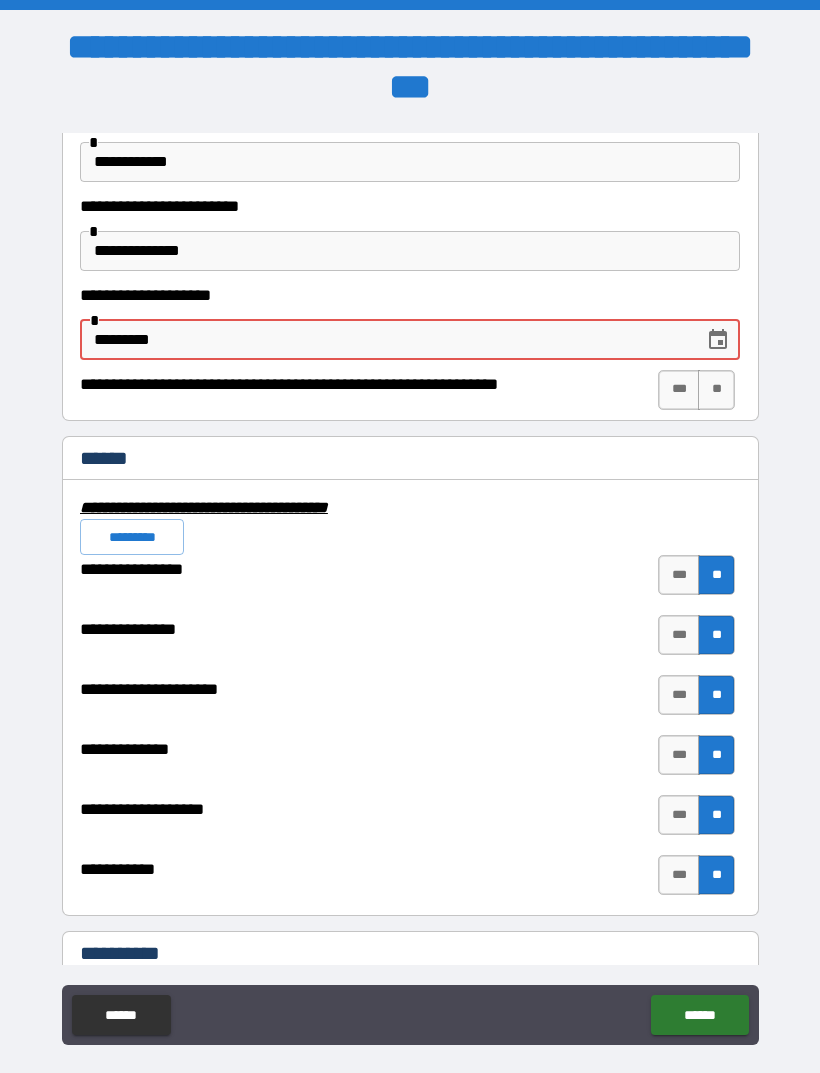 type on "**********" 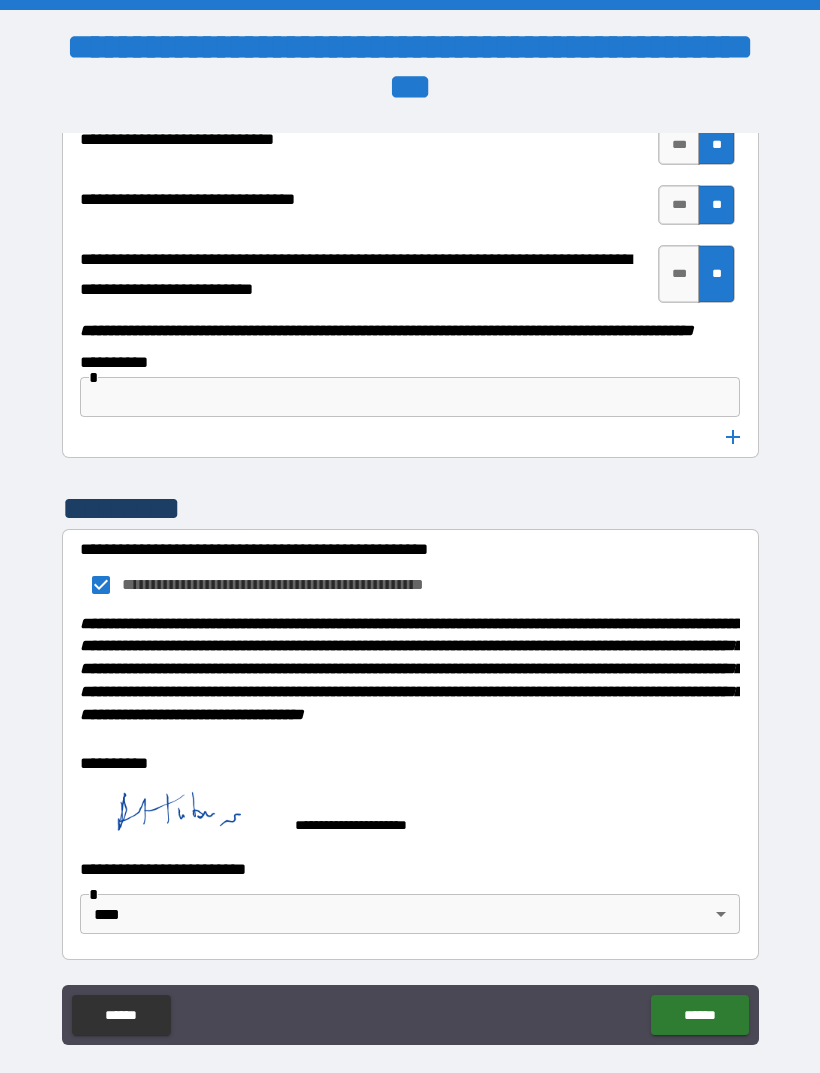 scroll, scrollTop: 10928, scrollLeft: 0, axis: vertical 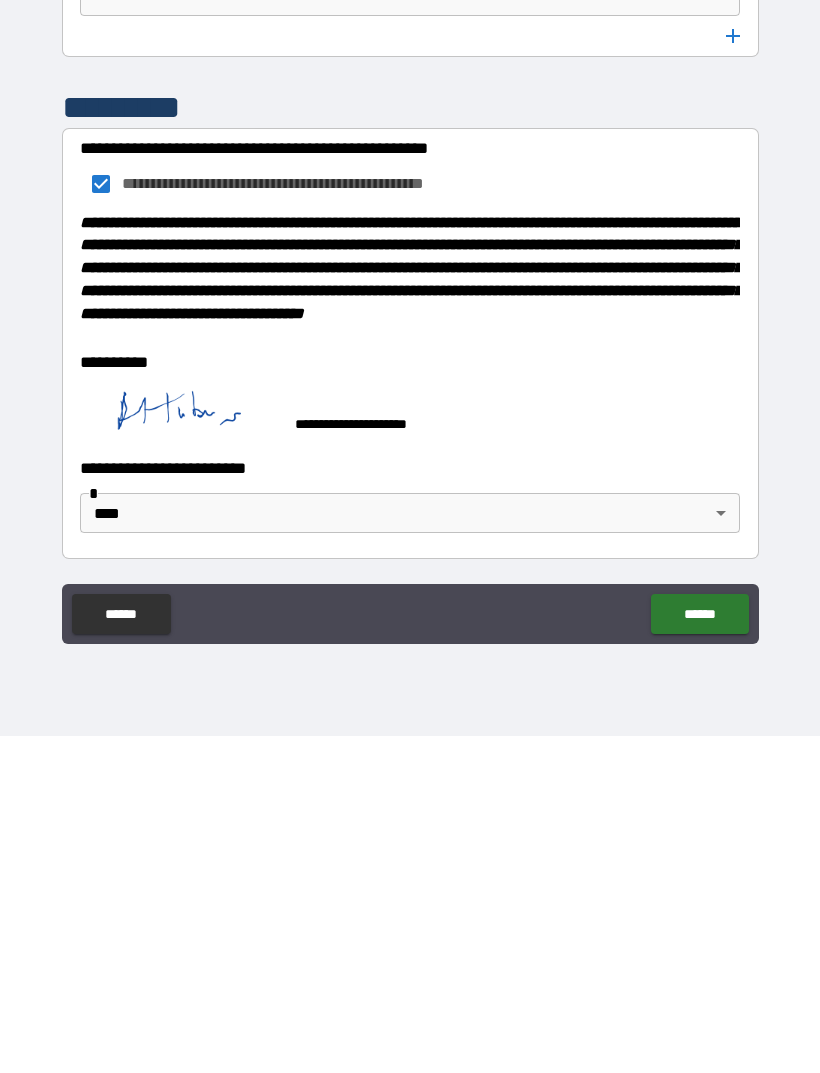 click on "******" at bounding box center [699, 951] 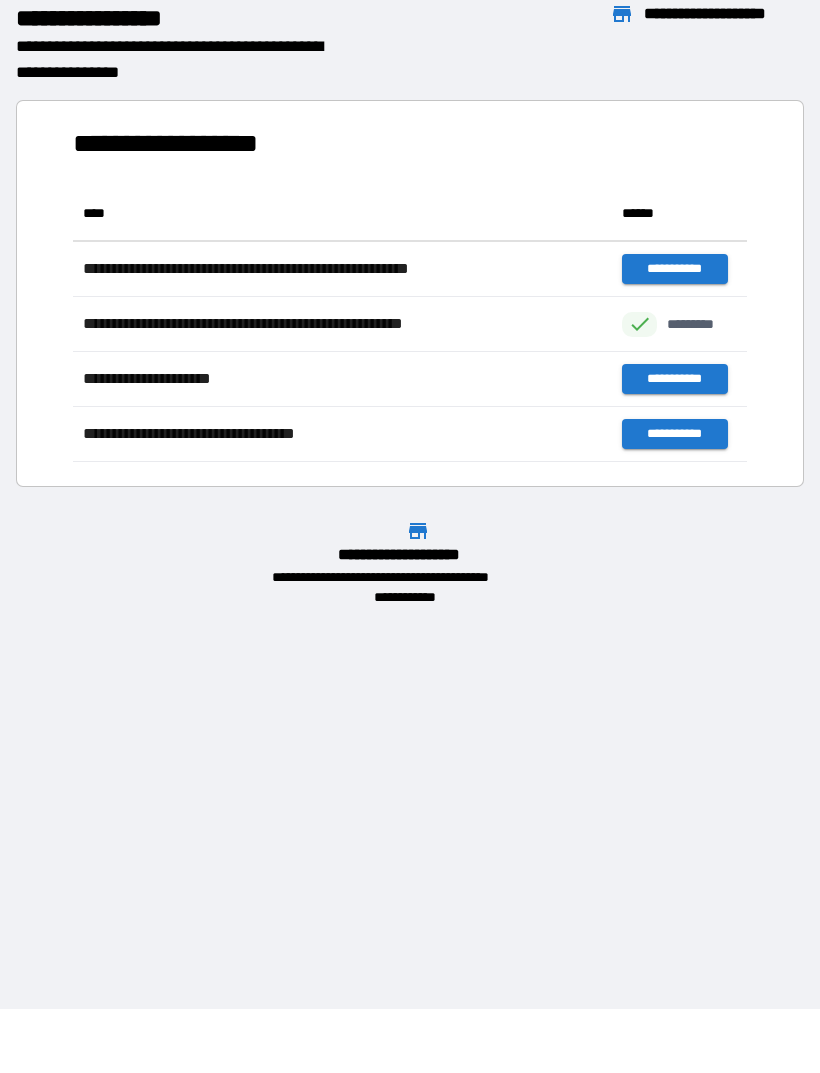 scroll, scrollTop: 1, scrollLeft: 1, axis: both 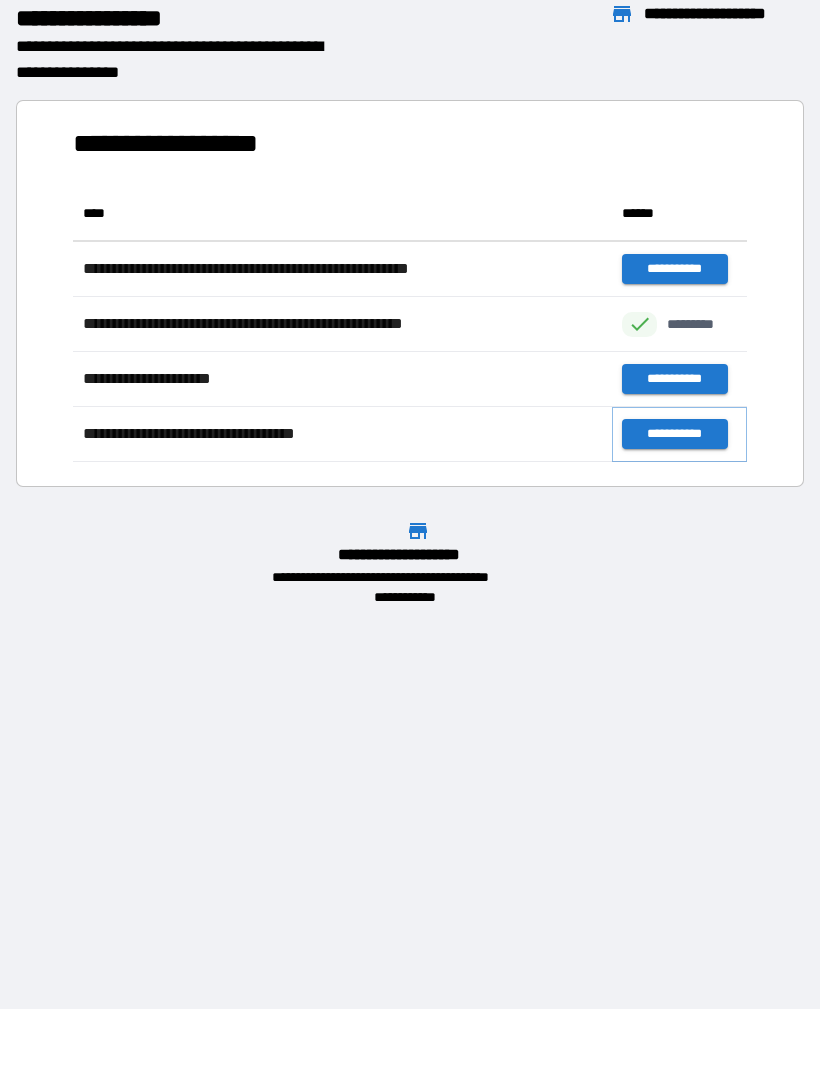 click on "**********" at bounding box center [674, 434] 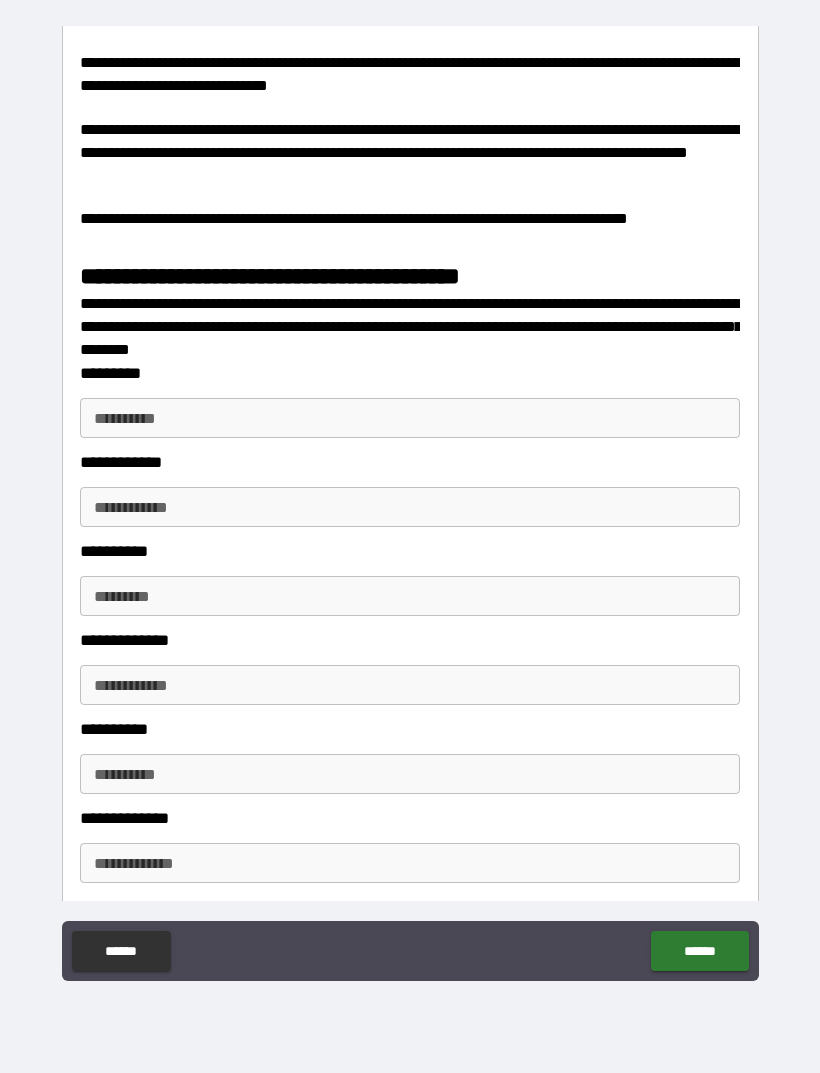 scroll, scrollTop: 2525, scrollLeft: 0, axis: vertical 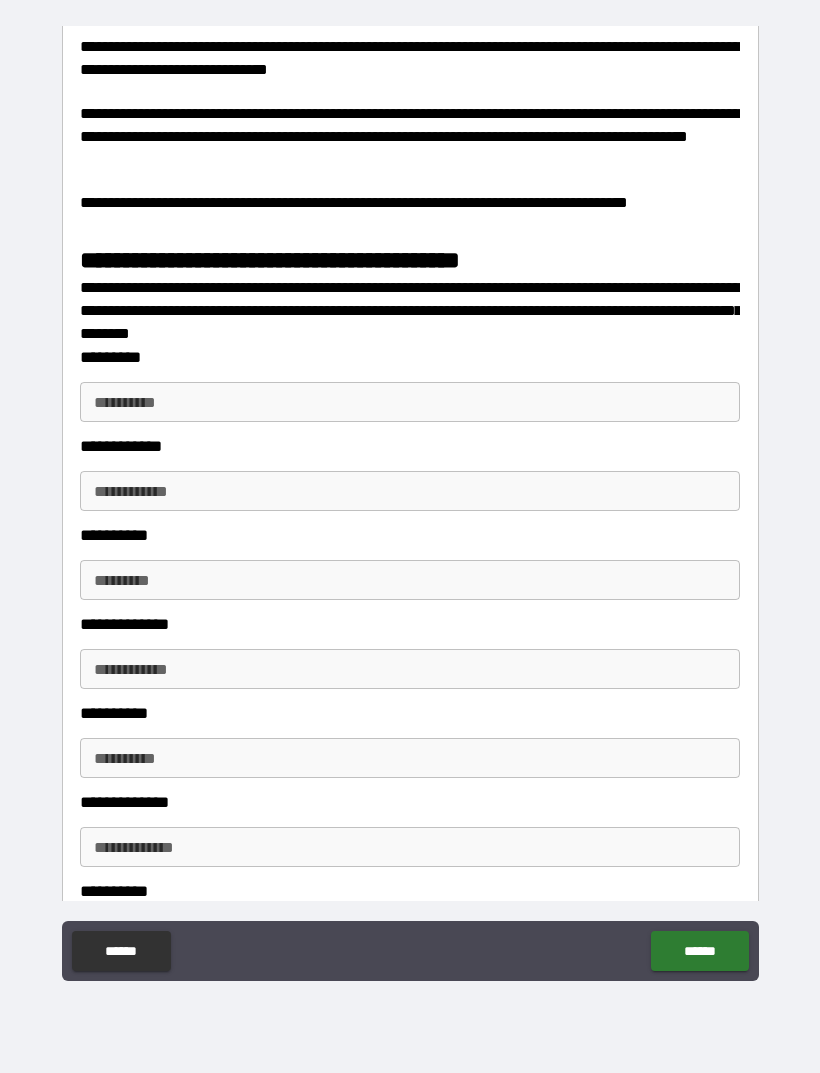 click on "**********" at bounding box center [410, 402] 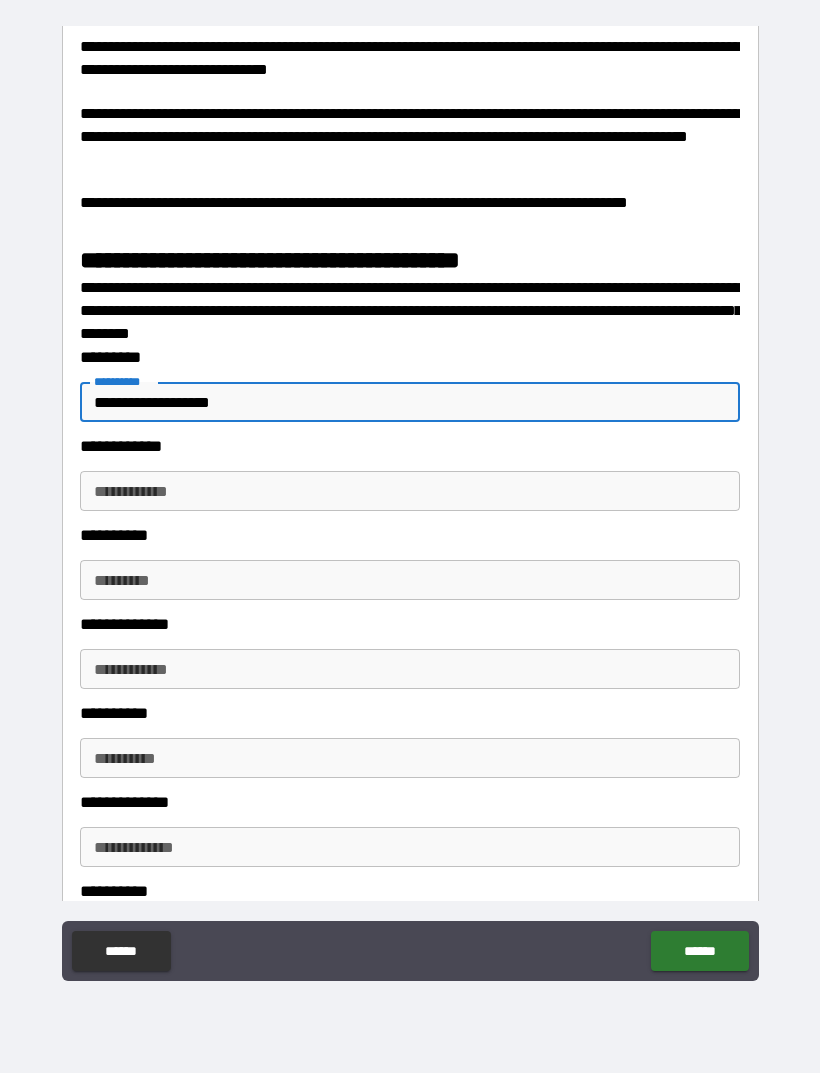 type on "**********" 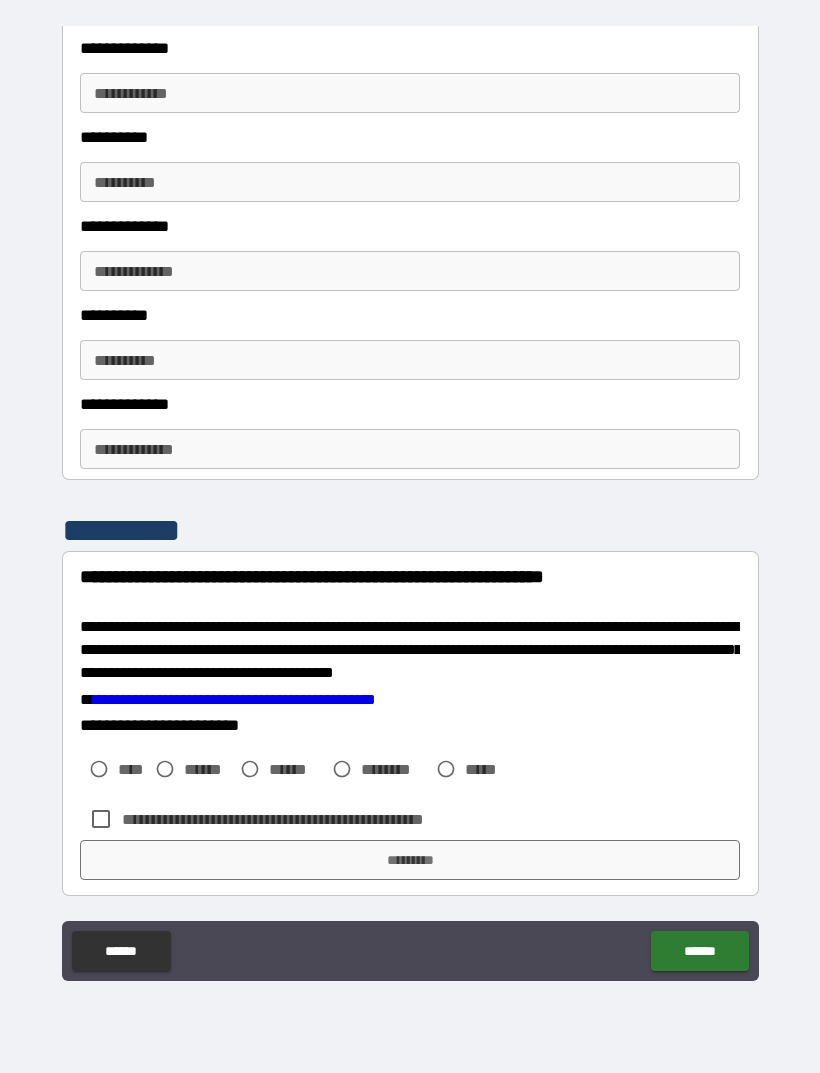 scroll, scrollTop: 3114, scrollLeft: 0, axis: vertical 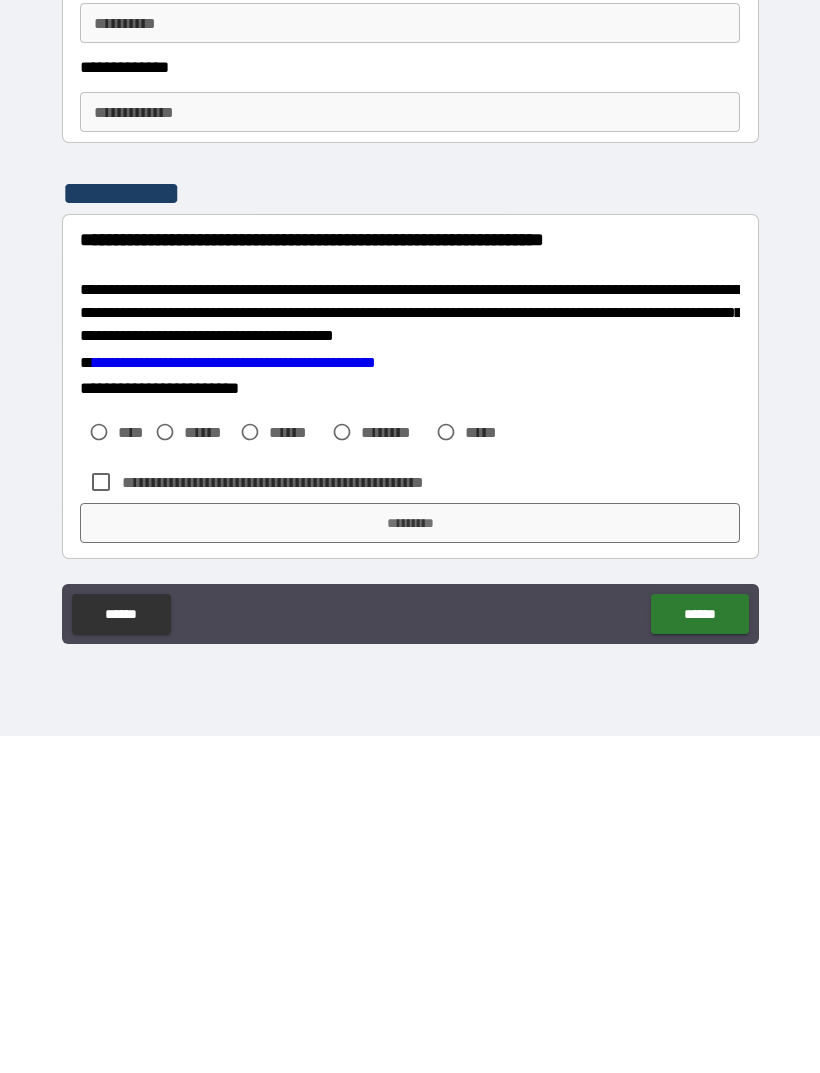 type on "**********" 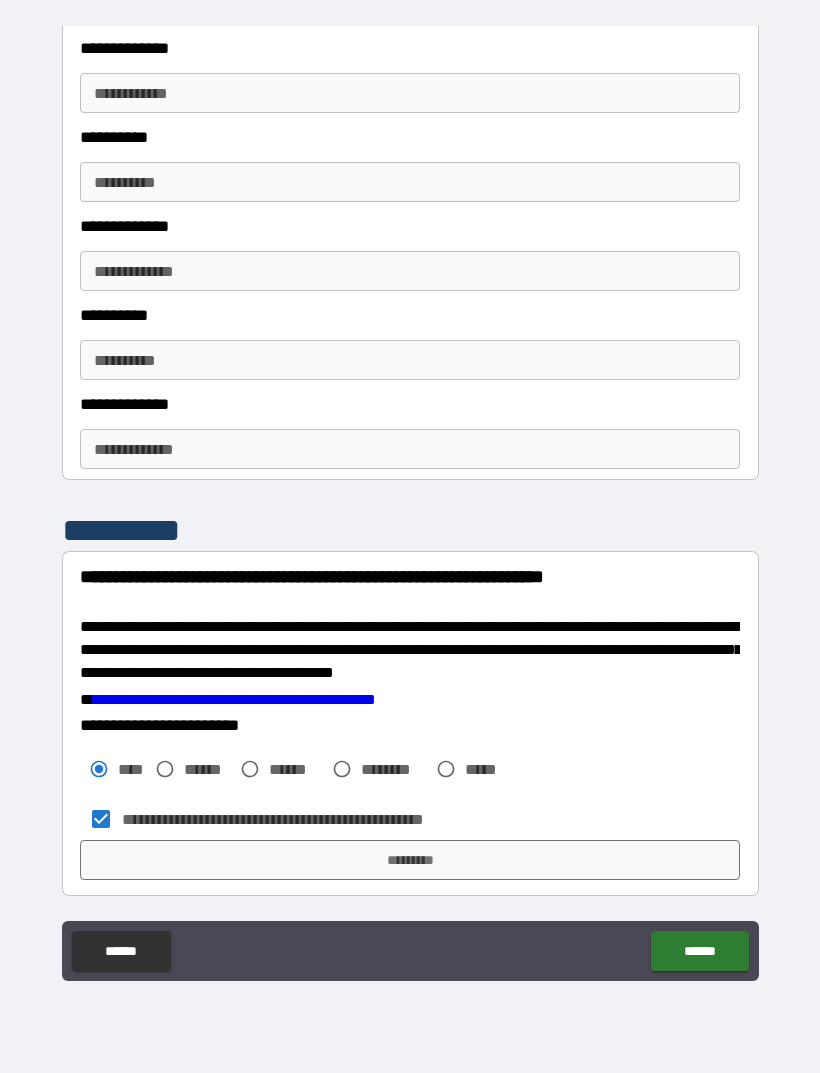 click on "*********" at bounding box center (410, 860) 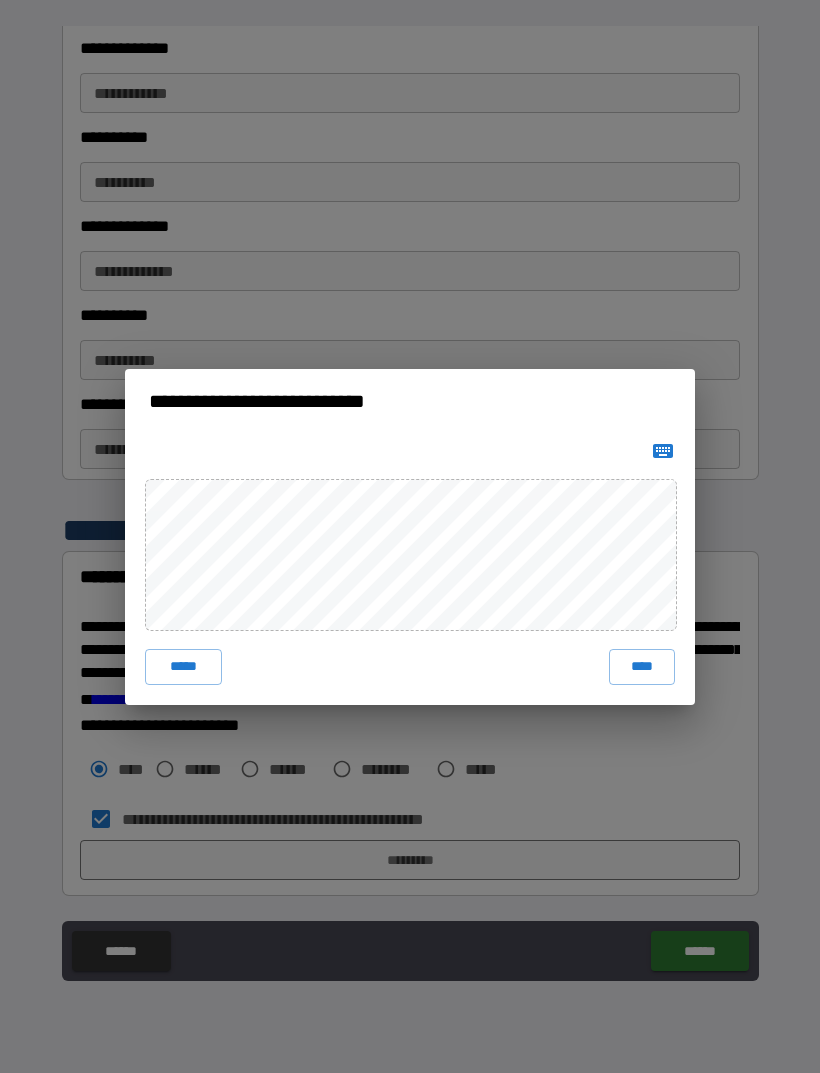 click on "****" at bounding box center (642, 667) 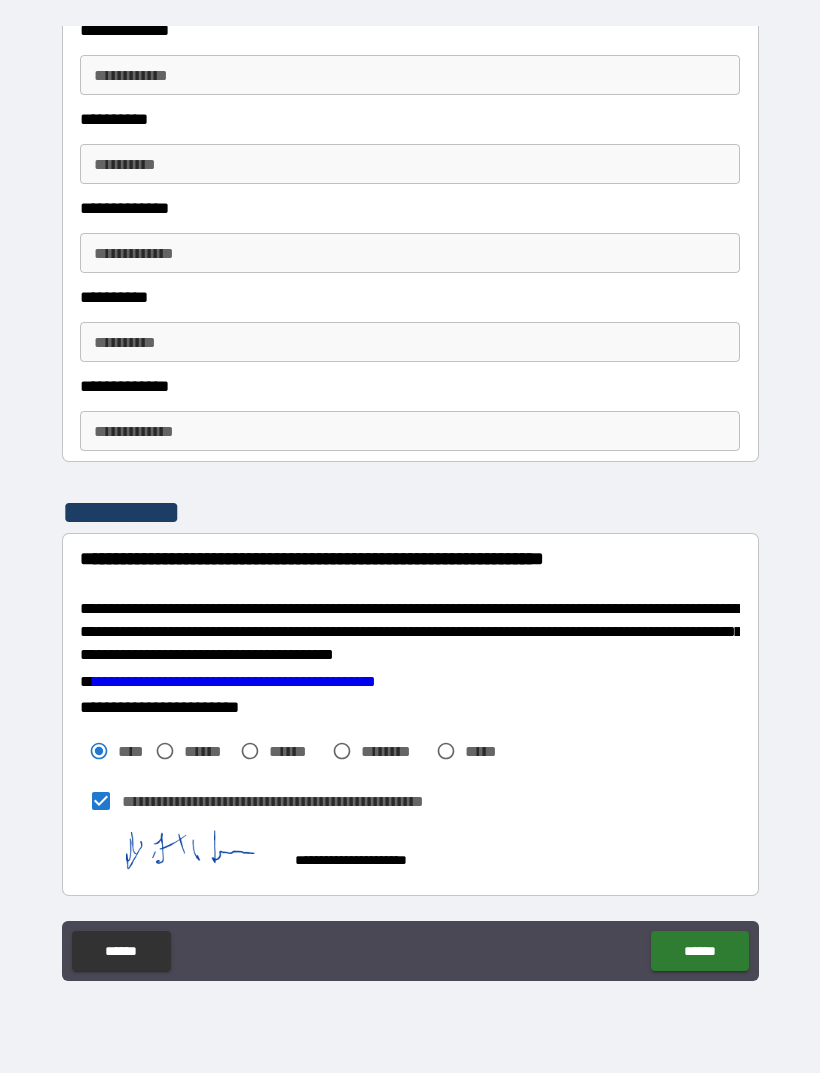 scroll, scrollTop: 3131, scrollLeft: 0, axis: vertical 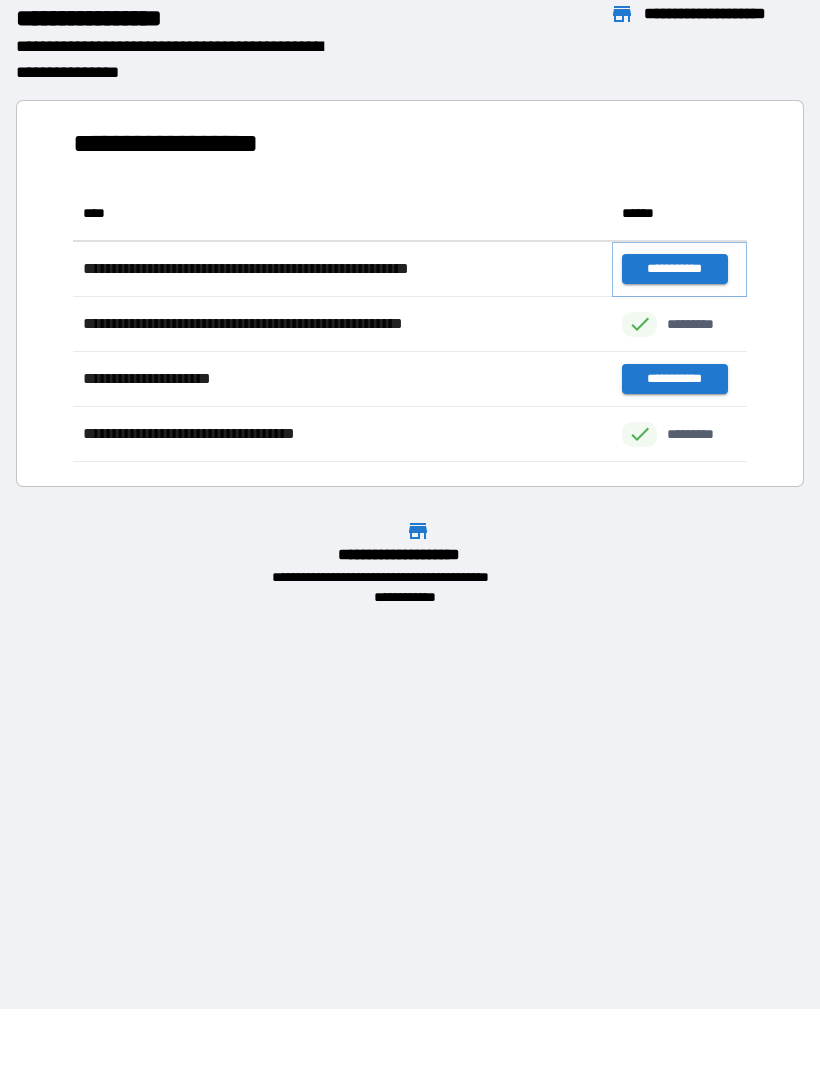 click on "**********" at bounding box center (674, 269) 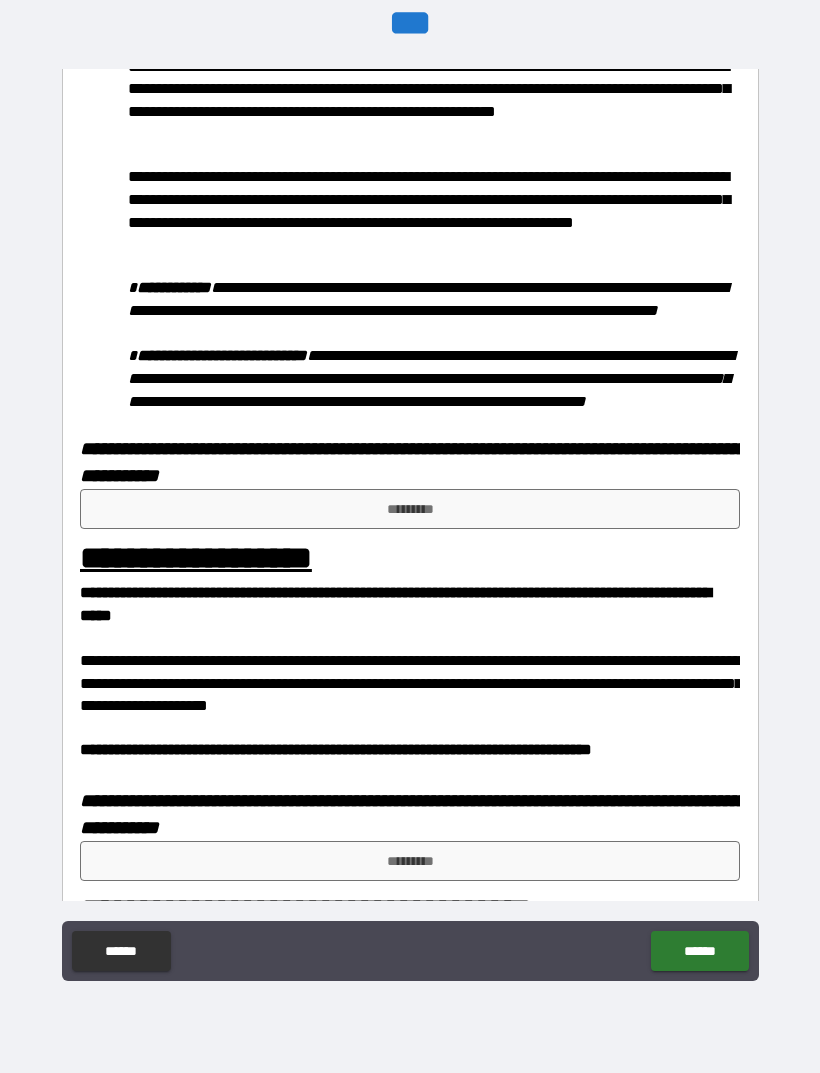 scroll, scrollTop: 961, scrollLeft: 0, axis: vertical 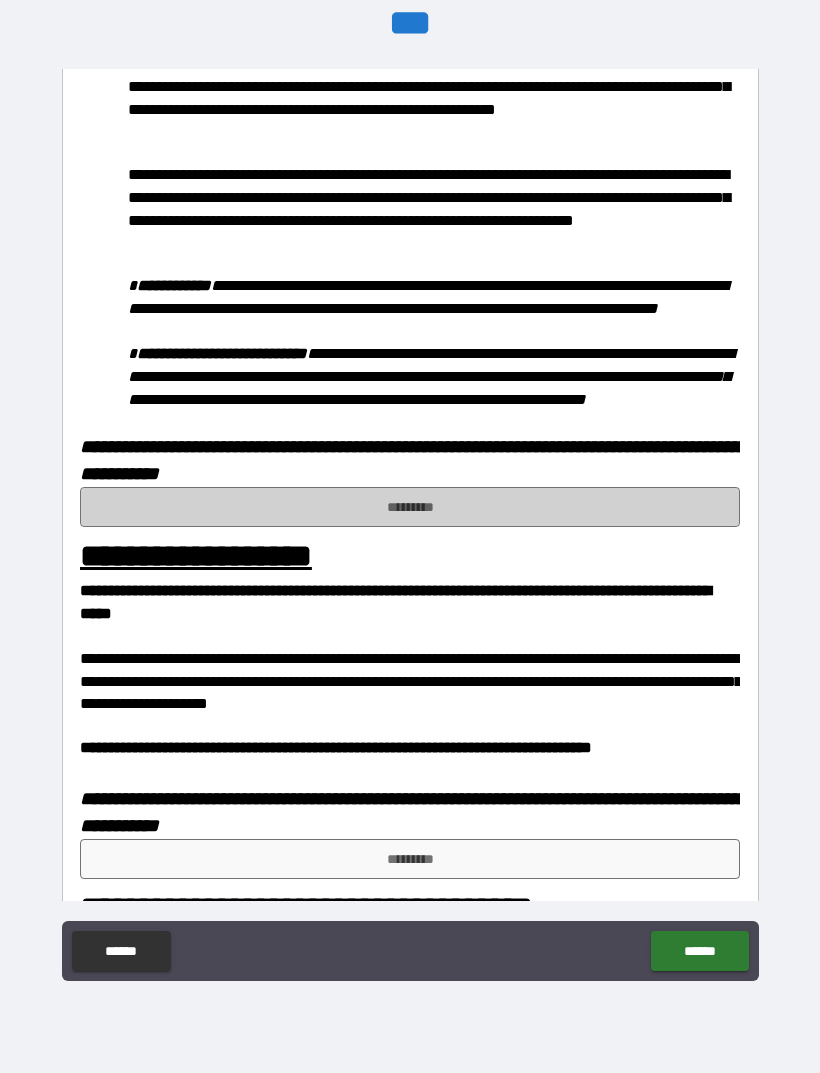 click on "*********" at bounding box center (410, 507) 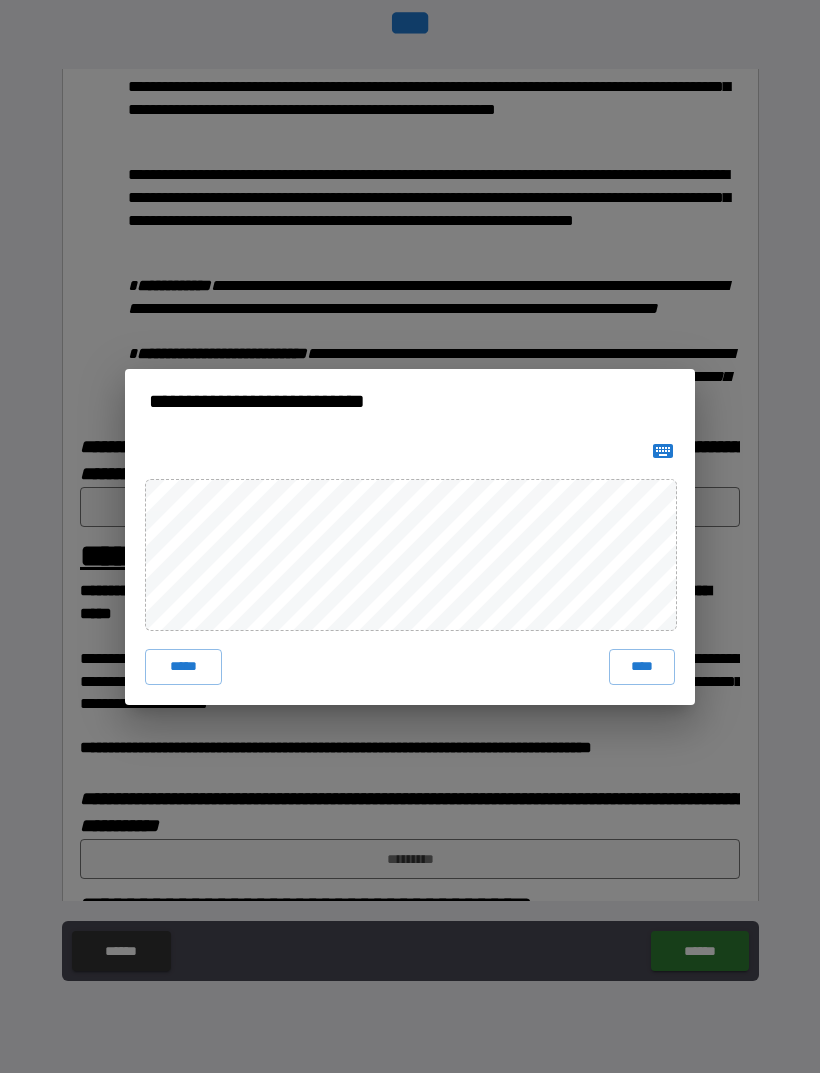 click on "****" at bounding box center (642, 667) 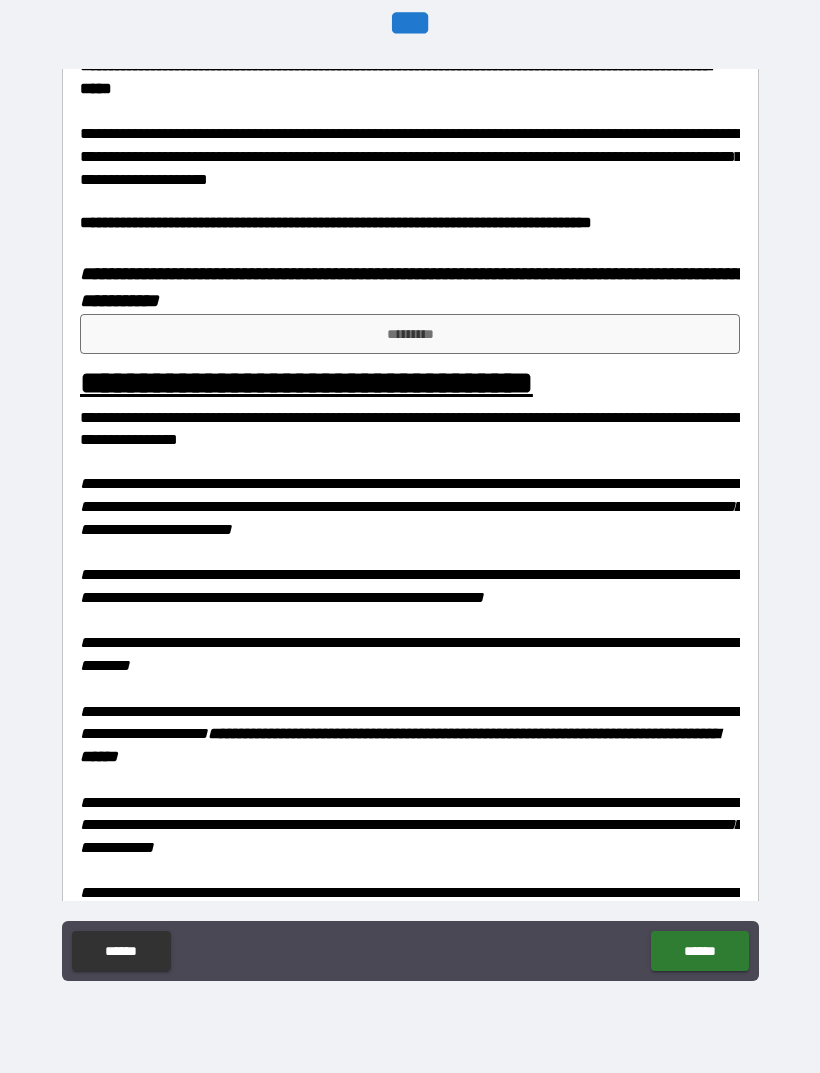 scroll, scrollTop: 1509, scrollLeft: 0, axis: vertical 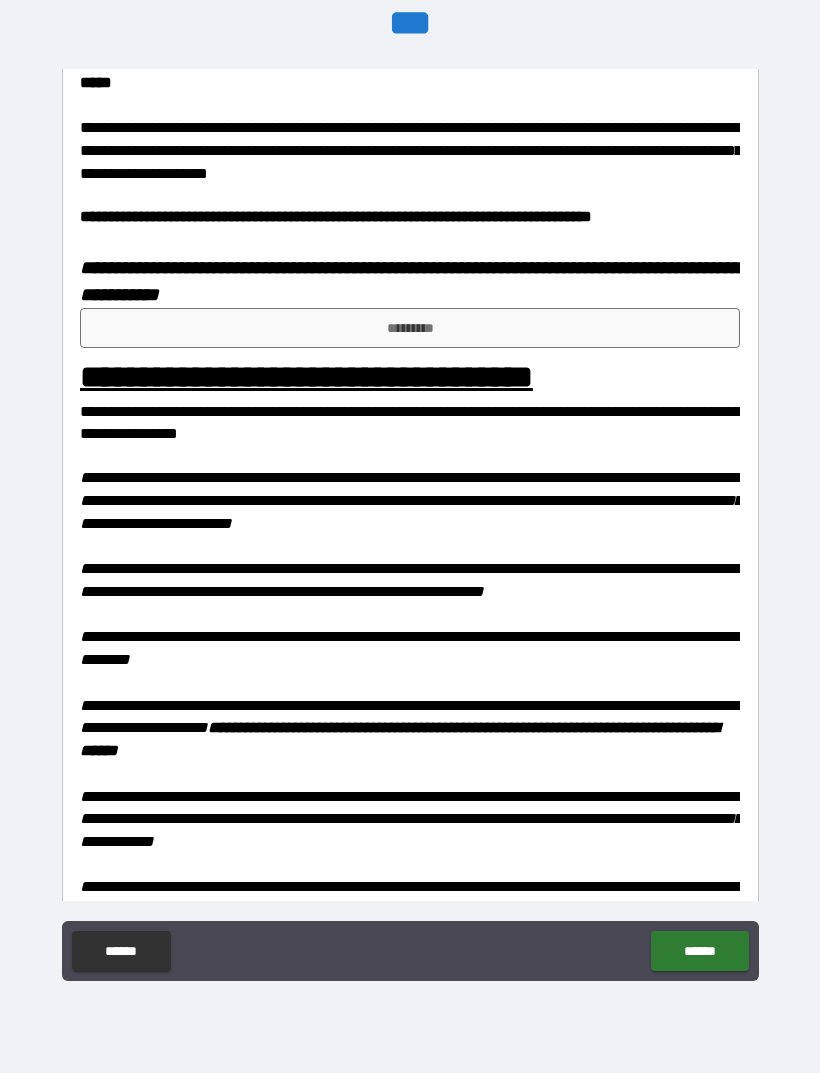 click on "*********" at bounding box center [410, 328] 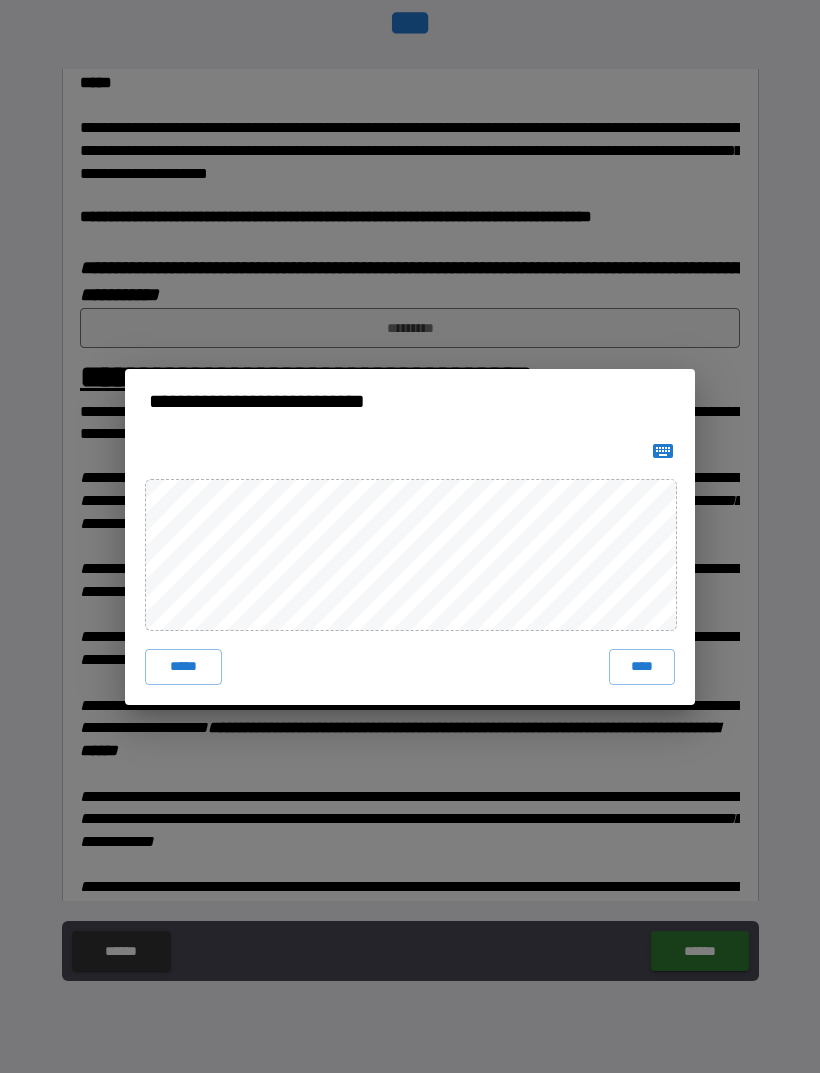 click on "****" at bounding box center (642, 667) 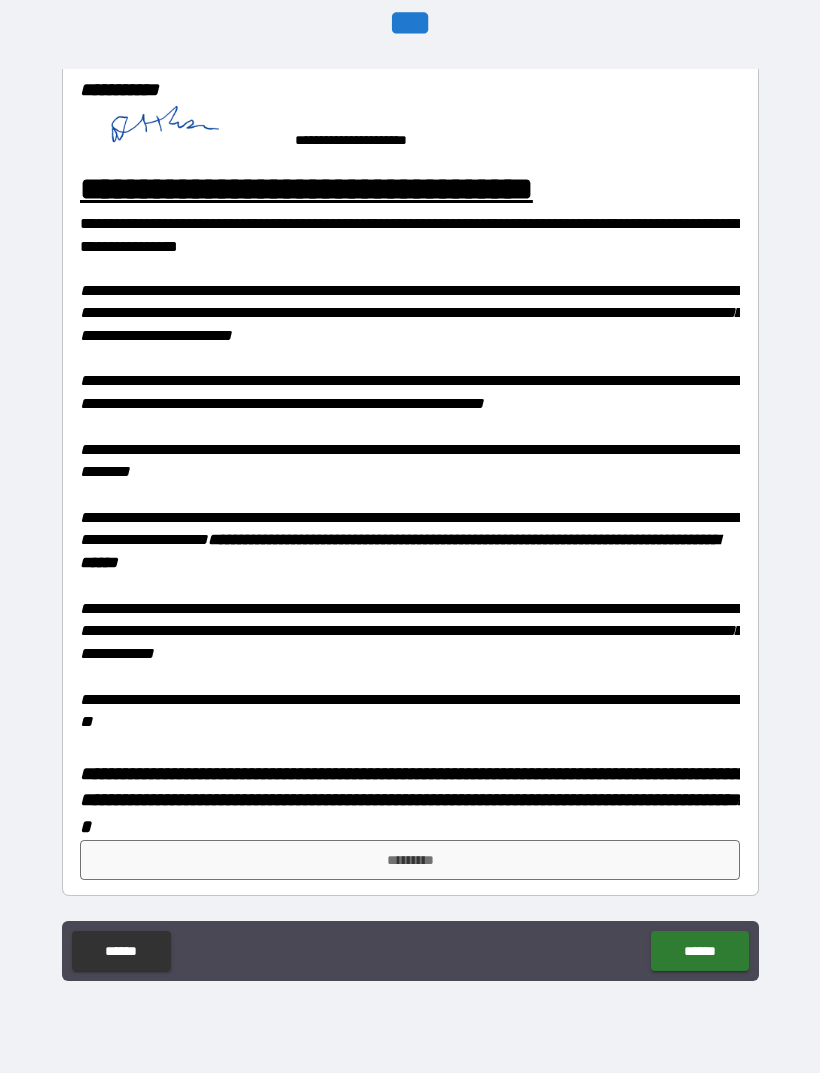 scroll, scrollTop: 1722, scrollLeft: 0, axis: vertical 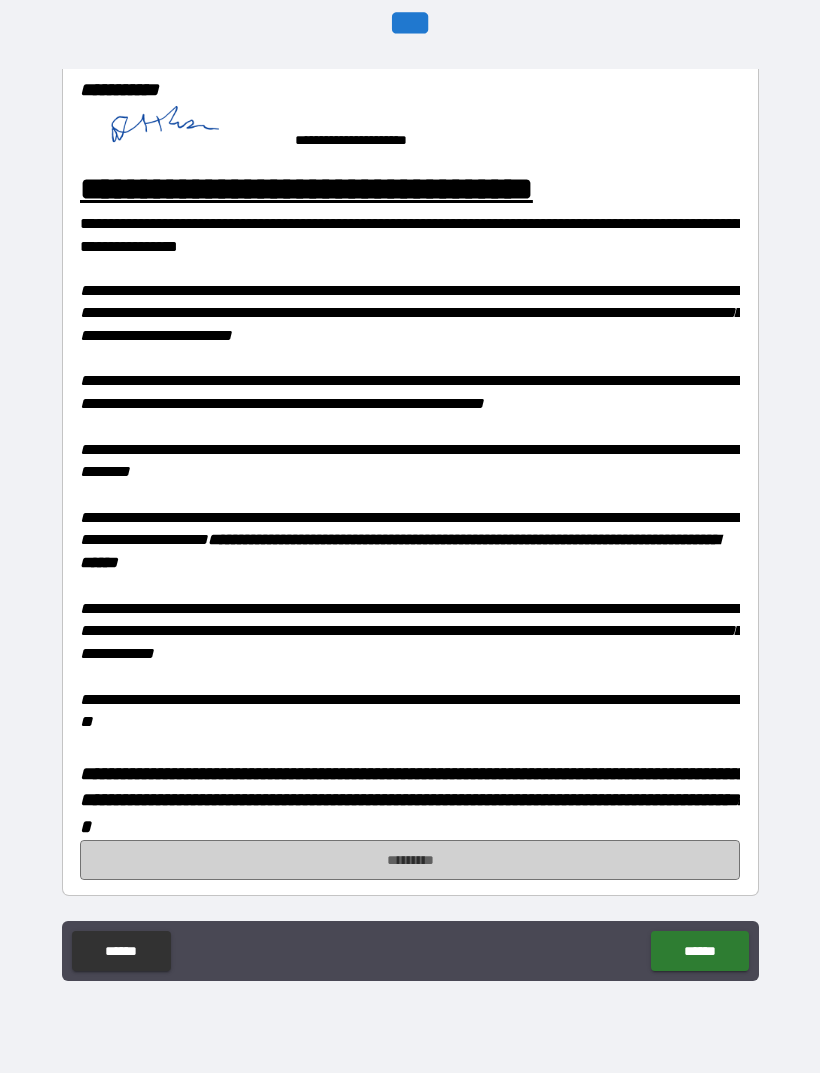 click on "*********" at bounding box center (410, 860) 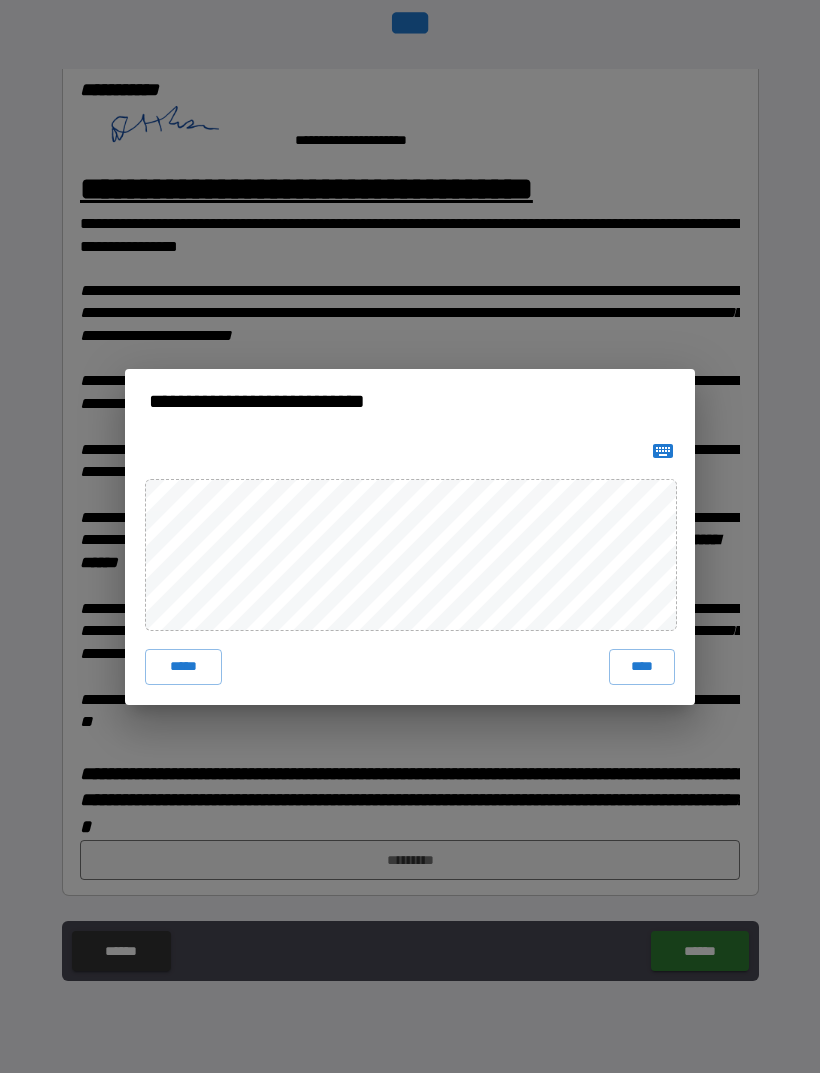 click on "****" at bounding box center [642, 667] 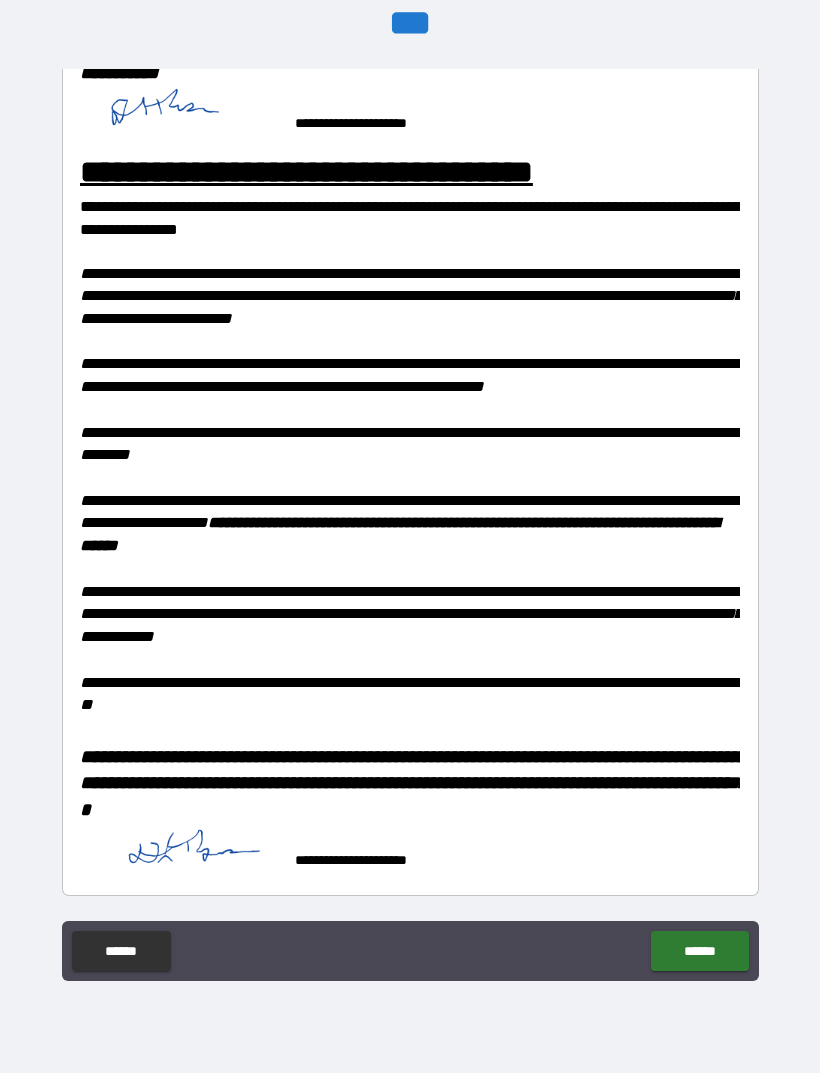 scroll, scrollTop: 1739, scrollLeft: 0, axis: vertical 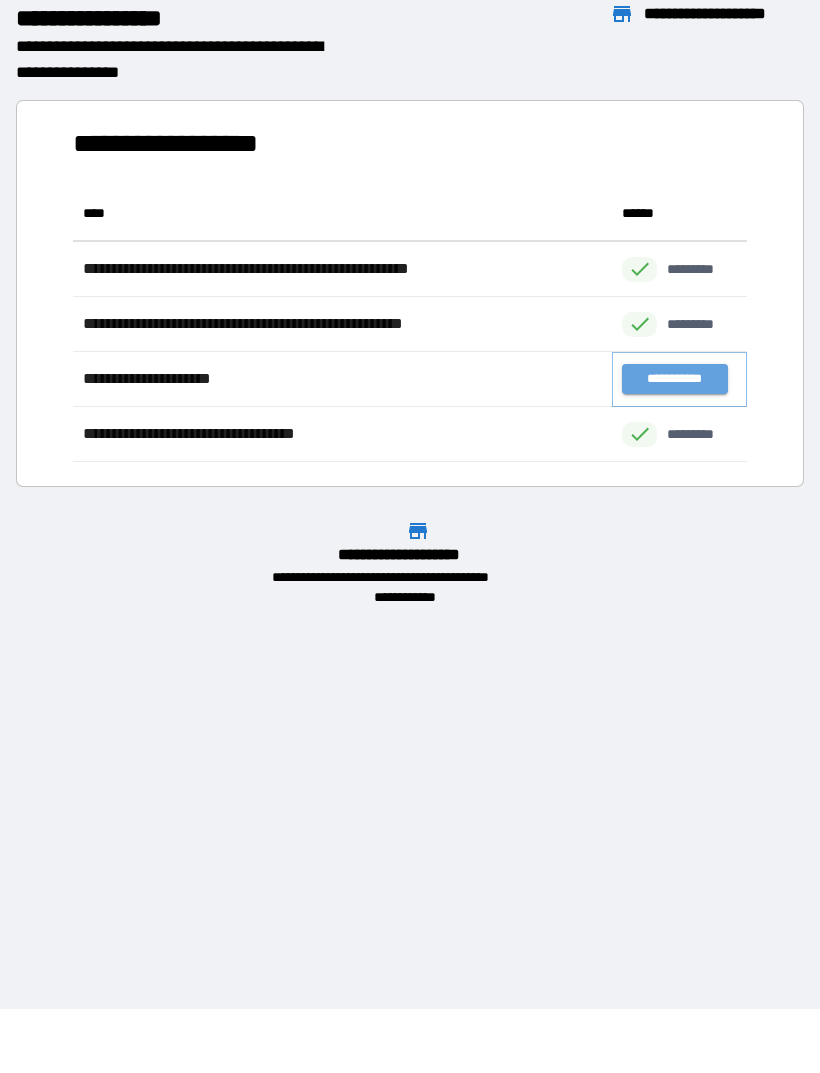 click on "**********" at bounding box center [674, 379] 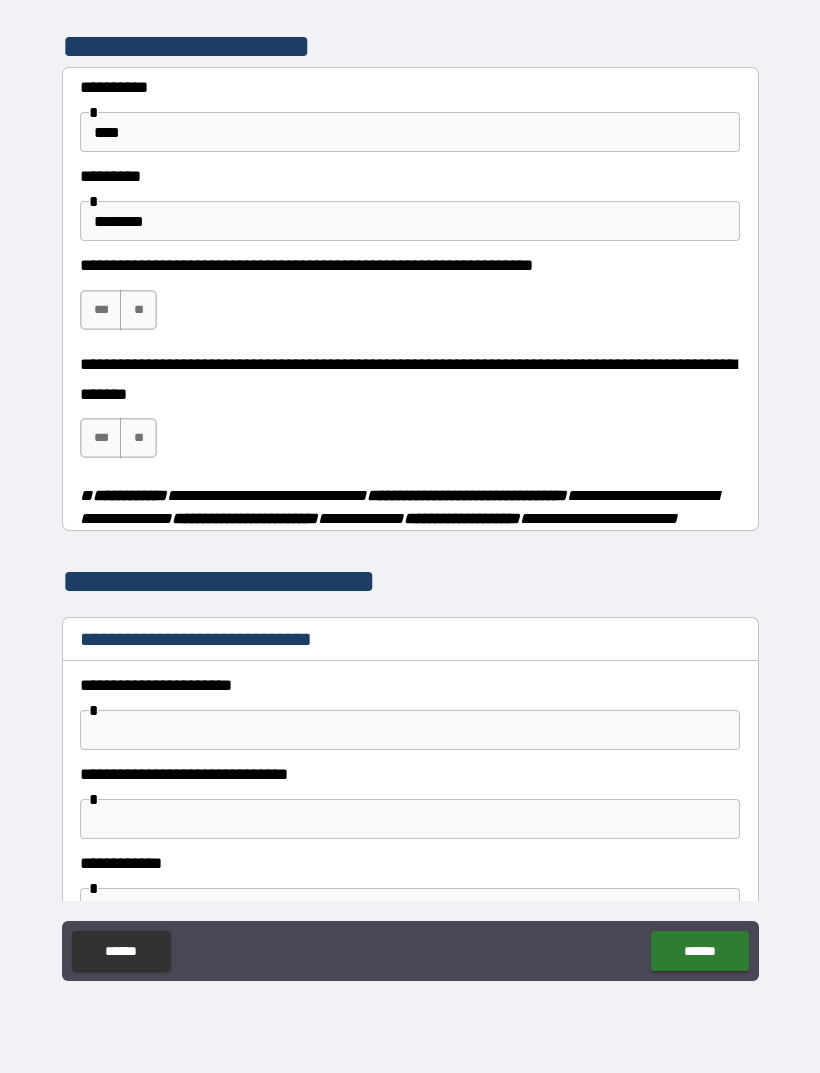 click on "***" at bounding box center (101, 310) 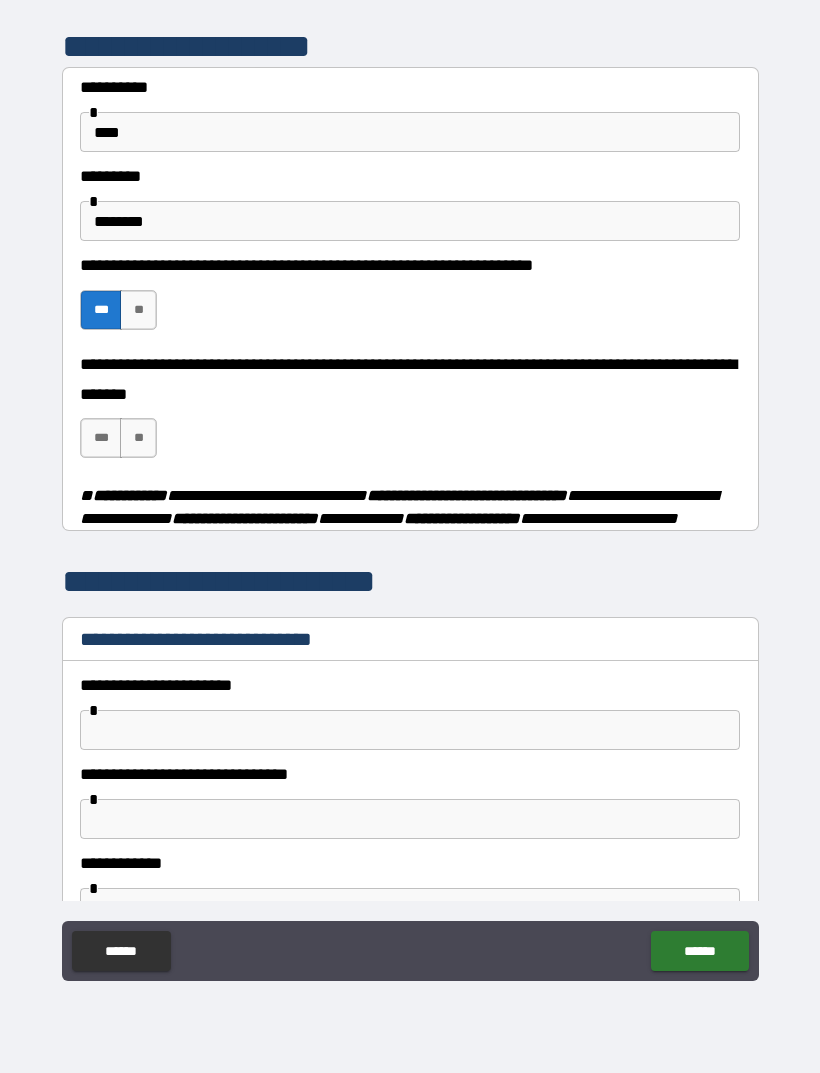 click on "**" at bounding box center (138, 438) 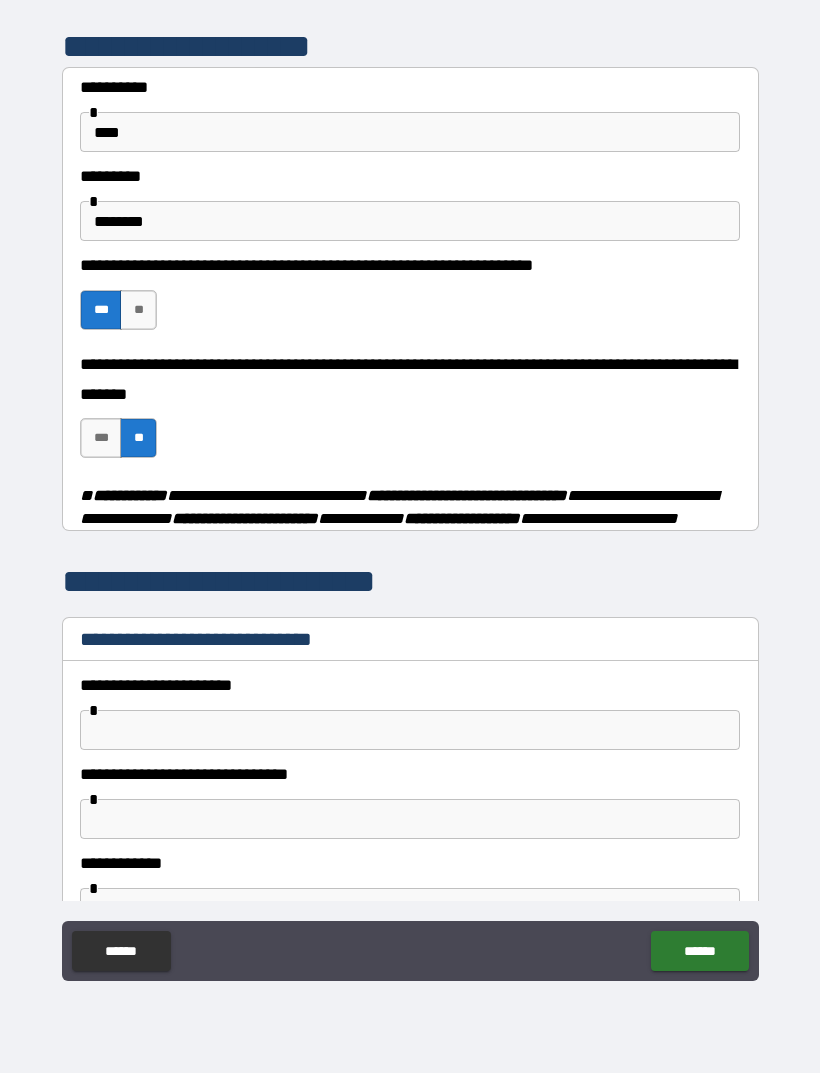 click at bounding box center (410, 730) 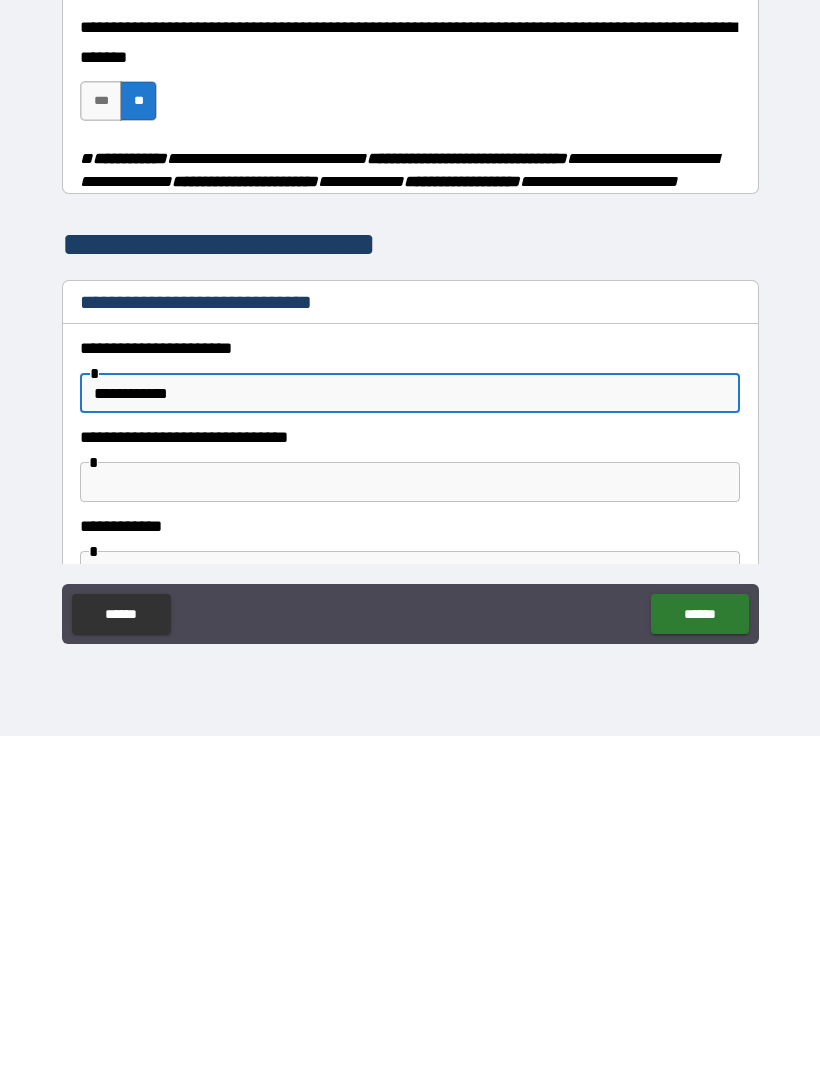 type on "**********" 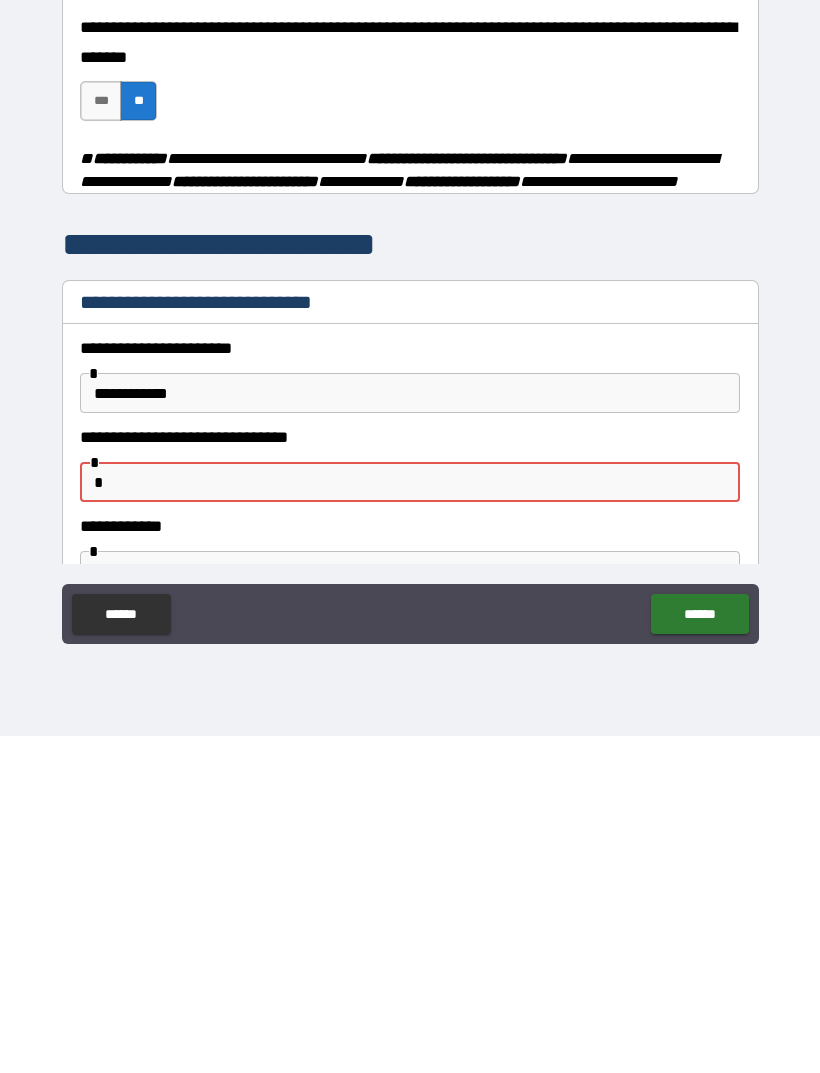 click on "******" at bounding box center (699, 951) 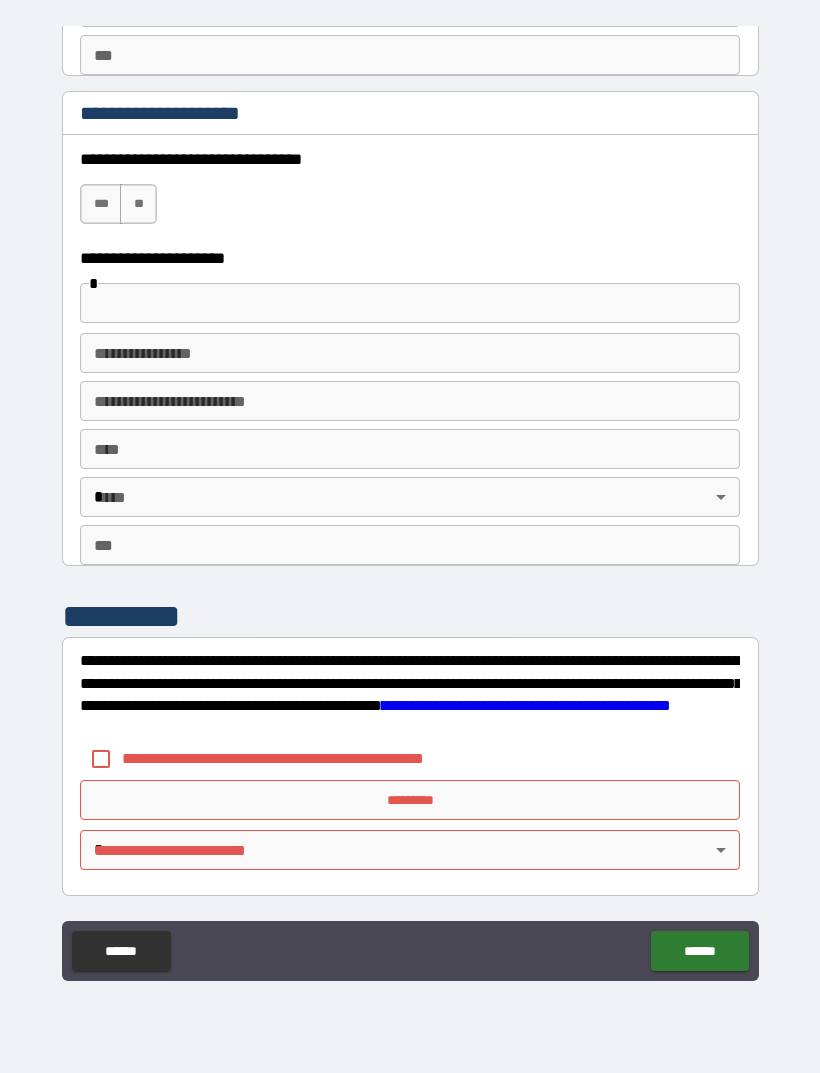 scroll, scrollTop: 3470, scrollLeft: 0, axis: vertical 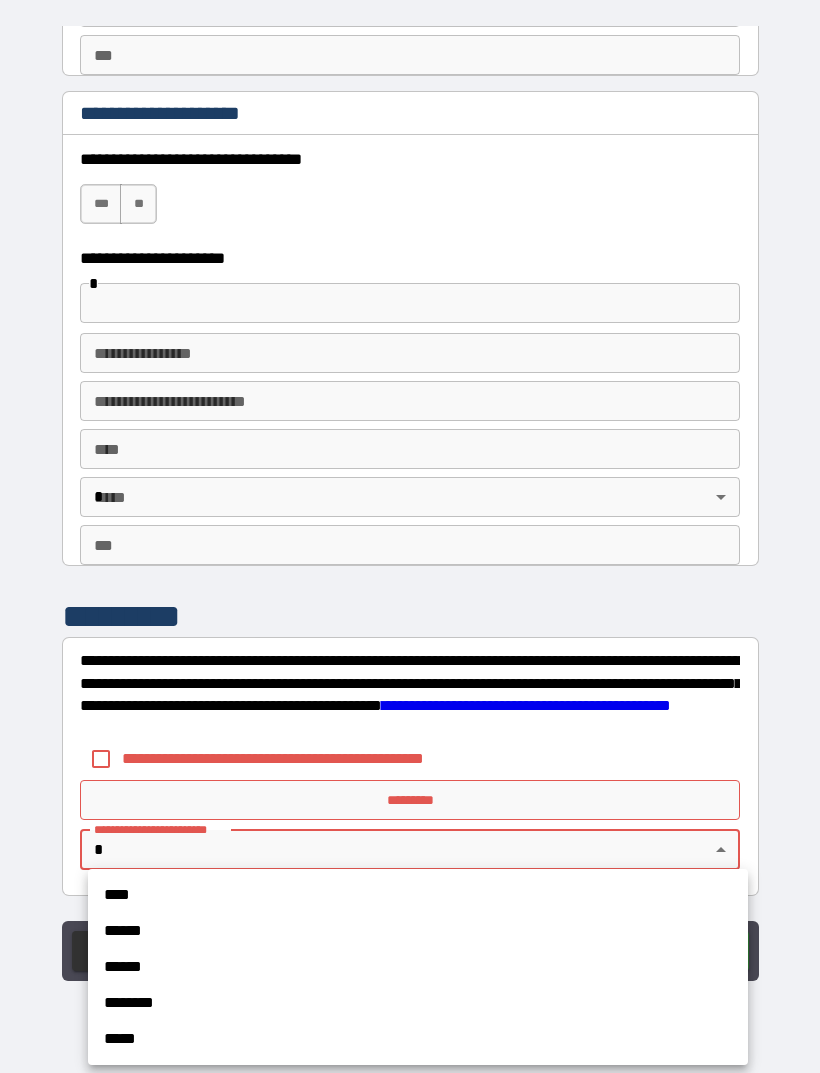 click on "*****" at bounding box center (418, 1039) 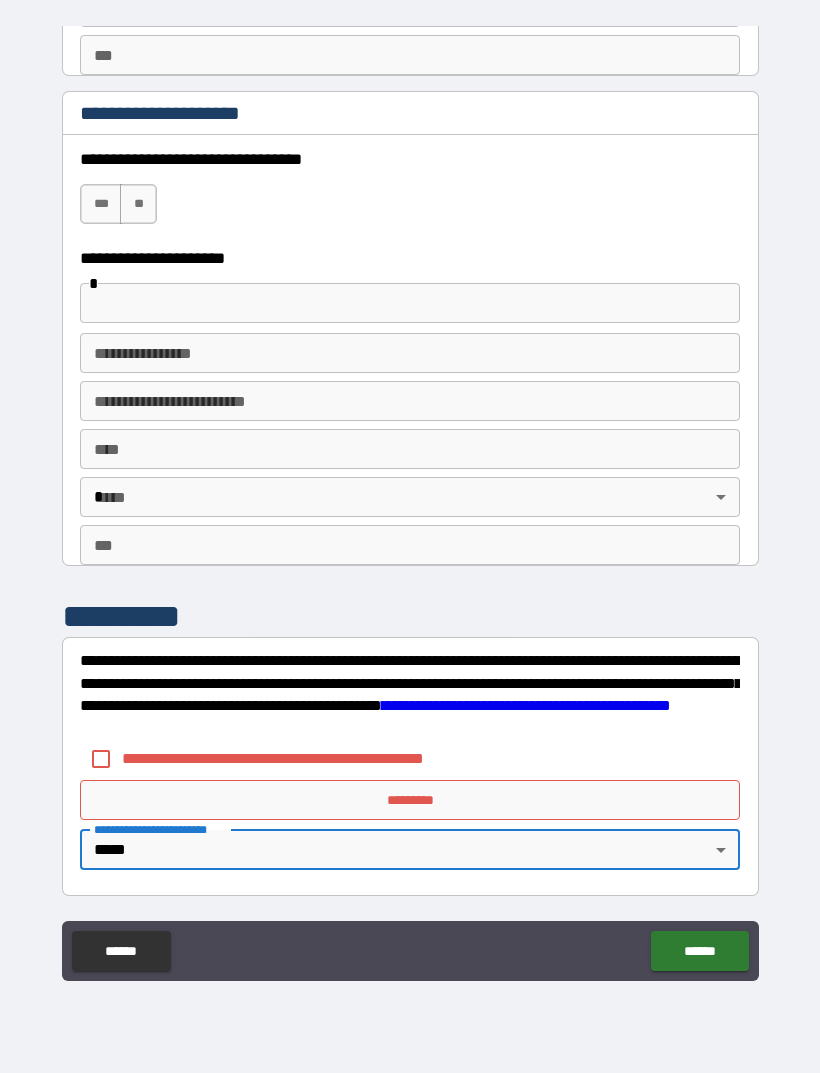 click on "**********" at bounding box center [410, 504] 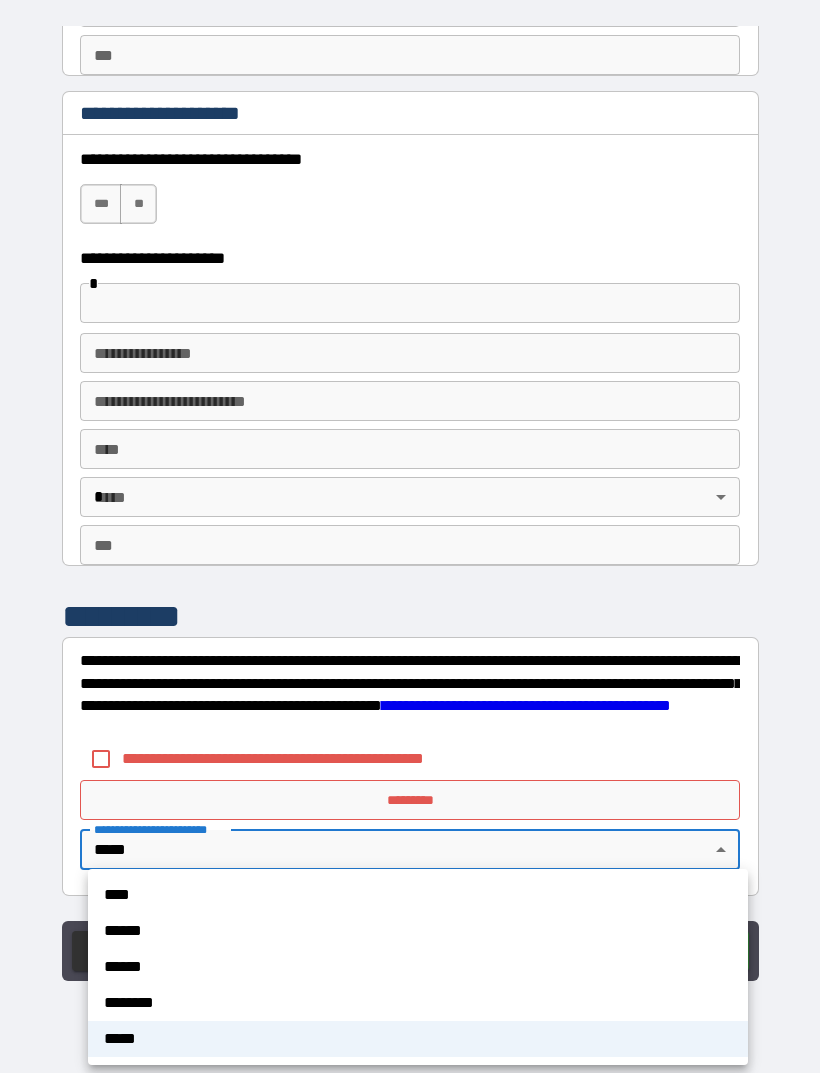 click on "****" at bounding box center (418, 895) 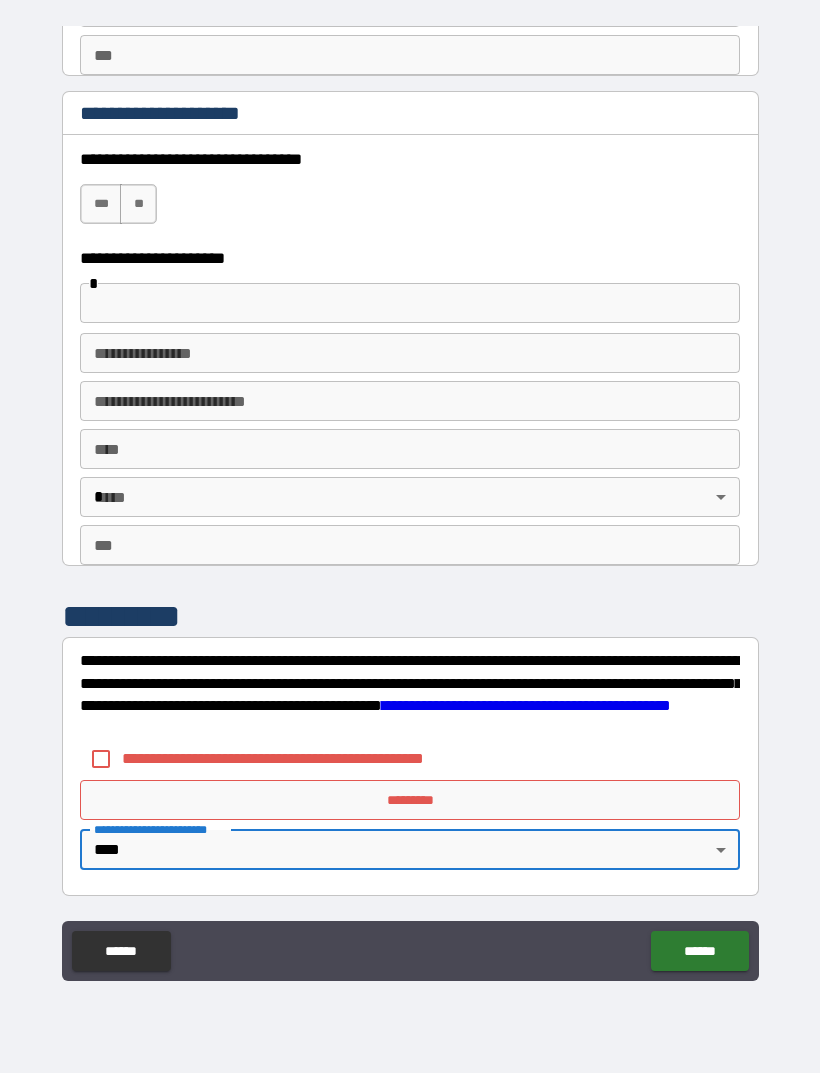 type on "*" 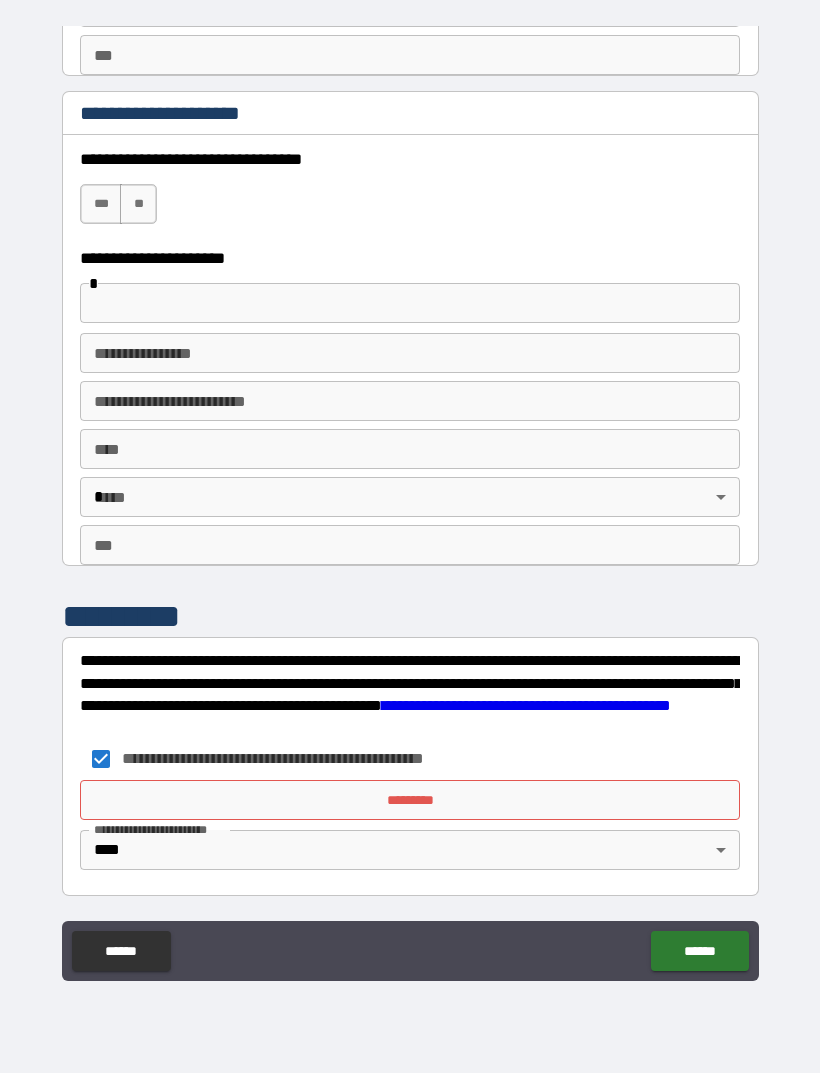 click on "*********" at bounding box center (410, 800) 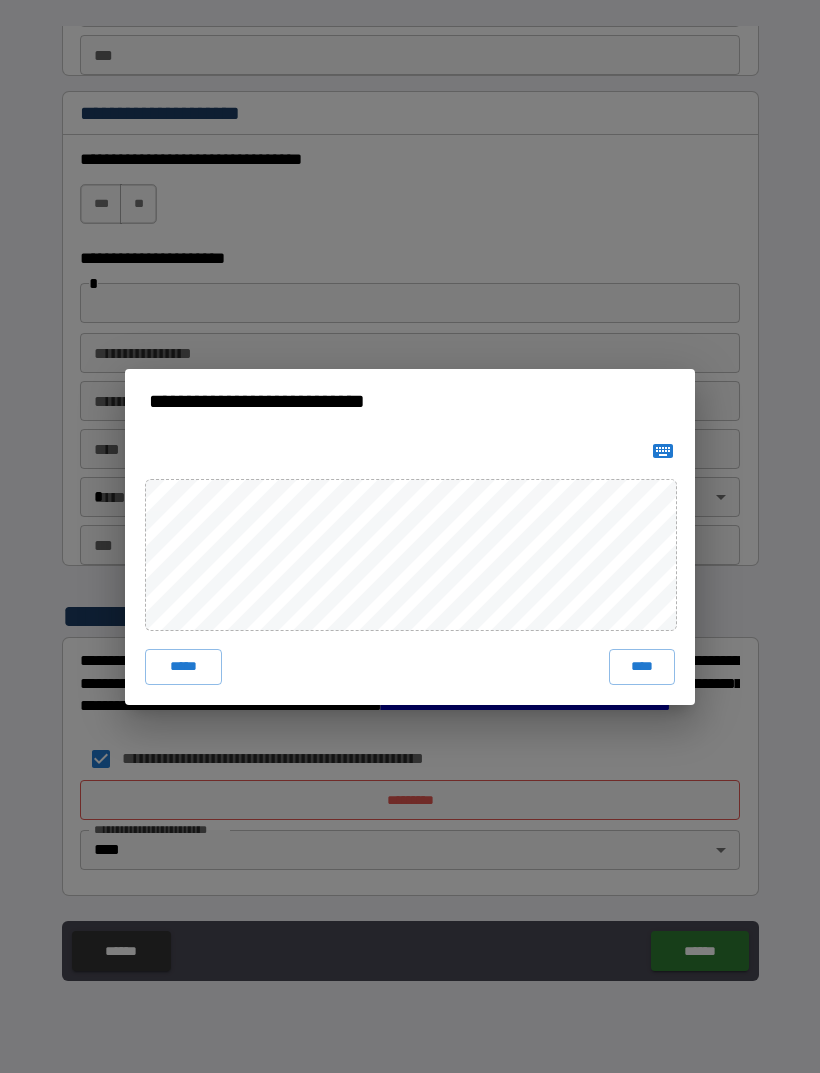 click on "****" at bounding box center [642, 667] 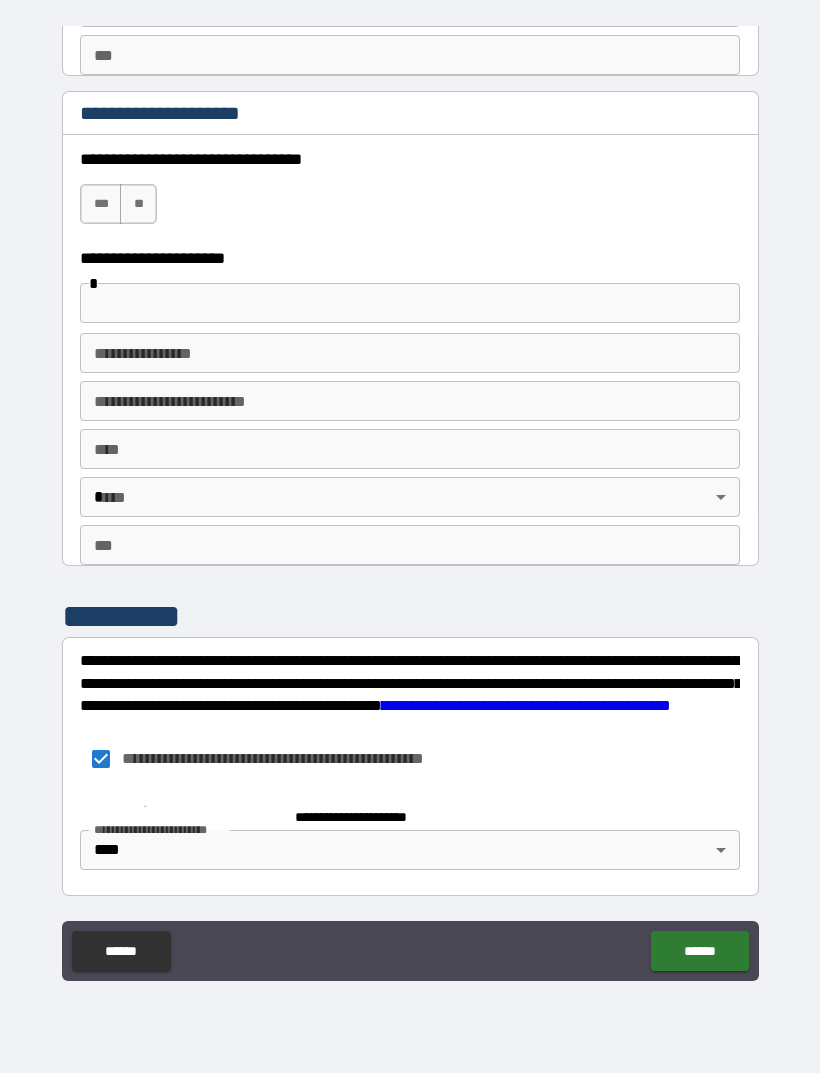 scroll, scrollTop: 3460, scrollLeft: 0, axis: vertical 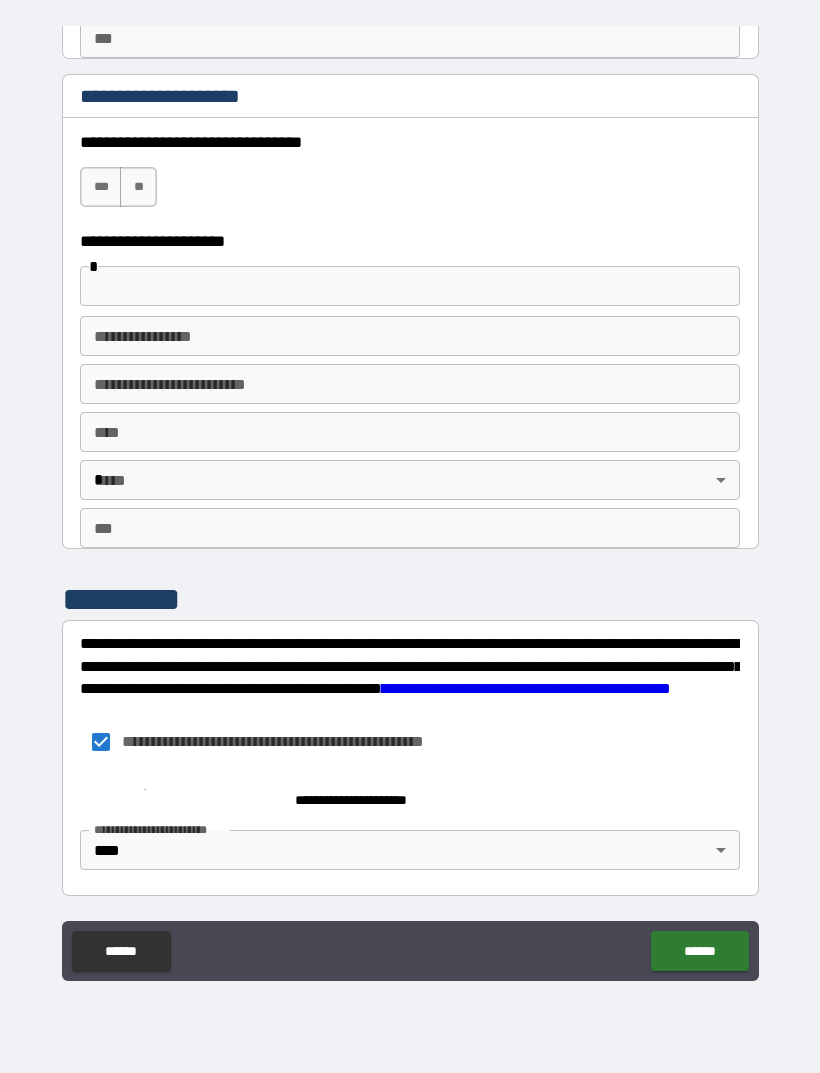 click on "******" at bounding box center (699, 951) 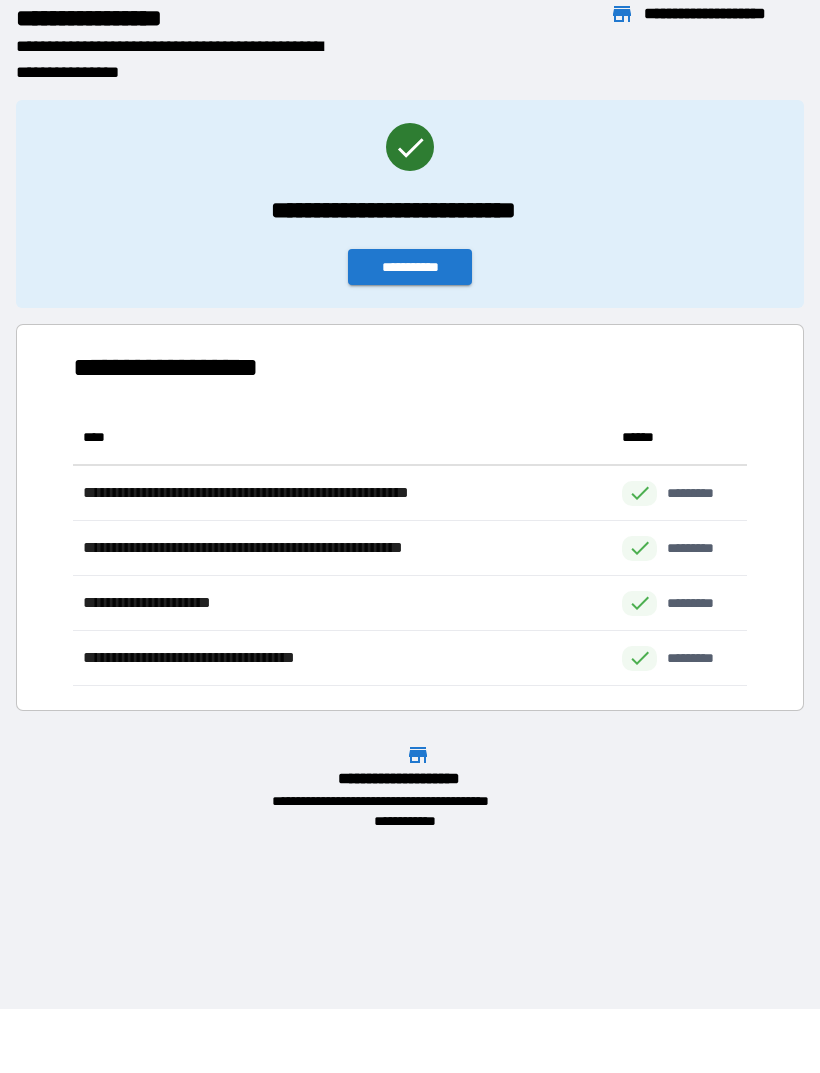scroll, scrollTop: 1, scrollLeft: 1, axis: both 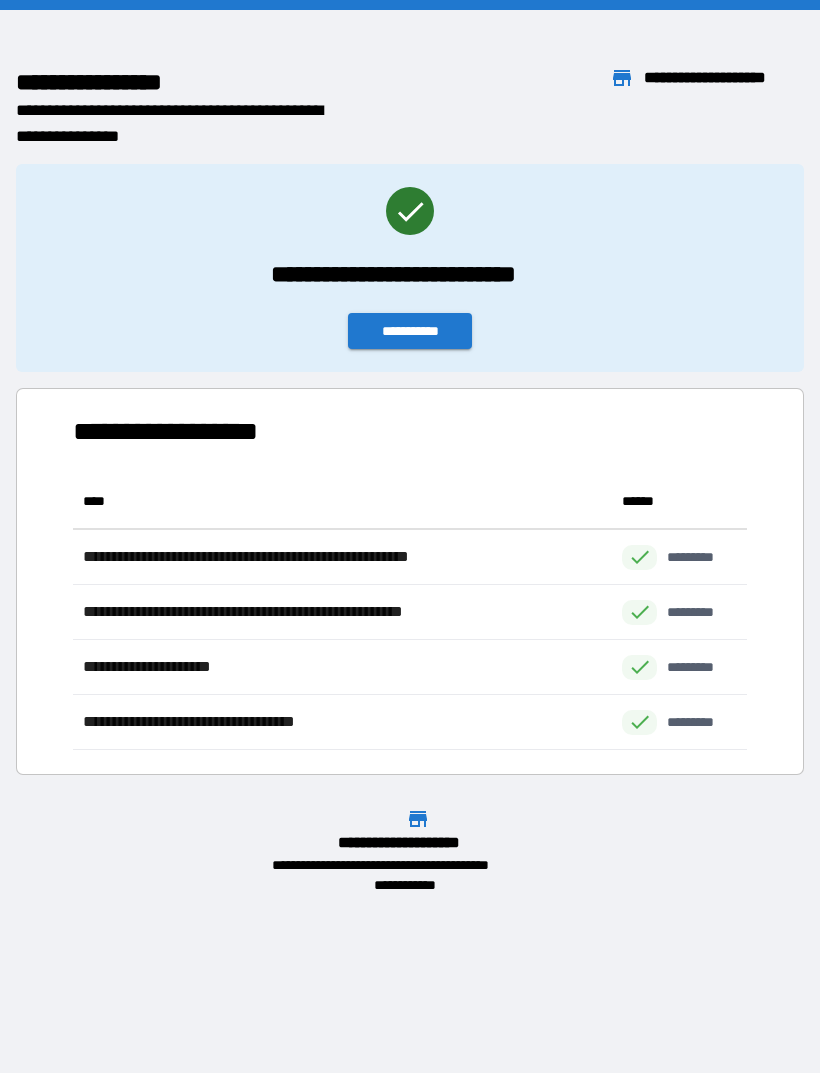 click on "**********" at bounding box center (410, 331) 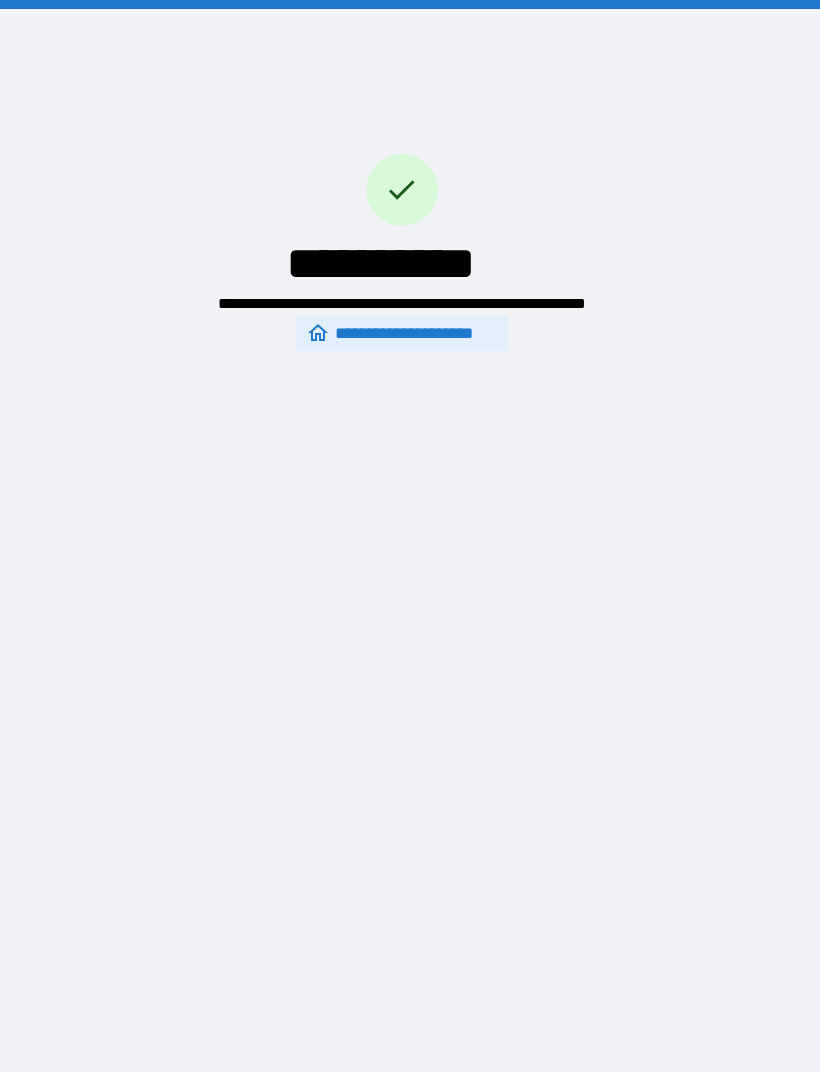 scroll, scrollTop: 0, scrollLeft: 0, axis: both 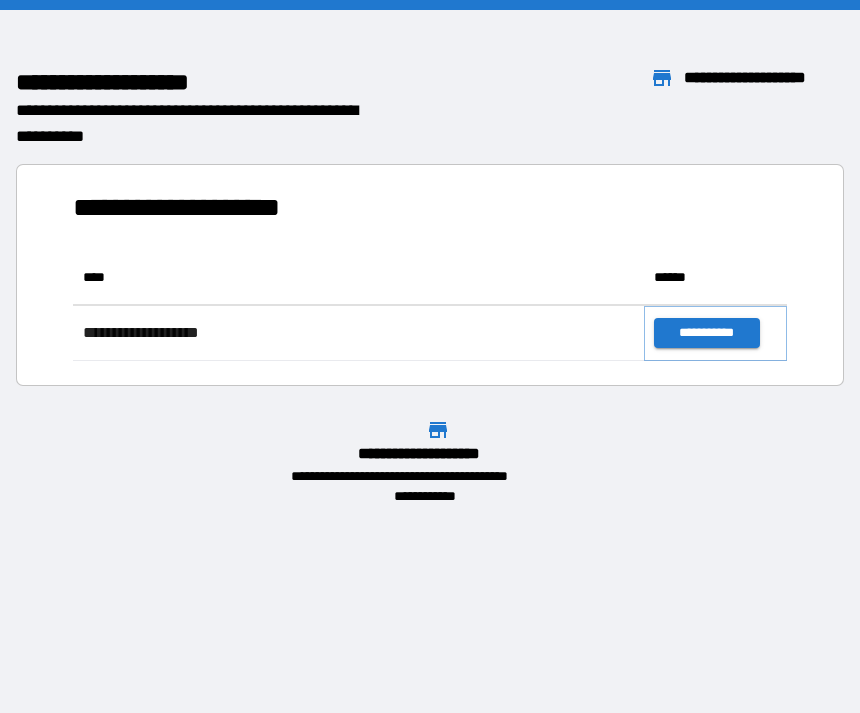 click on "**********" at bounding box center [706, 333] 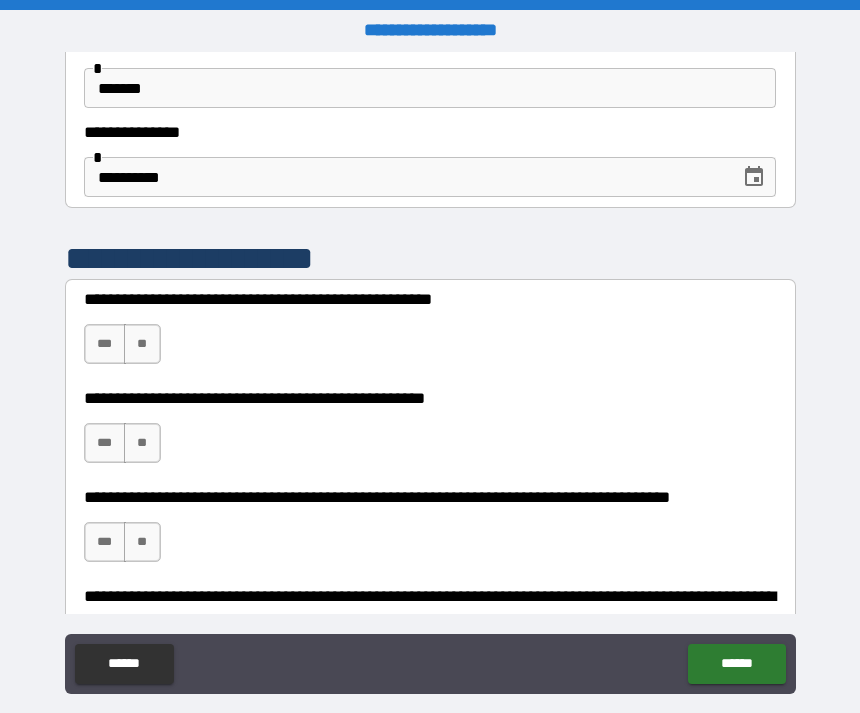 scroll, scrollTop: 265, scrollLeft: 0, axis: vertical 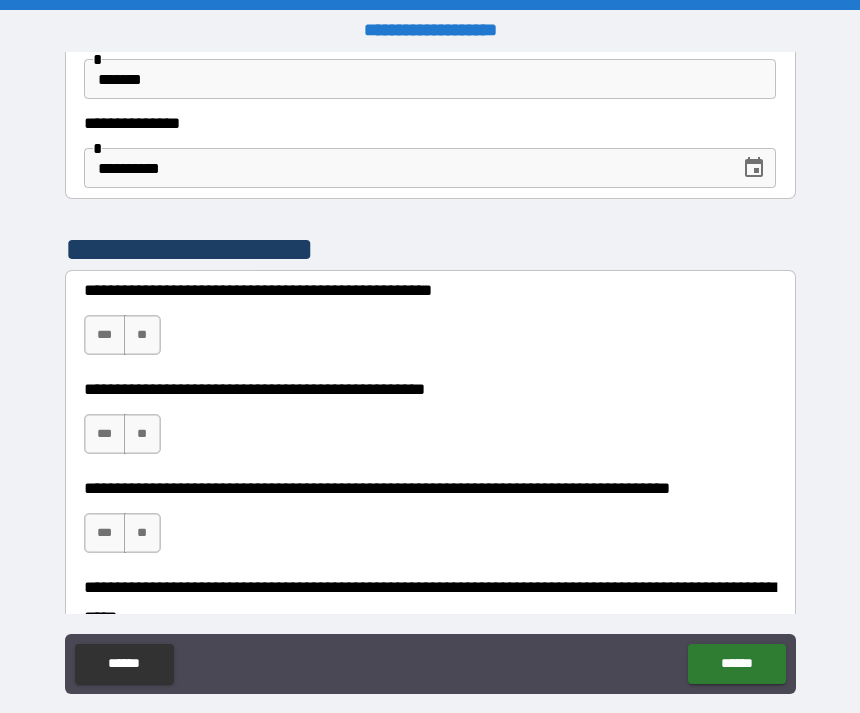 click on "***" at bounding box center [105, 335] 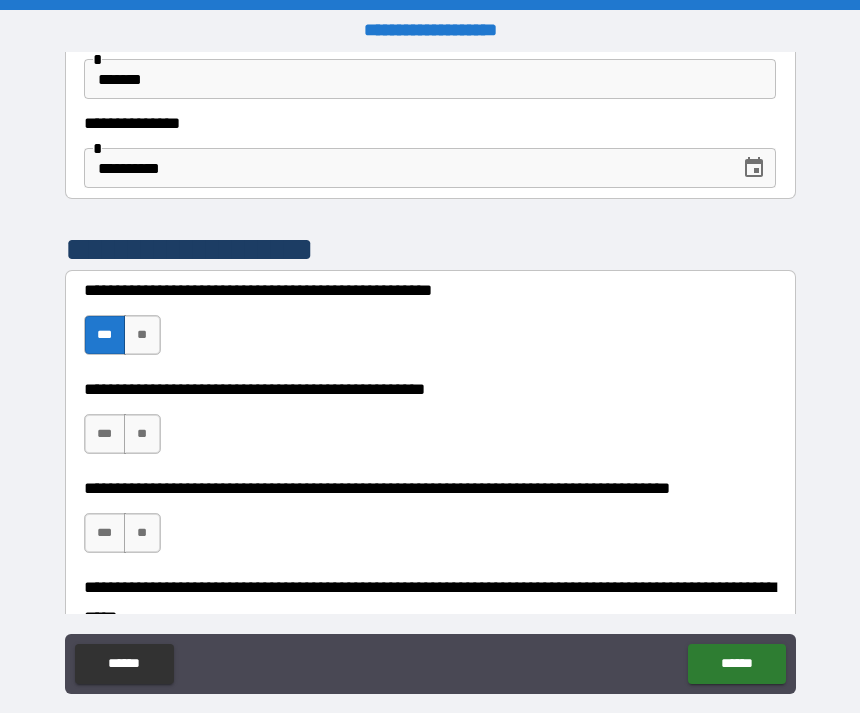 click on "***" at bounding box center (105, 434) 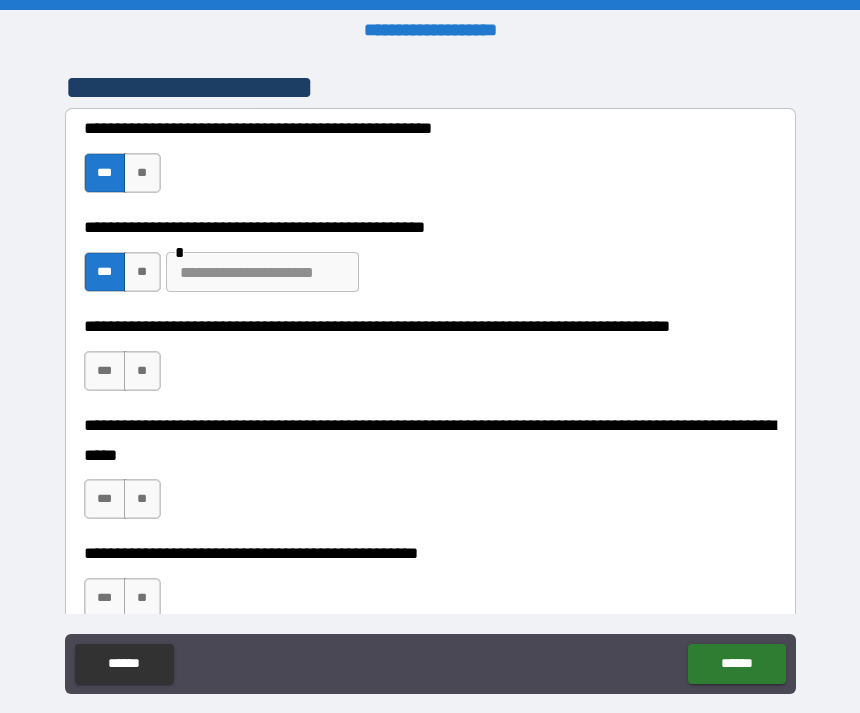 scroll, scrollTop: 428, scrollLeft: 0, axis: vertical 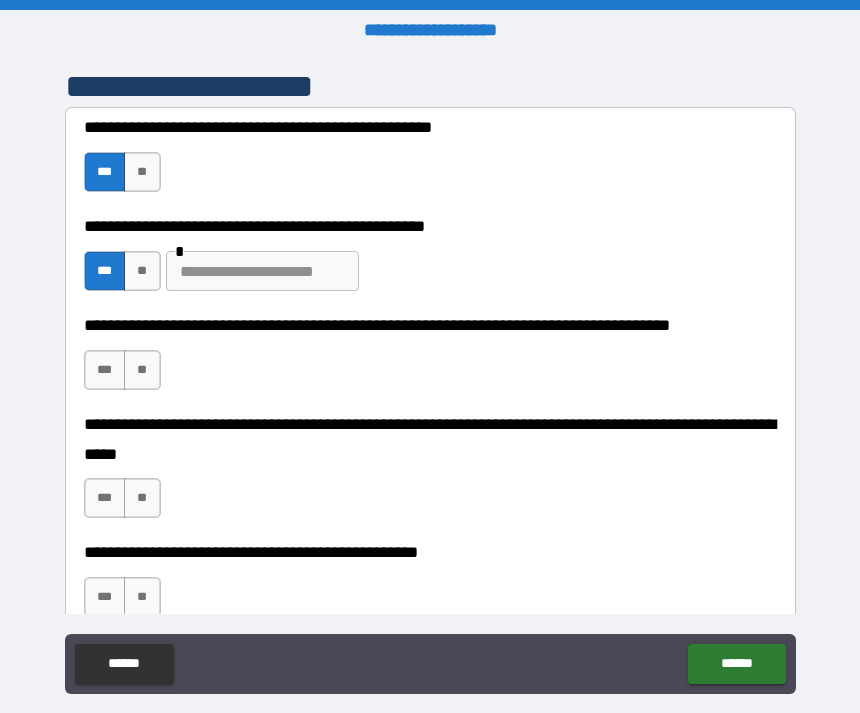 click on "**" at bounding box center [142, 370] 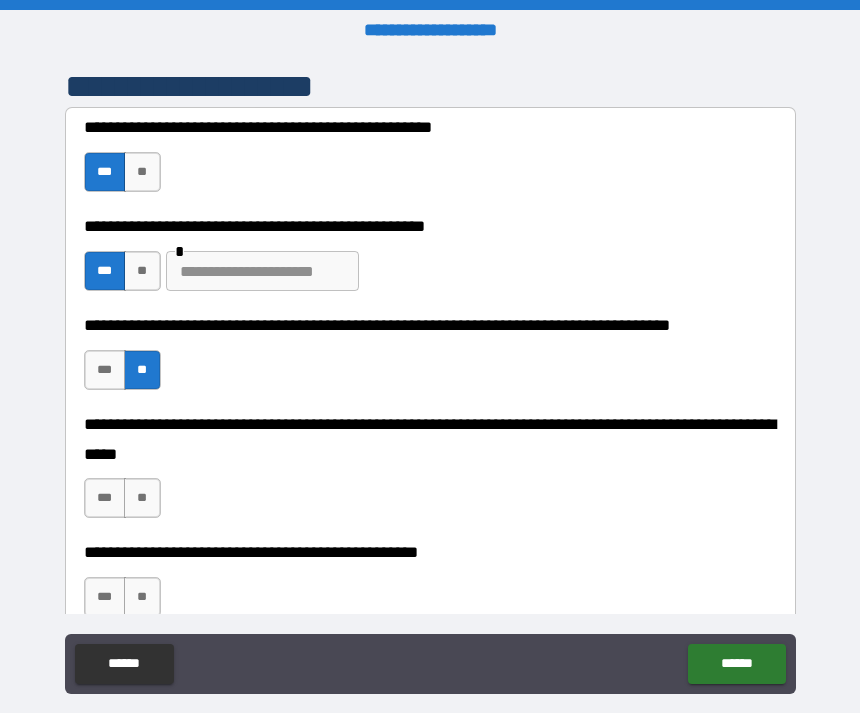 click on "***" at bounding box center [105, 370] 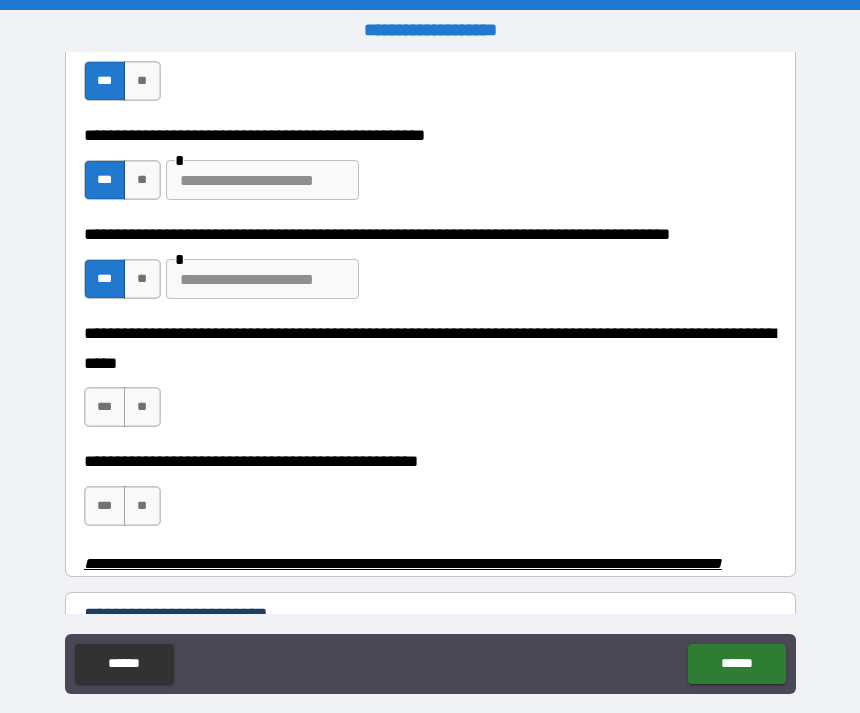 scroll, scrollTop: 523, scrollLeft: 0, axis: vertical 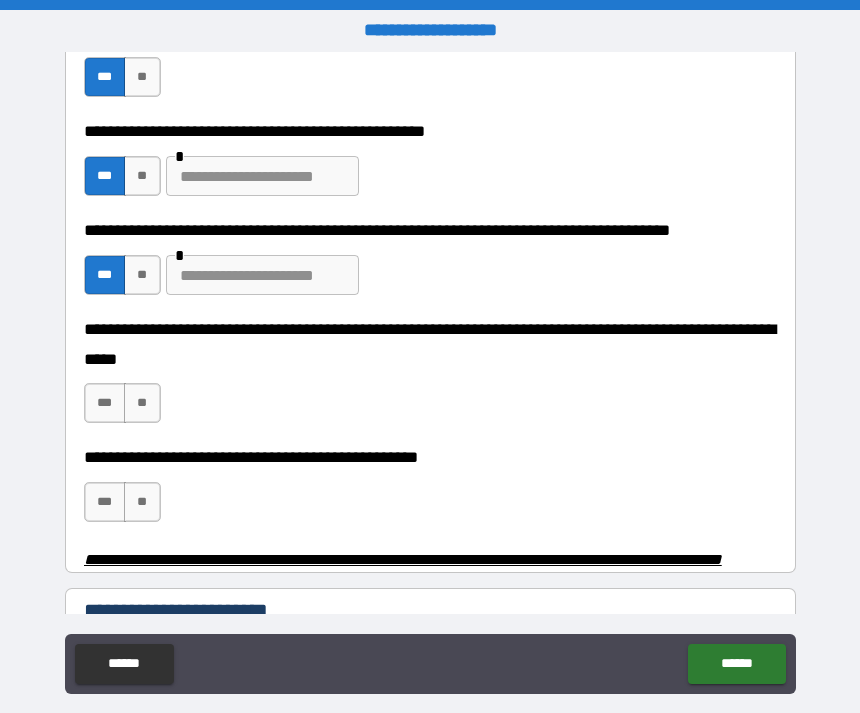 click on "**" at bounding box center [142, 403] 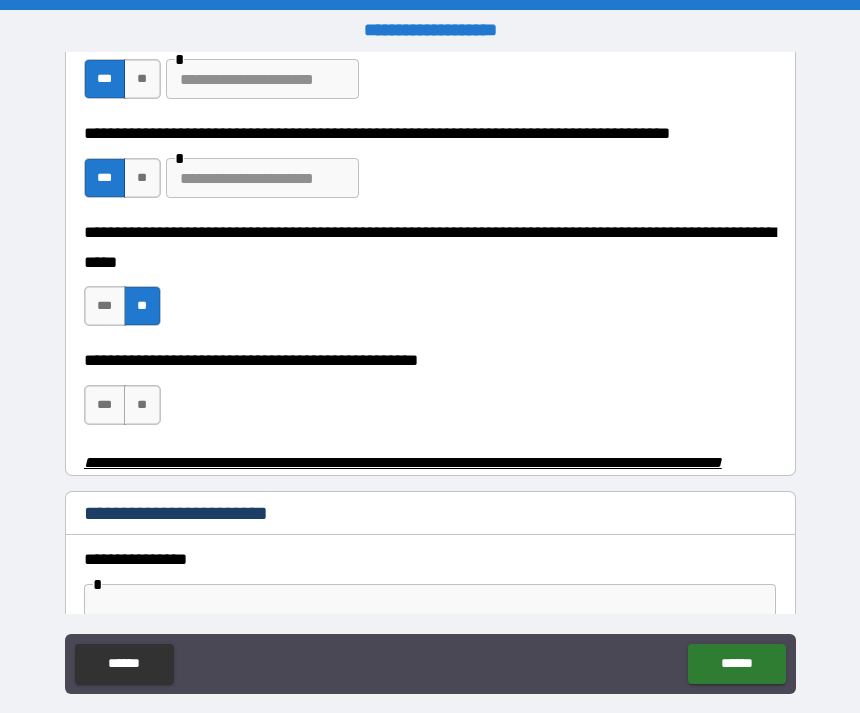 scroll, scrollTop: 627, scrollLeft: 0, axis: vertical 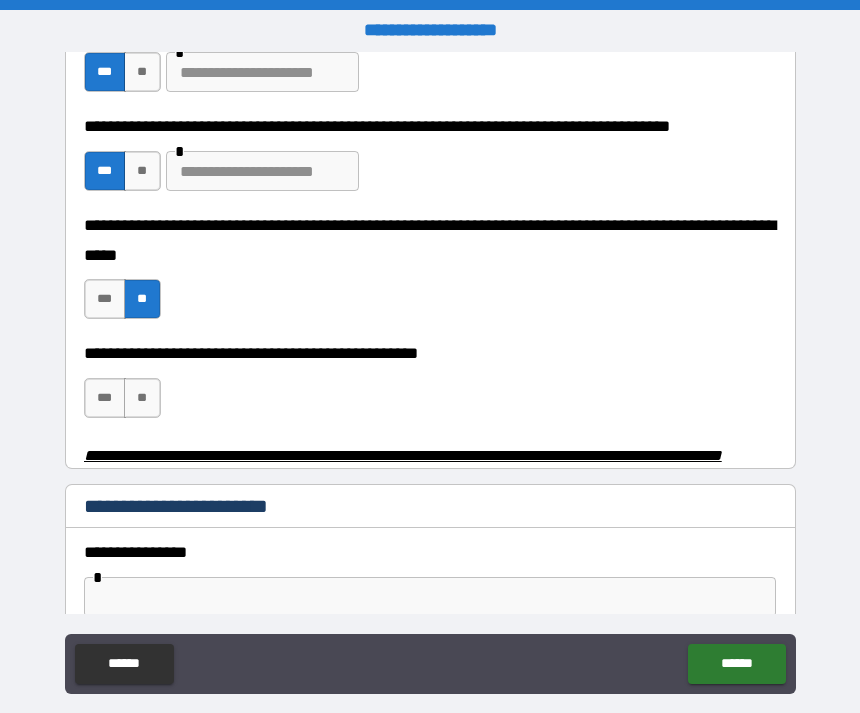 click on "***" at bounding box center (105, 398) 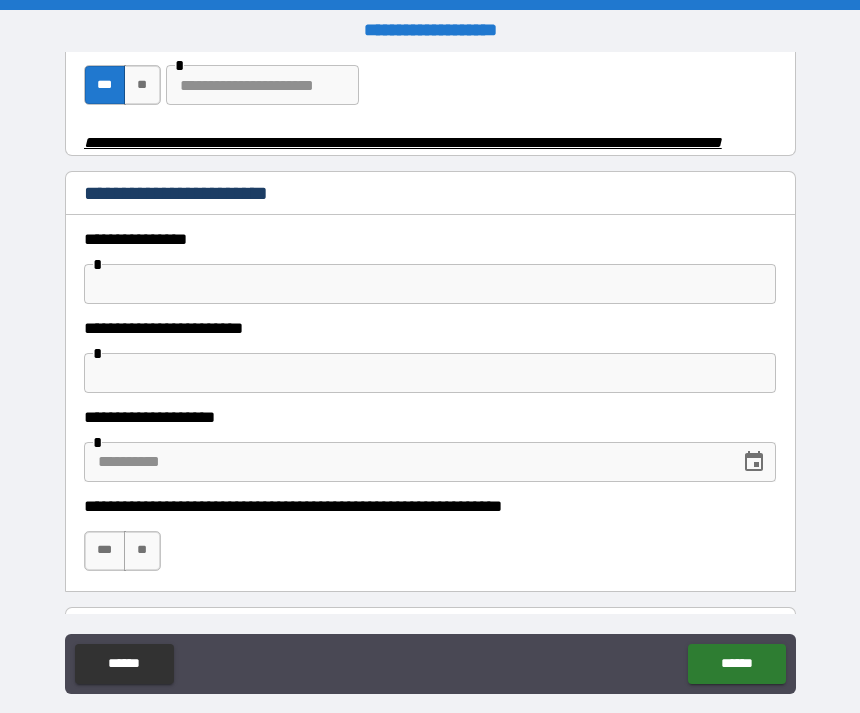 scroll, scrollTop: 944, scrollLeft: 0, axis: vertical 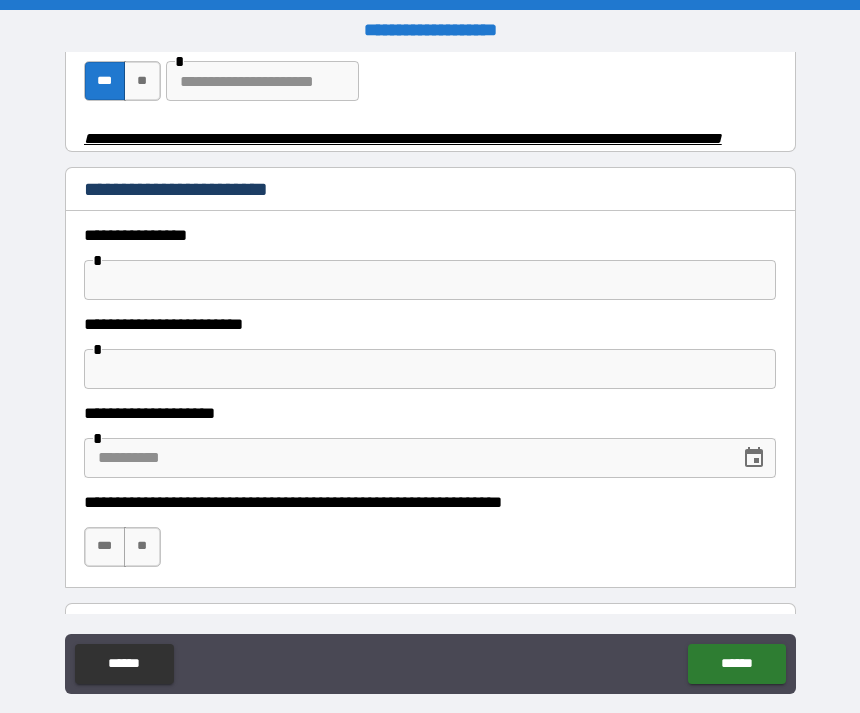 click at bounding box center (430, 280) 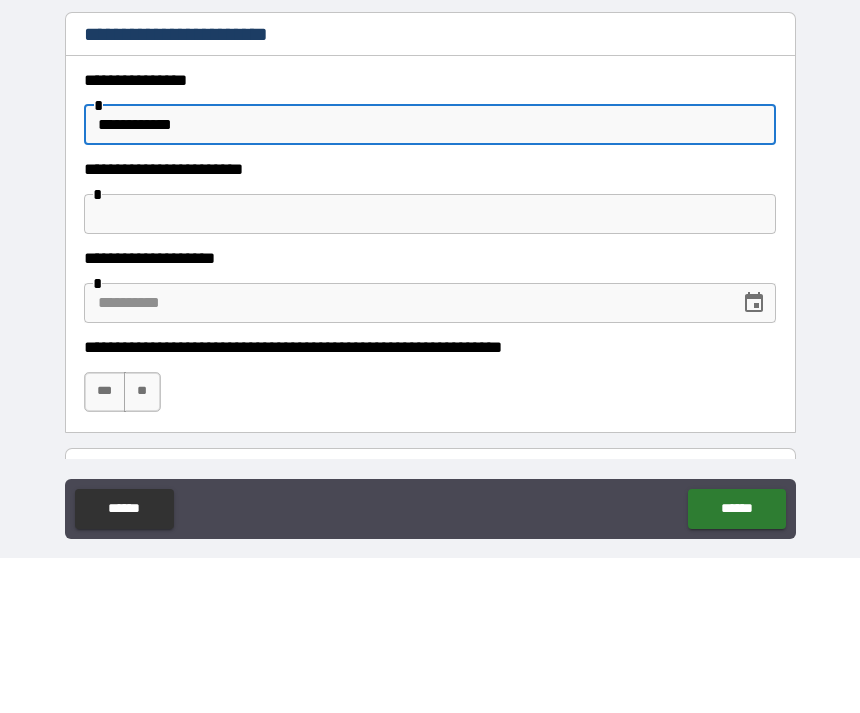 type on "**********" 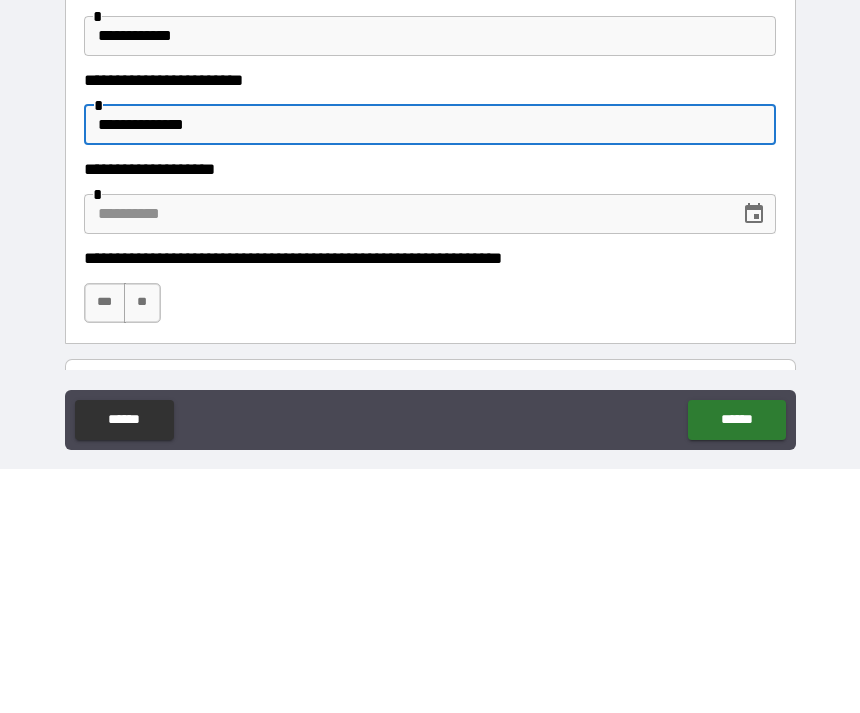 type on "**********" 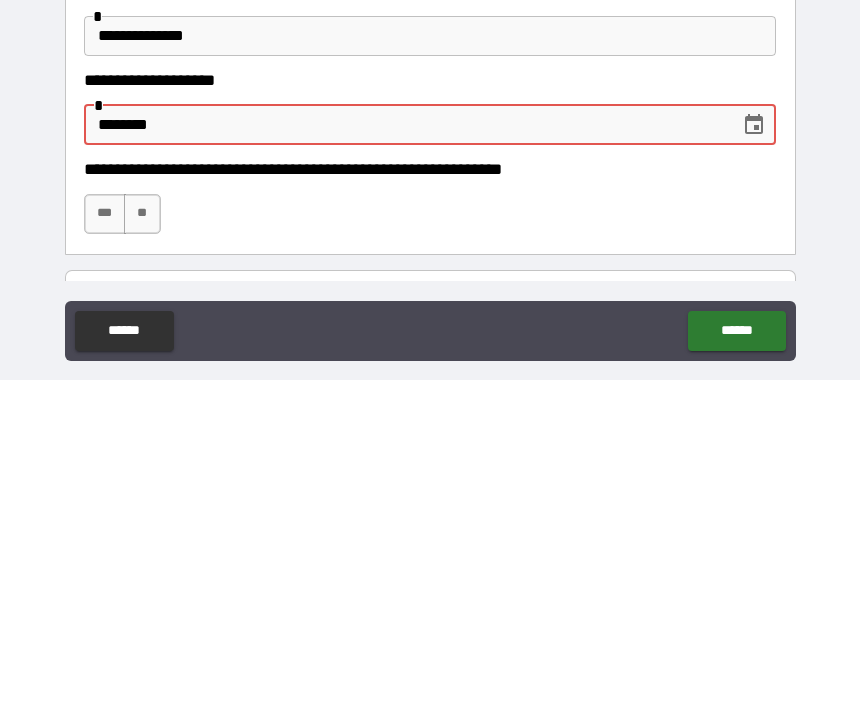 type on "********" 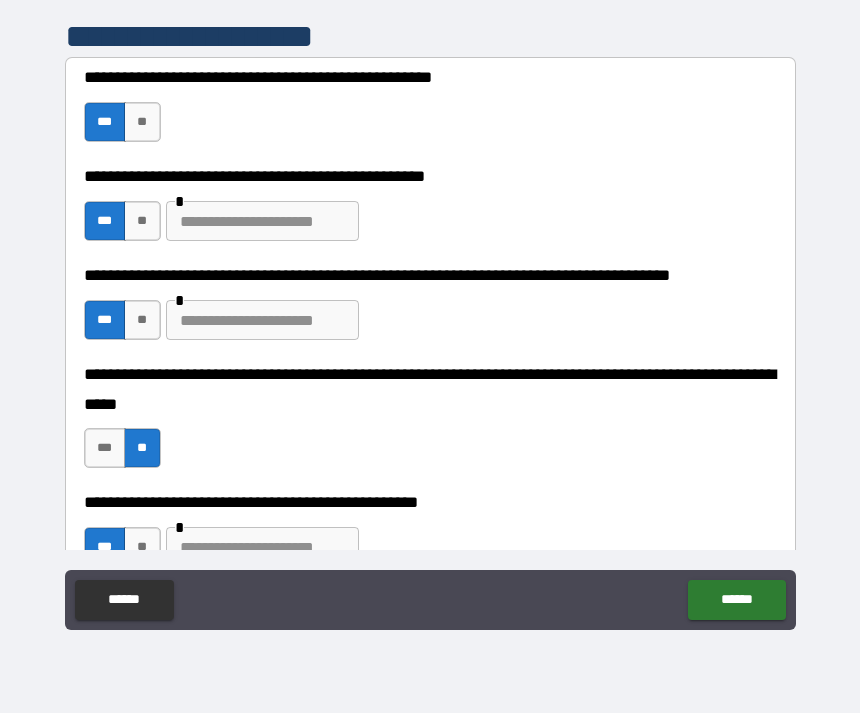 scroll, scrollTop: 413, scrollLeft: 0, axis: vertical 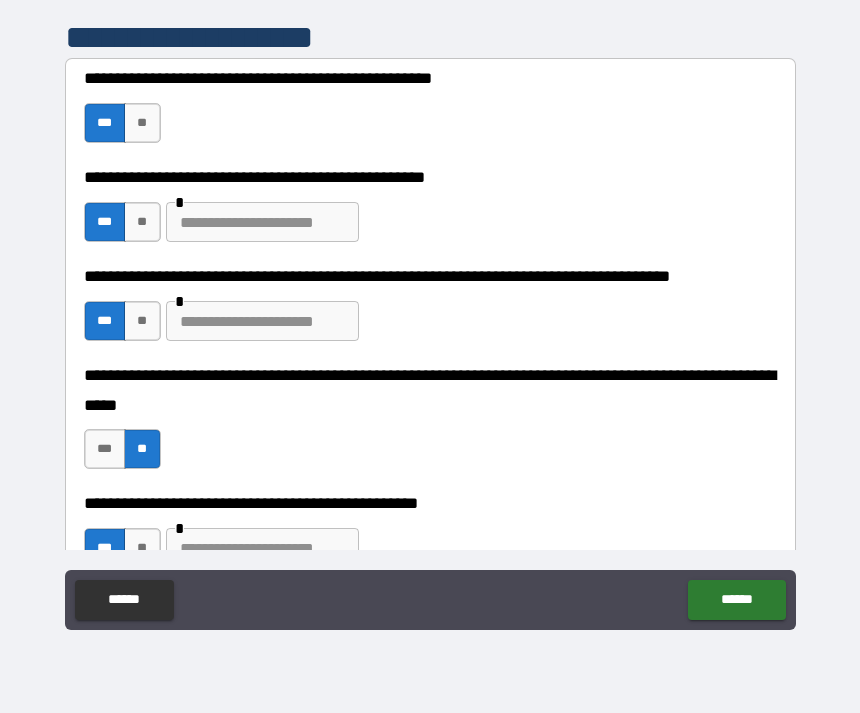 click at bounding box center [262, 222] 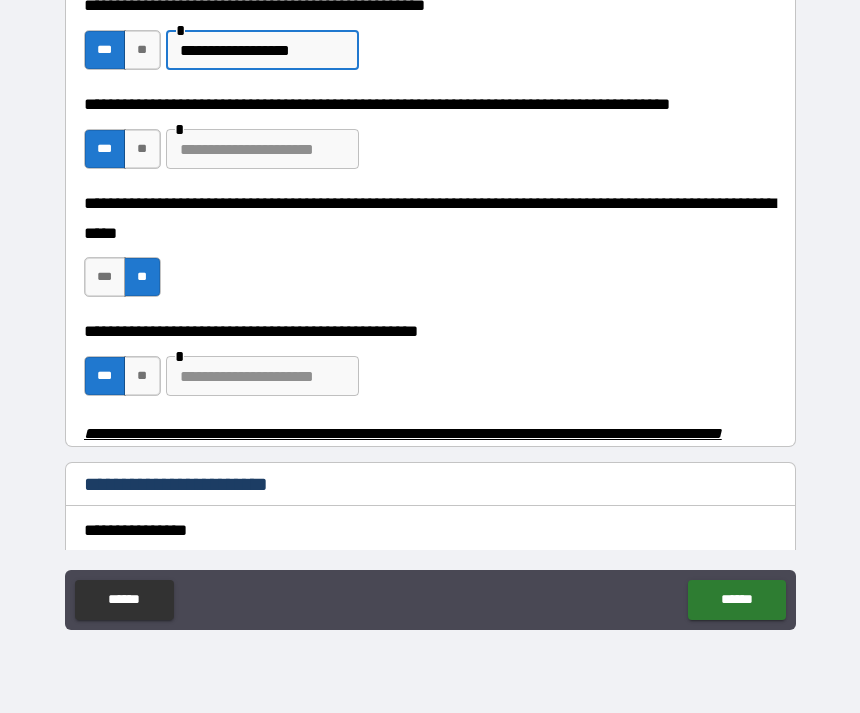 scroll, scrollTop: 595, scrollLeft: 0, axis: vertical 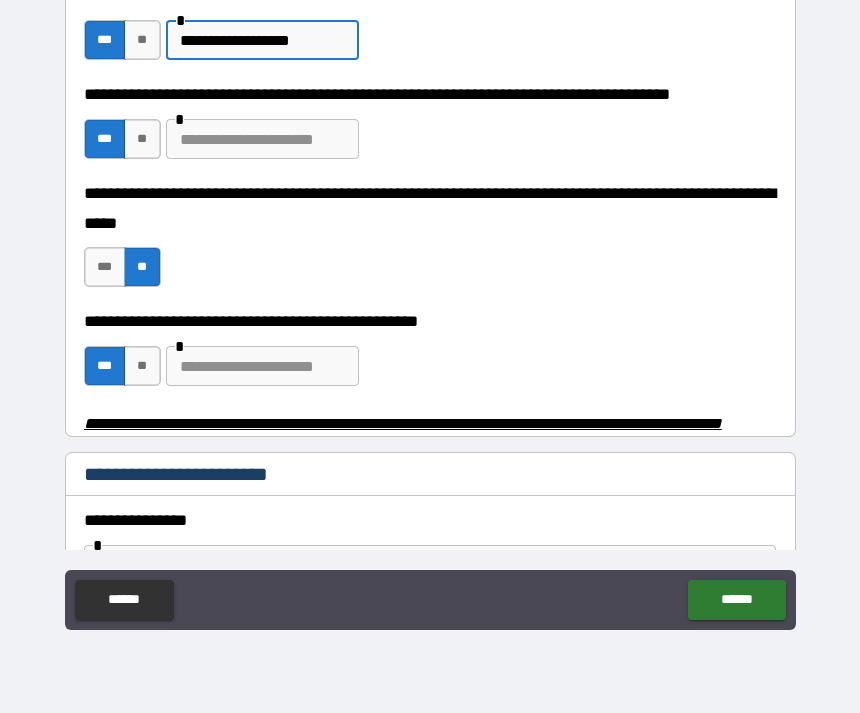 type on "**********" 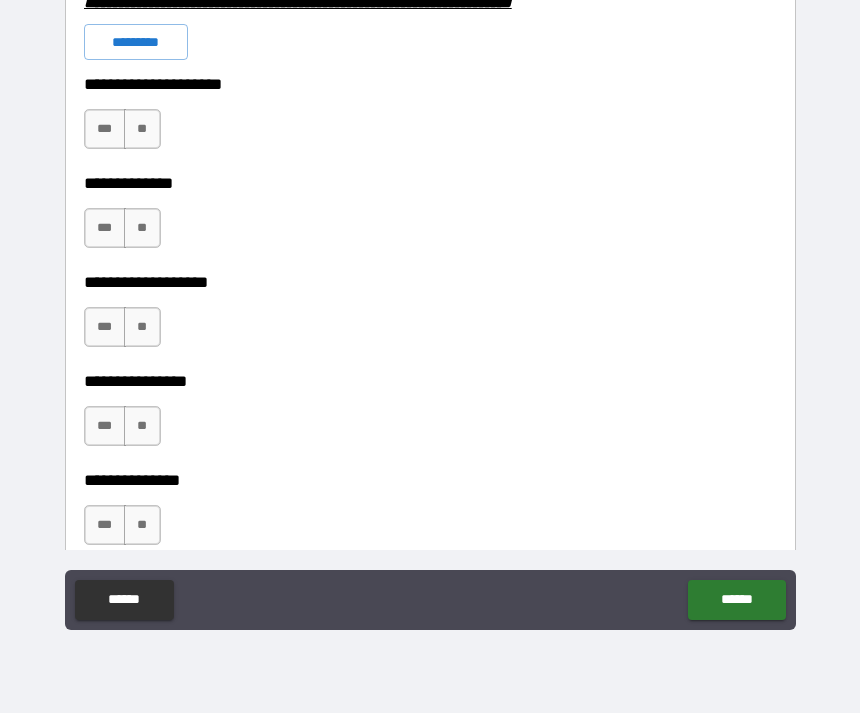 scroll, scrollTop: 1553, scrollLeft: 0, axis: vertical 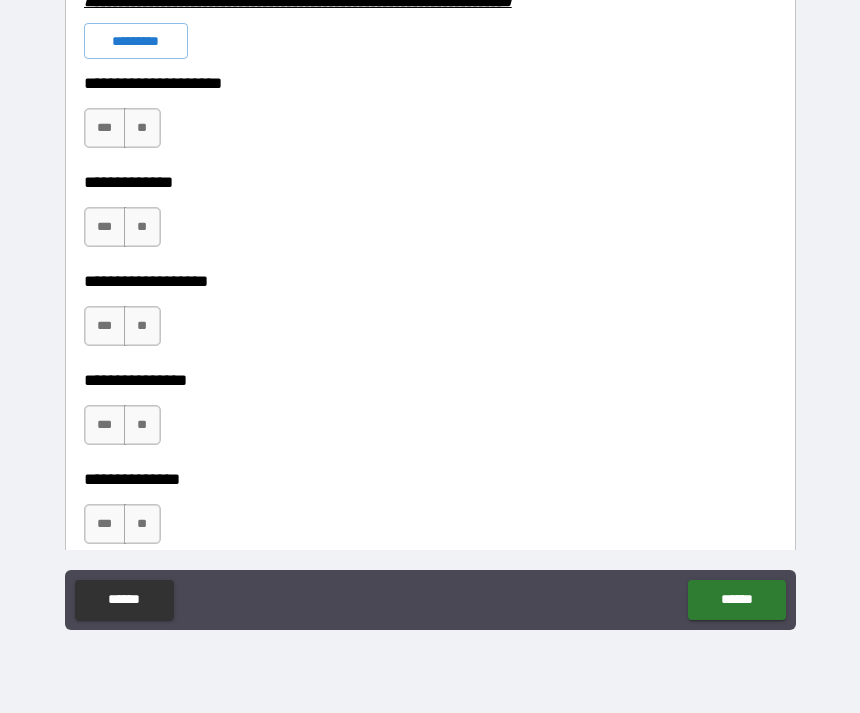 type on "**********" 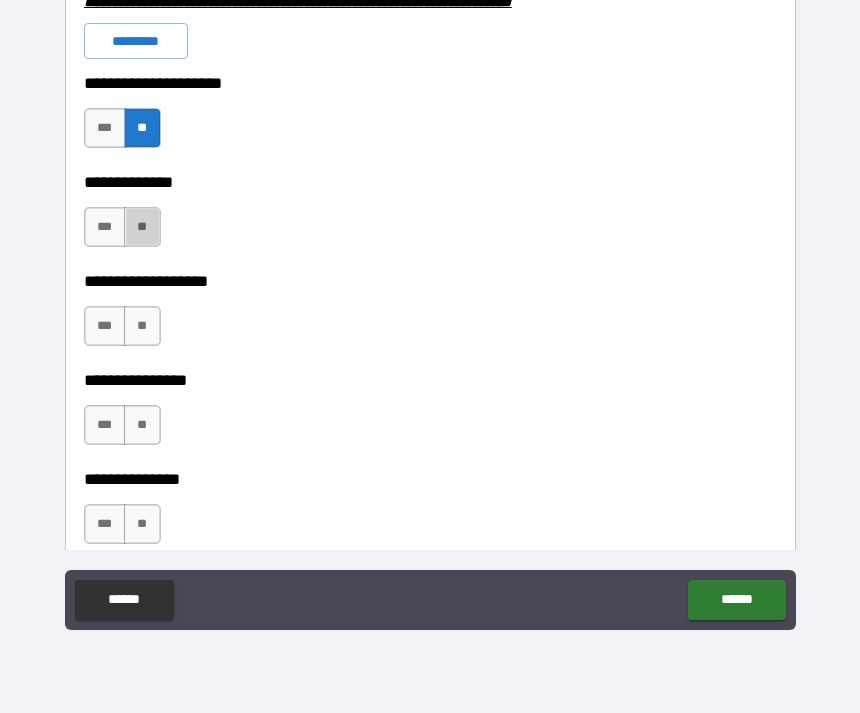 click on "**" at bounding box center (142, 227) 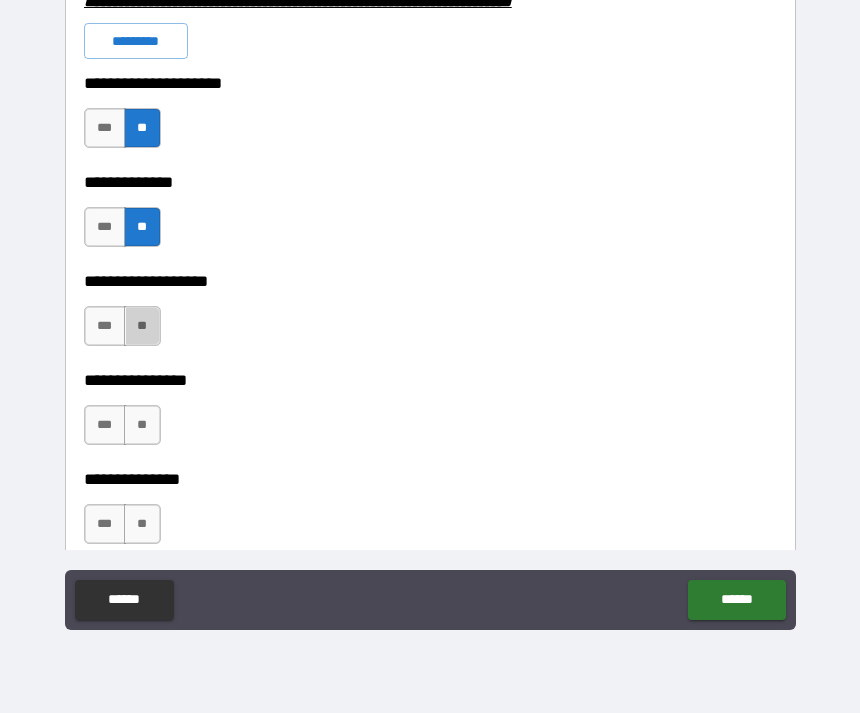 click on "**" at bounding box center (142, 326) 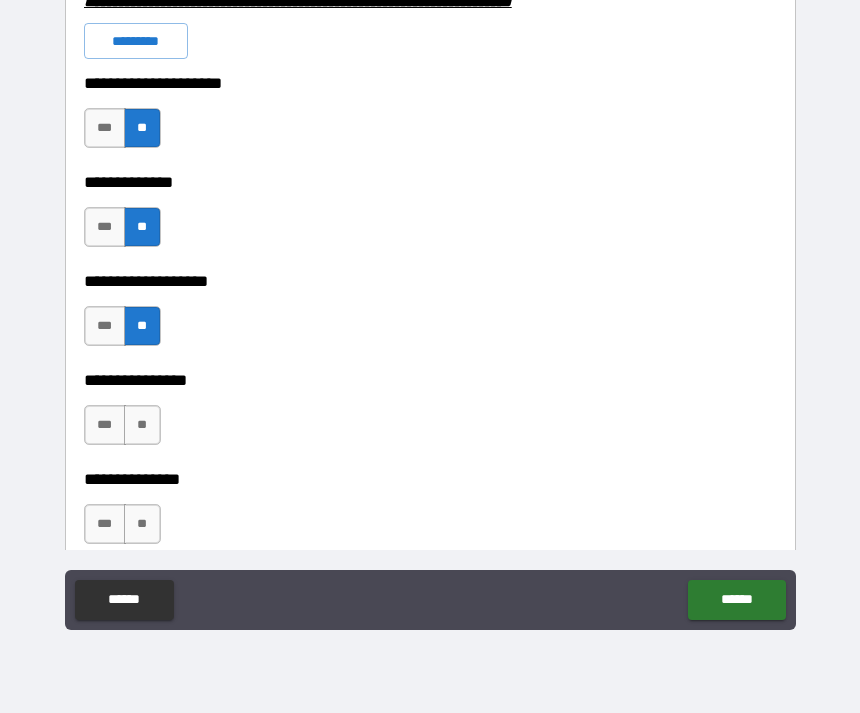 click on "**" at bounding box center [142, 425] 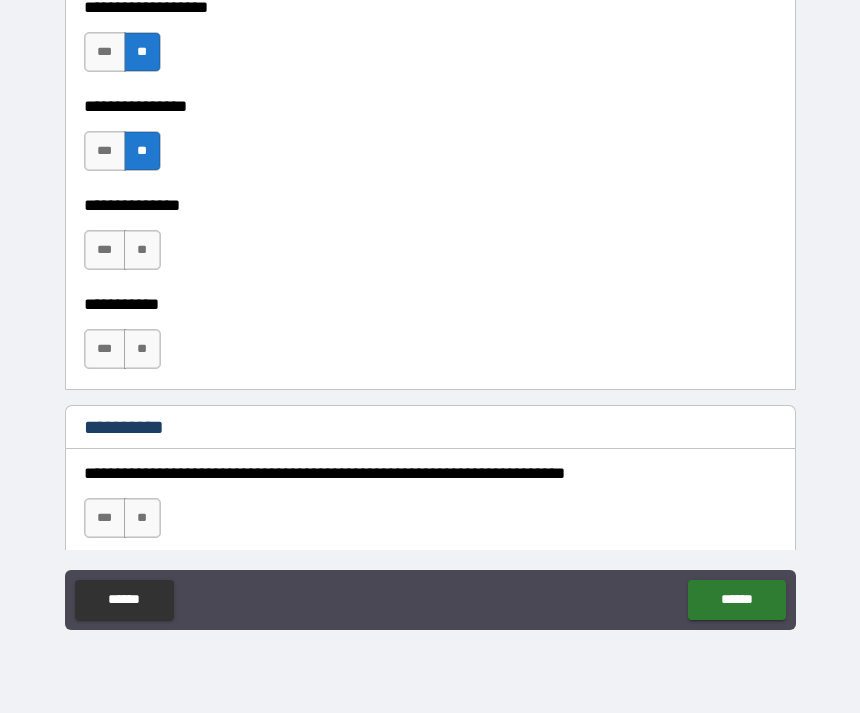 scroll, scrollTop: 1831, scrollLeft: 0, axis: vertical 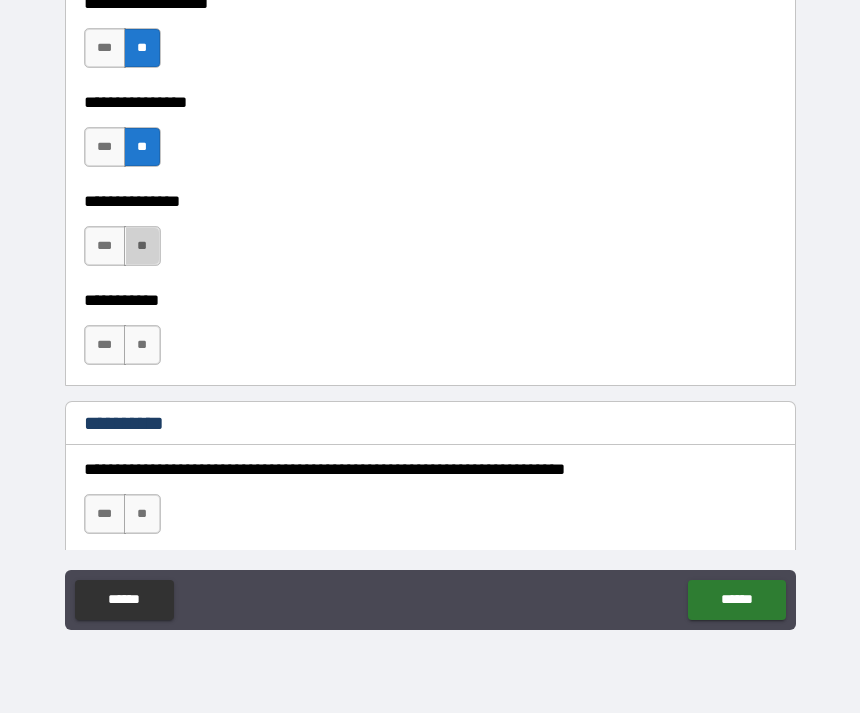 click on "**" at bounding box center [142, 246] 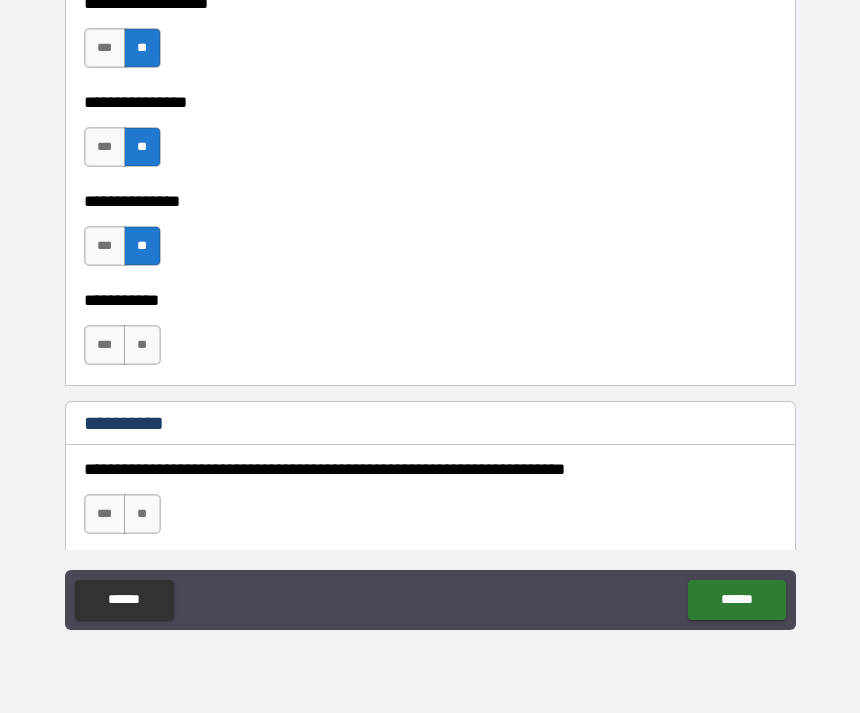 click on "**" at bounding box center (142, 345) 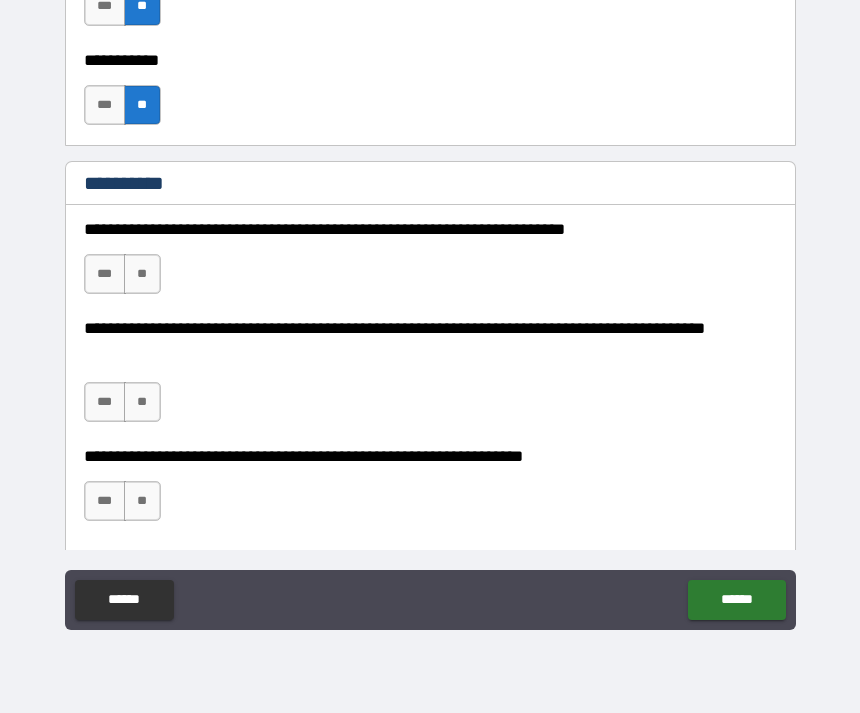 scroll, scrollTop: 2081, scrollLeft: 0, axis: vertical 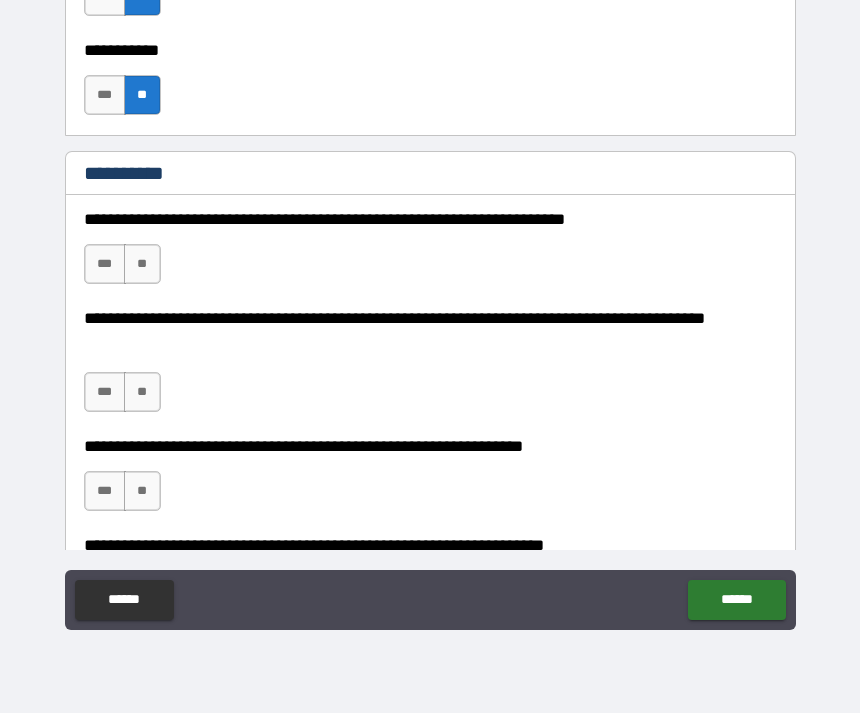 click on "***" at bounding box center (105, 264) 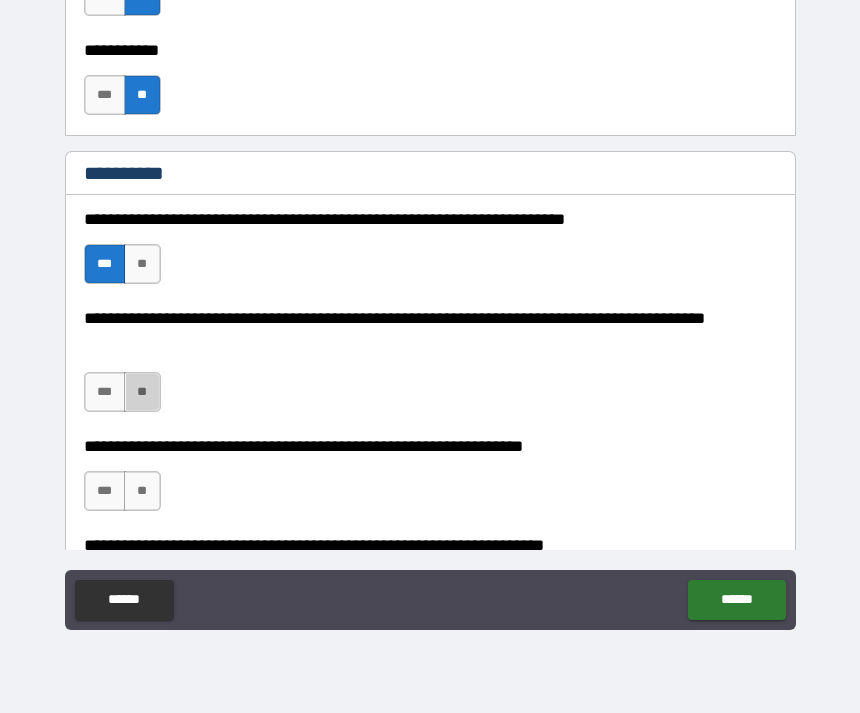 click on "**" at bounding box center [142, 392] 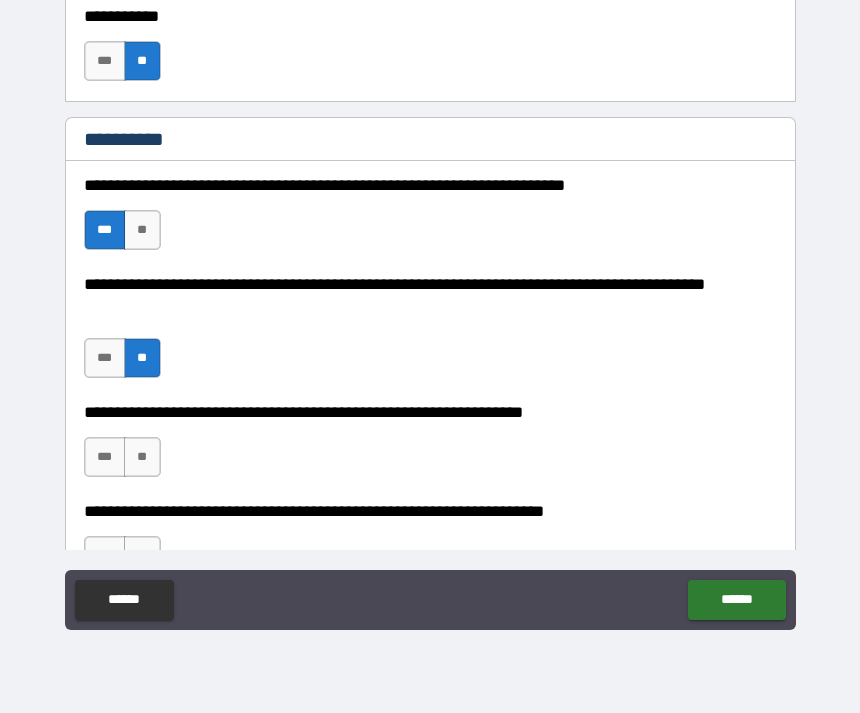 scroll, scrollTop: 2116, scrollLeft: 0, axis: vertical 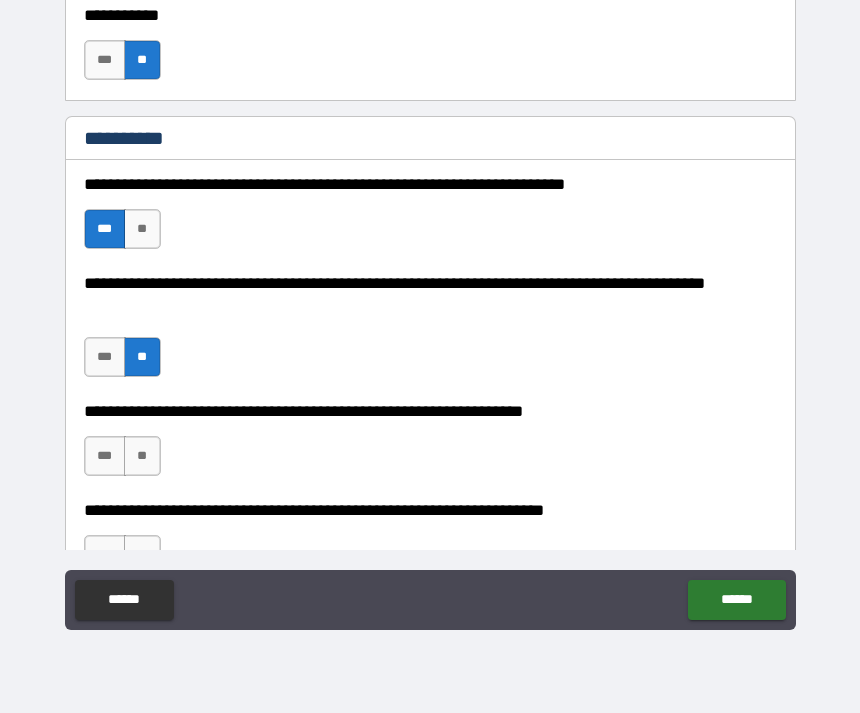 click on "**" at bounding box center [142, 456] 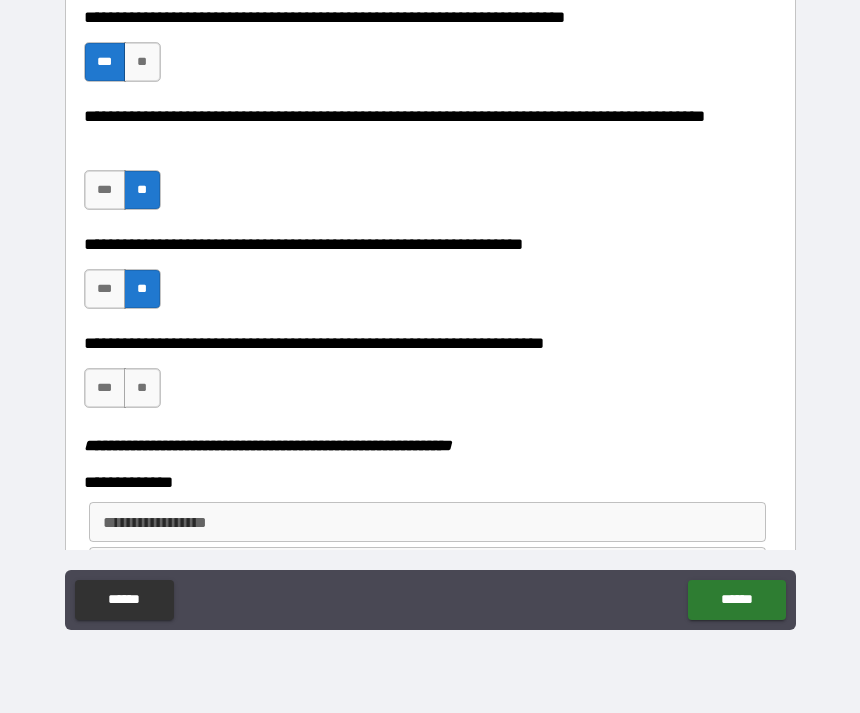 scroll, scrollTop: 2298, scrollLeft: 0, axis: vertical 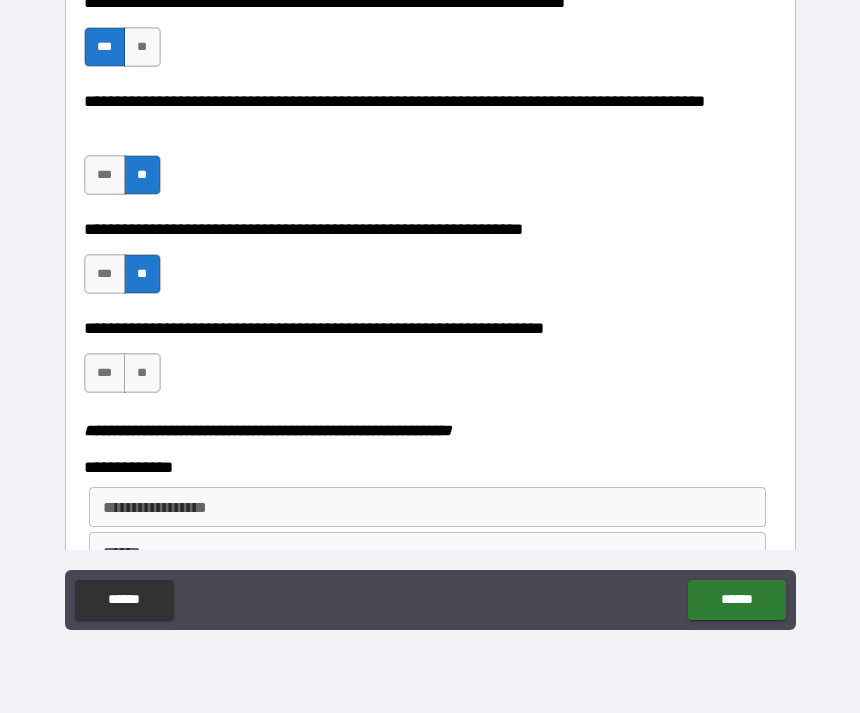 click on "**" at bounding box center [142, 373] 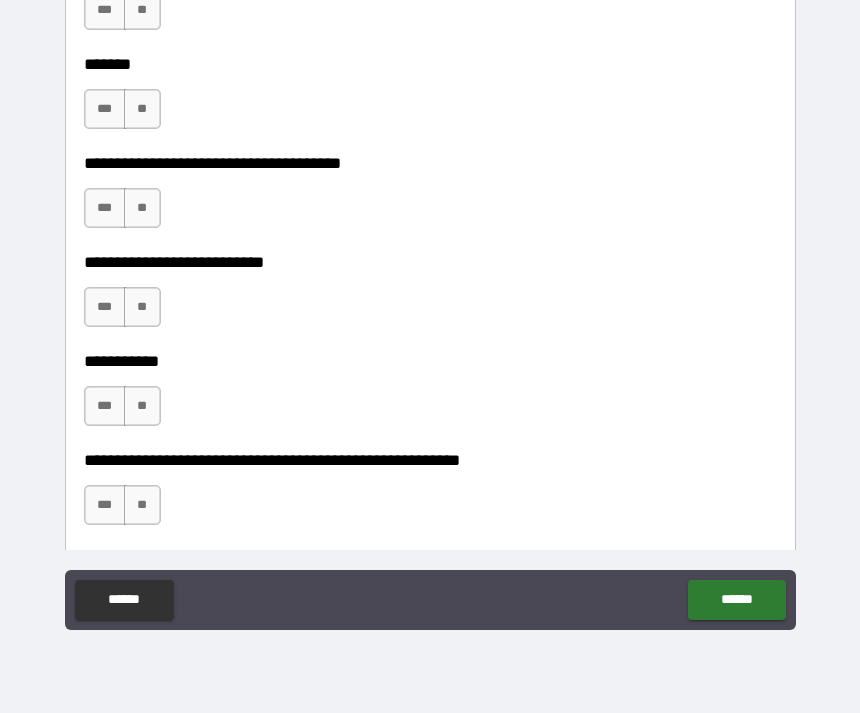 scroll, scrollTop: 3121, scrollLeft: 0, axis: vertical 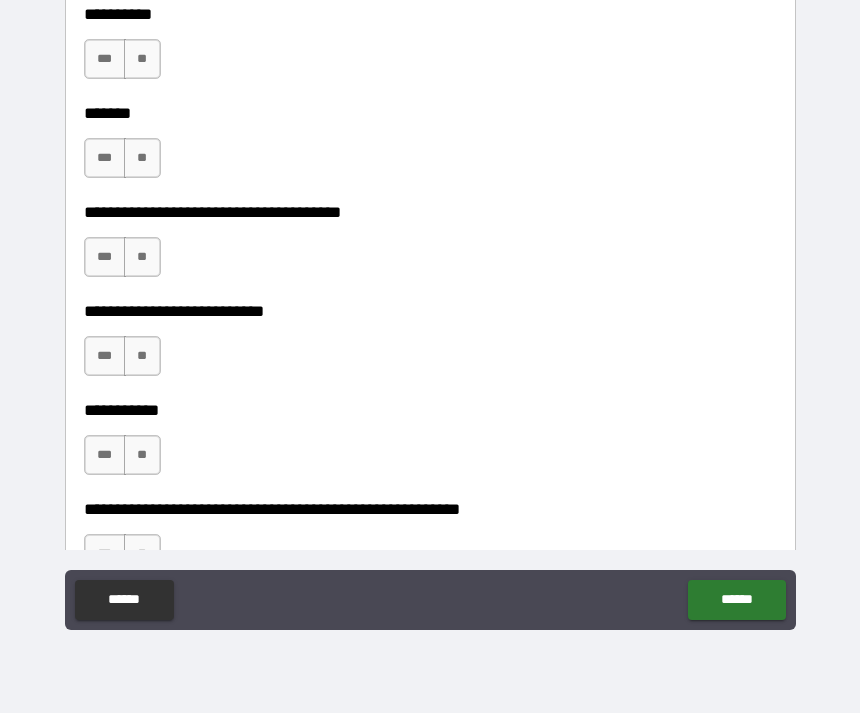 click on "**" at bounding box center [142, 59] 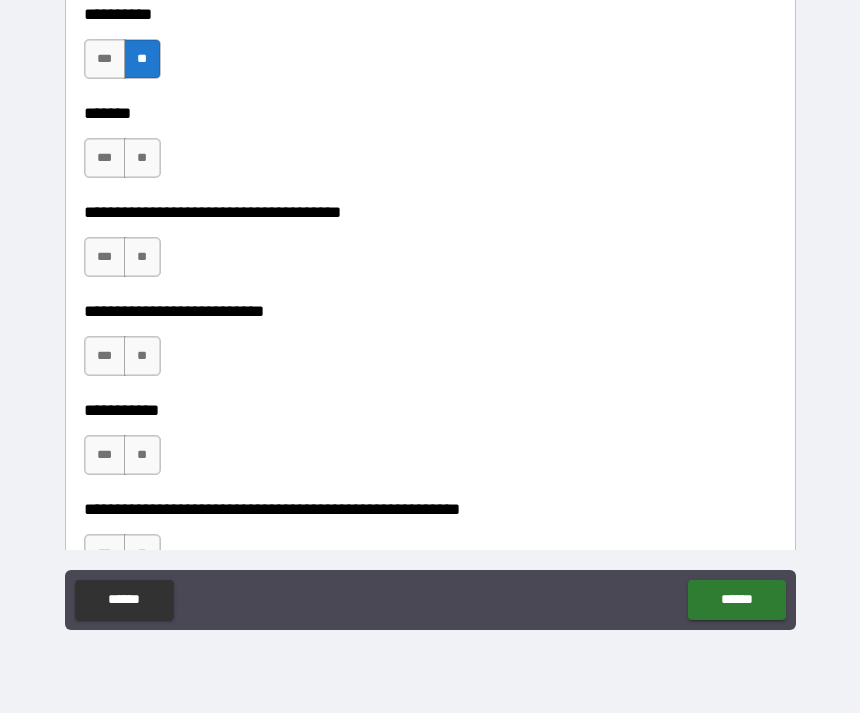 click on "**" at bounding box center (142, 158) 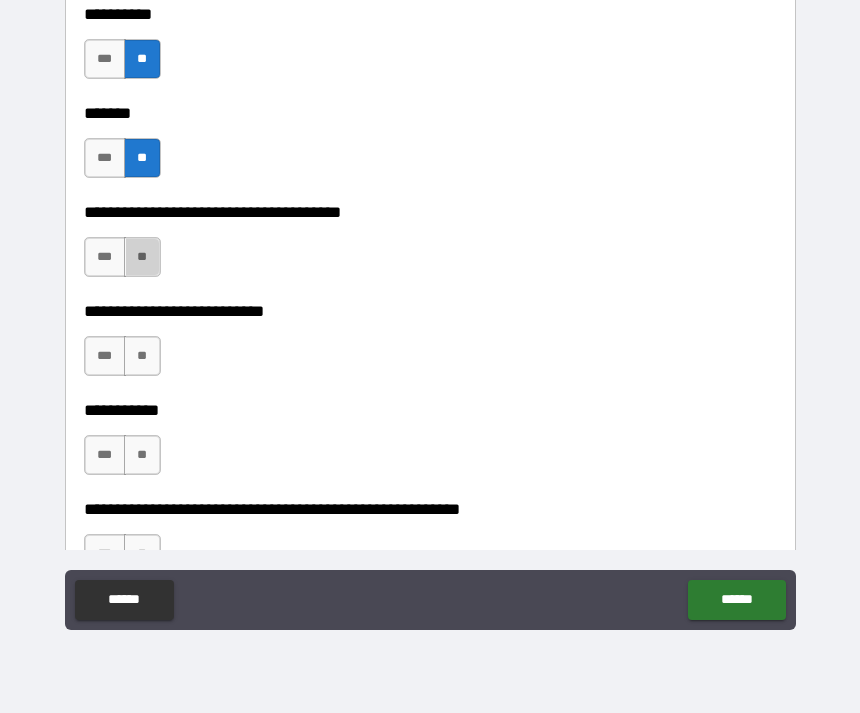 click on "**" at bounding box center (142, 257) 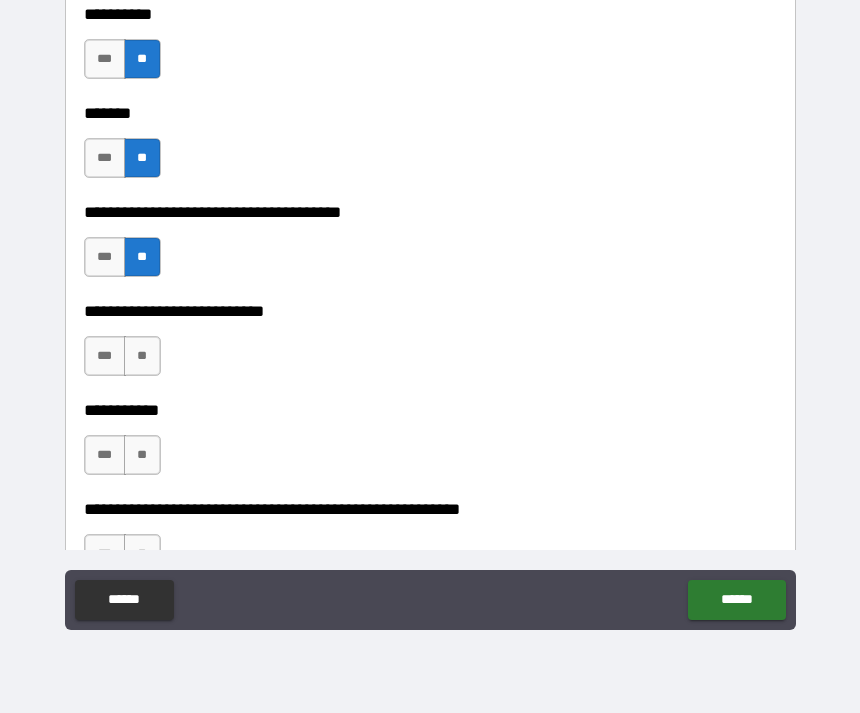 click on "**" at bounding box center [142, 356] 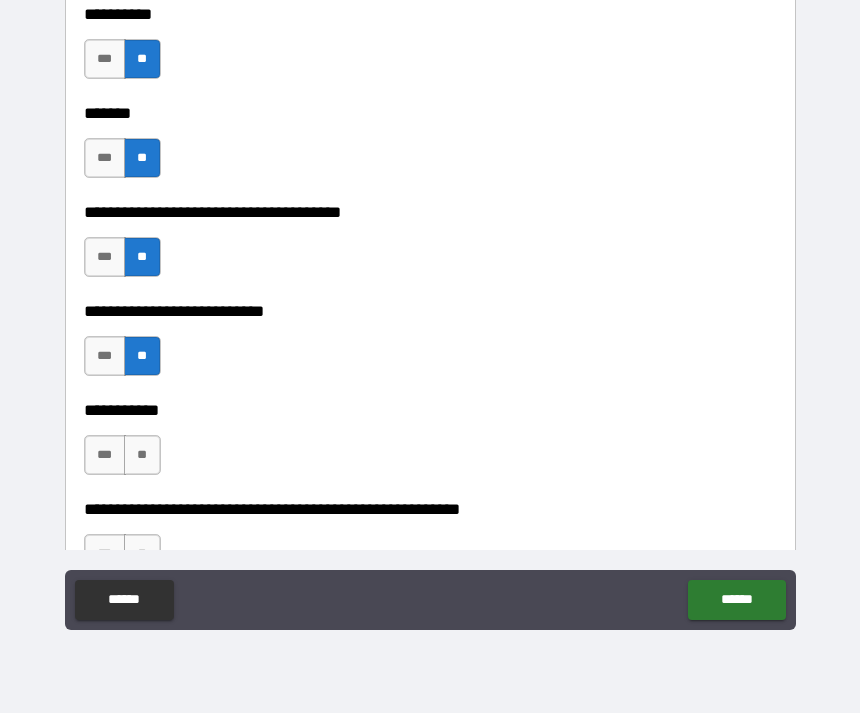 click on "**" at bounding box center [142, 455] 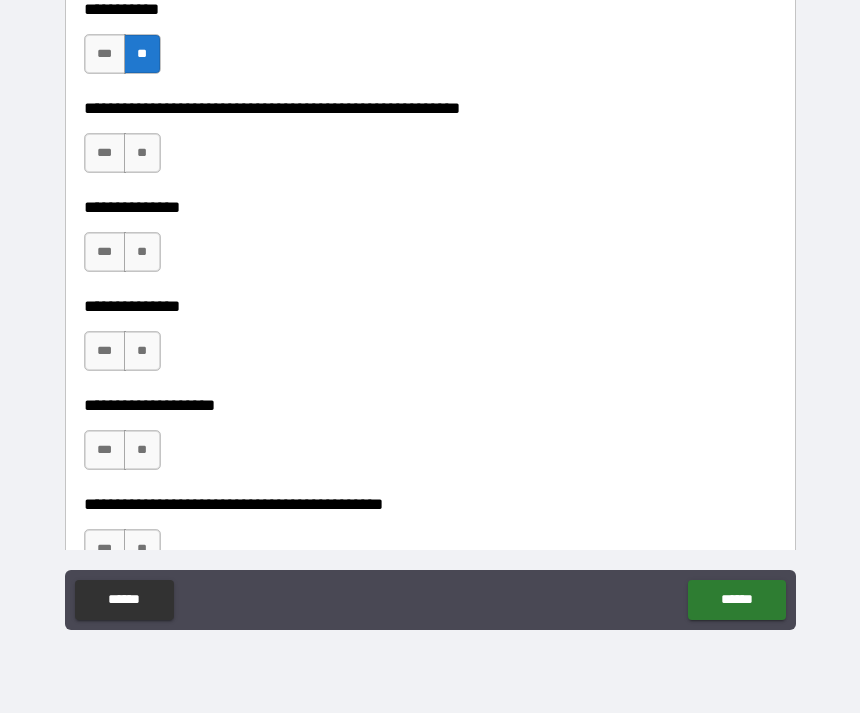 scroll, scrollTop: 3538, scrollLeft: 0, axis: vertical 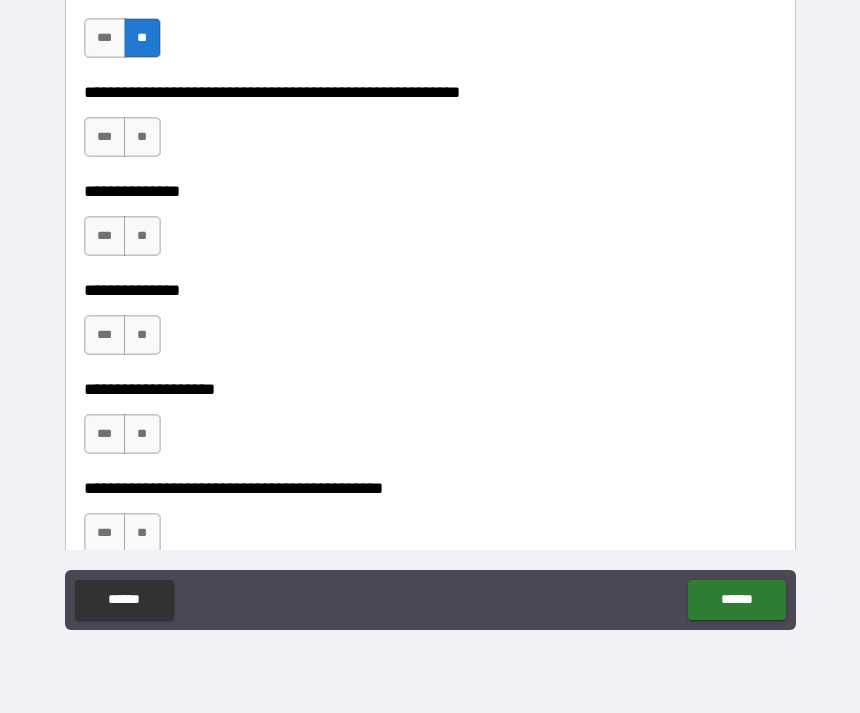 click on "**" at bounding box center (142, 137) 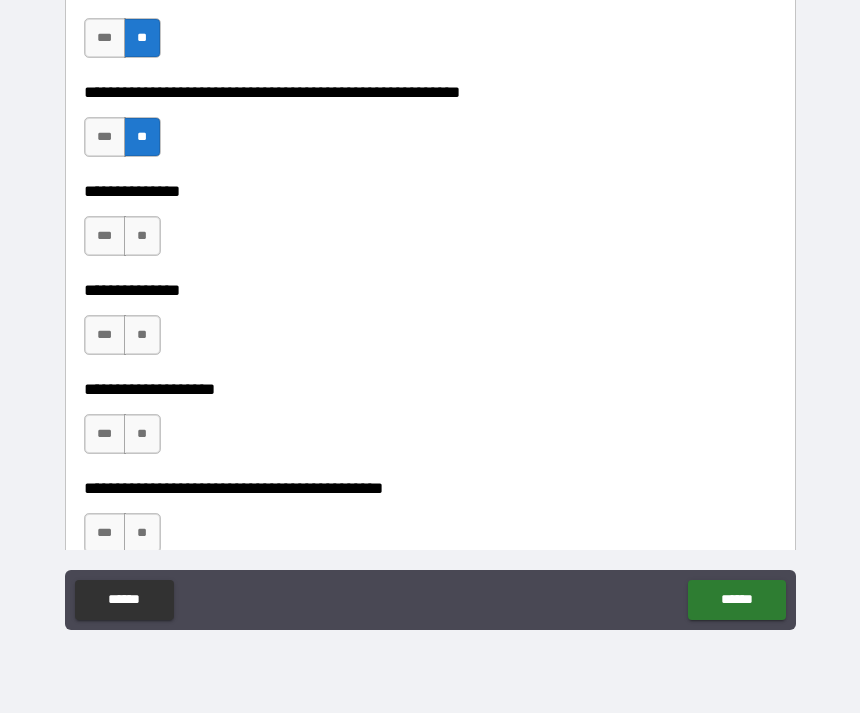 click on "**" at bounding box center (142, 236) 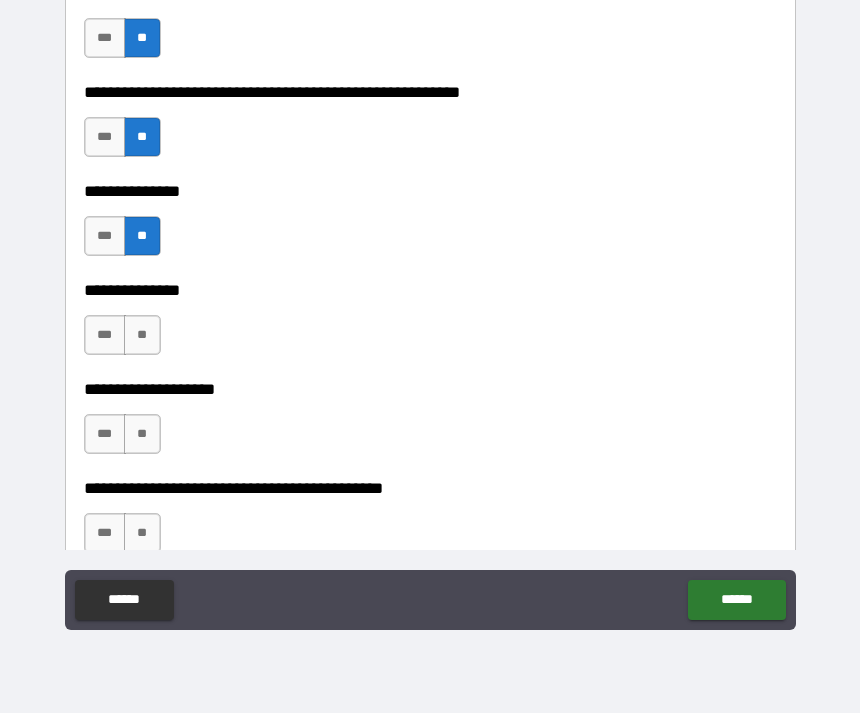 click on "**" at bounding box center [142, 335] 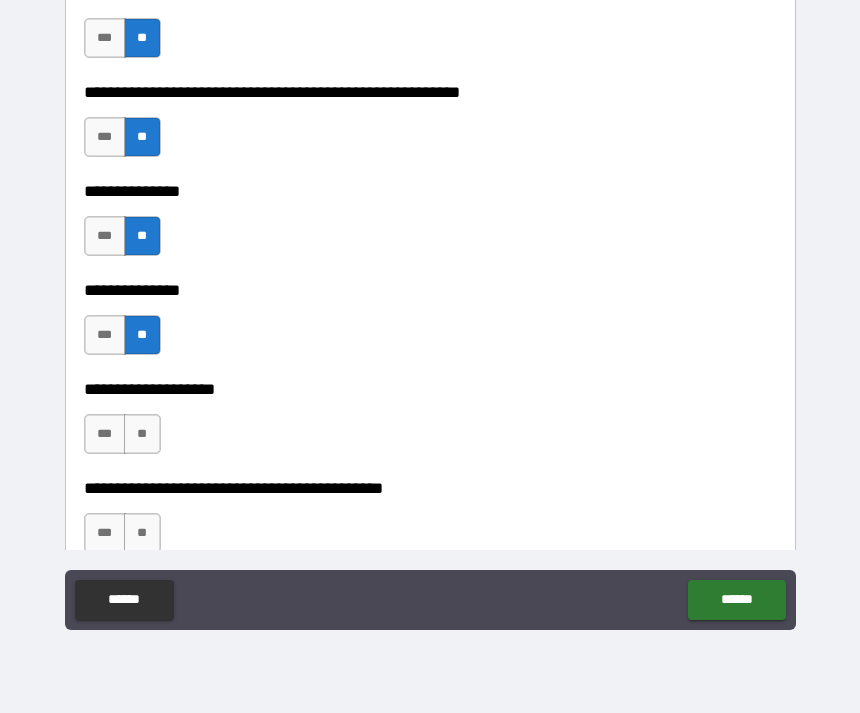 click on "**" at bounding box center [142, 434] 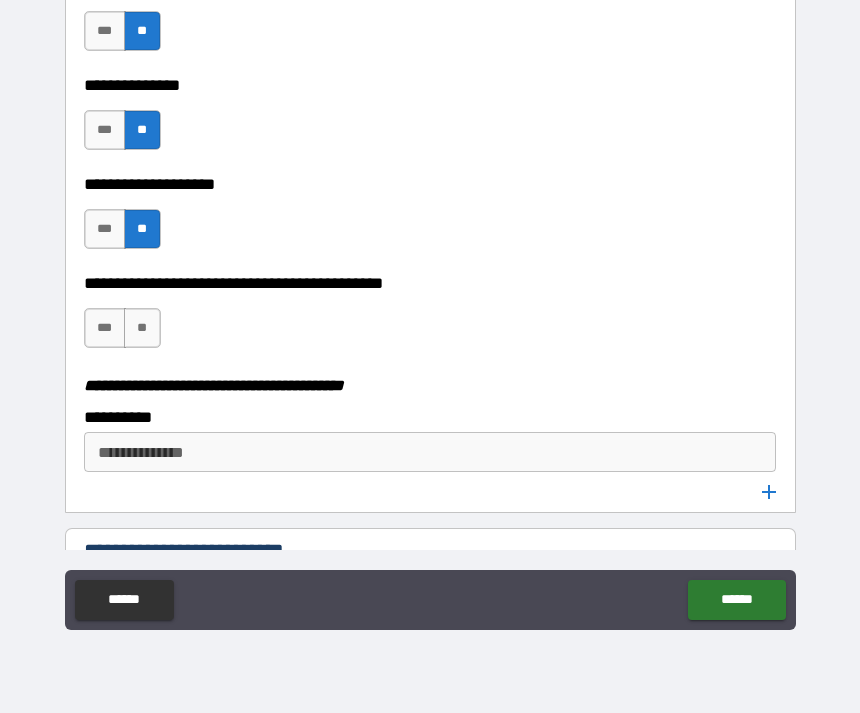 scroll, scrollTop: 3747, scrollLeft: 0, axis: vertical 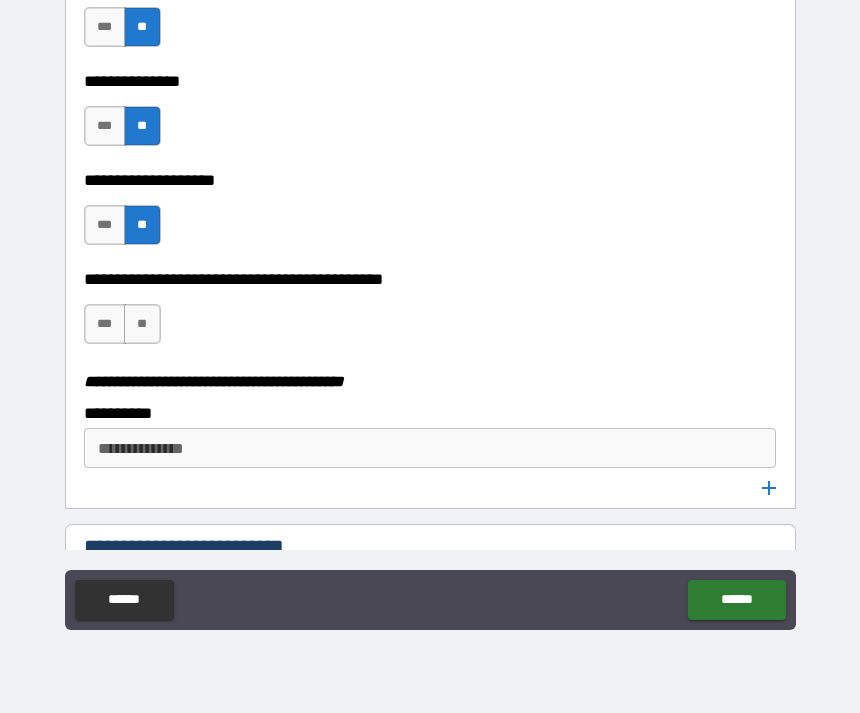 click on "**" at bounding box center [142, 324] 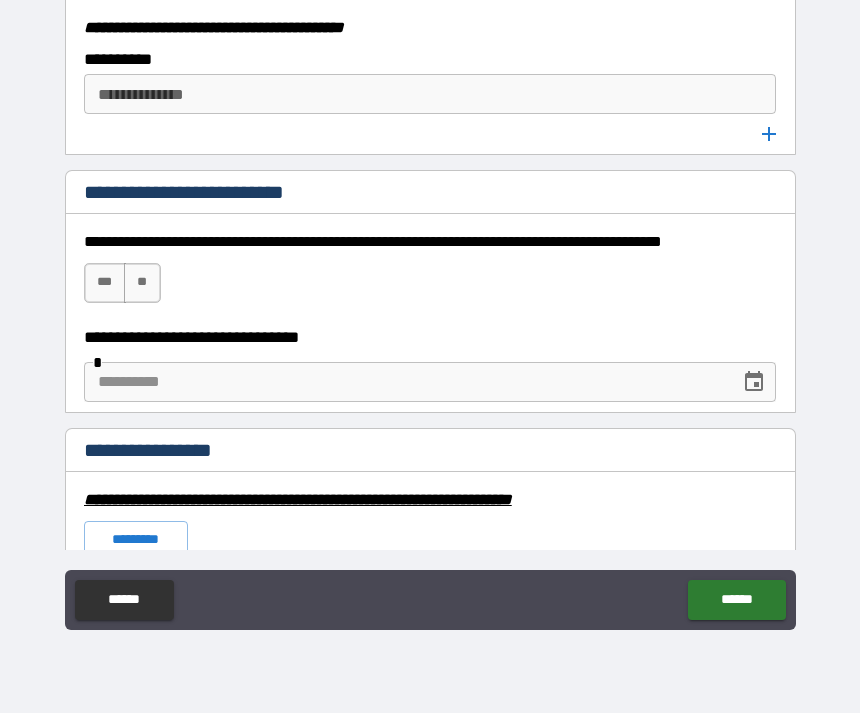 scroll, scrollTop: 4108, scrollLeft: 0, axis: vertical 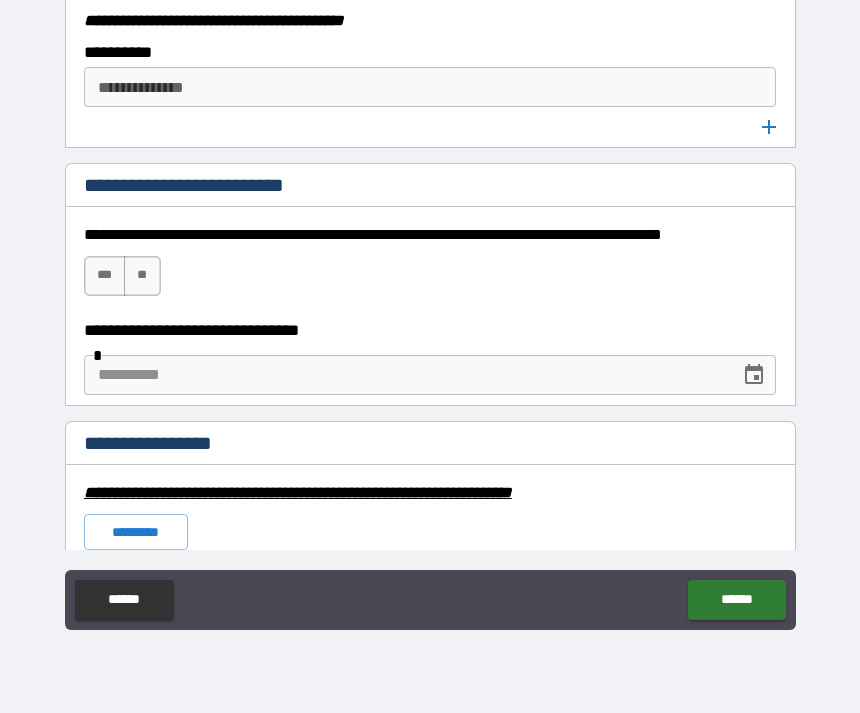 click on "**" at bounding box center [142, 276] 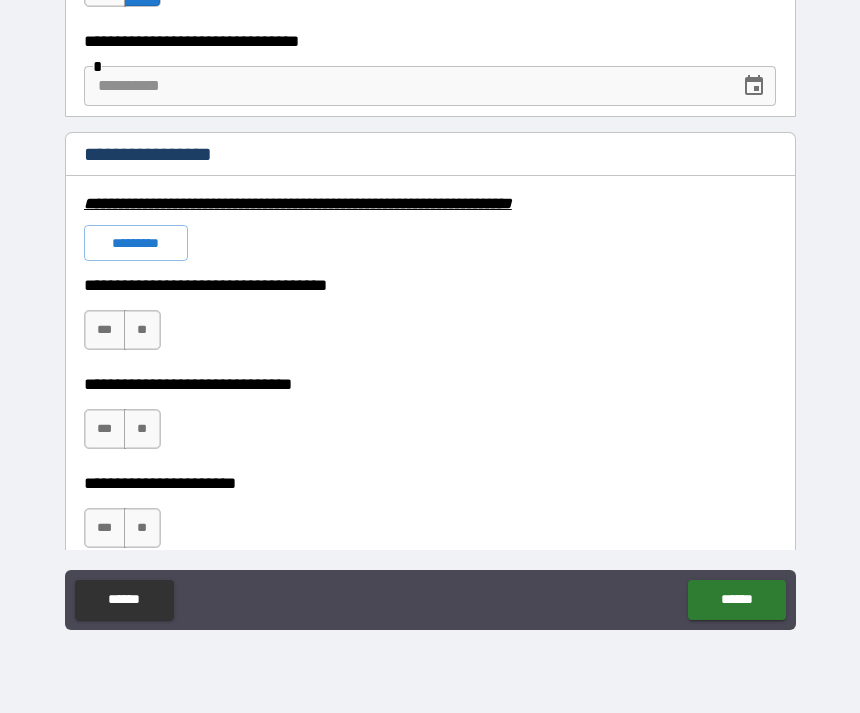 scroll, scrollTop: 4401, scrollLeft: 0, axis: vertical 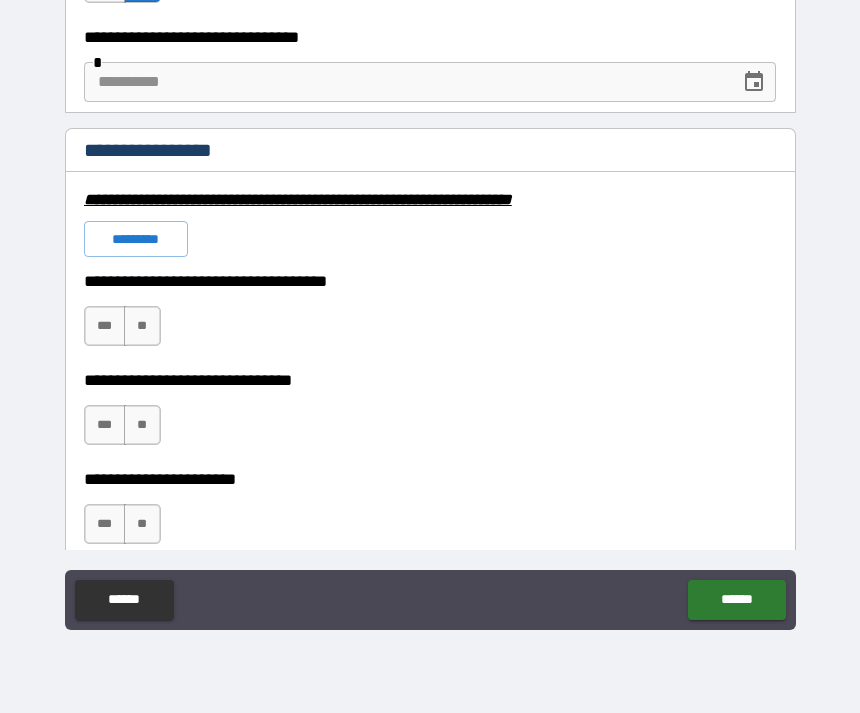 click on "**" at bounding box center [142, 326] 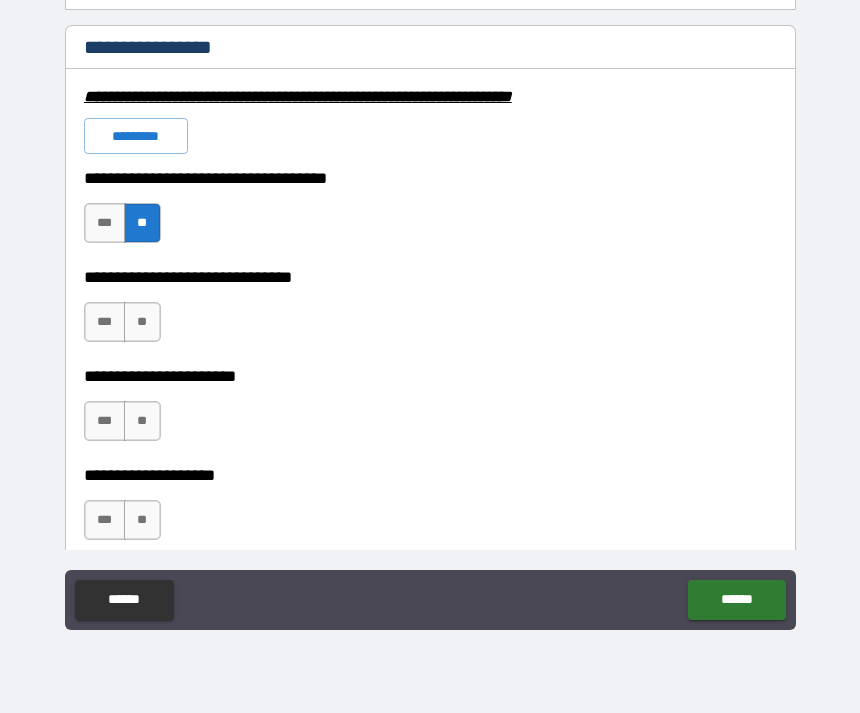 scroll, scrollTop: 4524, scrollLeft: 0, axis: vertical 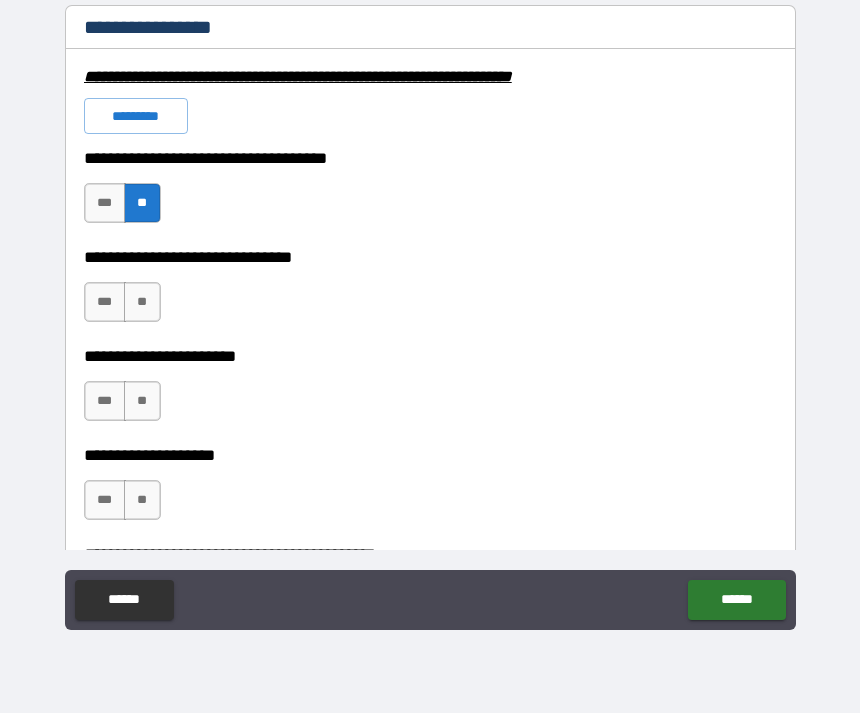 click on "**" at bounding box center [142, 302] 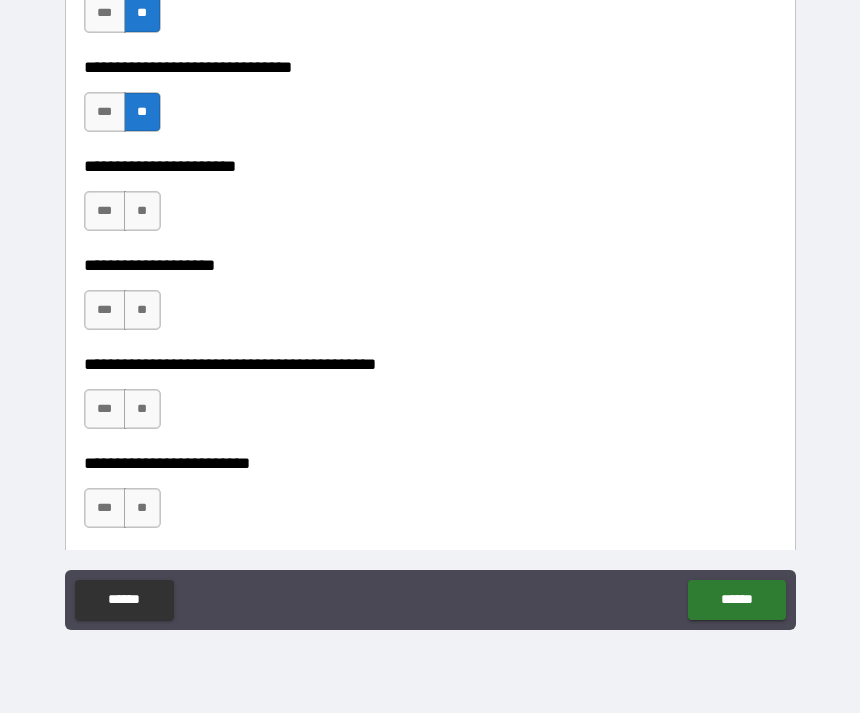 scroll, scrollTop: 4713, scrollLeft: 0, axis: vertical 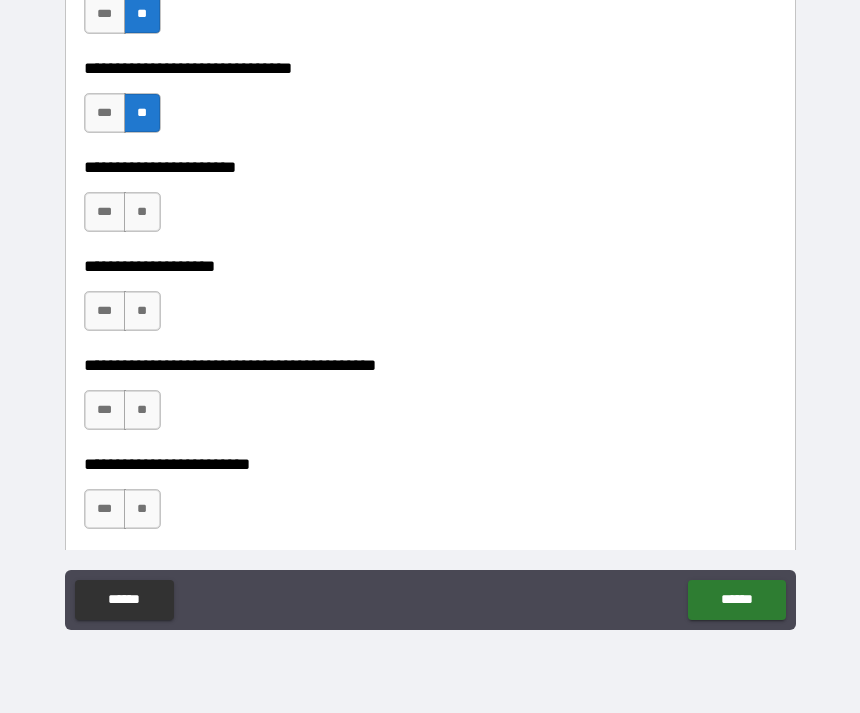 click on "**" at bounding box center [142, 212] 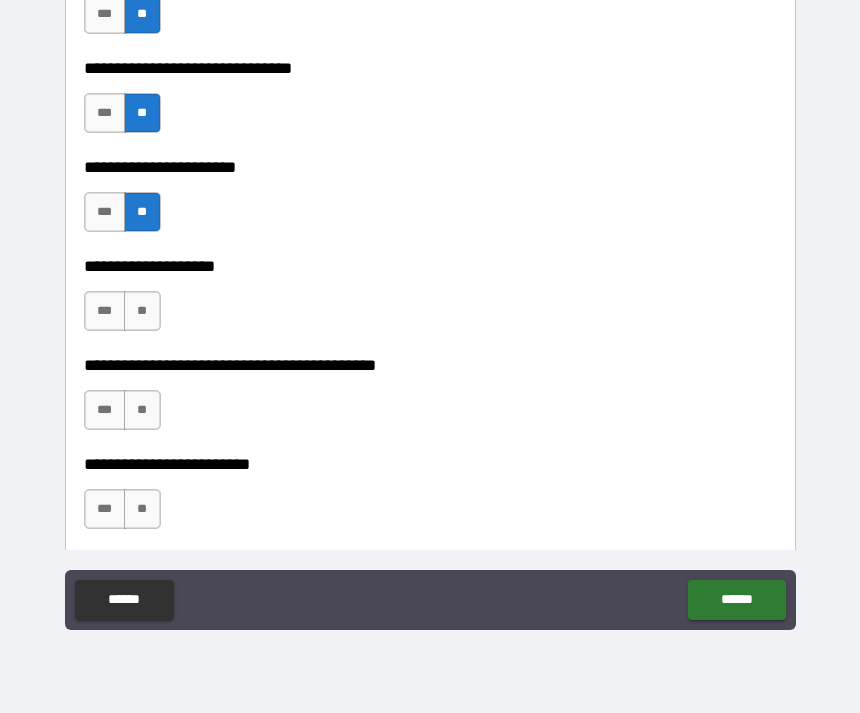 click on "**" at bounding box center (142, 311) 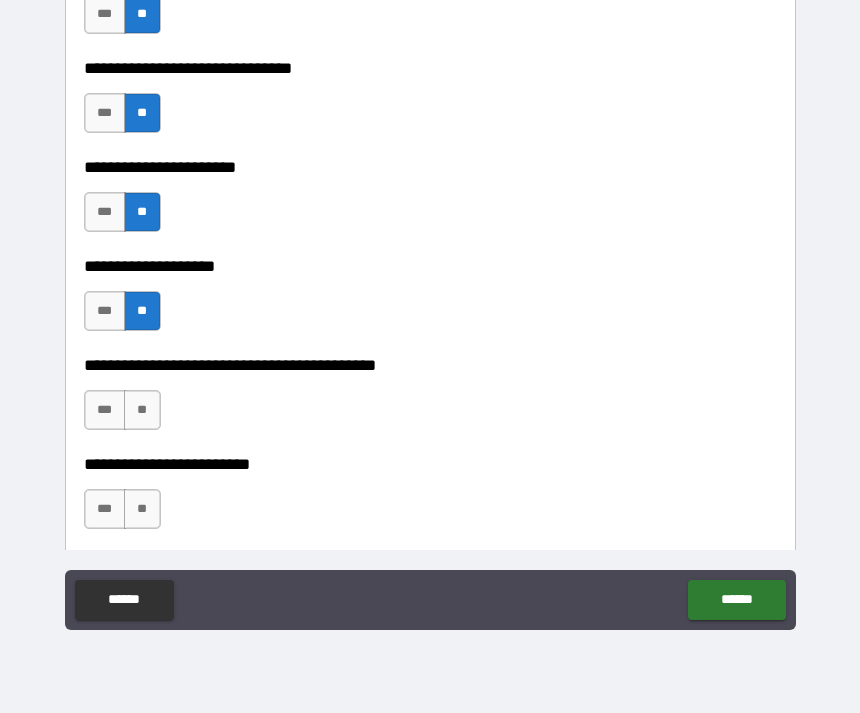 click on "**" at bounding box center [142, 410] 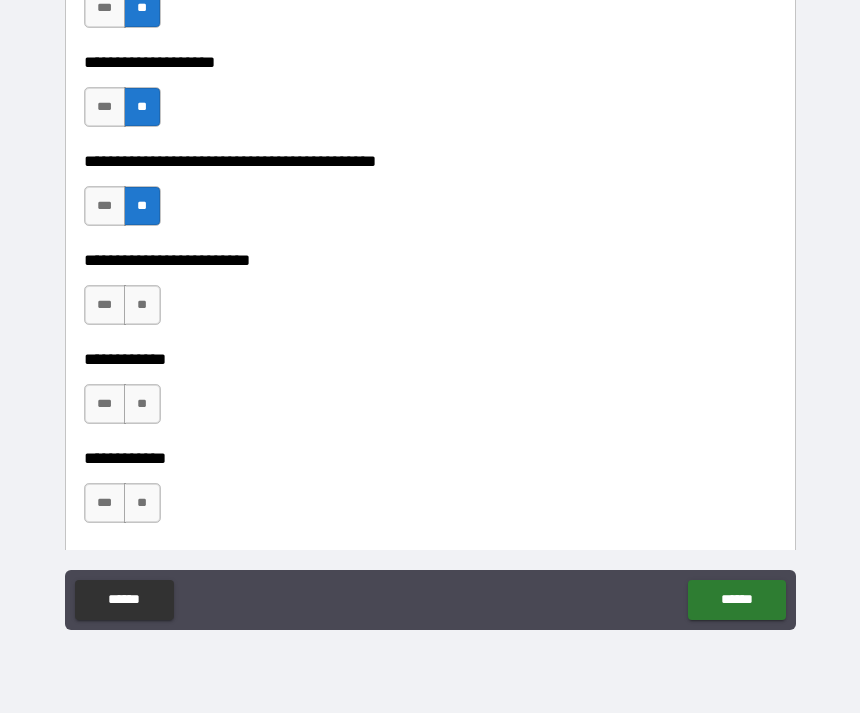scroll, scrollTop: 4930, scrollLeft: 0, axis: vertical 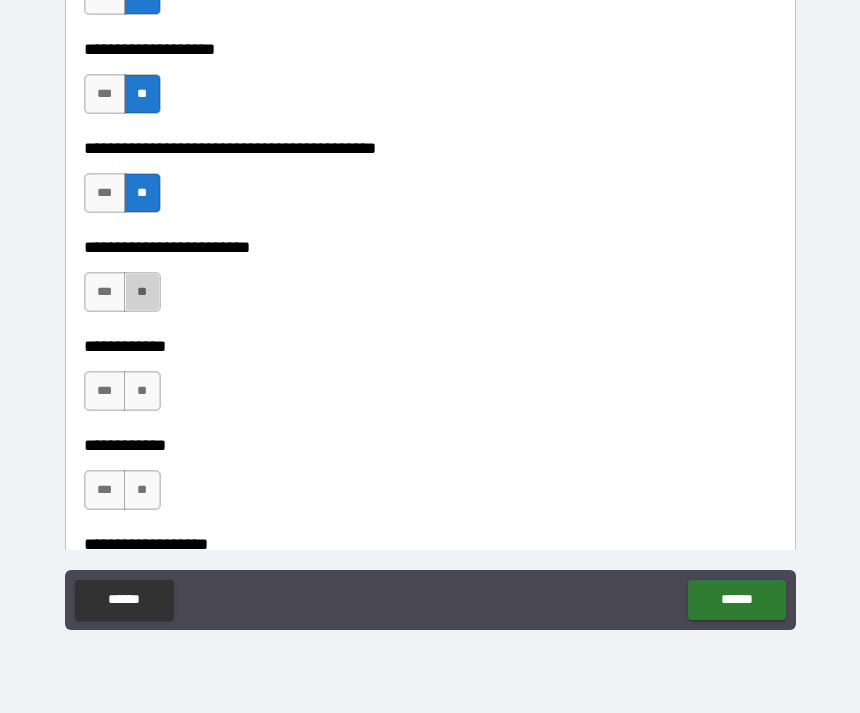 click on "**" at bounding box center (142, 292) 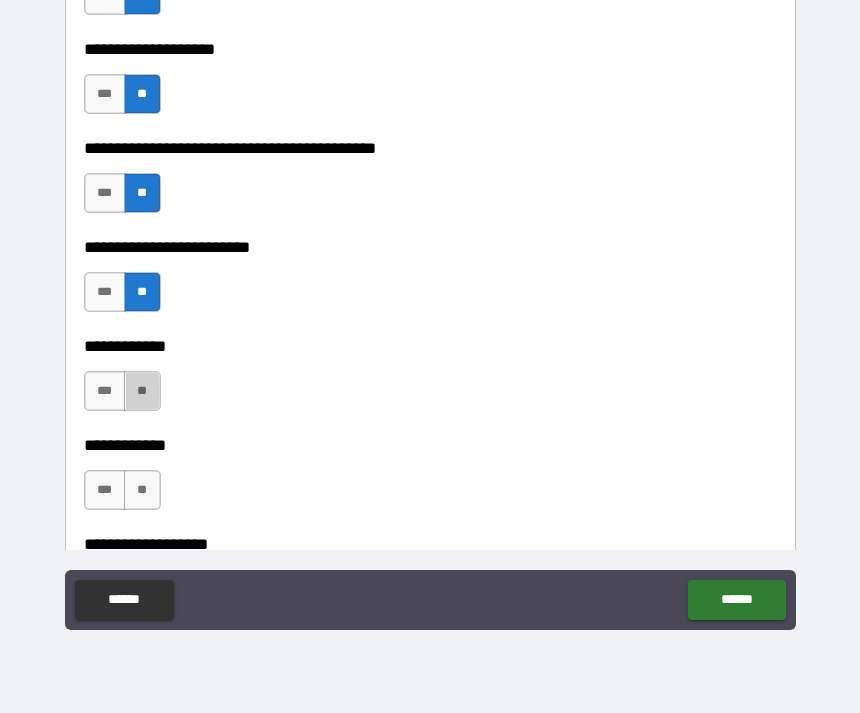 click on "**" at bounding box center [142, 391] 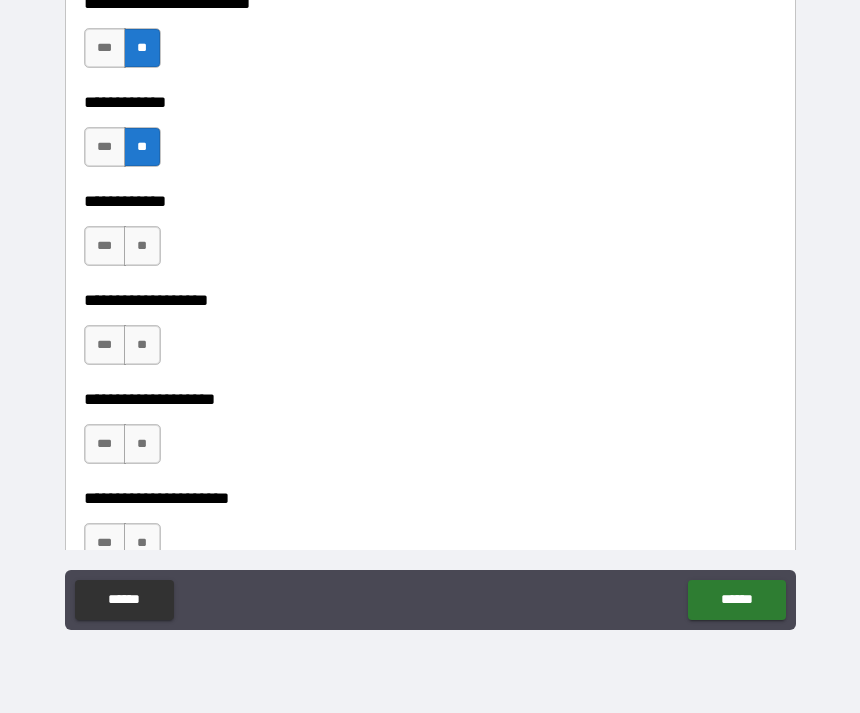 scroll, scrollTop: 5178, scrollLeft: 0, axis: vertical 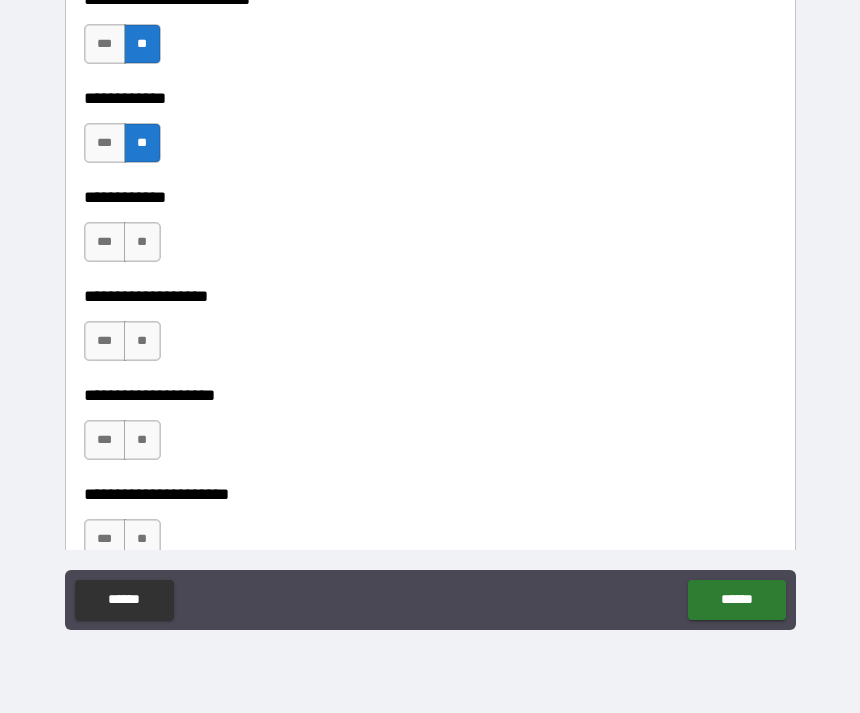 click on "**" at bounding box center [142, 242] 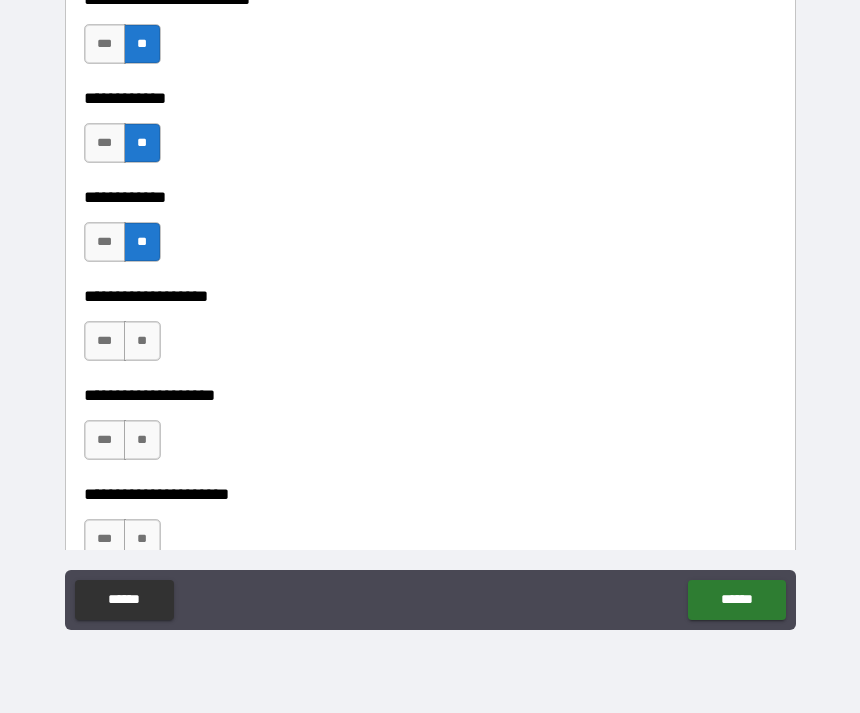 click on "***" at bounding box center [105, 440] 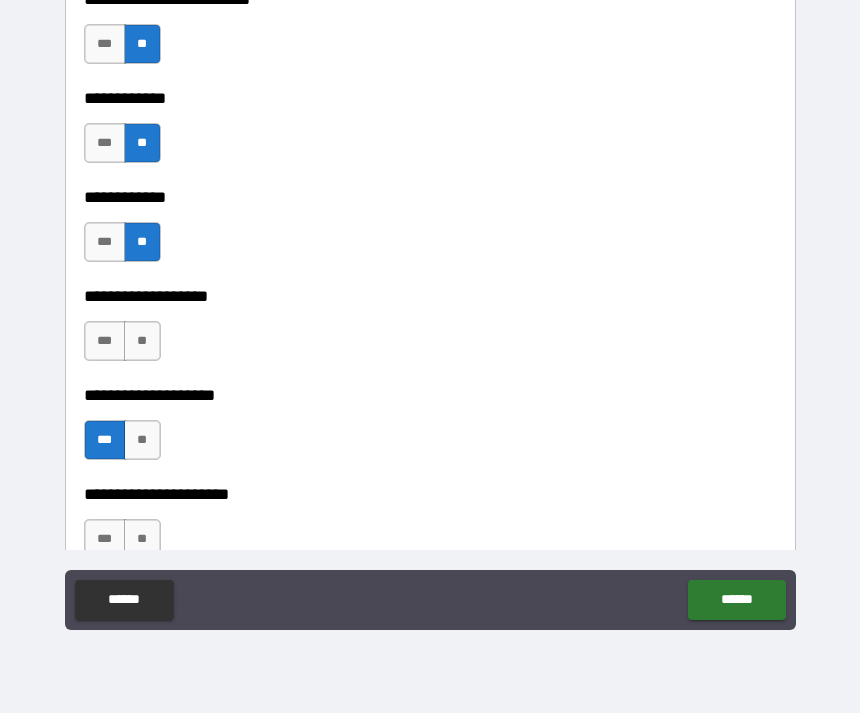 click on "**" at bounding box center [142, 341] 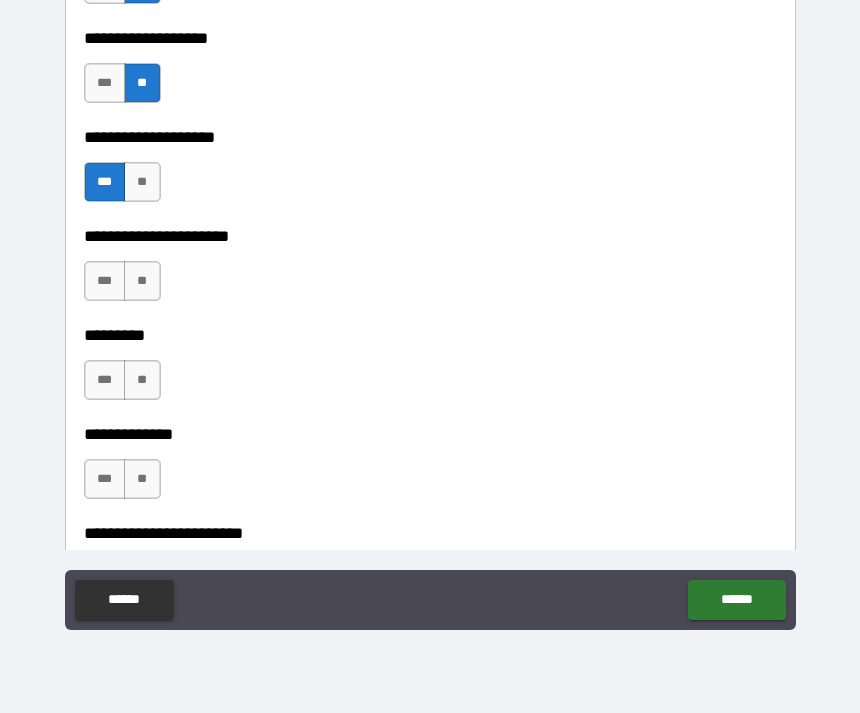 scroll, scrollTop: 5442, scrollLeft: 0, axis: vertical 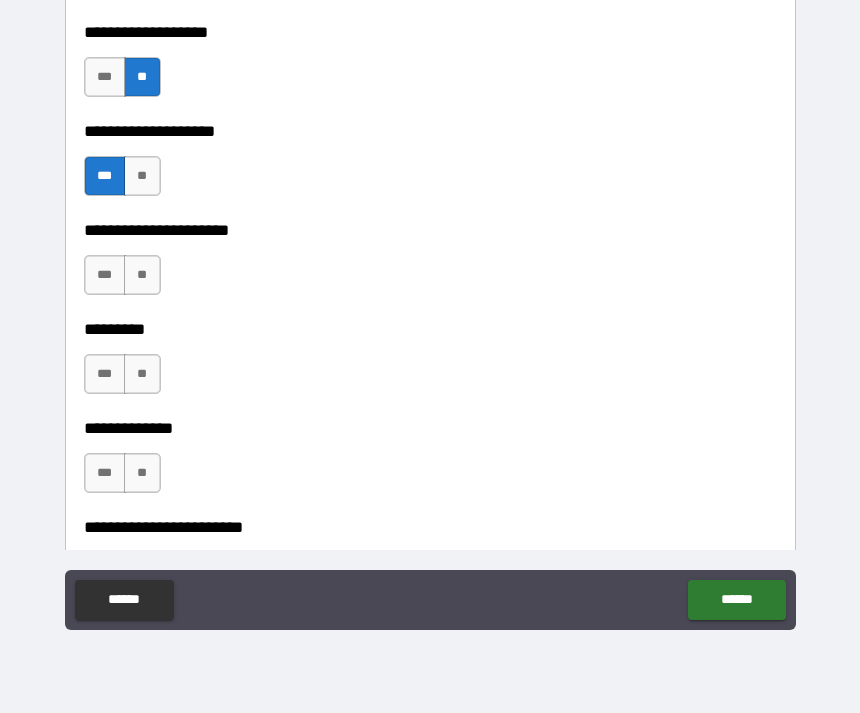 click on "**" at bounding box center [142, 275] 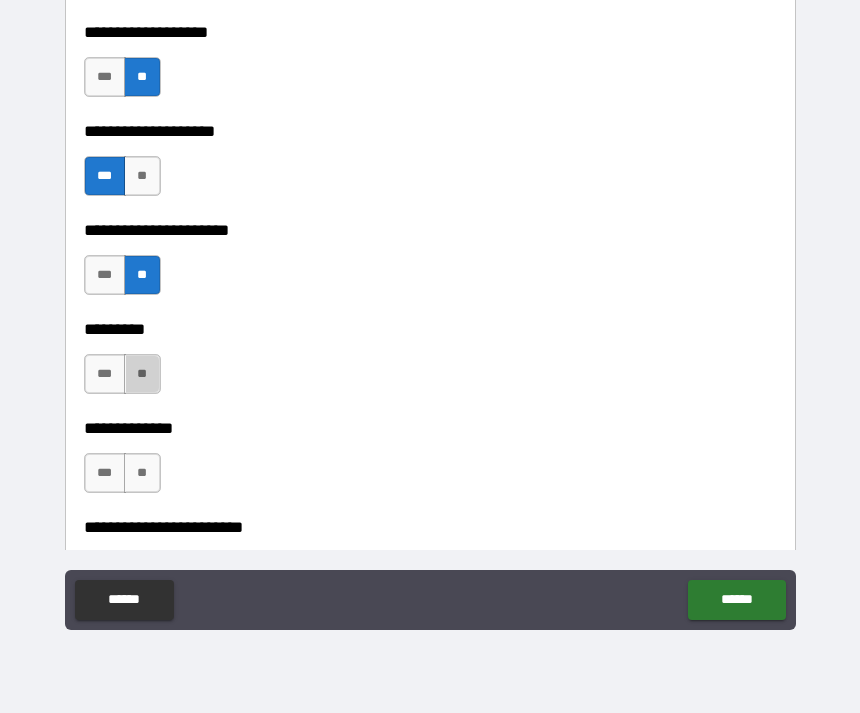 click on "**" at bounding box center [142, 374] 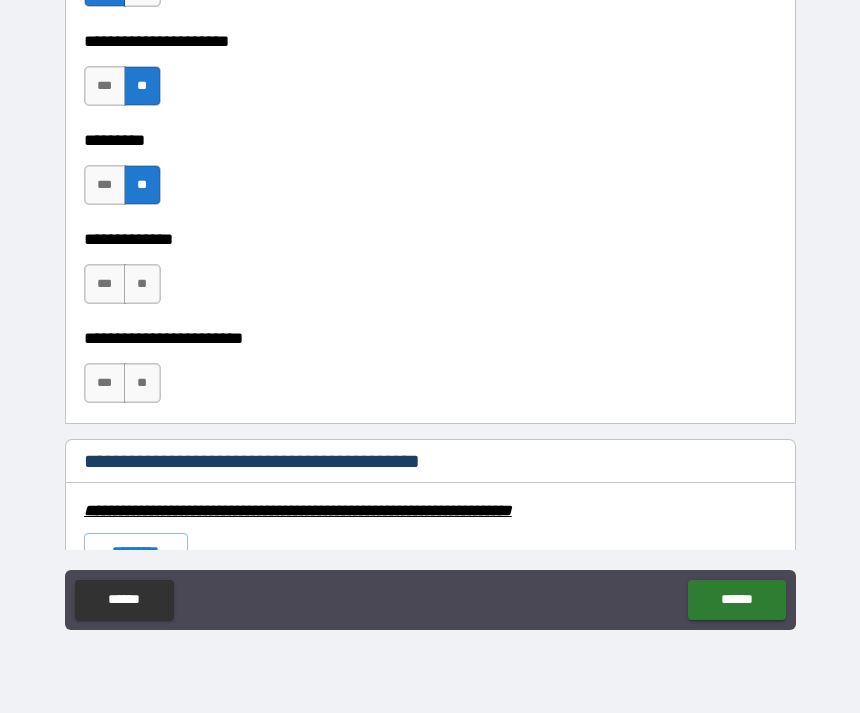 scroll, scrollTop: 5646, scrollLeft: 0, axis: vertical 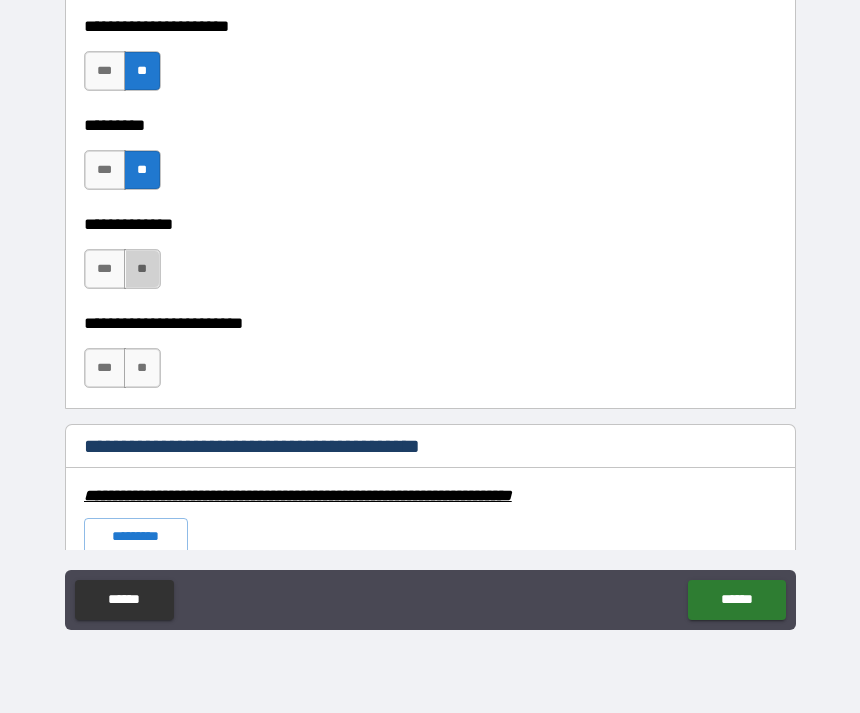 click on "**" at bounding box center [142, 269] 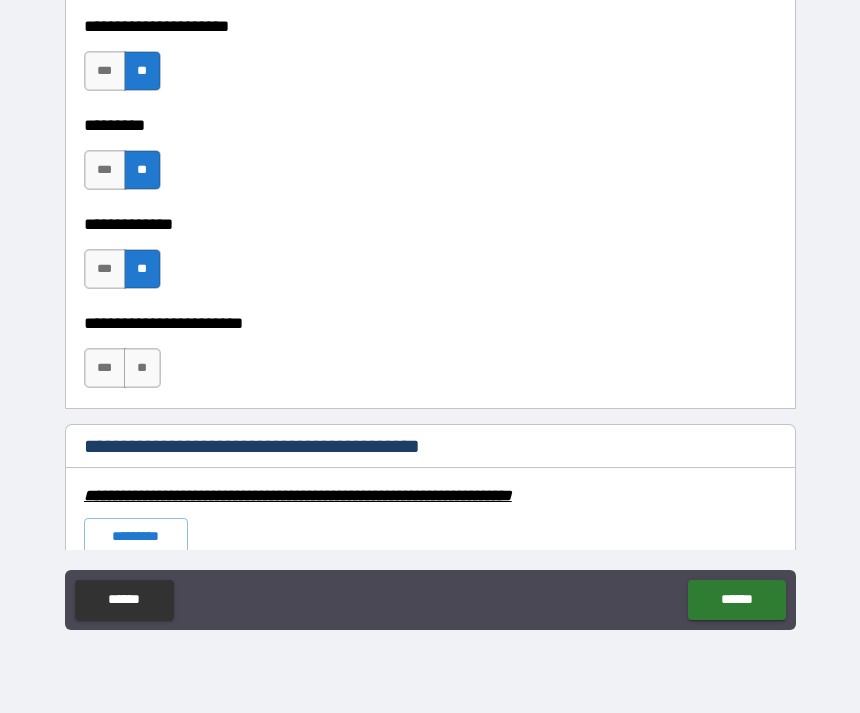 click on "**" at bounding box center (142, 368) 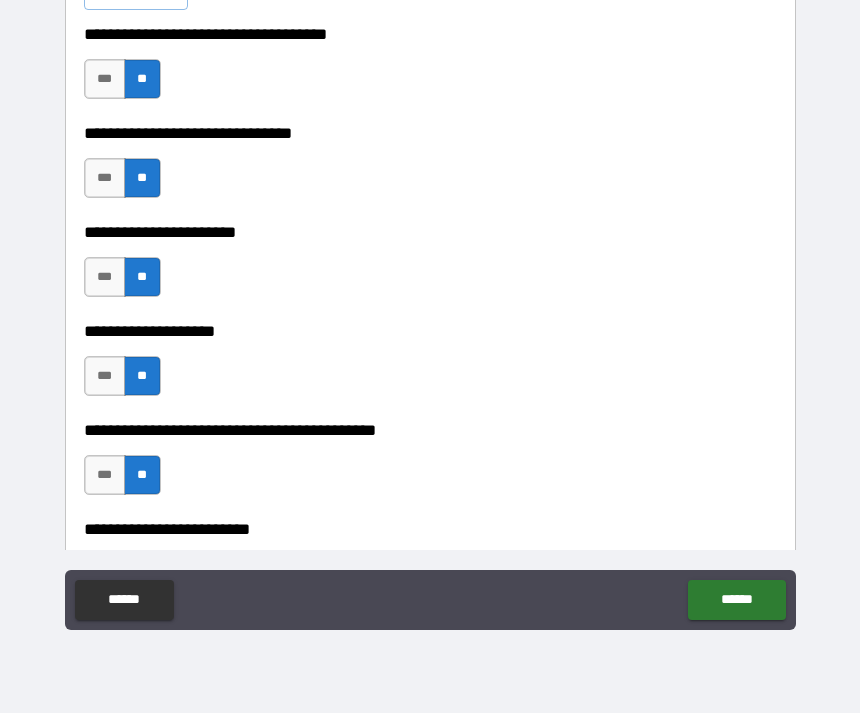 scroll, scrollTop: 4640, scrollLeft: 0, axis: vertical 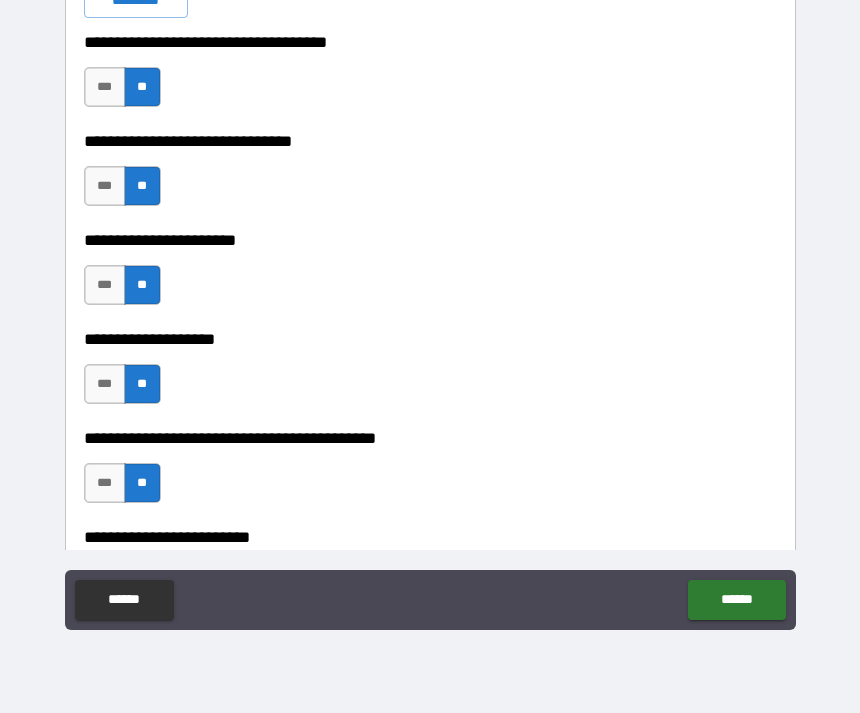 click on "***" at bounding box center [105, 285] 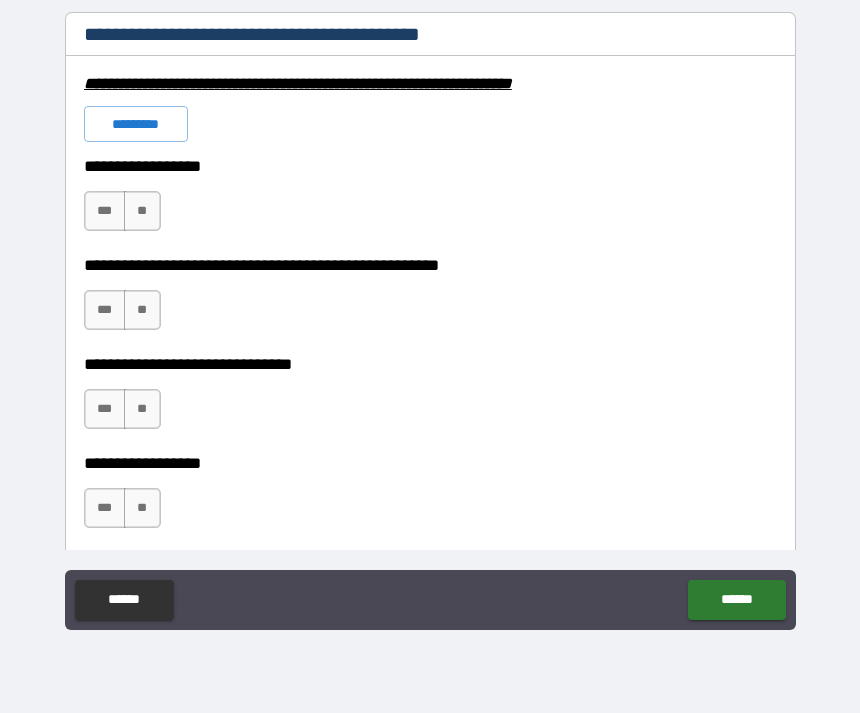 scroll, scrollTop: 6082, scrollLeft: 0, axis: vertical 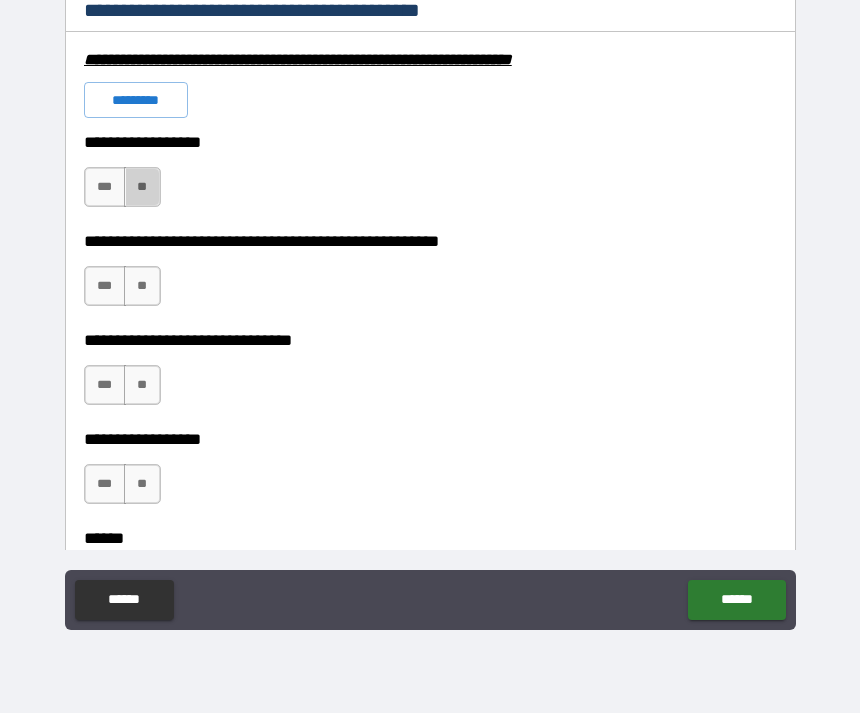 click on "**" at bounding box center [142, 187] 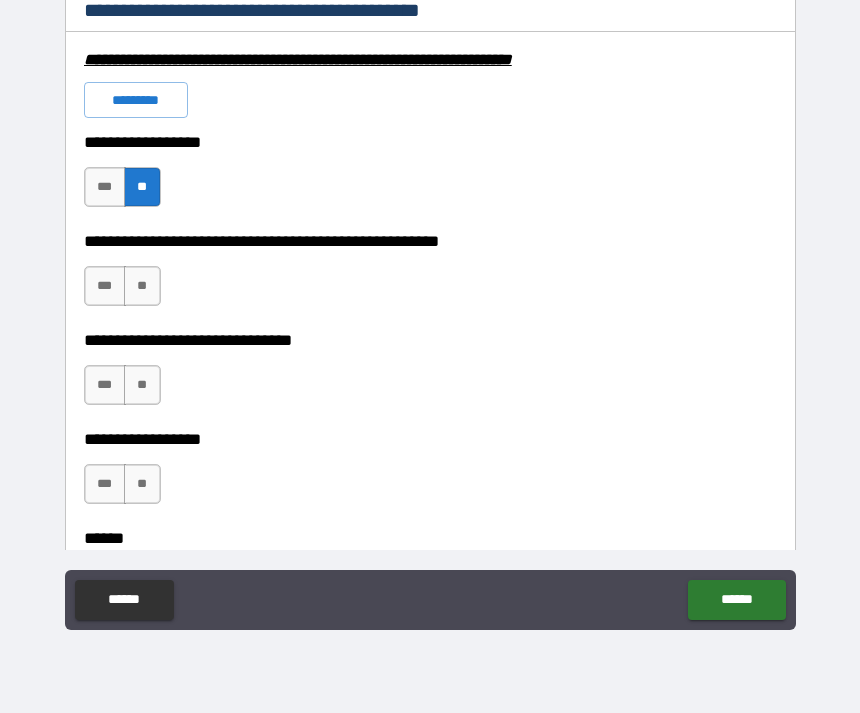 click on "**" at bounding box center [142, 286] 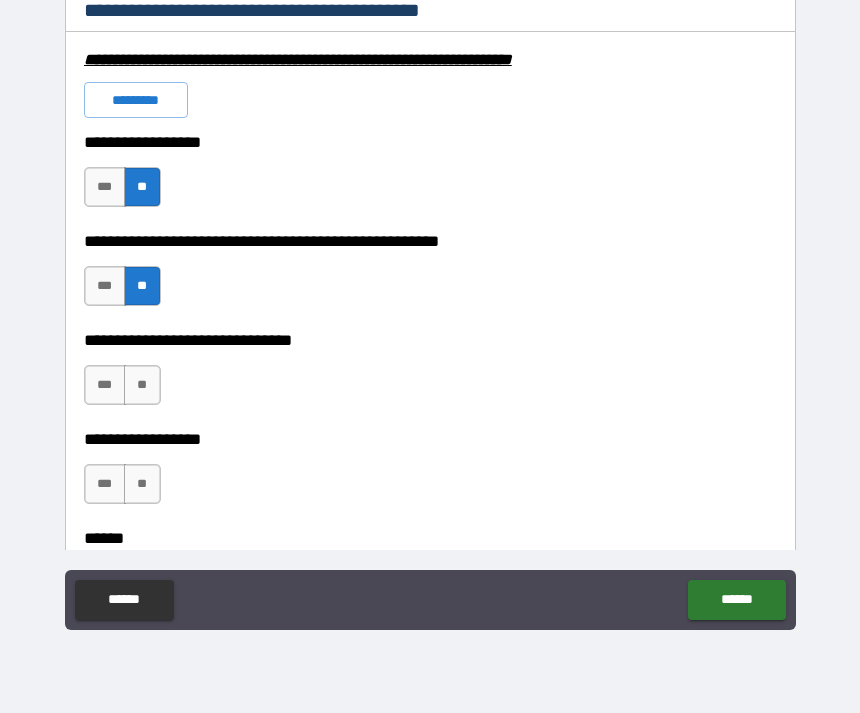 click on "**" at bounding box center [142, 385] 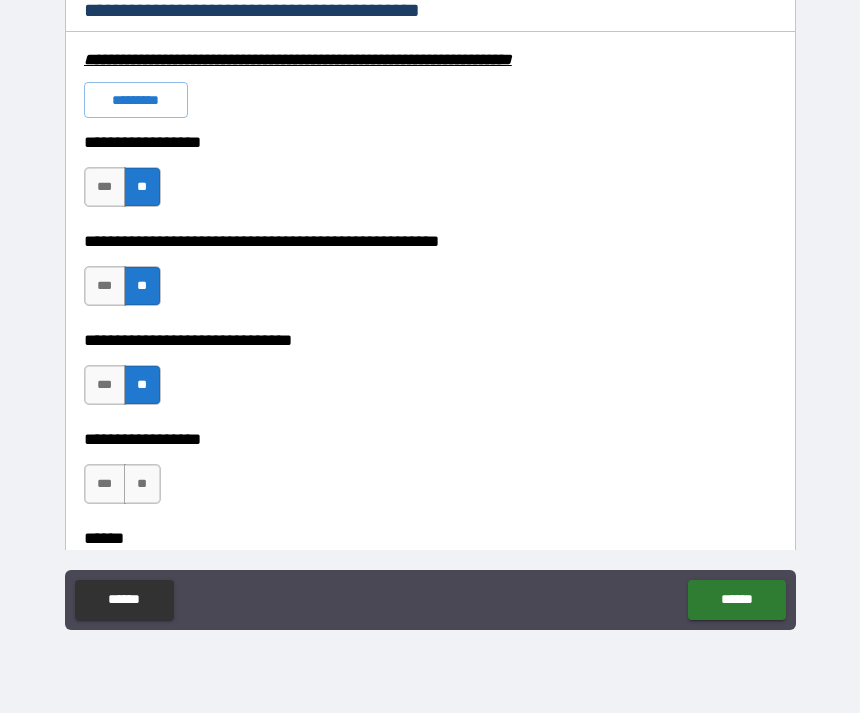 click on "**" at bounding box center [142, 484] 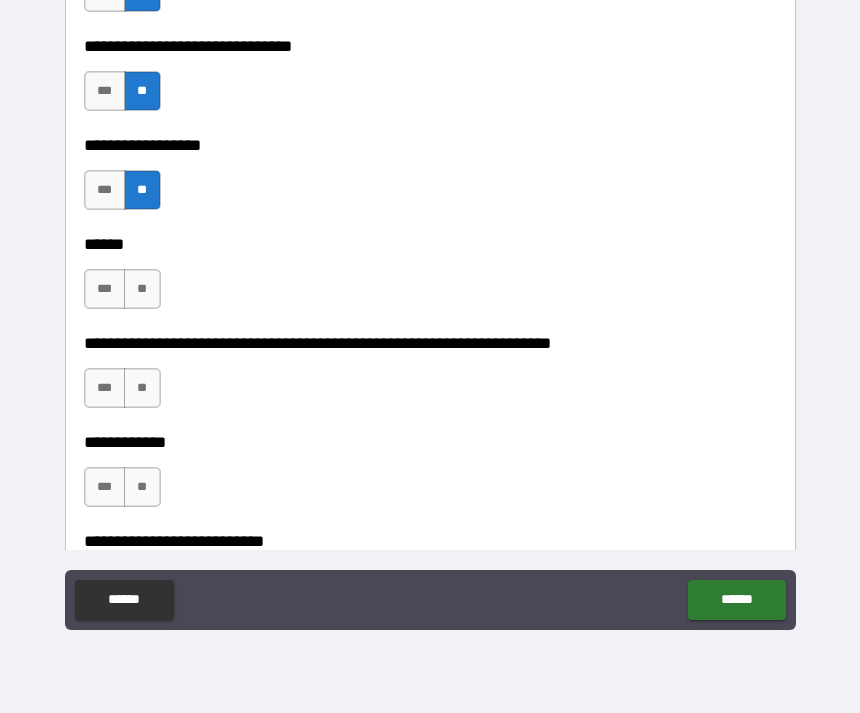 scroll, scrollTop: 6374, scrollLeft: 0, axis: vertical 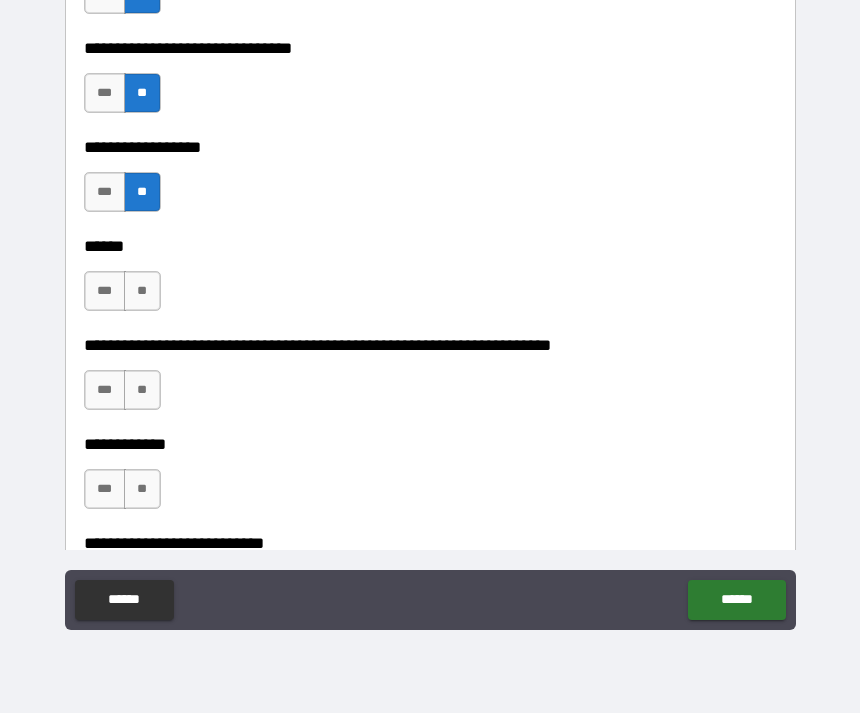 click on "**" at bounding box center (142, 291) 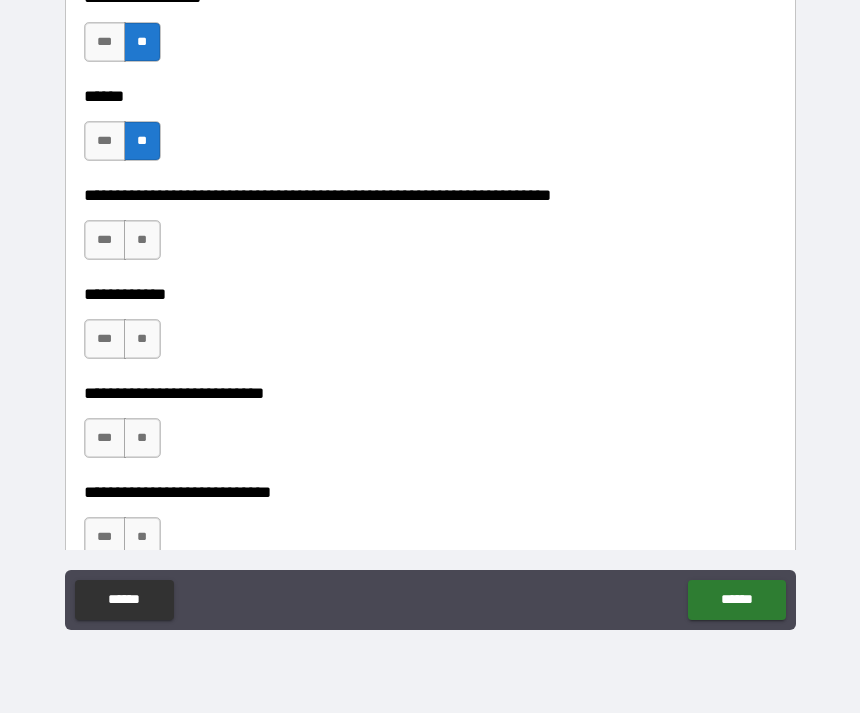 scroll, scrollTop: 6542, scrollLeft: 0, axis: vertical 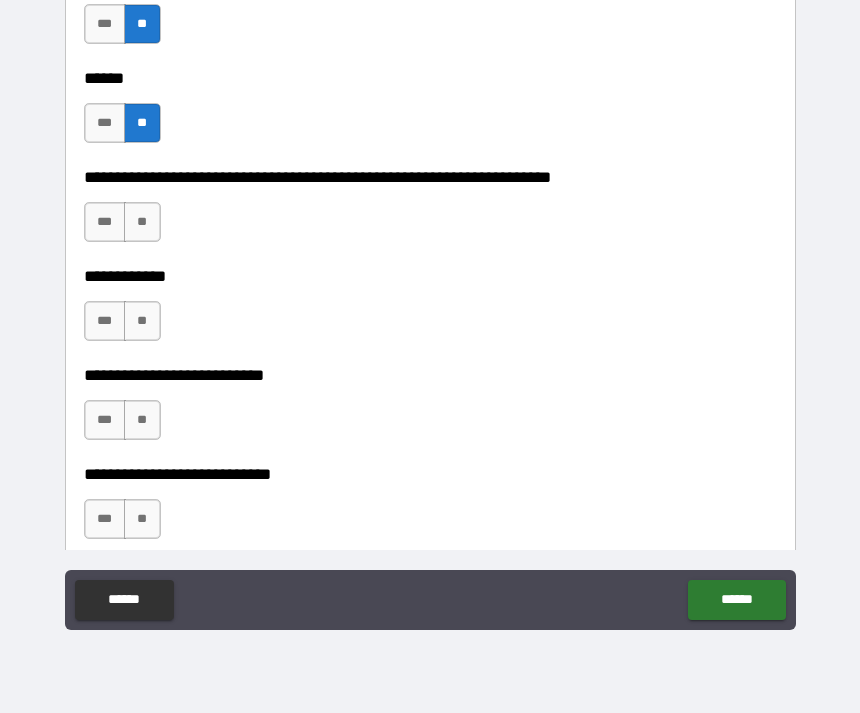 click on "**" at bounding box center (142, 222) 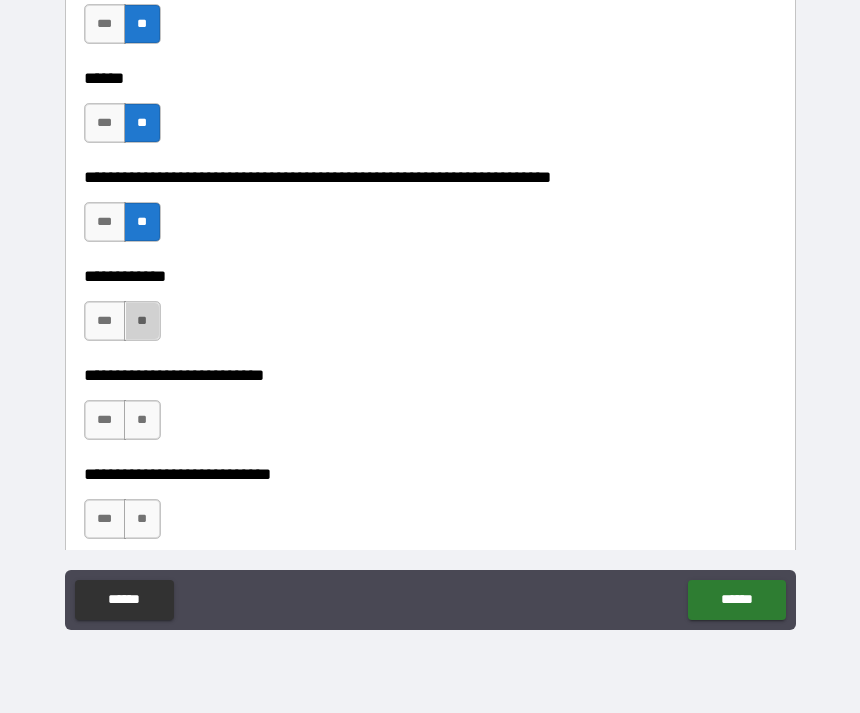 click on "**" at bounding box center [142, 321] 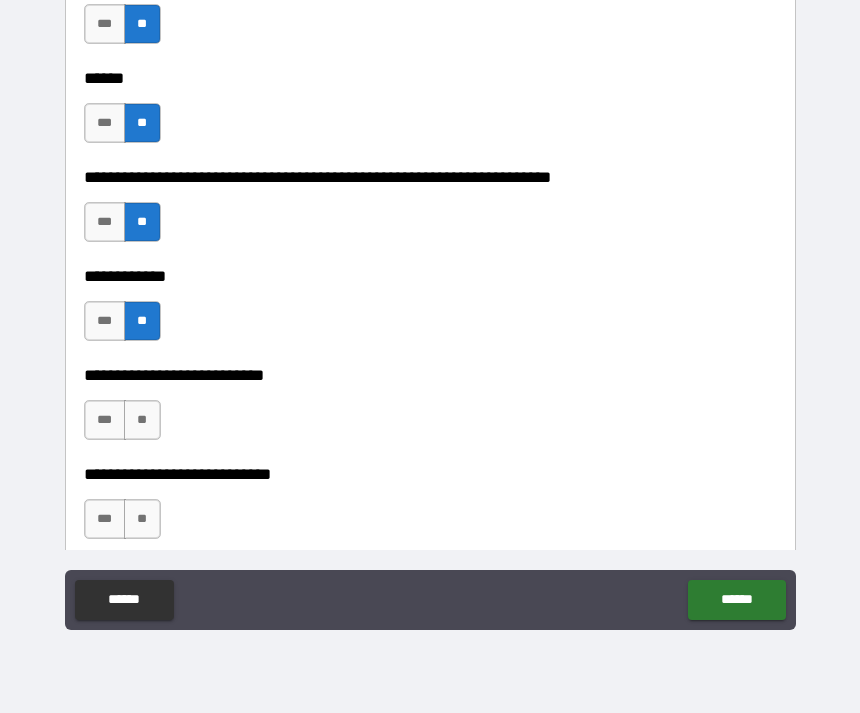 click on "**" at bounding box center [142, 420] 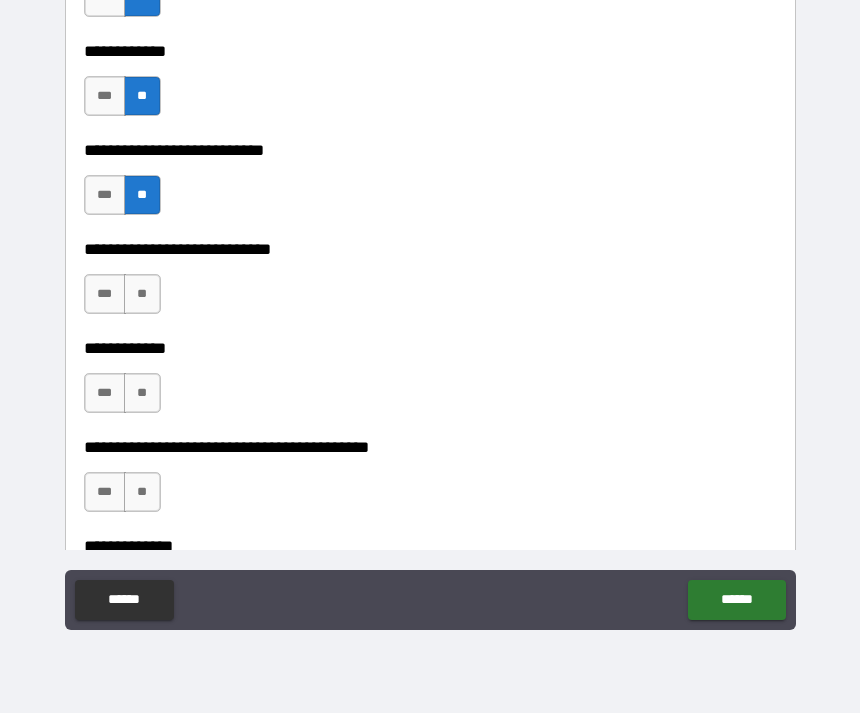 scroll, scrollTop: 6764, scrollLeft: 0, axis: vertical 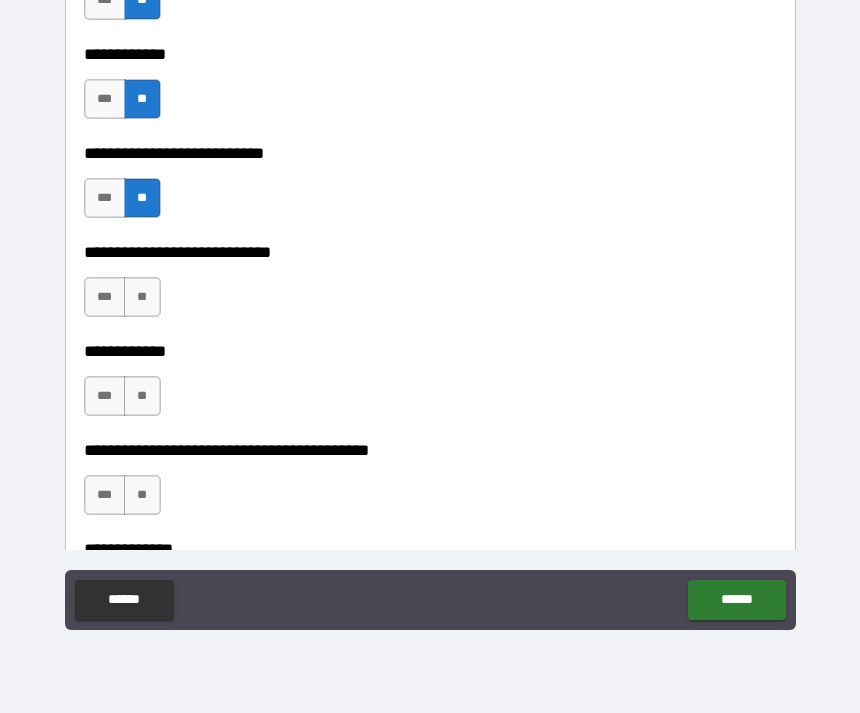 click on "**" at bounding box center [142, 297] 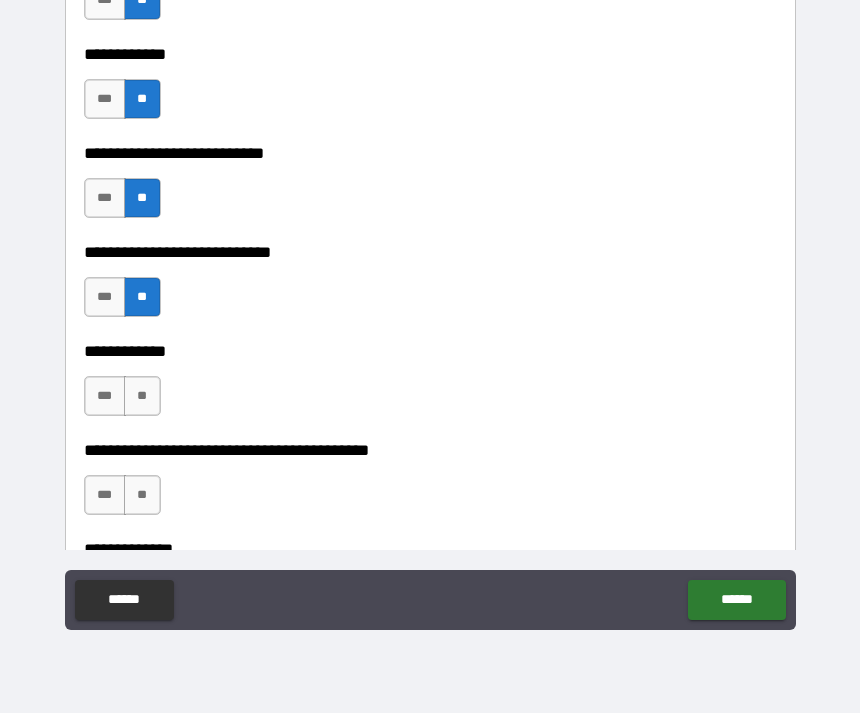 click on "**" at bounding box center [142, 396] 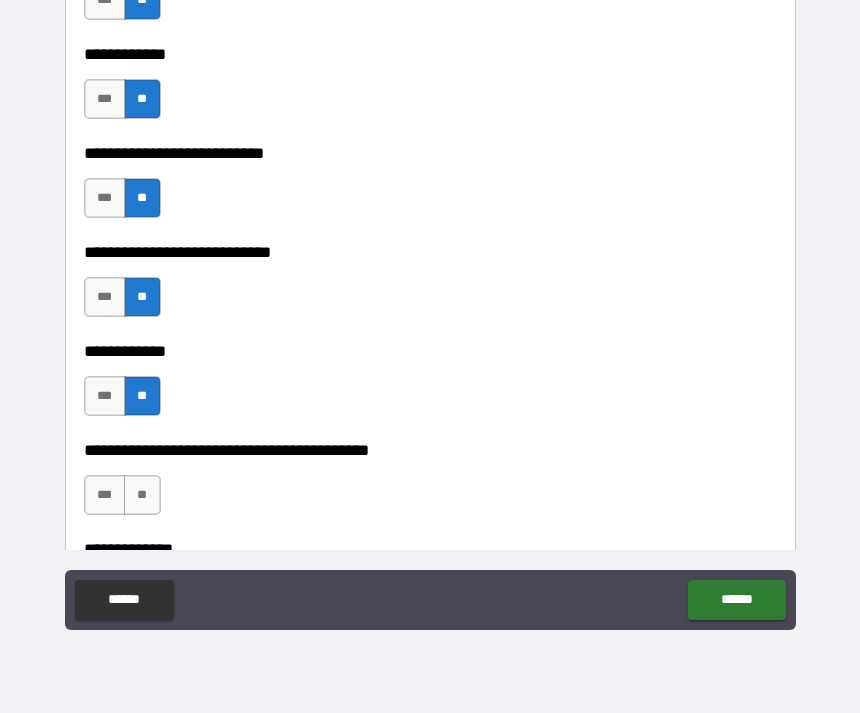 click on "**" at bounding box center [142, 495] 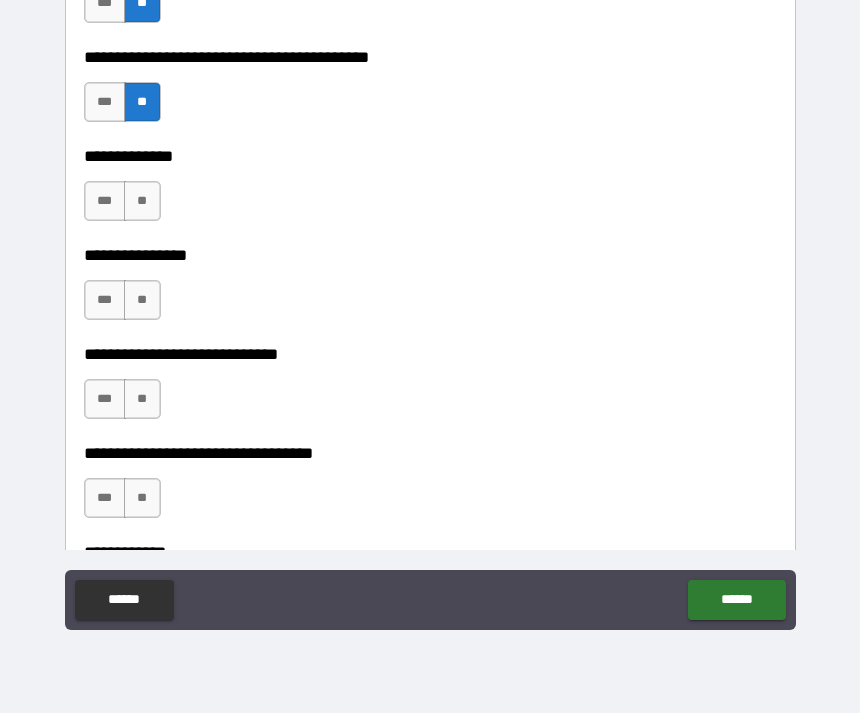 scroll, scrollTop: 7156, scrollLeft: 0, axis: vertical 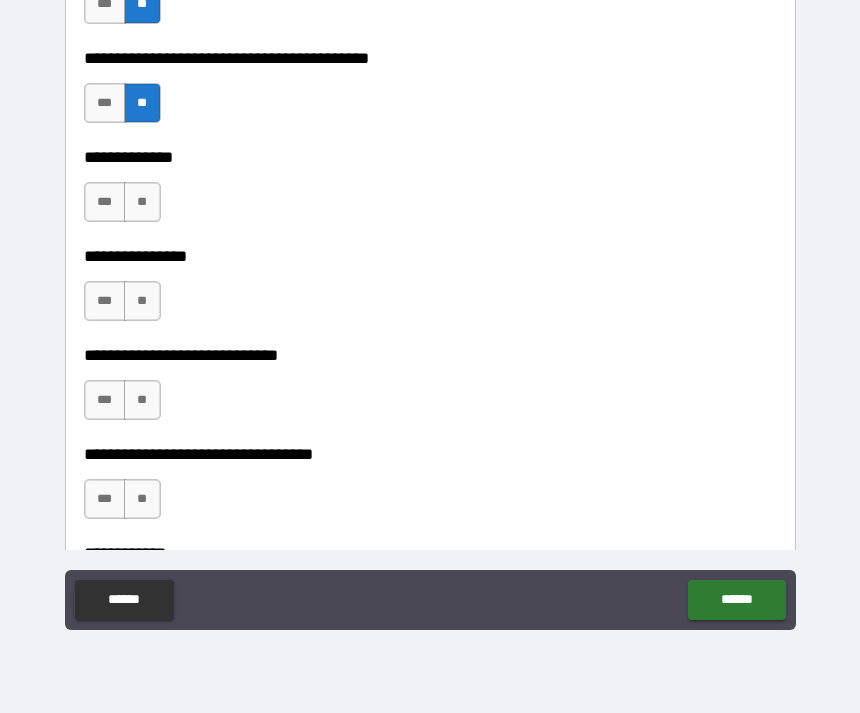 click on "**" at bounding box center (142, 202) 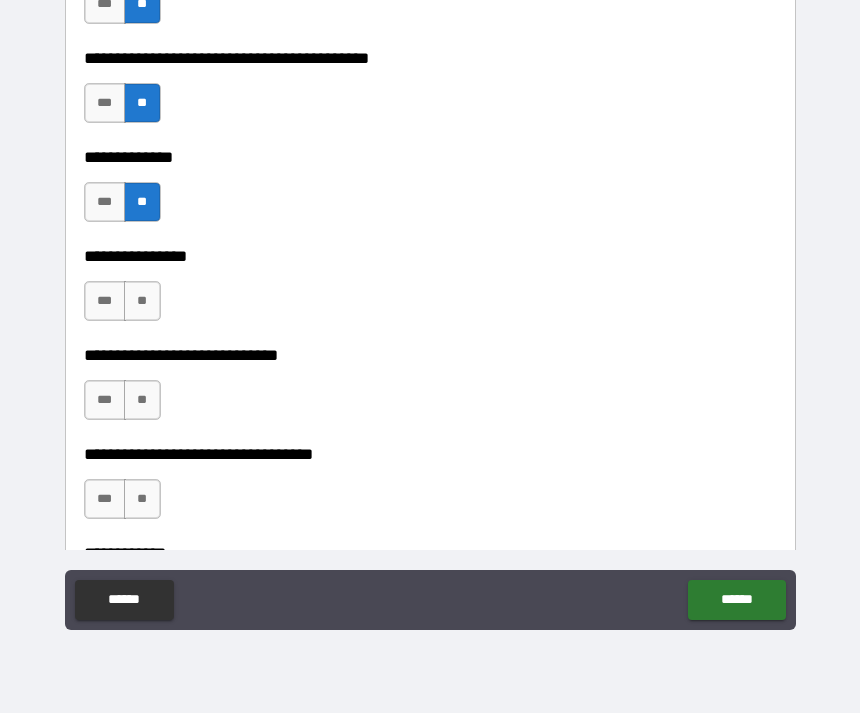 click on "**" at bounding box center (142, 301) 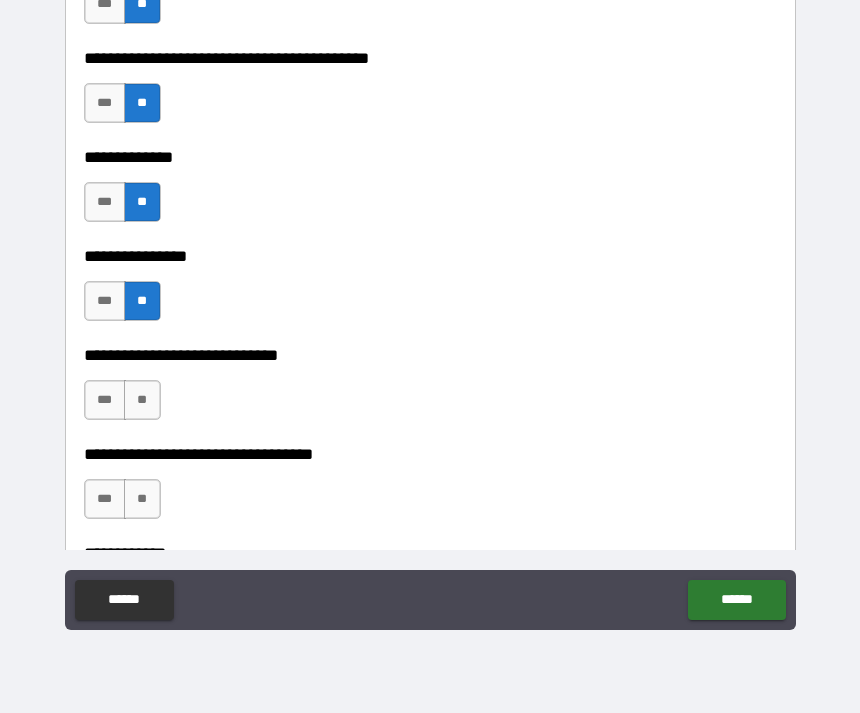 click on "**" at bounding box center (142, 400) 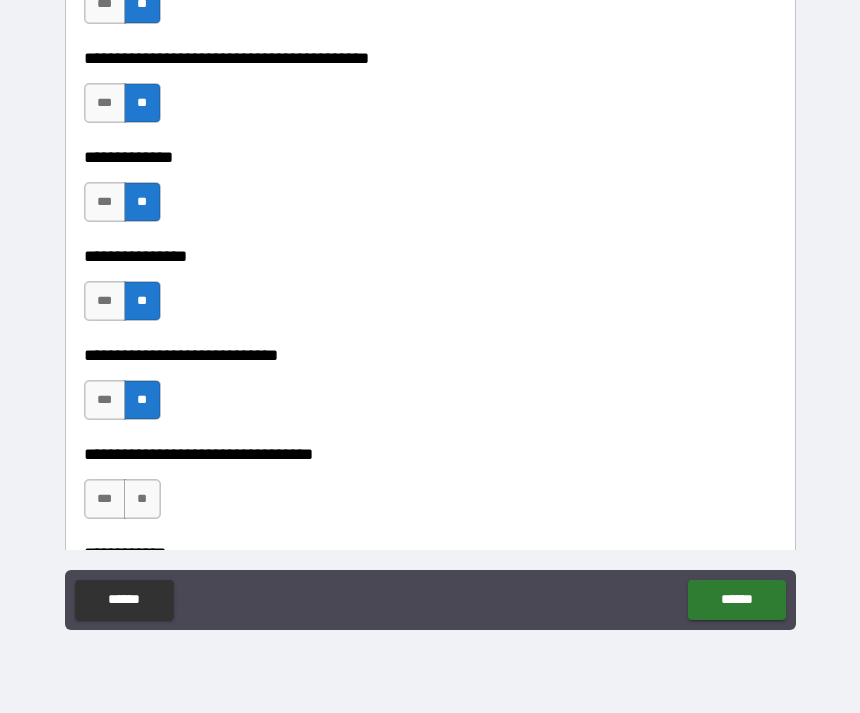 click on "**" at bounding box center (142, 499) 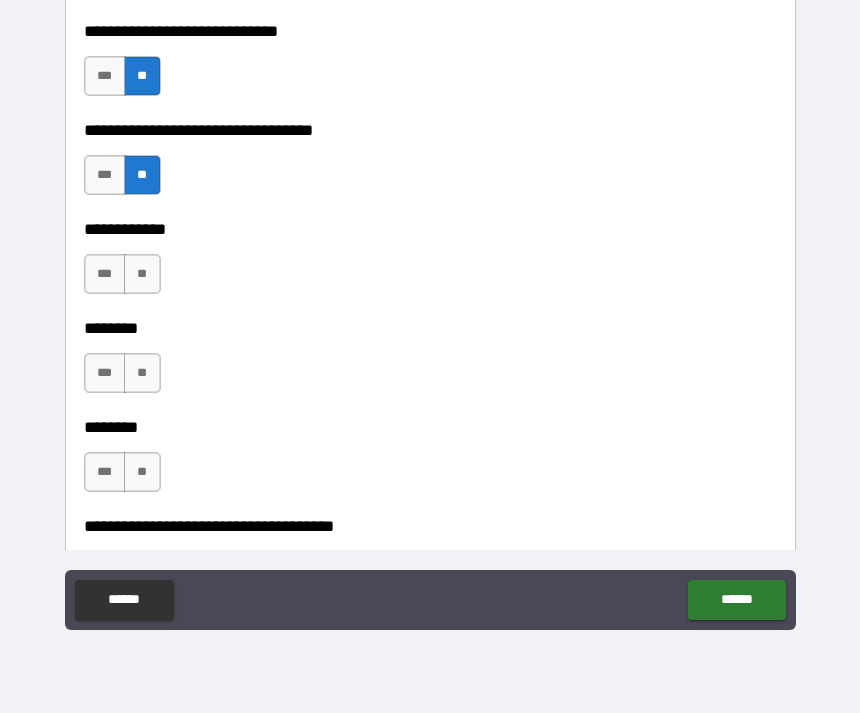 scroll, scrollTop: 7481, scrollLeft: 0, axis: vertical 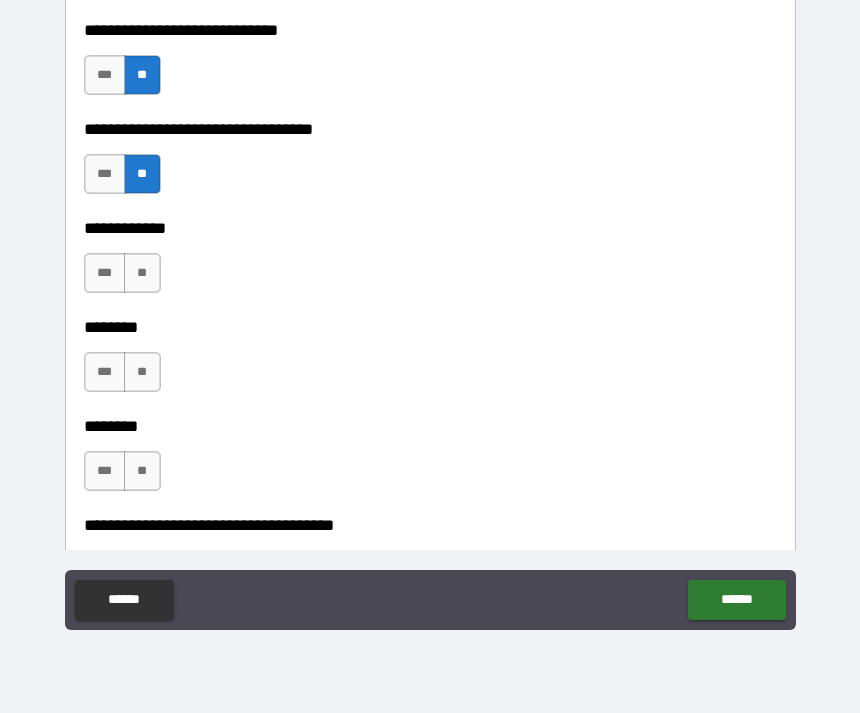 click on "**" at bounding box center [142, 273] 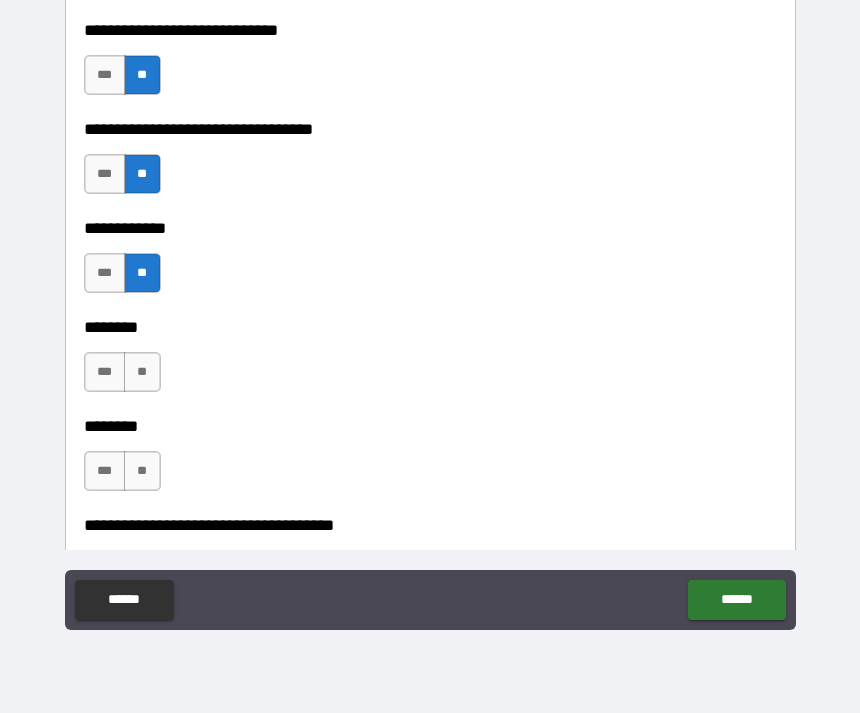 click on "**" at bounding box center (142, 372) 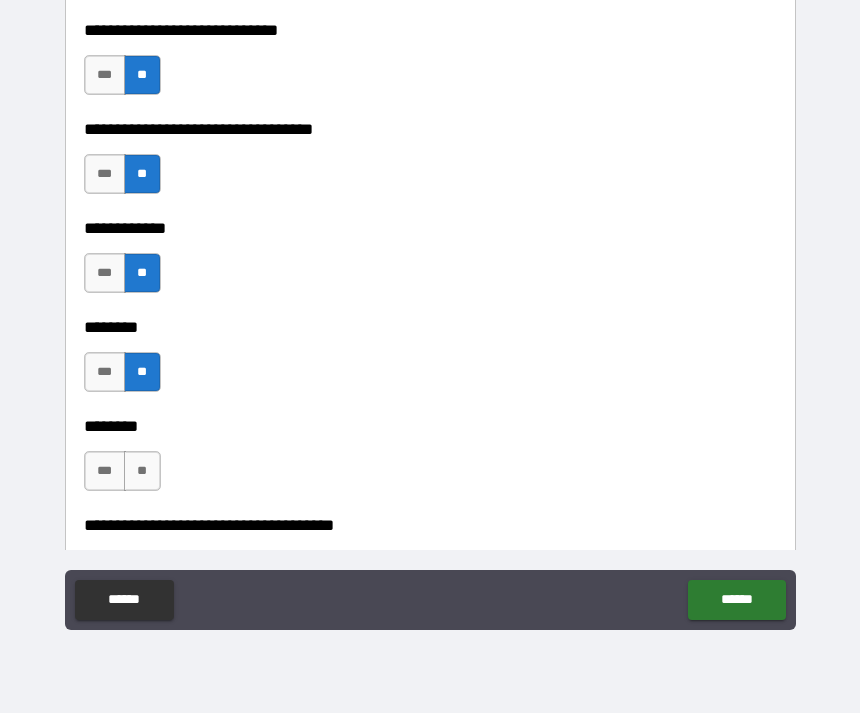 click on "**" at bounding box center [142, 471] 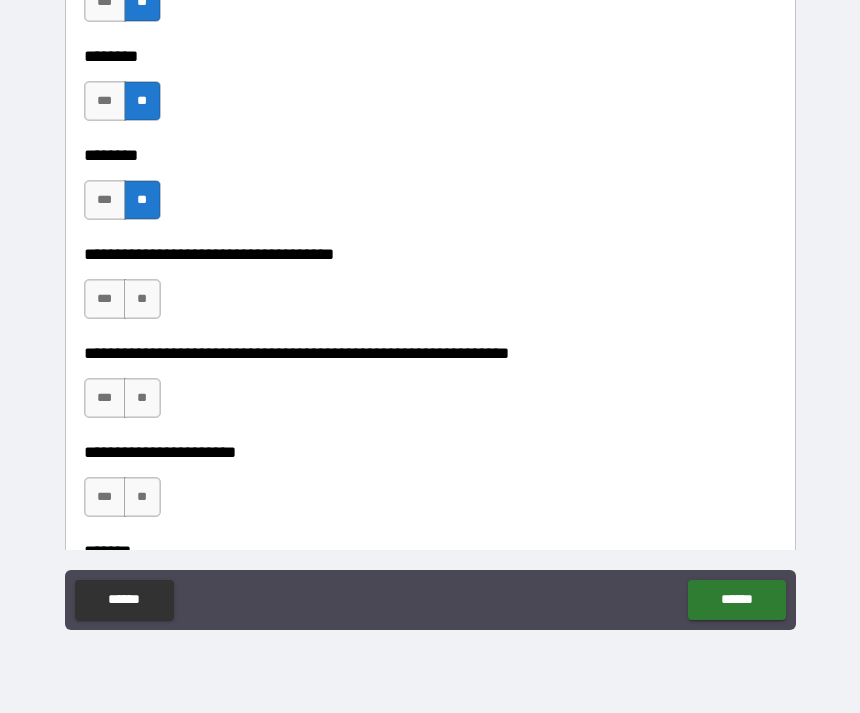 scroll, scrollTop: 7749, scrollLeft: 0, axis: vertical 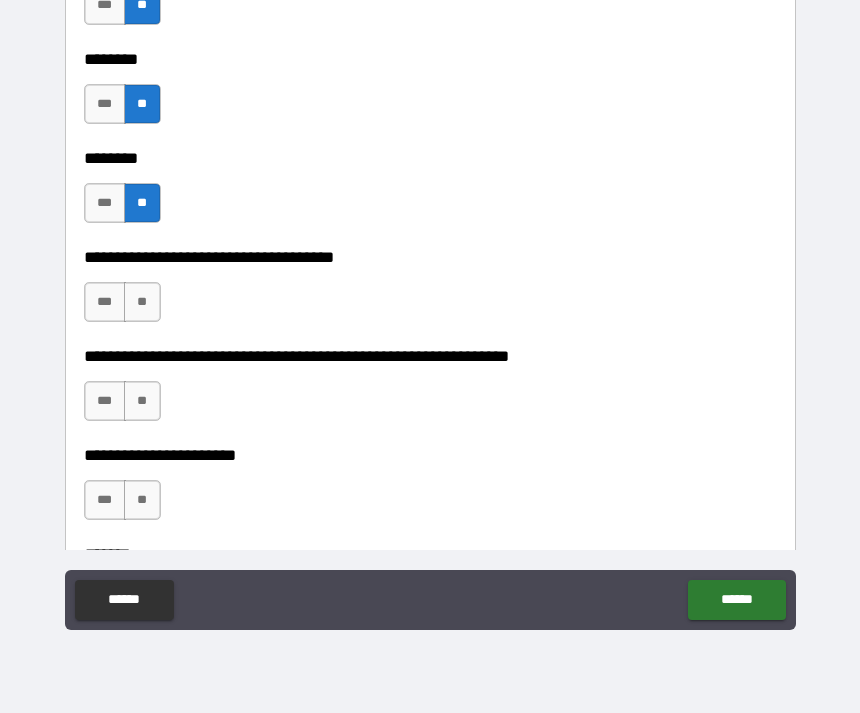 click on "**" at bounding box center [142, 302] 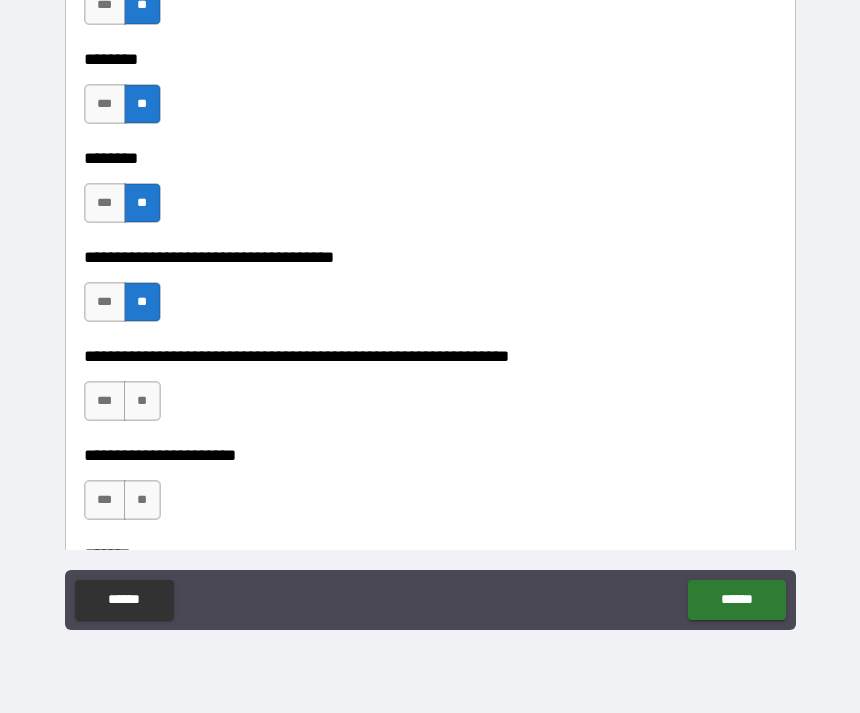 click on "**" at bounding box center (142, 401) 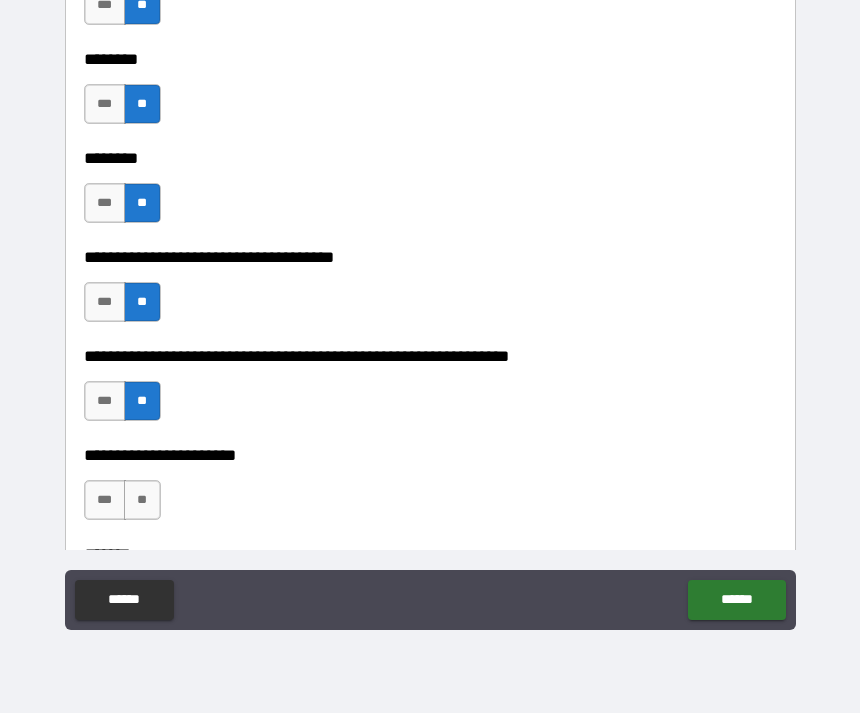 click on "**" at bounding box center [142, 500] 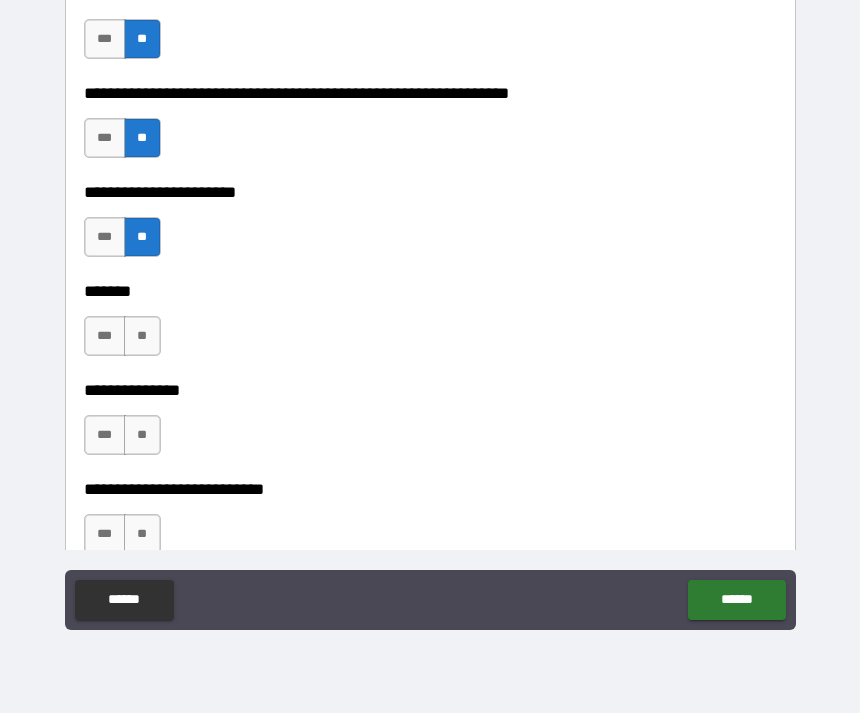 scroll, scrollTop: 8019, scrollLeft: 0, axis: vertical 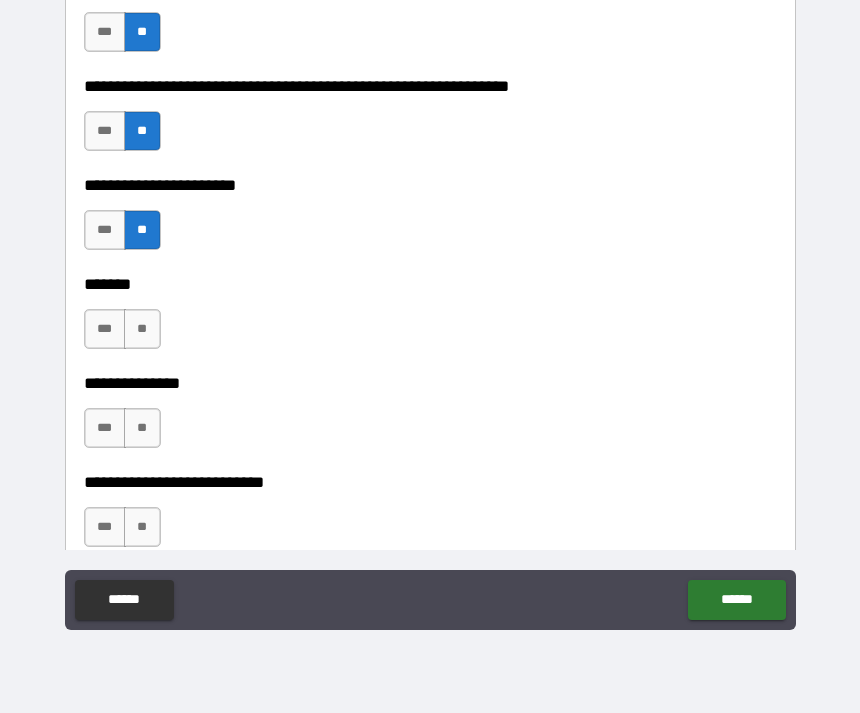 click on "**" at bounding box center [142, 329] 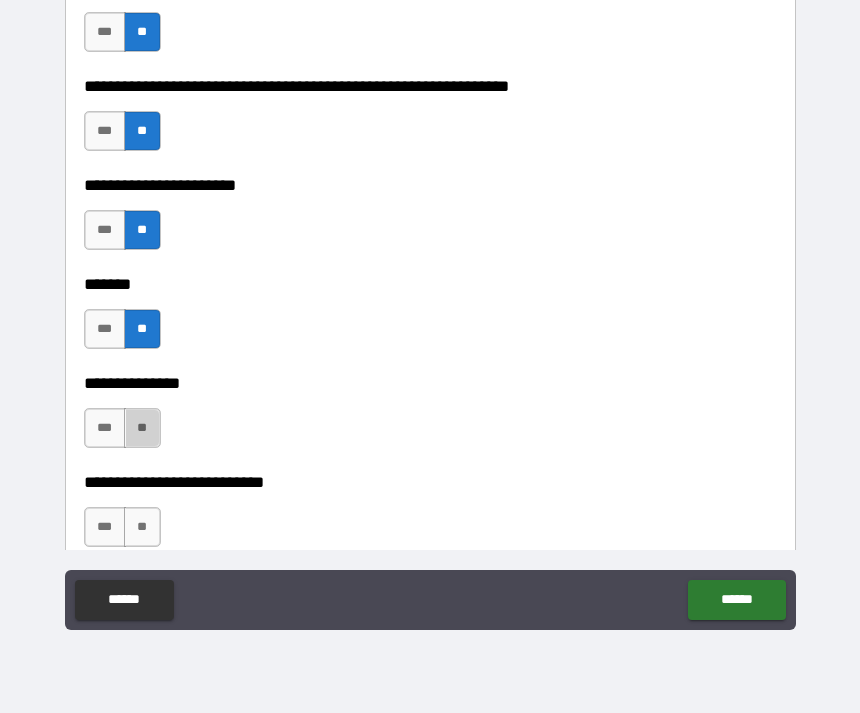 click on "**" at bounding box center (142, 428) 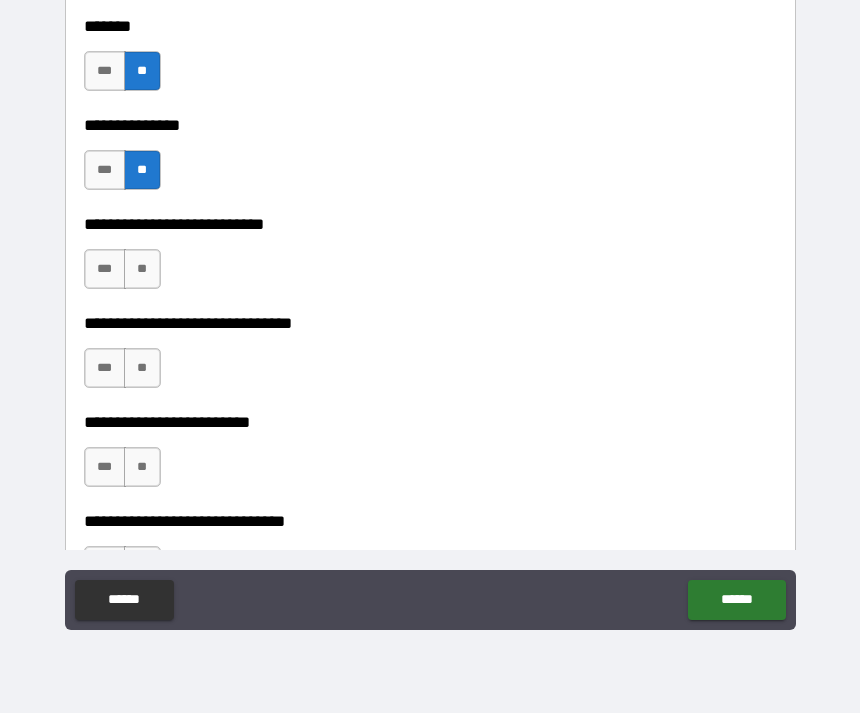 scroll, scrollTop: 8274, scrollLeft: 0, axis: vertical 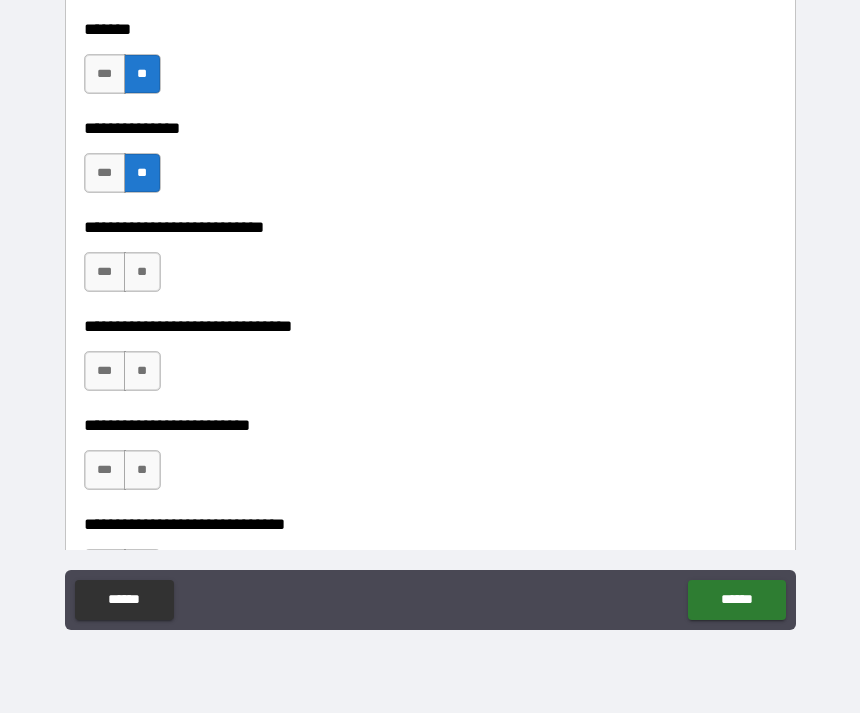 click on "**" at bounding box center (142, 272) 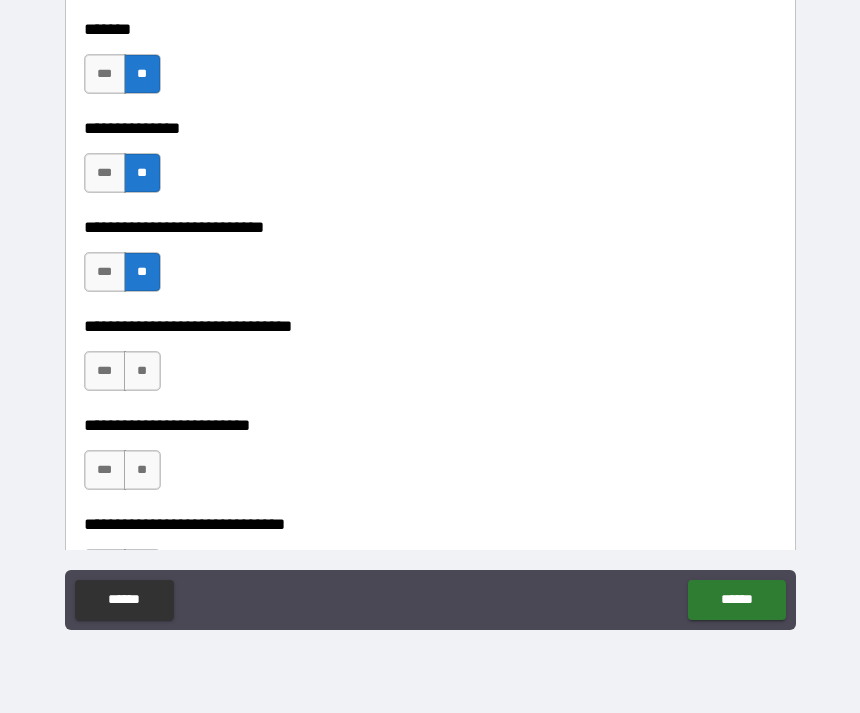 click on "**" at bounding box center [142, 371] 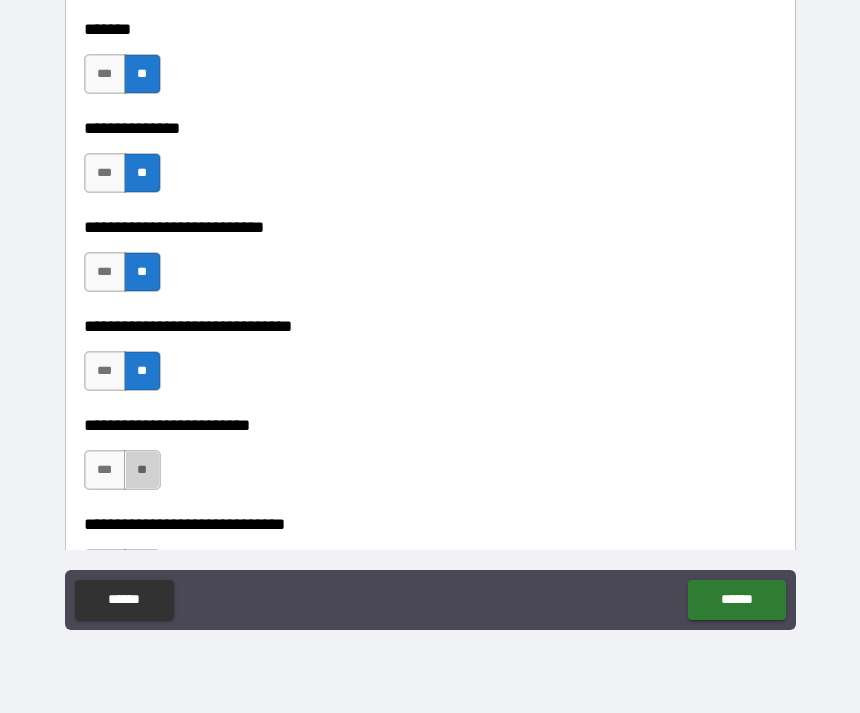 click on "**" at bounding box center (142, 470) 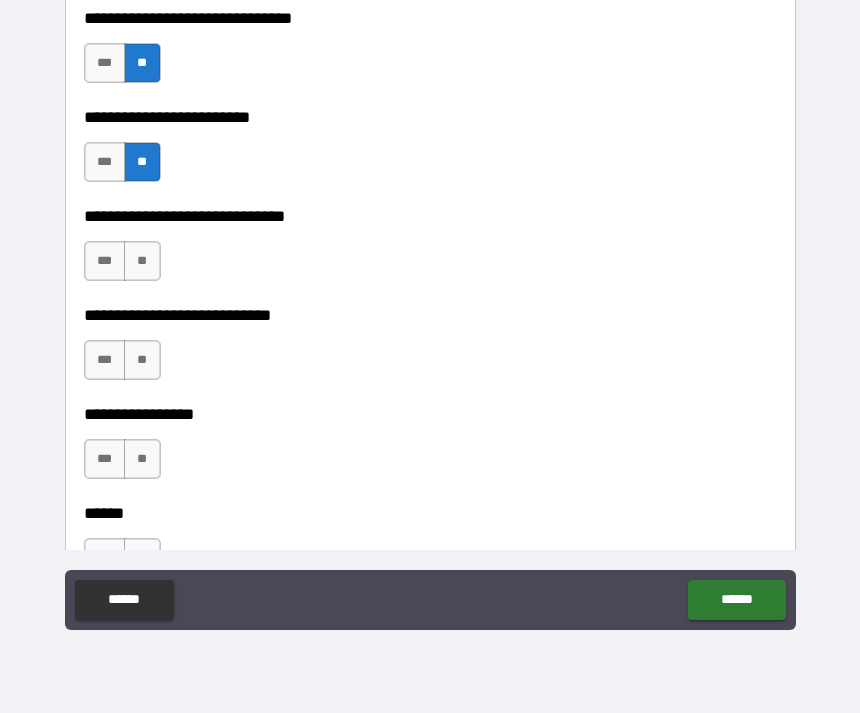 scroll, scrollTop: 8579, scrollLeft: 0, axis: vertical 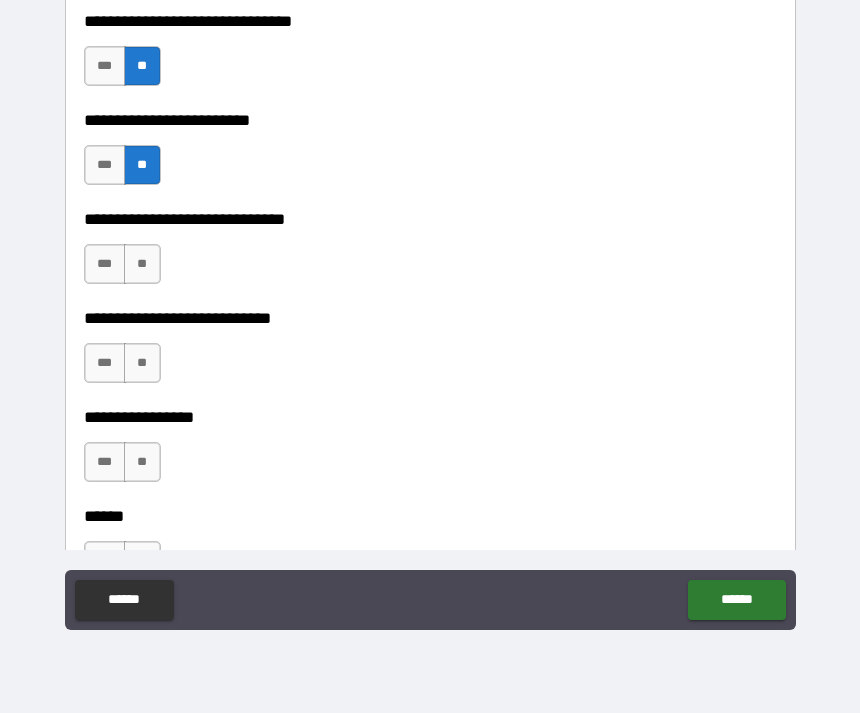 click on "**" at bounding box center (142, 264) 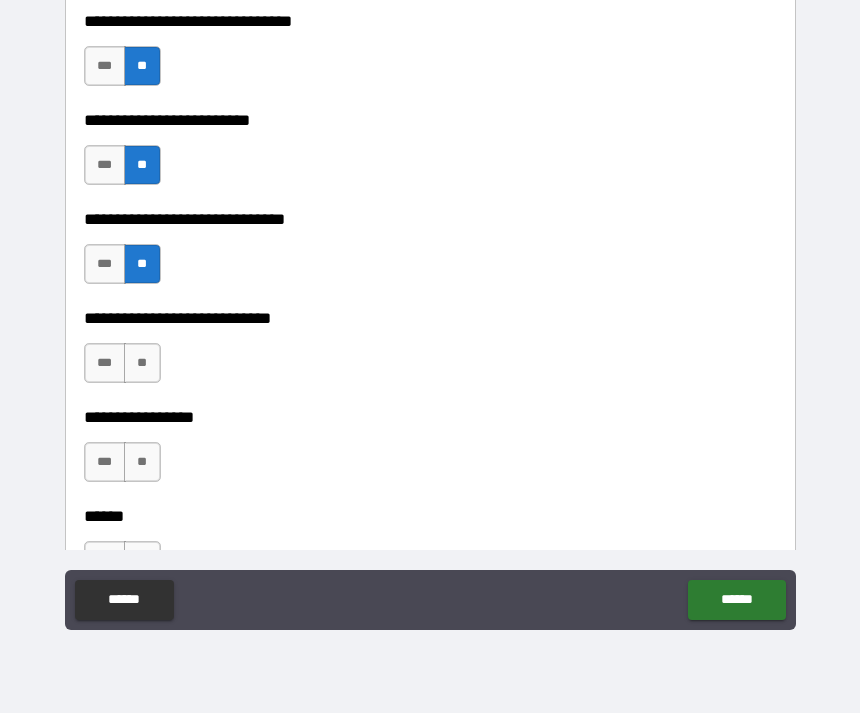 click on "**" at bounding box center (142, 363) 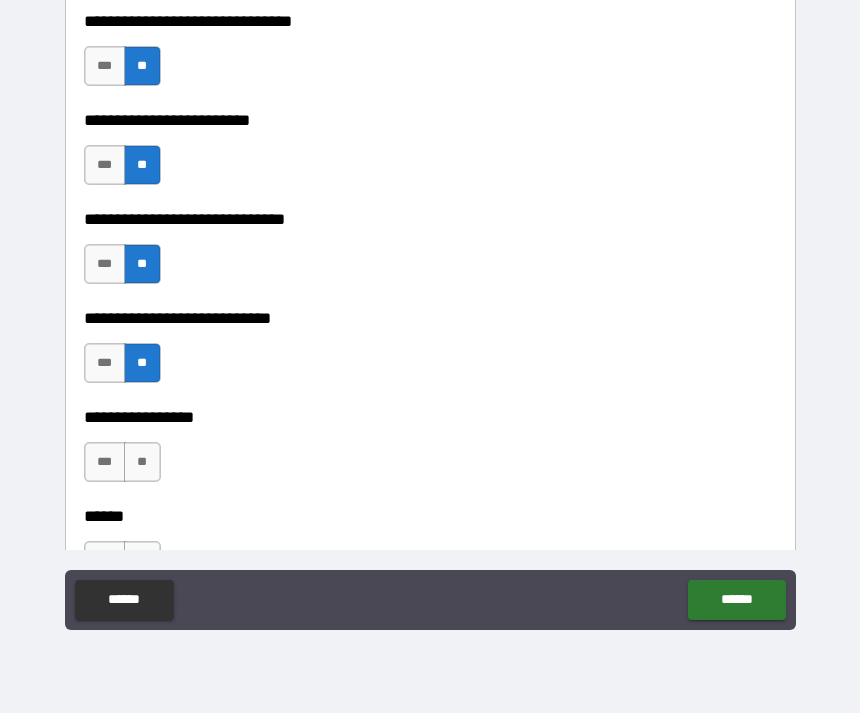 click on "**" at bounding box center [142, 462] 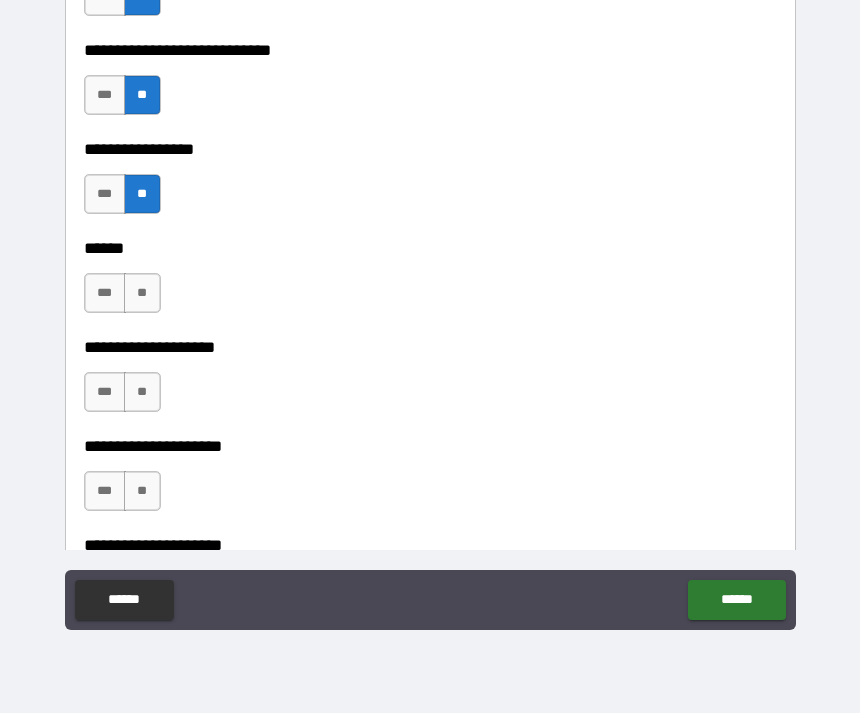 scroll, scrollTop: 8856, scrollLeft: 0, axis: vertical 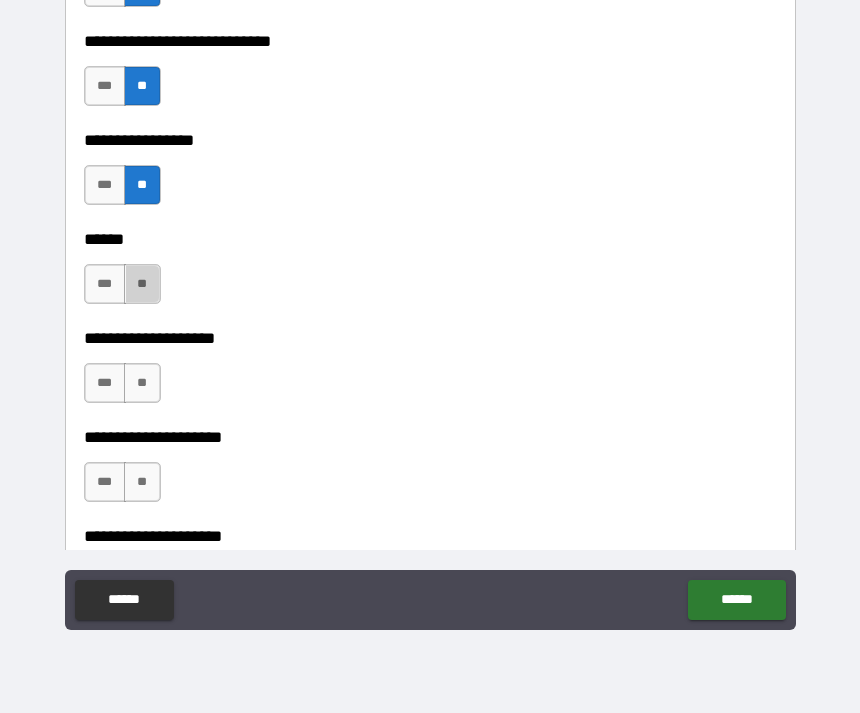 click on "**" at bounding box center [142, 284] 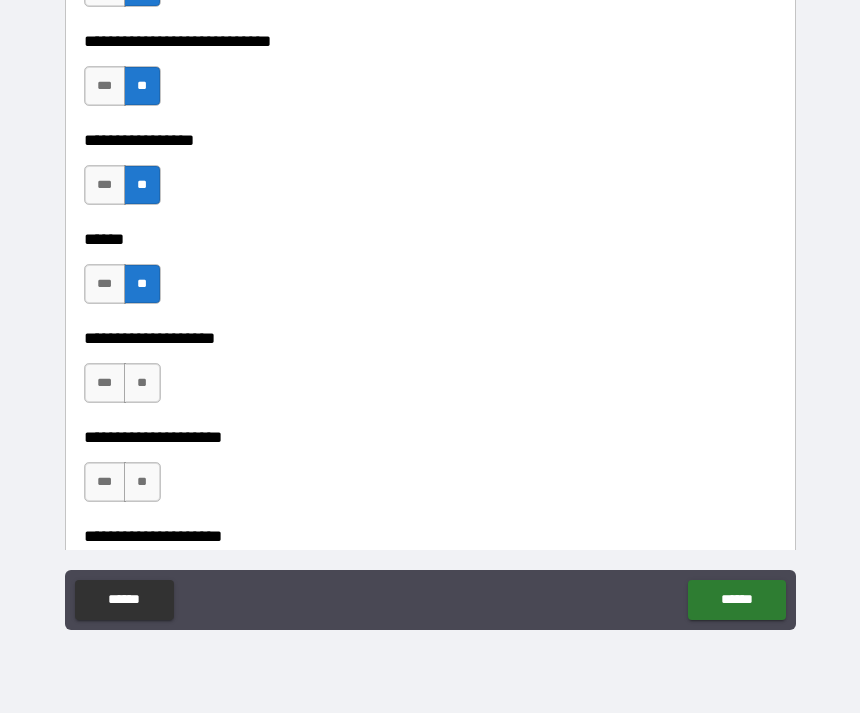 click on "**" at bounding box center (142, 383) 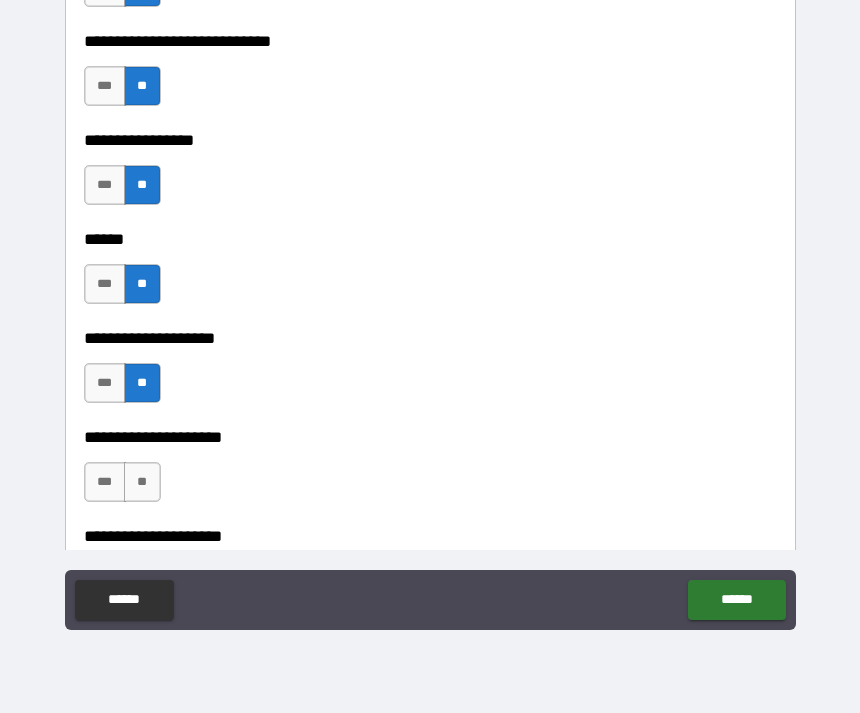 click on "**" at bounding box center [142, 482] 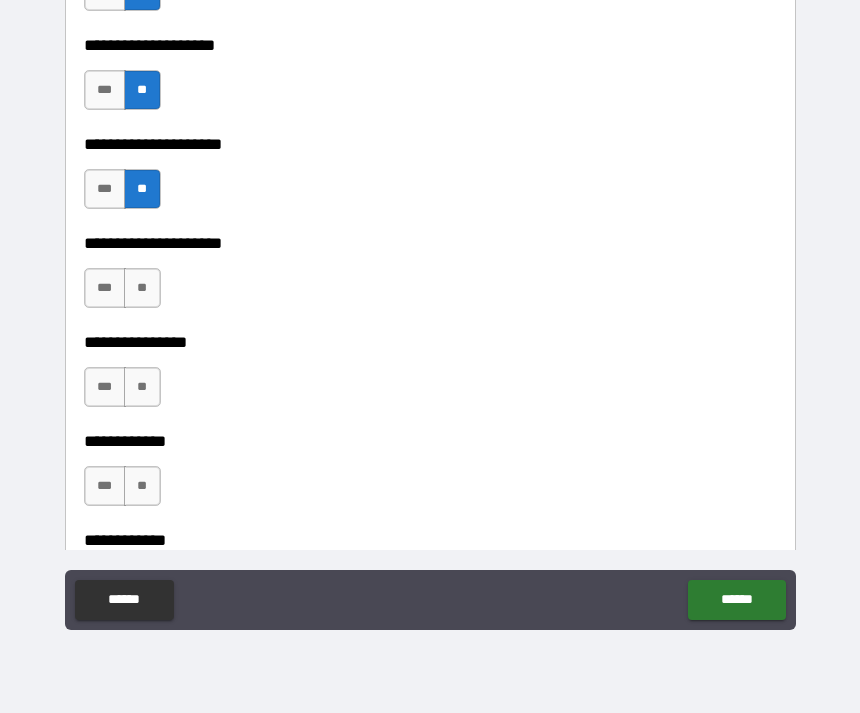 scroll, scrollTop: 9145, scrollLeft: 0, axis: vertical 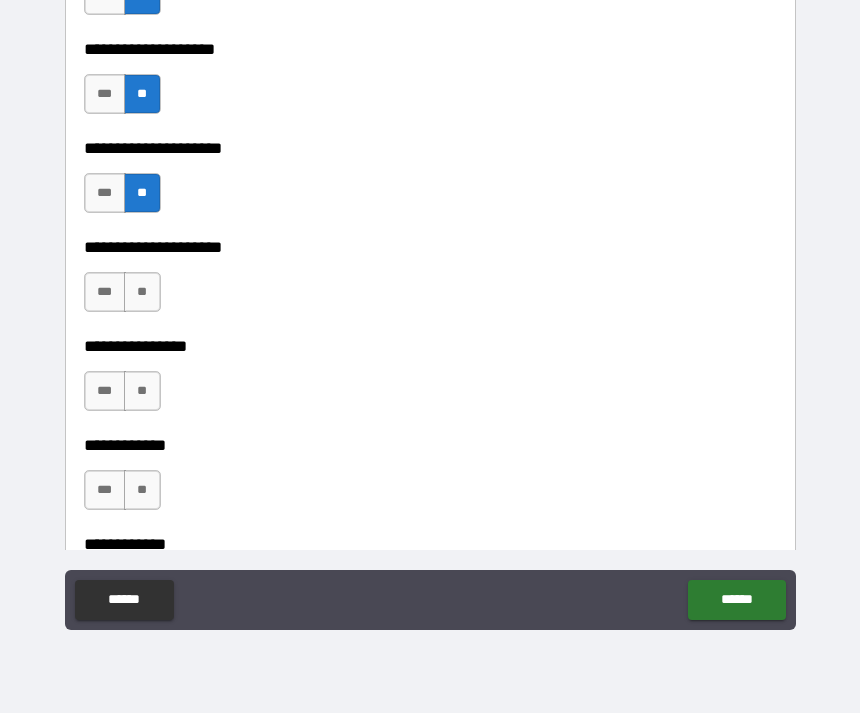 click on "**" at bounding box center [142, 292] 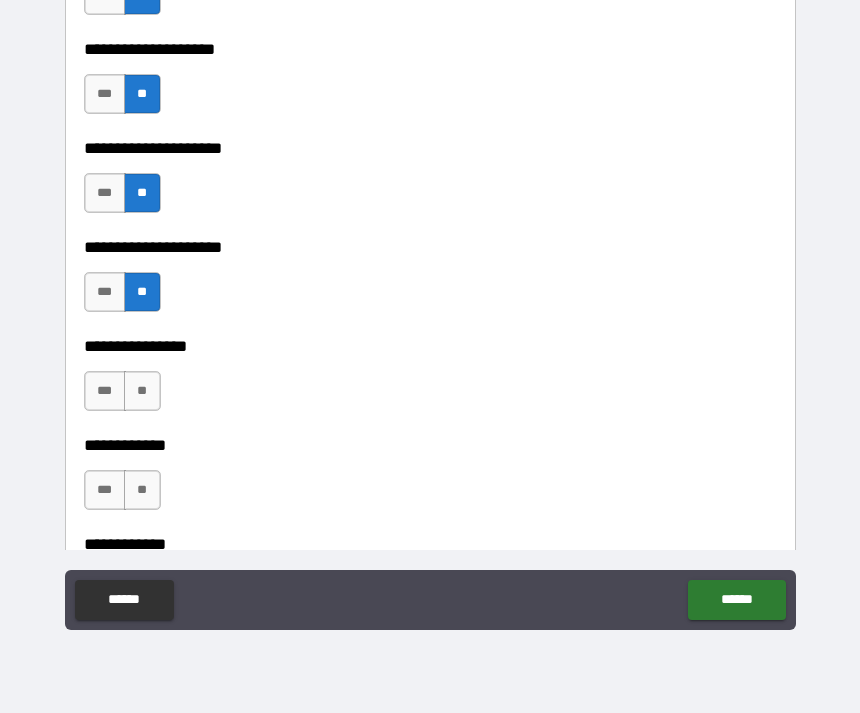 click on "**" at bounding box center (142, 391) 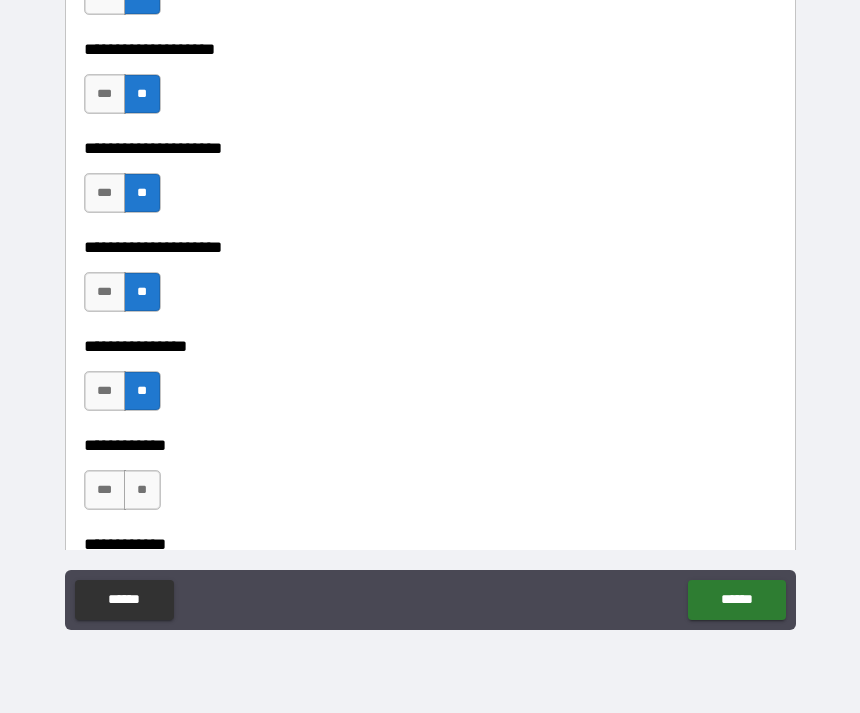click on "**" at bounding box center [142, 490] 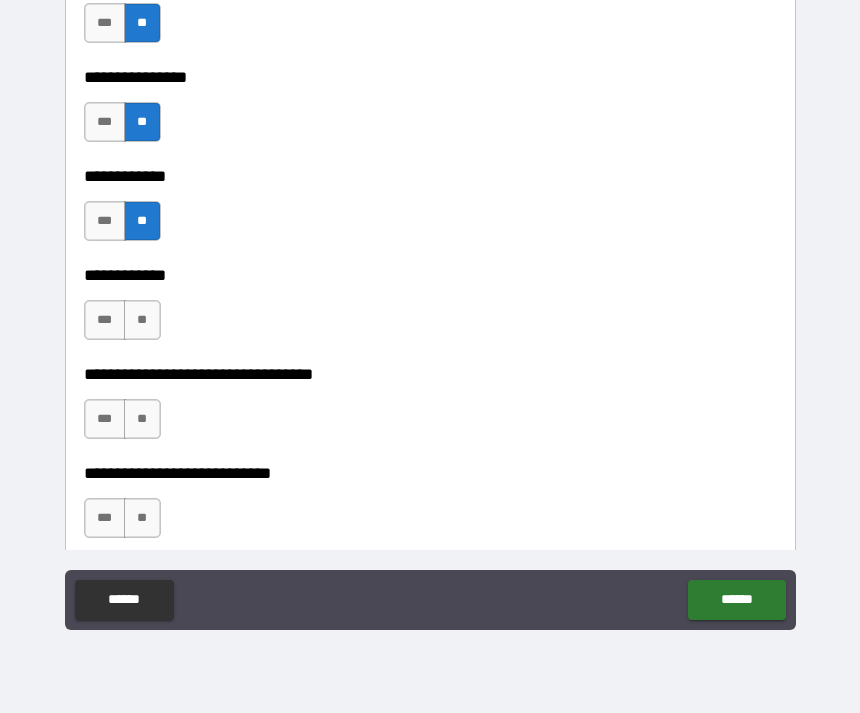 scroll, scrollTop: 9416, scrollLeft: 0, axis: vertical 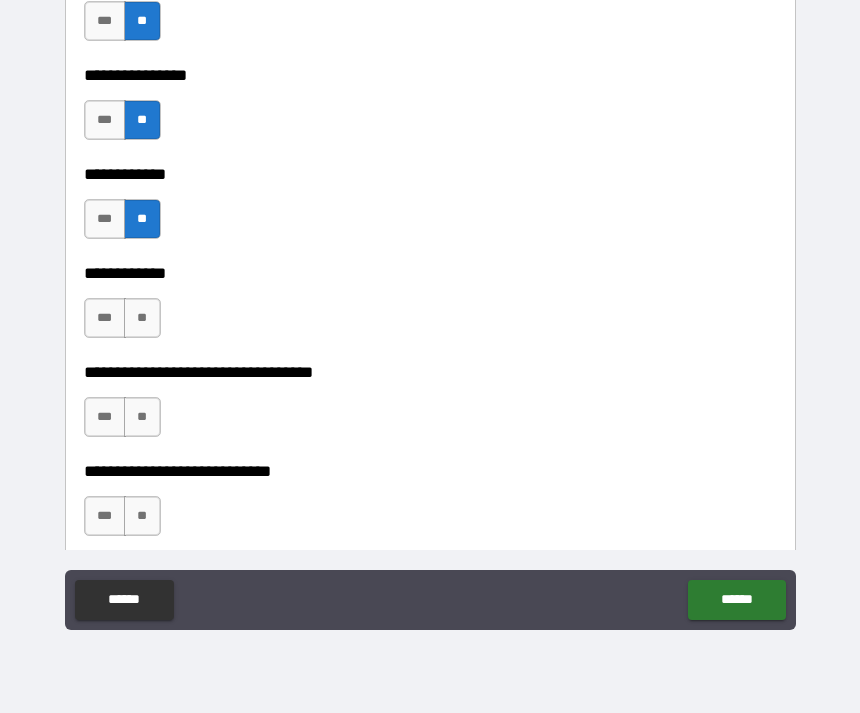 click on "**" at bounding box center [142, 318] 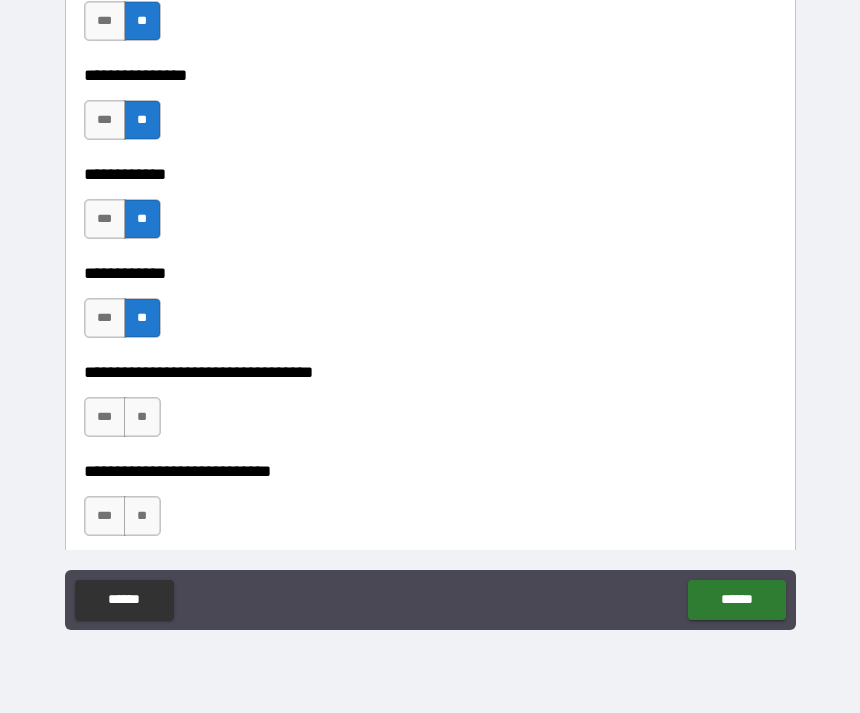 click on "**" at bounding box center [142, 417] 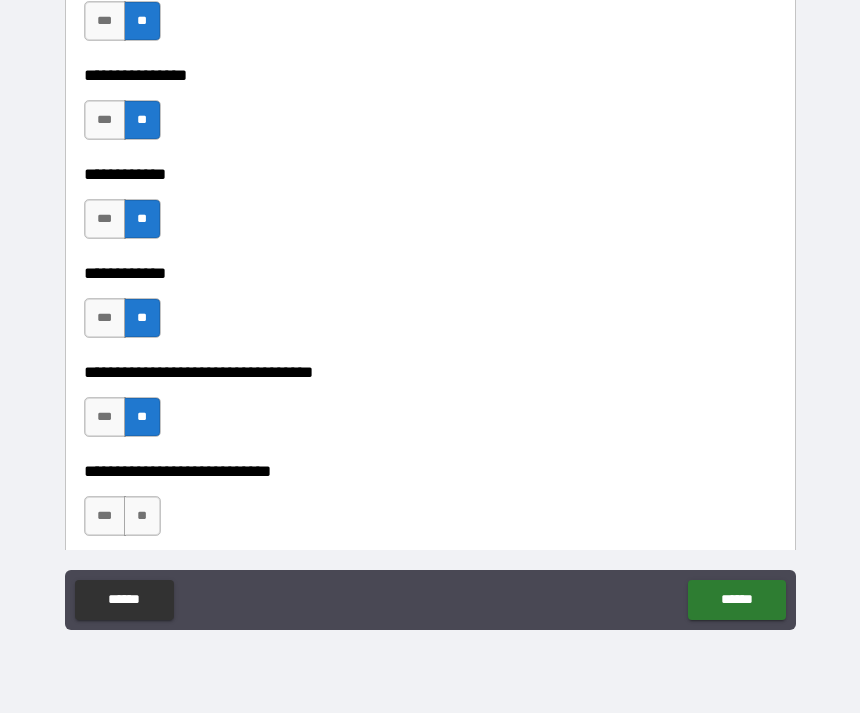 click on "**" at bounding box center (142, 516) 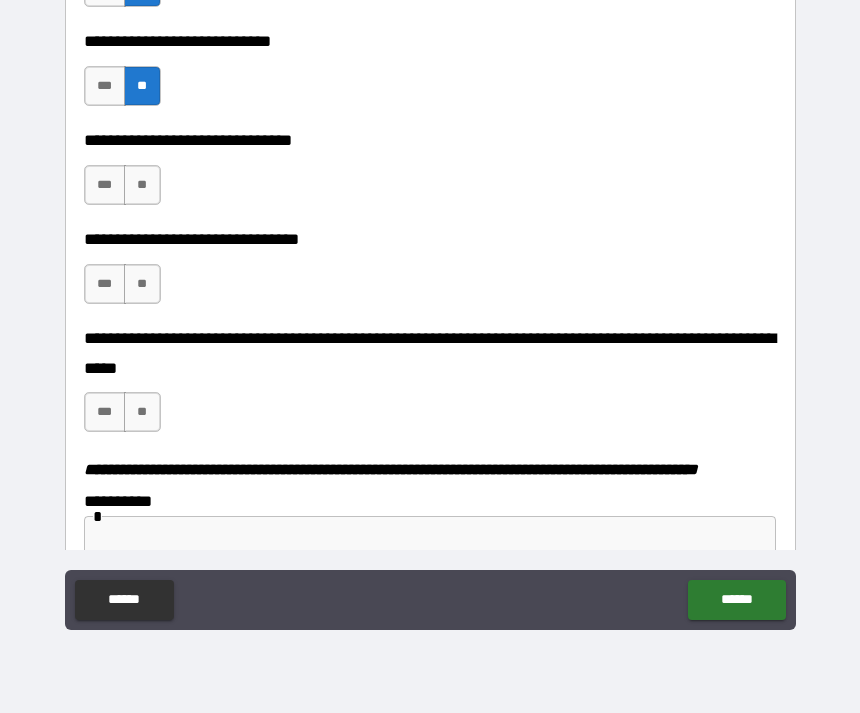 scroll, scrollTop: 9845, scrollLeft: 0, axis: vertical 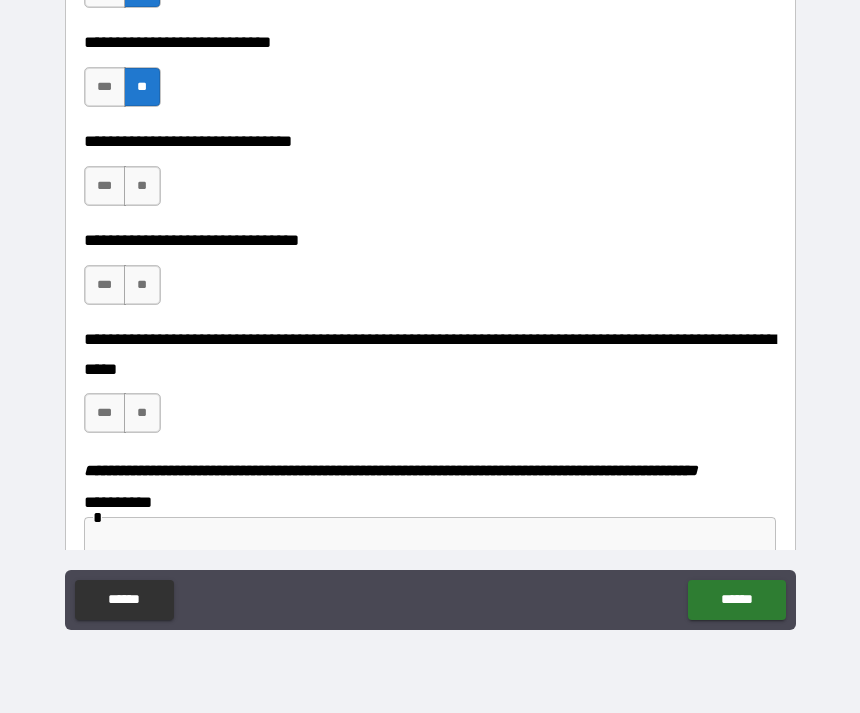 click on "**" at bounding box center (142, 186) 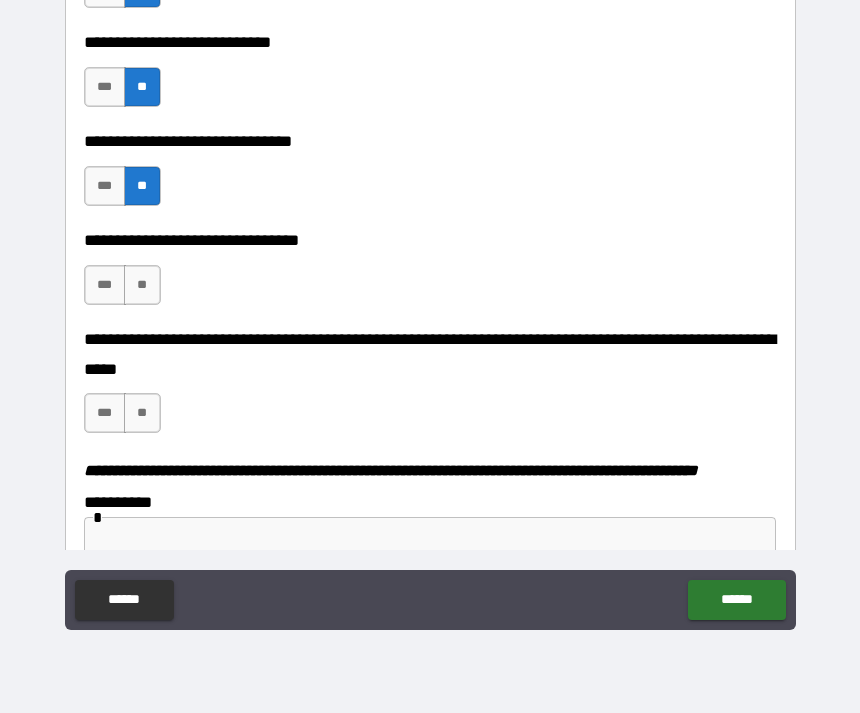 click on "**" at bounding box center [142, 285] 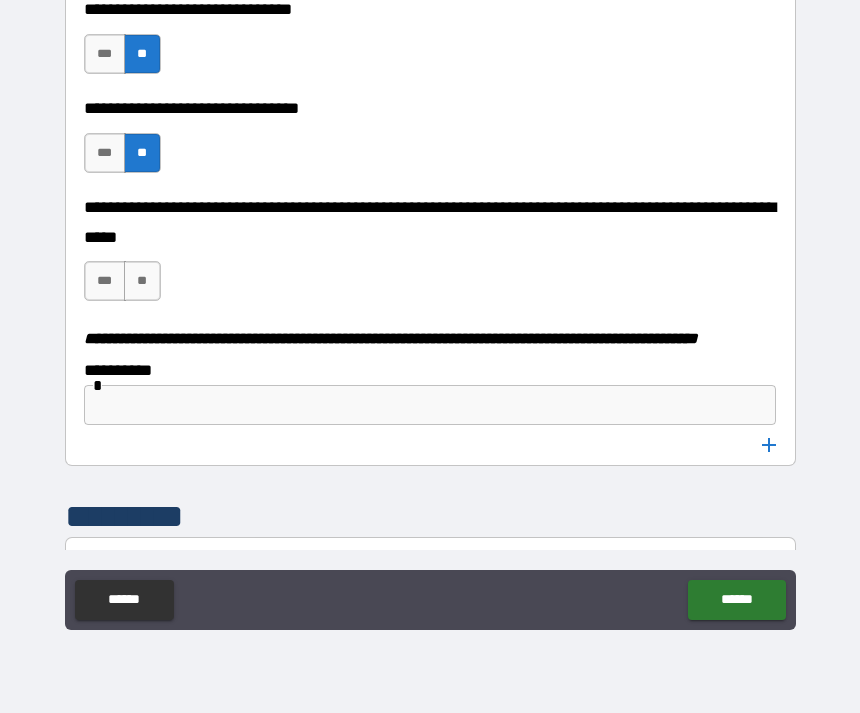 scroll, scrollTop: 9979, scrollLeft: 0, axis: vertical 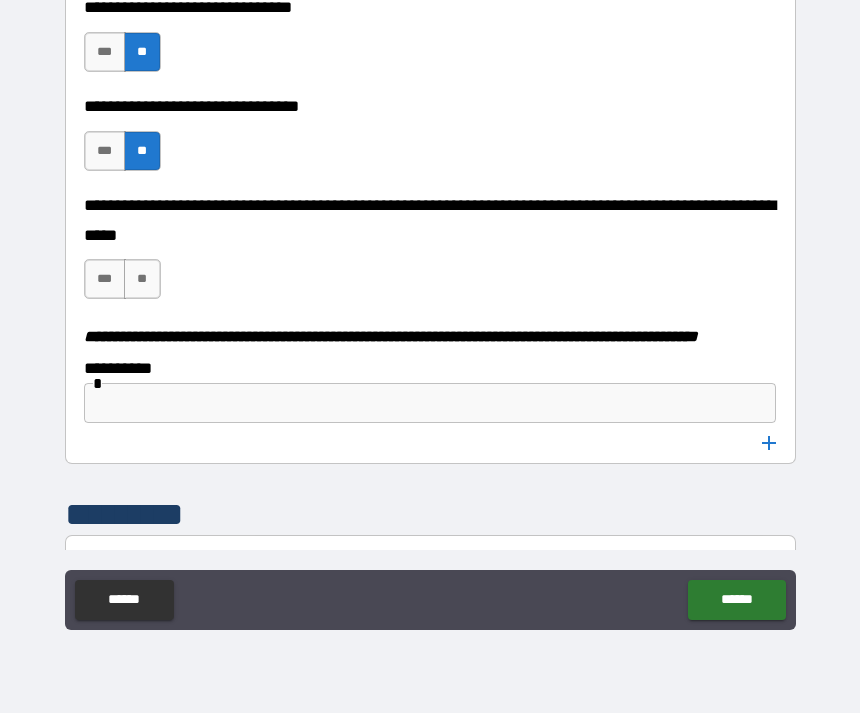 click on "**" at bounding box center [142, 279] 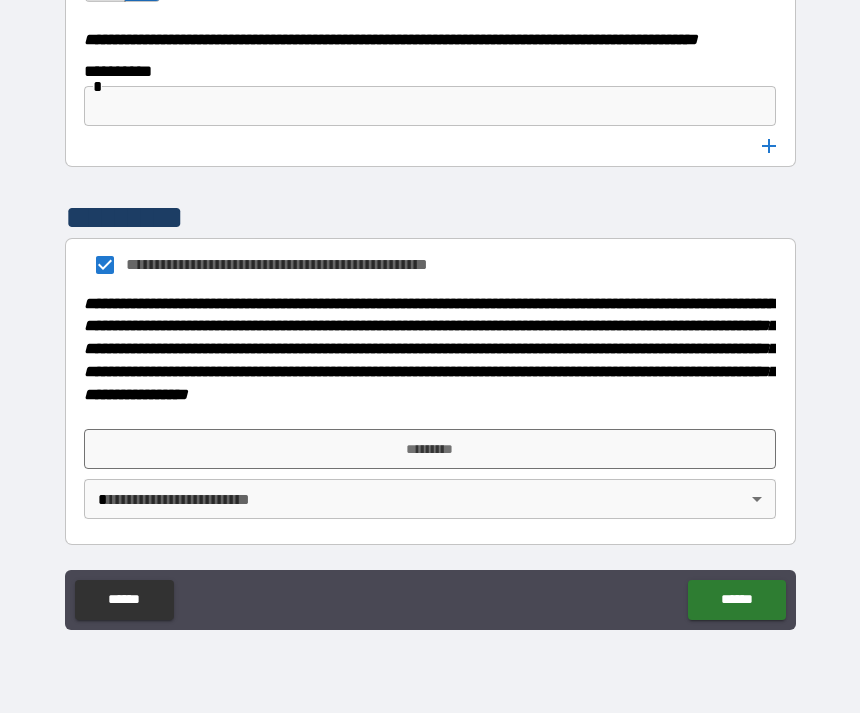 scroll, scrollTop: 10332, scrollLeft: 0, axis: vertical 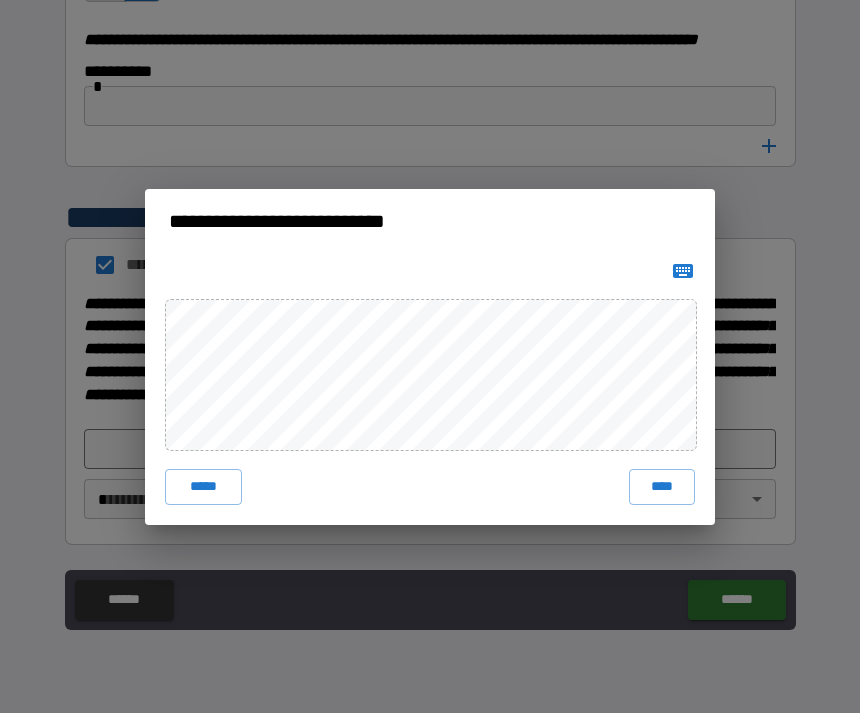 click on "****" at bounding box center [662, 487] 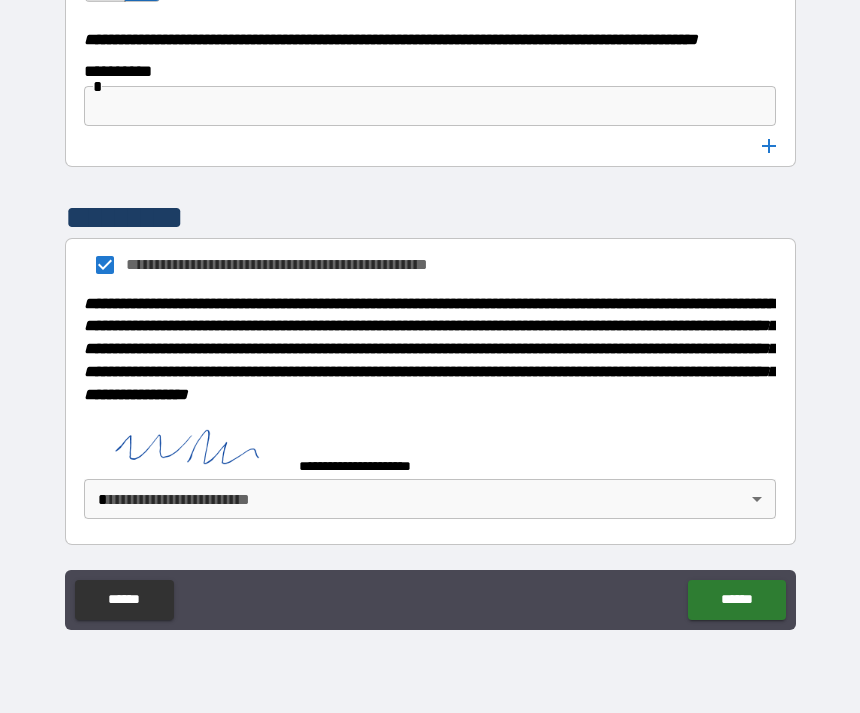 scroll, scrollTop: 10322, scrollLeft: 0, axis: vertical 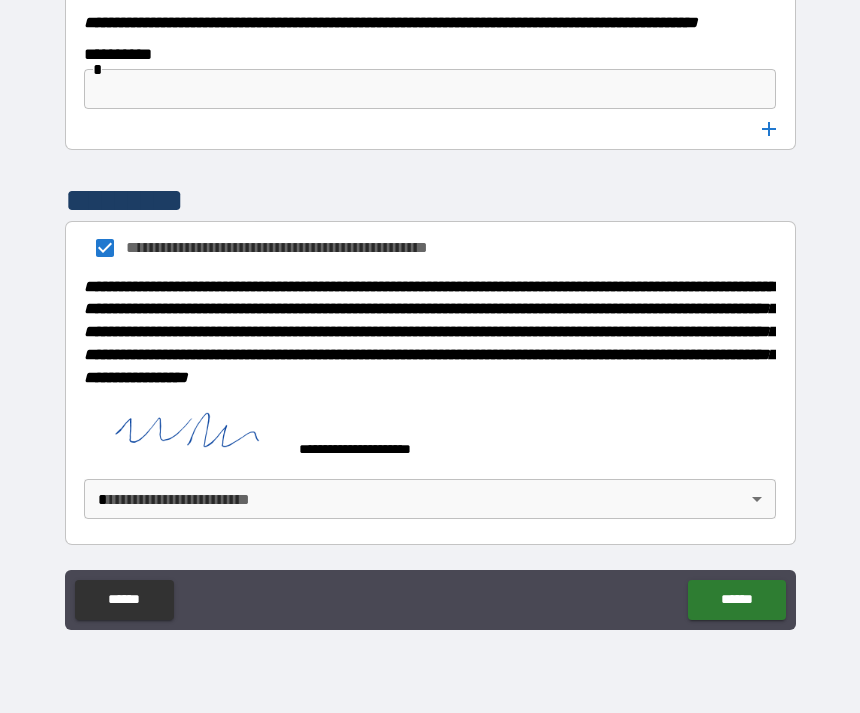 click on "******" at bounding box center (736, 600) 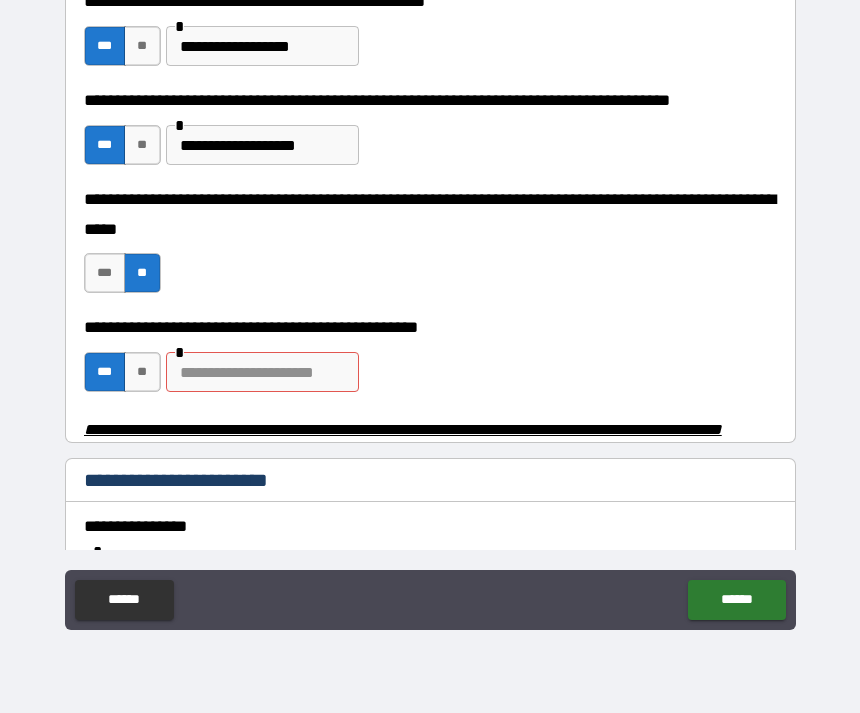 scroll, scrollTop: 588, scrollLeft: 0, axis: vertical 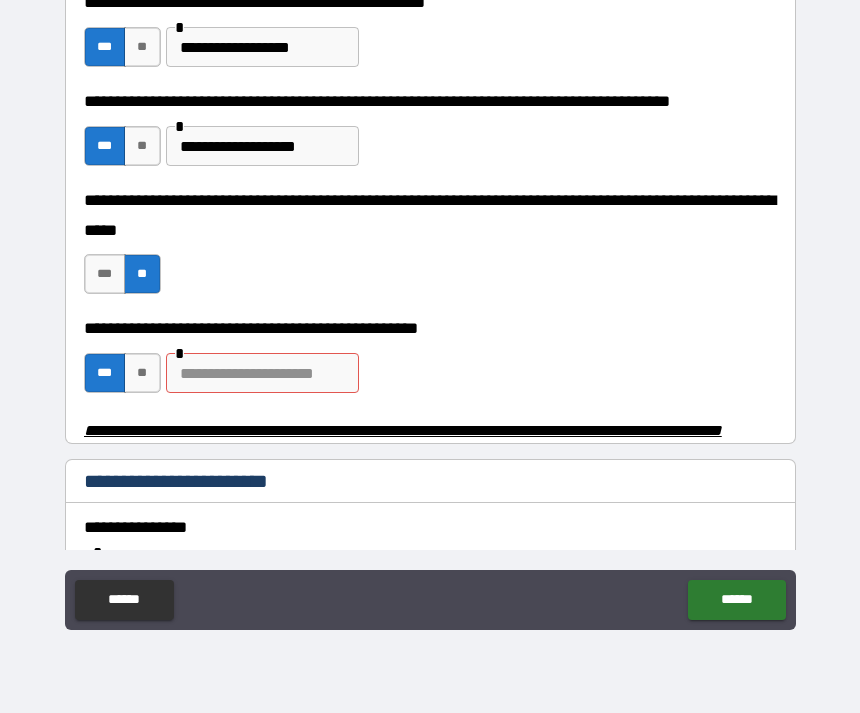 click at bounding box center [262, 373] 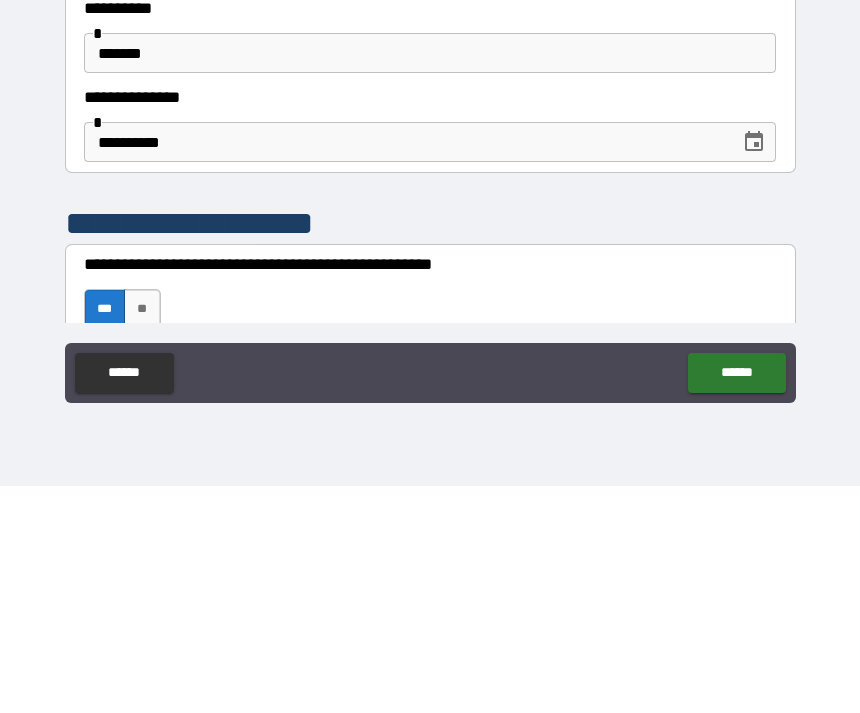 scroll, scrollTop: 0, scrollLeft: 0, axis: both 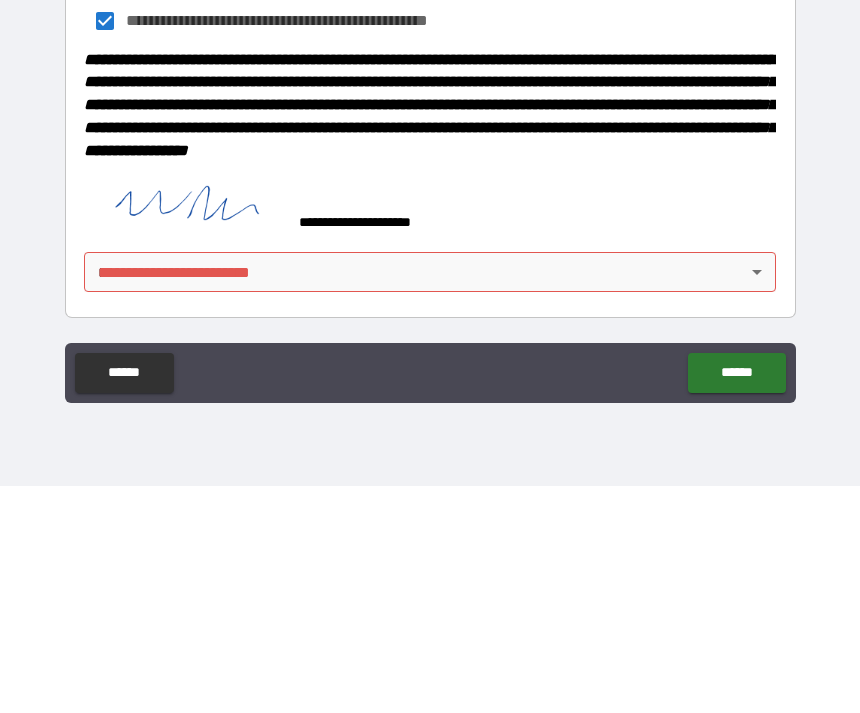 click on "**********" at bounding box center (430, 324) 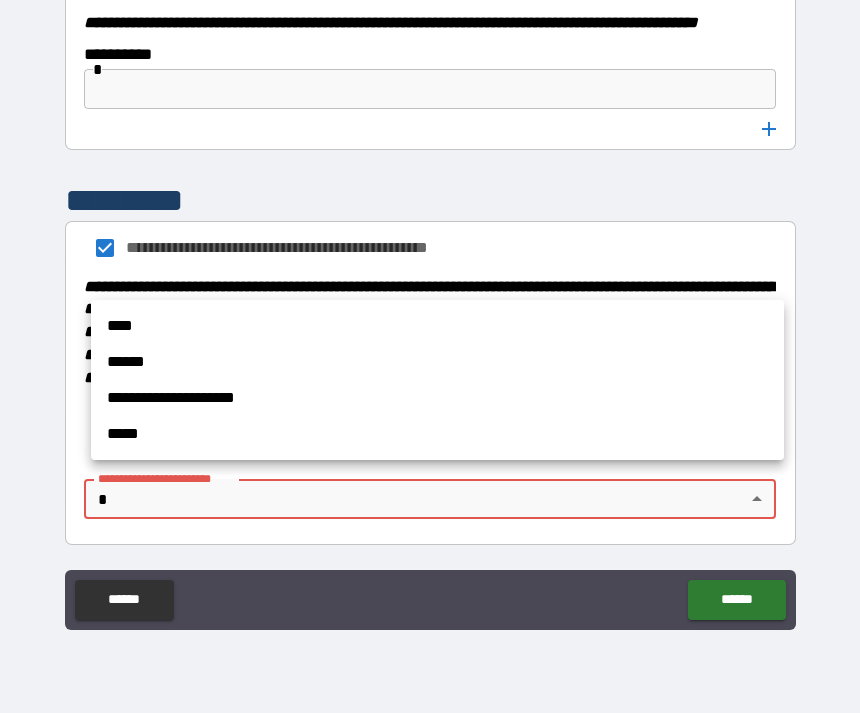 click on "****" at bounding box center [437, 326] 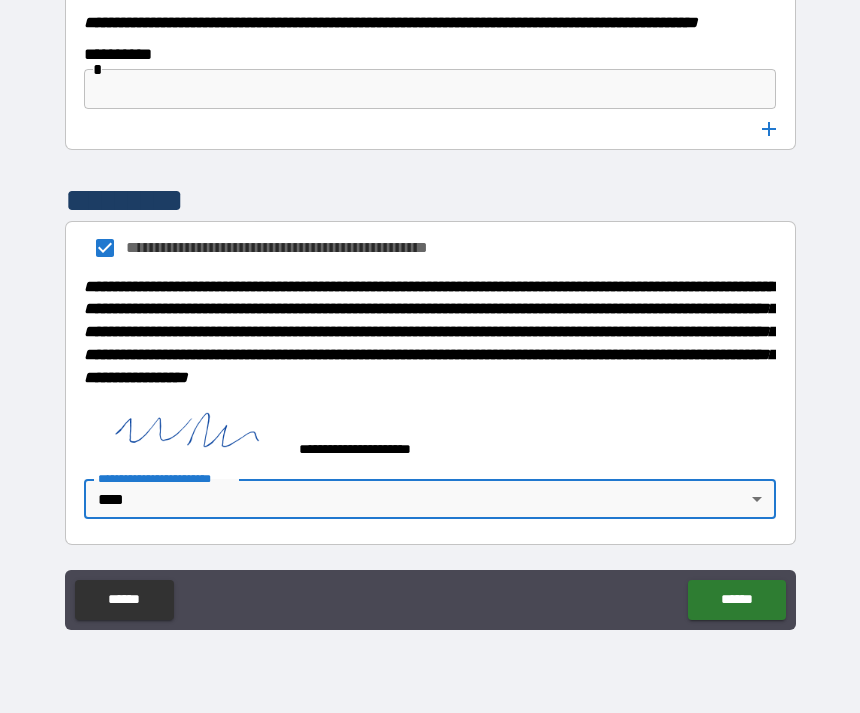 click on "******" at bounding box center (736, 600) 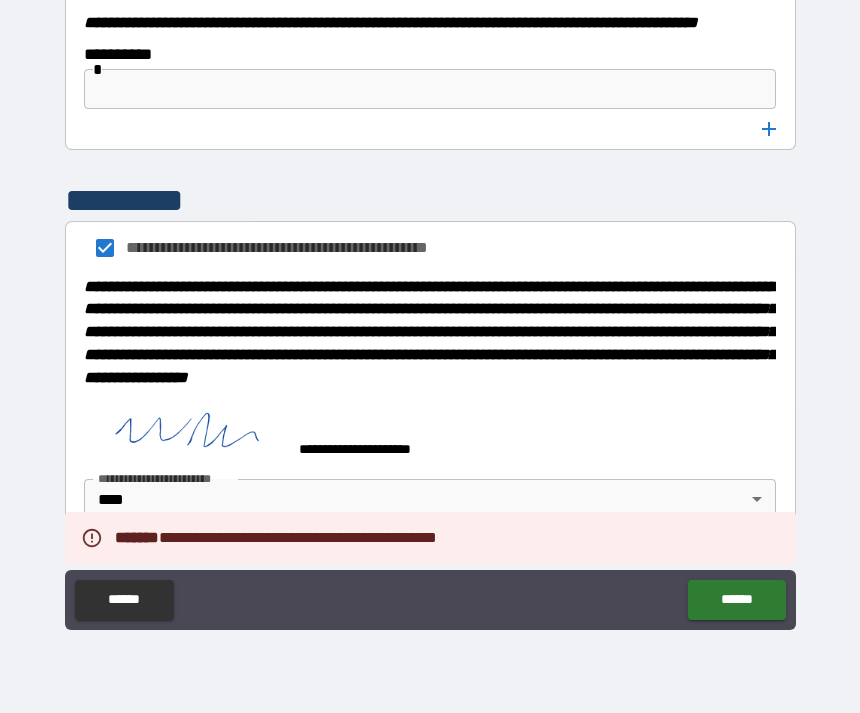 click on "**********" at bounding box center (430, 478) 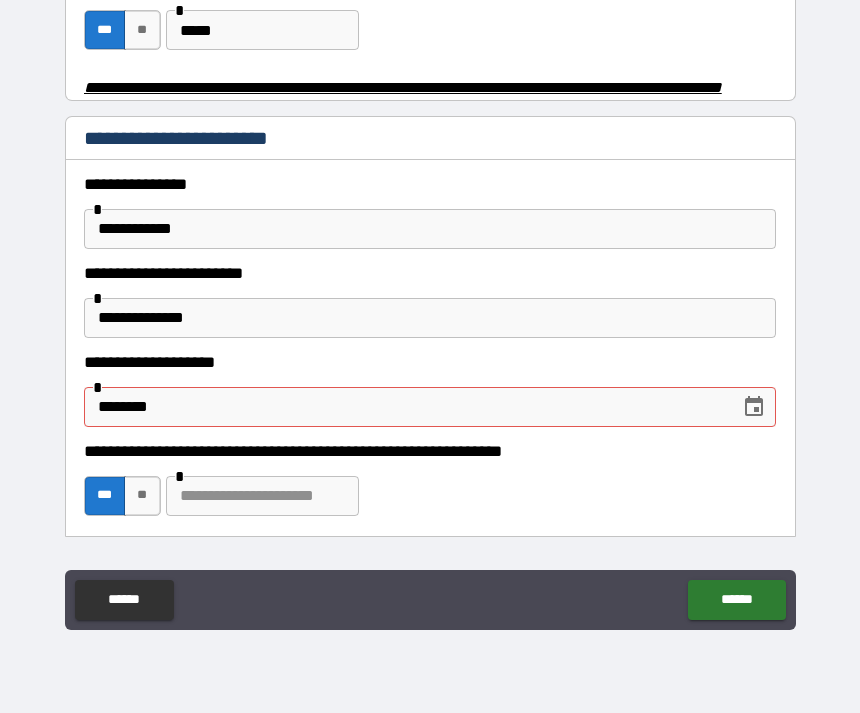 scroll, scrollTop: 915, scrollLeft: 0, axis: vertical 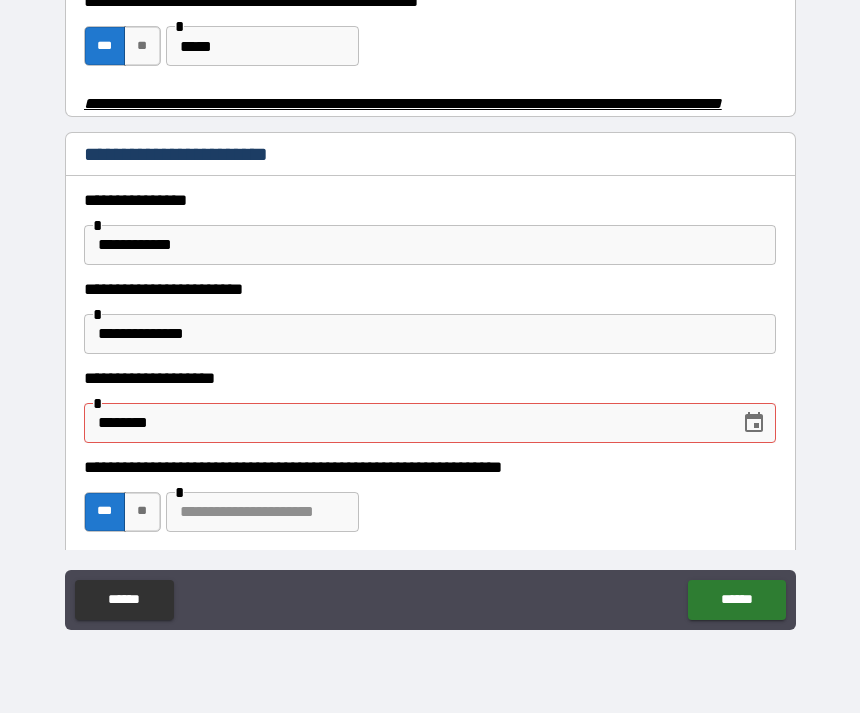 click on "********" at bounding box center (405, 423) 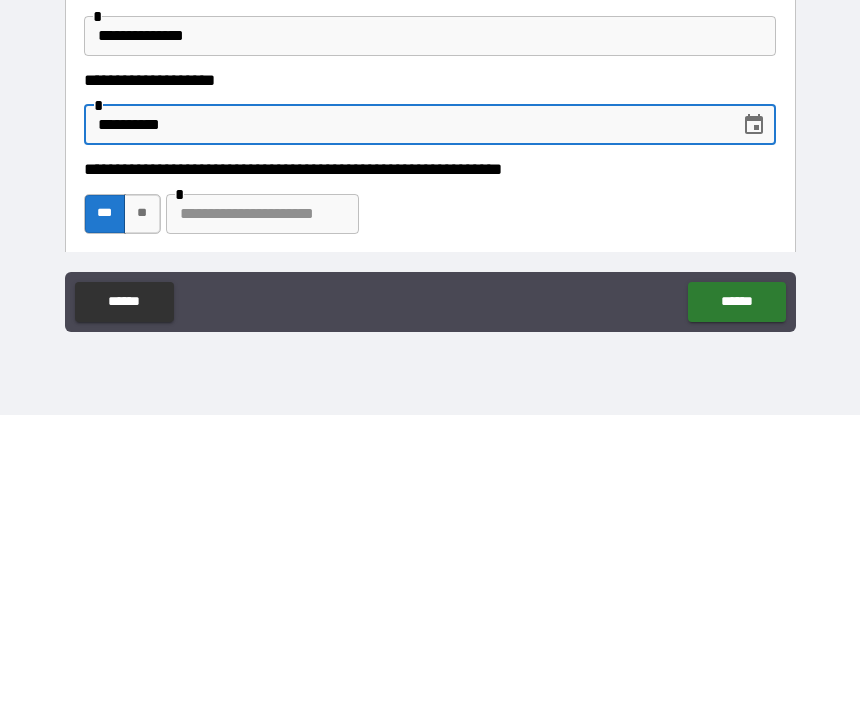 type on "**********" 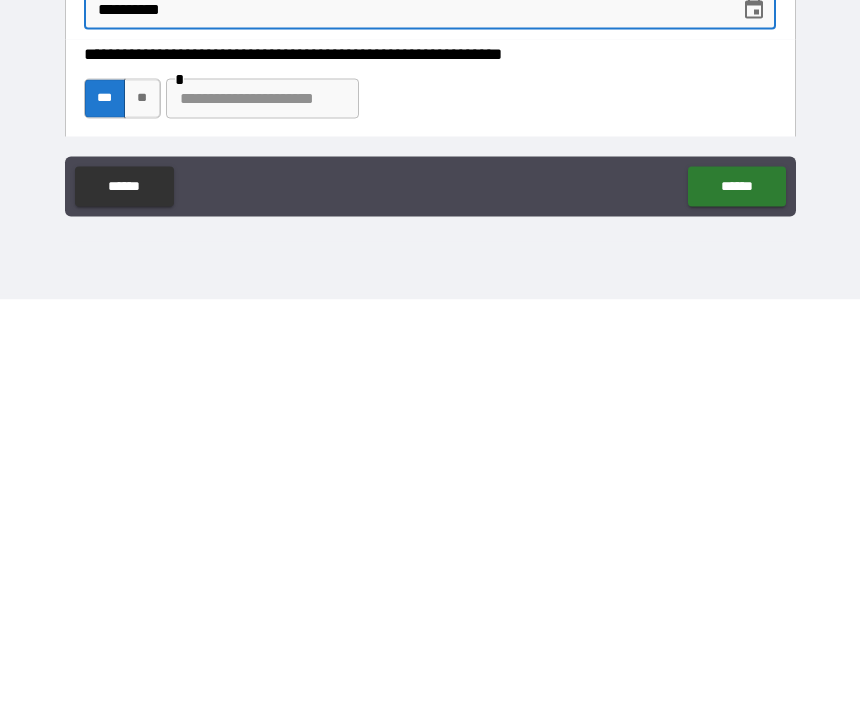 click on "******" at bounding box center (736, 600) 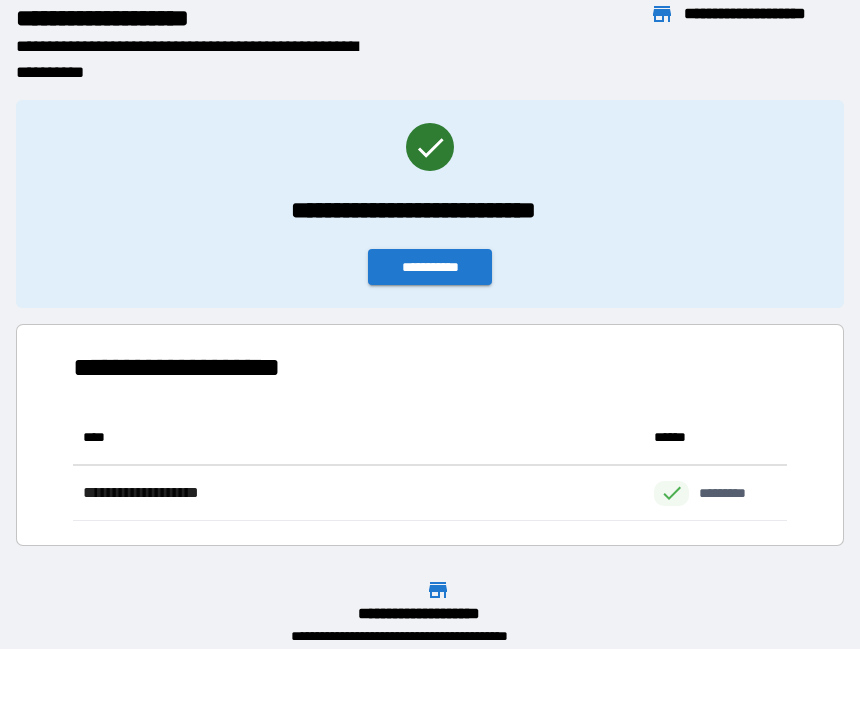 scroll, scrollTop: 111, scrollLeft: 714, axis: both 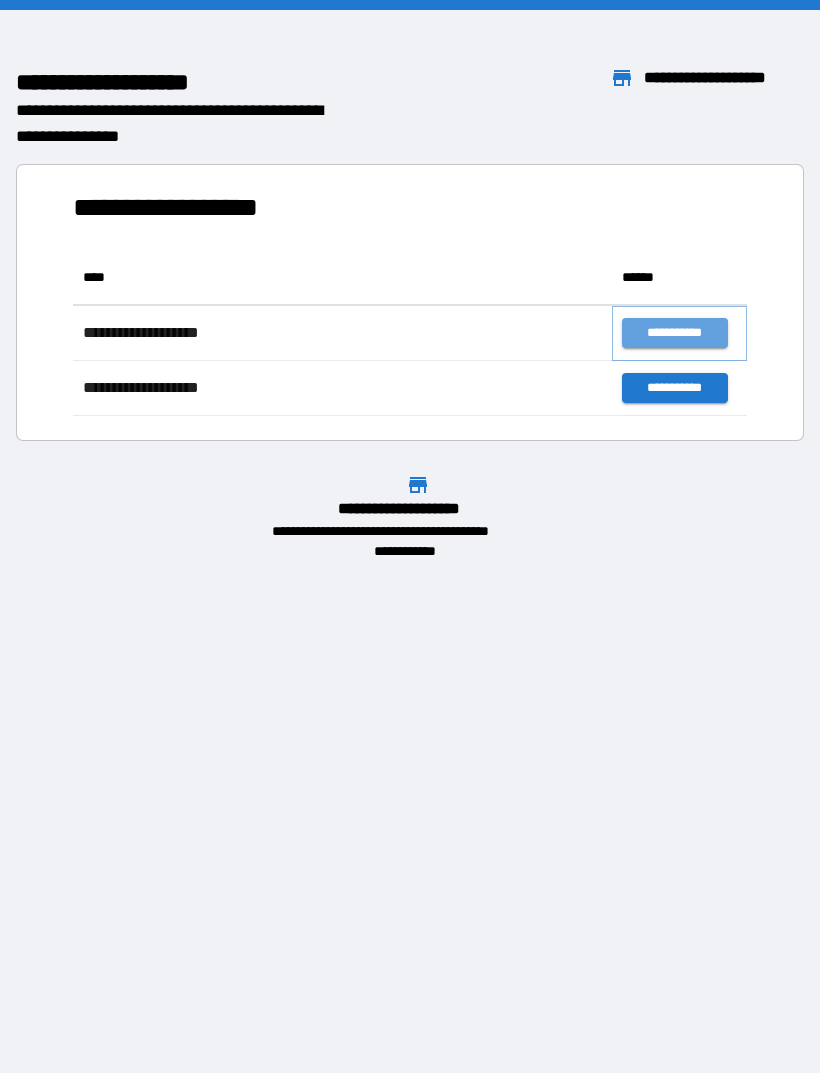 click on "**********" at bounding box center [674, 333] 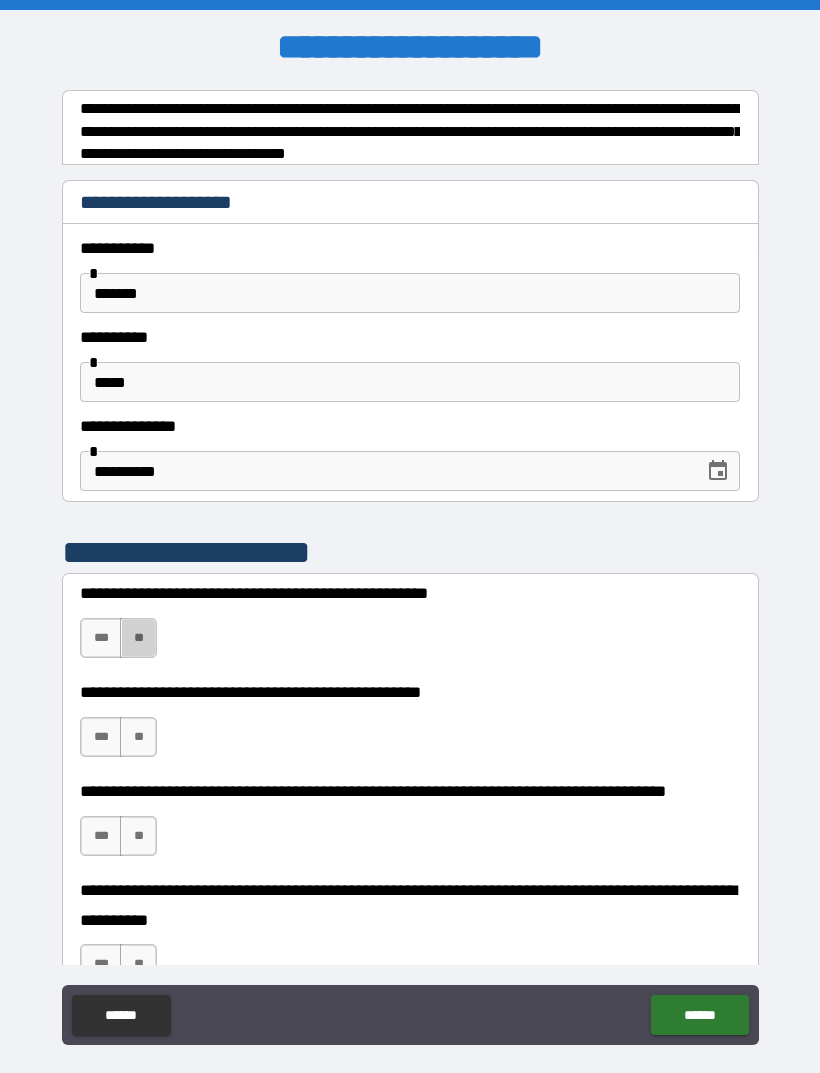 click on "**" at bounding box center (138, 638) 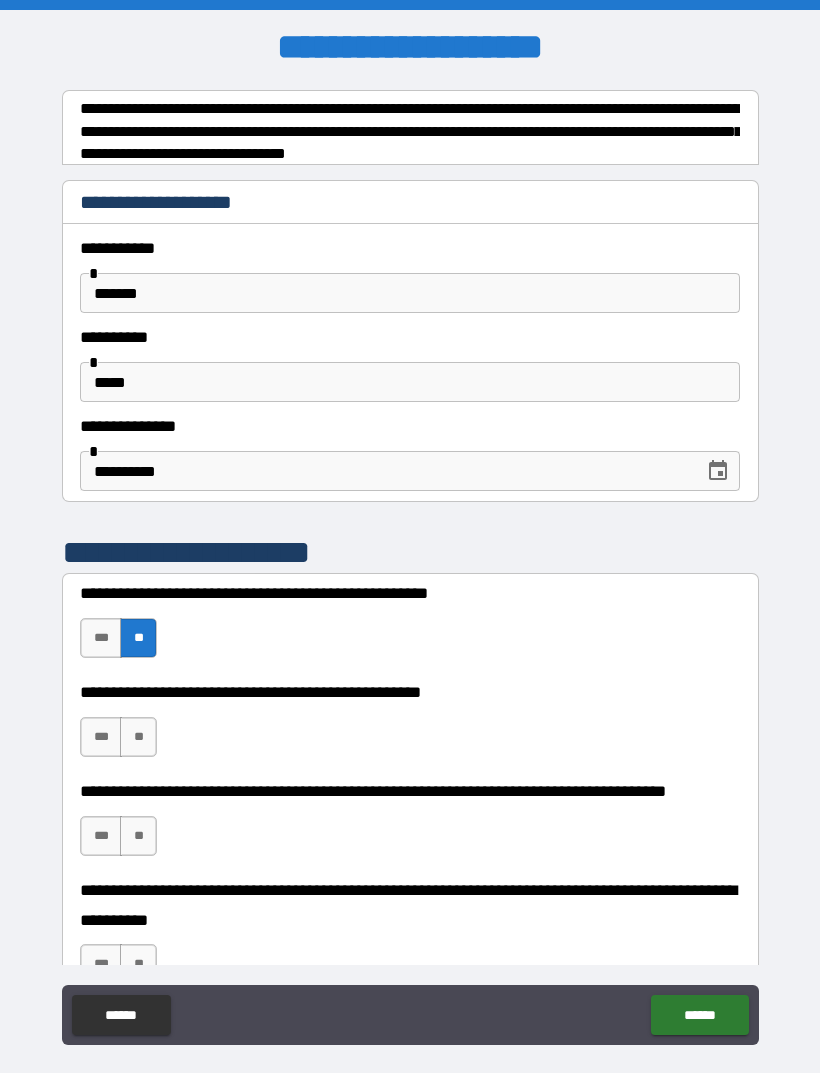click on "**" at bounding box center [138, 737] 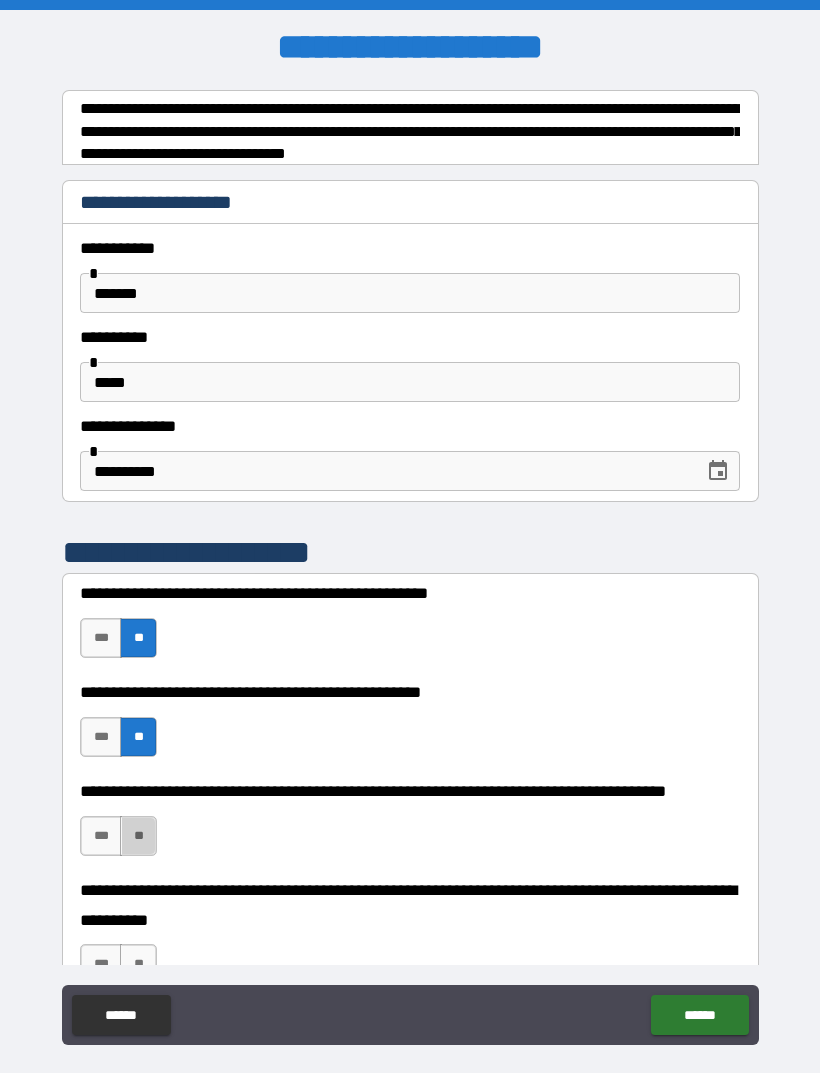 click on "**" at bounding box center [138, 836] 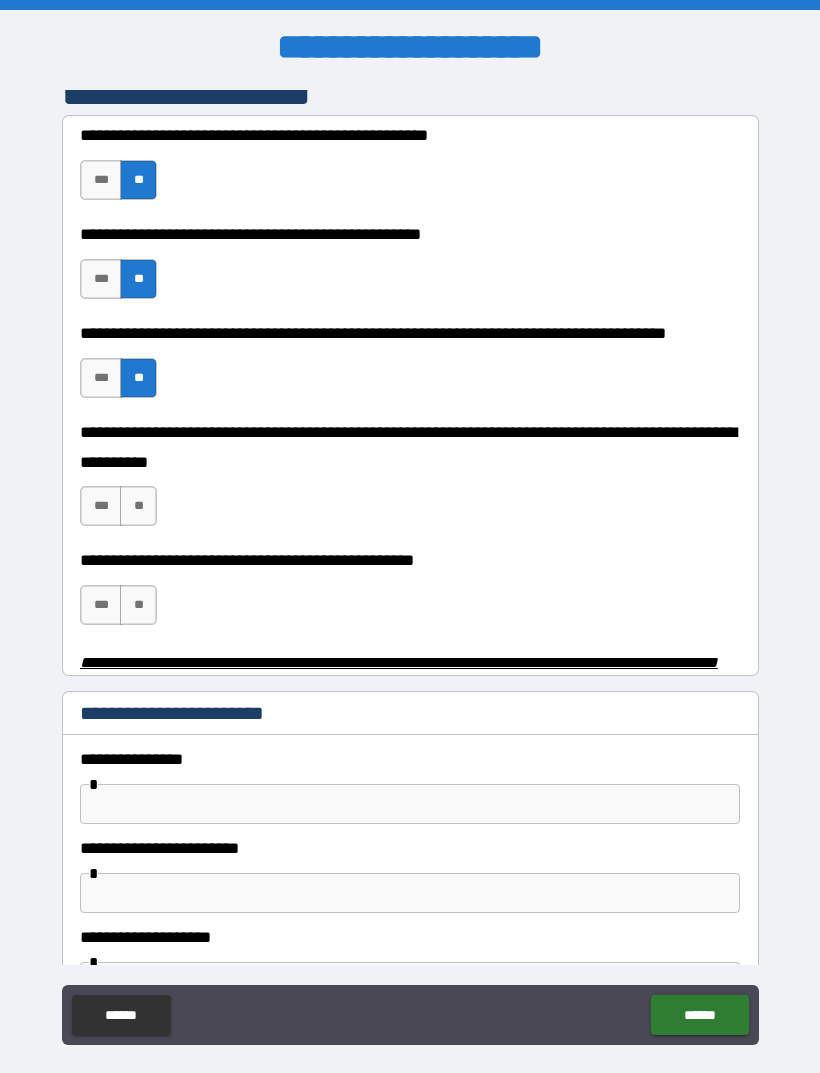 scroll, scrollTop: 459, scrollLeft: 0, axis: vertical 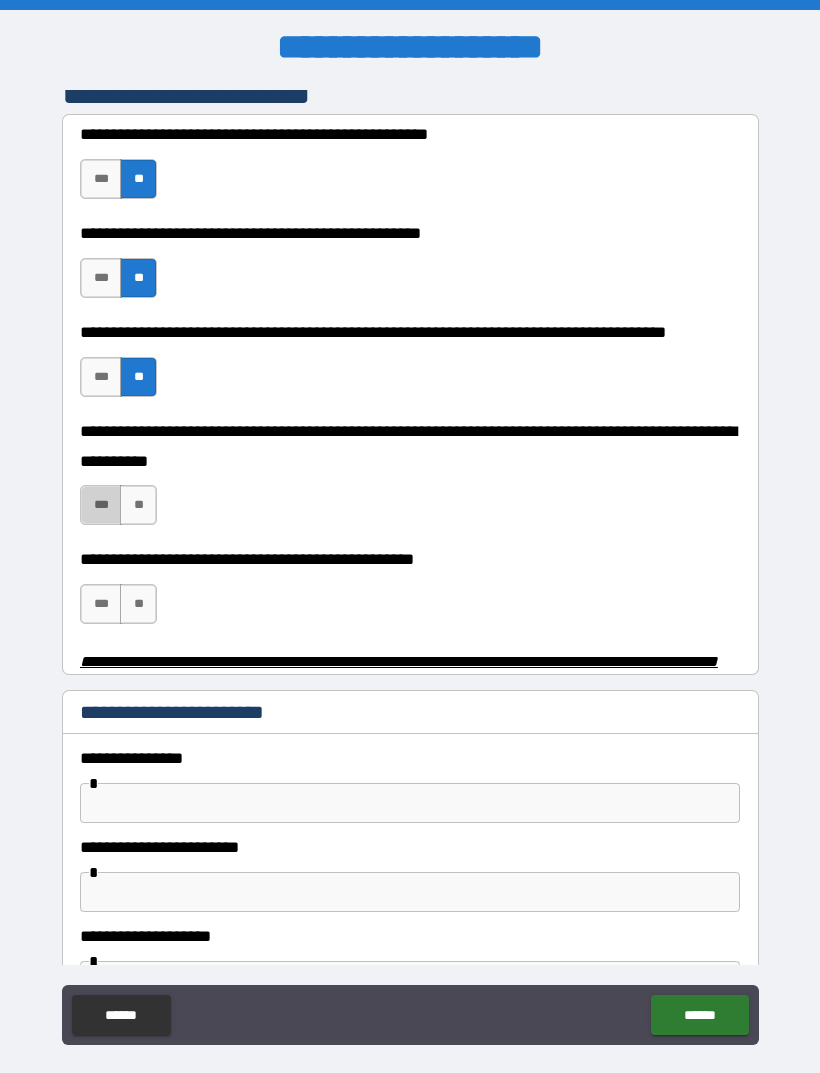 click on "***" at bounding box center (101, 505) 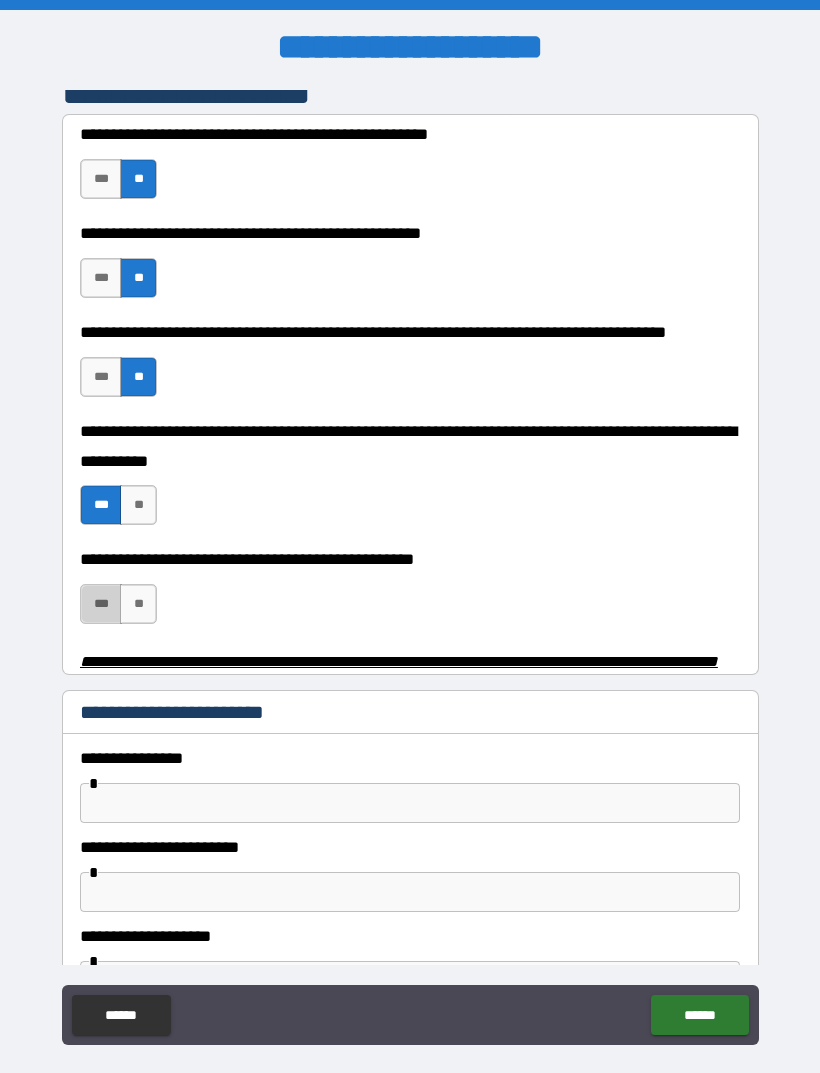 click on "***" at bounding box center [101, 604] 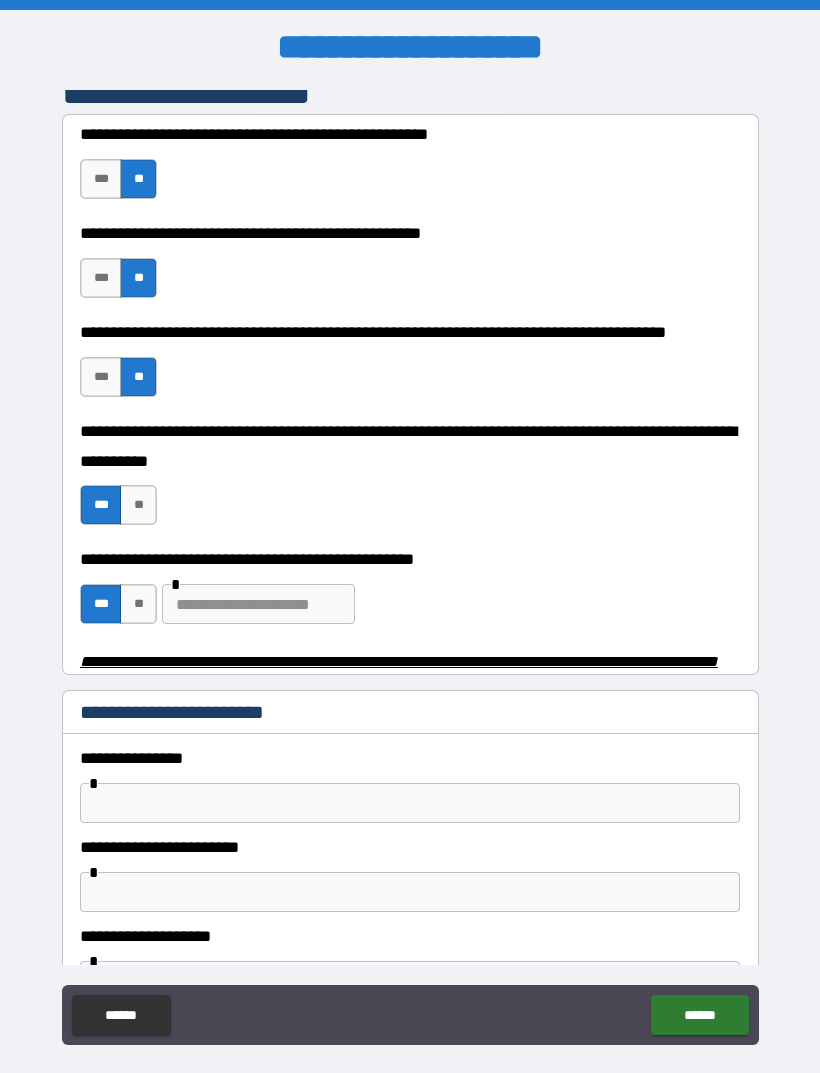 click at bounding box center [410, 803] 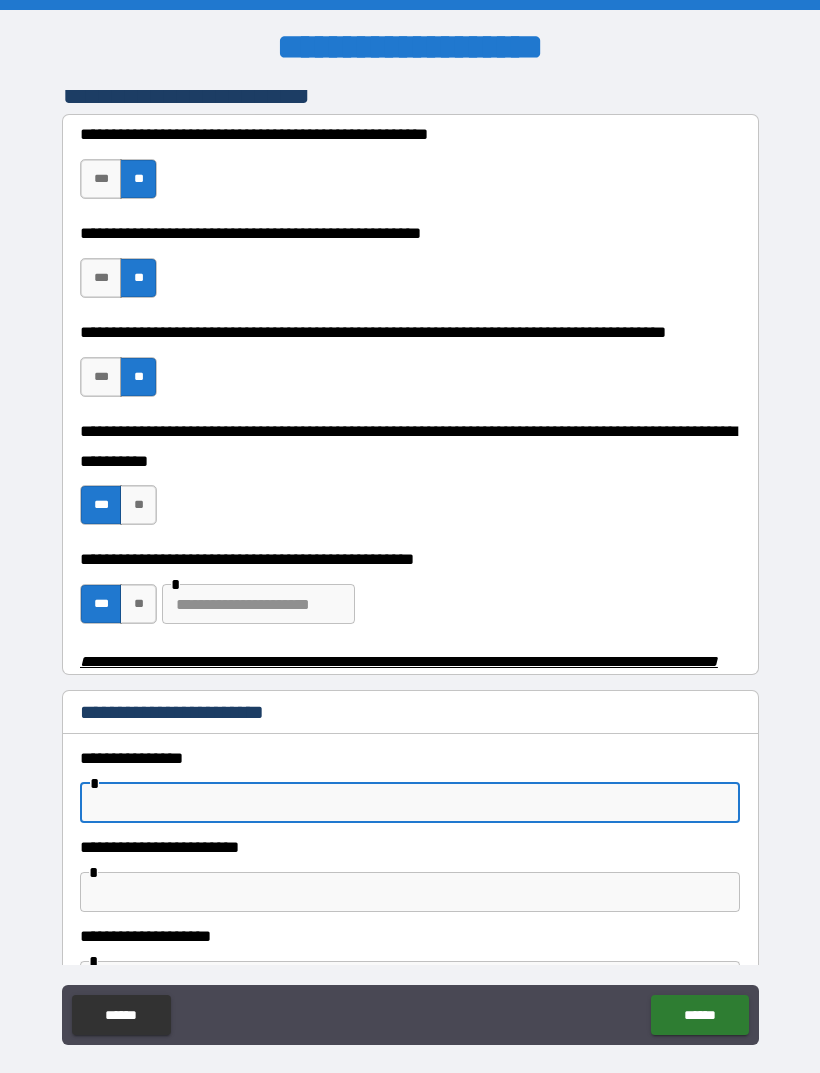 scroll, scrollTop: 64, scrollLeft: 0, axis: vertical 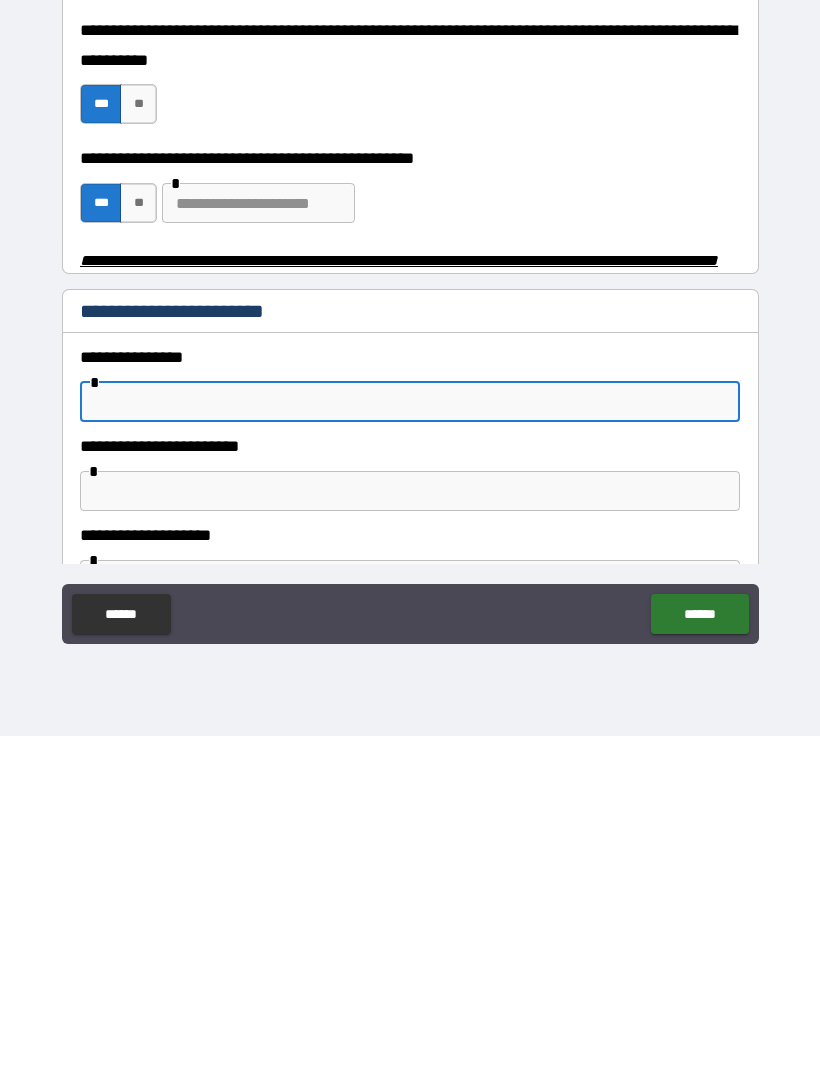 type on "*" 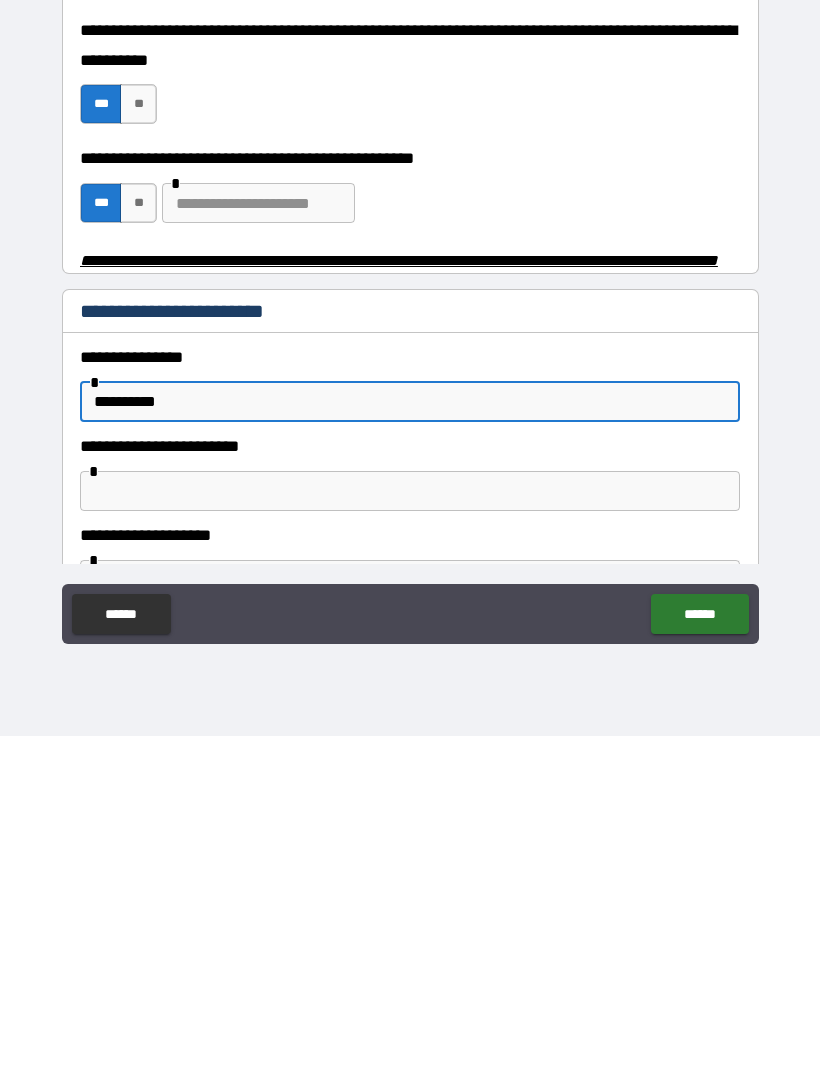 type on "**********" 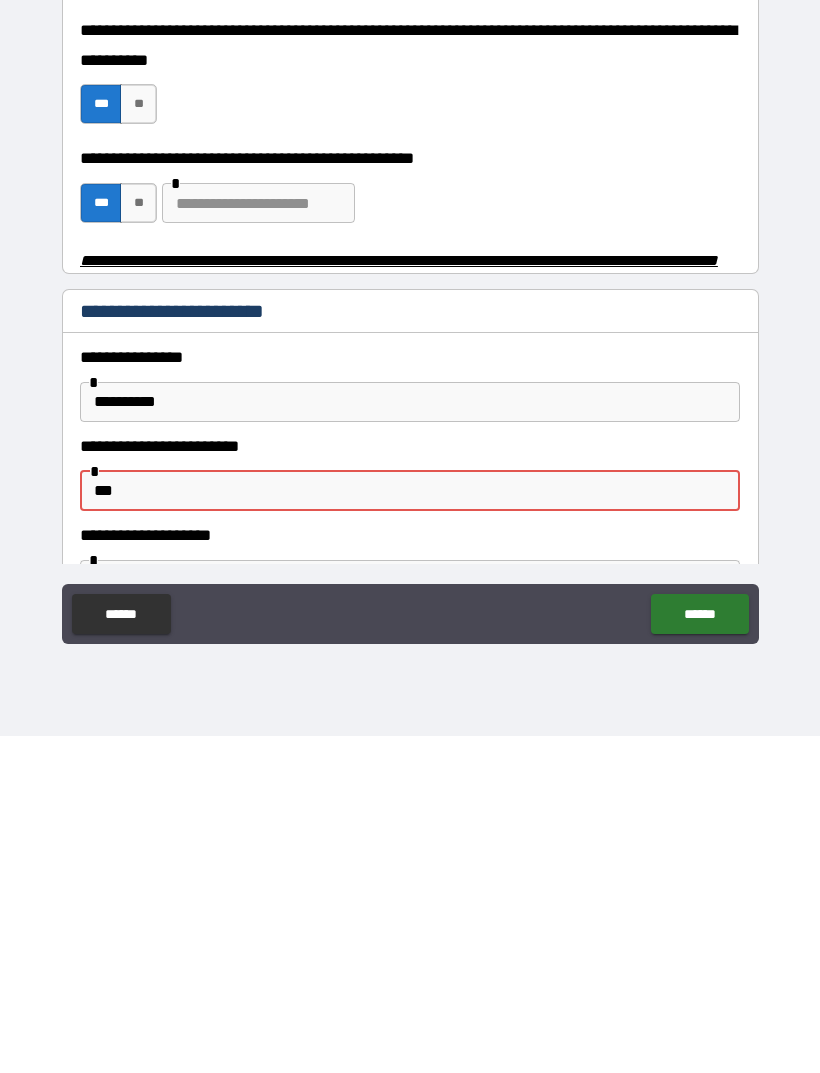 type on "*****" 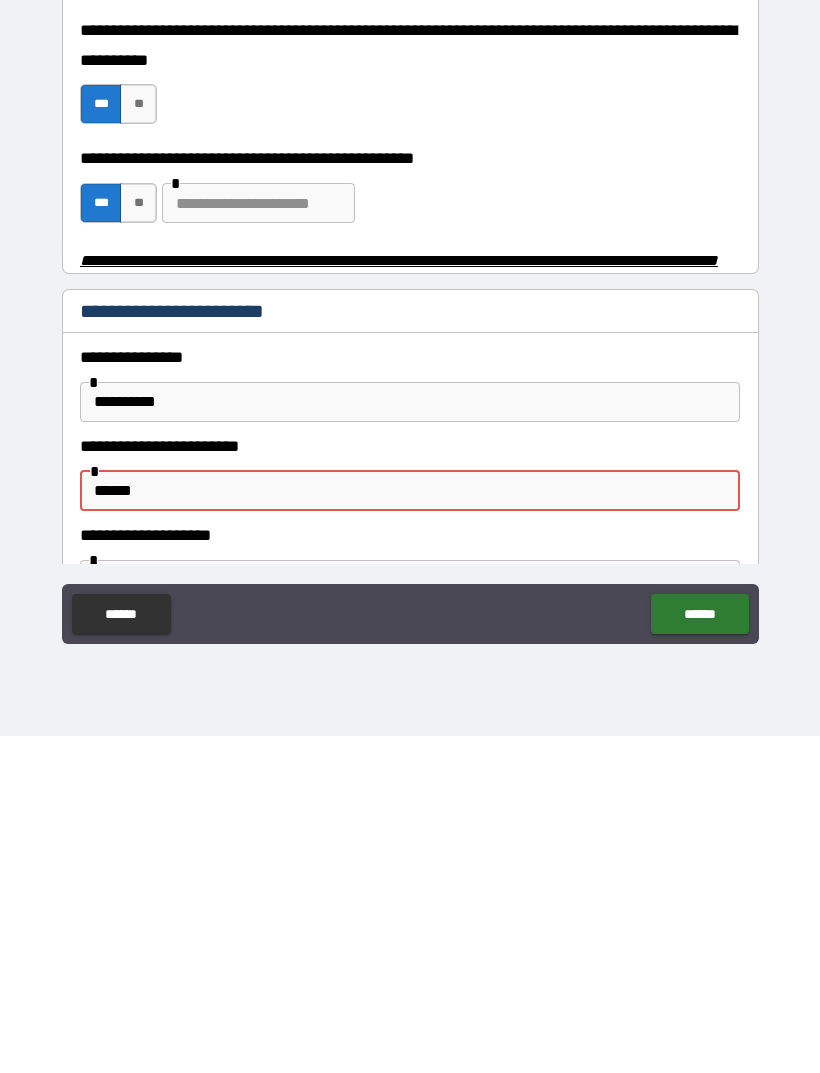 click on "**********" at bounding box center [410, 739] 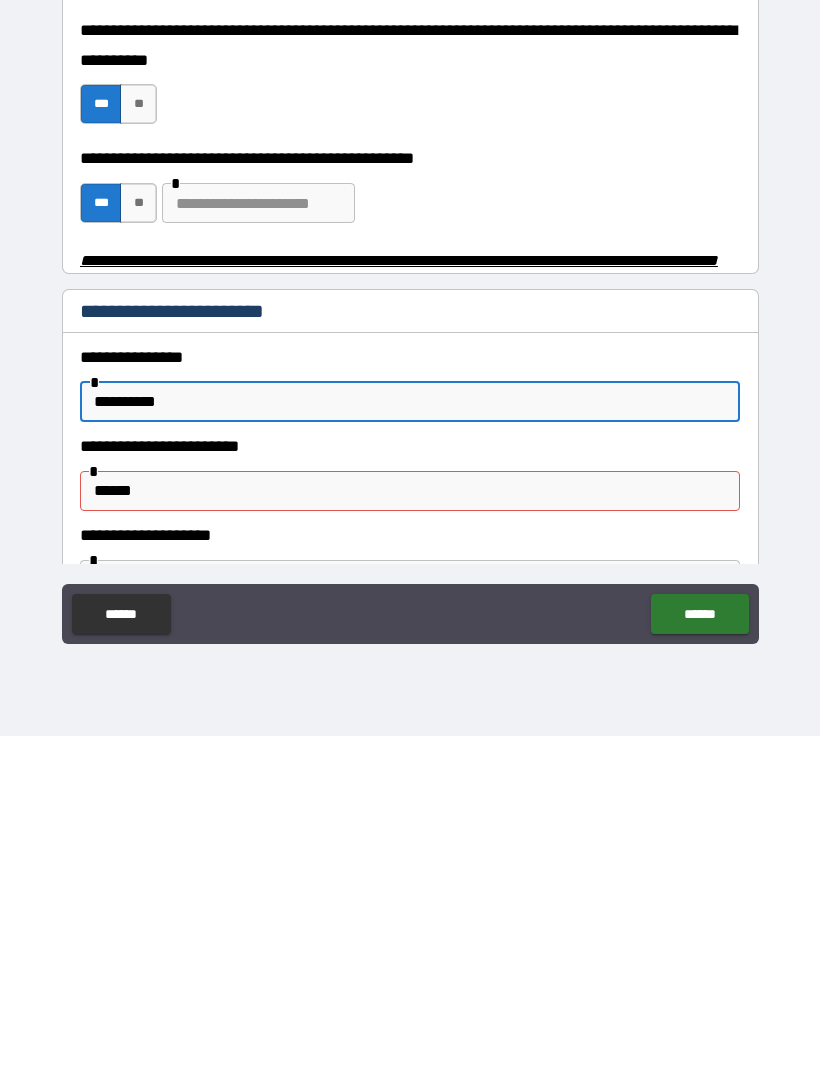 type on "**********" 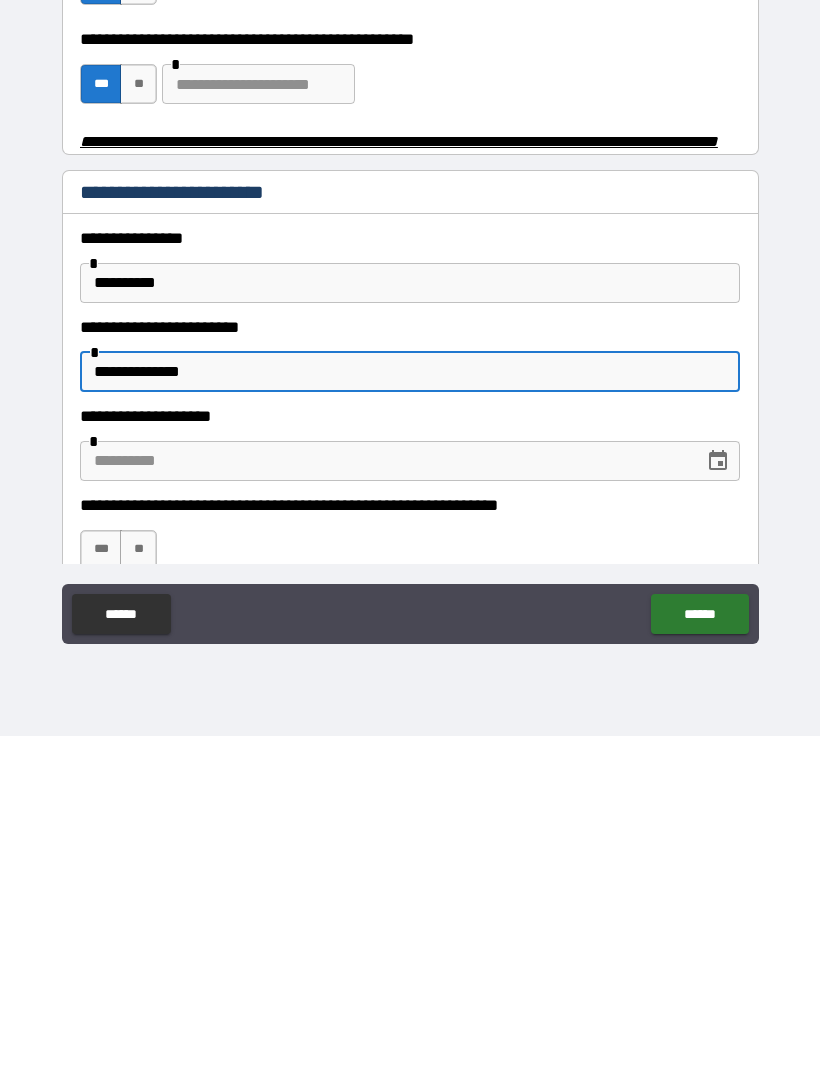 scroll, scrollTop: 579, scrollLeft: 0, axis: vertical 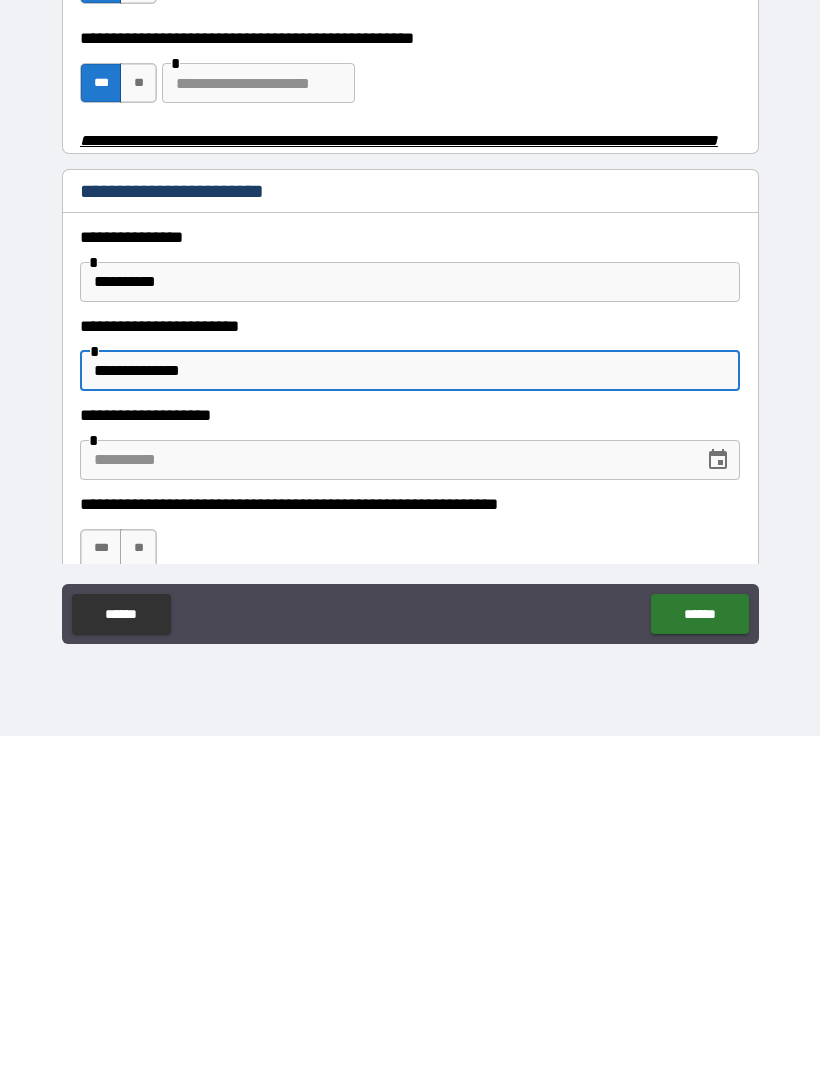 type on "**********" 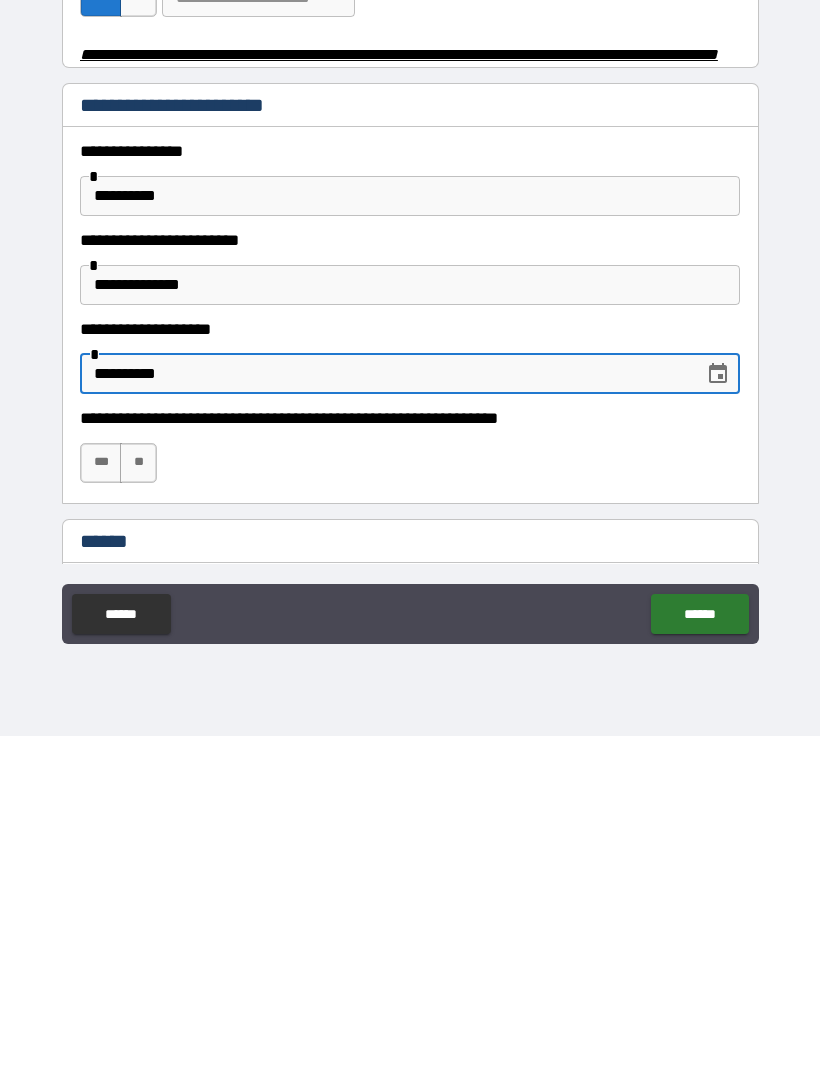 scroll, scrollTop: 673, scrollLeft: 0, axis: vertical 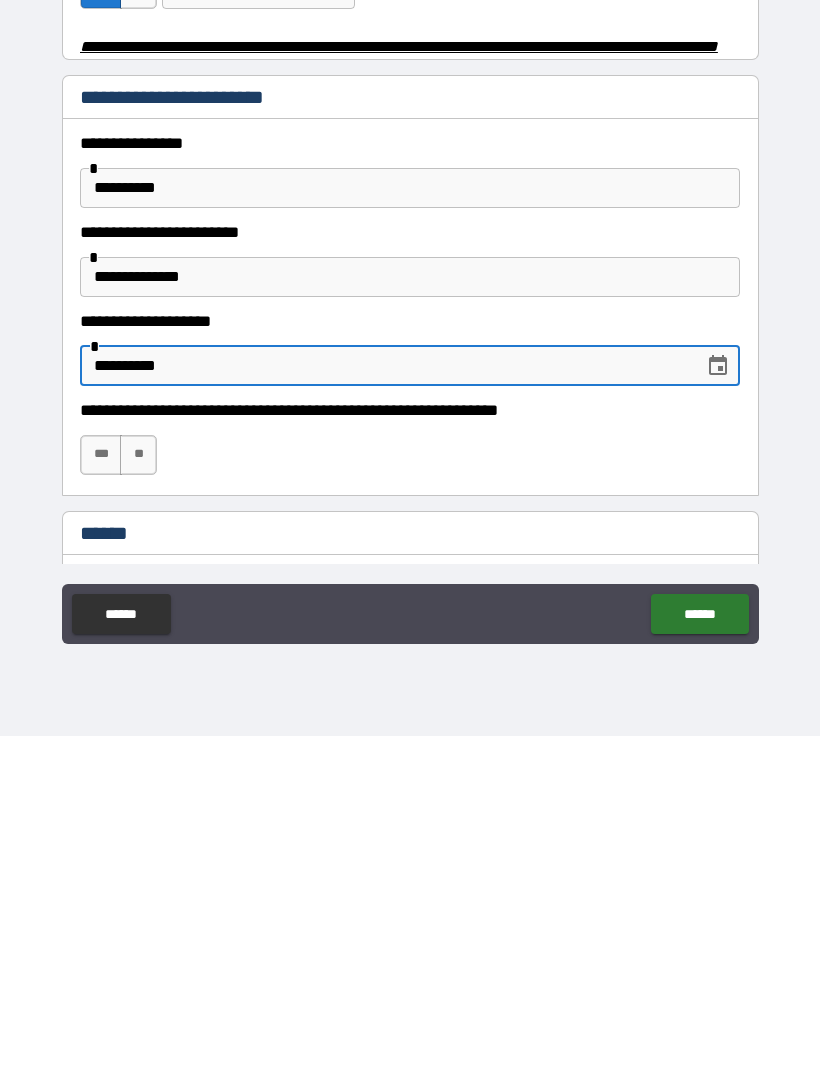 type on "**********" 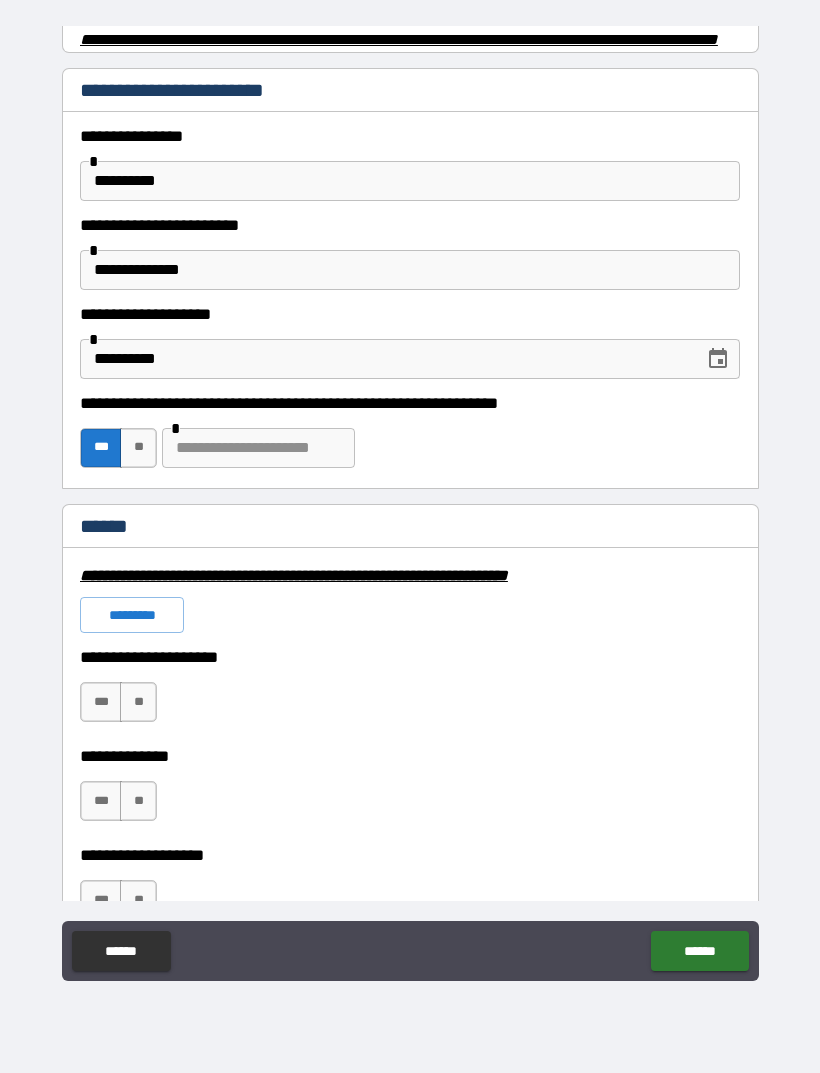 scroll, scrollTop: 1018, scrollLeft: 0, axis: vertical 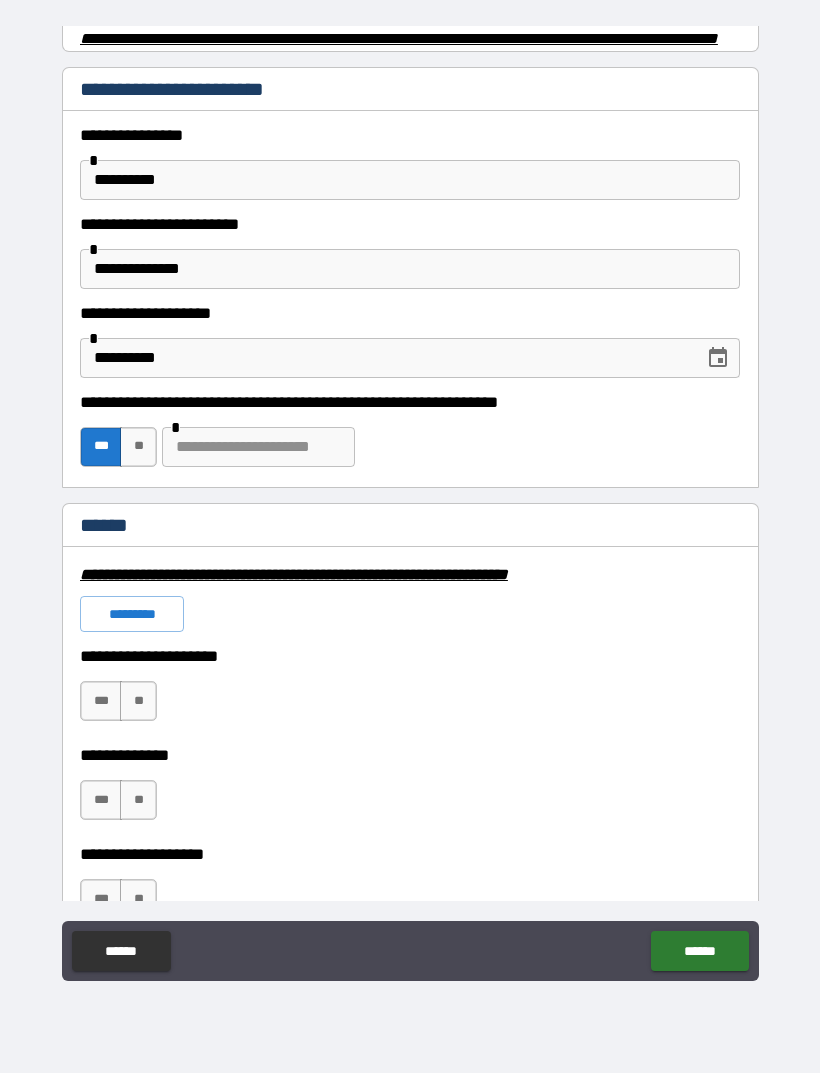 click at bounding box center (258, 447) 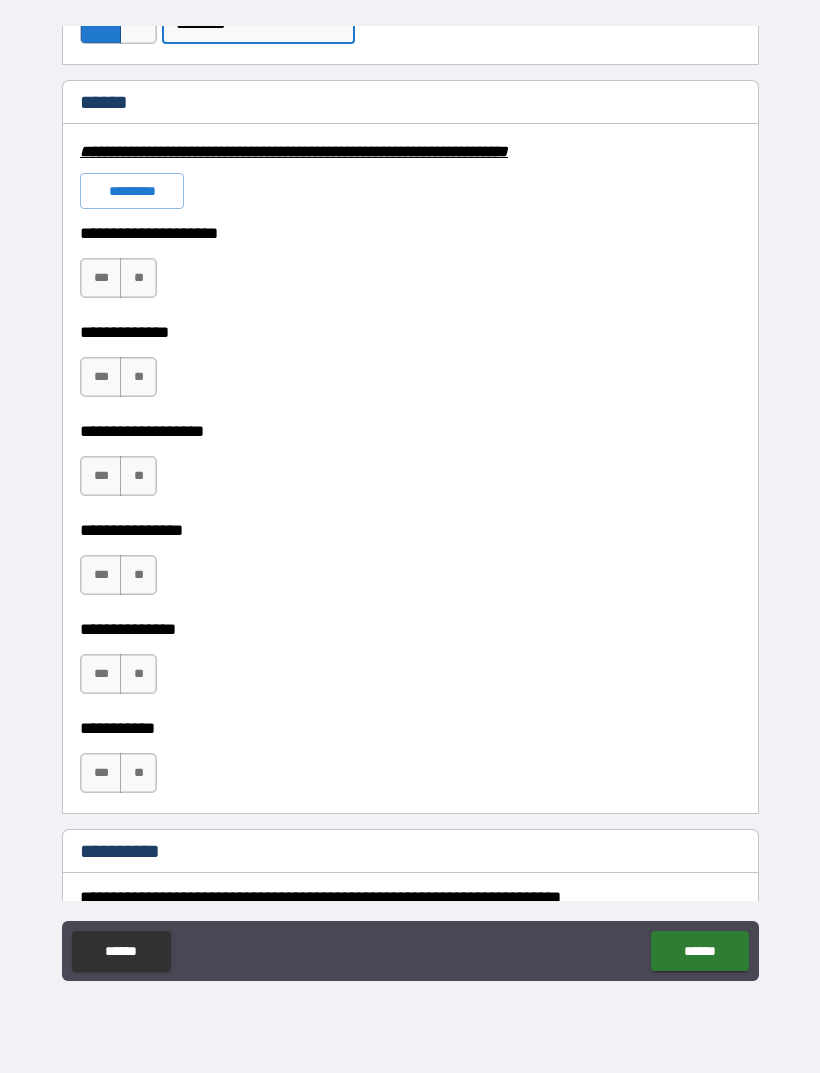 scroll, scrollTop: 1447, scrollLeft: 0, axis: vertical 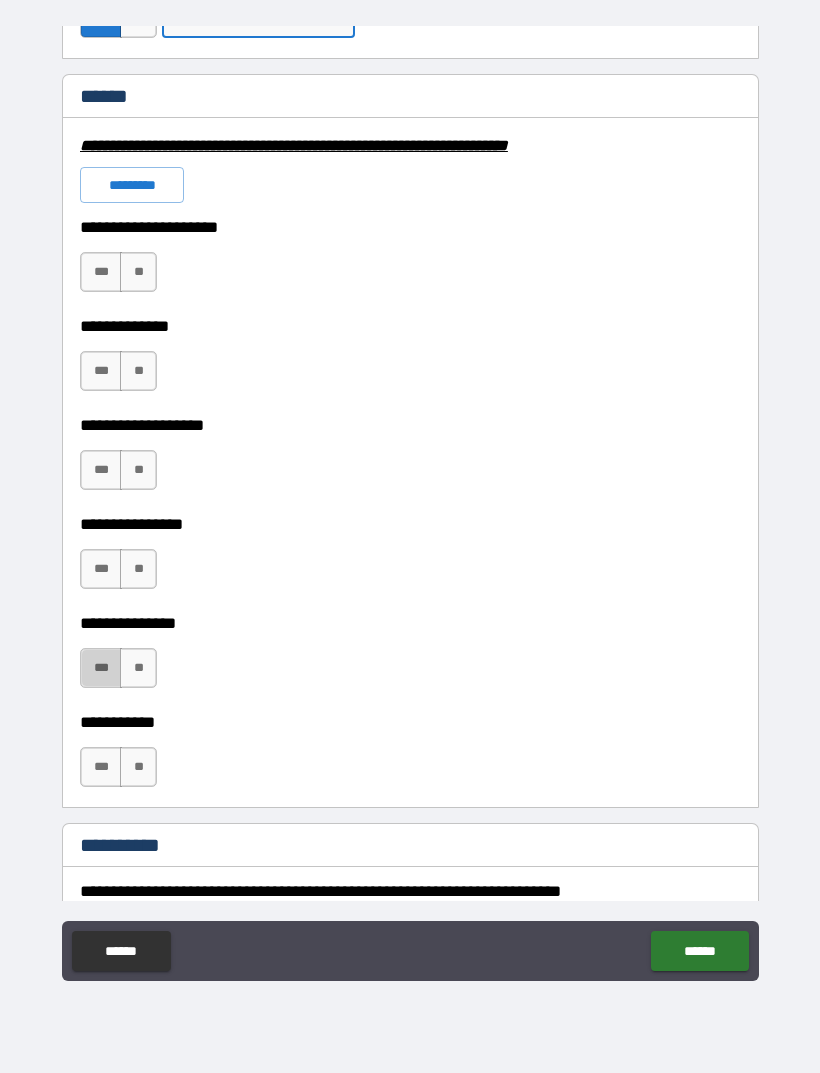 type on "*******" 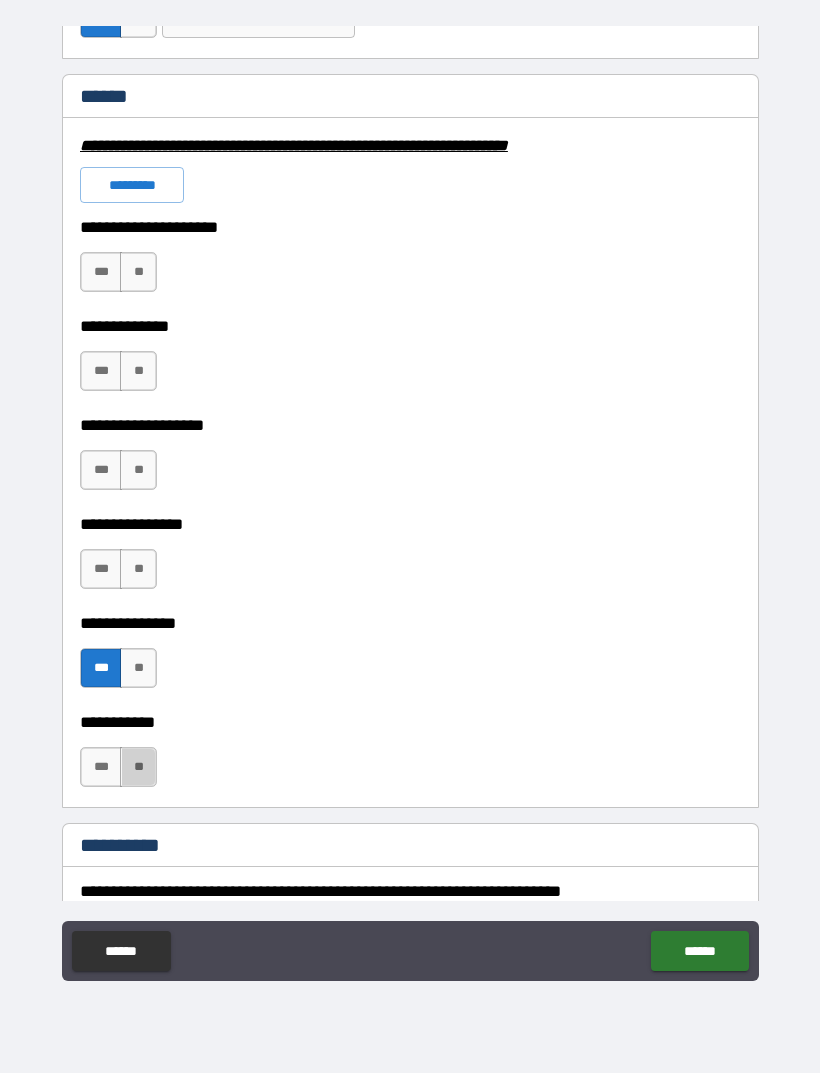 click on "**" at bounding box center [138, 767] 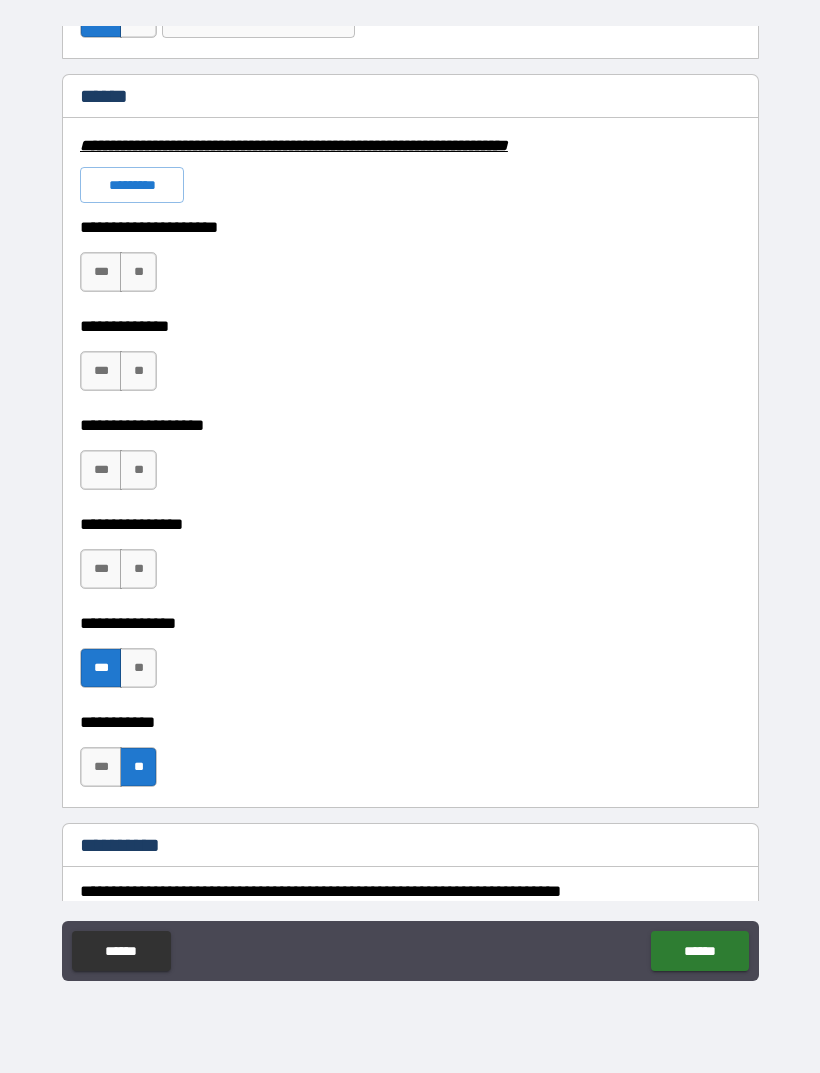 click on "**" at bounding box center (138, 569) 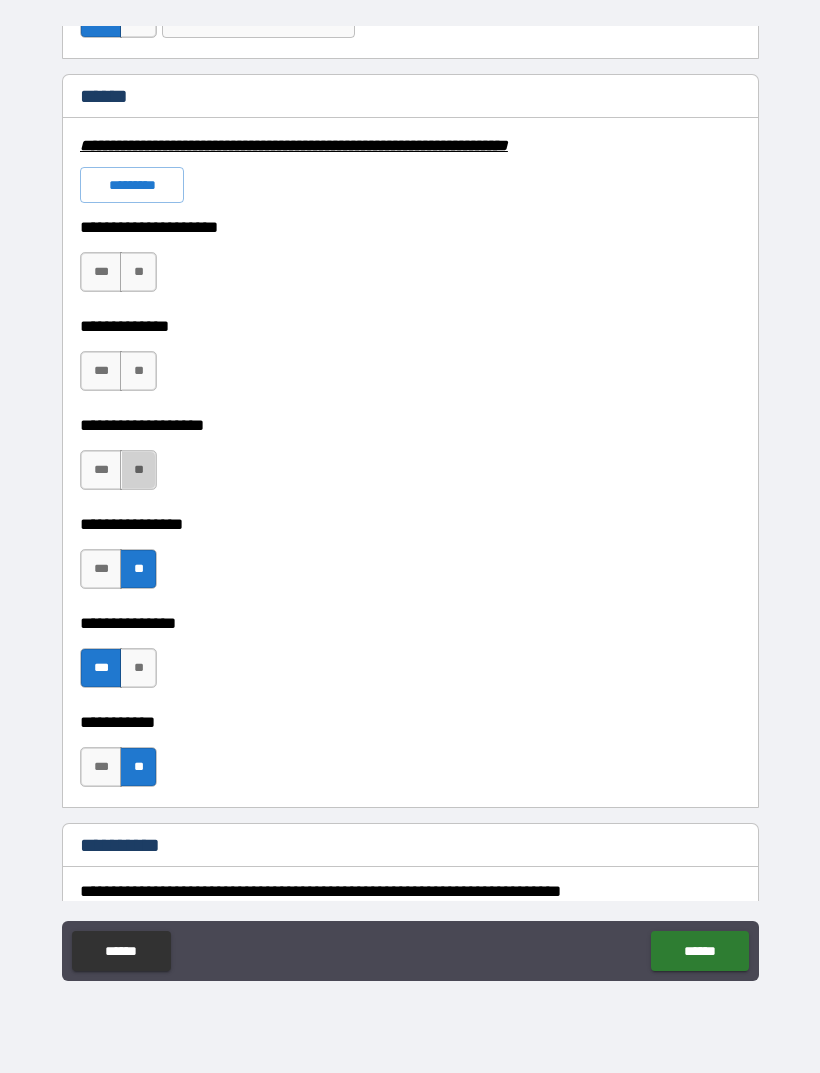 click on "**" at bounding box center (138, 470) 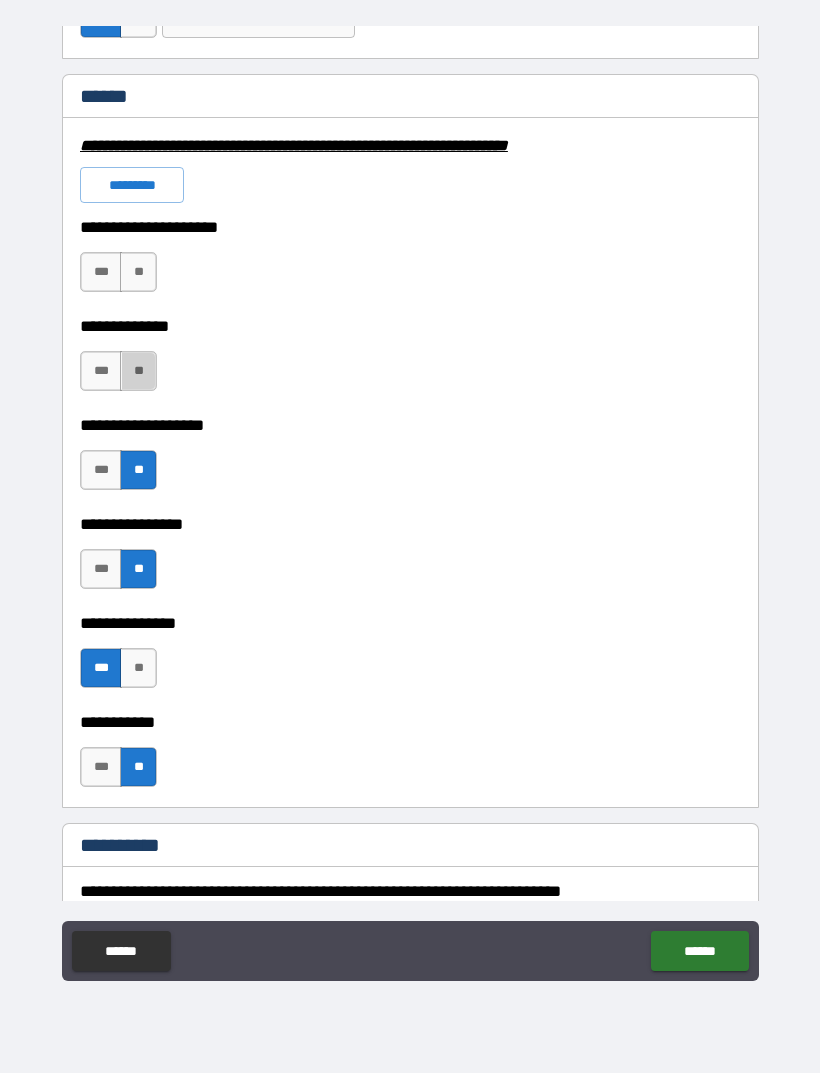 click on "**" at bounding box center (138, 371) 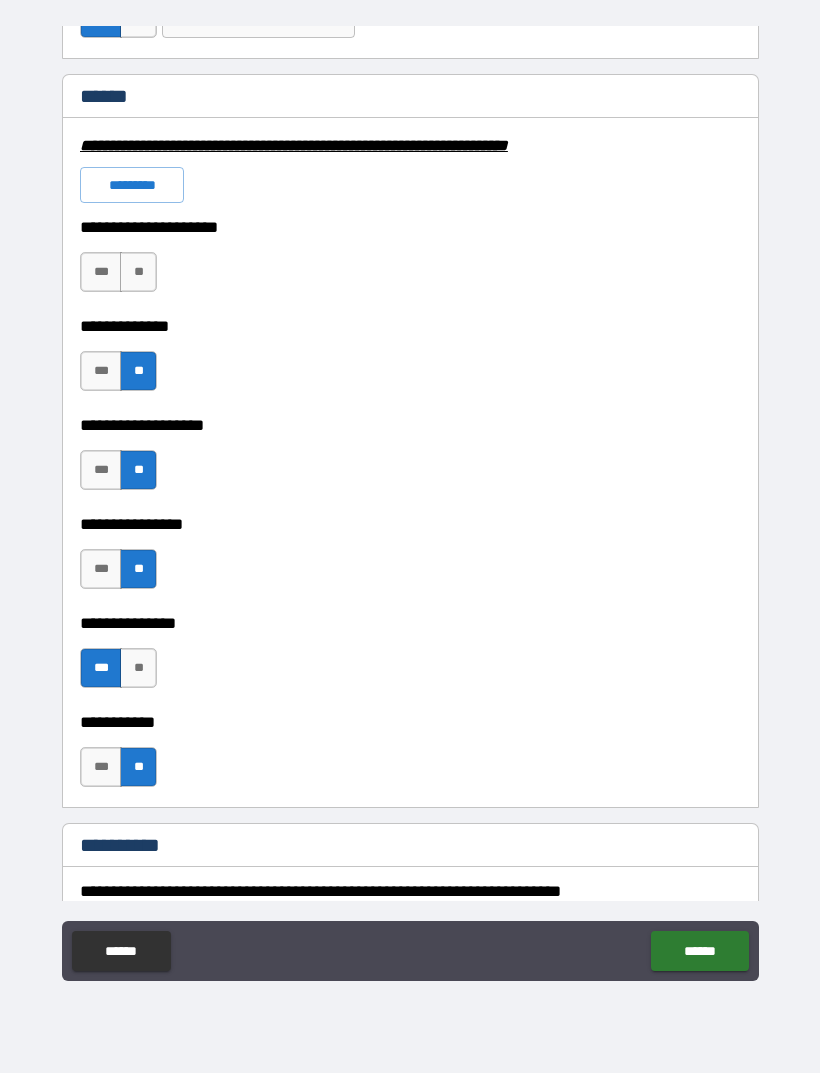 click on "**" at bounding box center [138, 272] 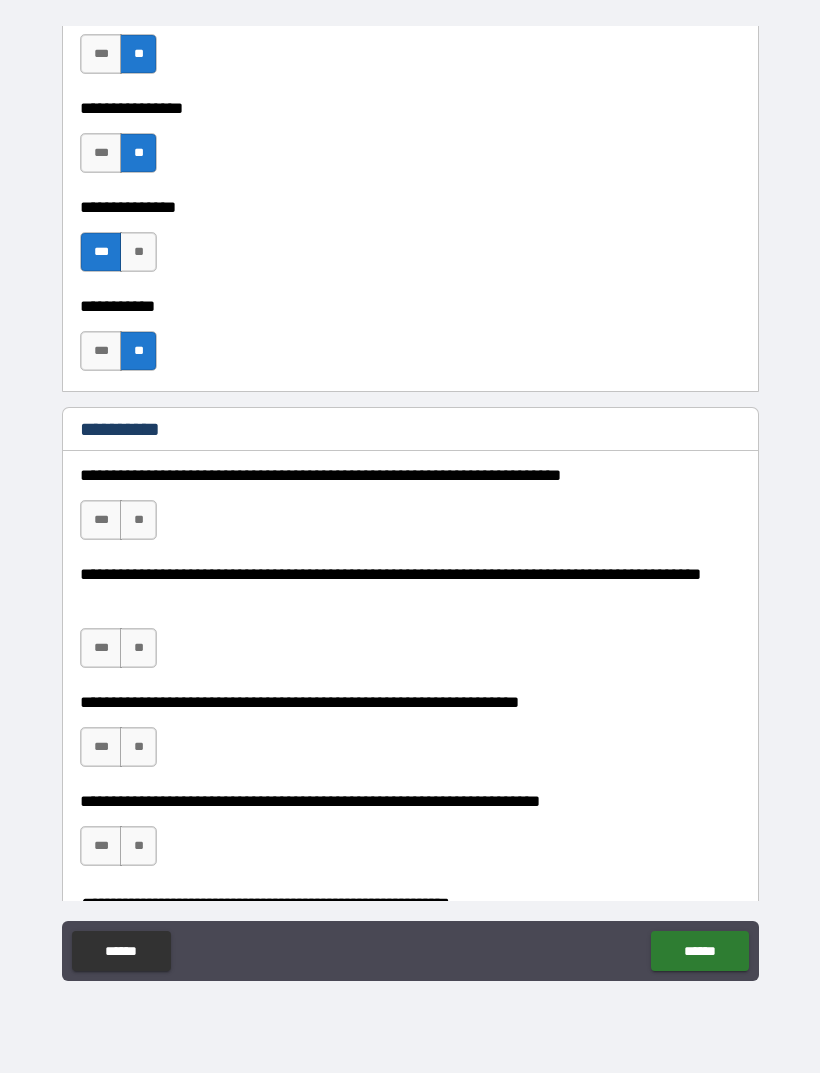scroll, scrollTop: 1866, scrollLeft: 0, axis: vertical 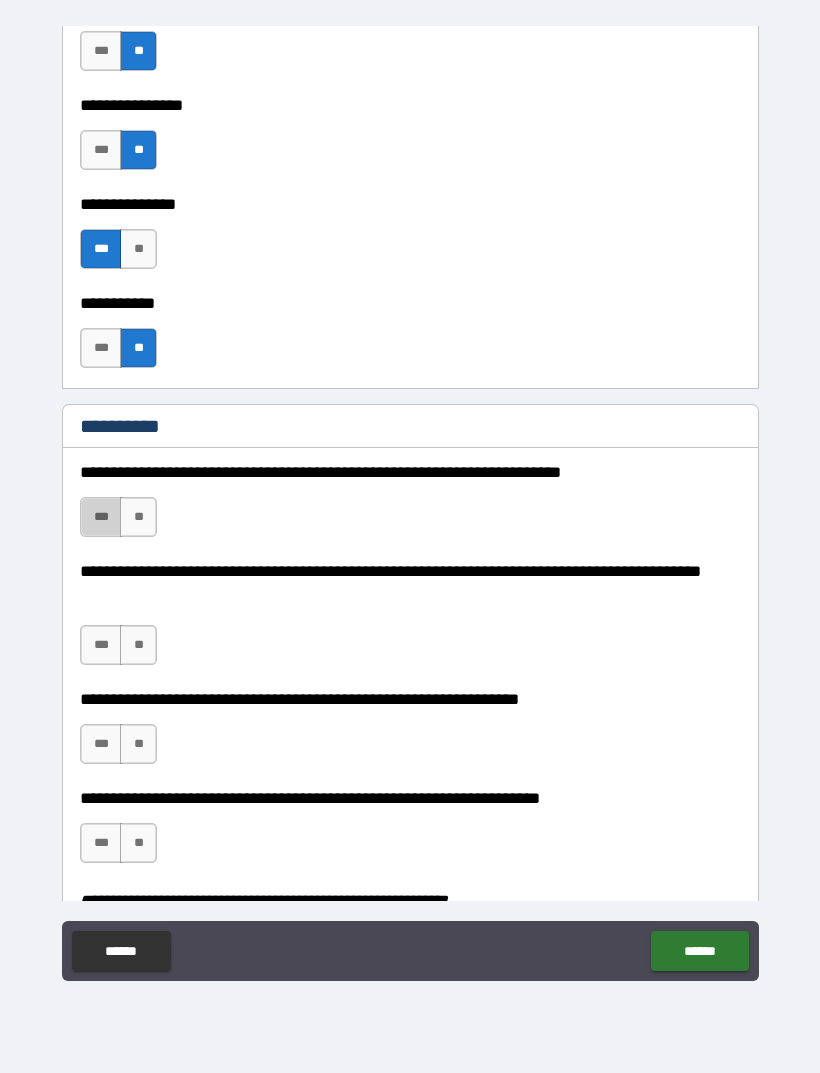 click on "***" at bounding box center (101, 517) 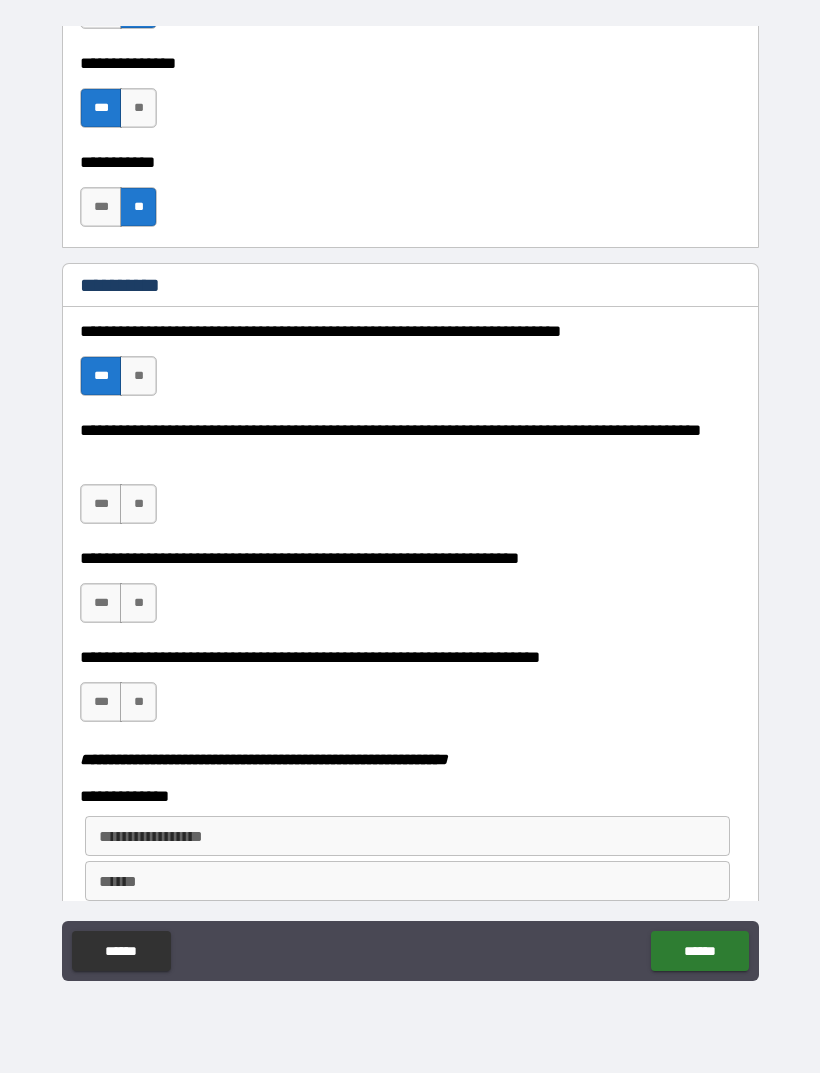 scroll, scrollTop: 2012, scrollLeft: 0, axis: vertical 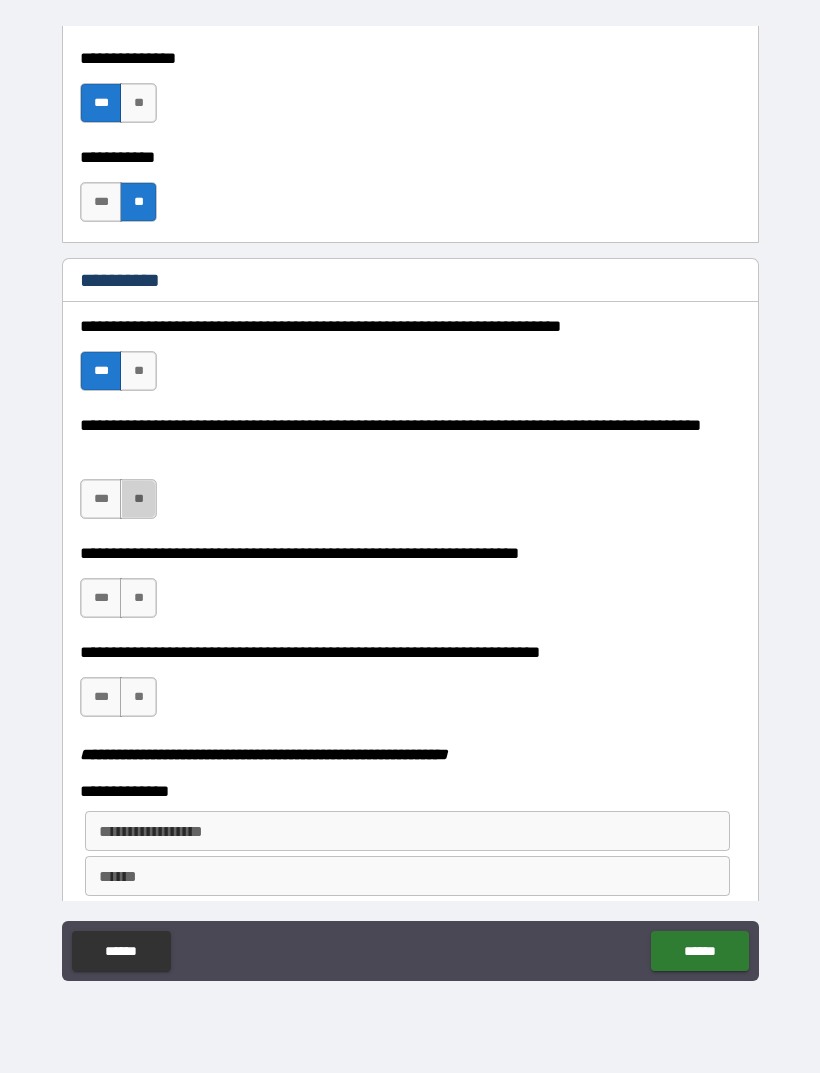 click on "**" at bounding box center [138, 499] 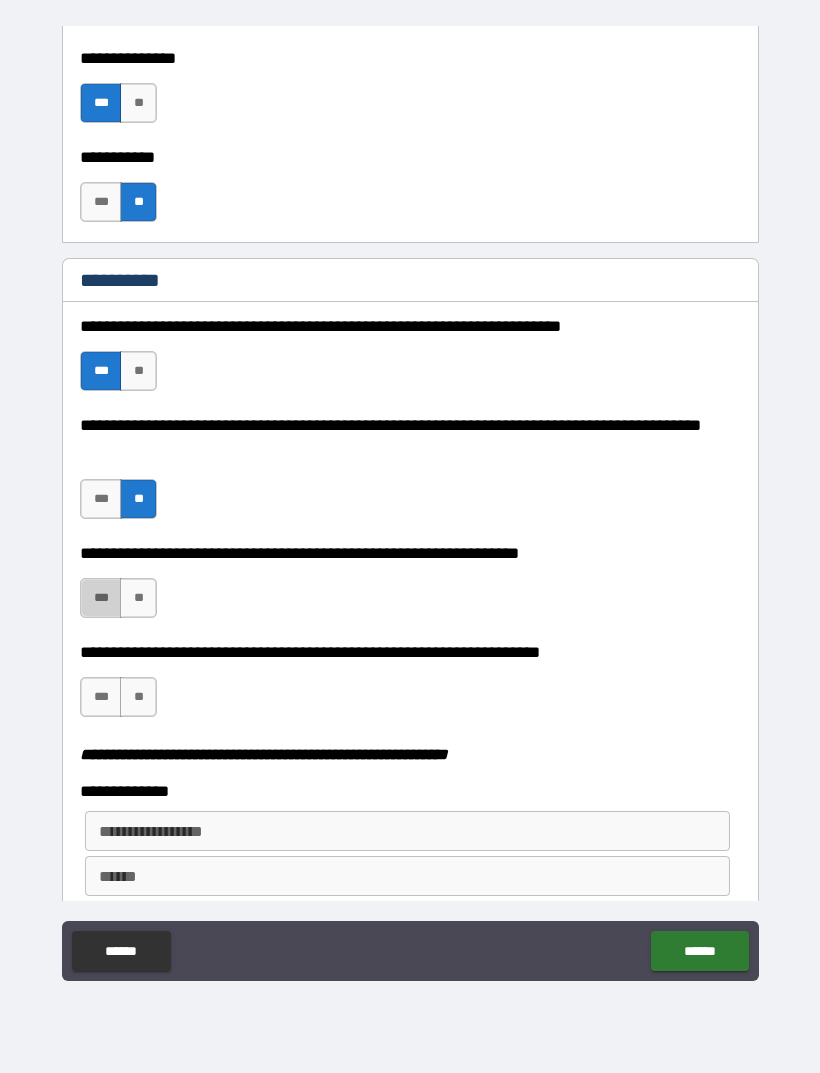 click on "***" at bounding box center [101, 598] 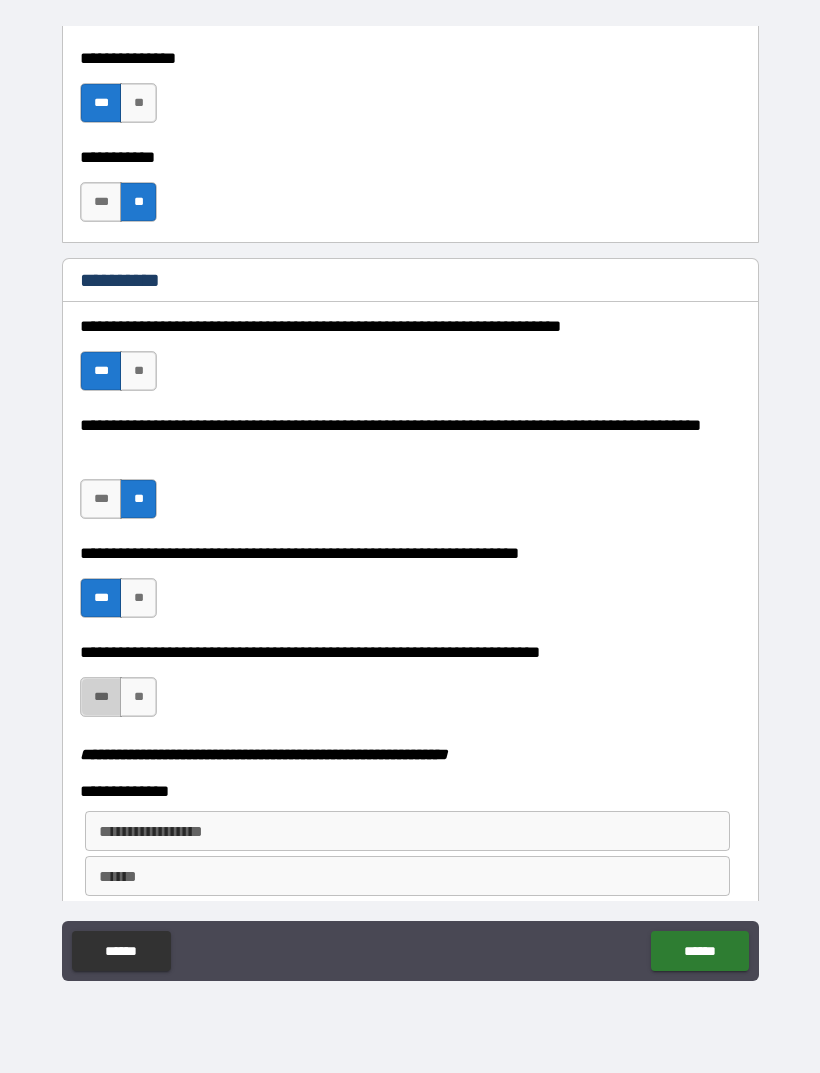 click on "***" at bounding box center (101, 697) 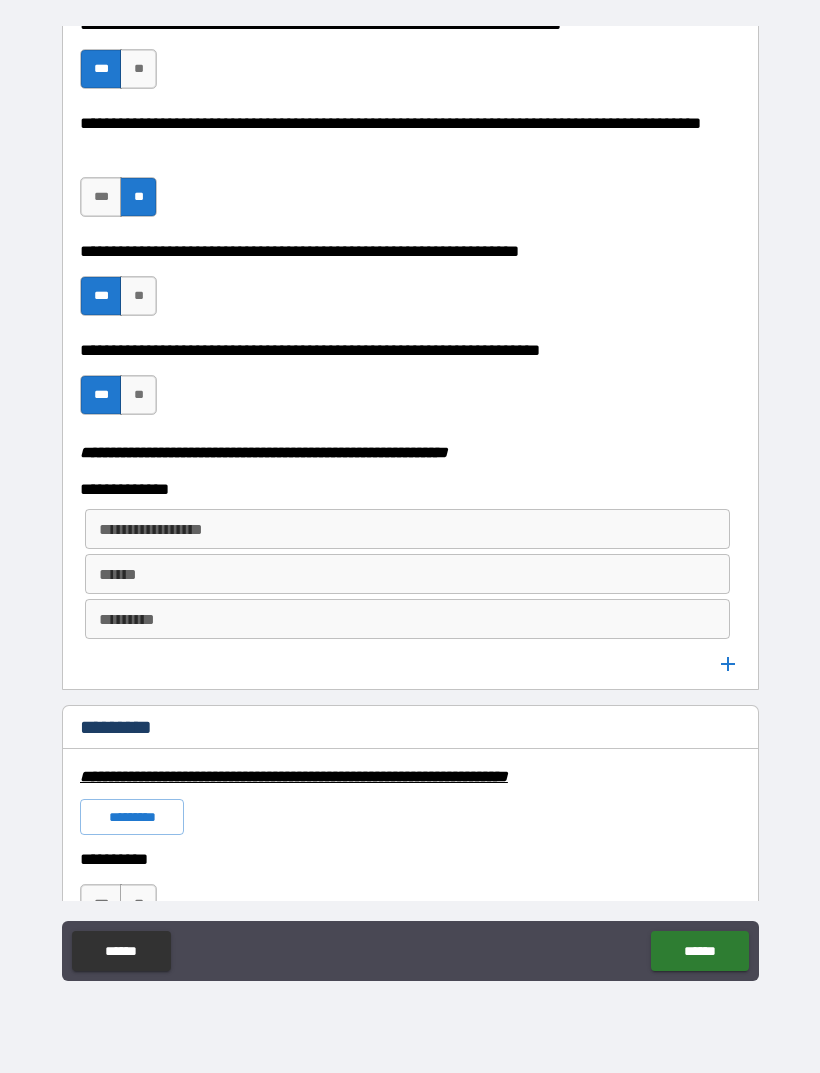 scroll, scrollTop: 2317, scrollLeft: 0, axis: vertical 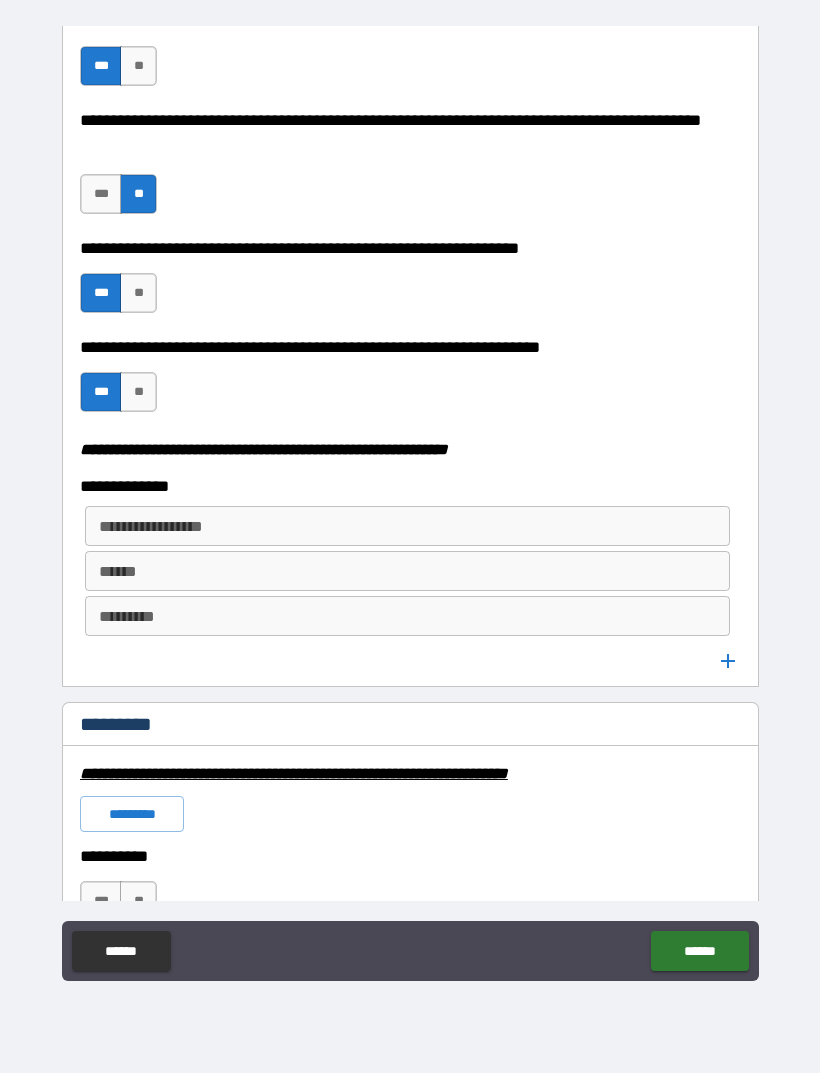 click on "**********" at bounding box center (406, 526) 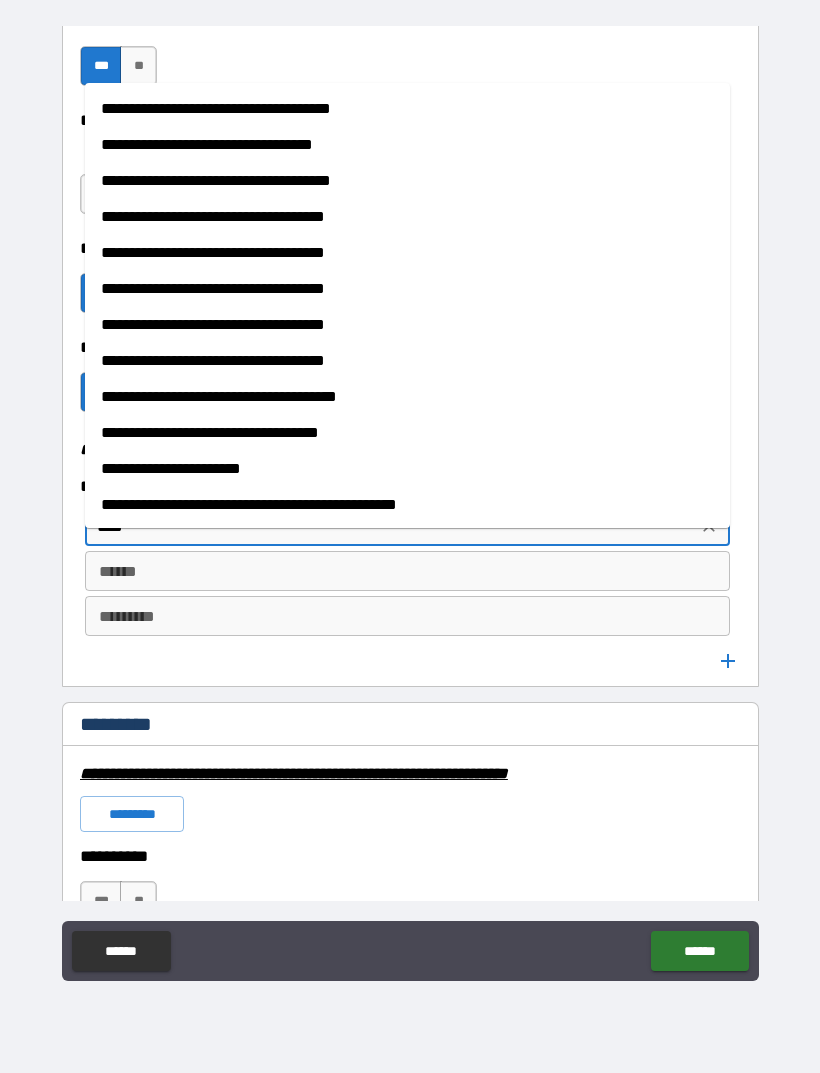click on "**********" at bounding box center [407, 469] 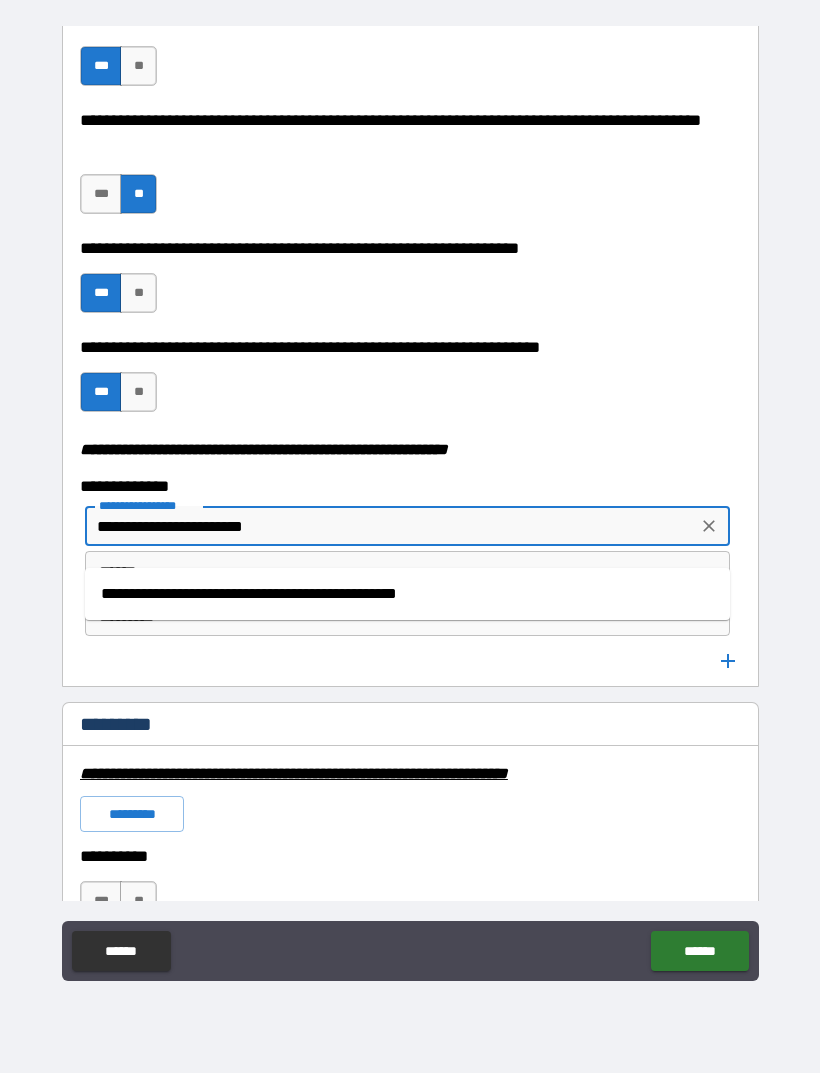 type on "**********" 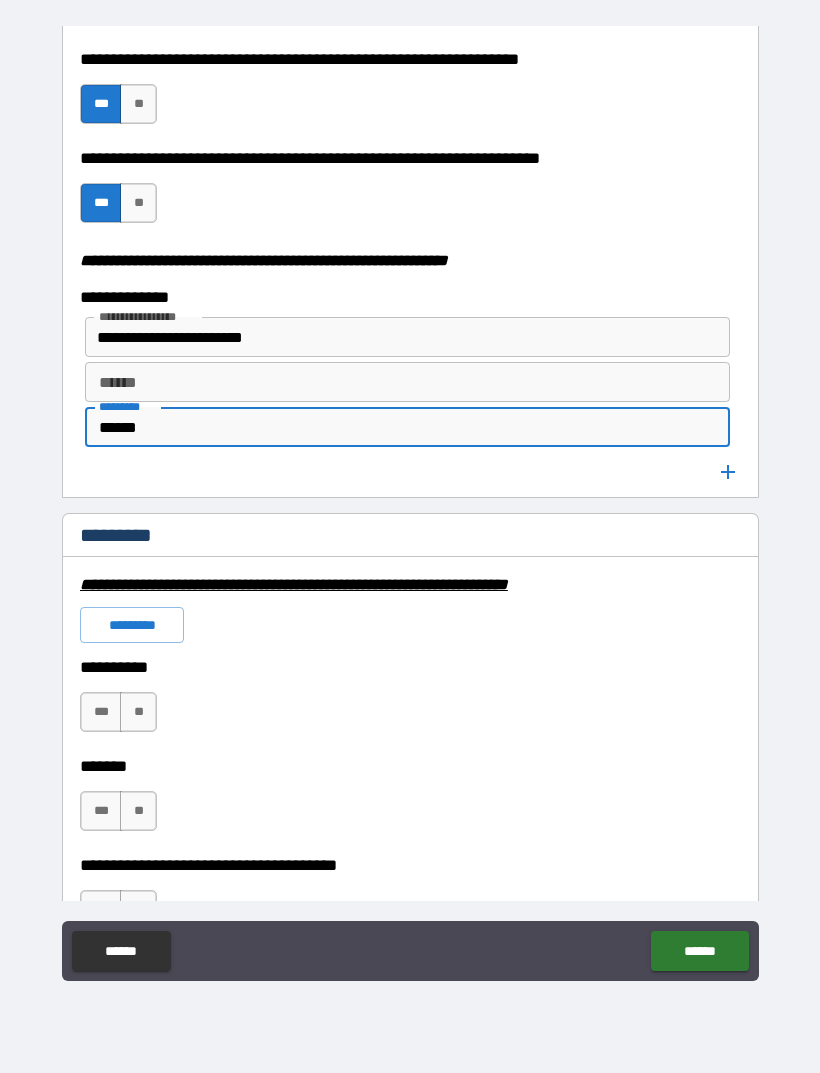 scroll, scrollTop: 2504, scrollLeft: 0, axis: vertical 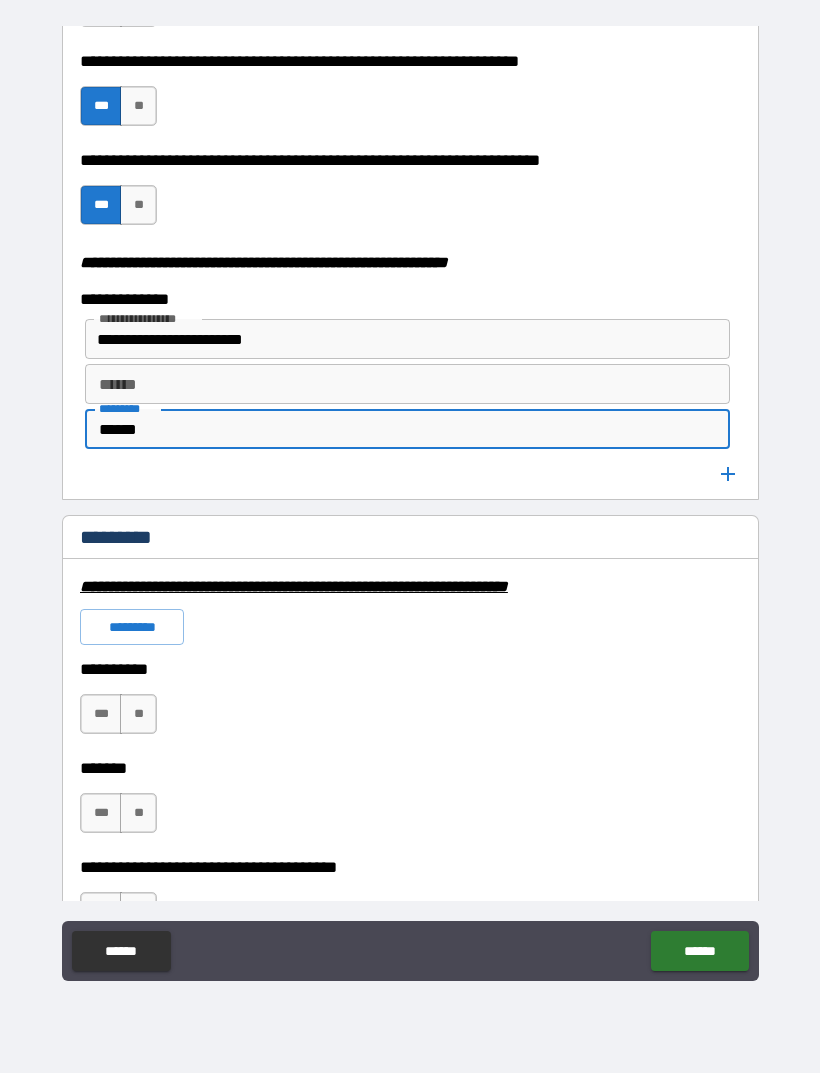 type on "******" 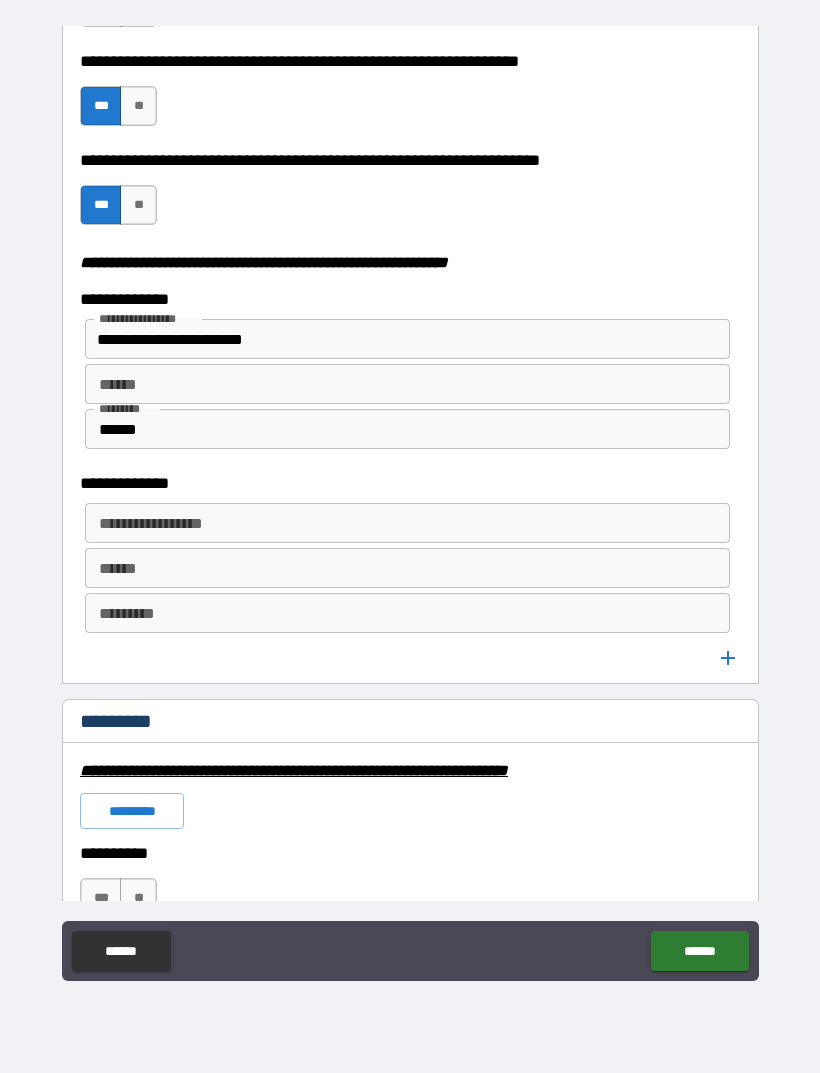 click on "**********" at bounding box center [406, 523] 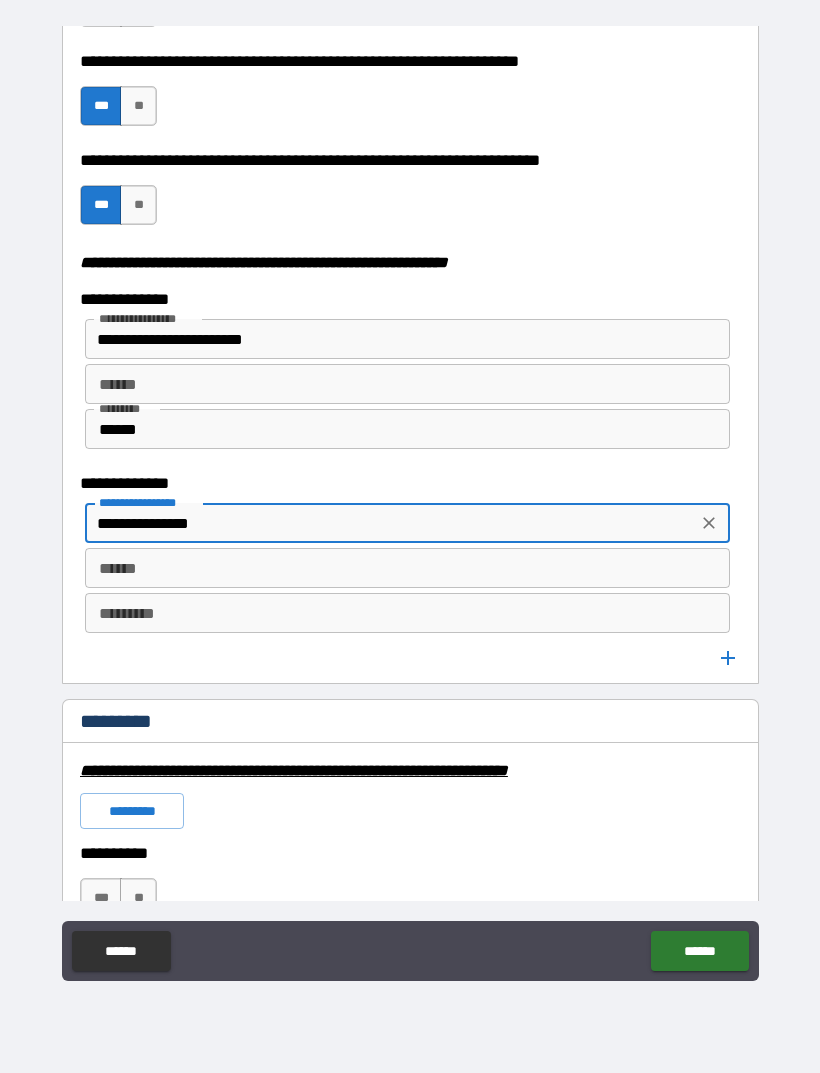 type on "**********" 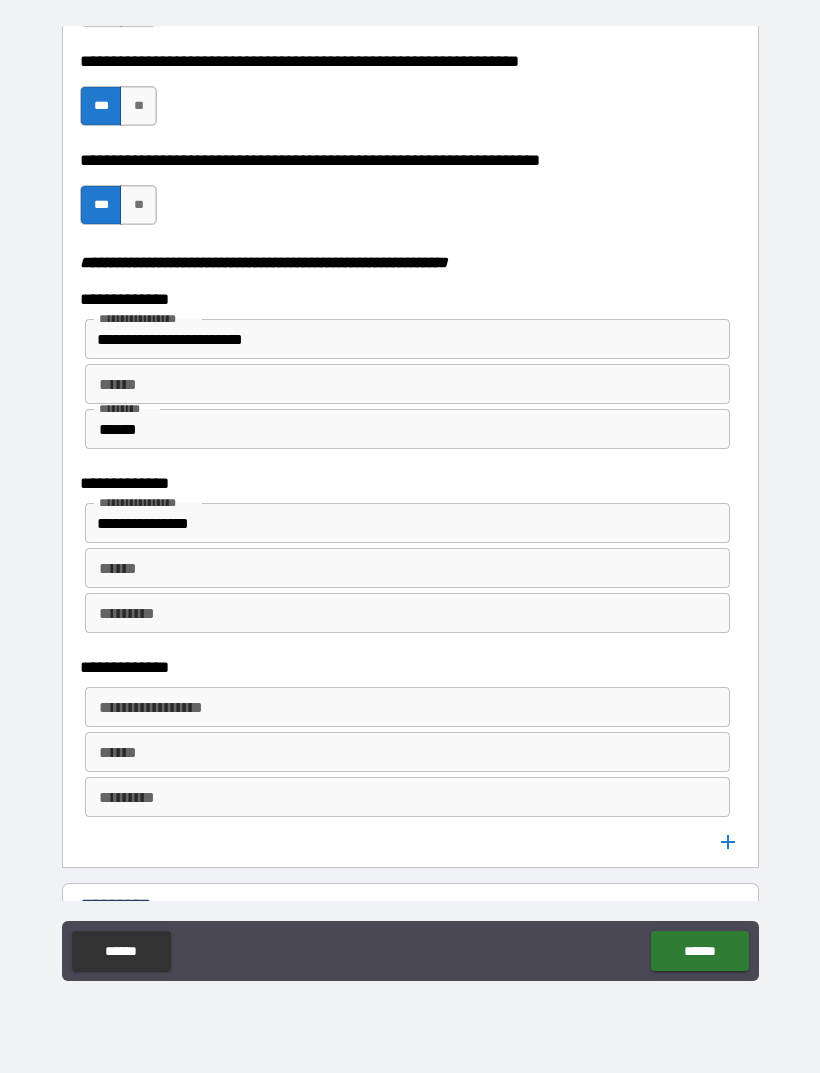 click on "**********" at bounding box center (406, 707) 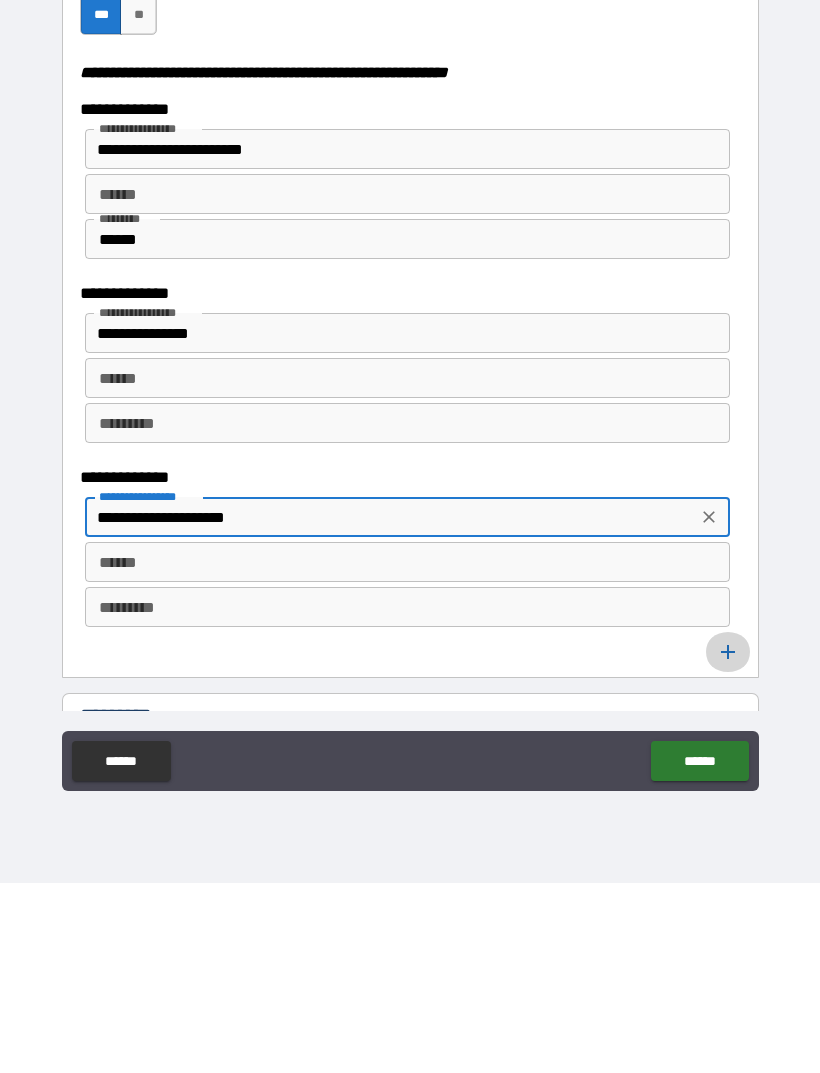type on "**********" 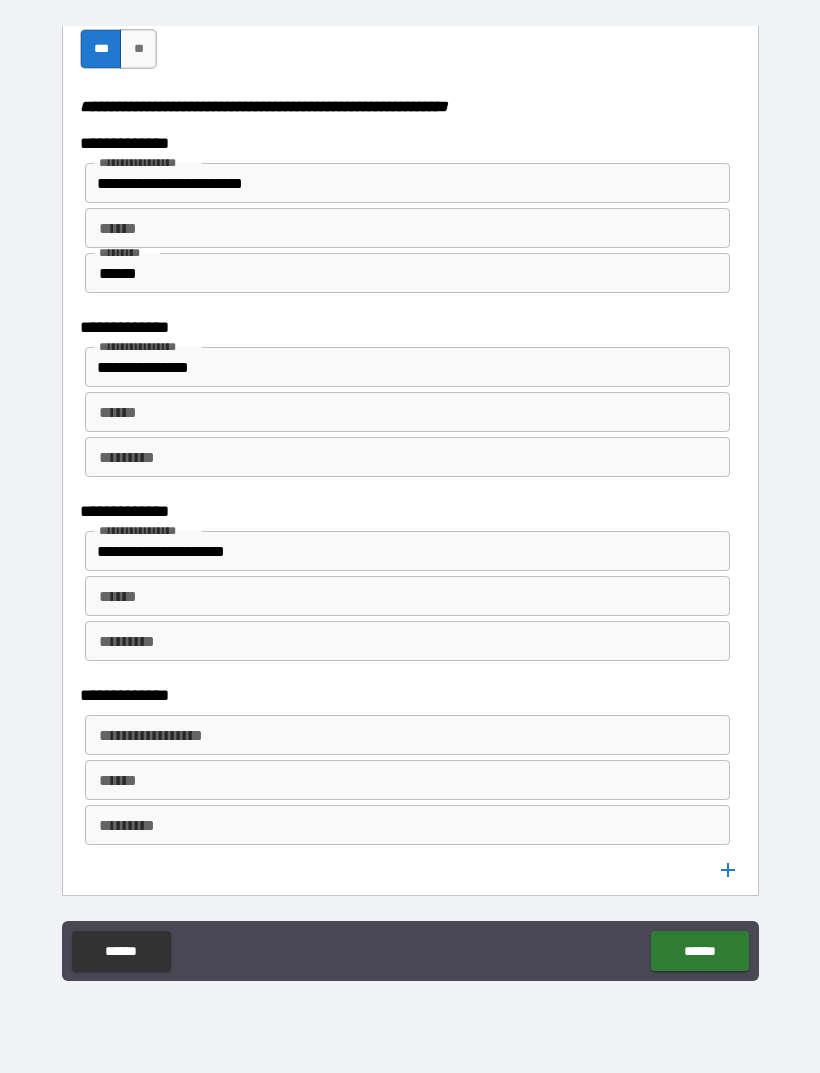 scroll, scrollTop: 2686, scrollLeft: 0, axis: vertical 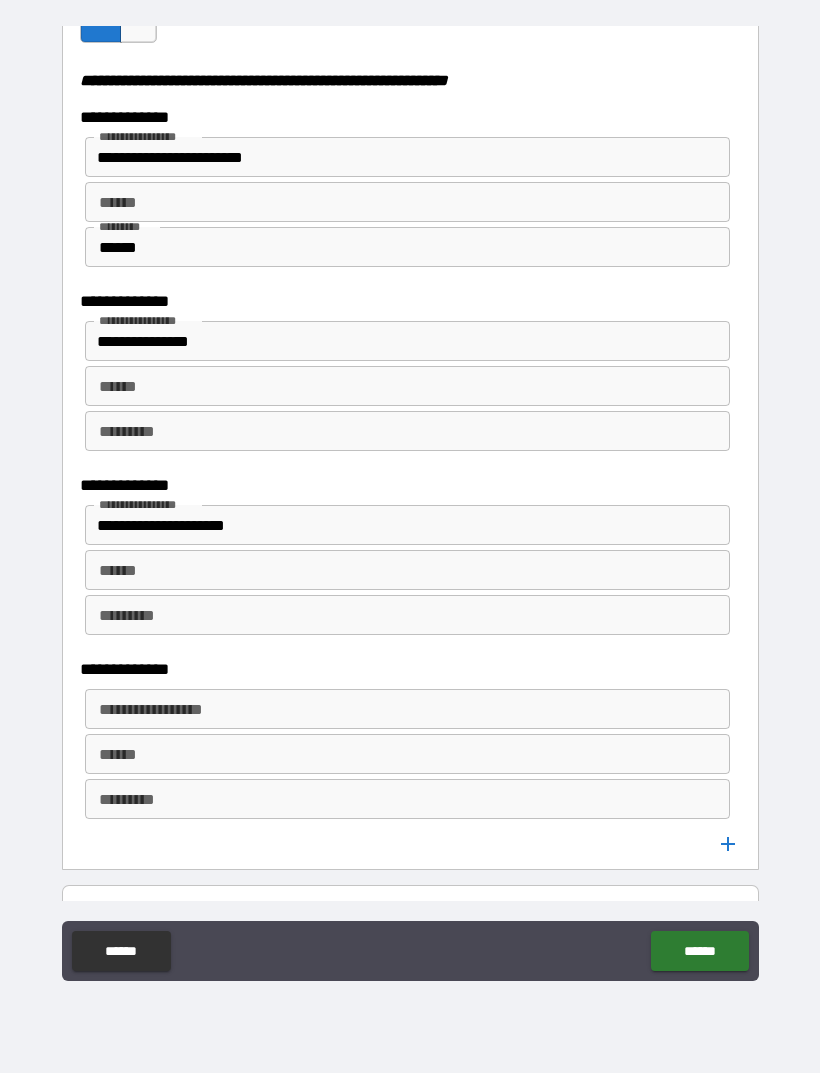click on "**********" at bounding box center [406, 709] 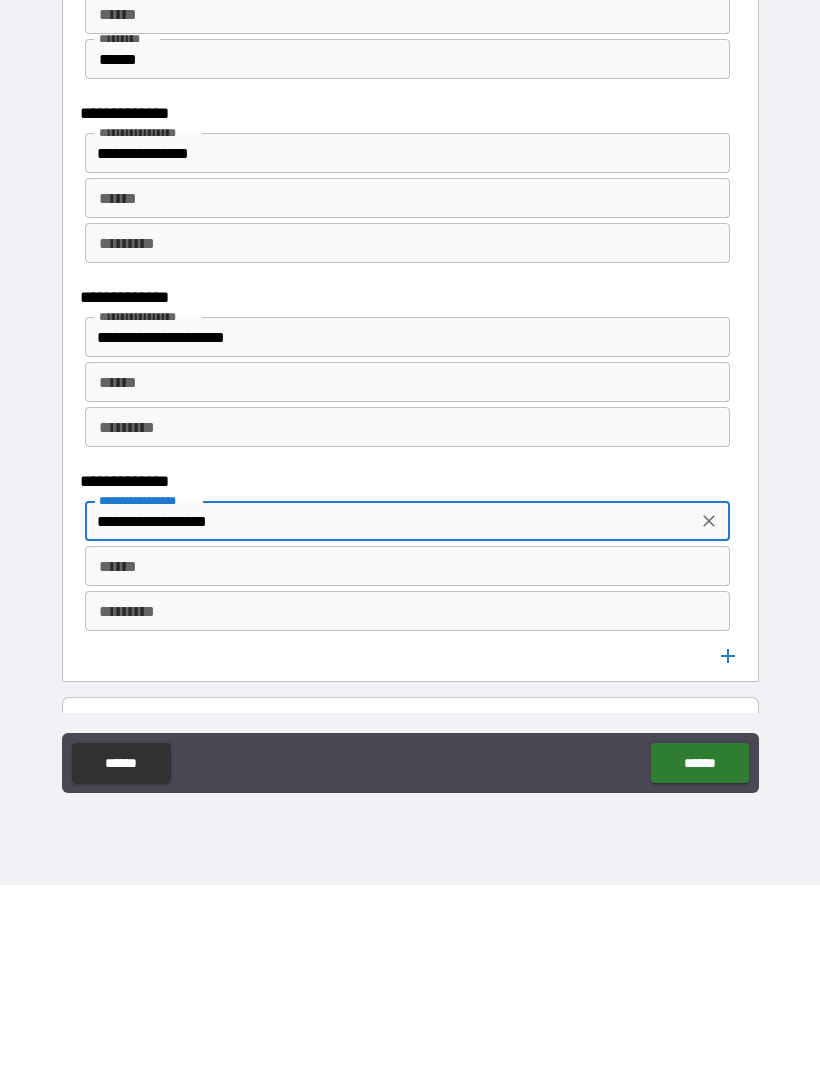 type on "**********" 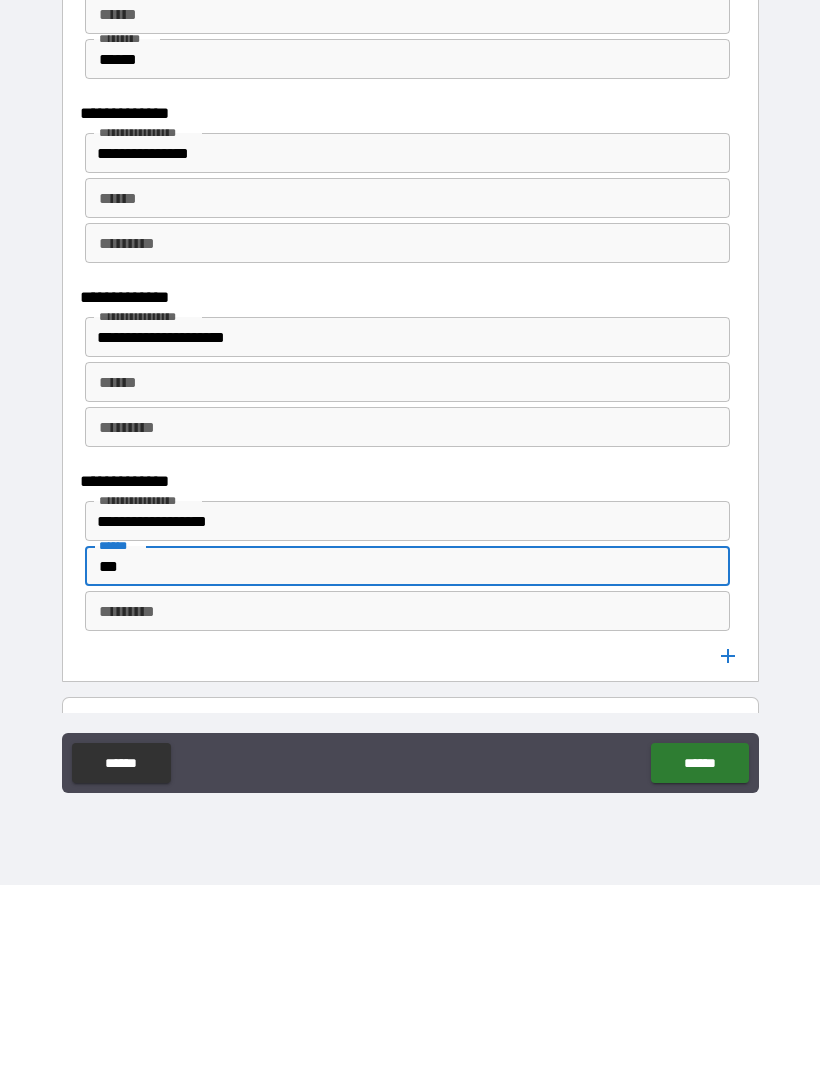 type on "***" 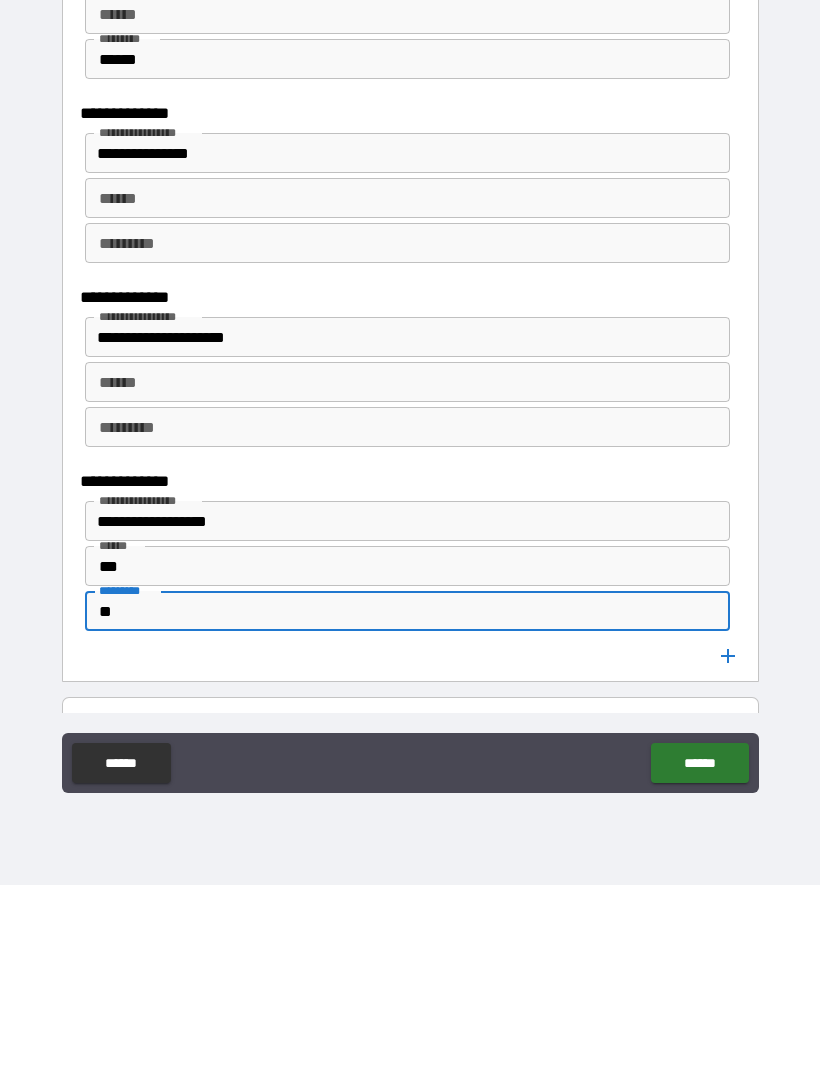 type on "**" 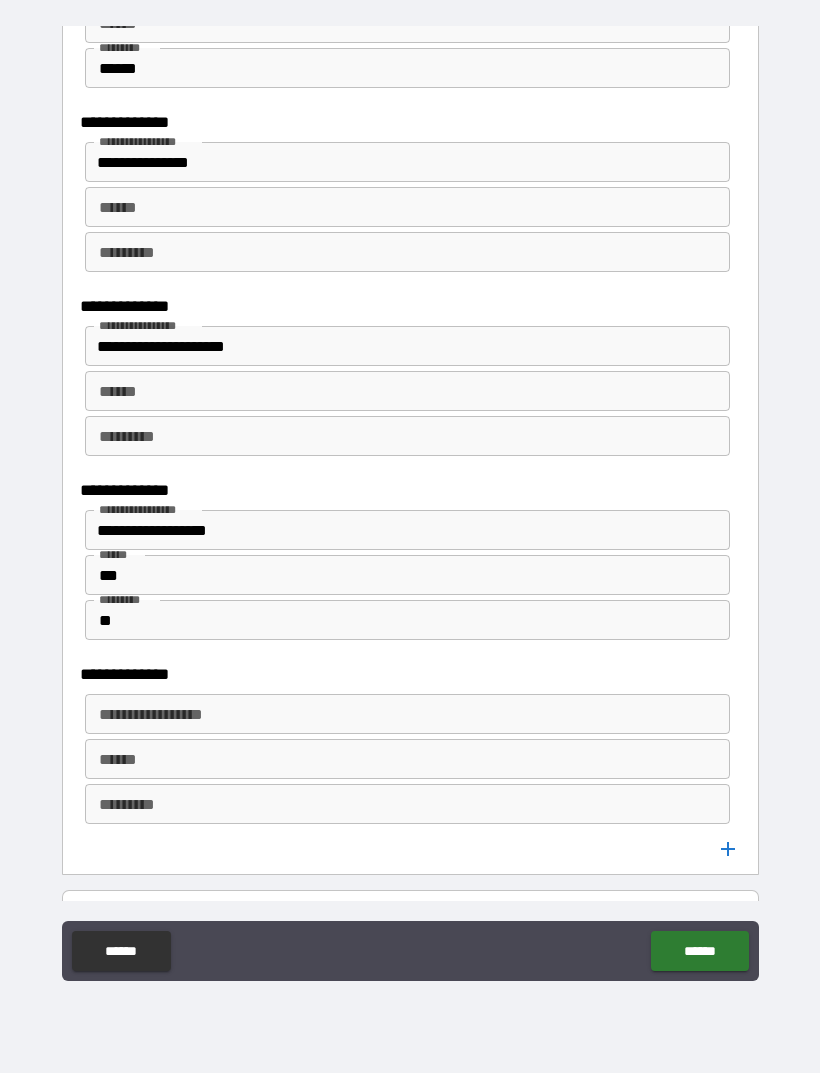 scroll, scrollTop: 2867, scrollLeft: 0, axis: vertical 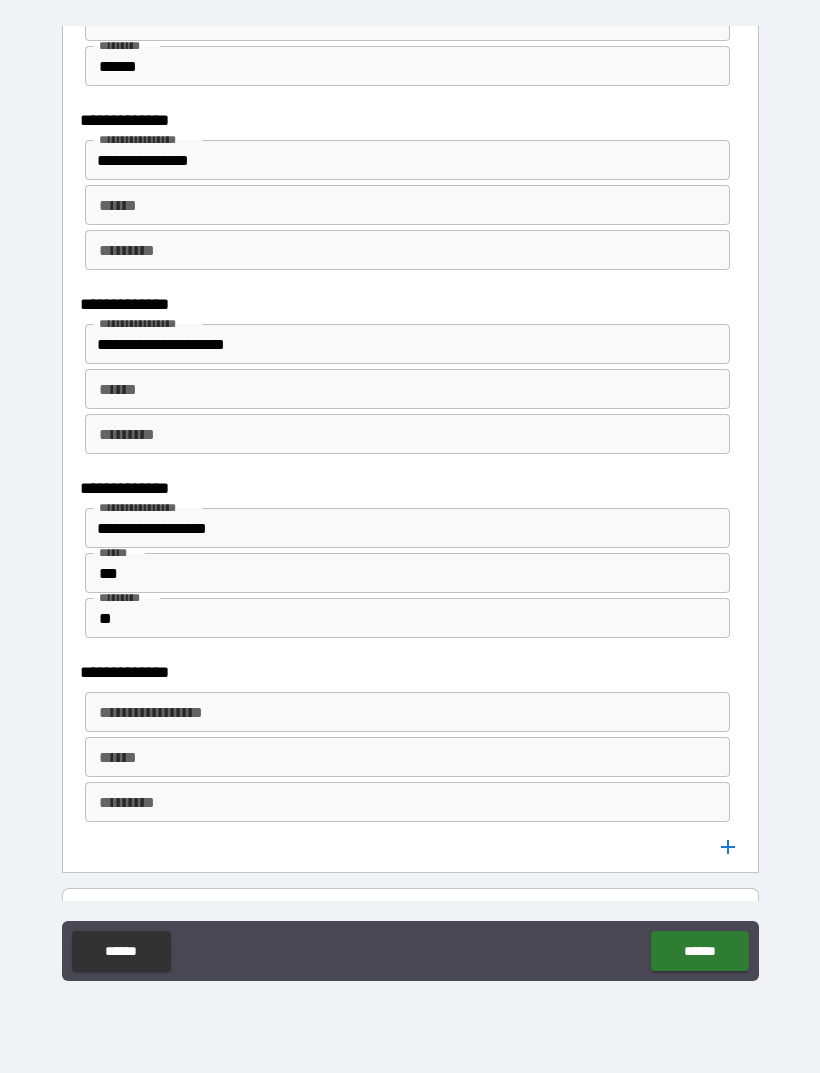 click on "**********" at bounding box center (406, 712) 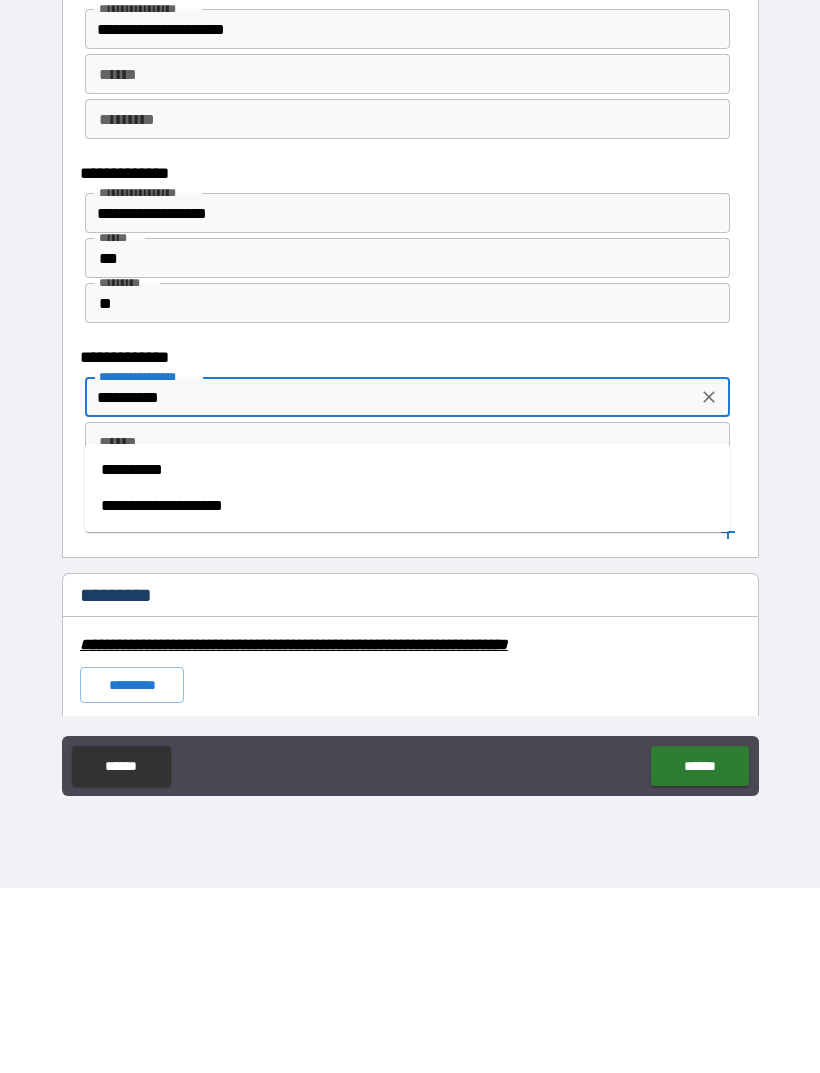 scroll, scrollTop: 2989, scrollLeft: 0, axis: vertical 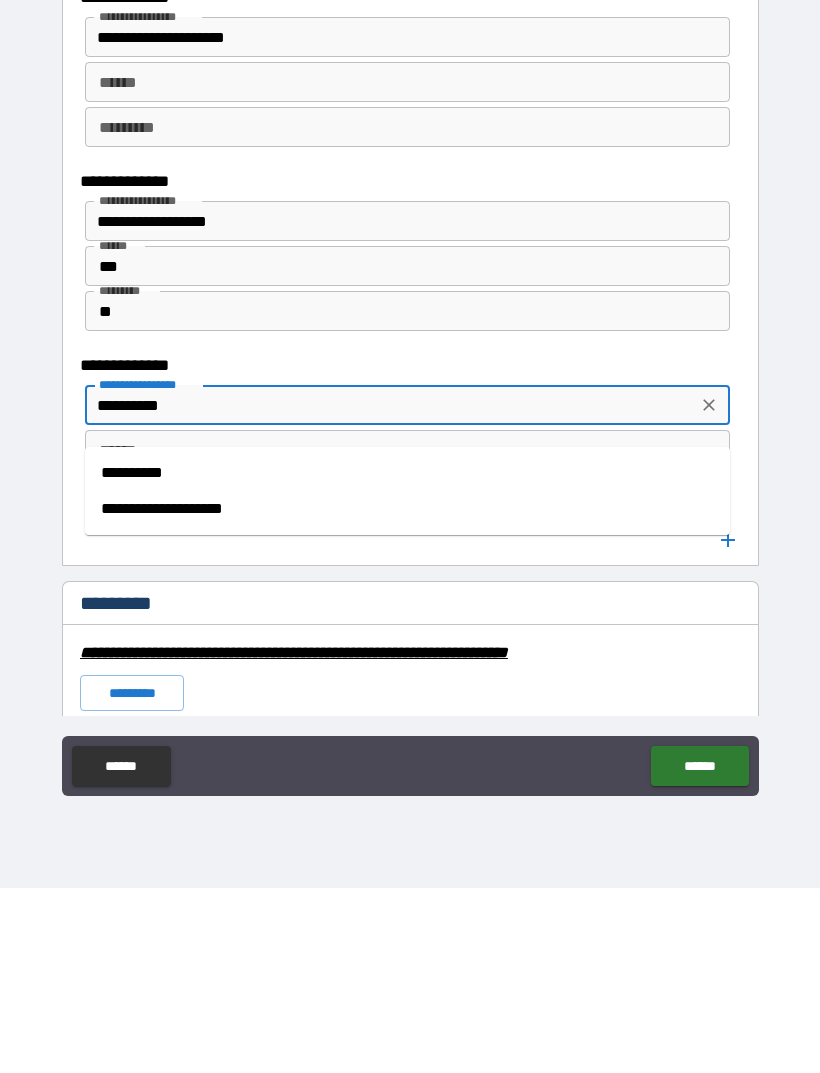click on "**********" at bounding box center (407, 694) 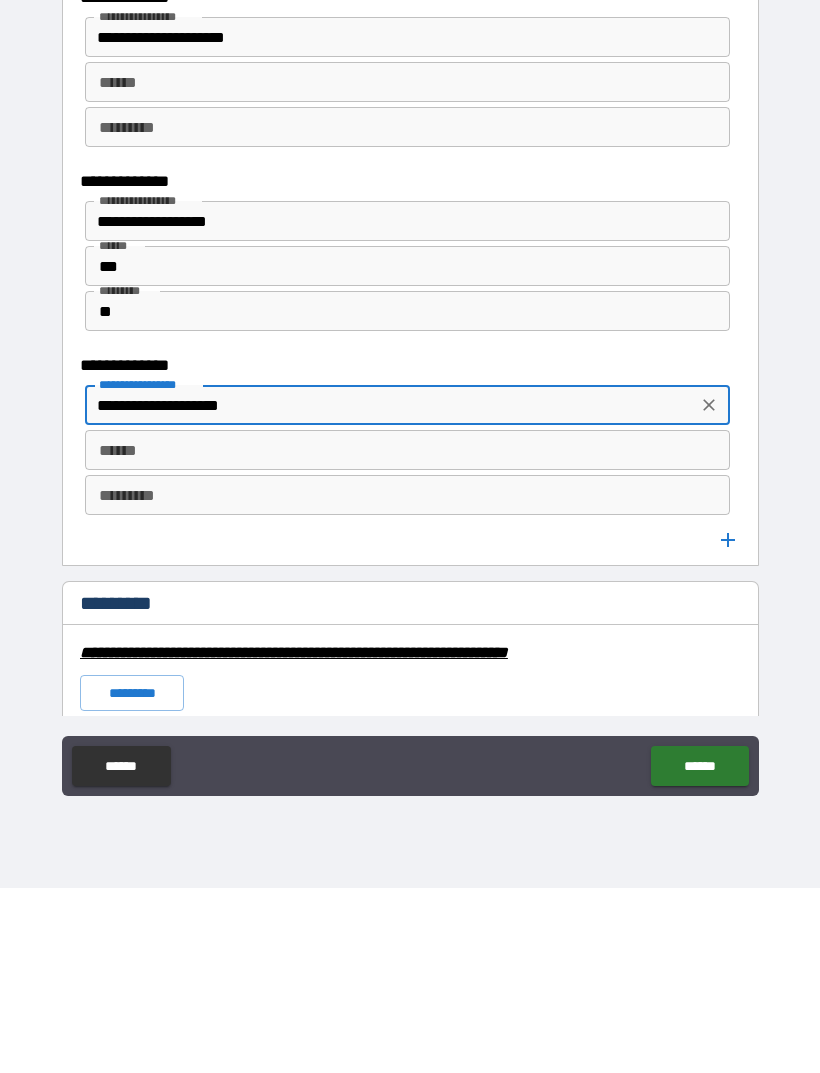 click on "******" at bounding box center (407, 635) 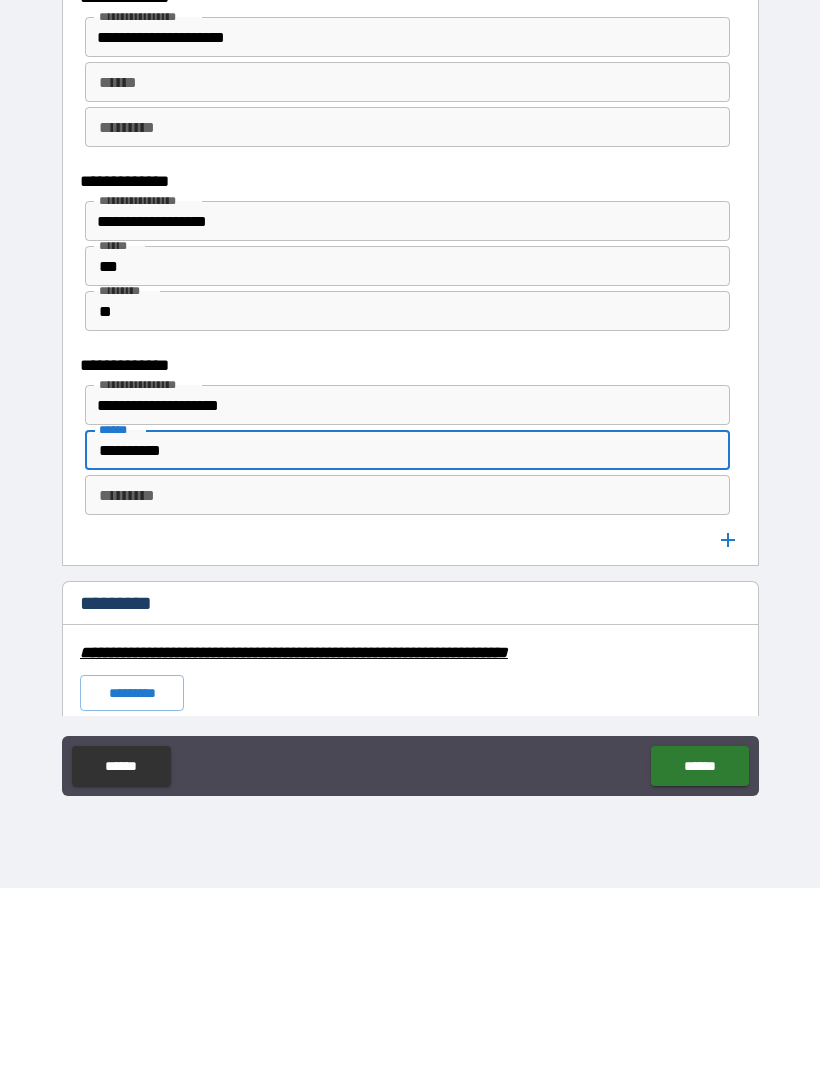 type on "**********" 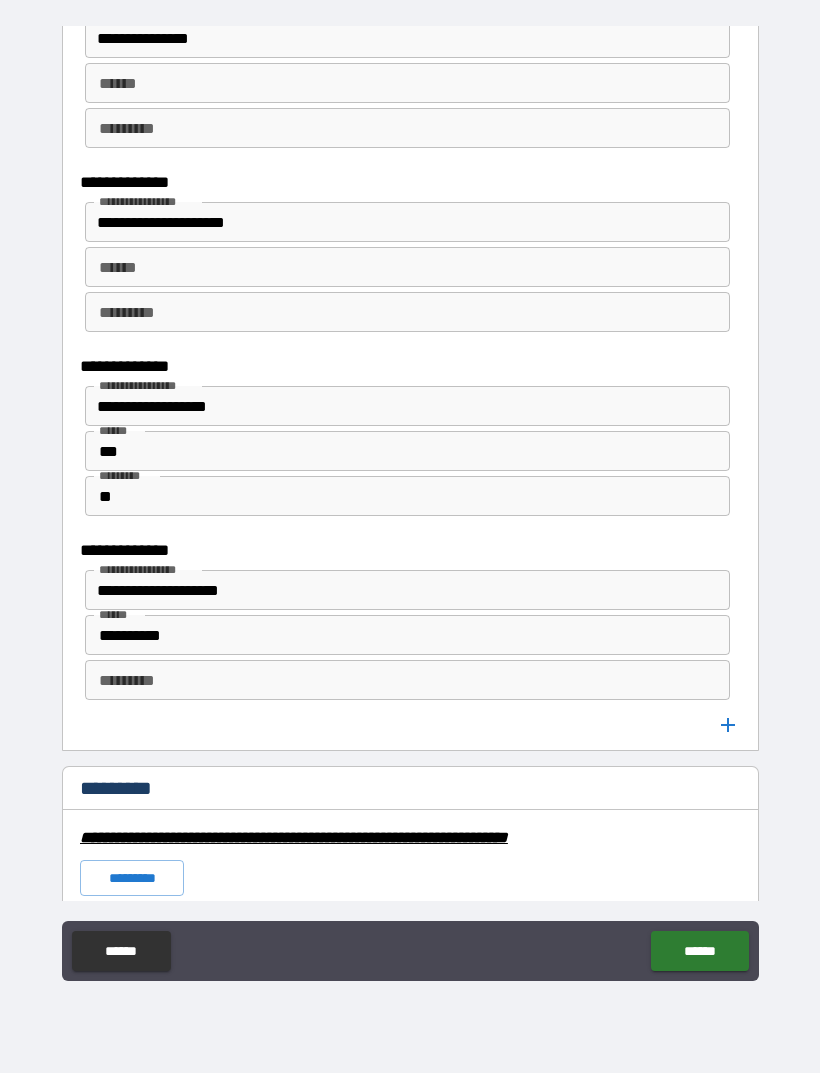 click on "*********" at bounding box center [407, 680] 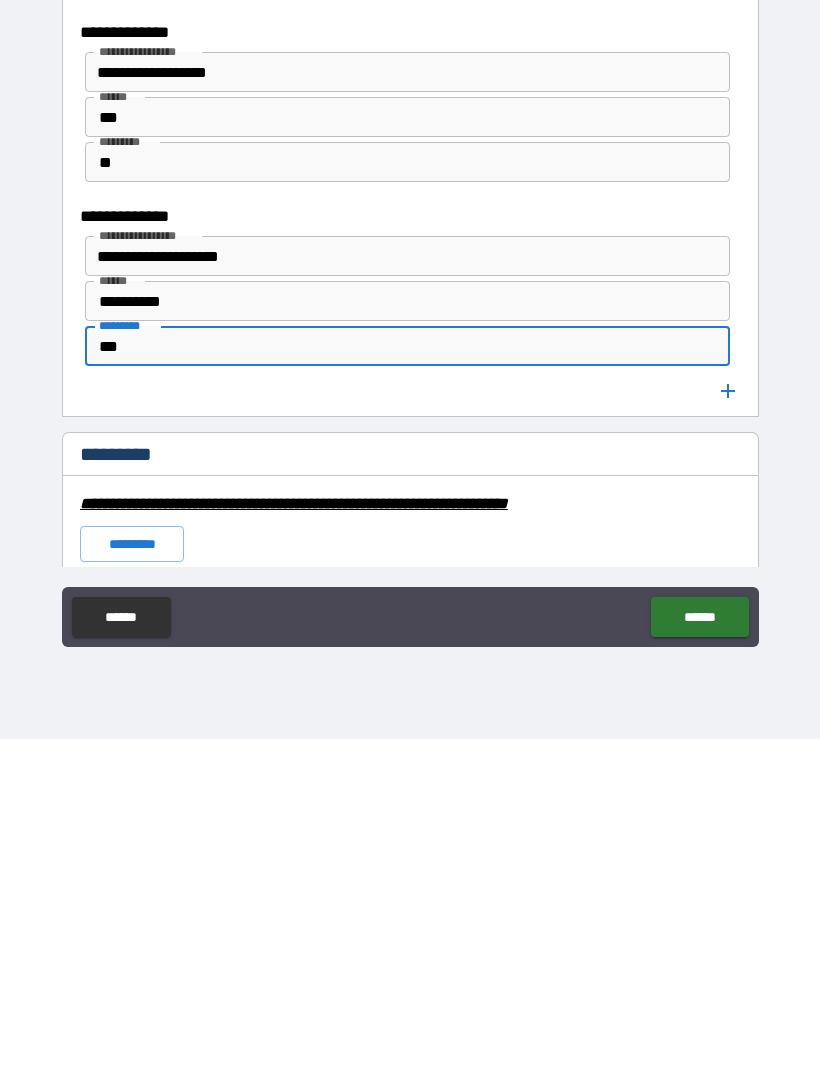 type on "***" 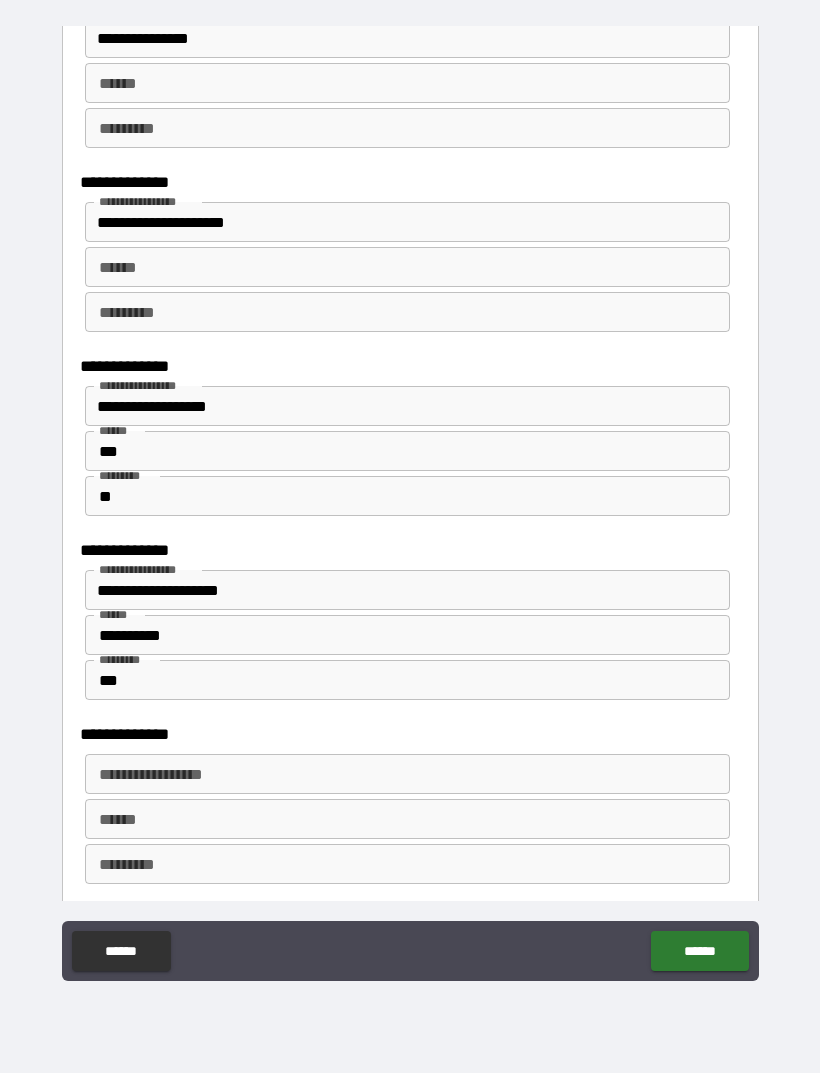 click on "**********" at bounding box center [406, 774] 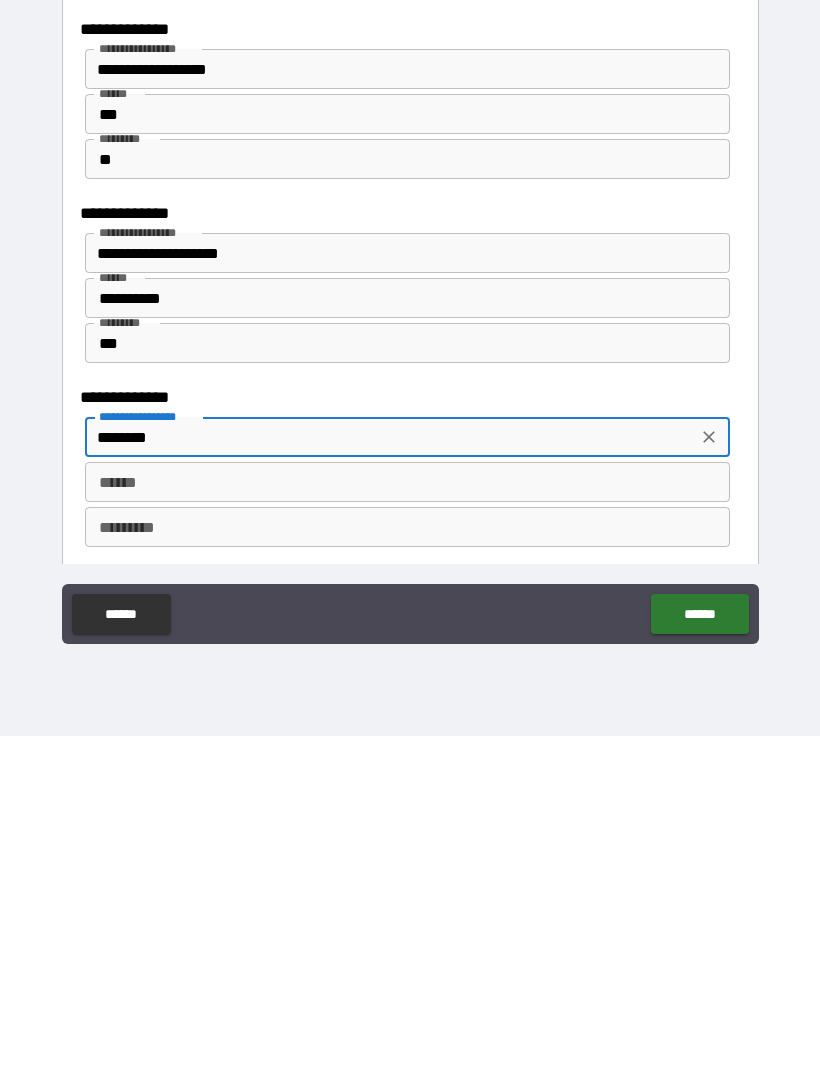 type on "********" 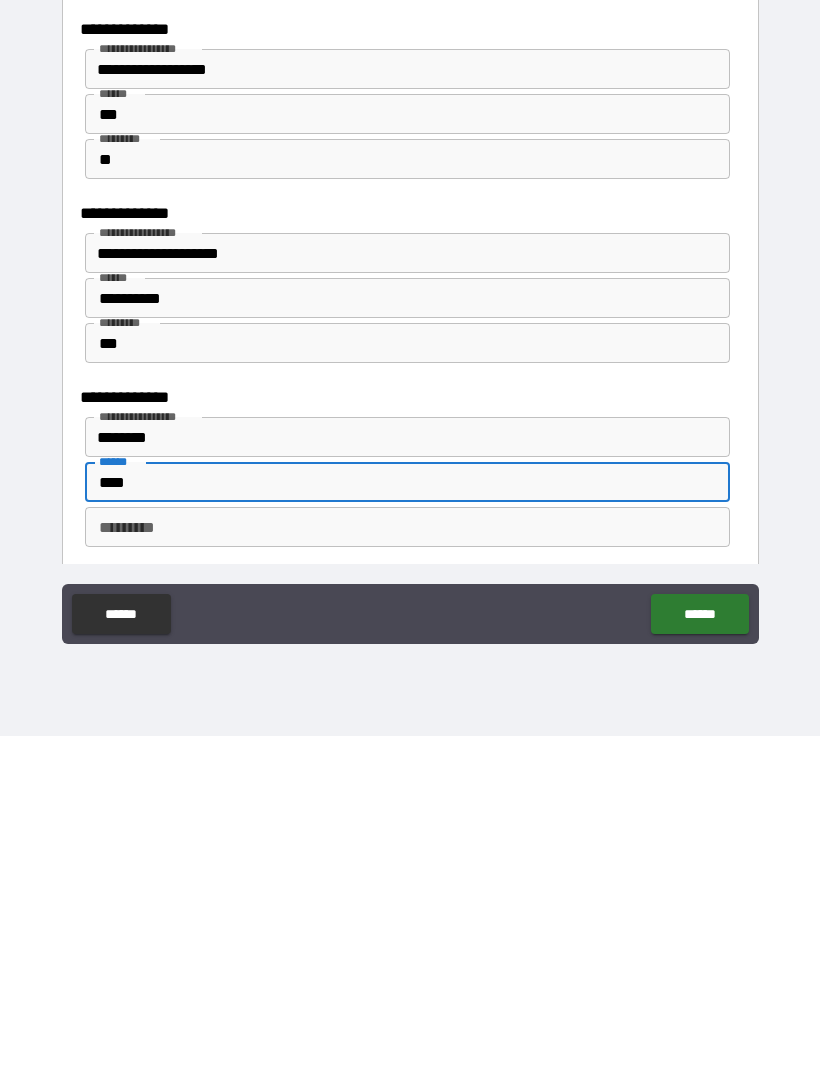 type on "****" 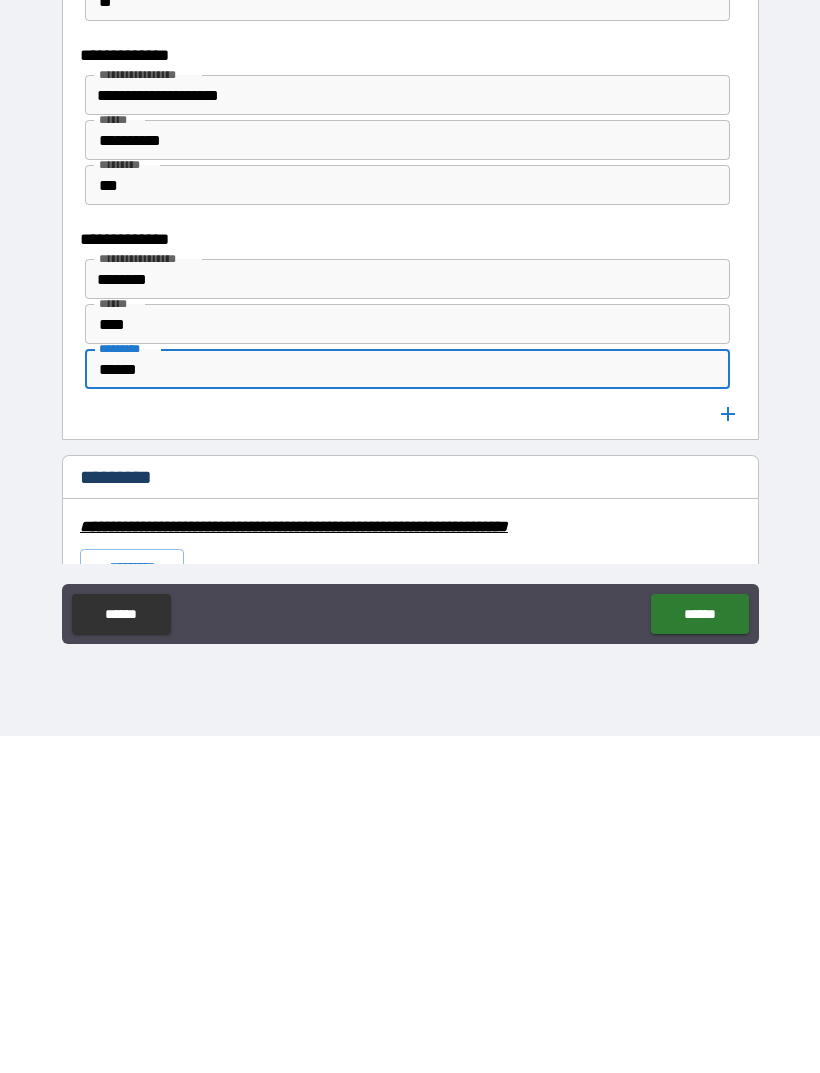 scroll, scrollTop: 3153, scrollLeft: 0, axis: vertical 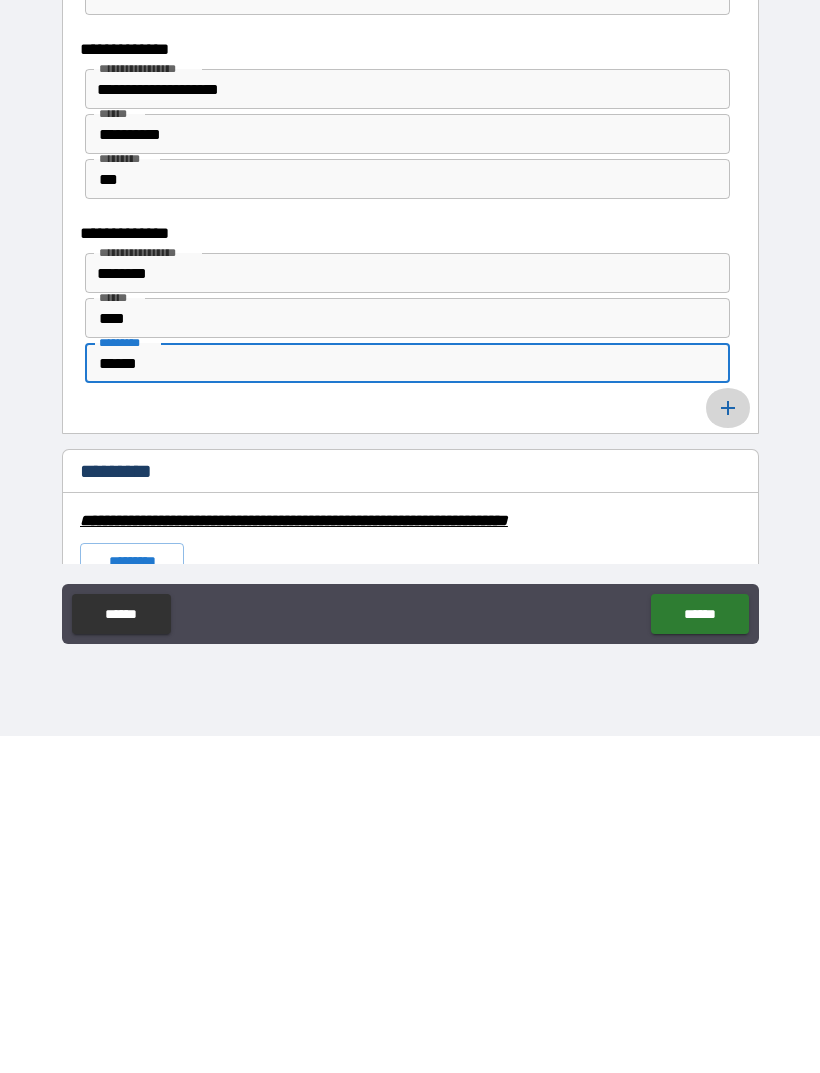 type on "******" 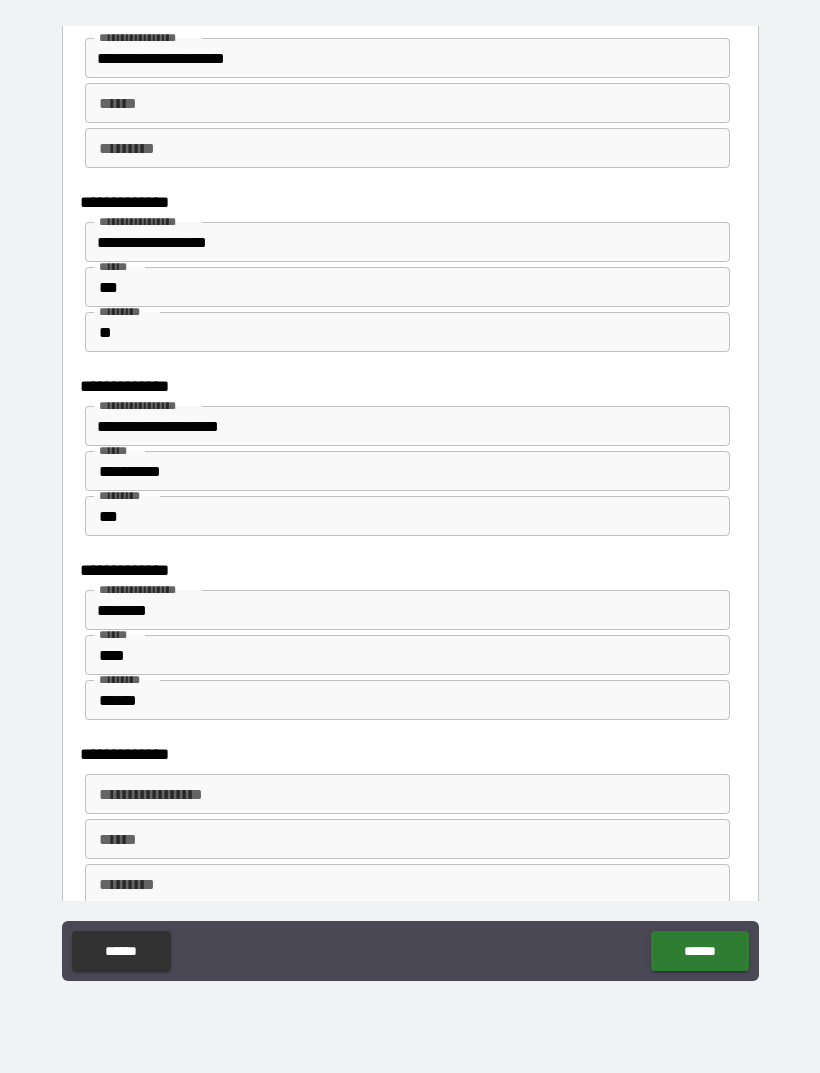 click on "**********" at bounding box center (406, 794) 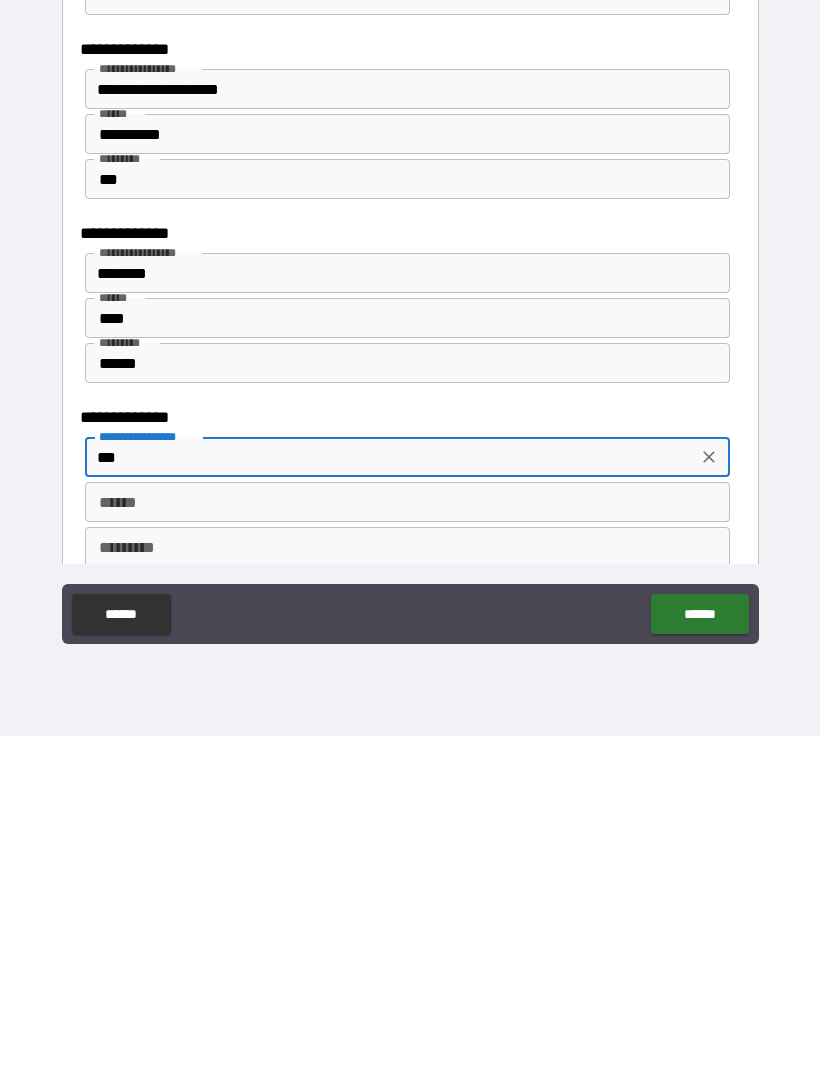 click on "******" at bounding box center (407, 839) 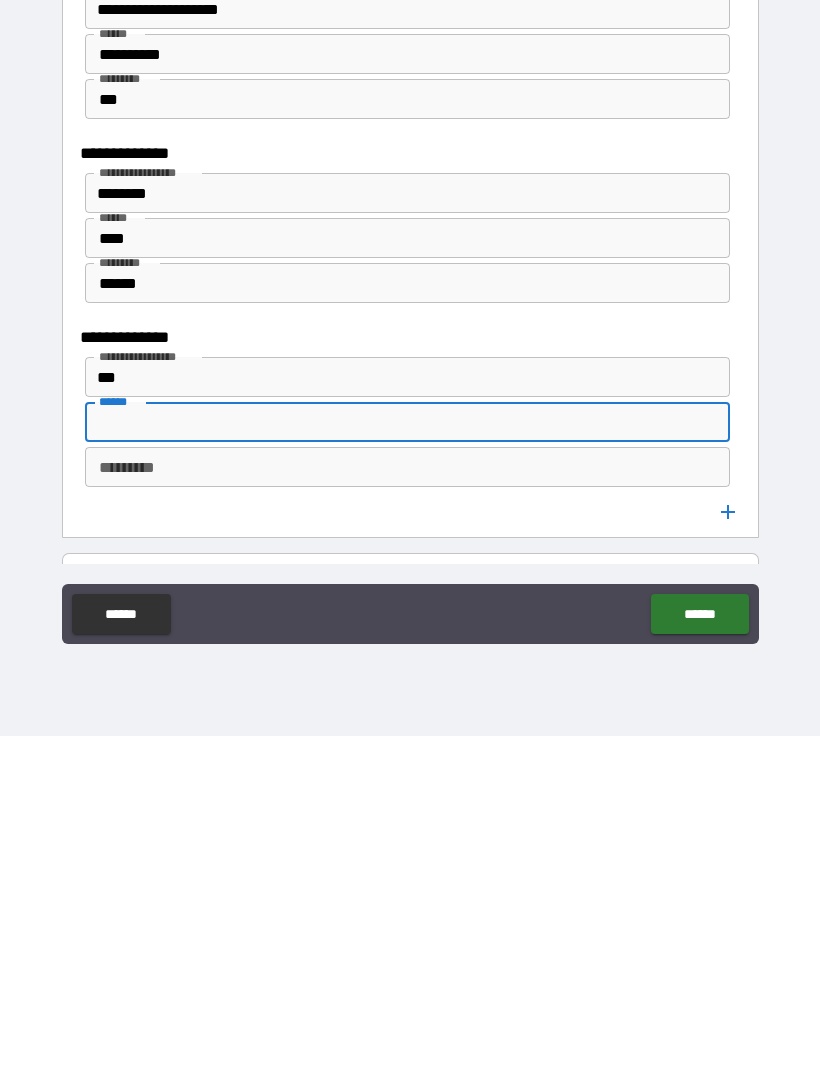 scroll, scrollTop: 3240, scrollLeft: 0, axis: vertical 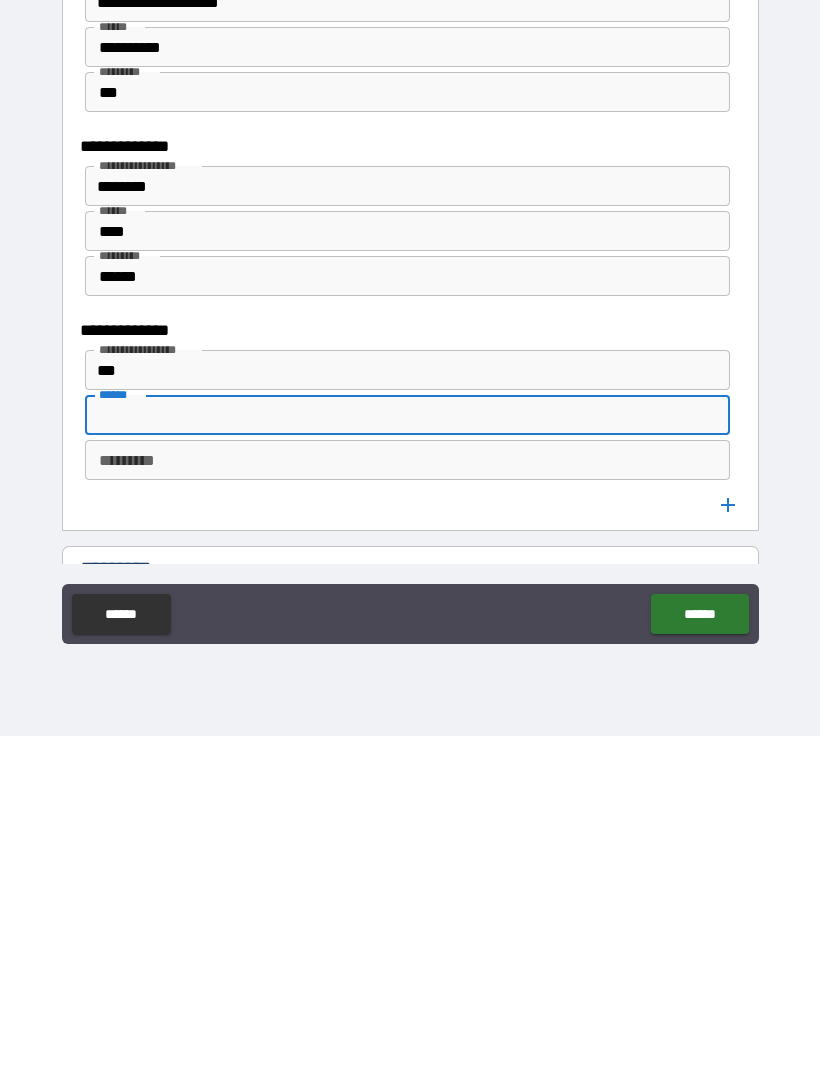 click on "***" at bounding box center [391, 707] 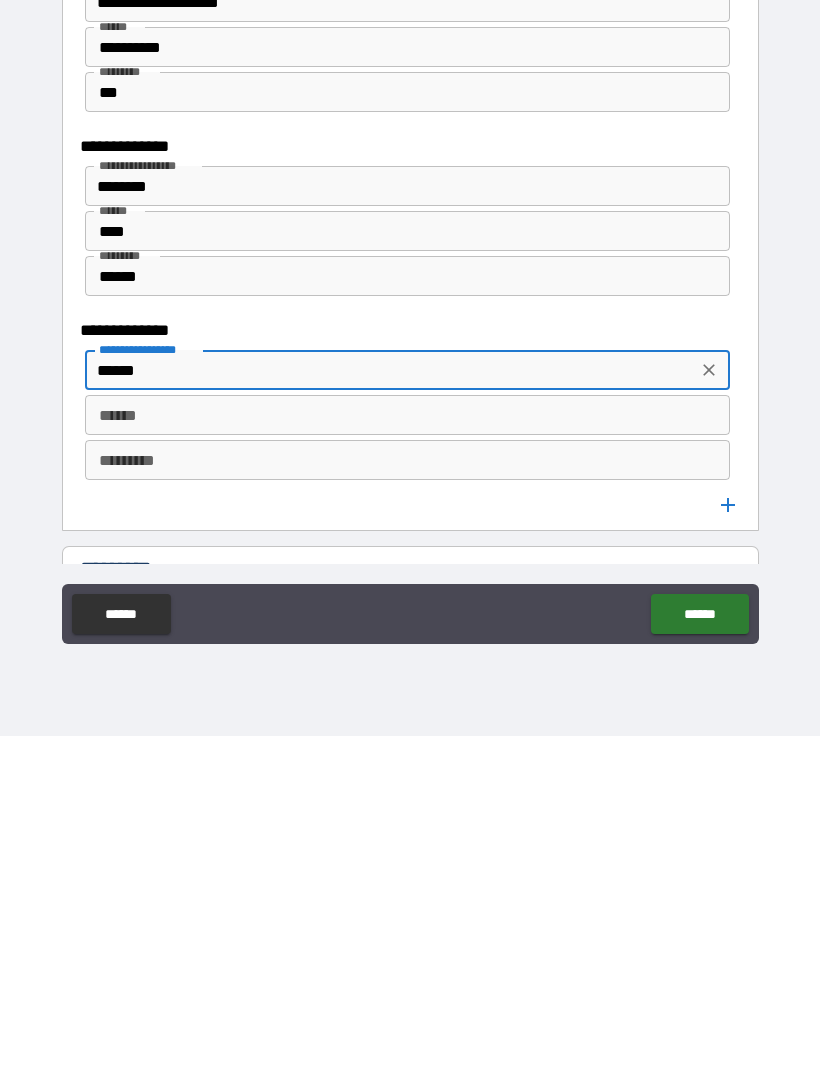 type on "******" 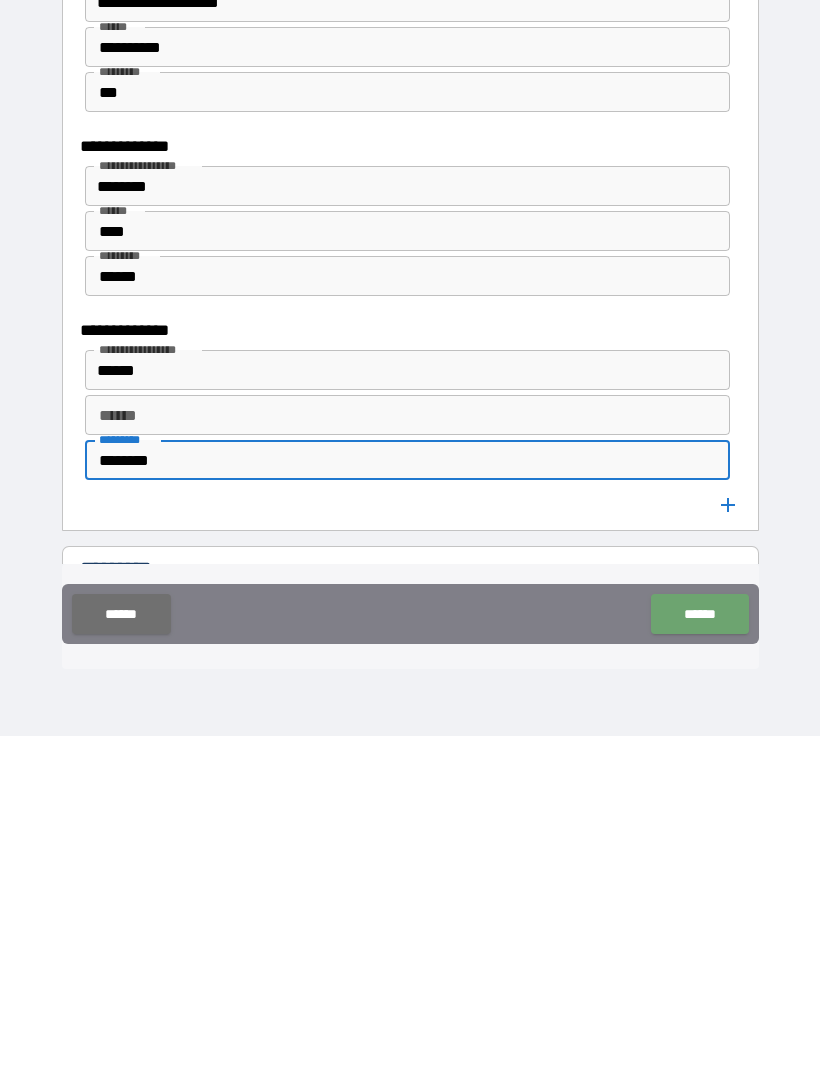 type on "*******" 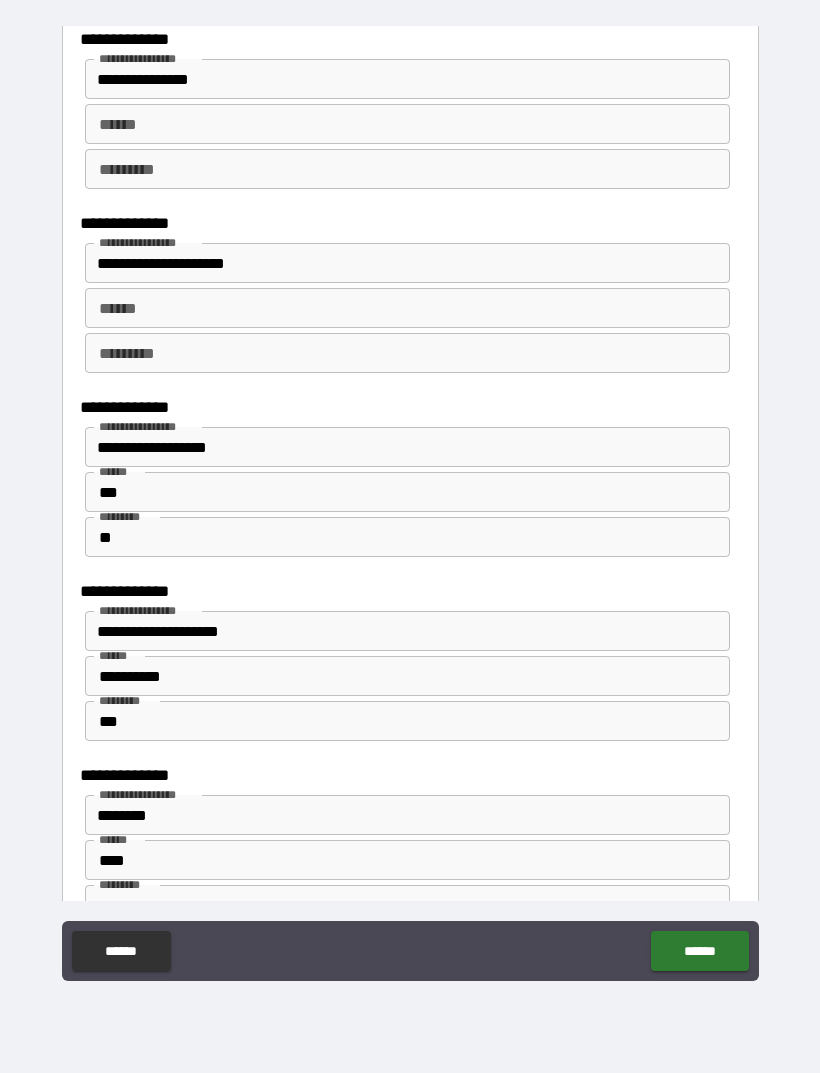 scroll, scrollTop: 2940, scrollLeft: 0, axis: vertical 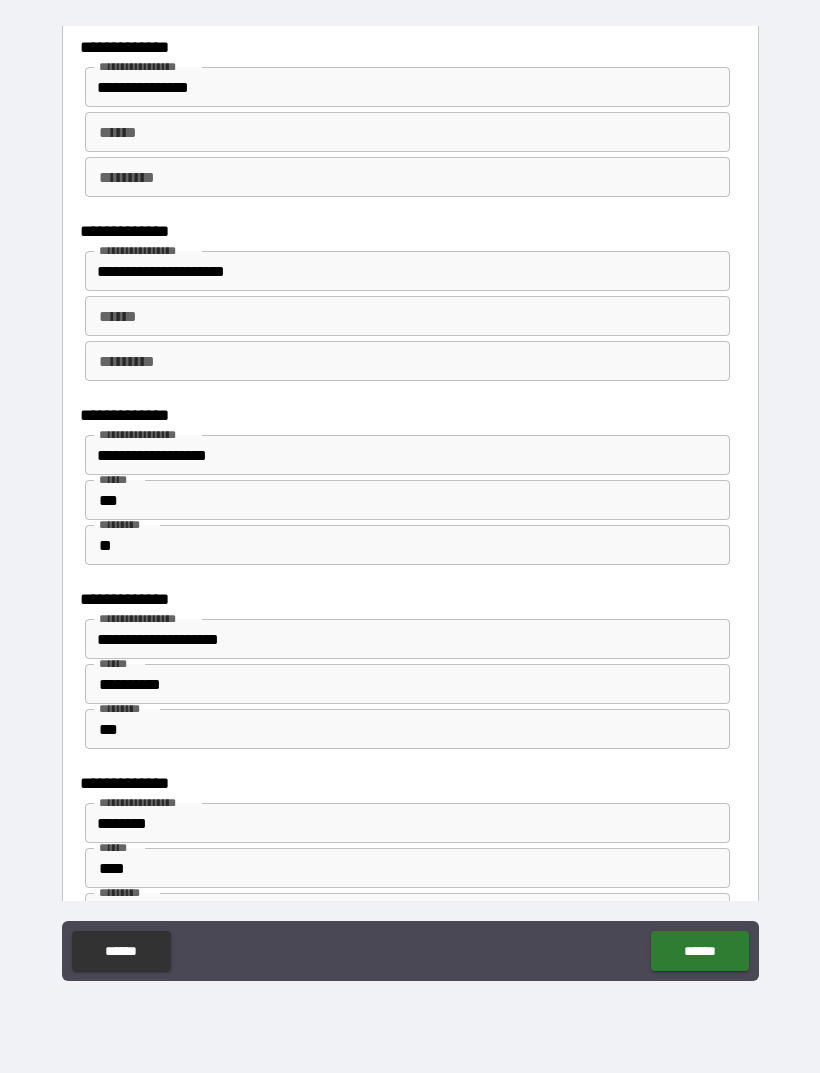 click on "******" at bounding box center (407, 316) 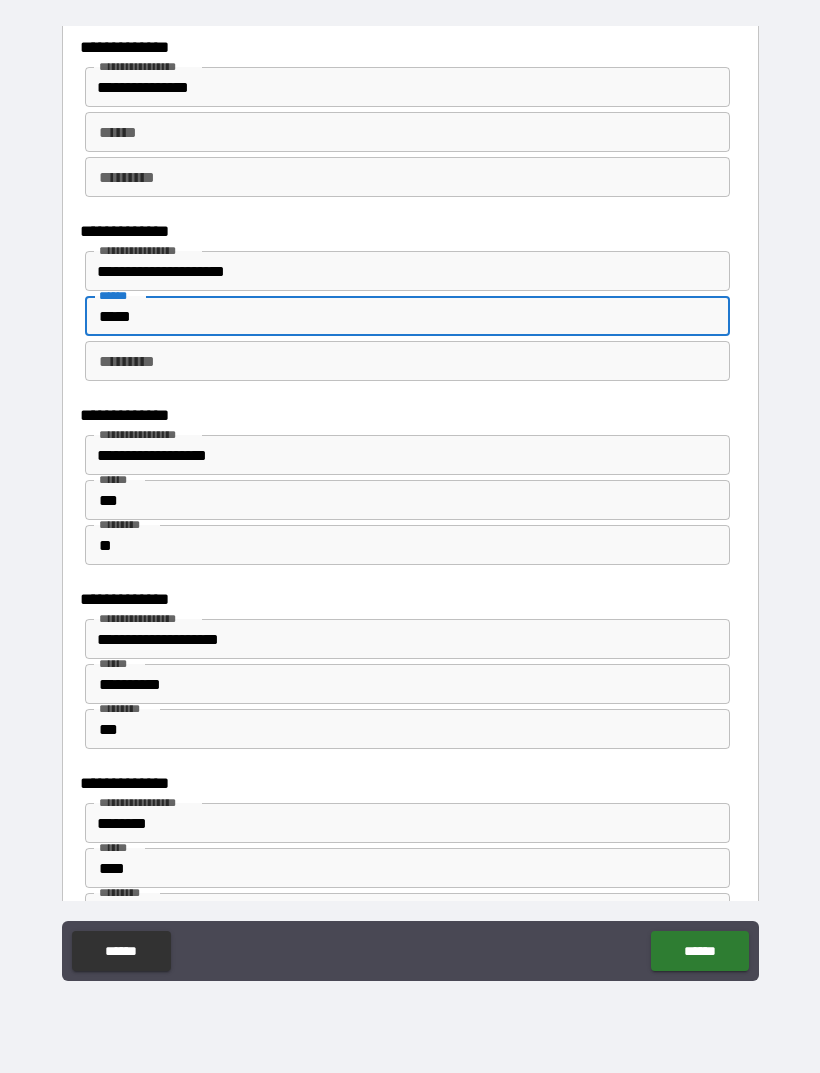 type on "*****" 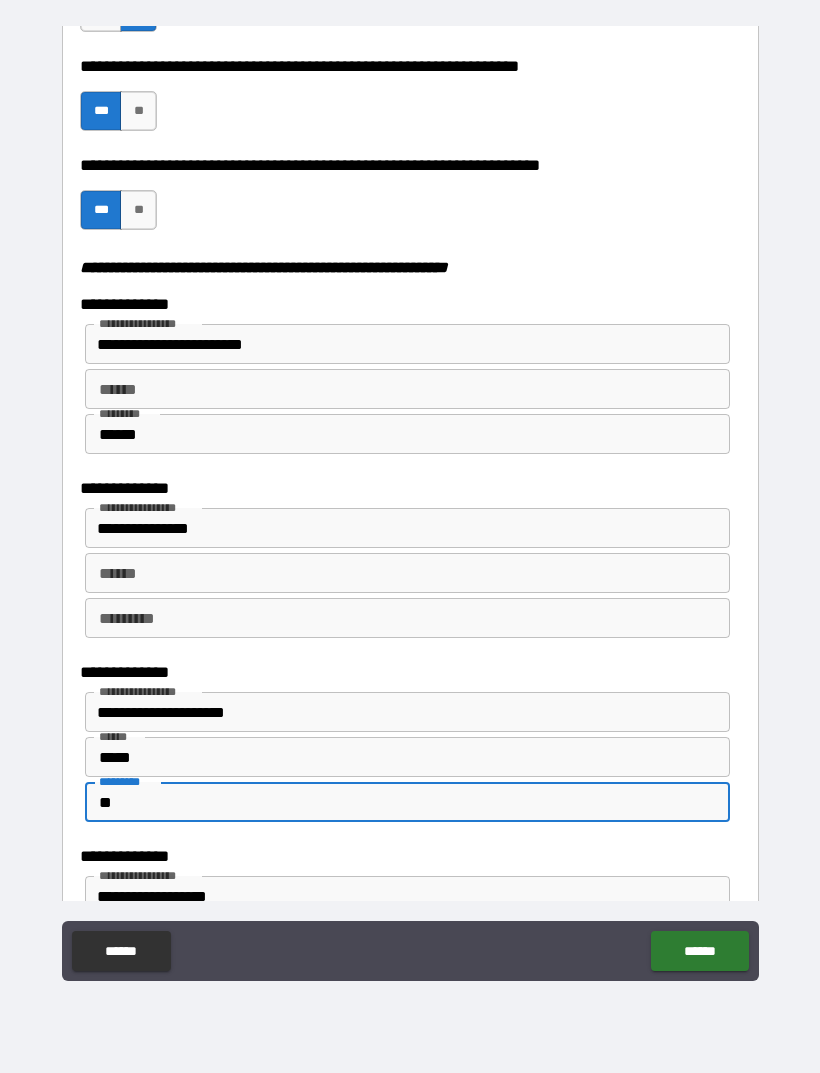 scroll, scrollTop: 2496, scrollLeft: 0, axis: vertical 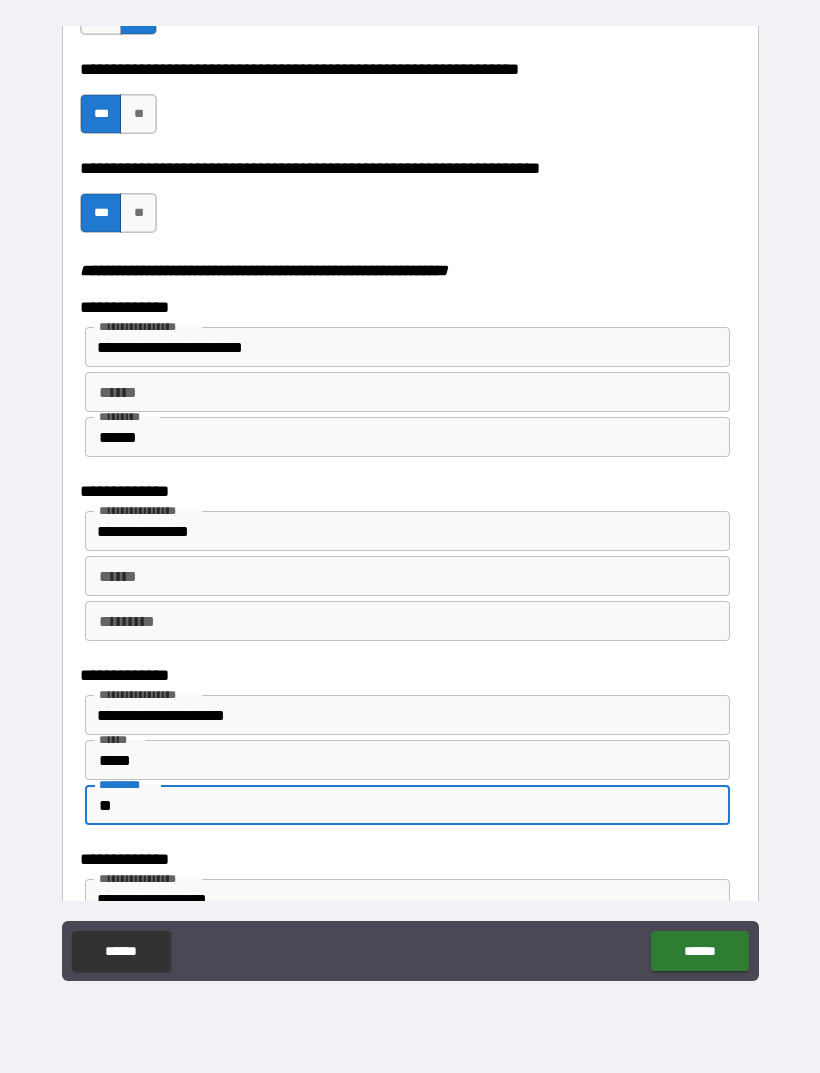 type on "**" 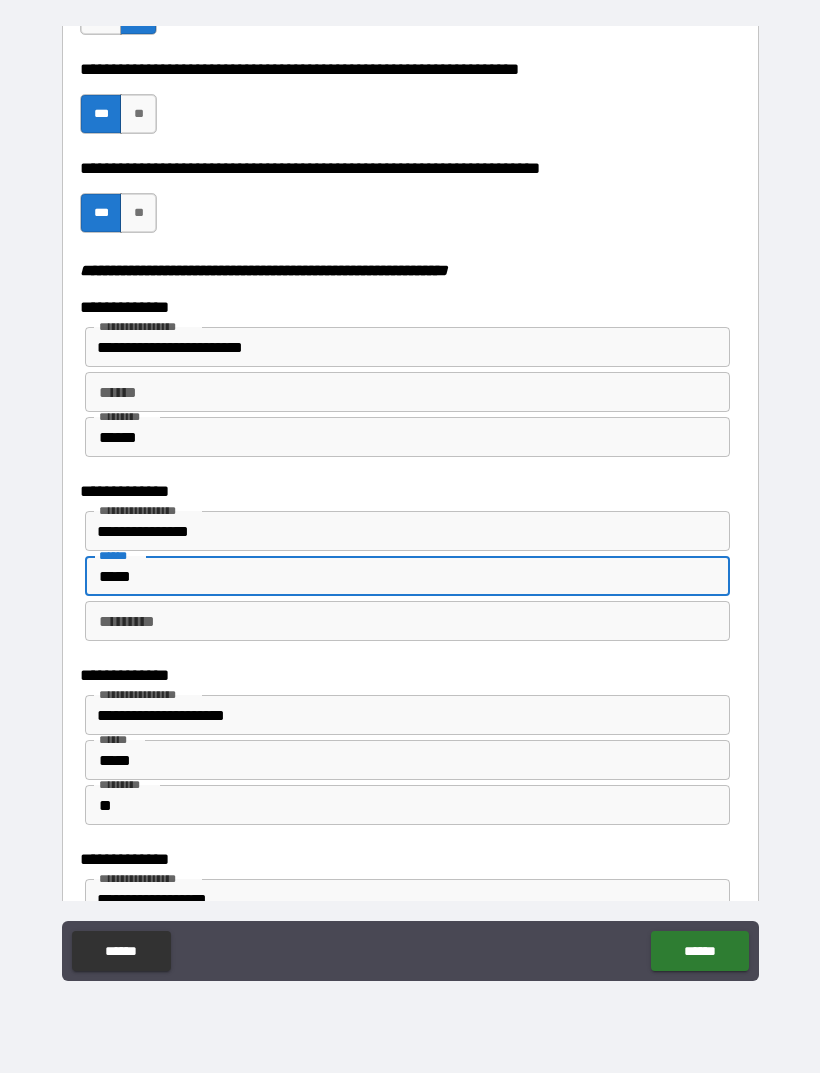 type on "*****" 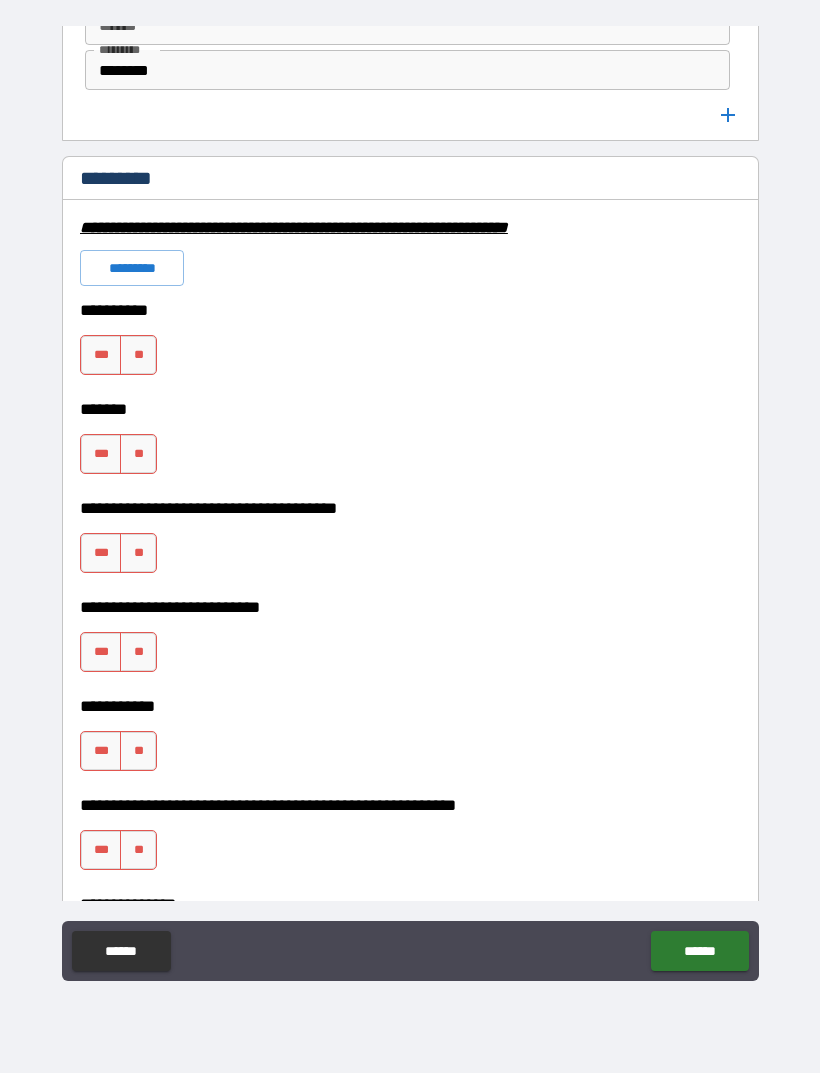 scroll, scrollTop: 3970, scrollLeft: 0, axis: vertical 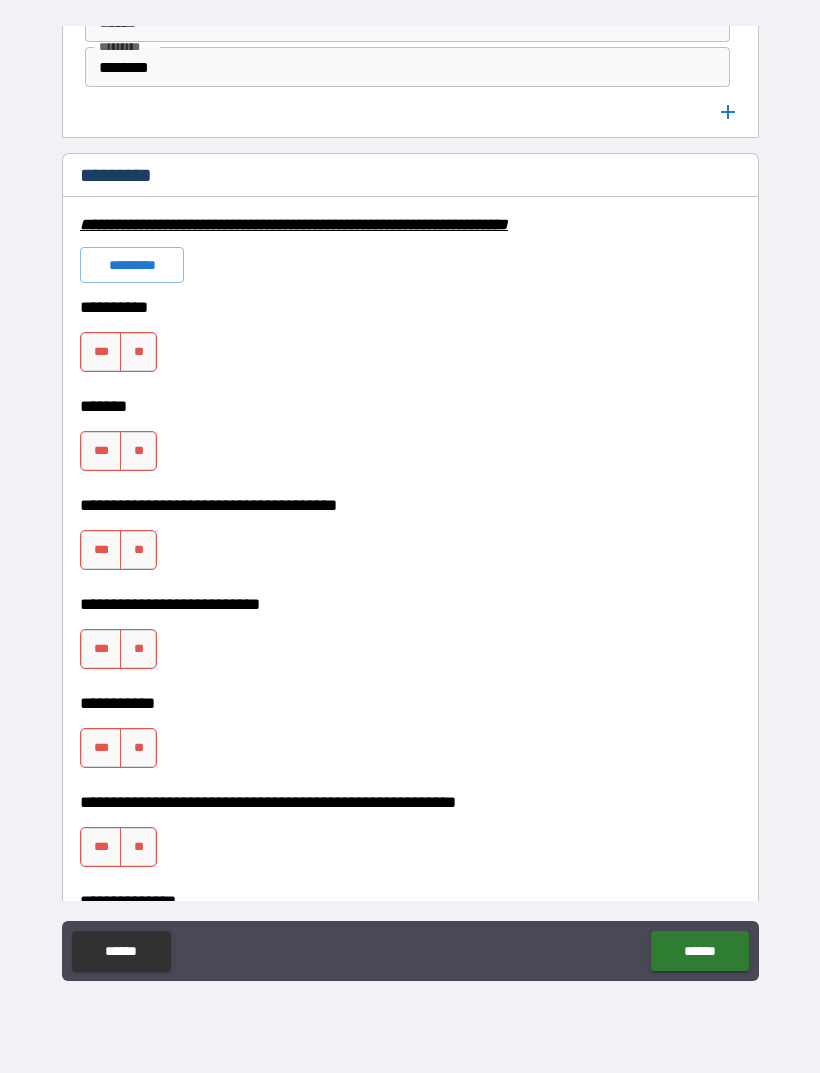 type on "**" 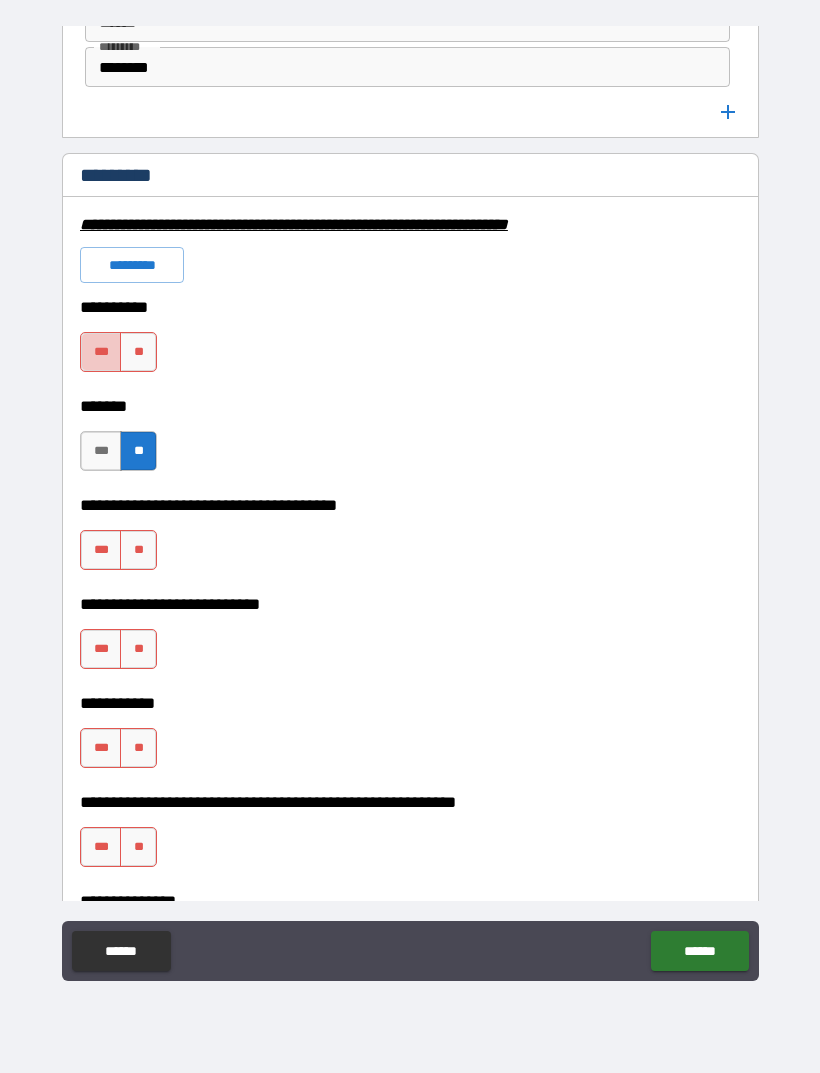 click on "***" at bounding box center [101, 352] 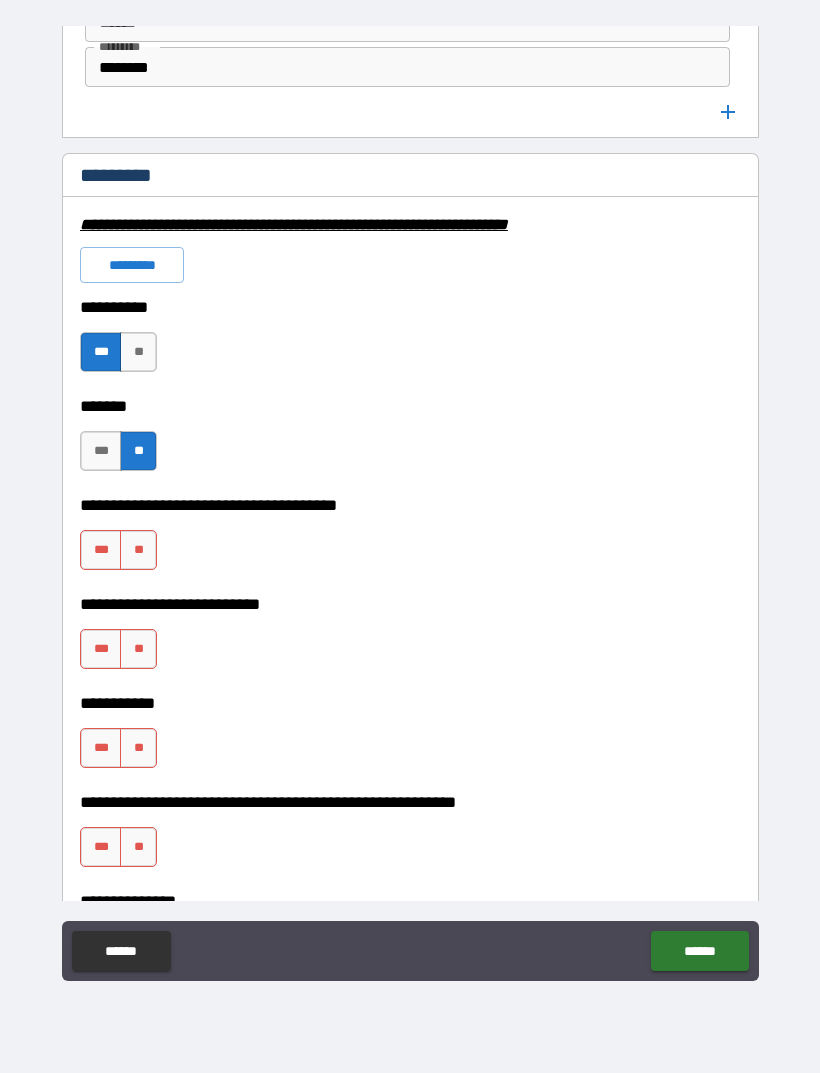 click on "**" at bounding box center (138, 550) 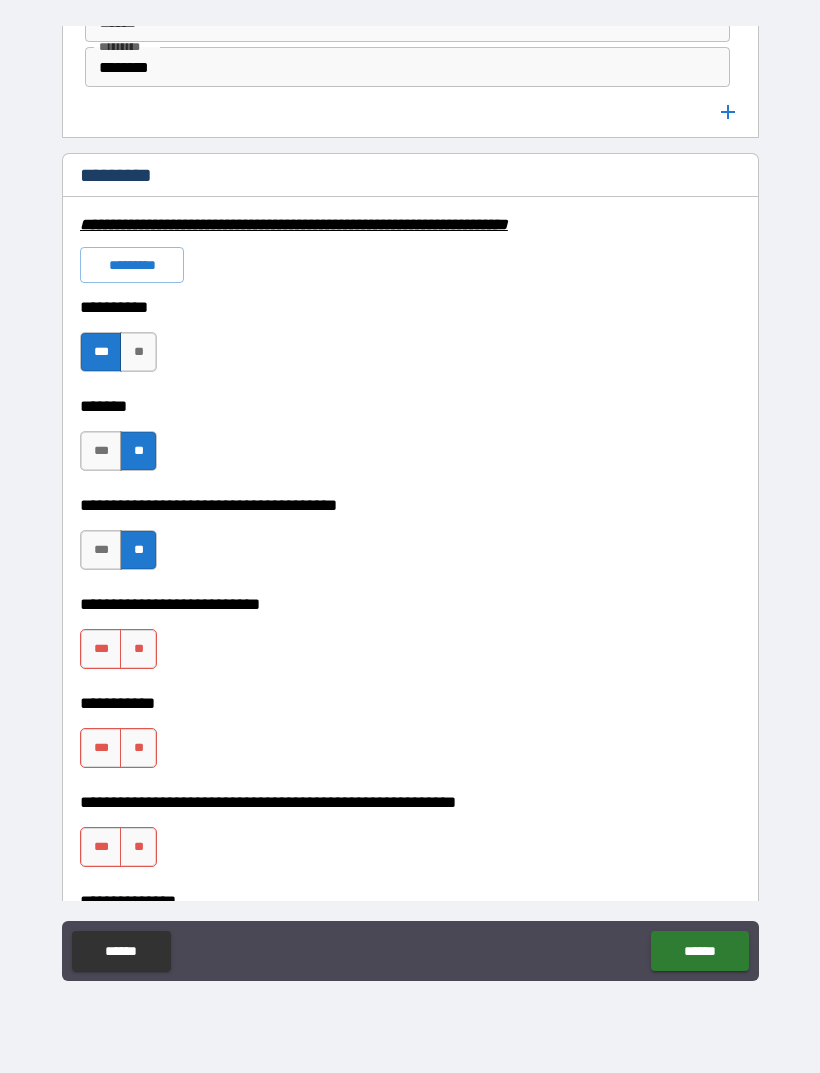 click on "***" at bounding box center [101, 649] 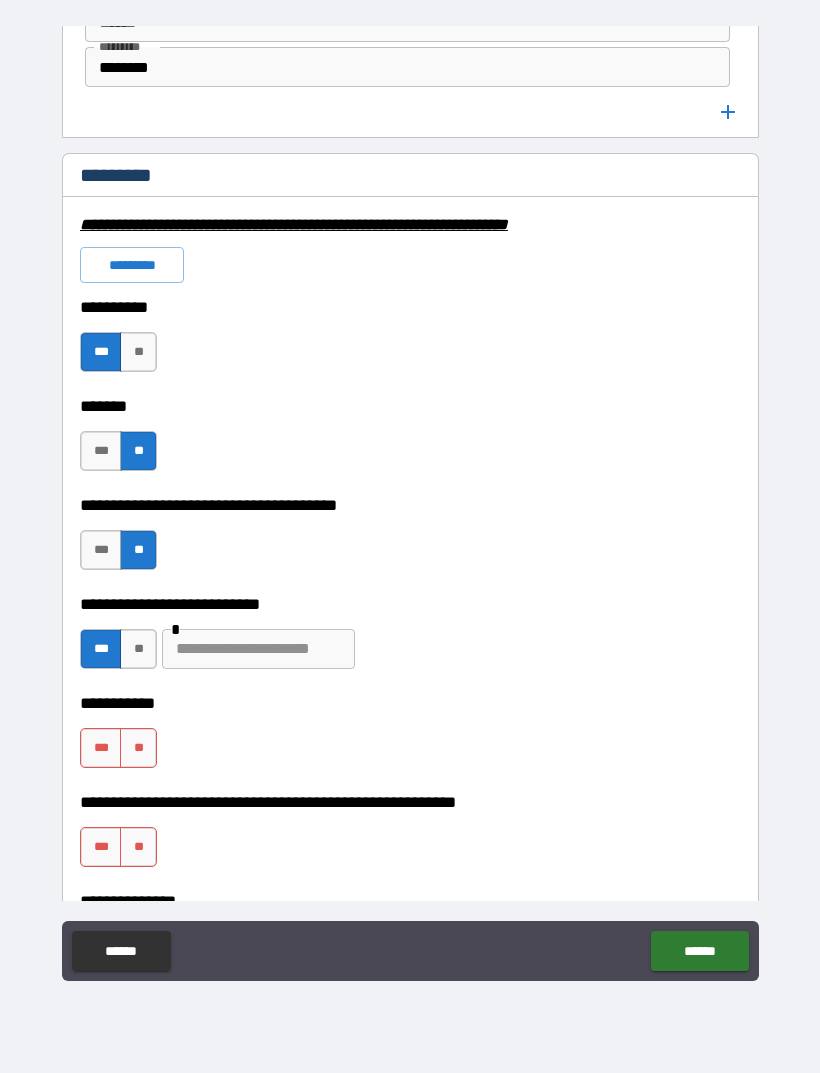 click on "**" at bounding box center (138, 748) 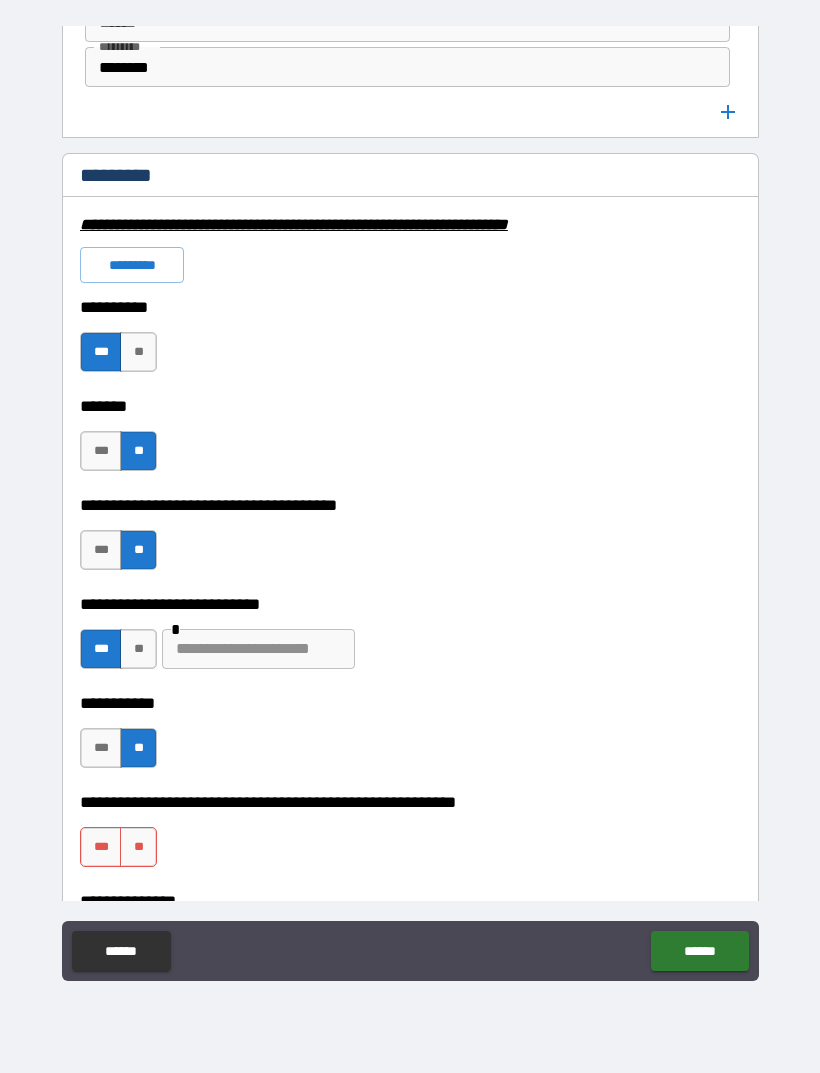 click on "***" at bounding box center [101, 847] 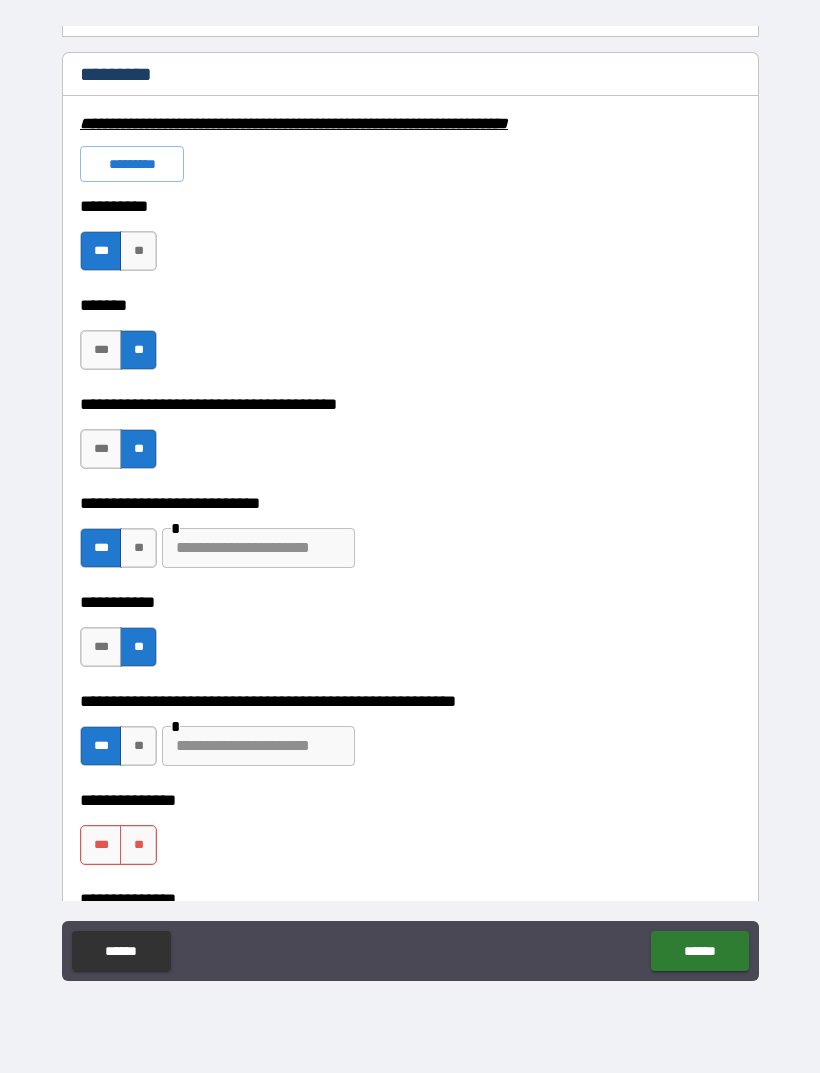 scroll, scrollTop: 4117, scrollLeft: 0, axis: vertical 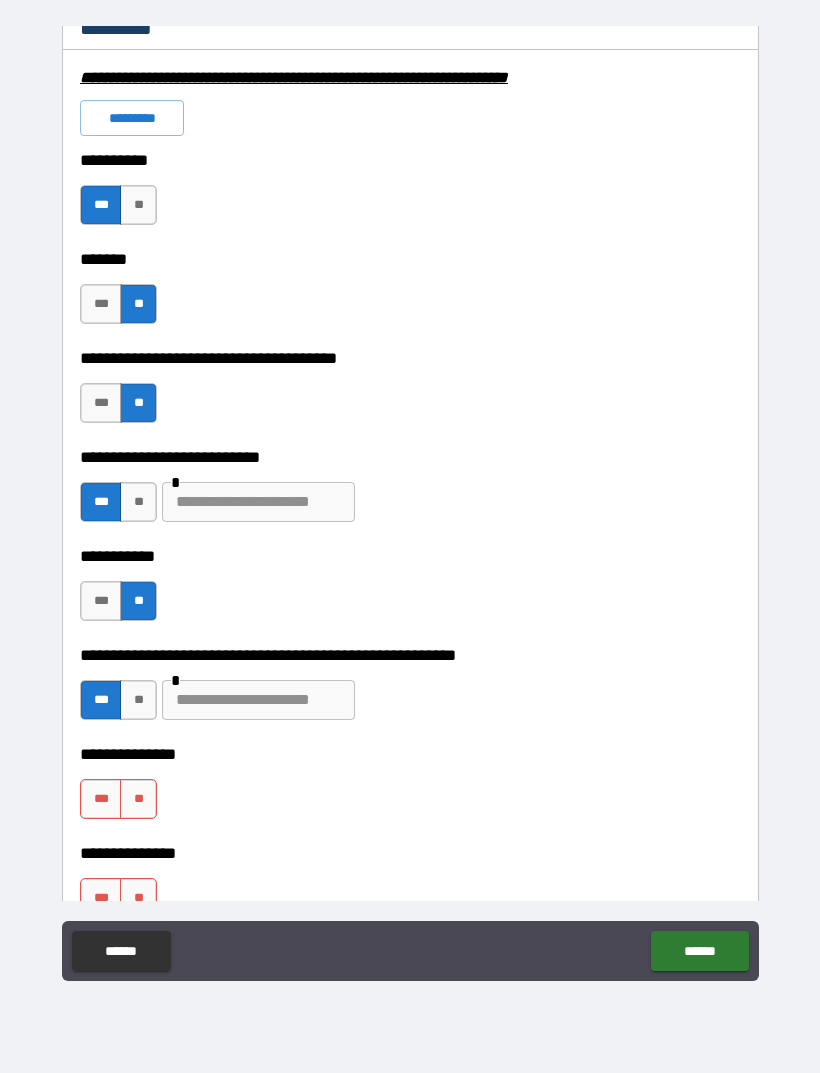 click at bounding box center [258, 700] 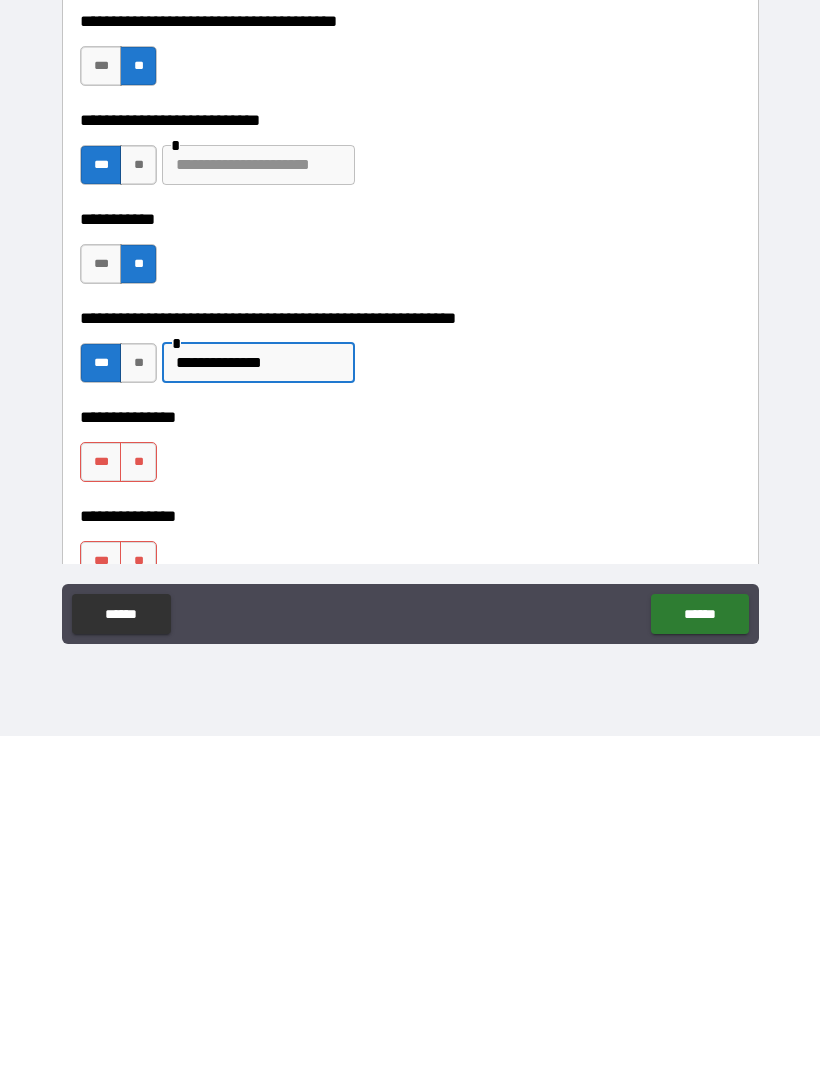 type on "**********" 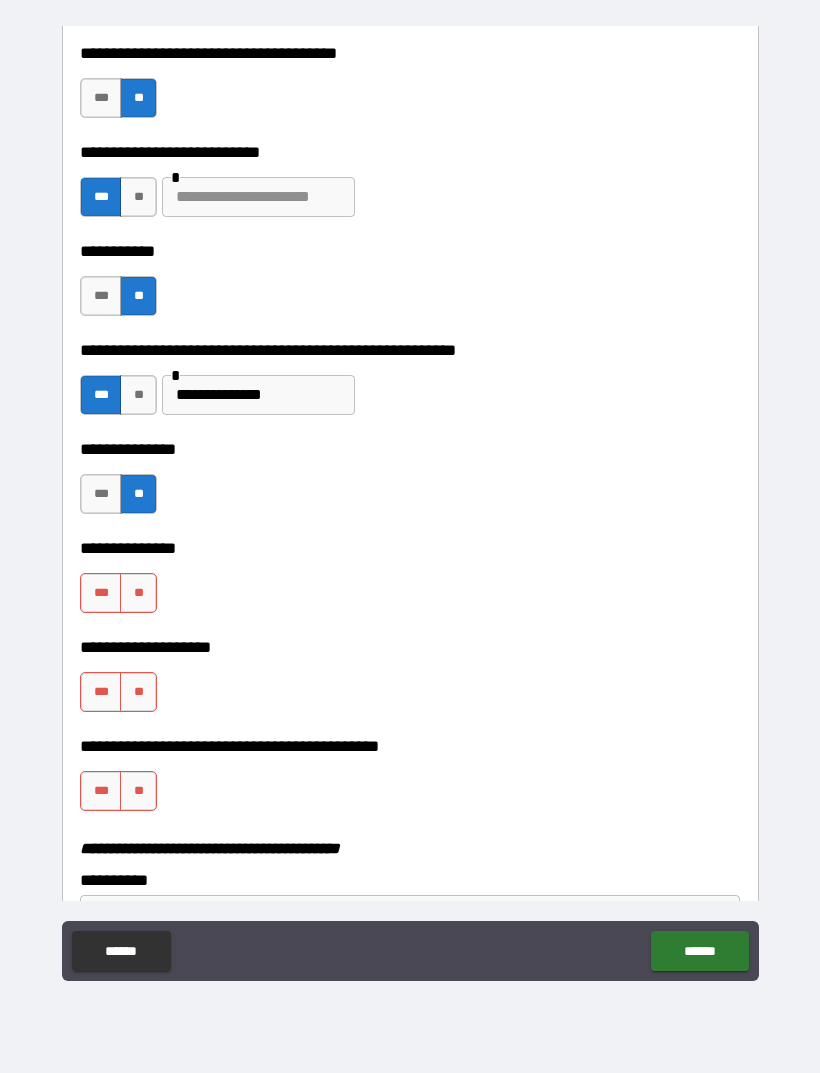 scroll, scrollTop: 4423, scrollLeft: 0, axis: vertical 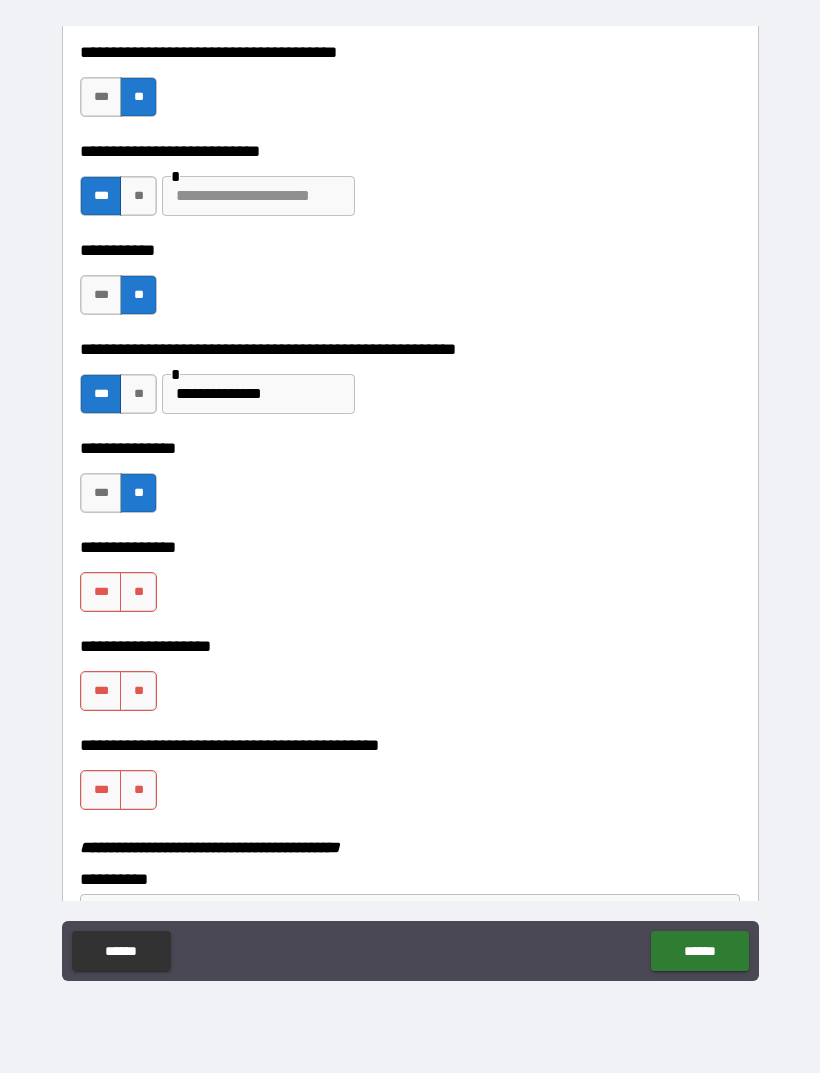 click on "**" at bounding box center (138, 592) 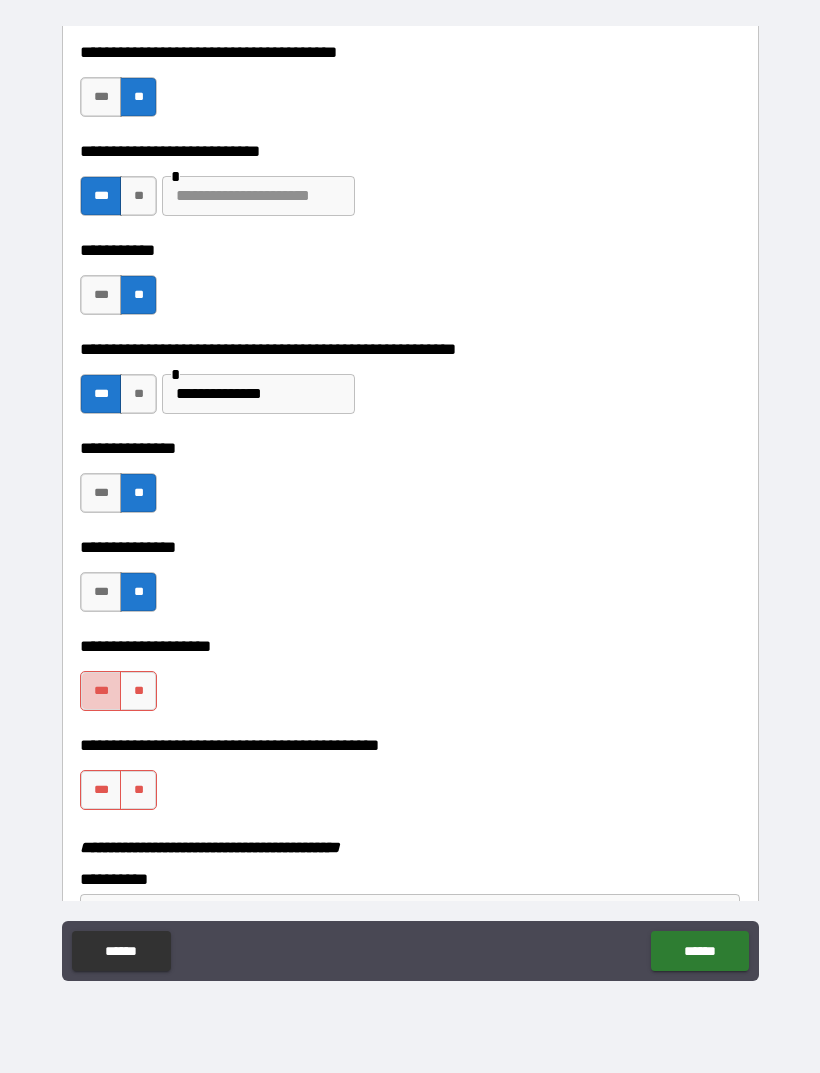 click on "***" at bounding box center [101, 691] 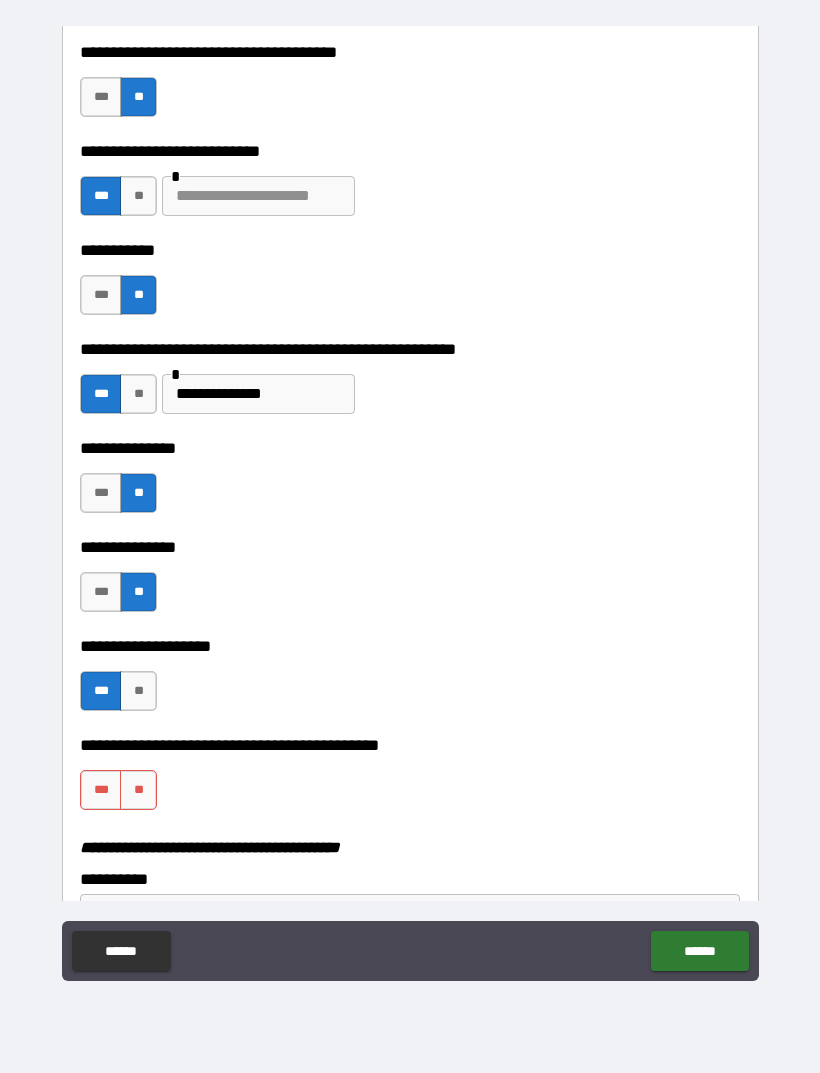 click on "**" at bounding box center [138, 790] 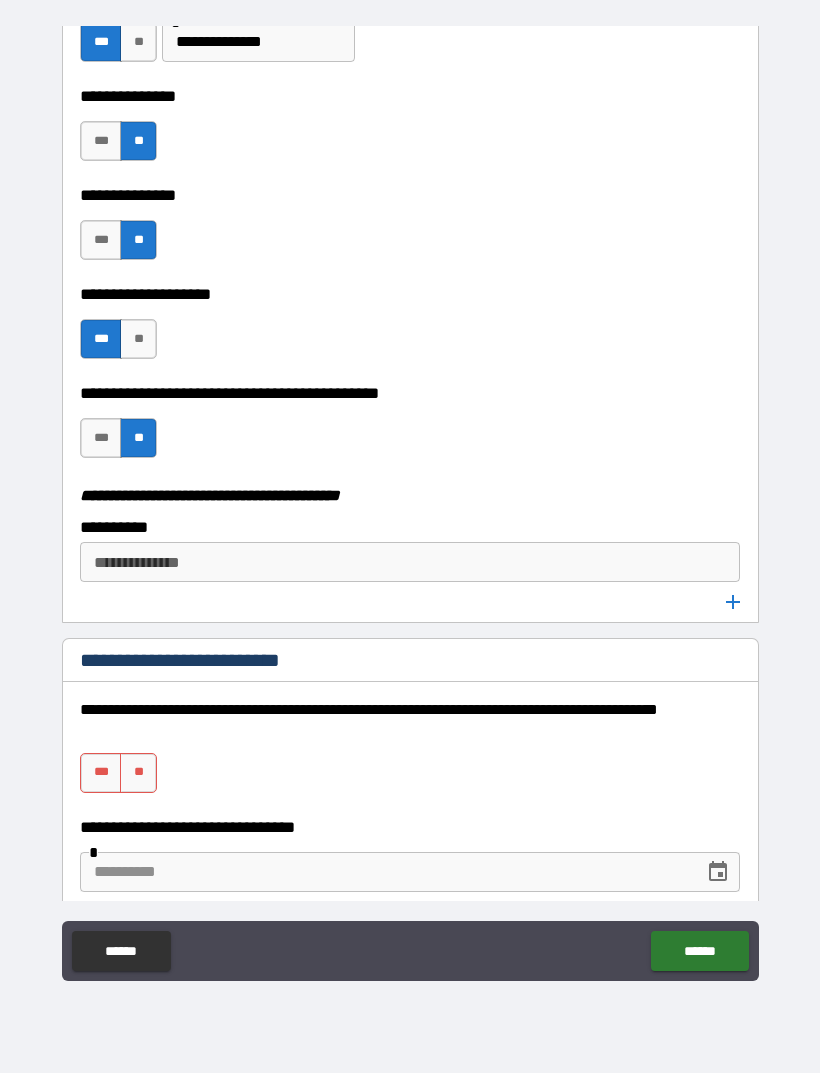 scroll, scrollTop: 4778, scrollLeft: 0, axis: vertical 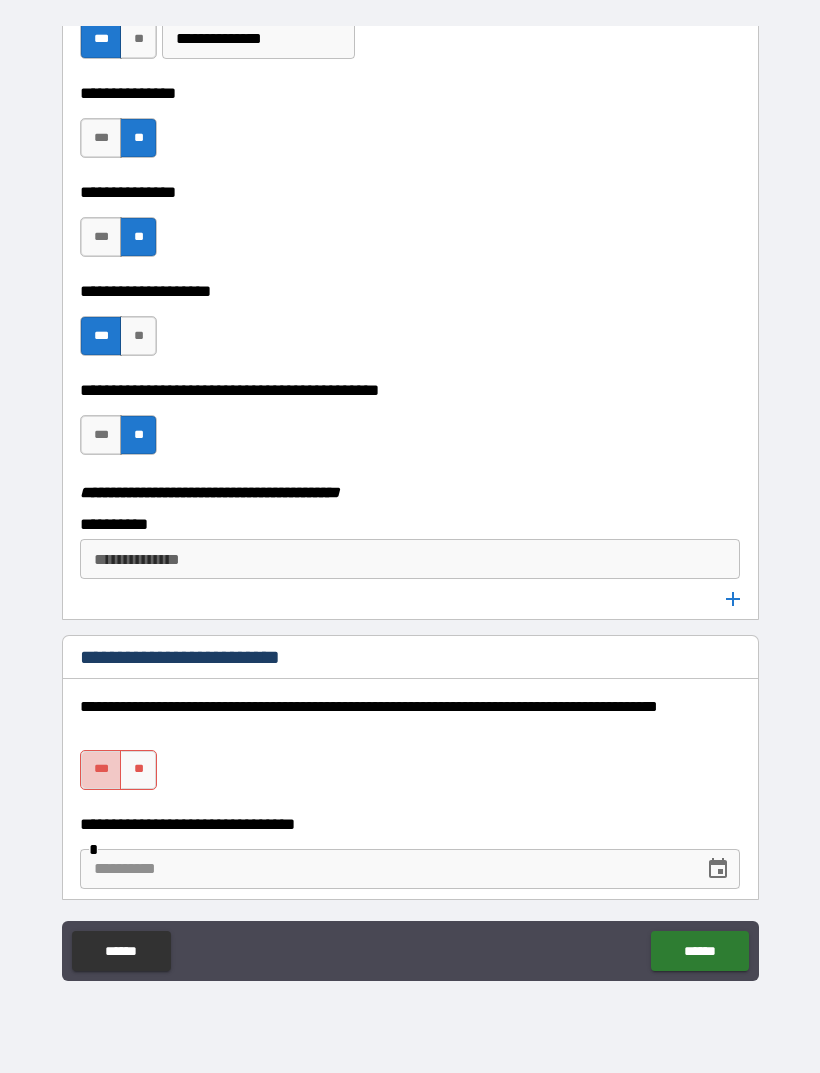 click on "***" at bounding box center [101, 770] 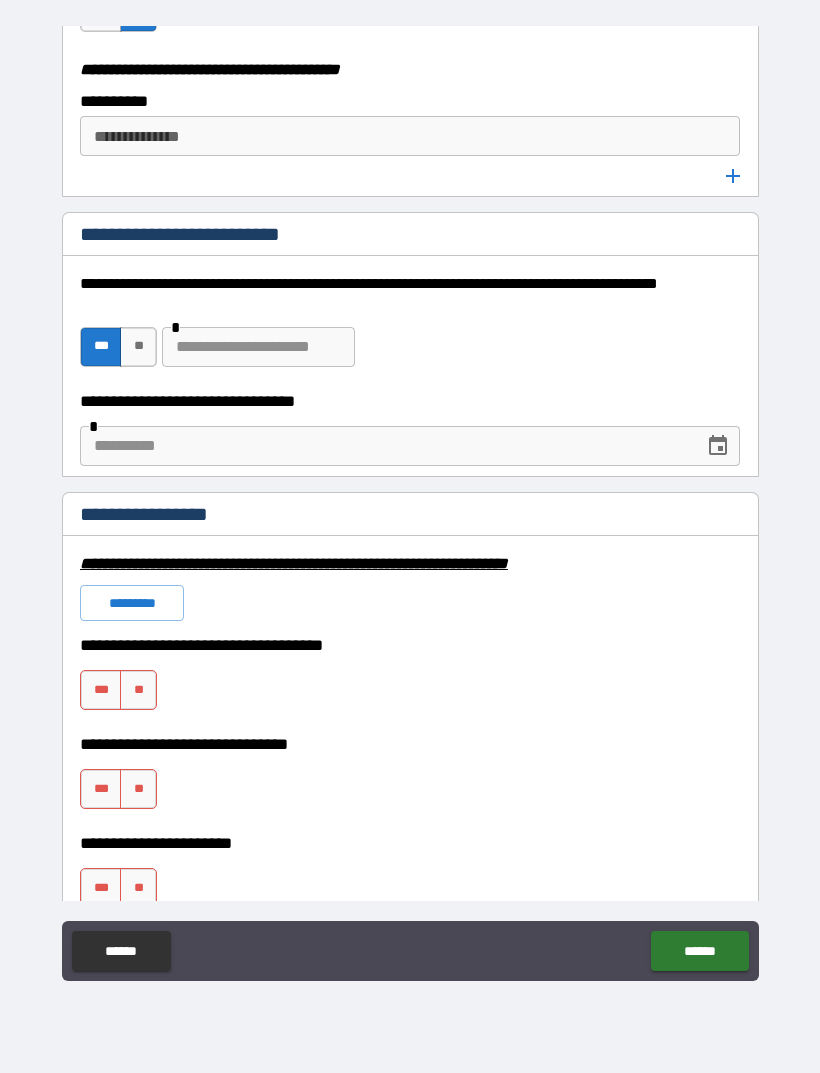 scroll, scrollTop: 5199, scrollLeft: 0, axis: vertical 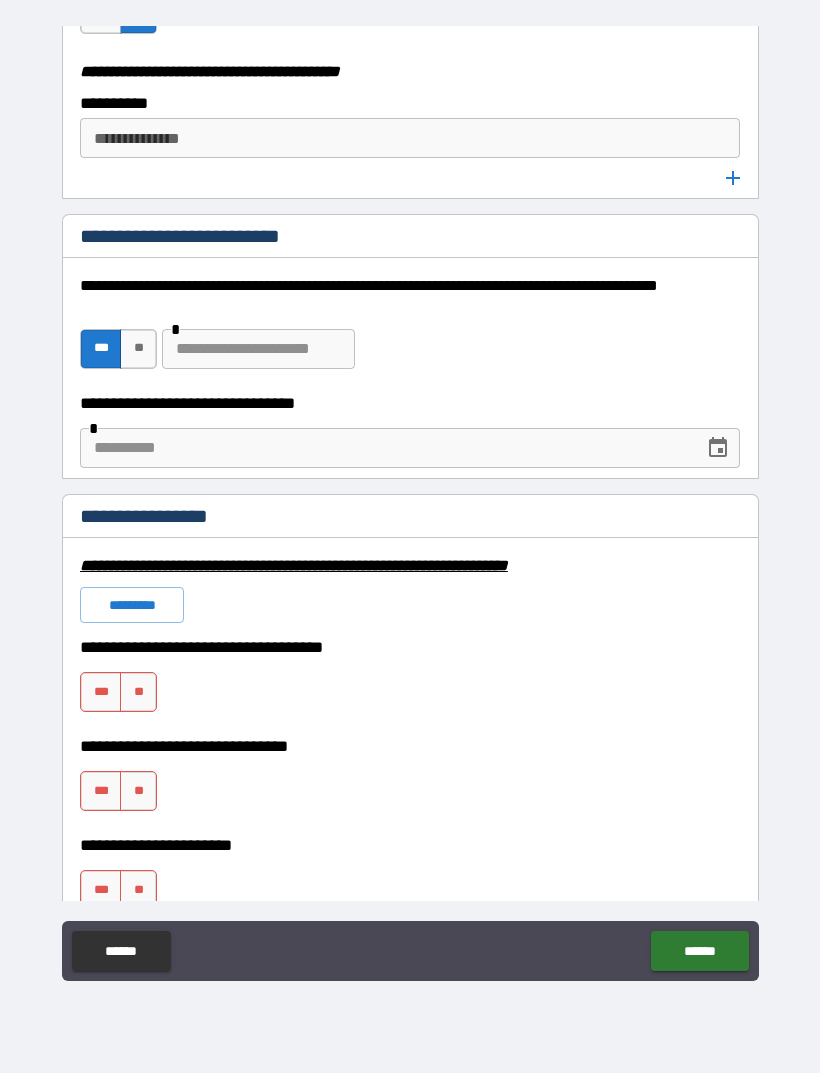 click on "**" at bounding box center [138, 692] 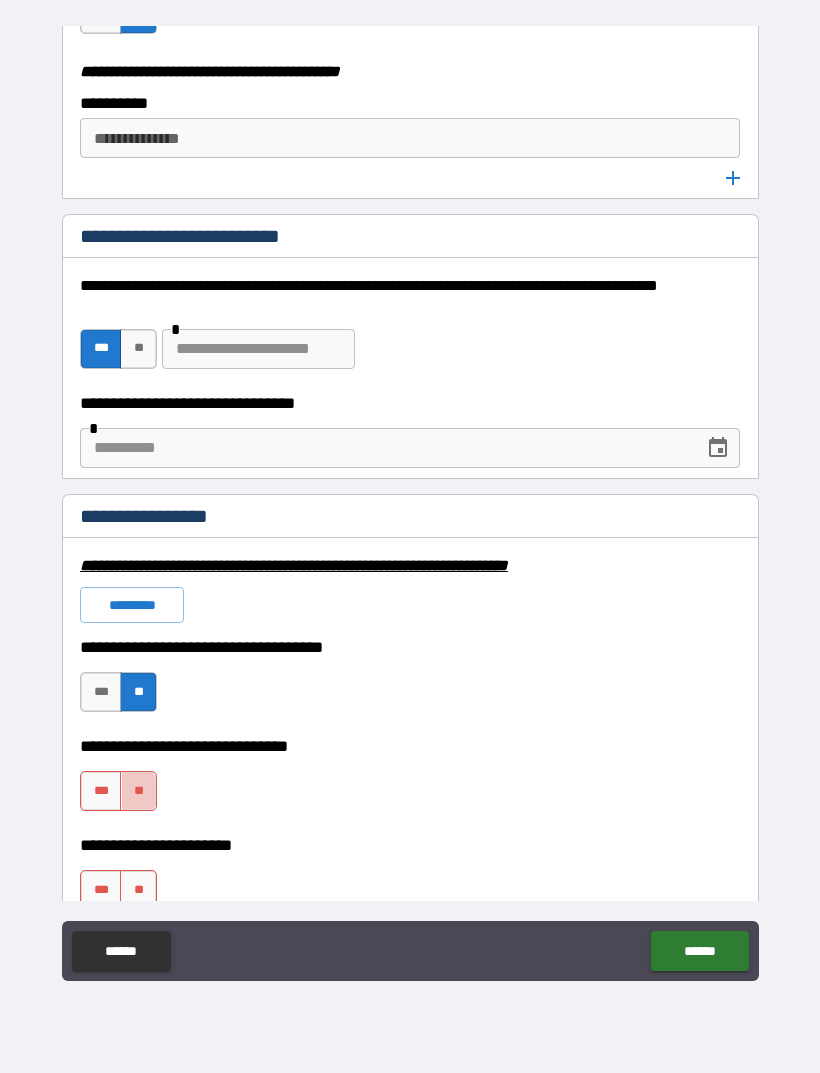click on "**" at bounding box center [138, 791] 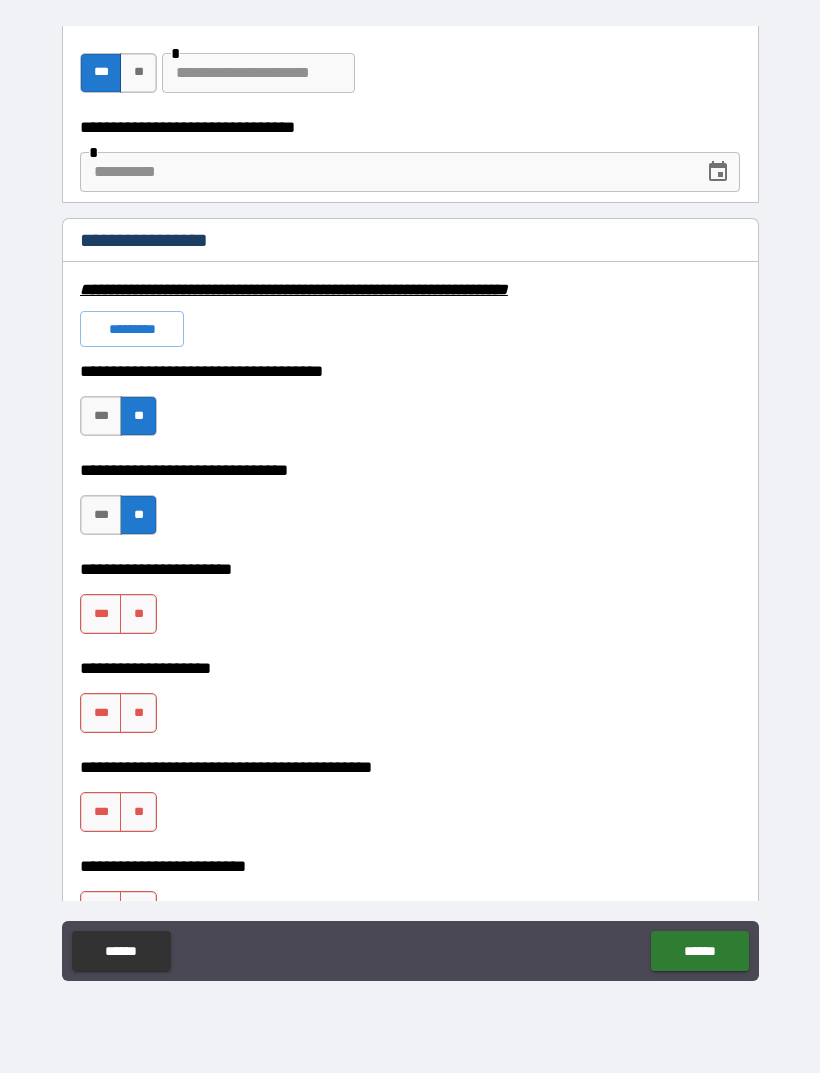 scroll, scrollTop: 5477, scrollLeft: 0, axis: vertical 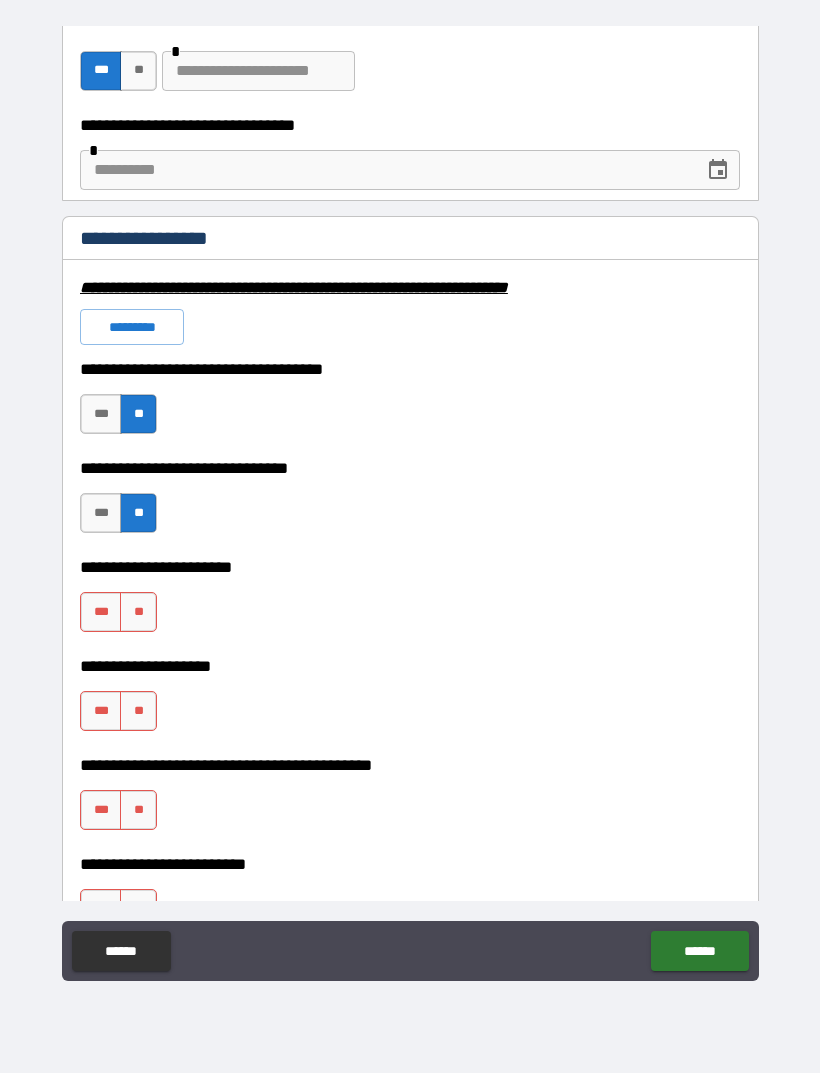 click on "***" at bounding box center [101, 612] 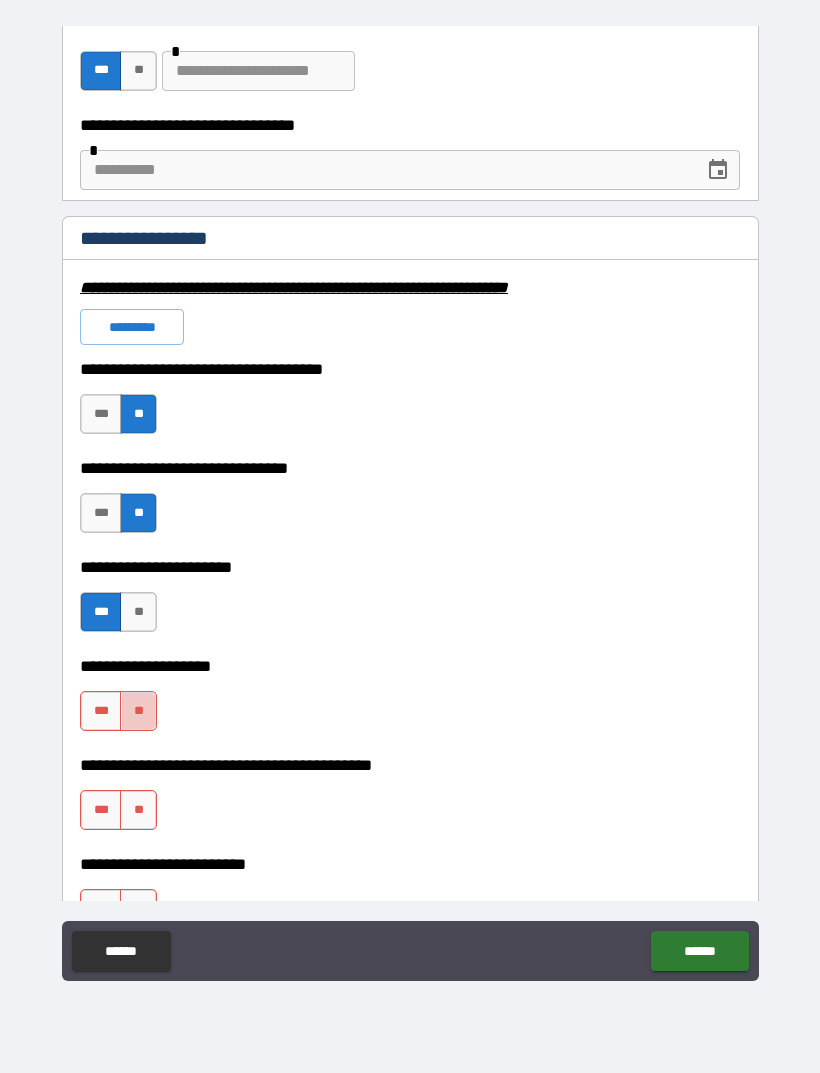 click on "**" at bounding box center [138, 711] 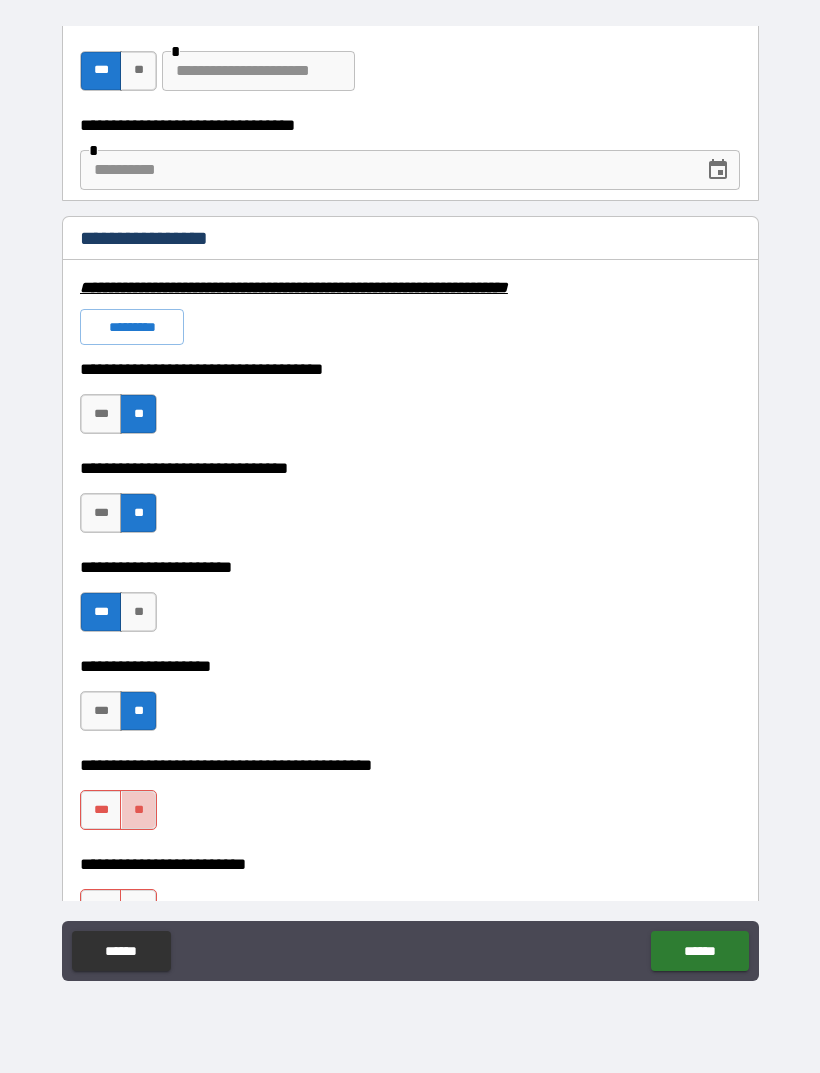 click on "**" at bounding box center [138, 810] 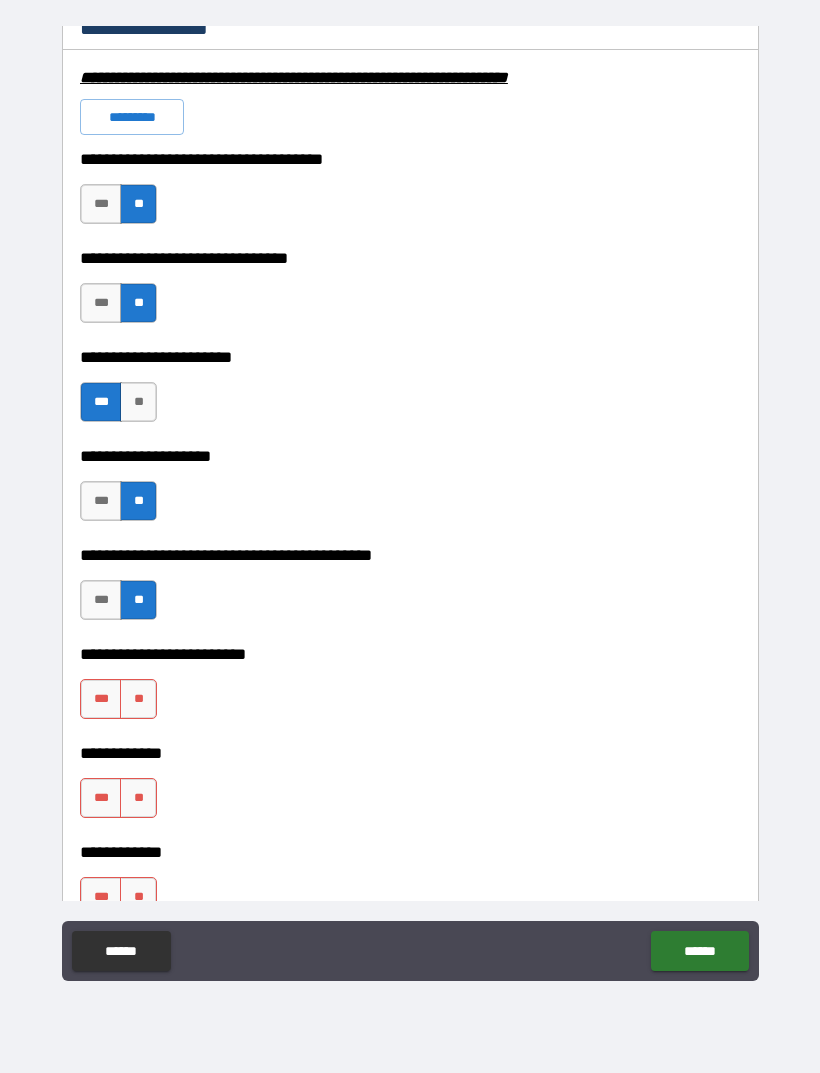 scroll, scrollTop: 5702, scrollLeft: 0, axis: vertical 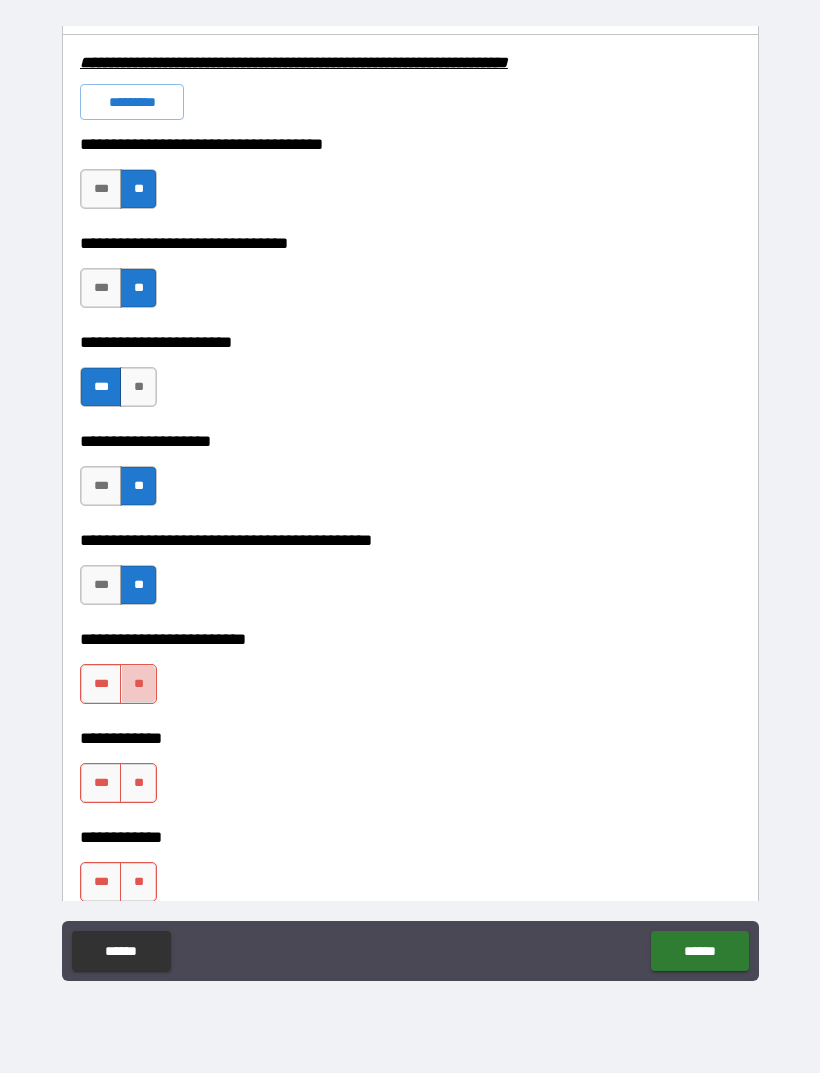click on "**" at bounding box center (138, 684) 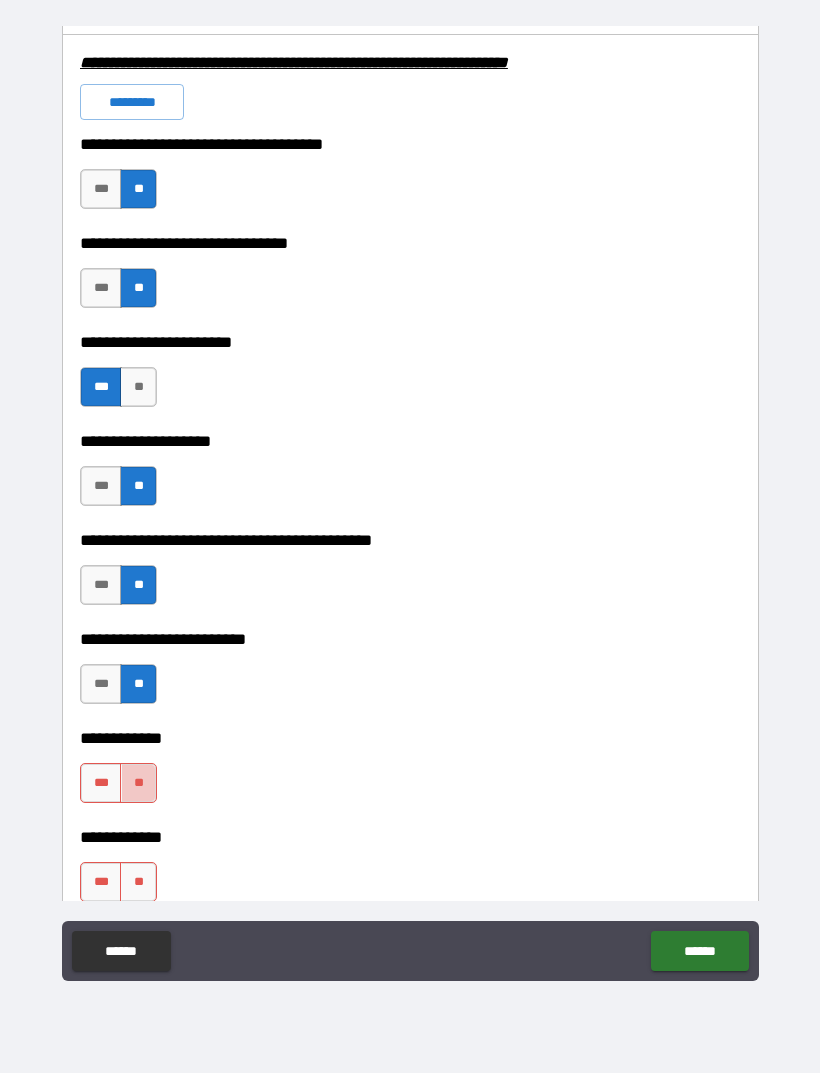 click on "**" at bounding box center (138, 783) 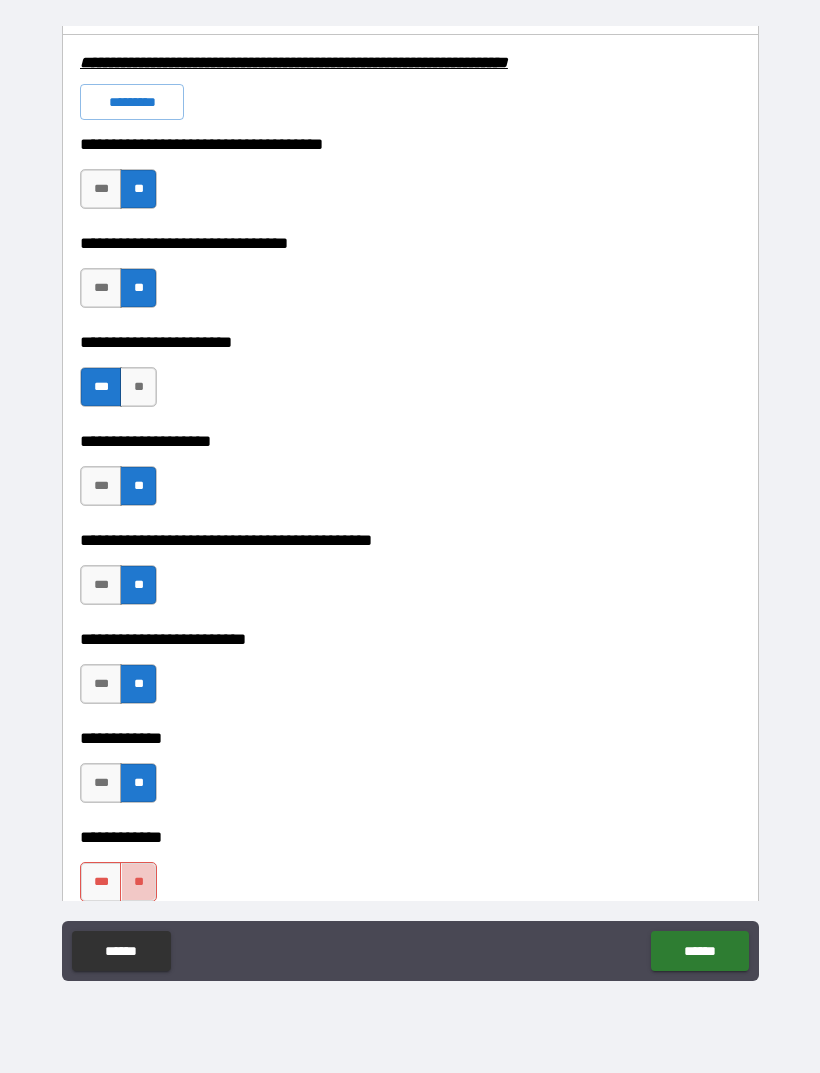 click on "**" at bounding box center [138, 882] 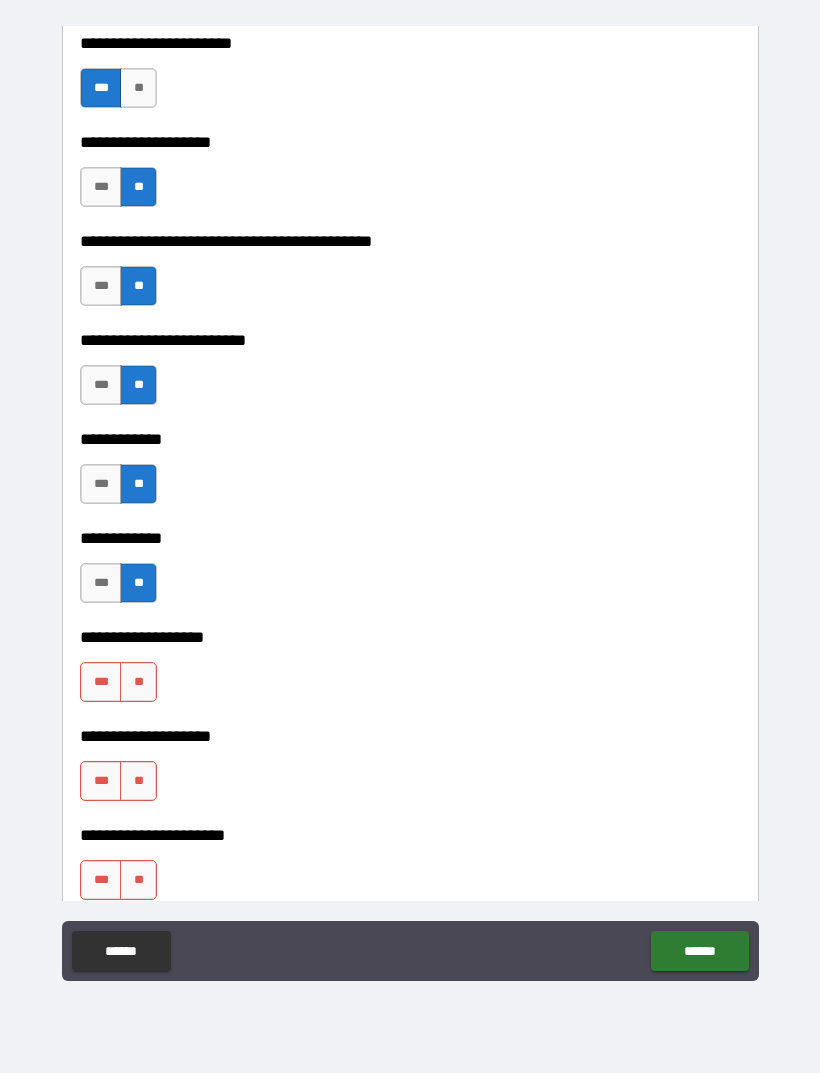 scroll, scrollTop: 6005, scrollLeft: 0, axis: vertical 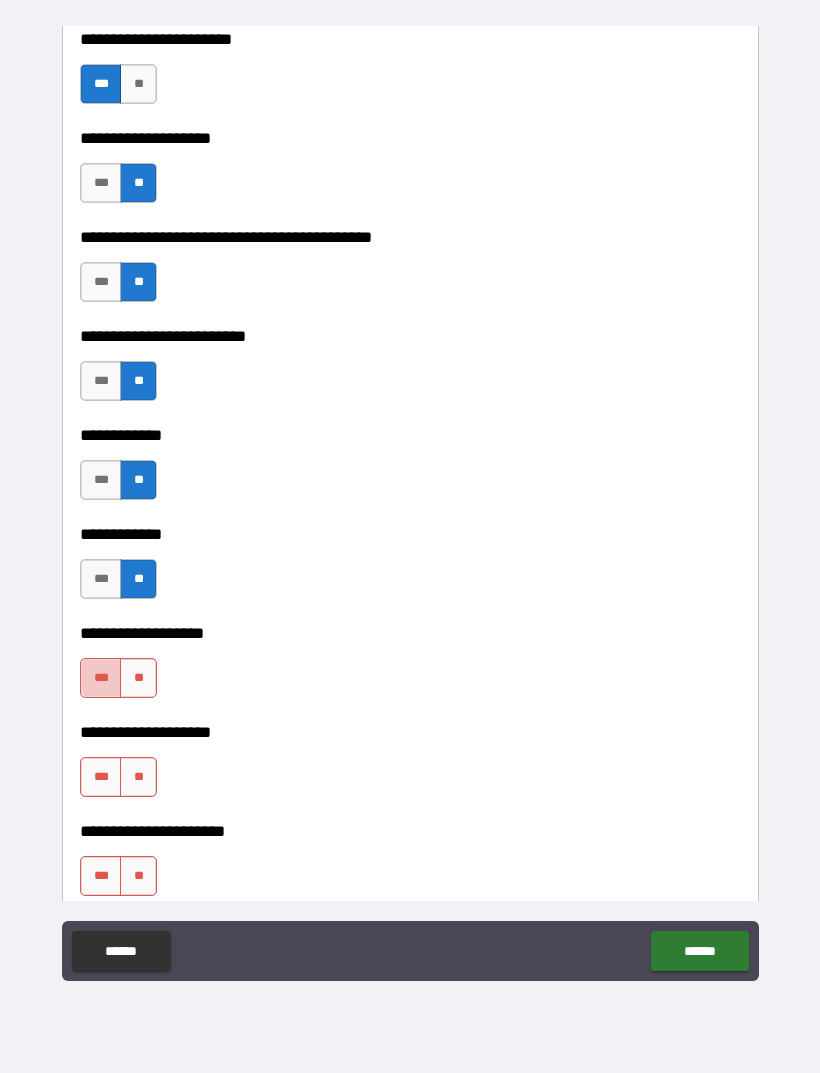 click on "***" at bounding box center [101, 678] 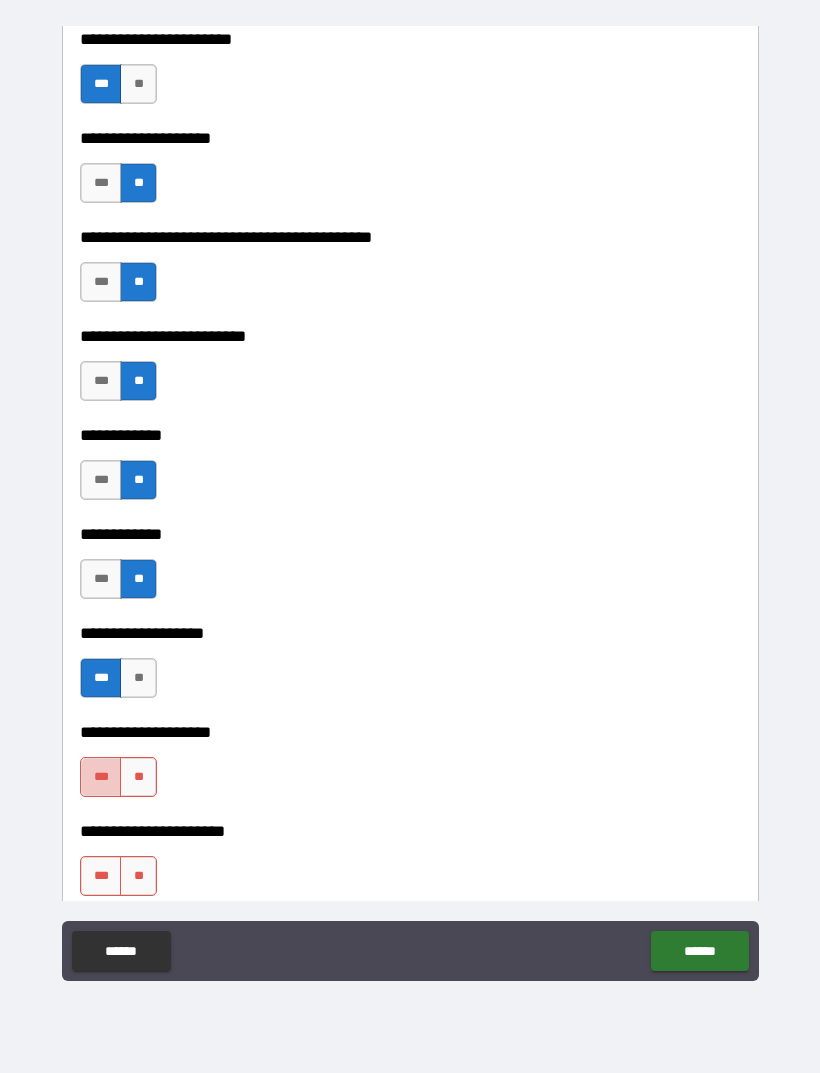 click on "***" at bounding box center [101, 777] 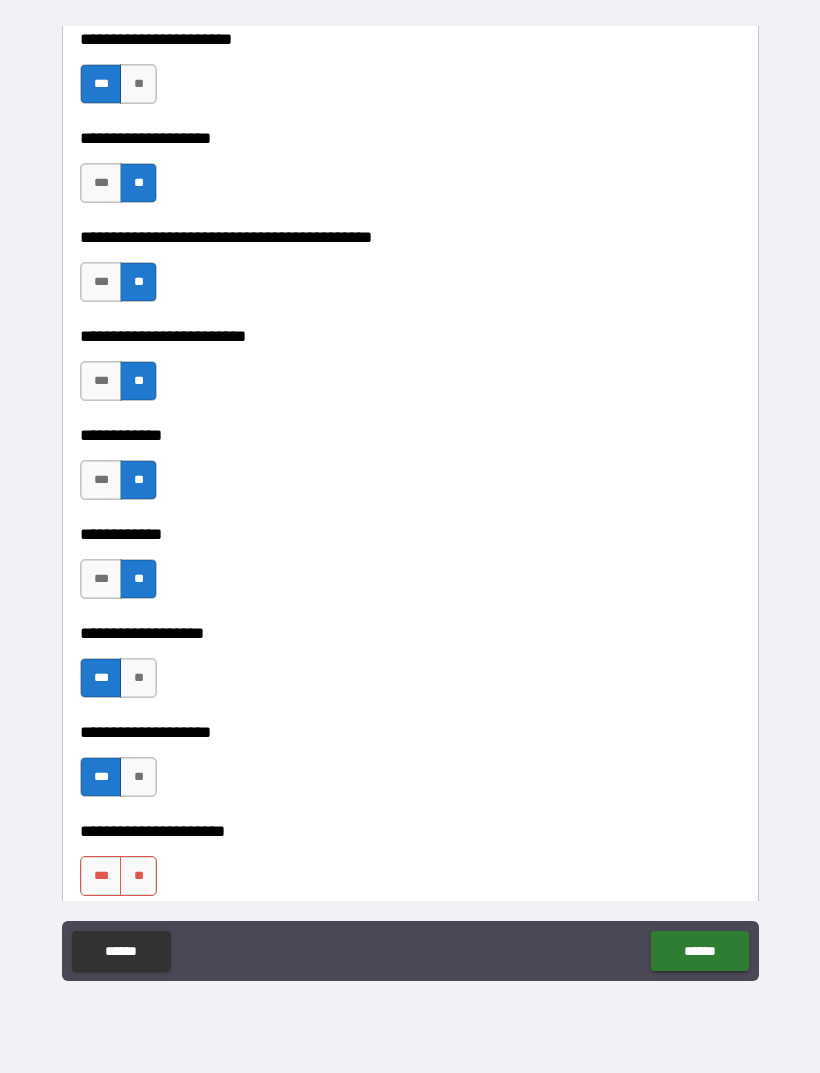 click on "**" at bounding box center (138, 876) 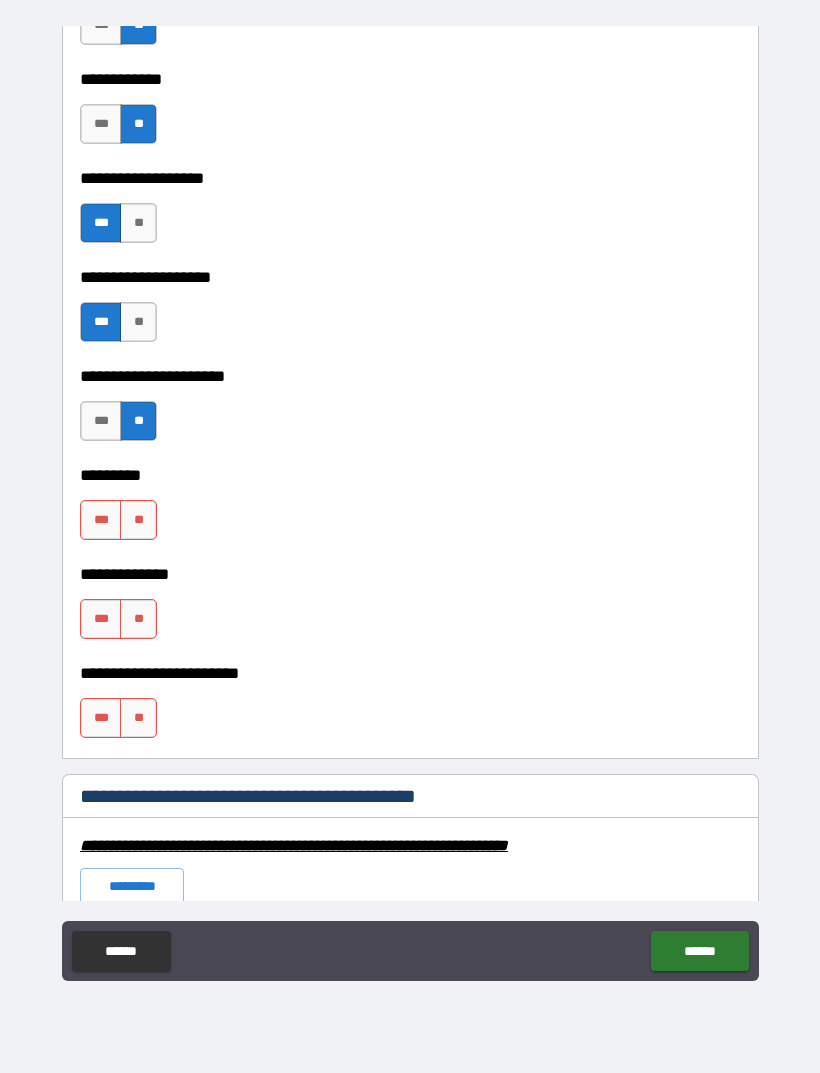 scroll, scrollTop: 6468, scrollLeft: 0, axis: vertical 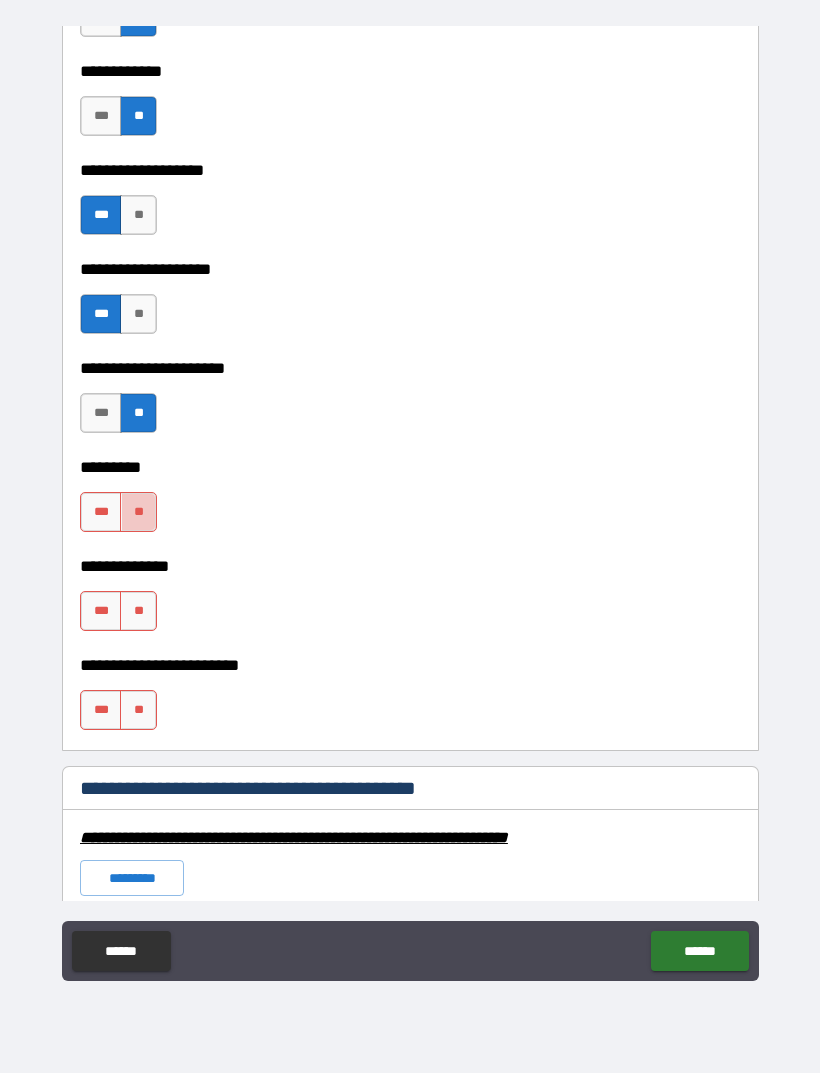 click on "**" at bounding box center (138, 512) 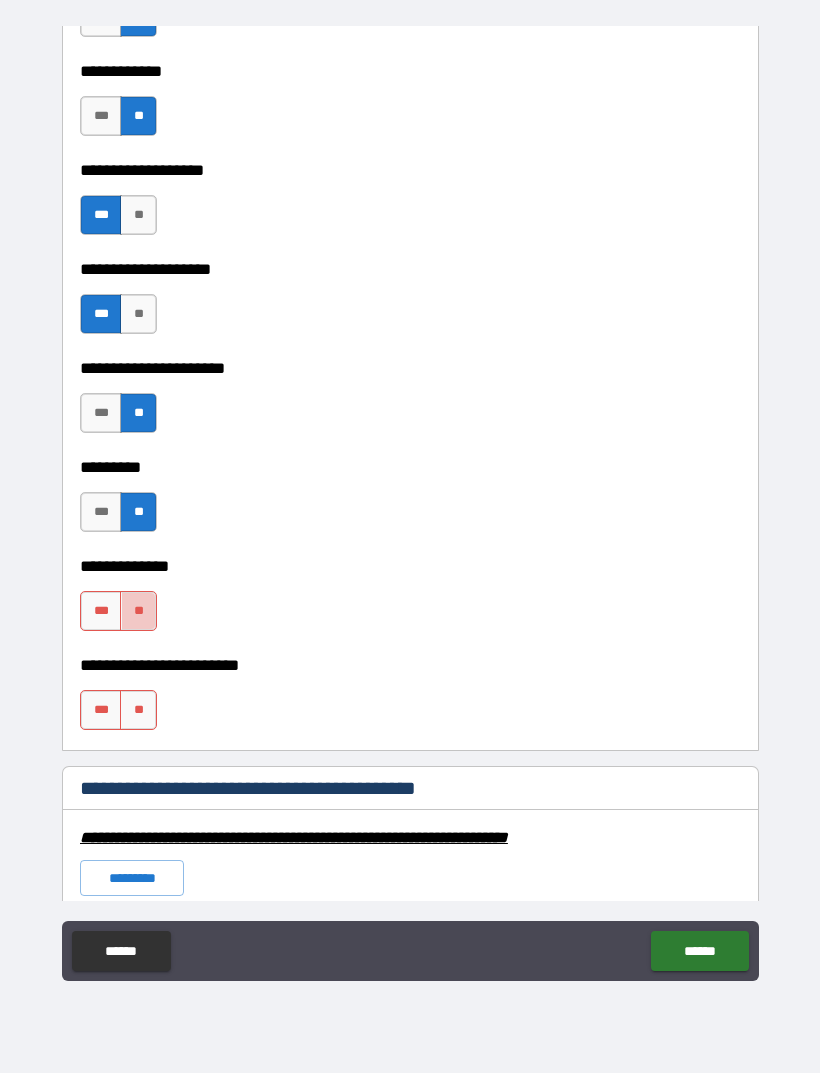 click on "**" at bounding box center [138, 611] 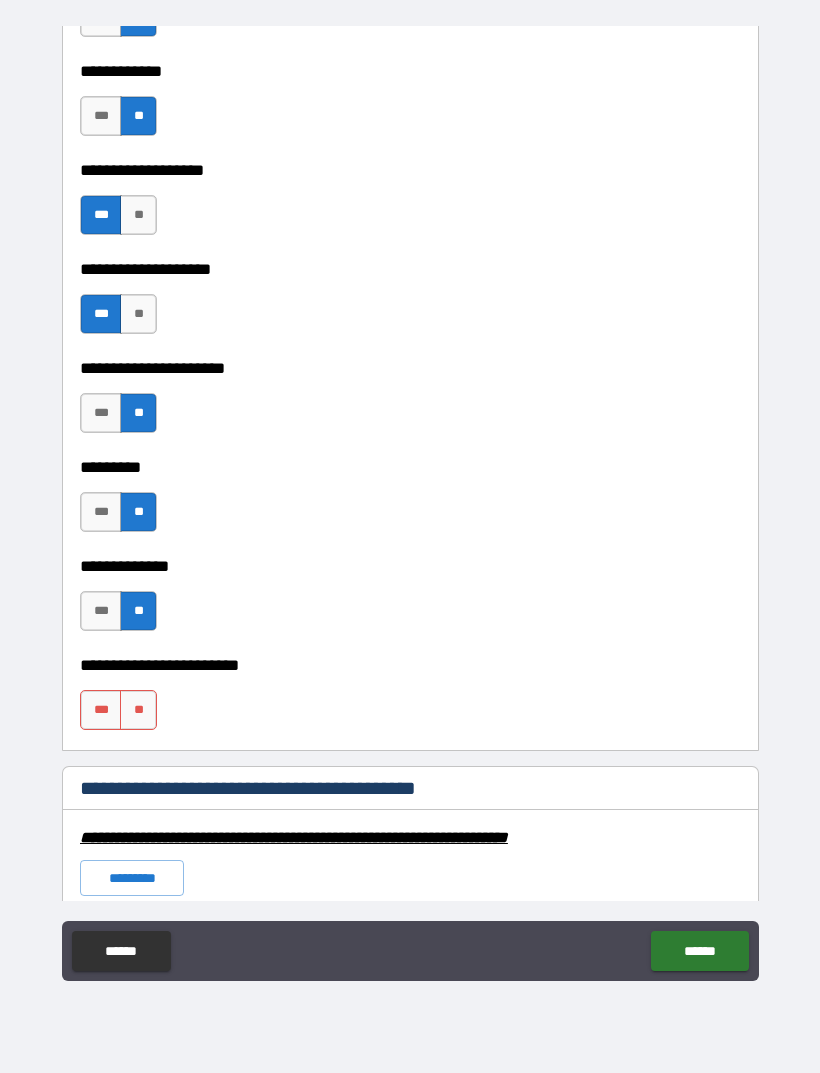 click on "**" at bounding box center (138, 710) 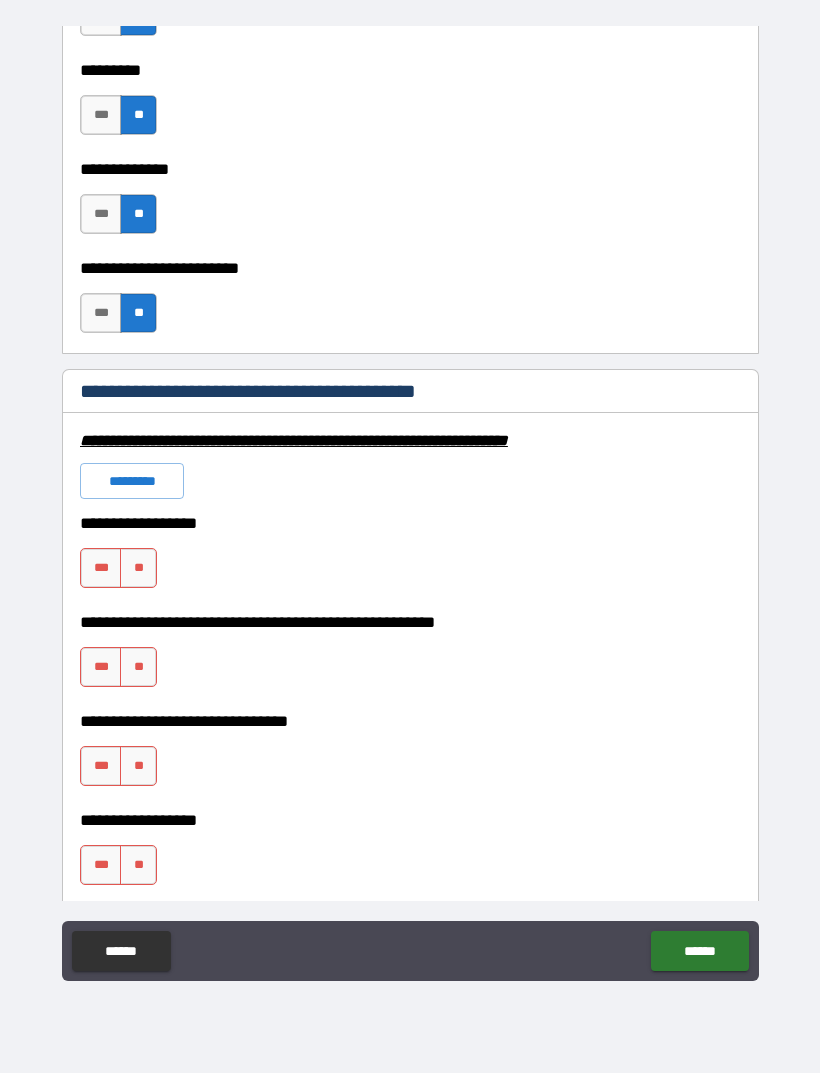 scroll, scrollTop: 6866, scrollLeft: 0, axis: vertical 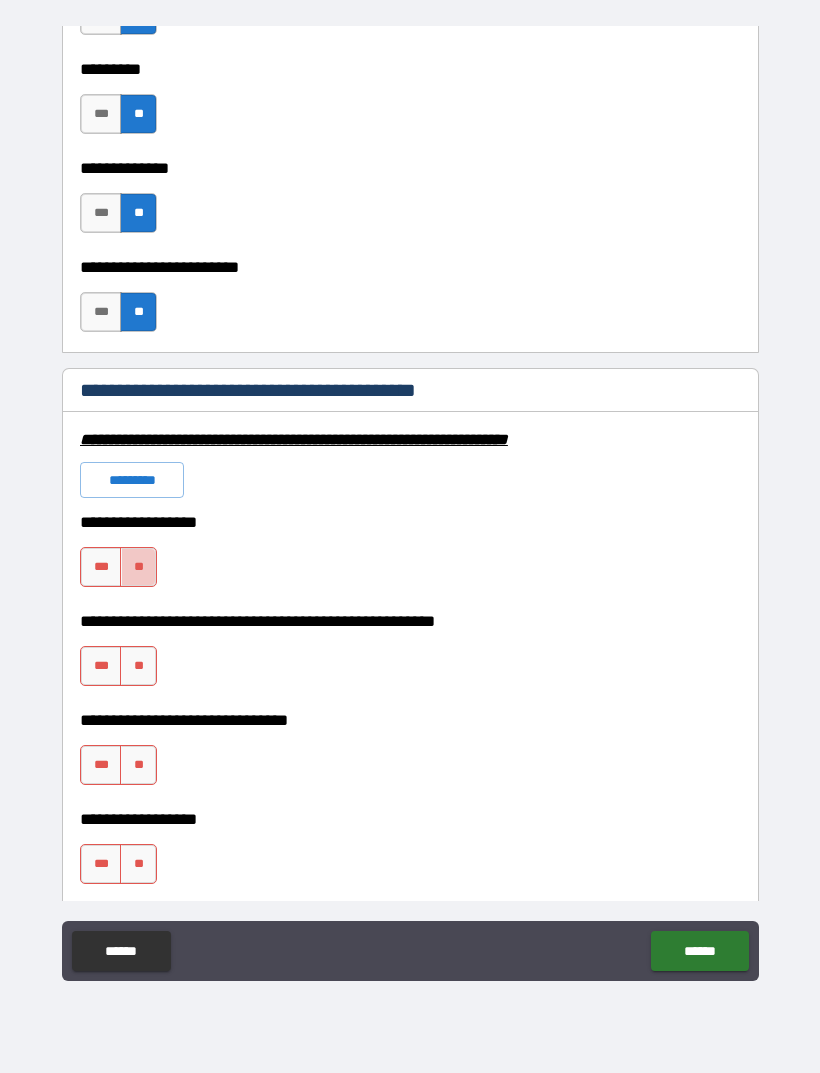 click on "**" at bounding box center (138, 567) 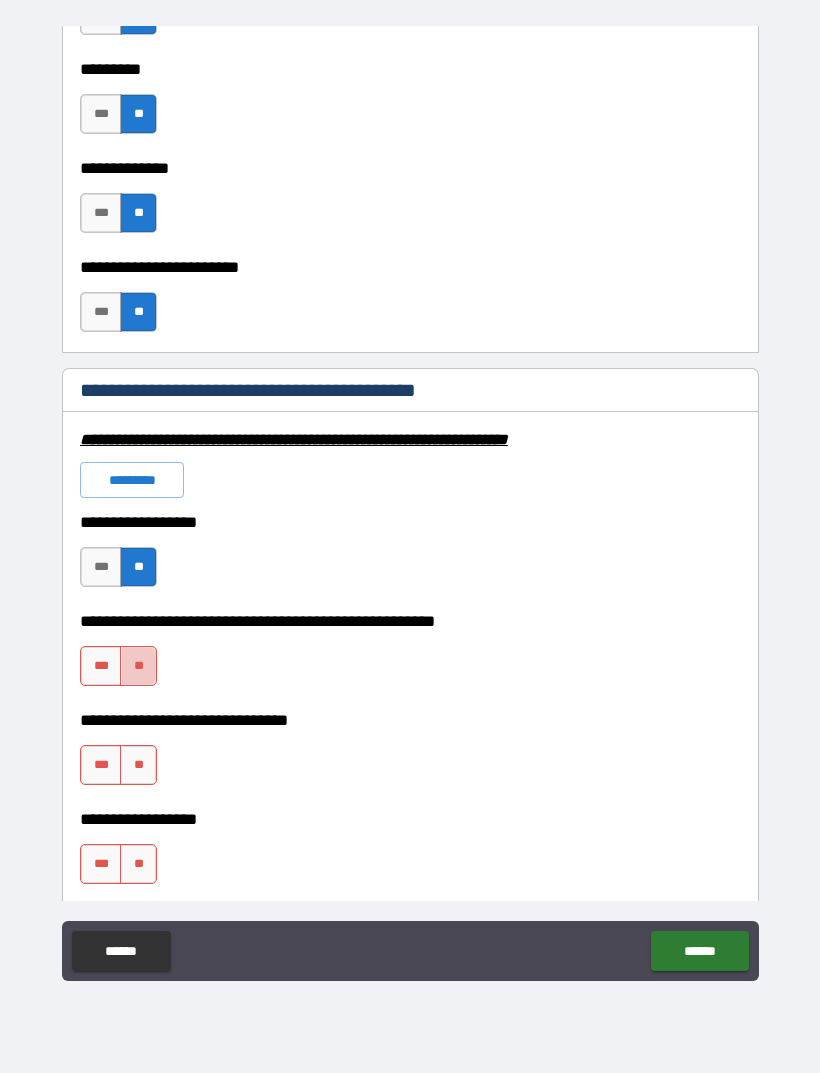 click on "**" at bounding box center (138, 666) 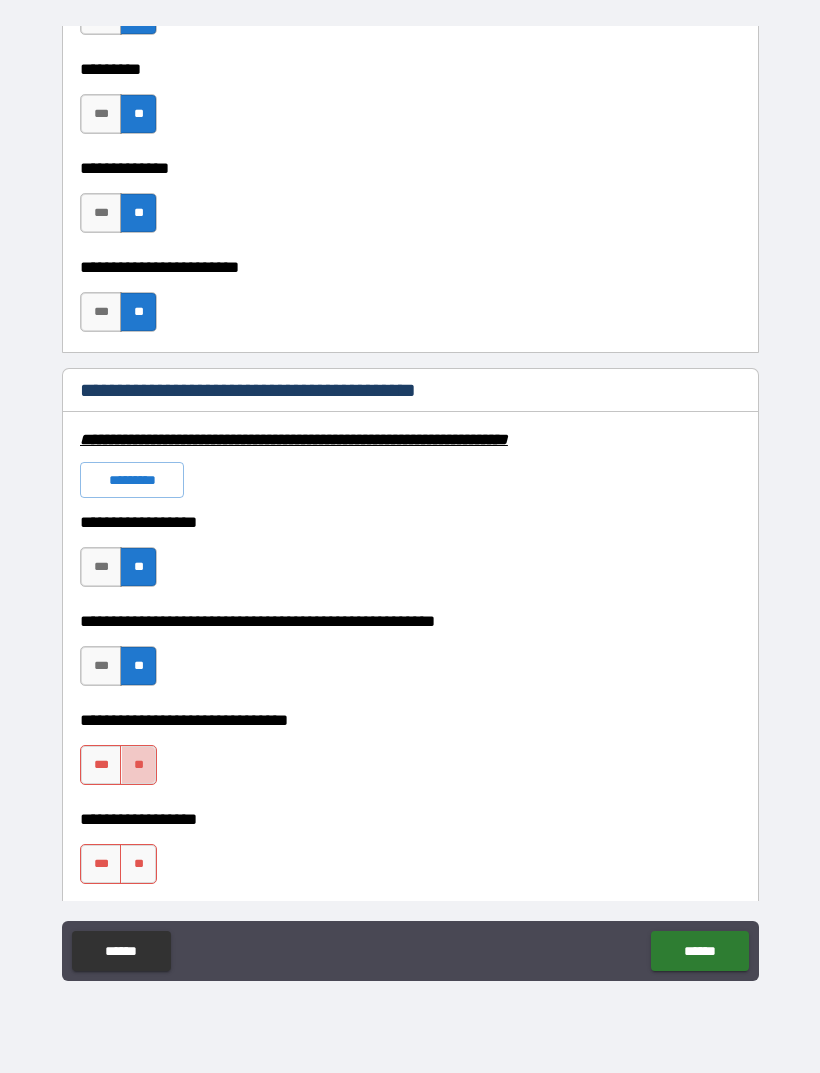 click on "**" at bounding box center [138, 765] 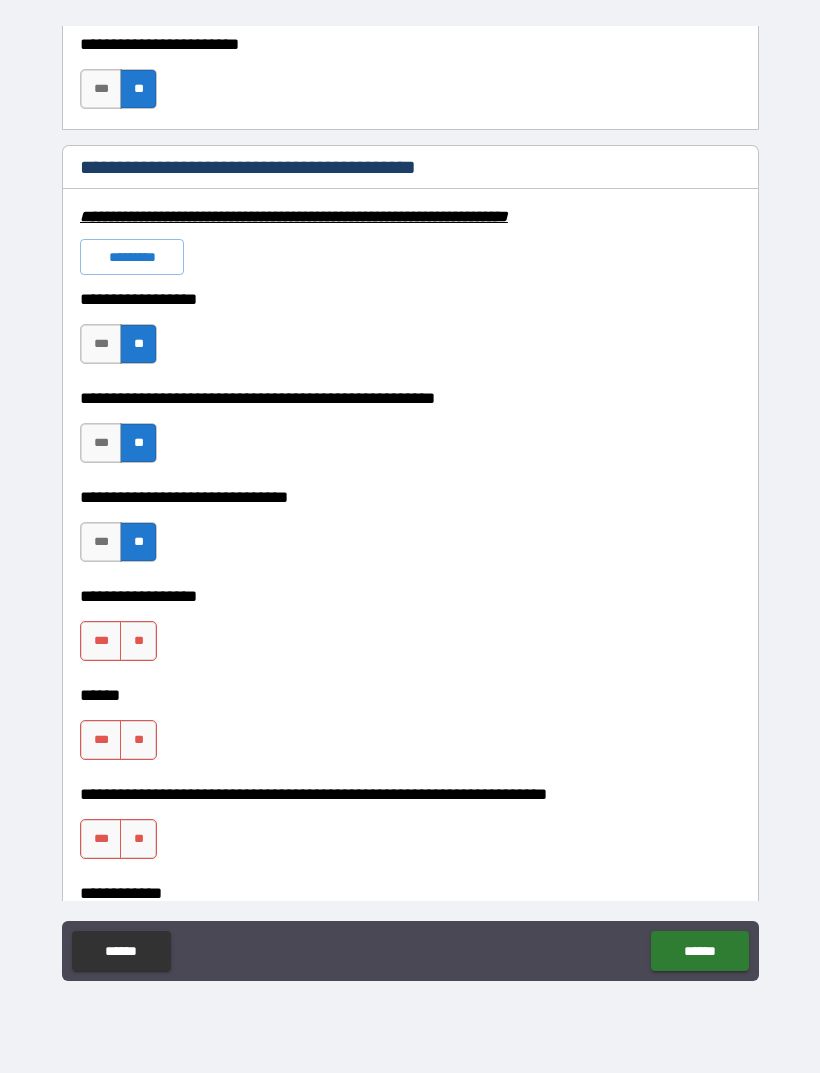 scroll, scrollTop: 7090, scrollLeft: 0, axis: vertical 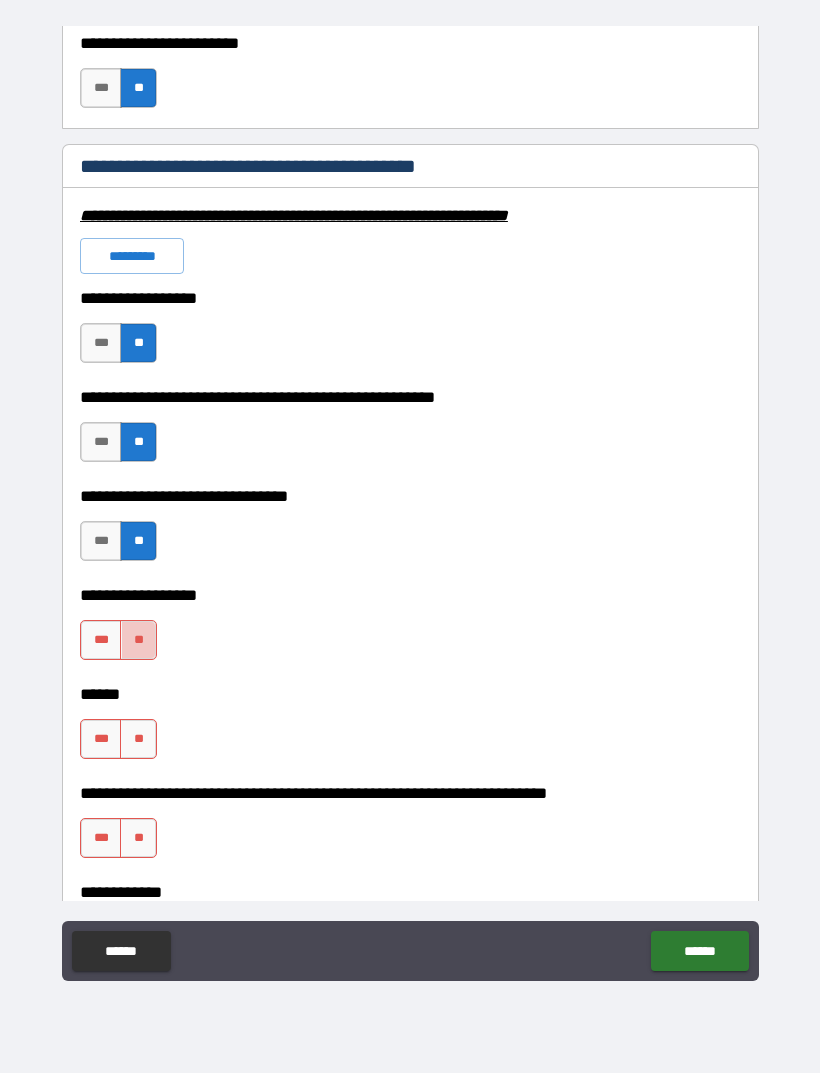 click on "**" at bounding box center [138, 640] 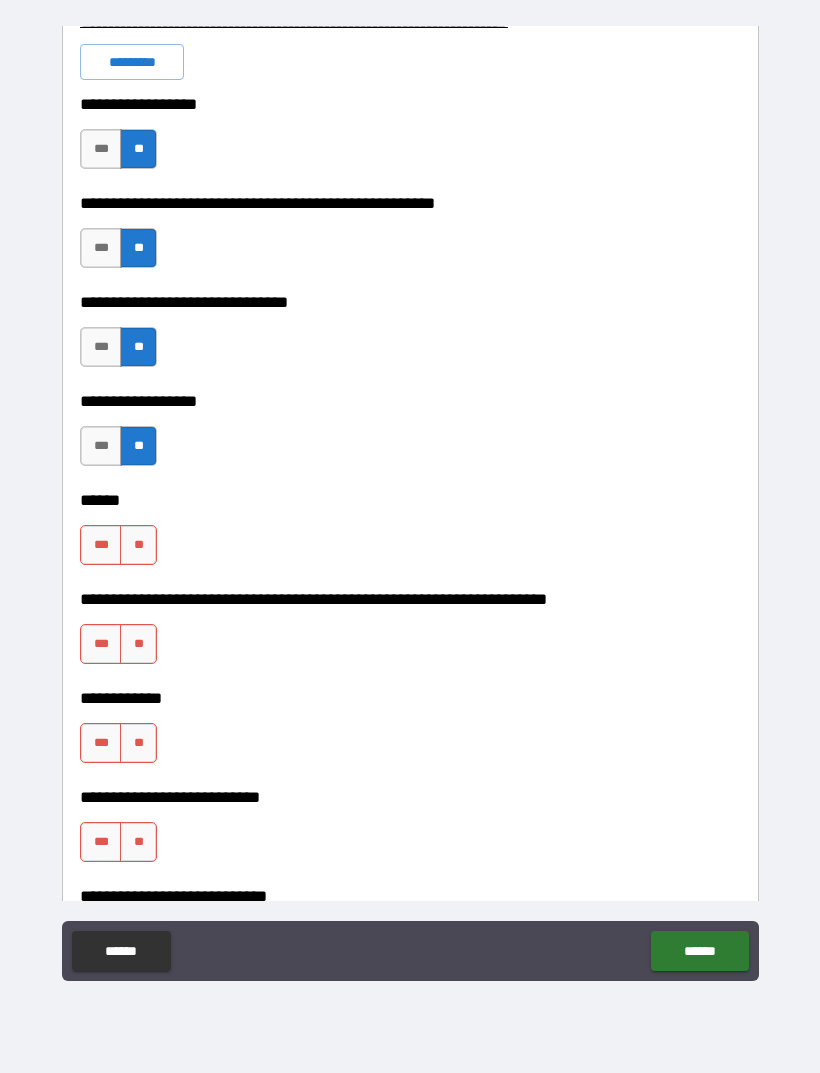scroll, scrollTop: 7286, scrollLeft: 0, axis: vertical 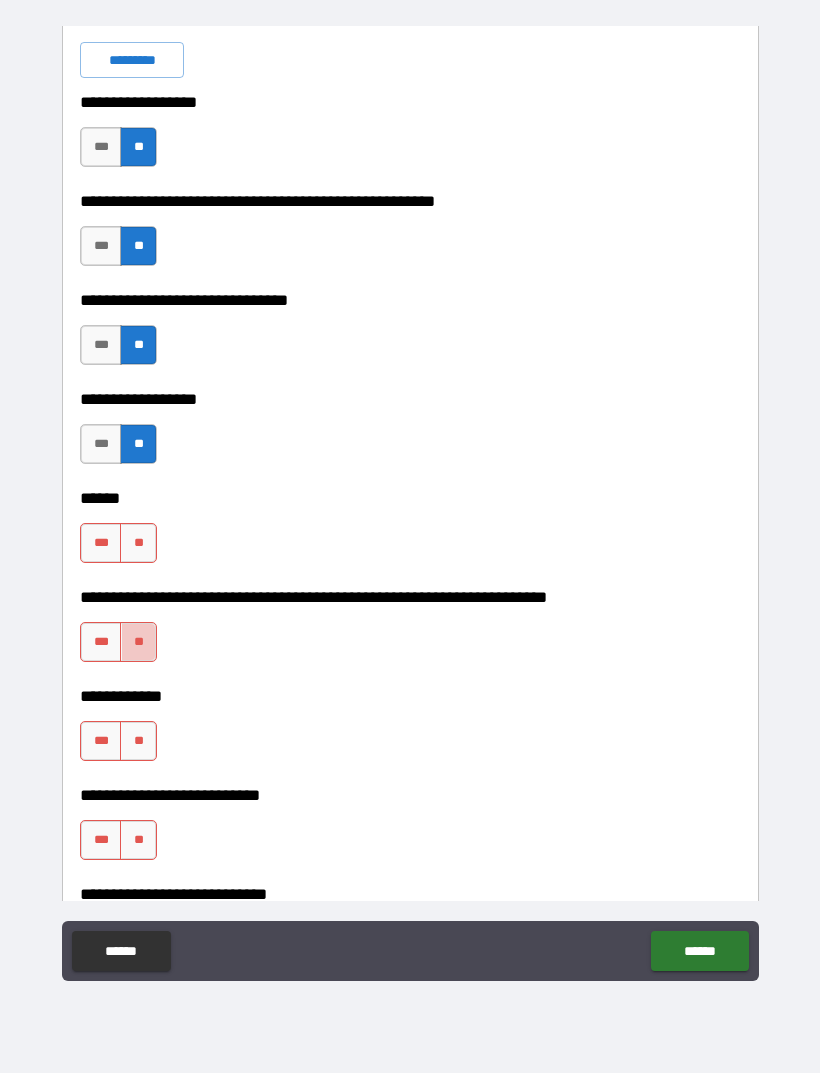 click on "**" at bounding box center [138, 642] 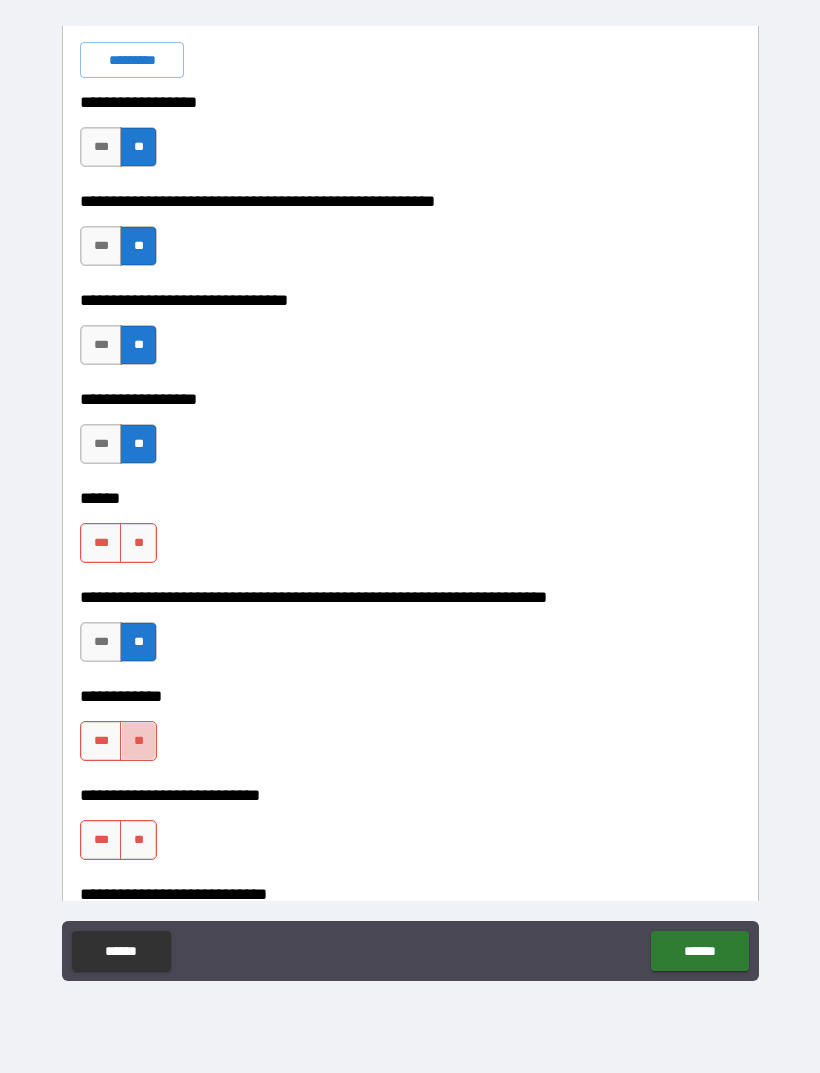 click on "**" at bounding box center (138, 741) 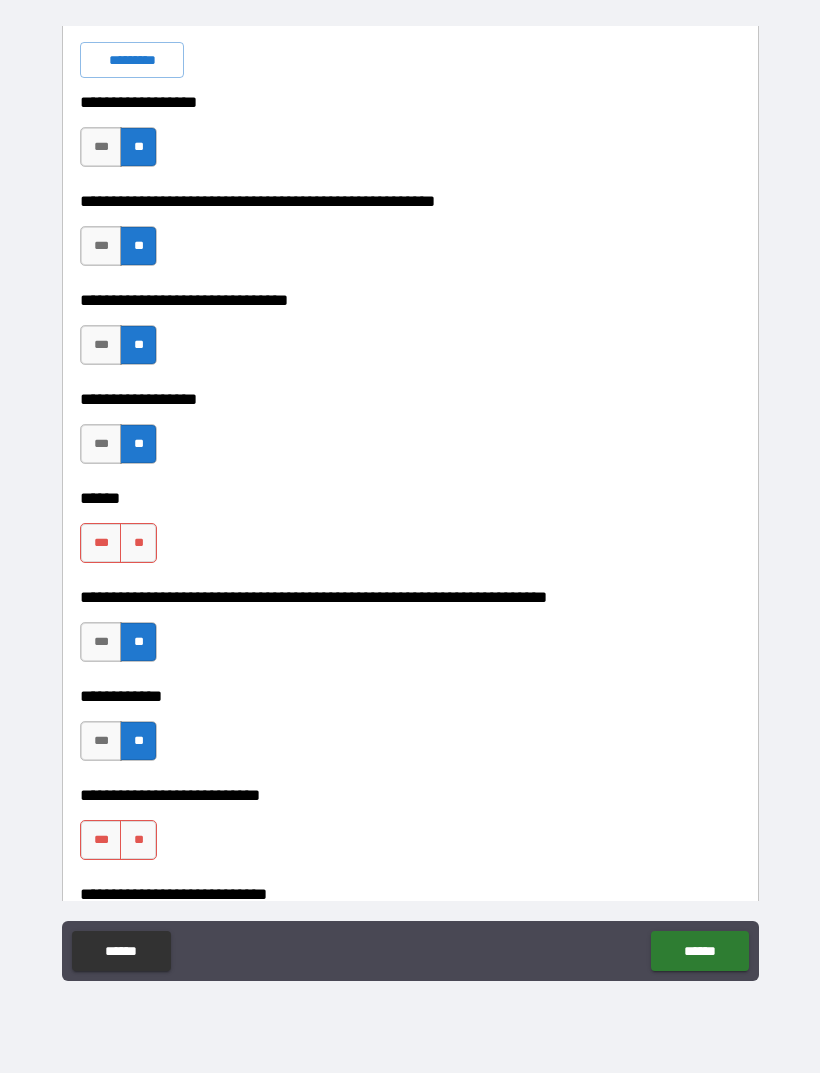 click on "***" at bounding box center (101, 840) 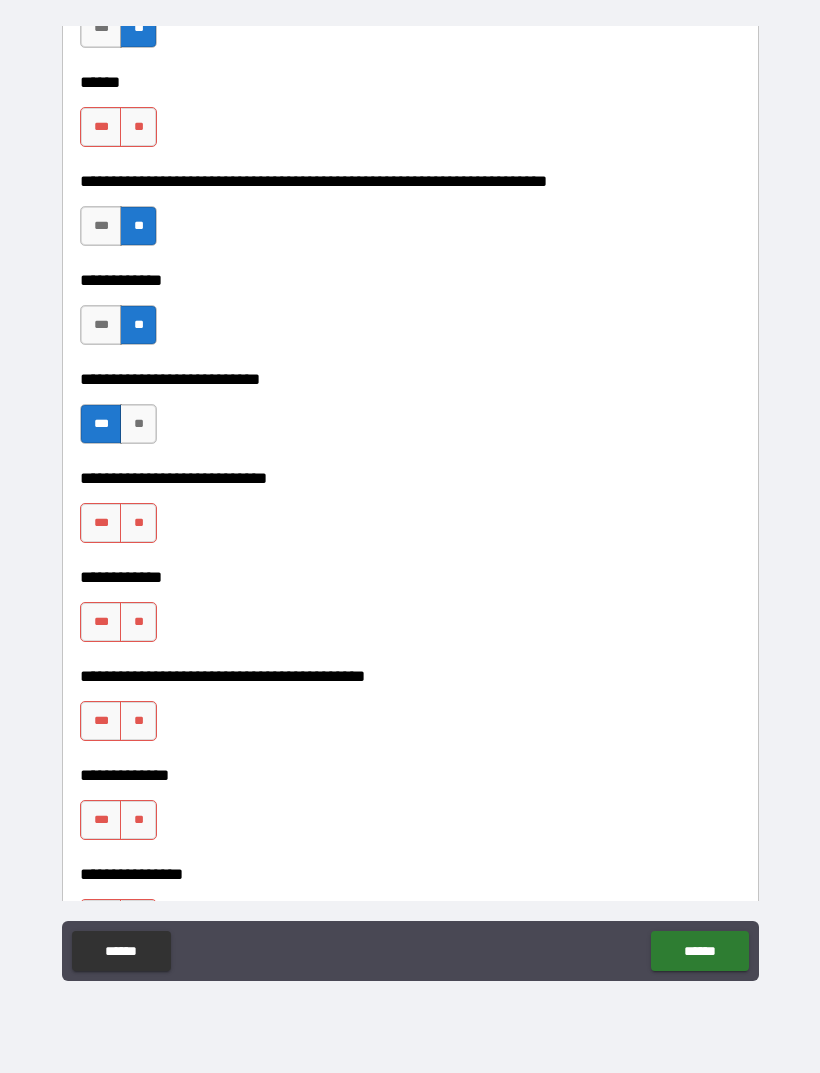 scroll, scrollTop: 7726, scrollLeft: 0, axis: vertical 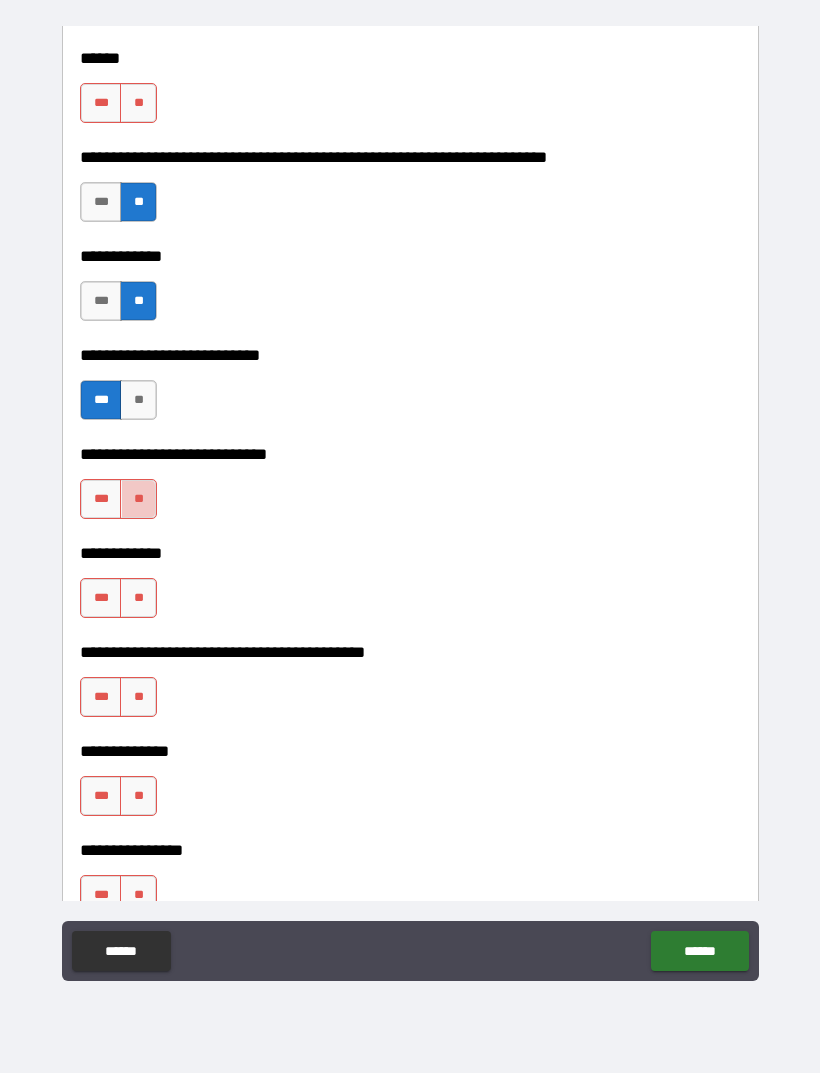 click on "**" at bounding box center (138, 499) 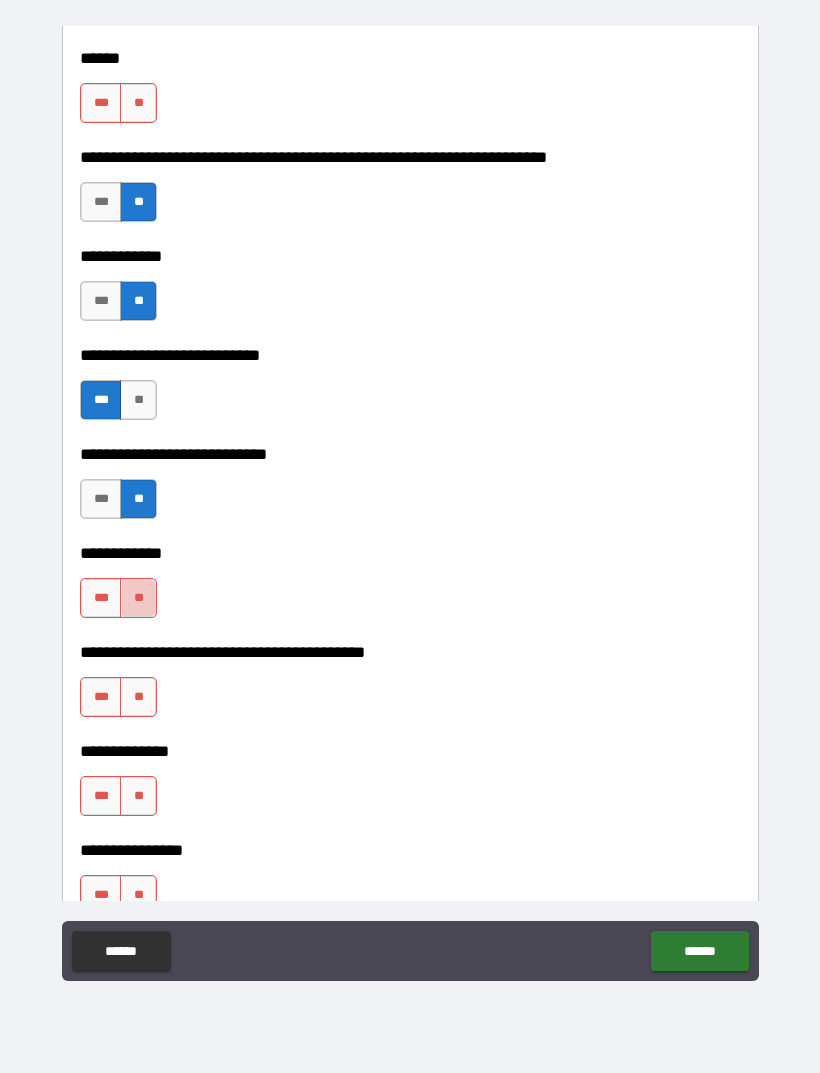 click on "**" at bounding box center [138, 598] 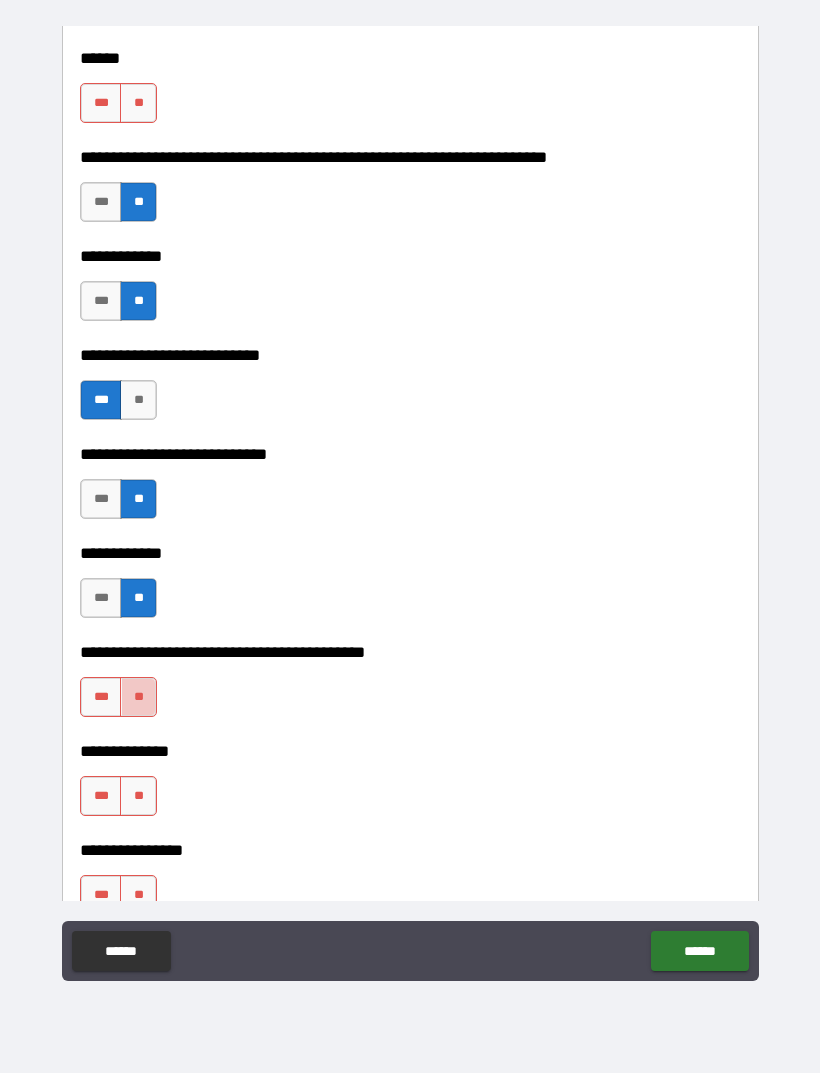 click on "**" at bounding box center [138, 697] 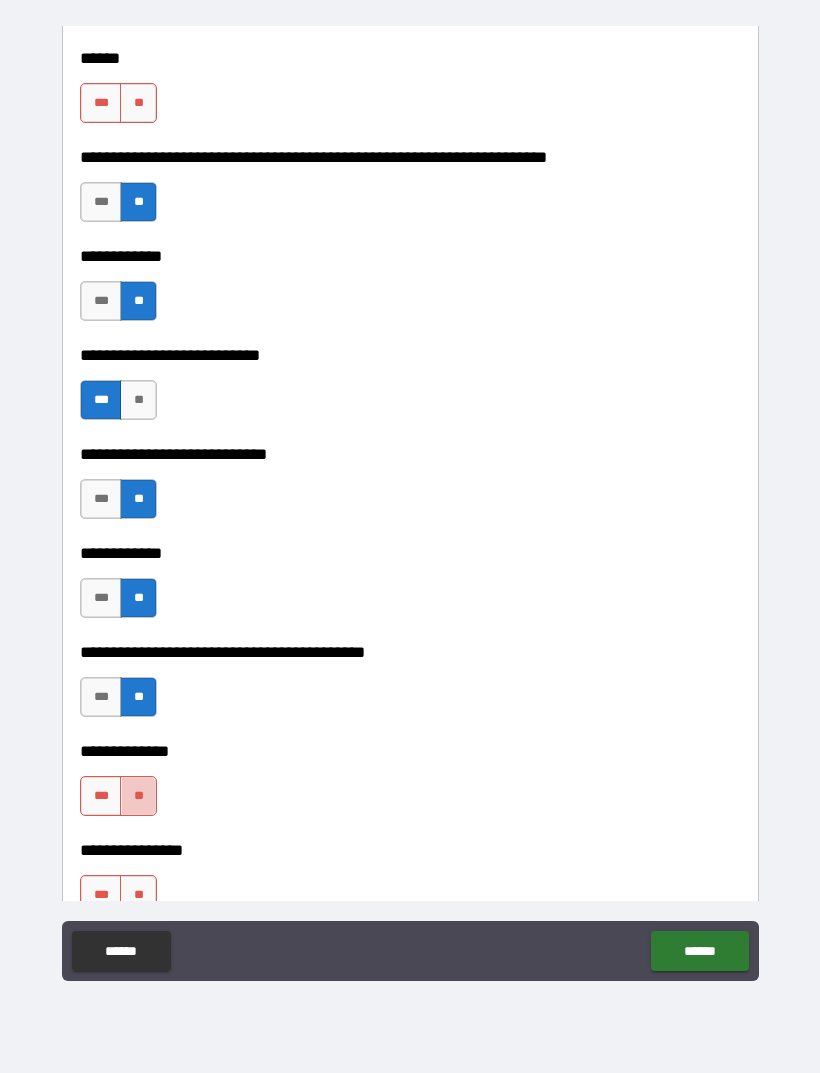 click on "**" at bounding box center (138, 796) 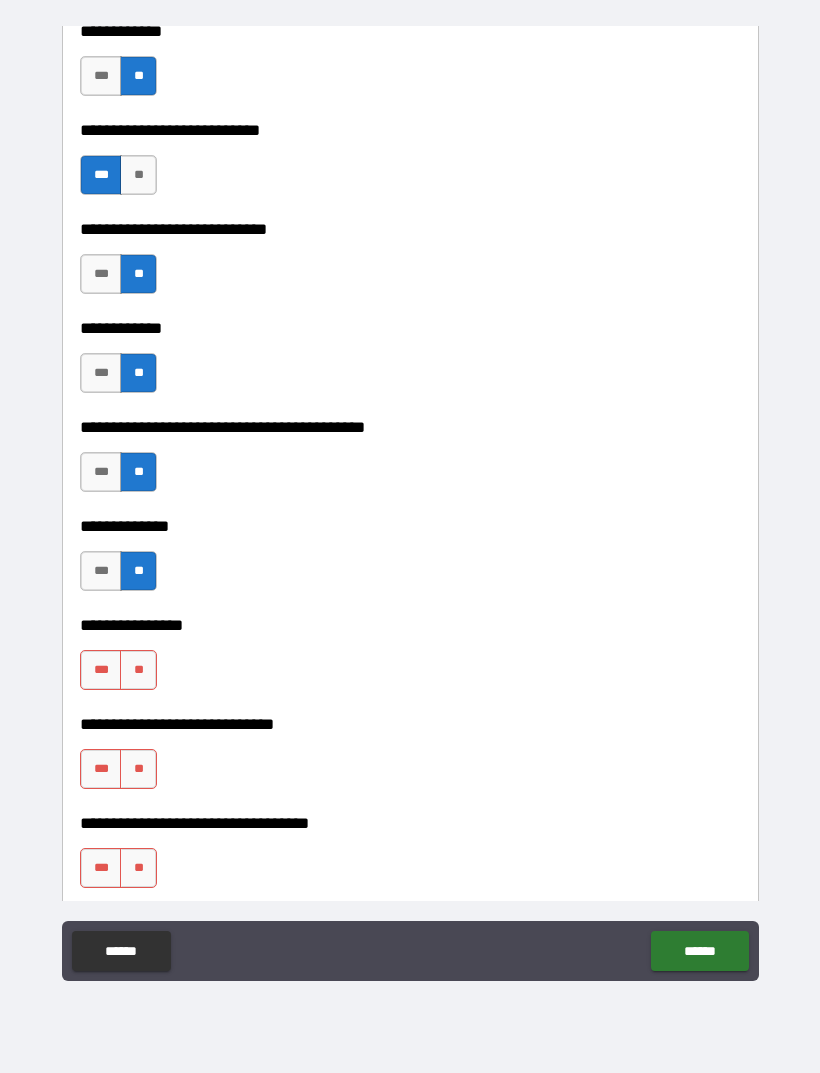 scroll, scrollTop: 8008, scrollLeft: 0, axis: vertical 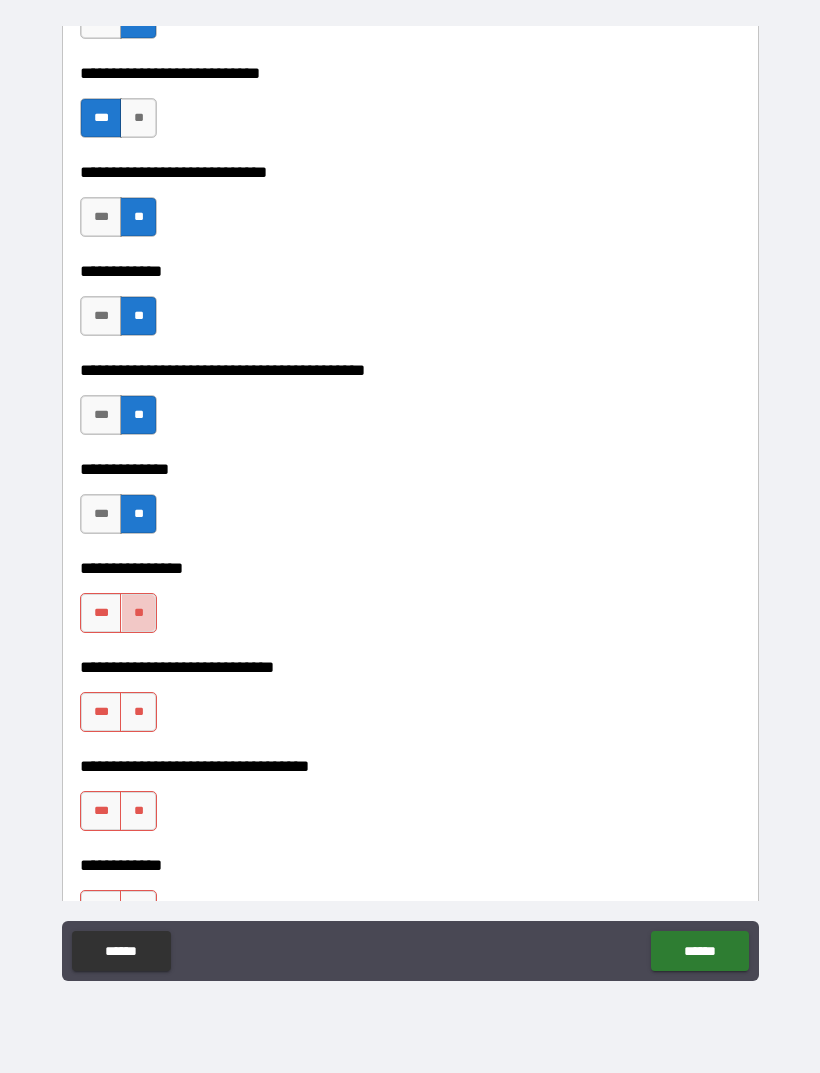 click on "**" at bounding box center (138, 613) 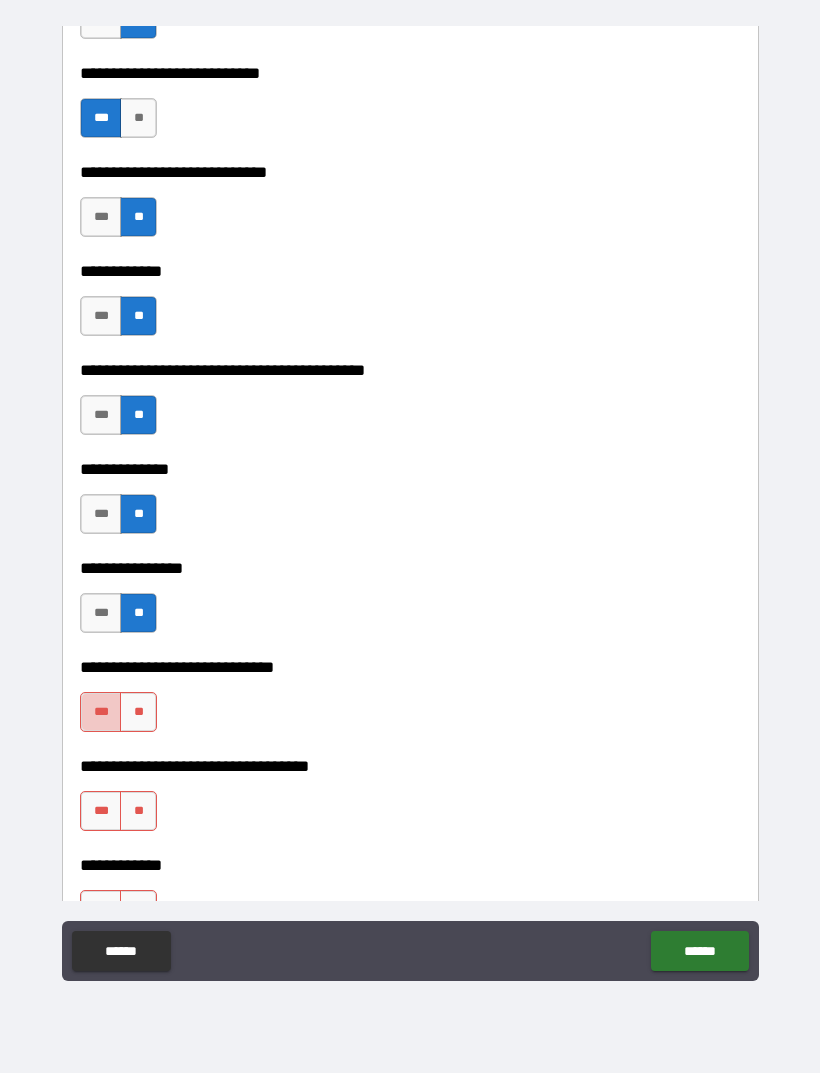click on "***" at bounding box center [101, 712] 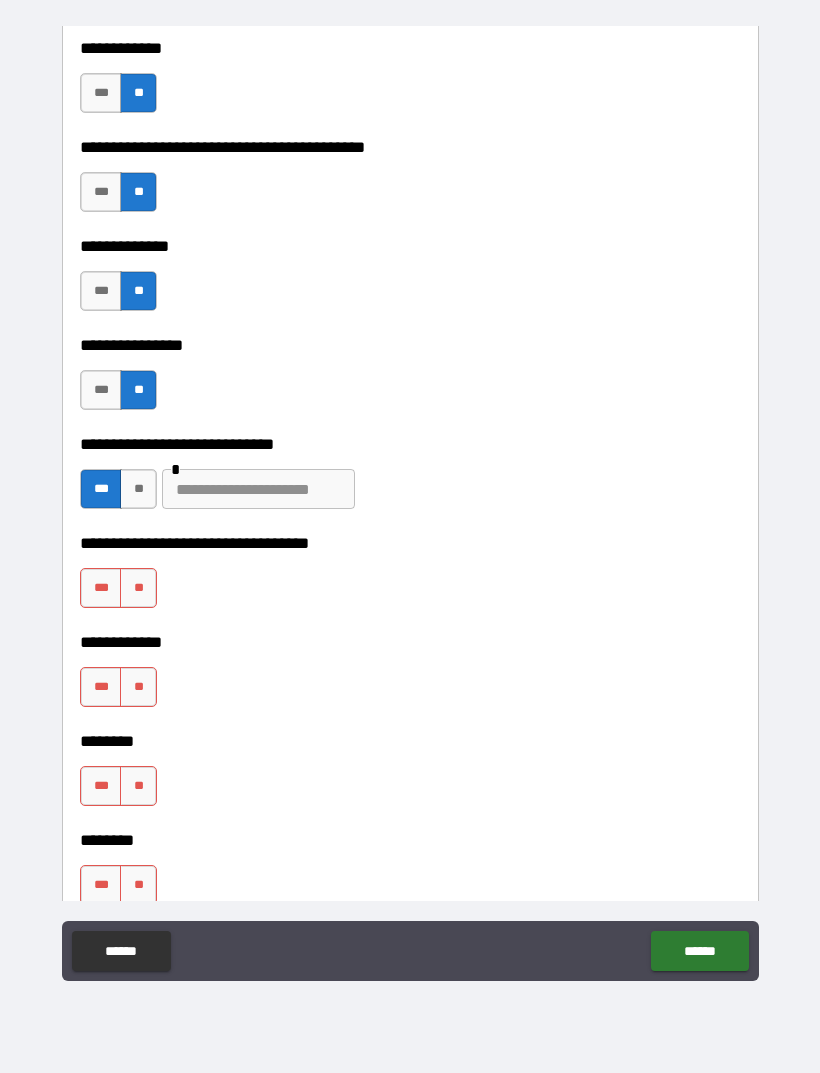 scroll, scrollTop: 8228, scrollLeft: 0, axis: vertical 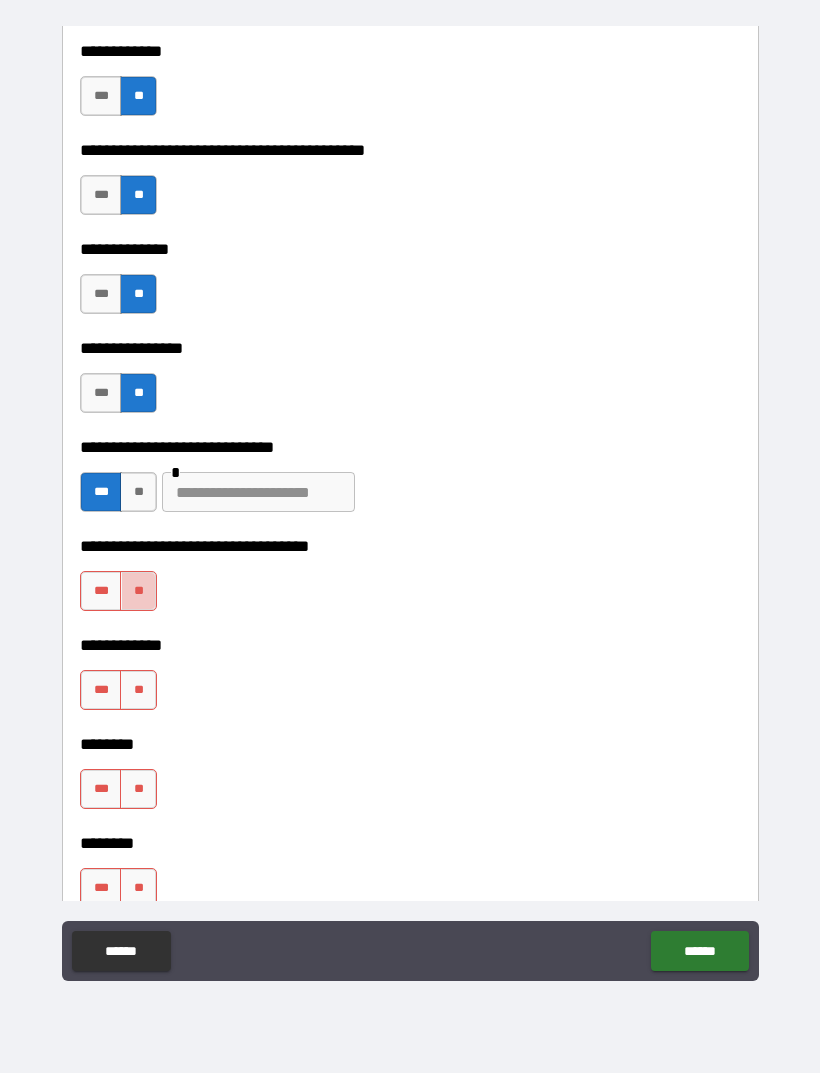 click on "**" at bounding box center (138, 591) 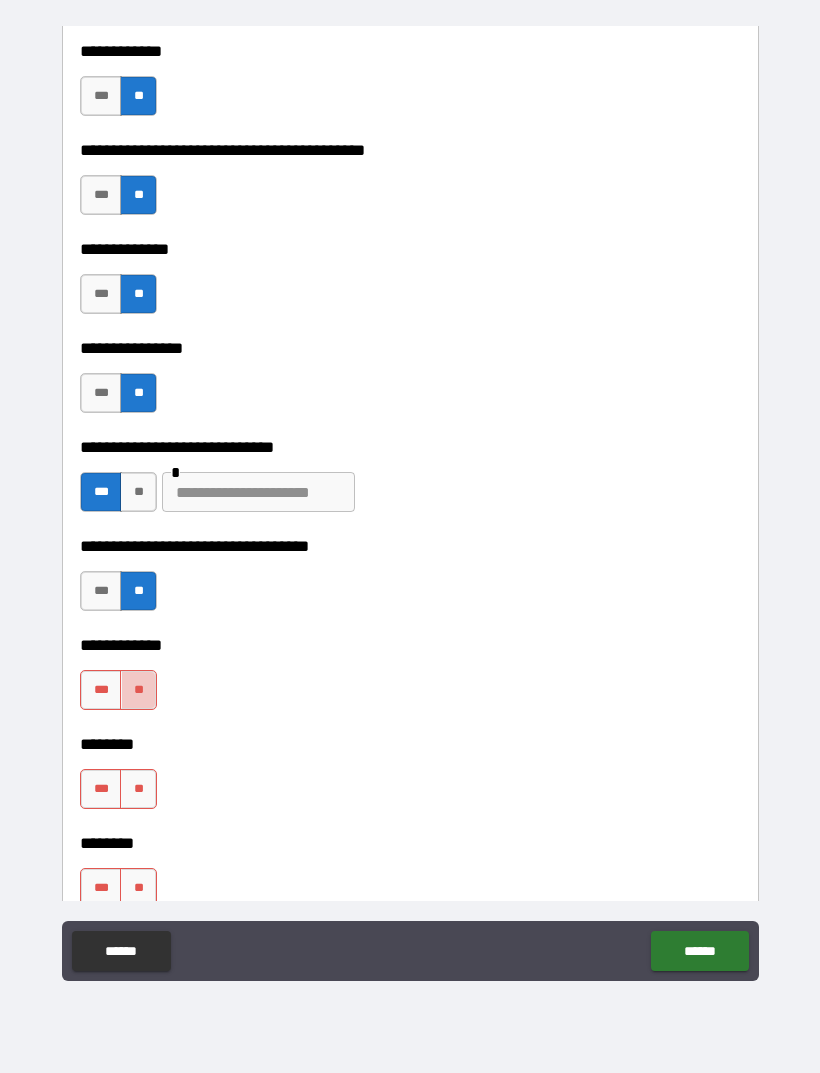 click on "**" at bounding box center [138, 690] 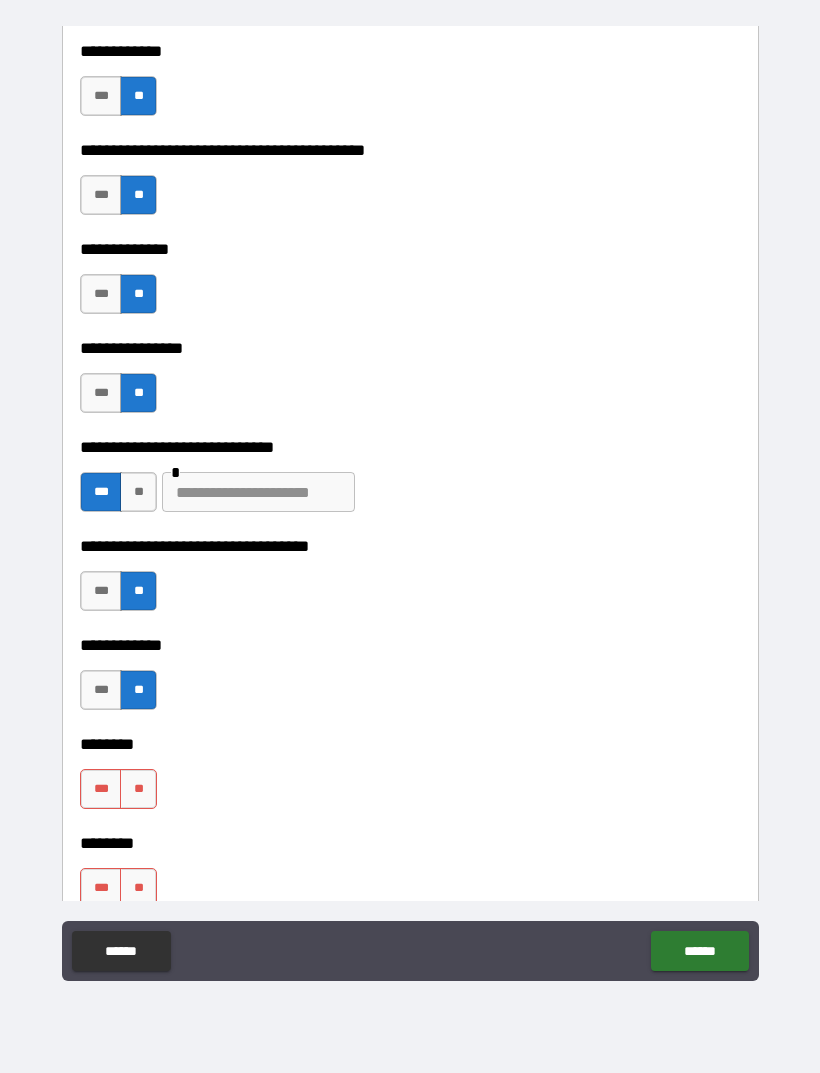 click on "***" at bounding box center [101, 789] 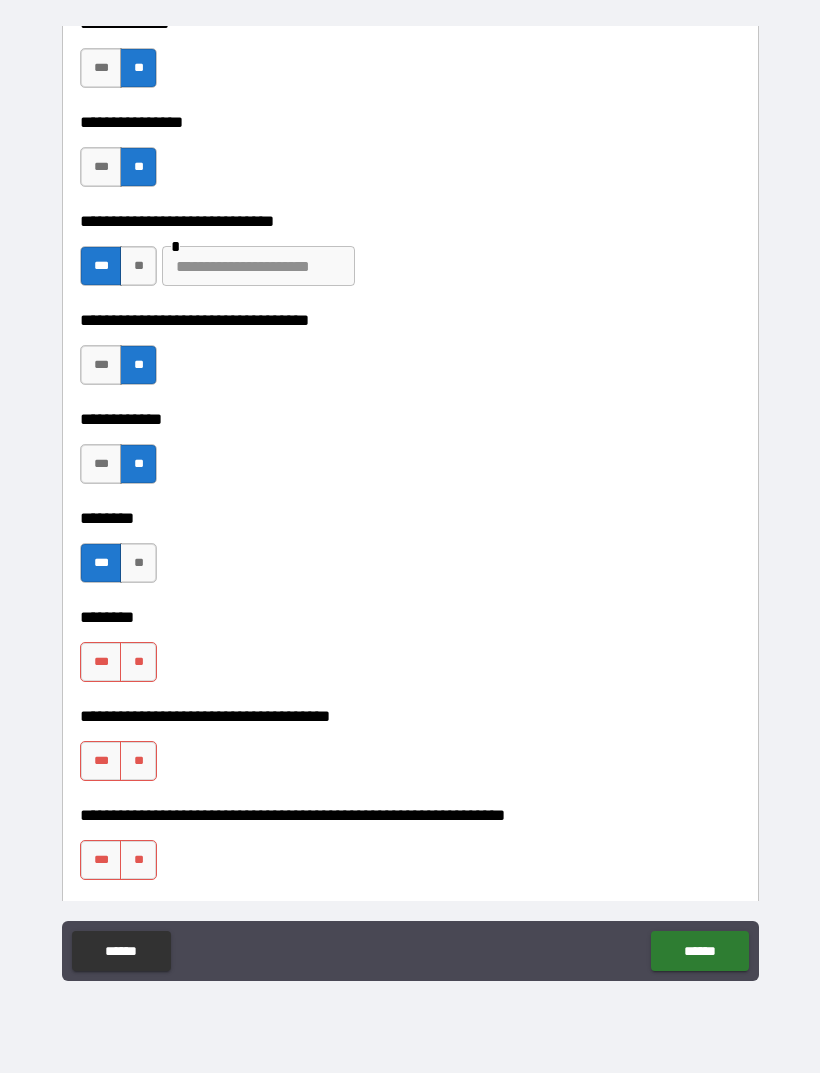 scroll, scrollTop: 8469, scrollLeft: 0, axis: vertical 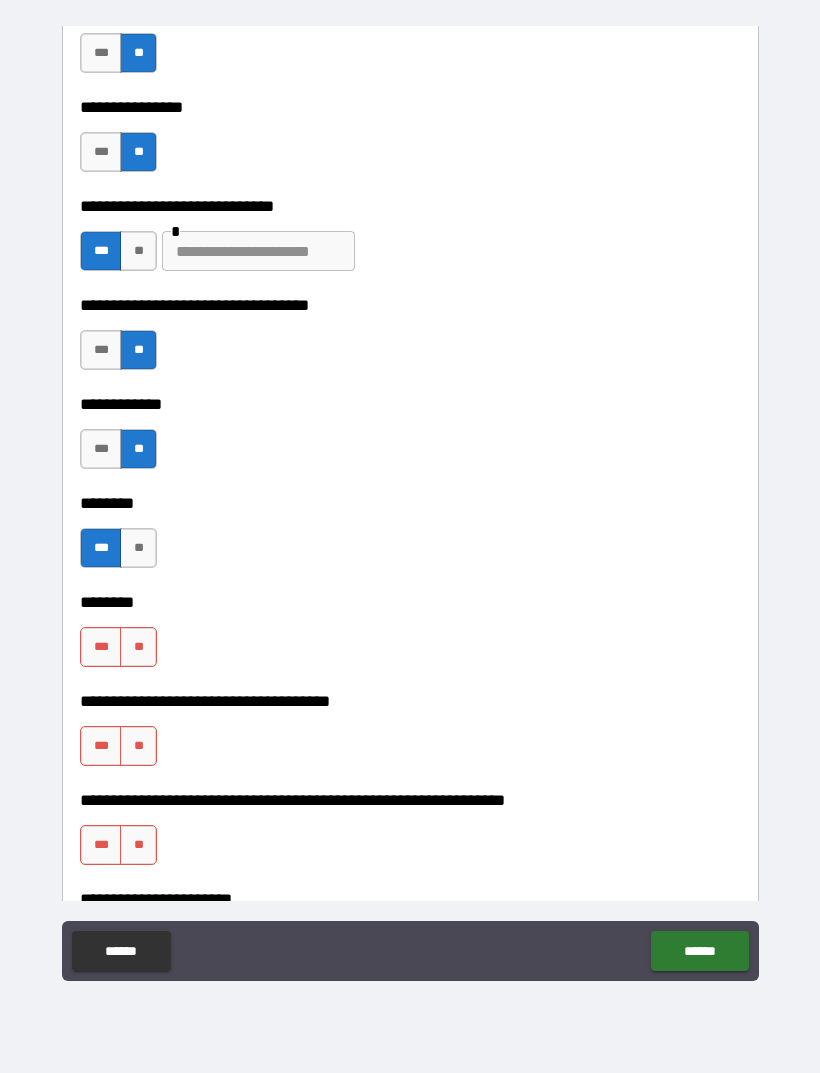click on "**********" at bounding box center (410, 404) 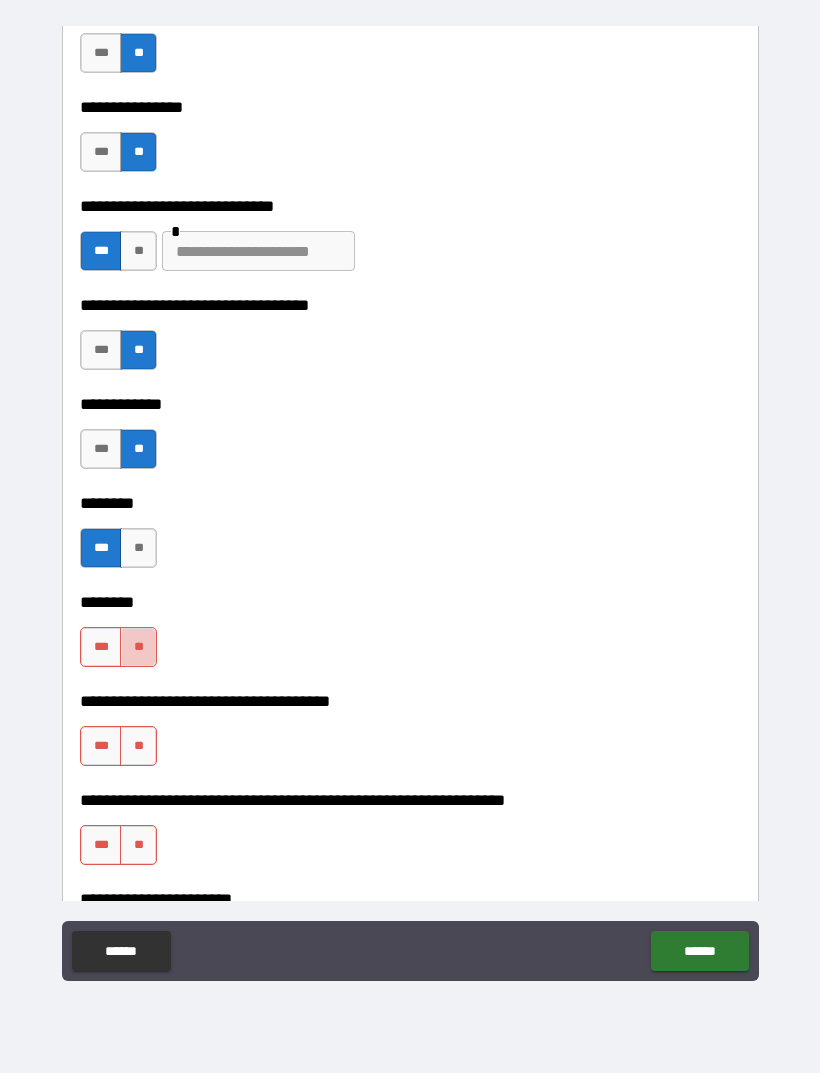 click on "**" at bounding box center [138, 647] 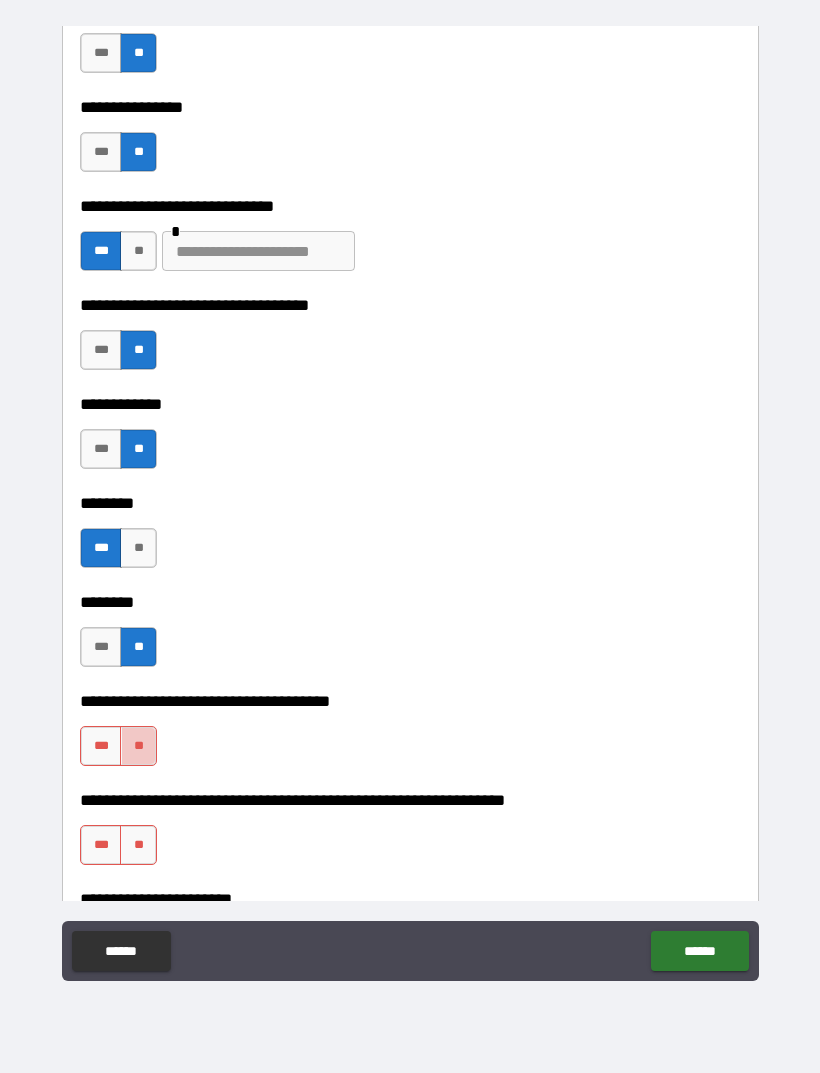 click on "**" at bounding box center [138, 746] 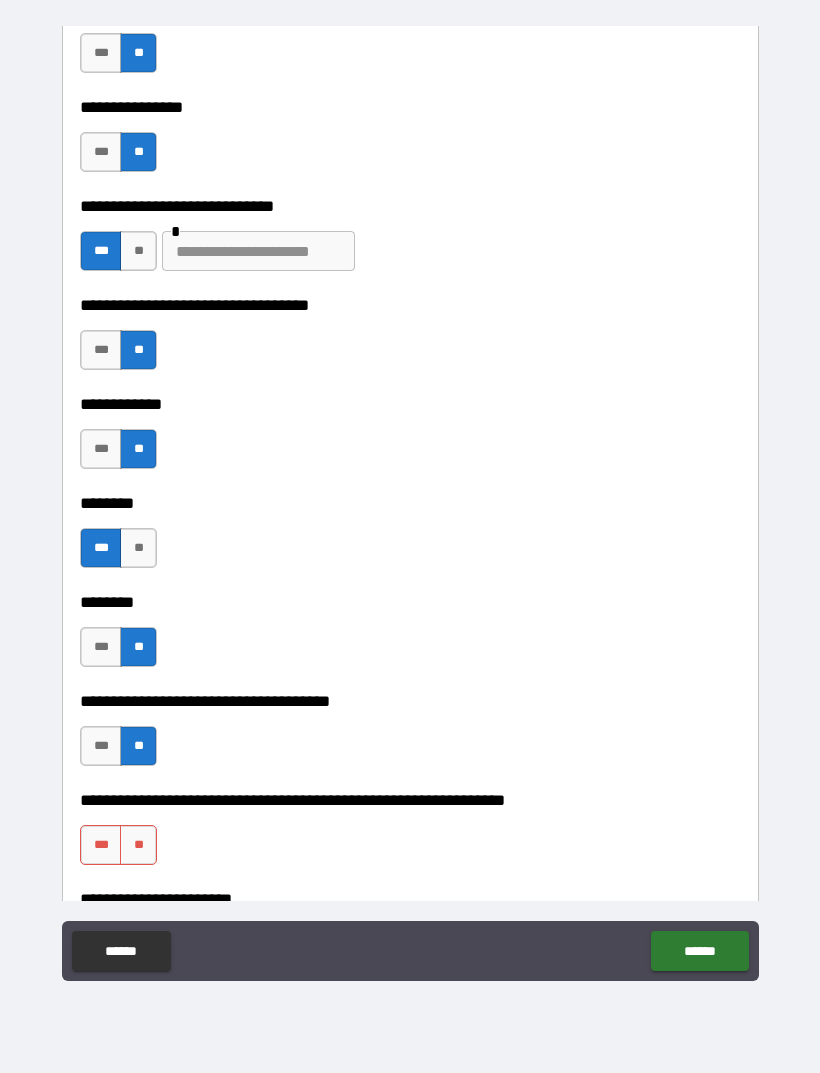 click on "**" at bounding box center [138, 845] 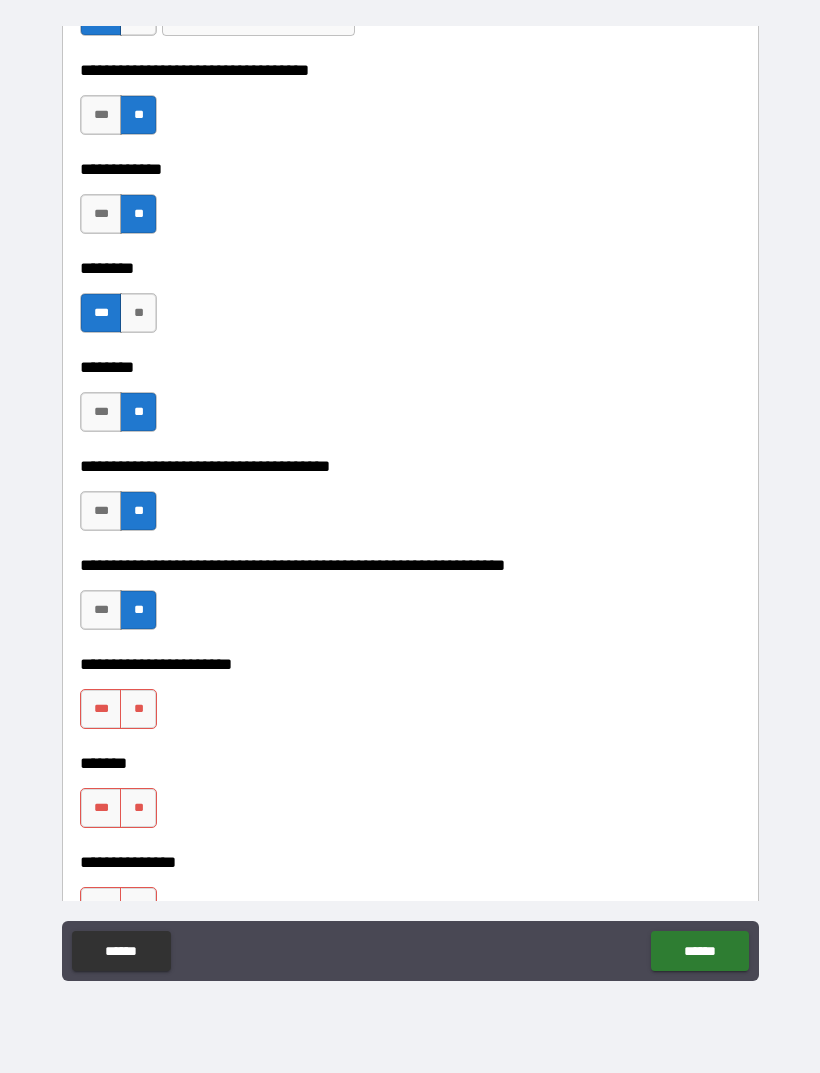 scroll, scrollTop: 8721, scrollLeft: 0, axis: vertical 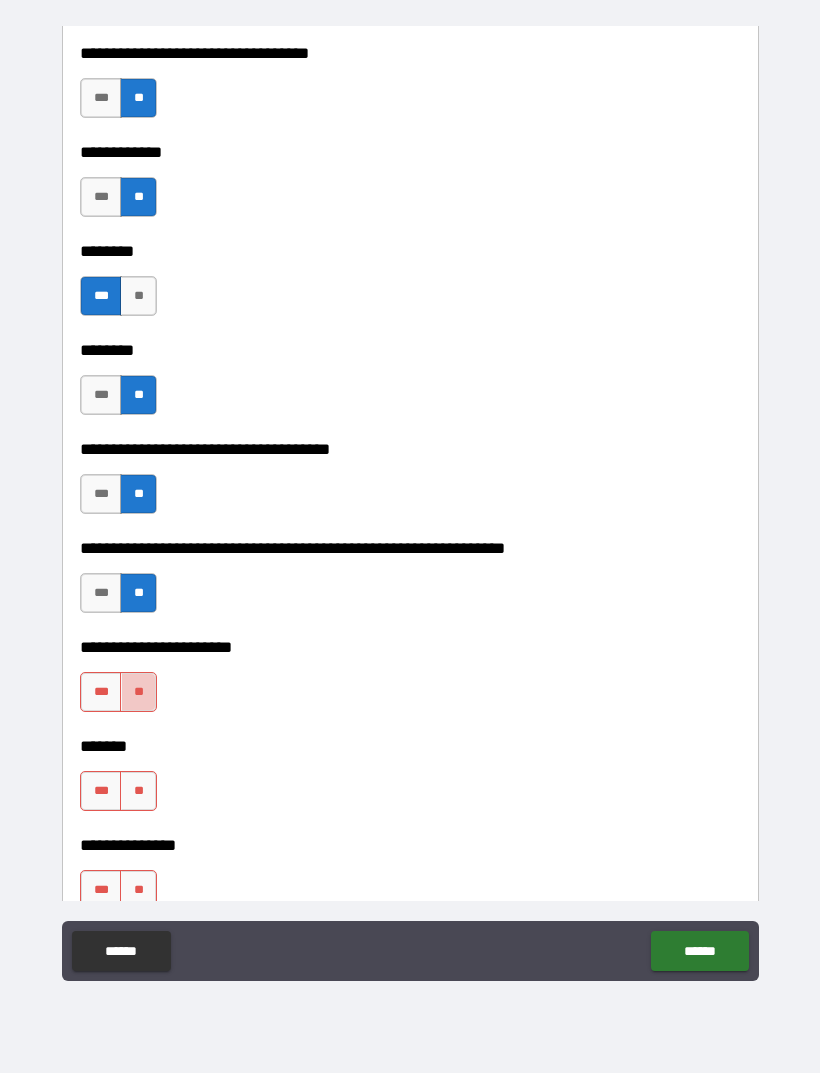 click on "**" at bounding box center [138, 692] 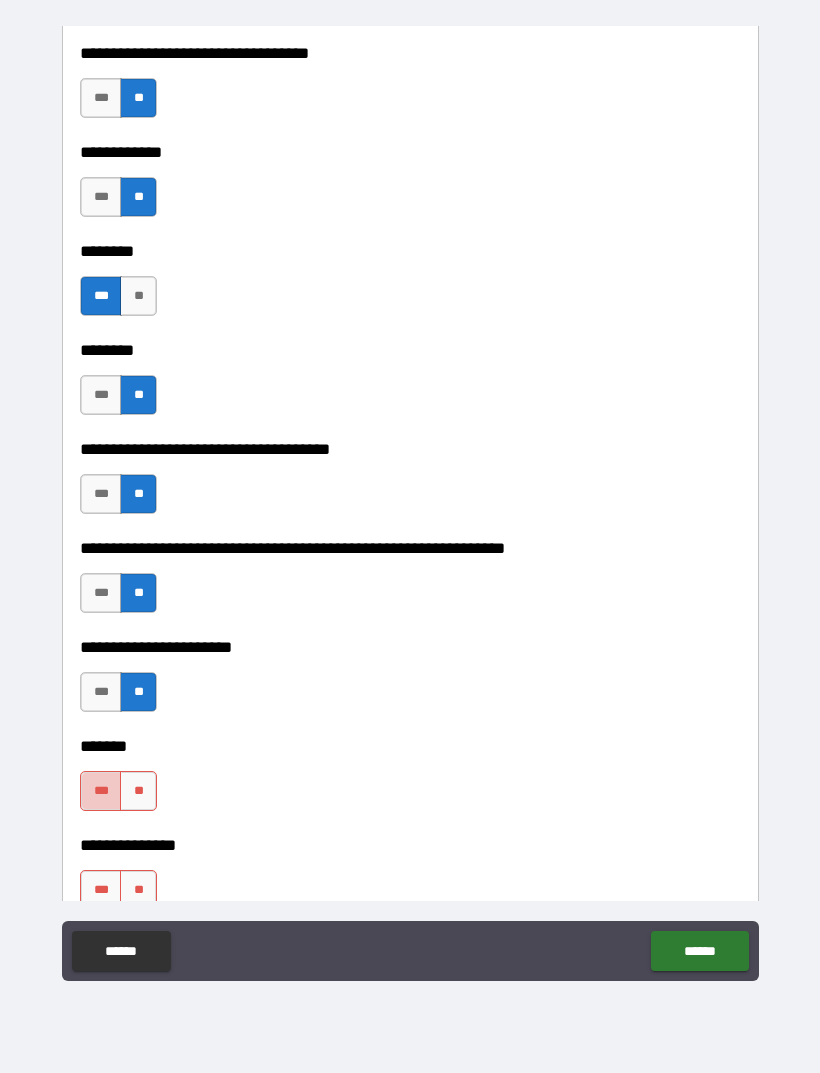 click on "***" at bounding box center [101, 791] 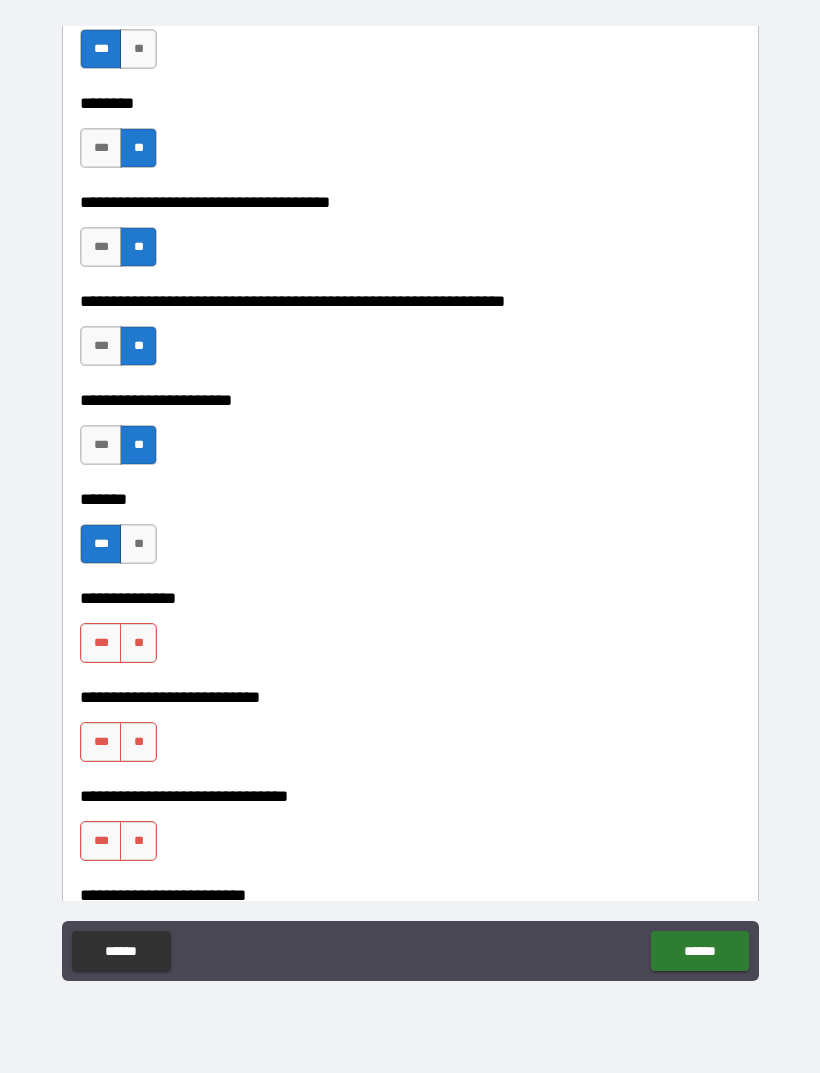 scroll, scrollTop: 8963, scrollLeft: 0, axis: vertical 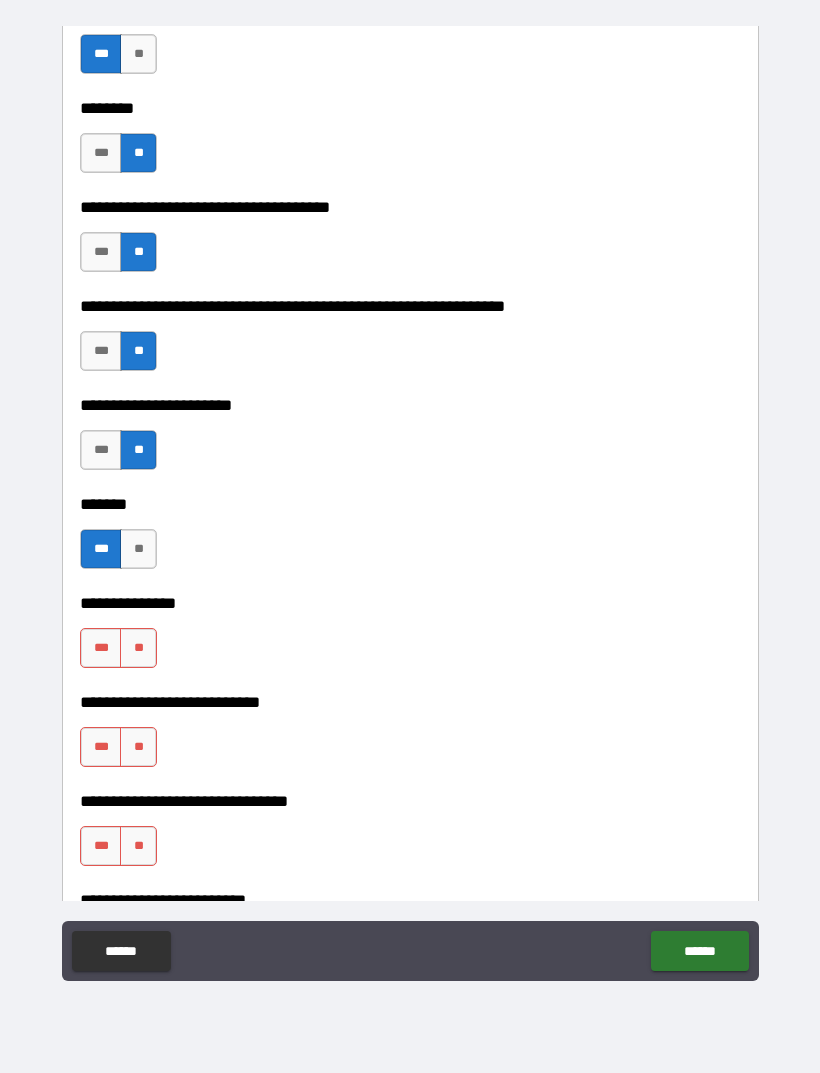 click on "**" at bounding box center [138, 648] 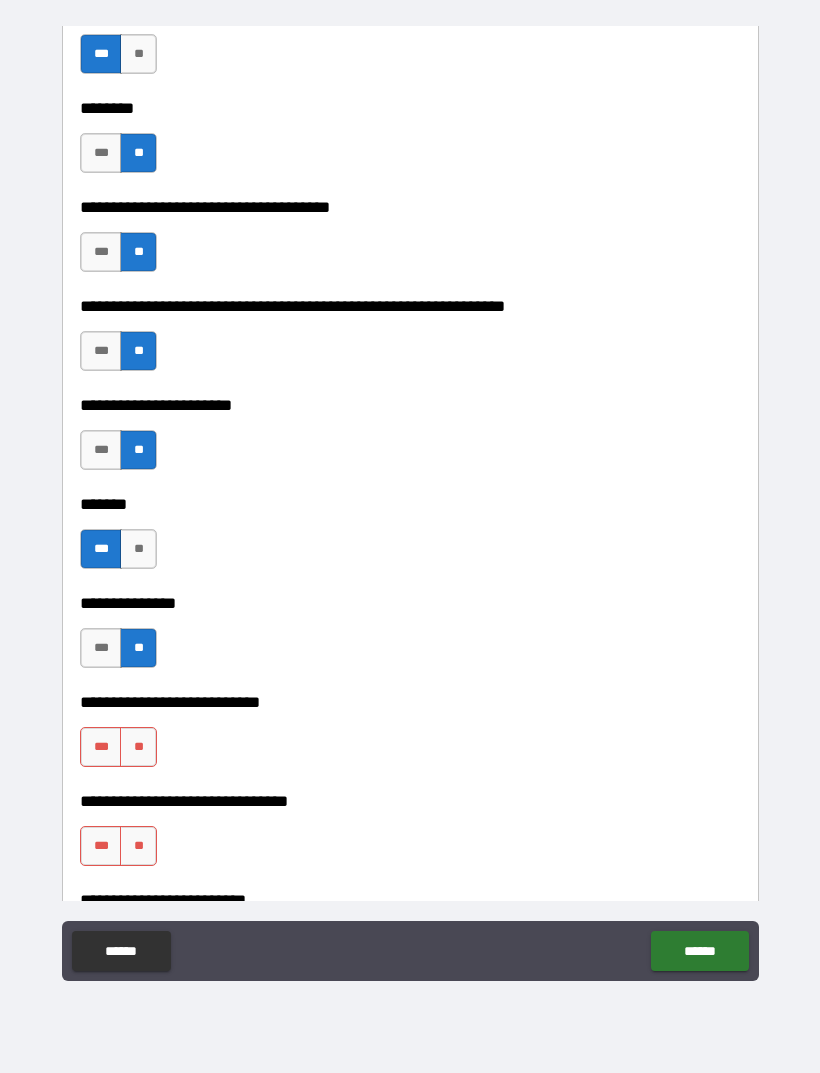 click on "**" at bounding box center (138, 747) 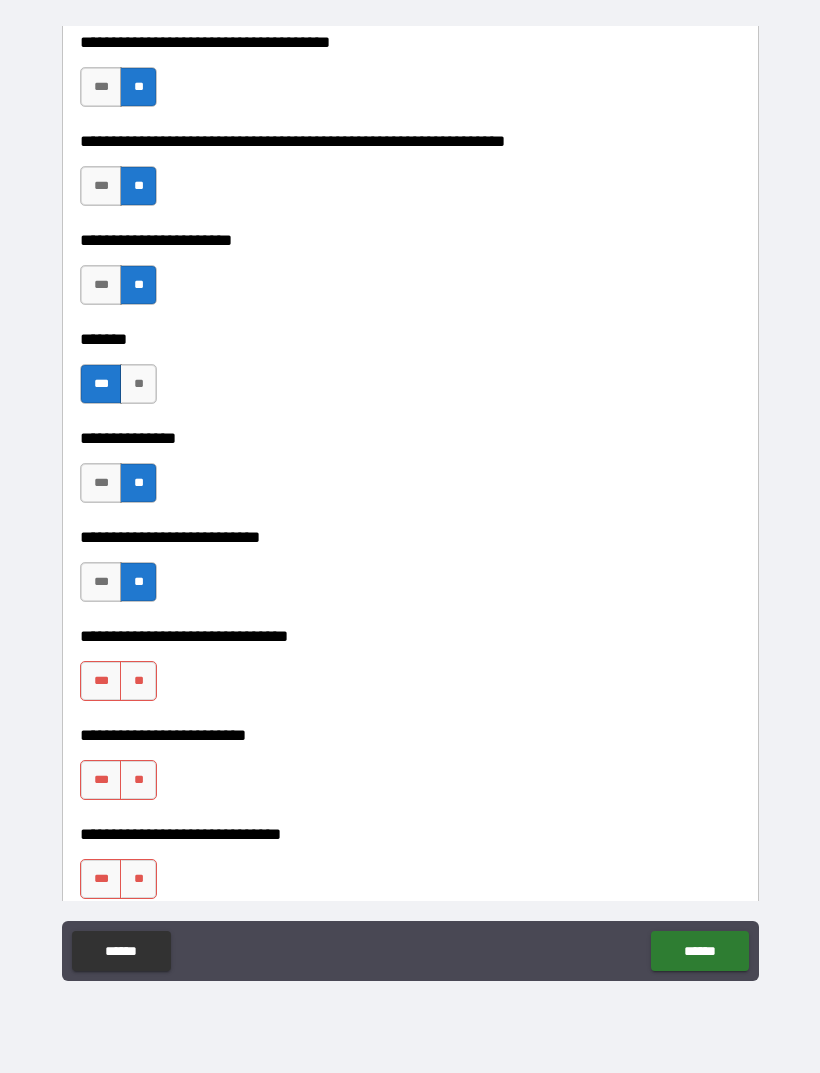 scroll, scrollTop: 9129, scrollLeft: 0, axis: vertical 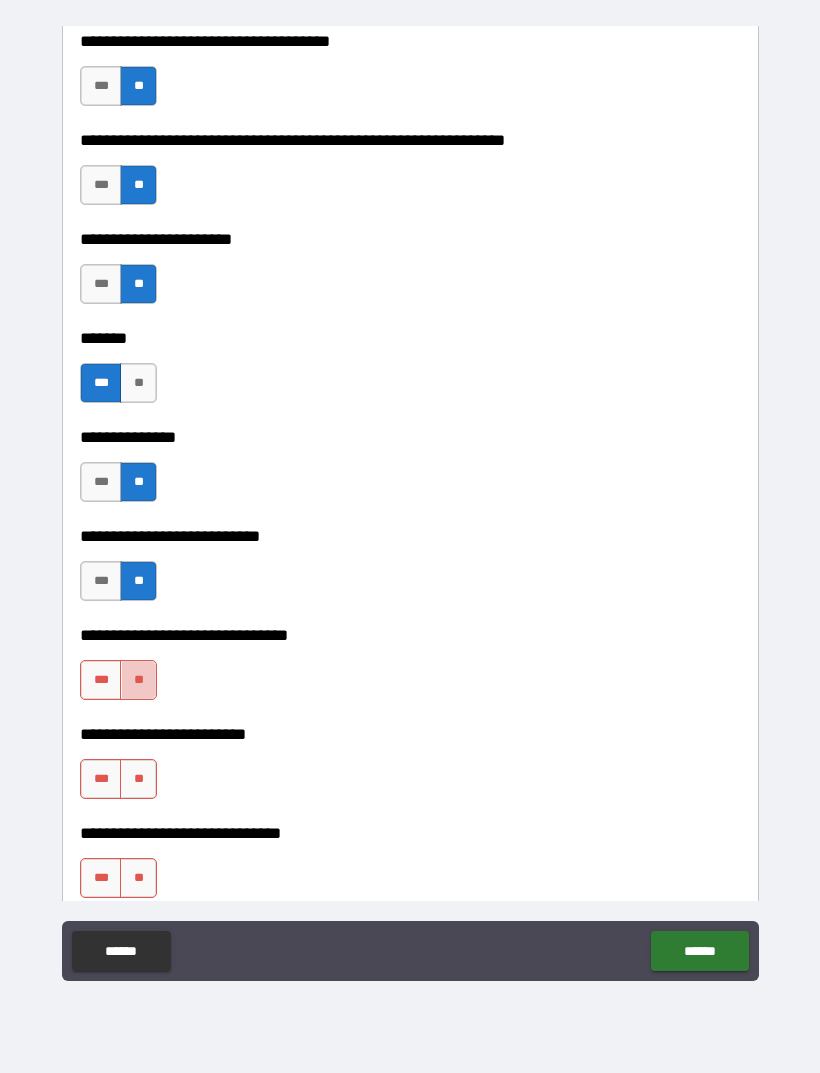 click on "**" at bounding box center [138, 680] 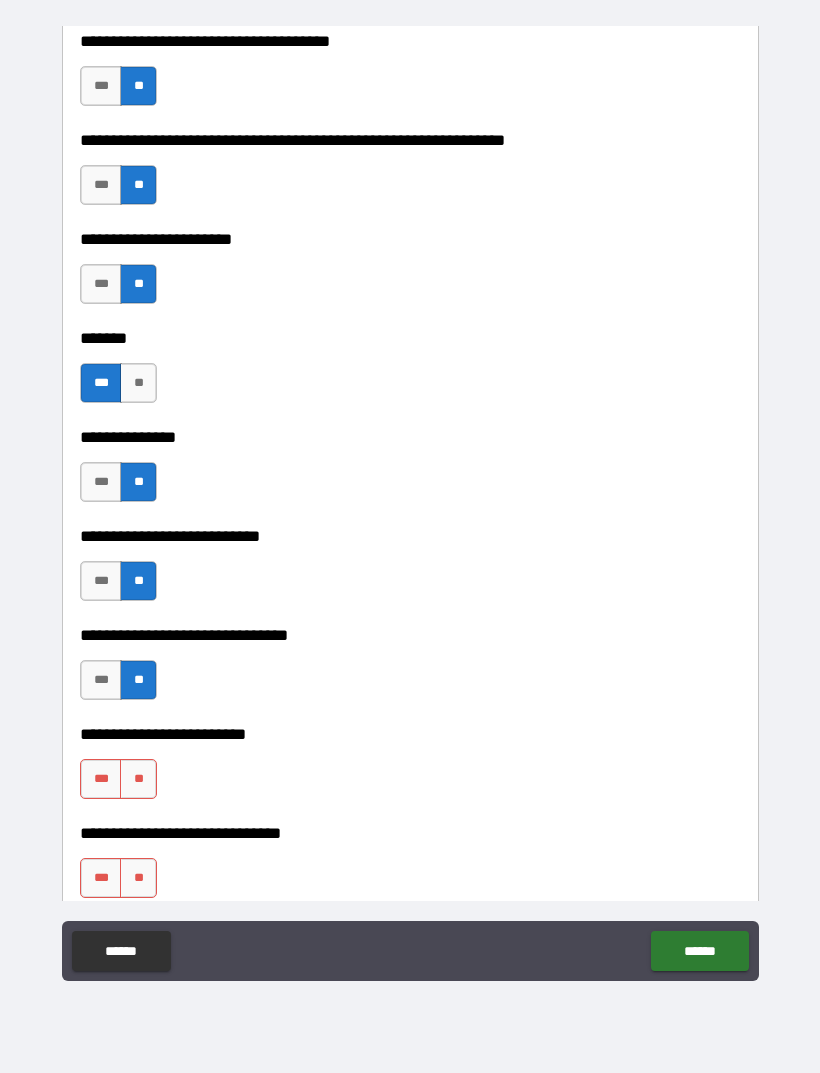 click on "**" at bounding box center [138, 779] 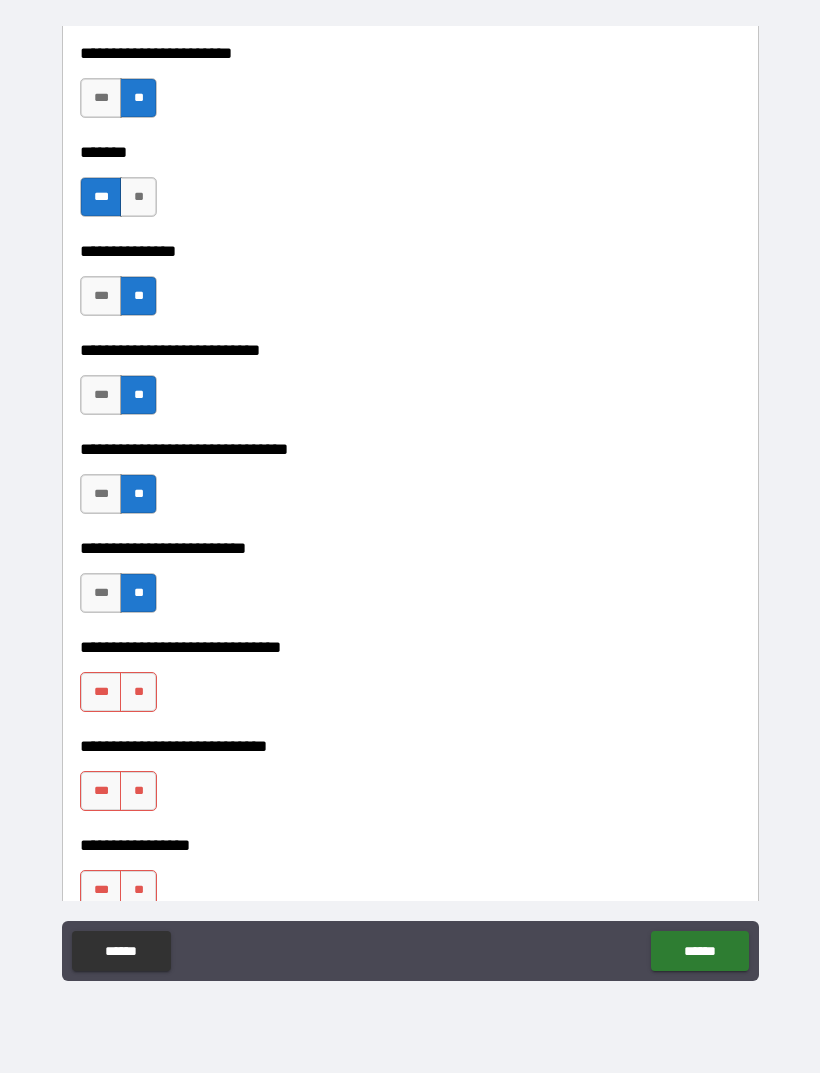 scroll, scrollTop: 9336, scrollLeft: 0, axis: vertical 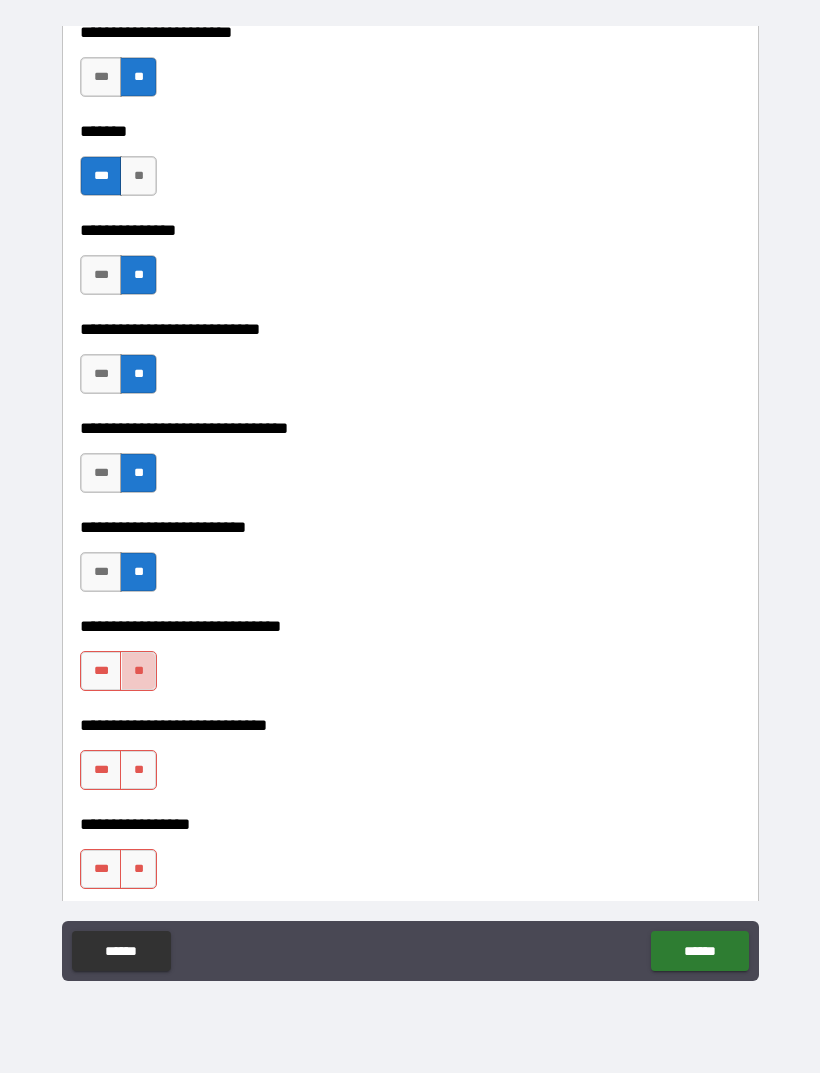click on "**" at bounding box center (138, 671) 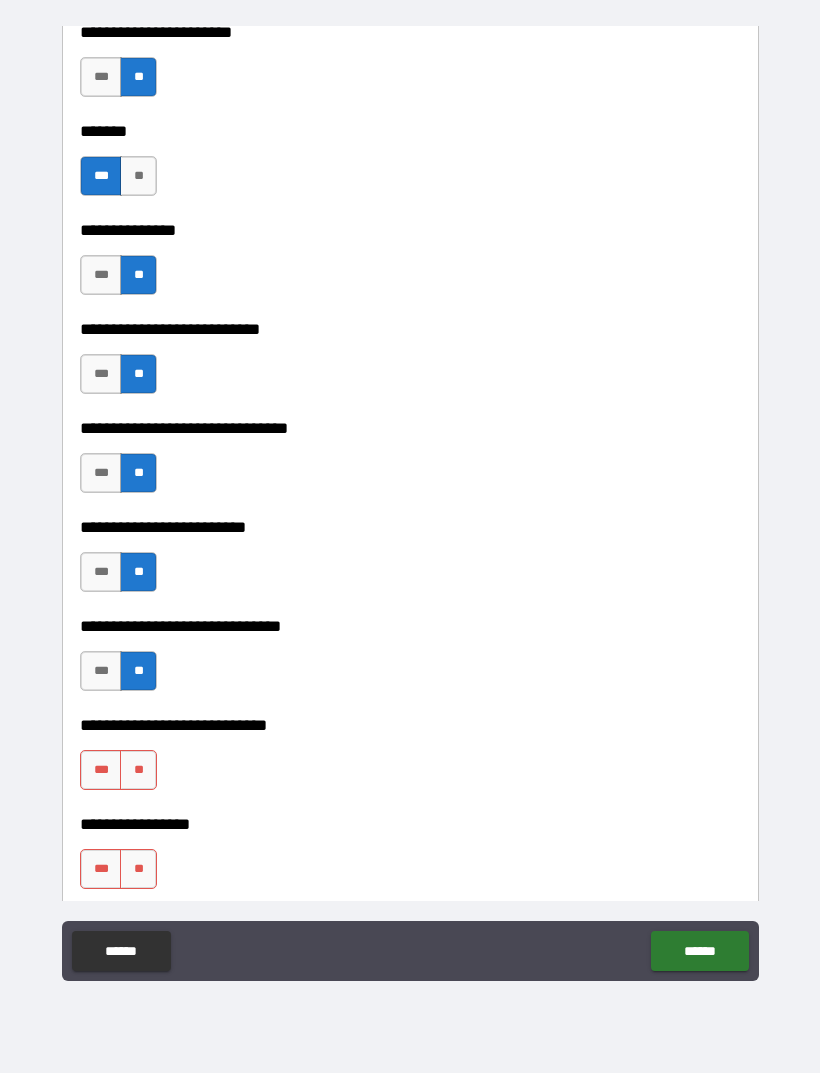 click on "**" at bounding box center (138, 770) 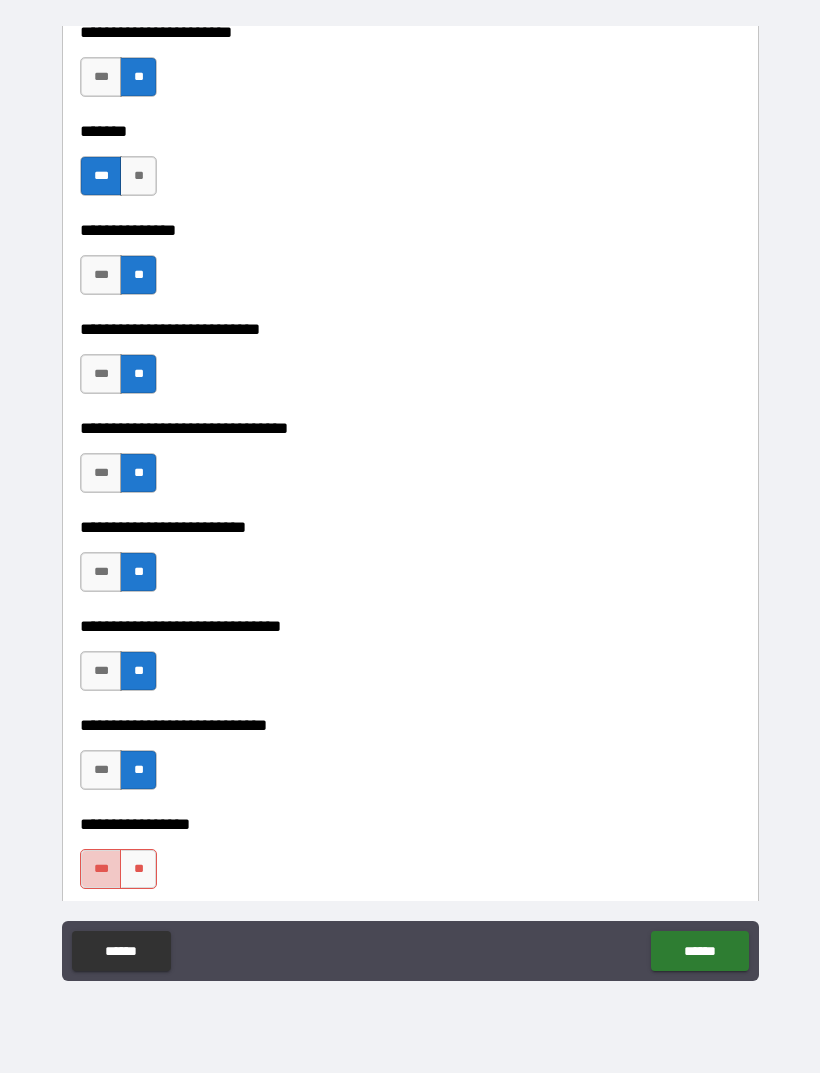 click on "***" at bounding box center [101, 869] 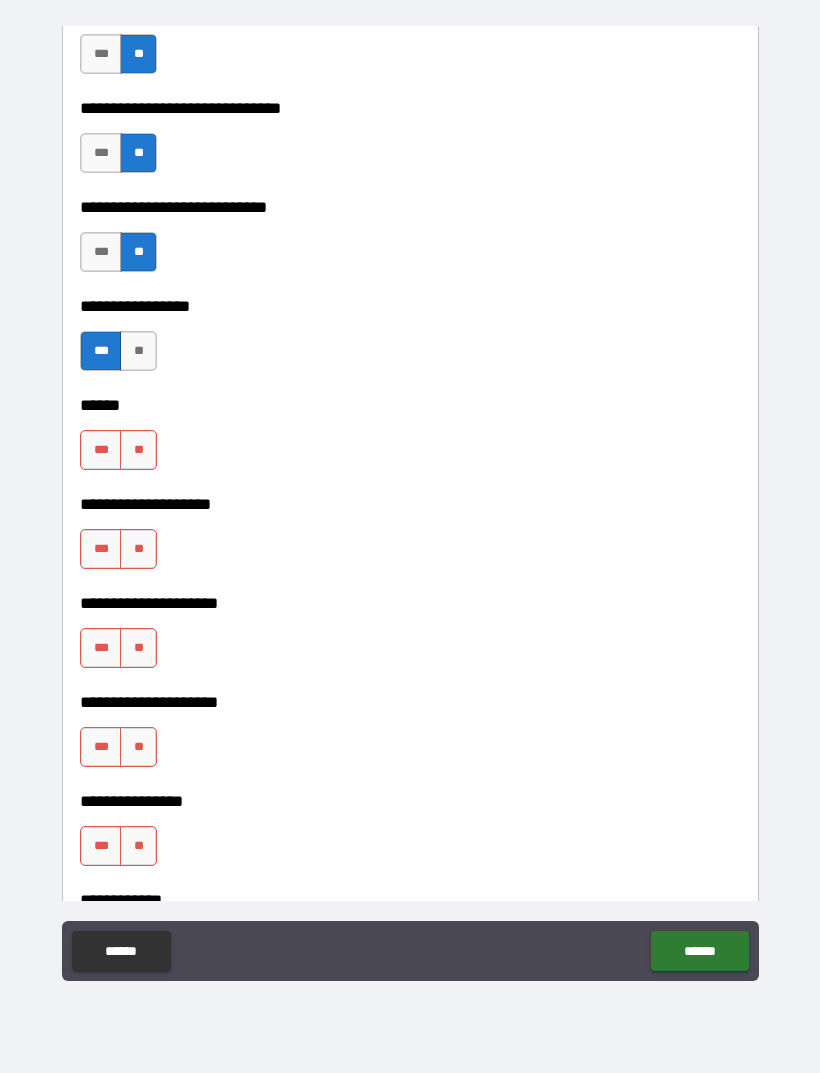 scroll, scrollTop: 9858, scrollLeft: 0, axis: vertical 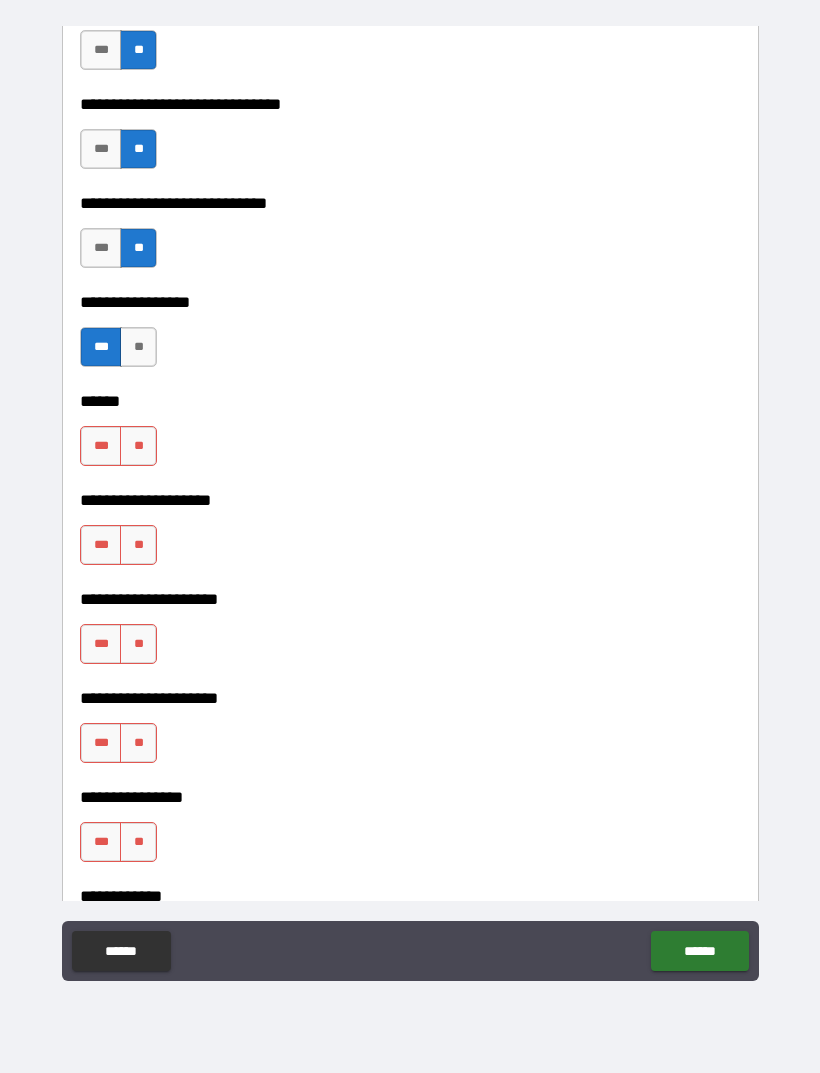 click on "**" at bounding box center (138, 545) 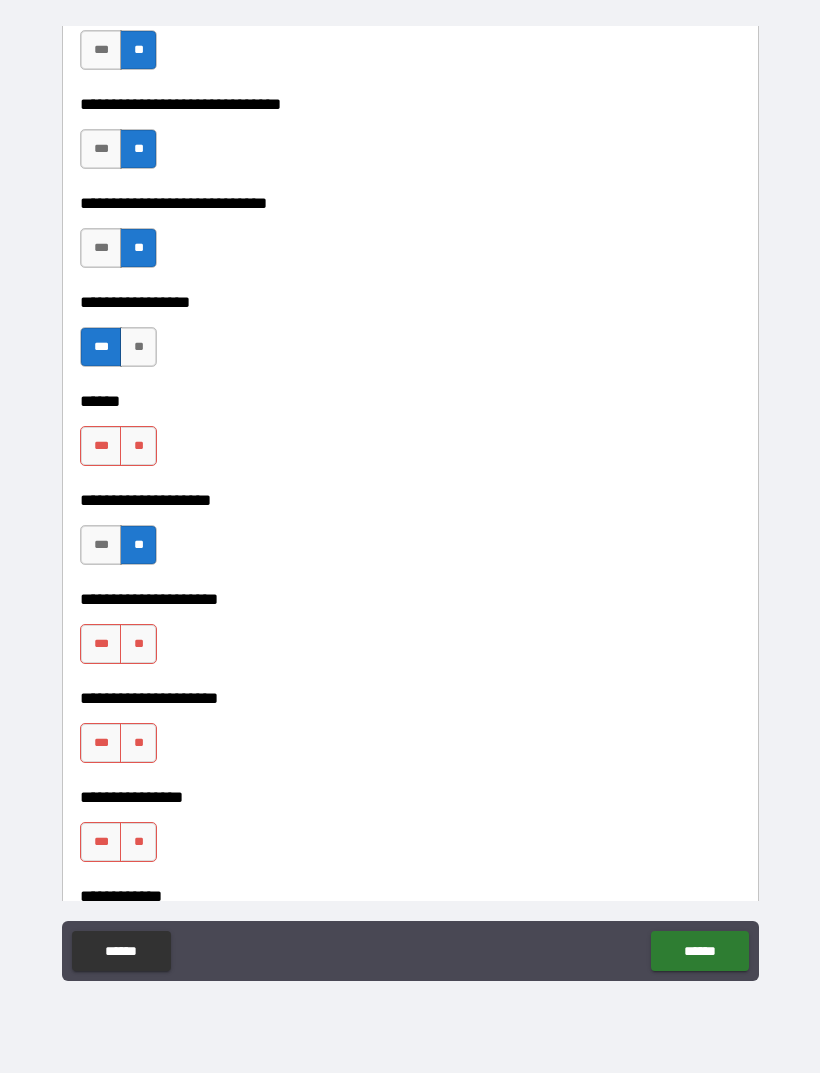 click on "**" at bounding box center [138, 446] 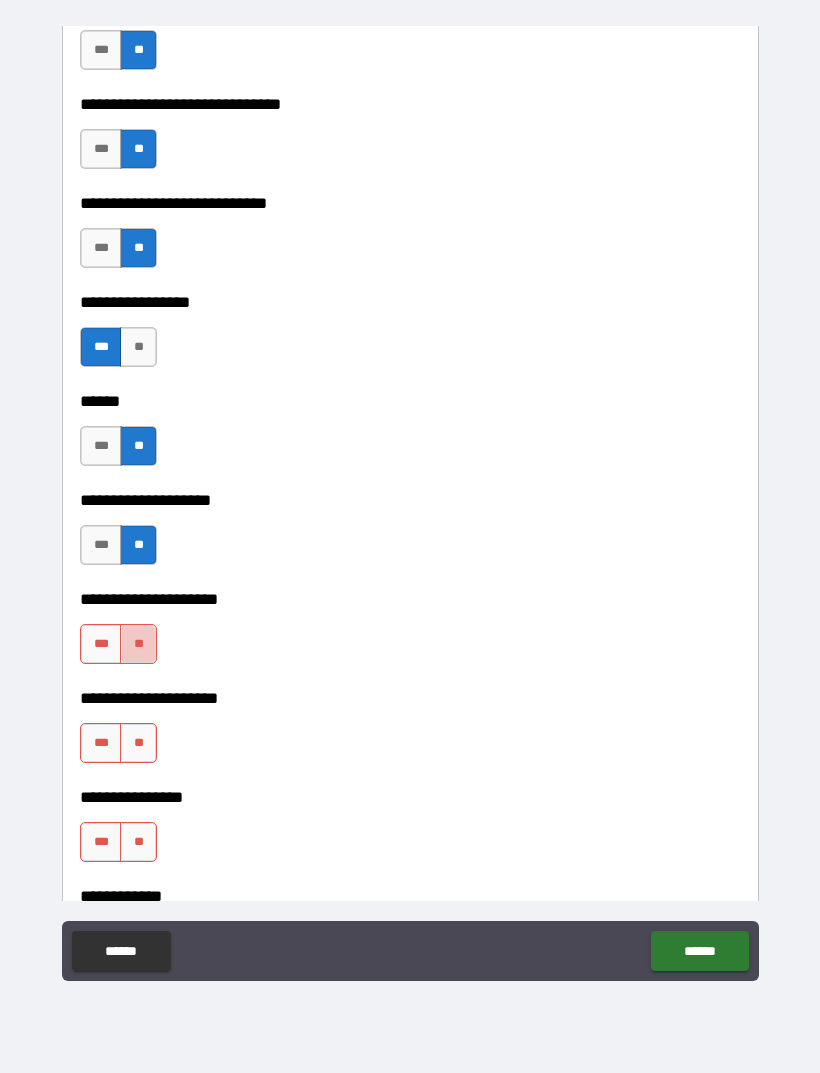 click on "**" at bounding box center (138, 644) 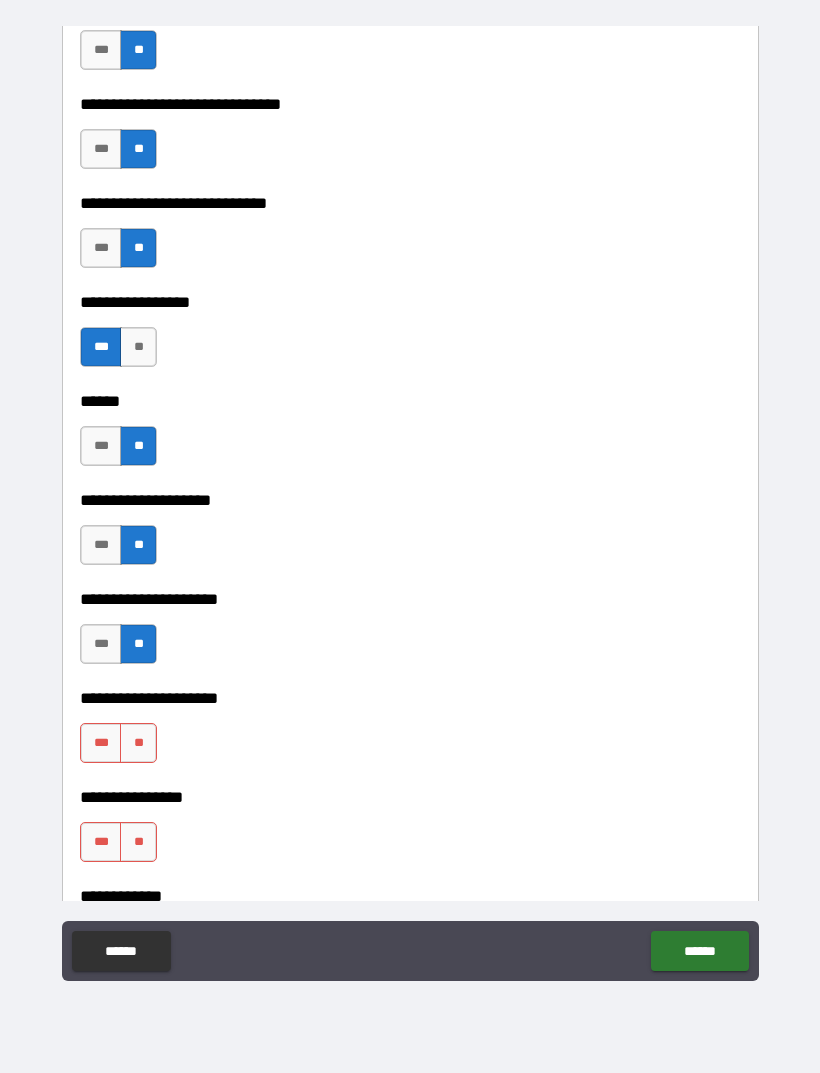 click on "**" at bounding box center [138, 743] 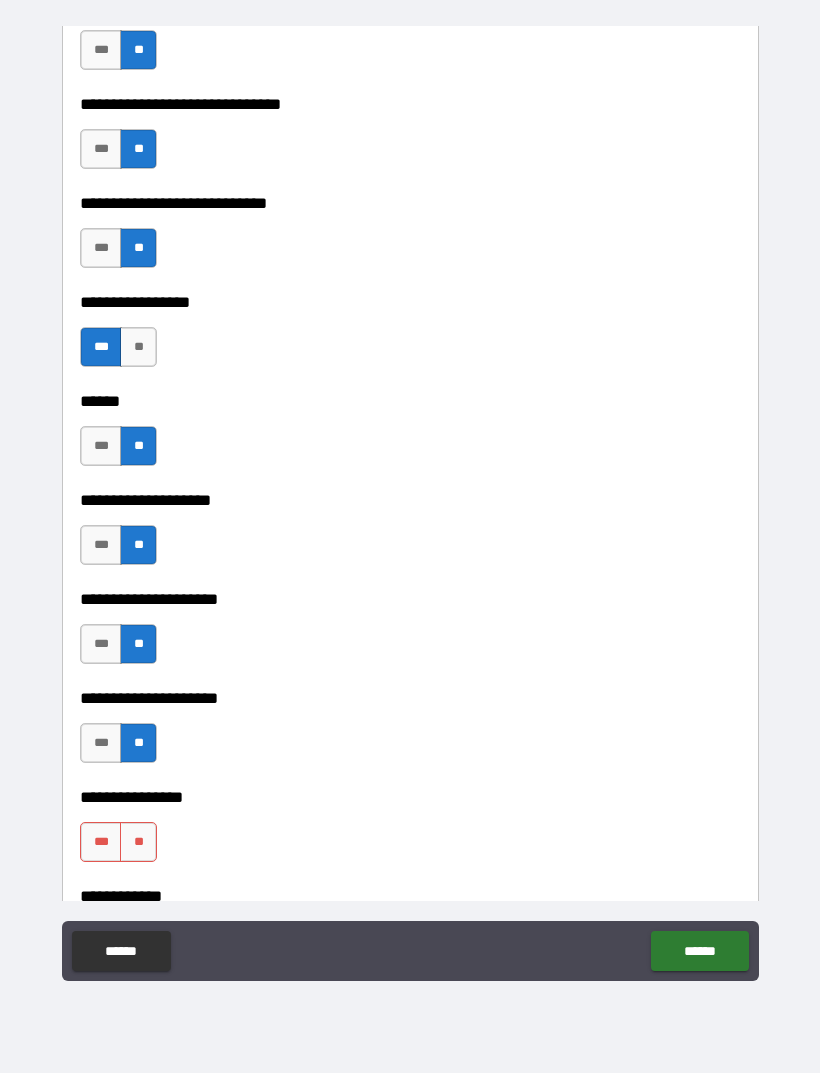 click on "***" at bounding box center [101, 842] 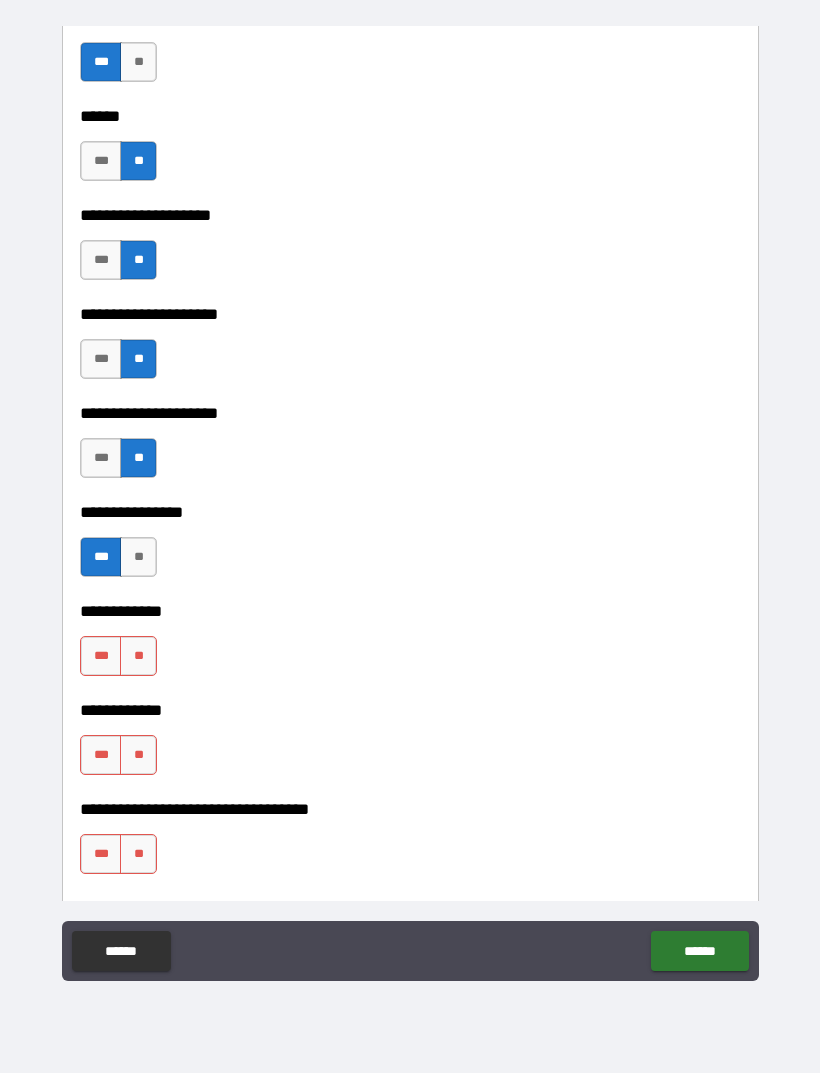 scroll, scrollTop: 10147, scrollLeft: 0, axis: vertical 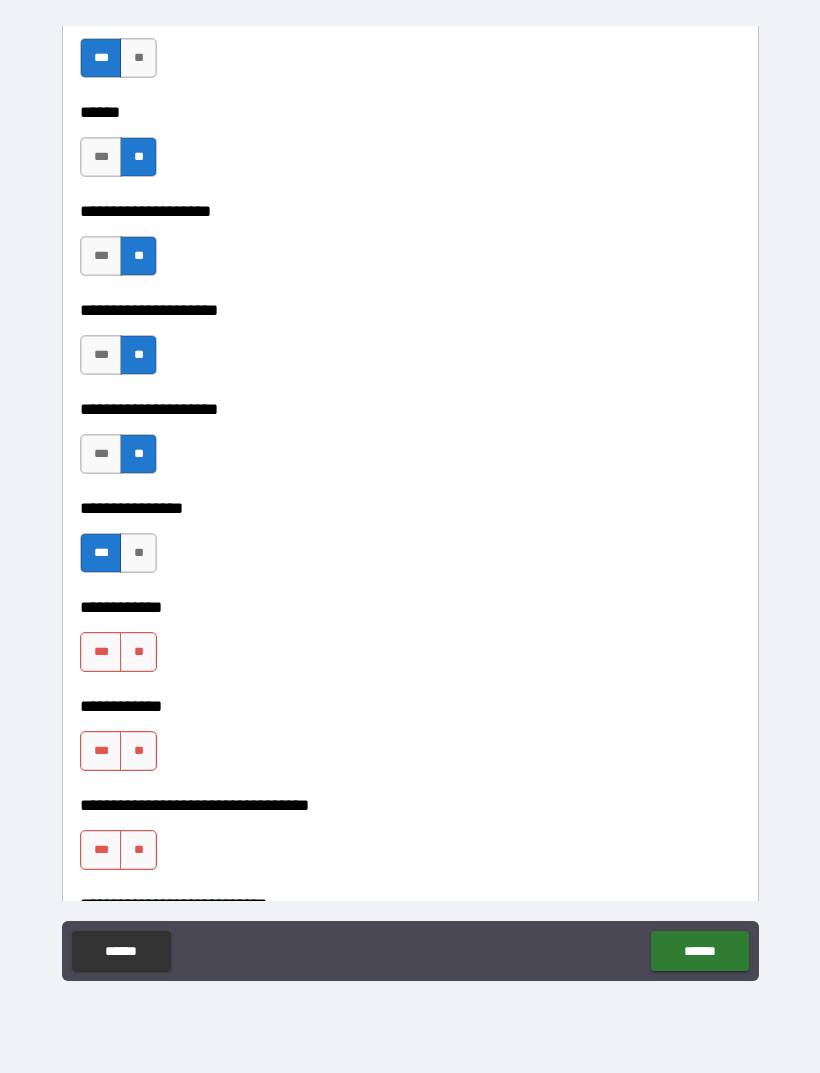 click on "**" at bounding box center (138, 652) 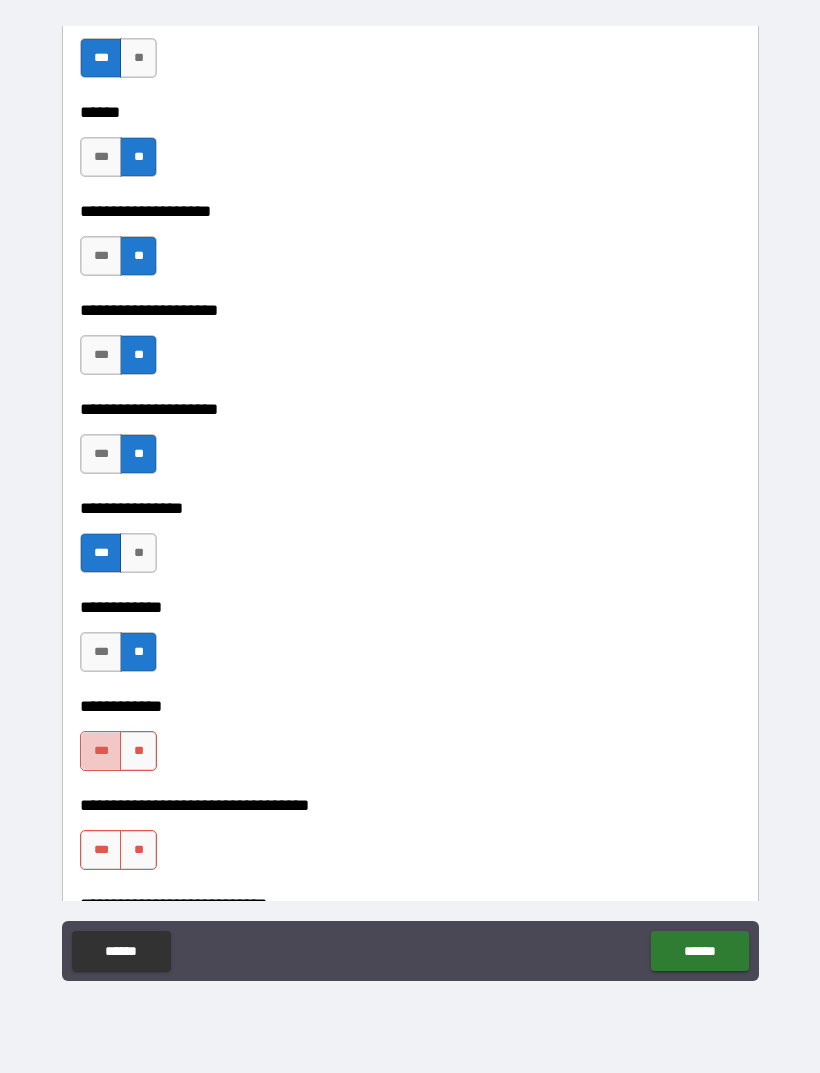 click on "***" at bounding box center [101, 751] 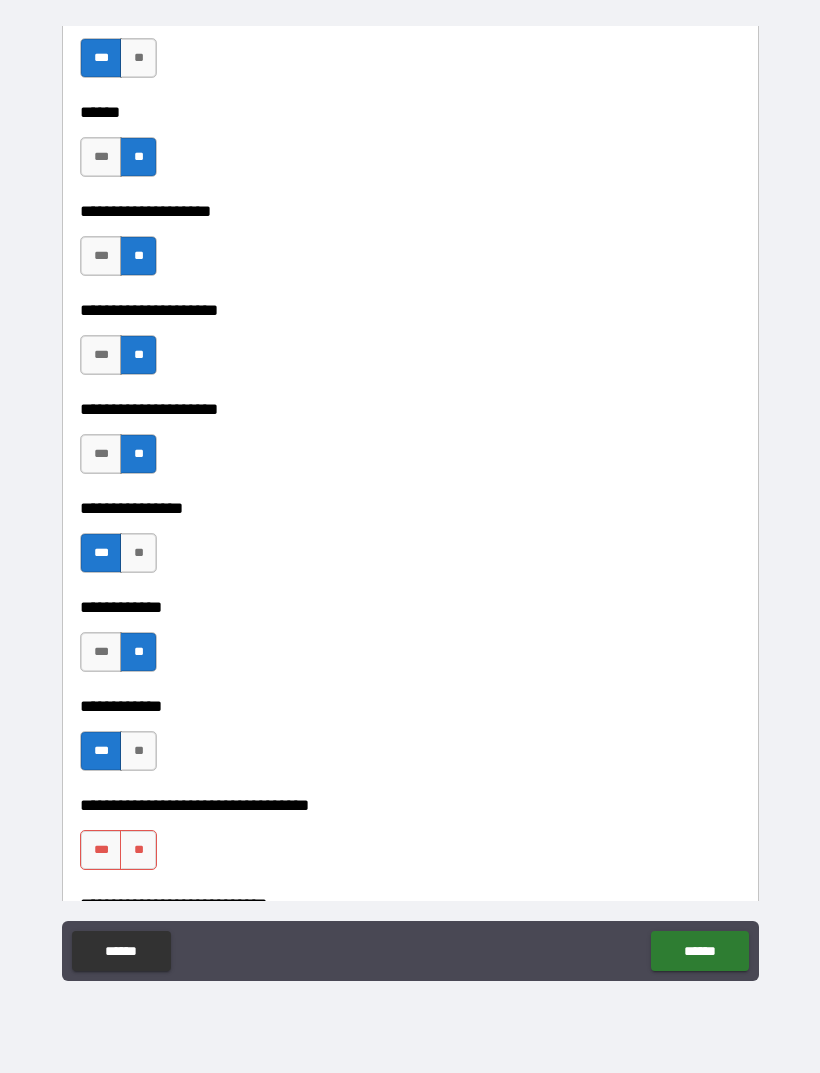 click on "**" at bounding box center [138, 850] 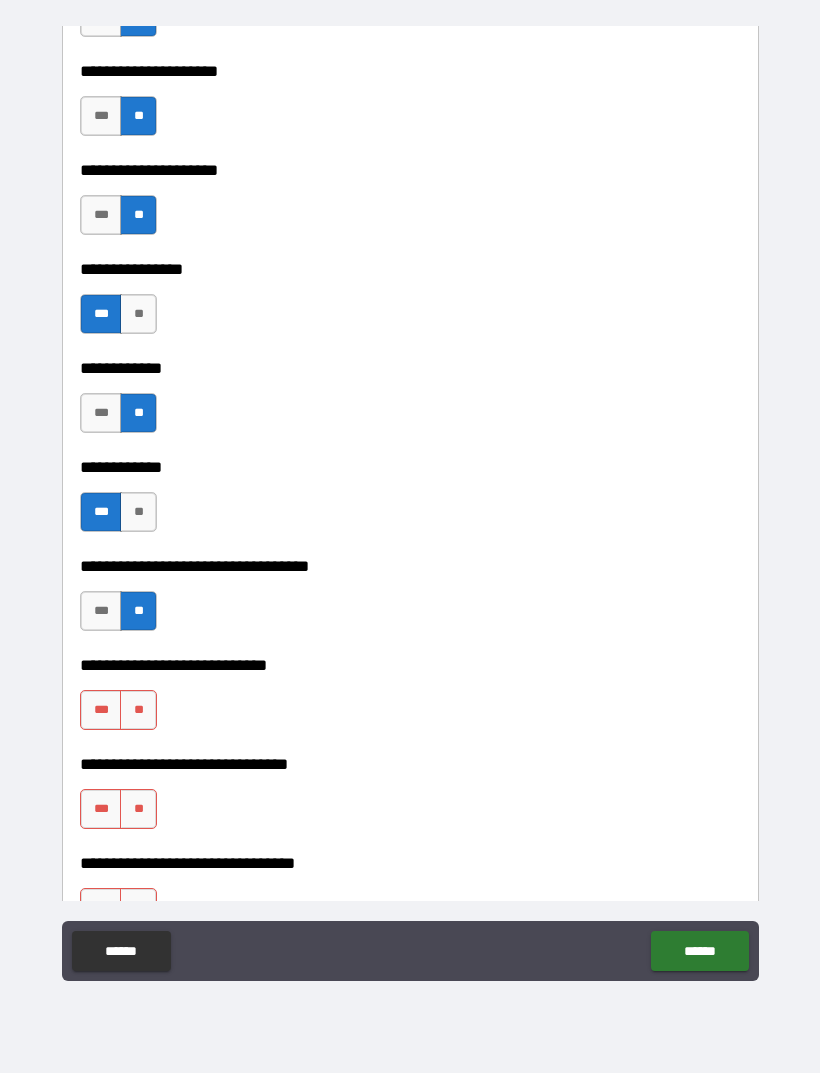 scroll, scrollTop: 10389, scrollLeft: 0, axis: vertical 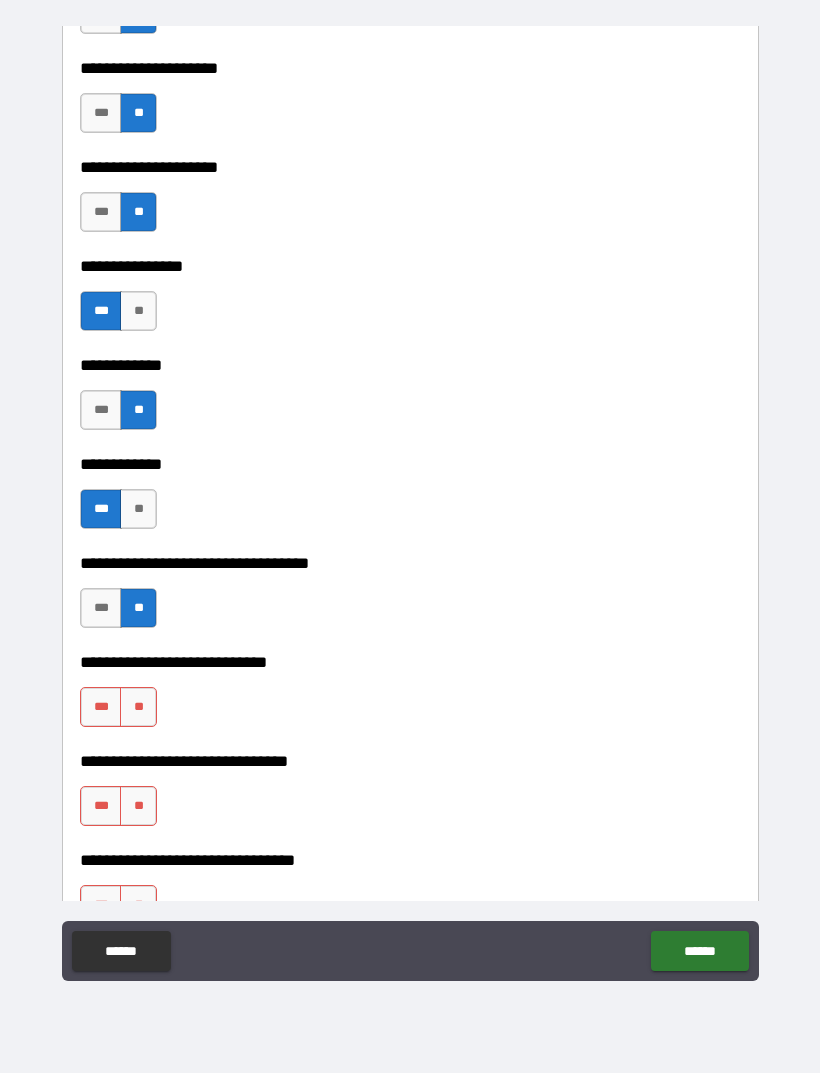click on "**" at bounding box center [138, 707] 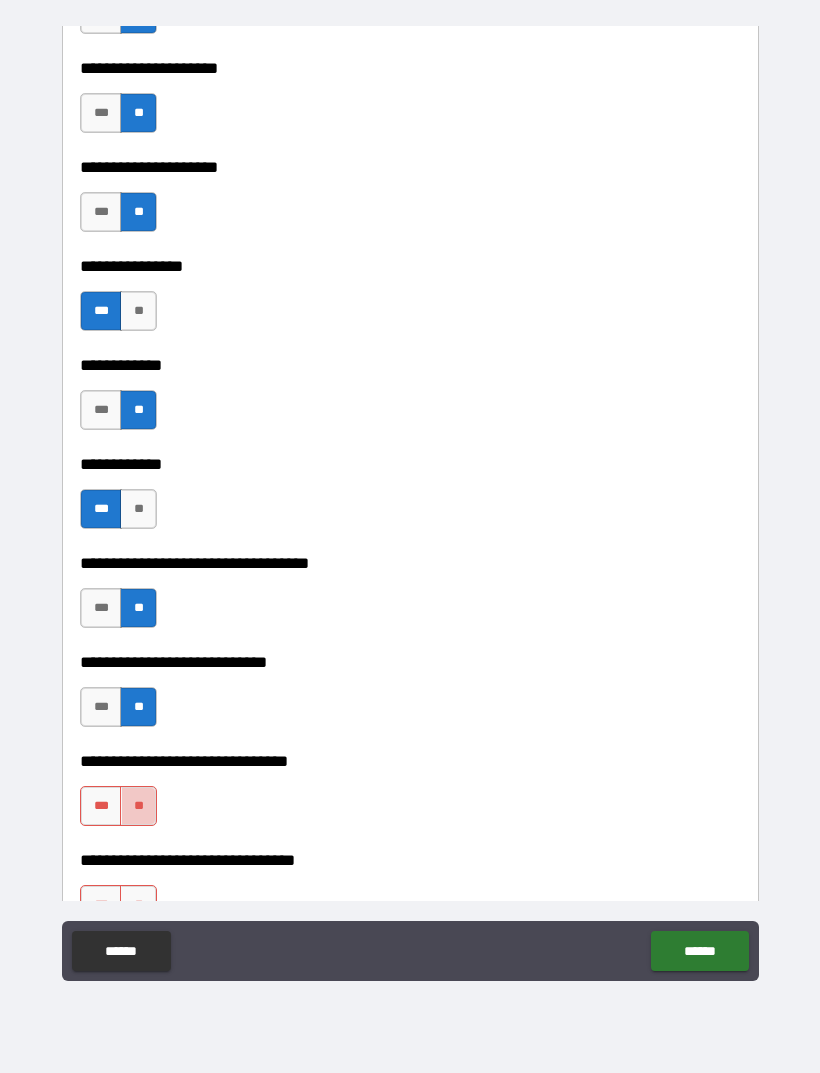 click on "**" at bounding box center (138, 806) 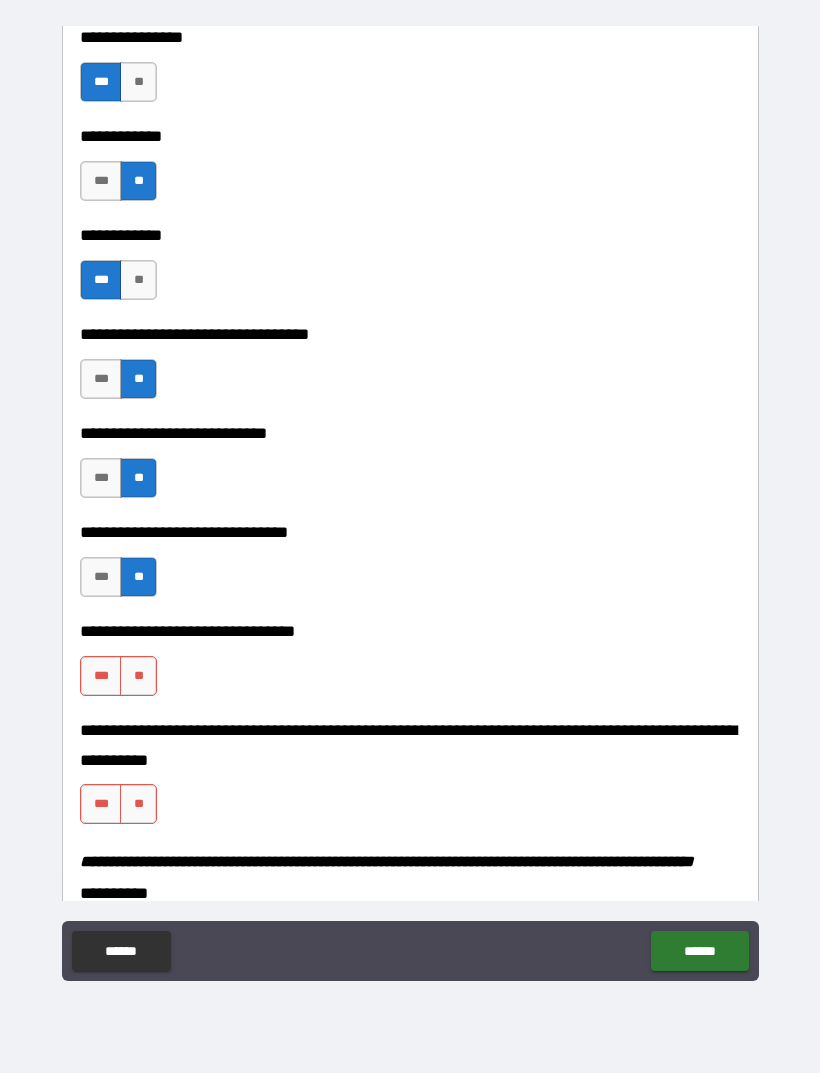 scroll, scrollTop: 10625, scrollLeft: 0, axis: vertical 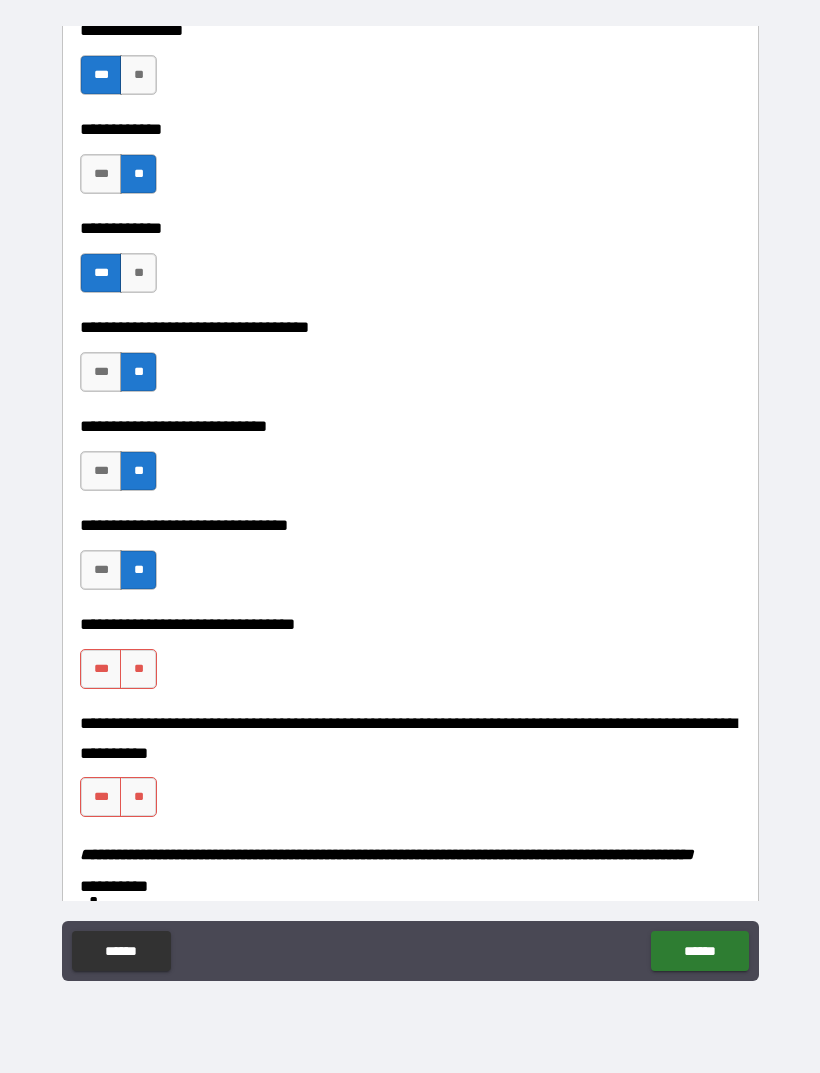 click on "**" at bounding box center (138, 669) 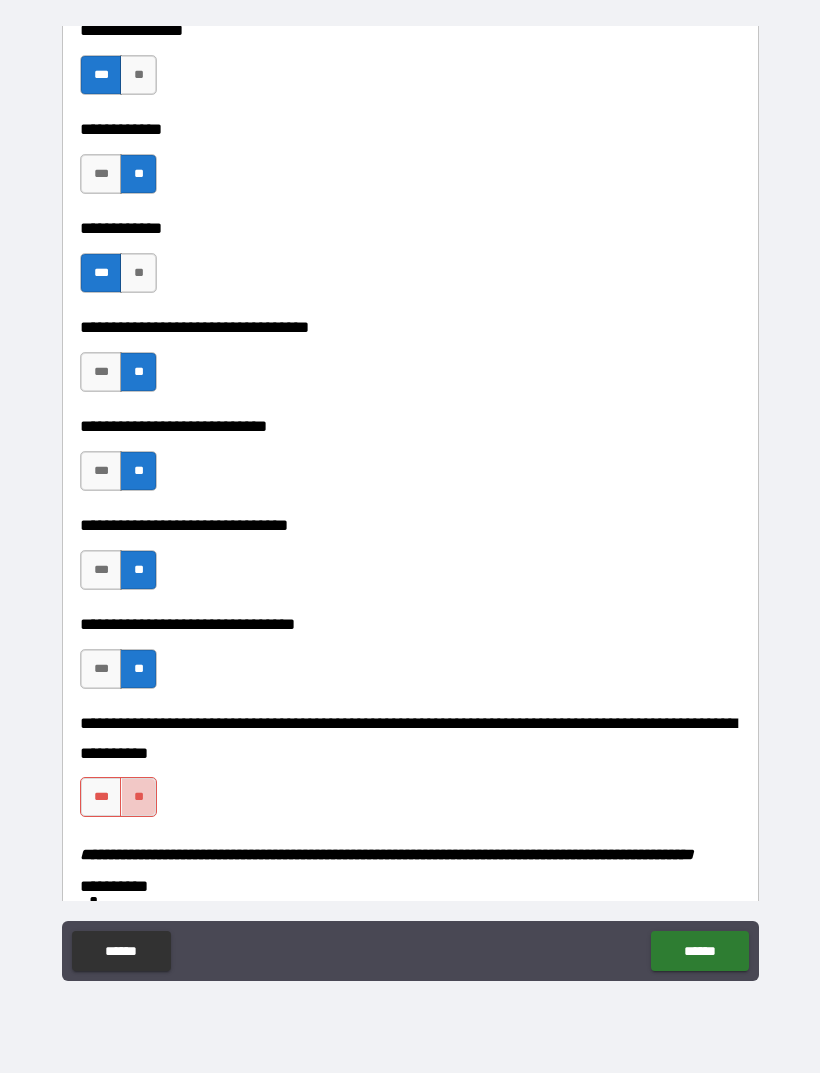 click on "**" at bounding box center (138, 797) 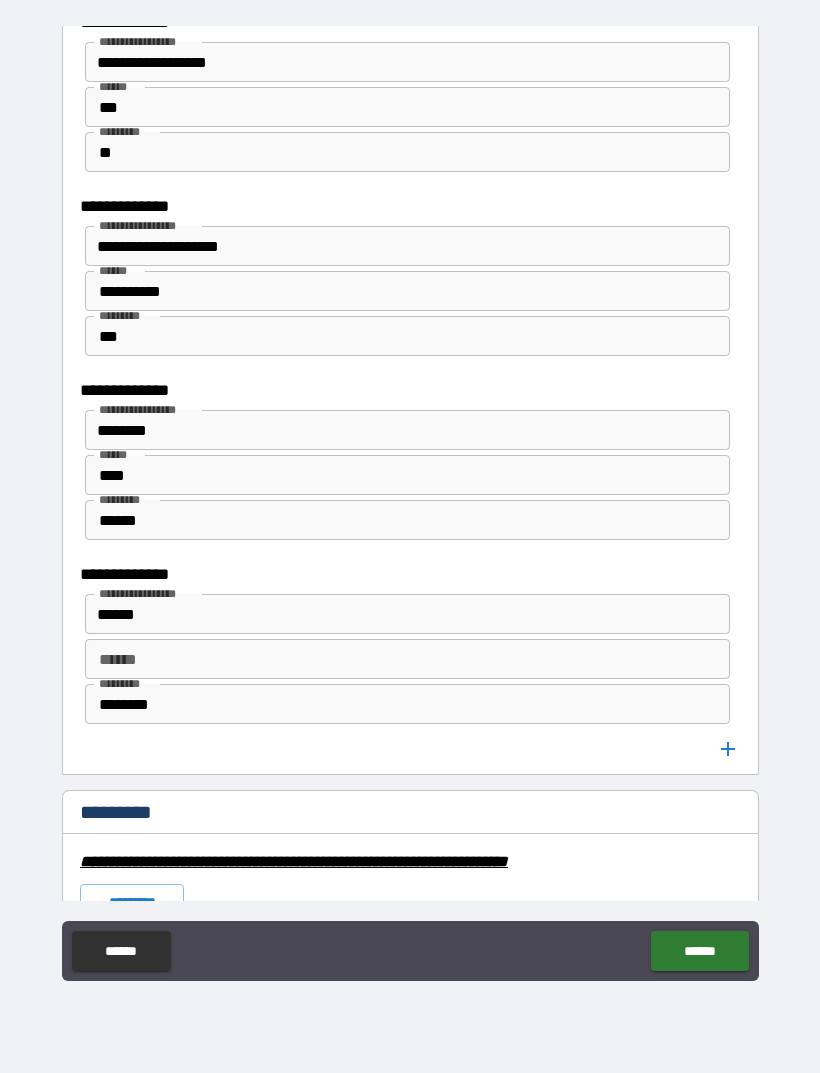scroll, scrollTop: 3386, scrollLeft: 0, axis: vertical 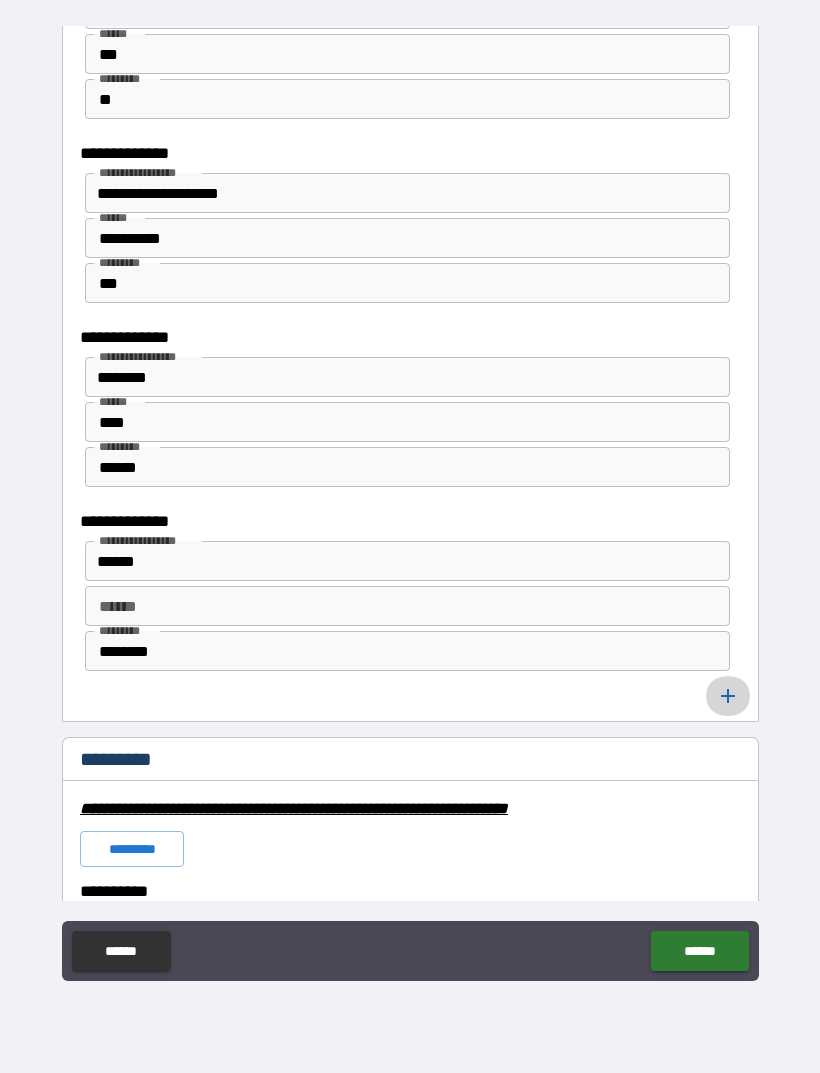 click 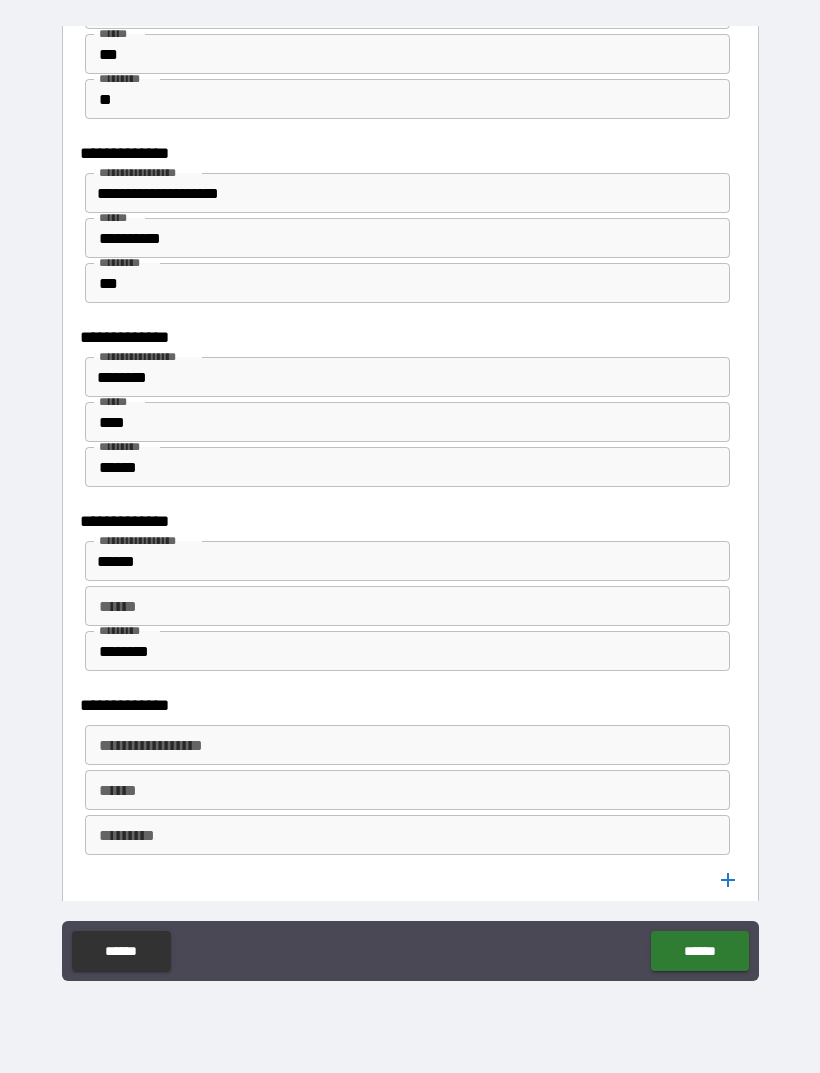click on "**********" at bounding box center [406, 745] 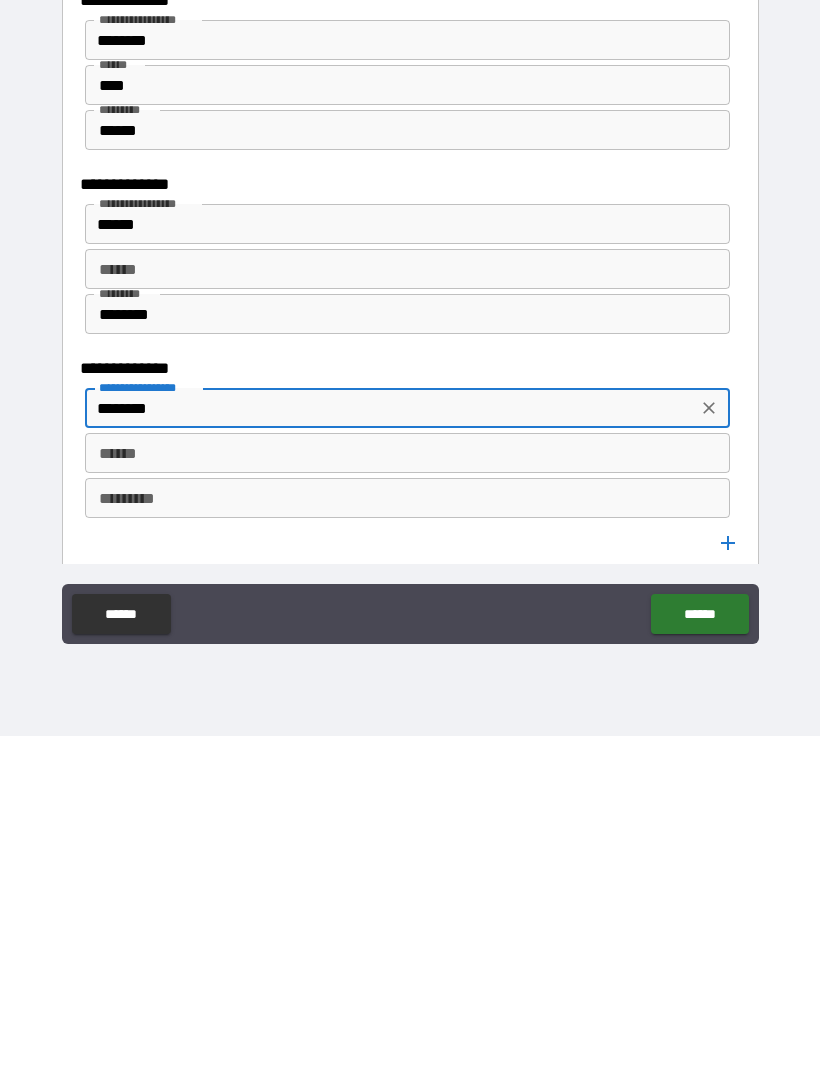 type on "*******" 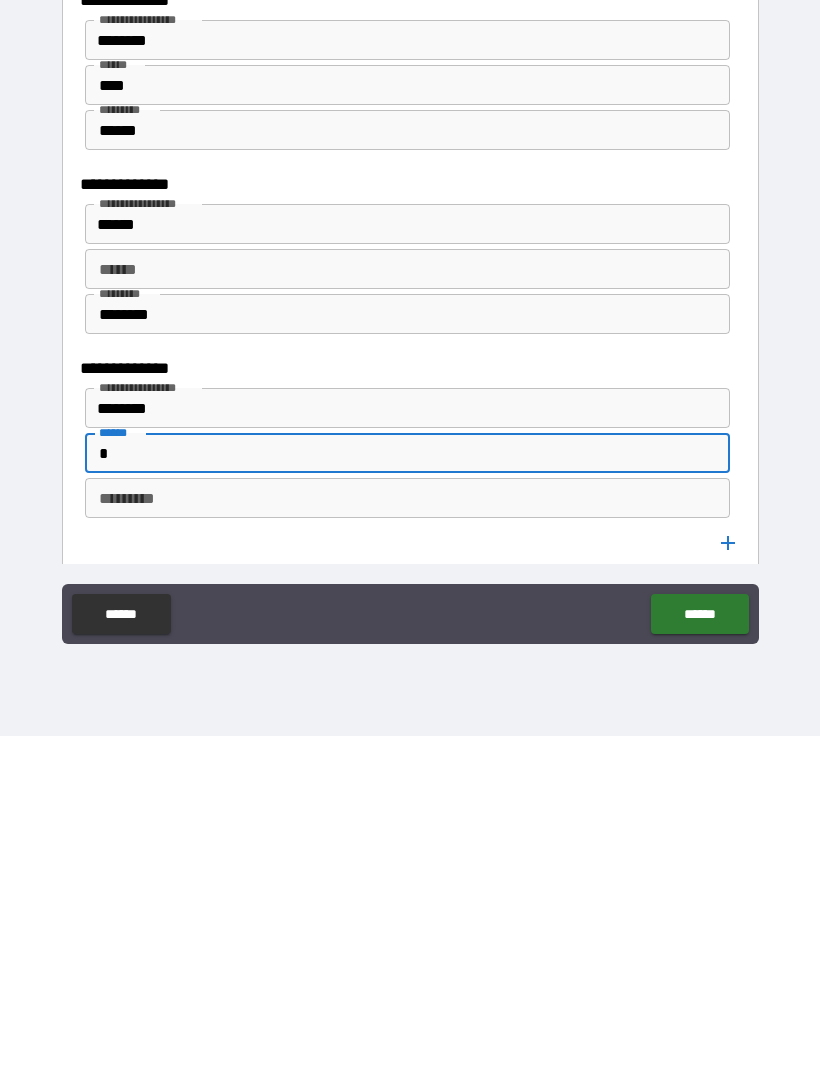 type on "*" 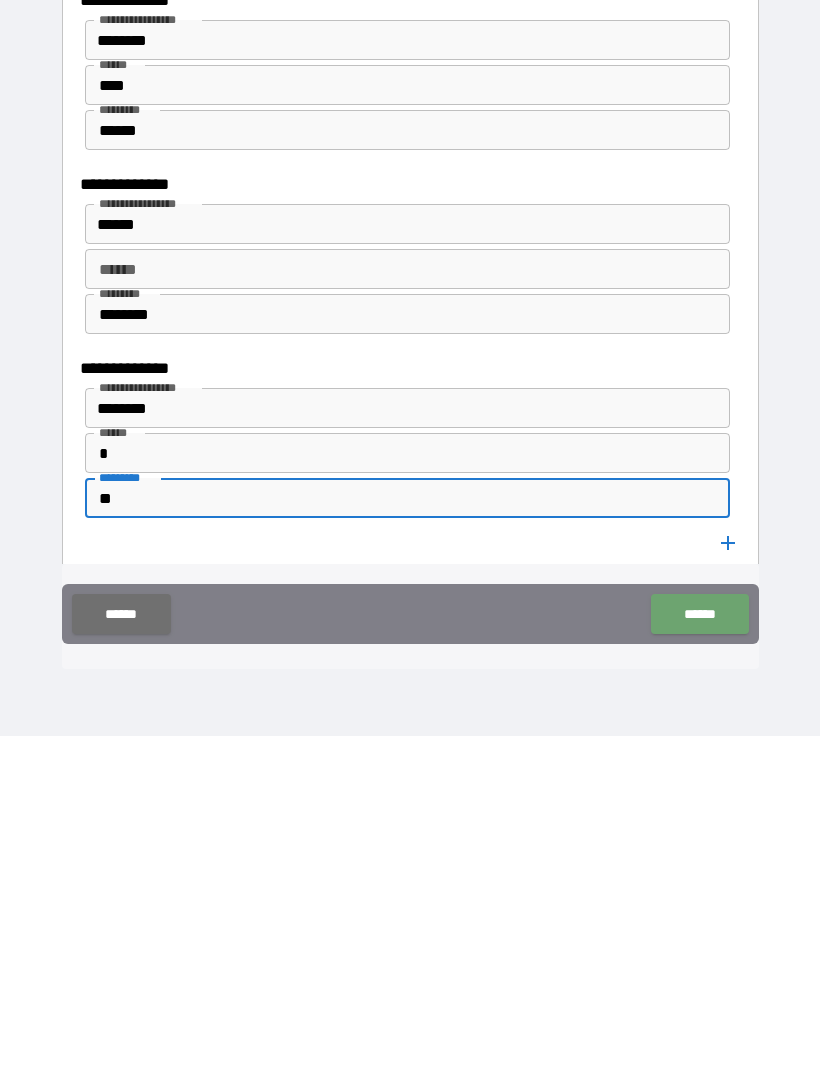 type on "**" 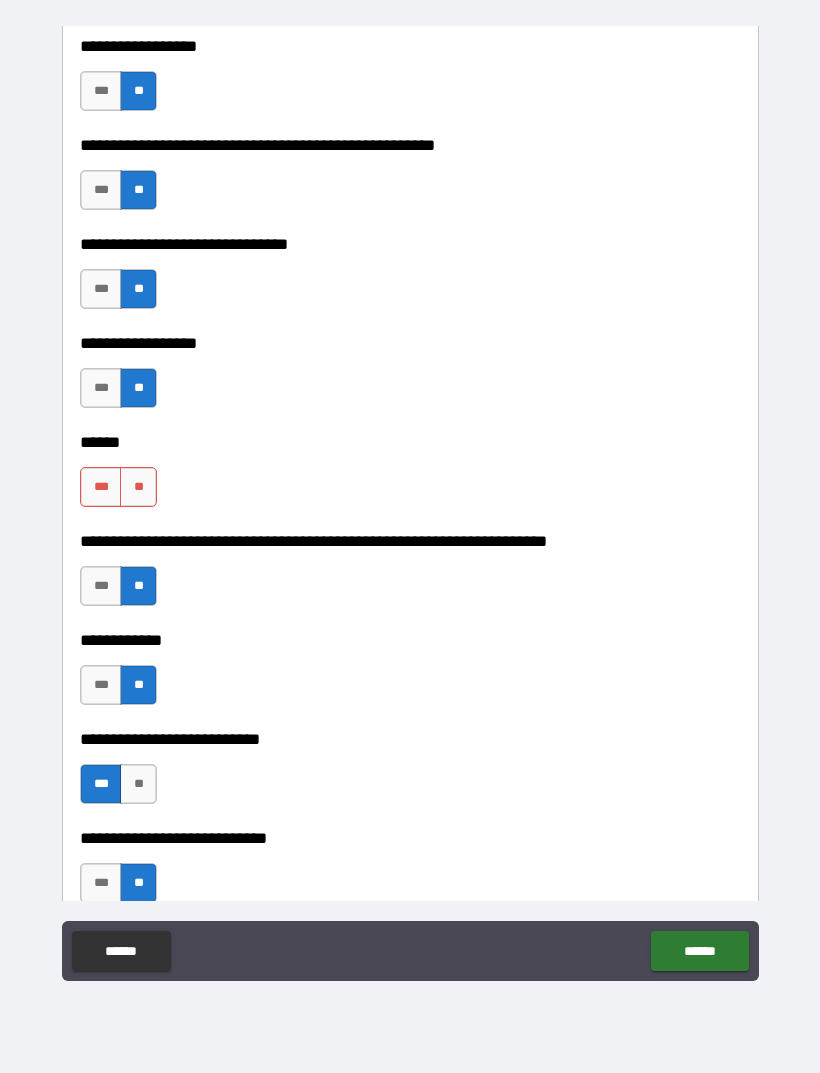 scroll, scrollTop: 7528, scrollLeft: 0, axis: vertical 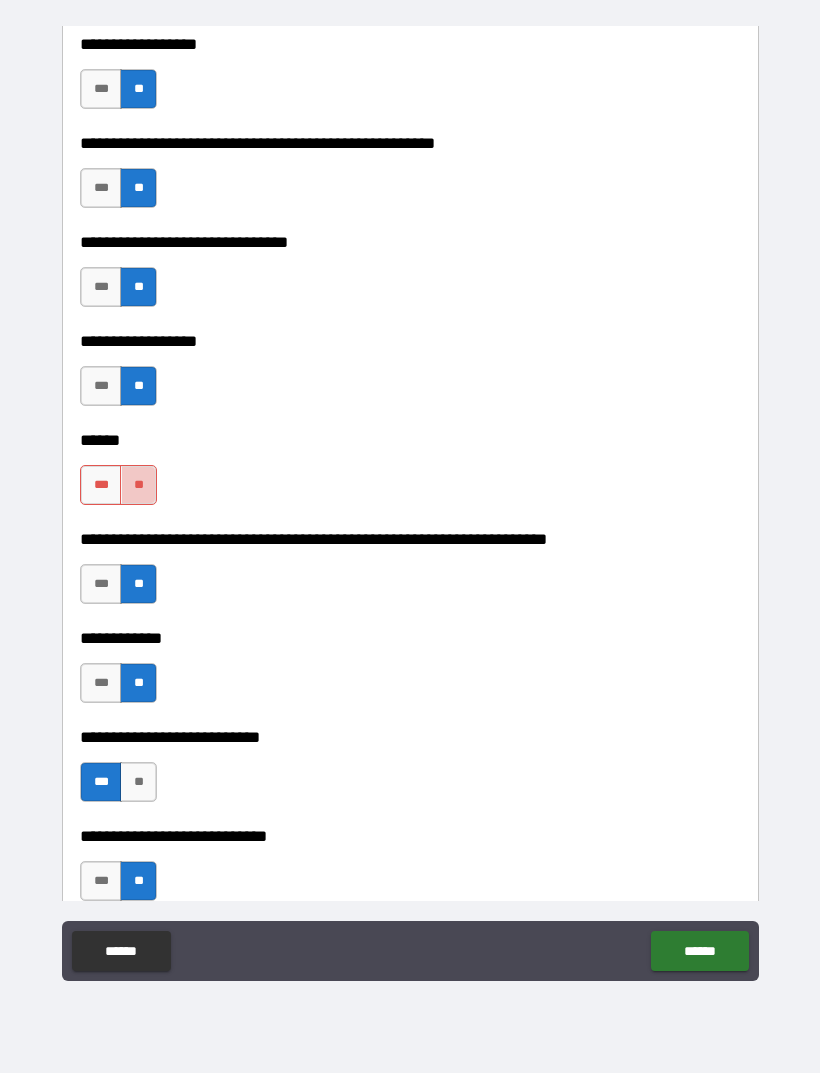 click on "**" at bounding box center [138, 485] 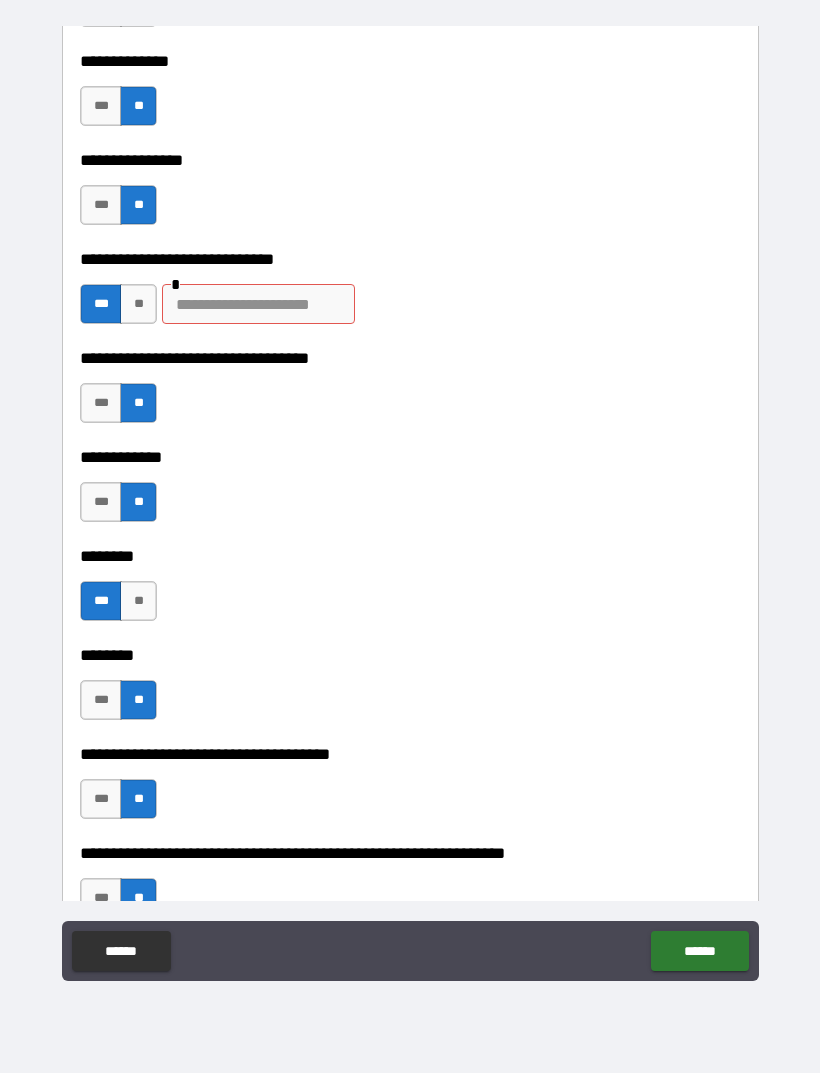 scroll, scrollTop: 8602, scrollLeft: 0, axis: vertical 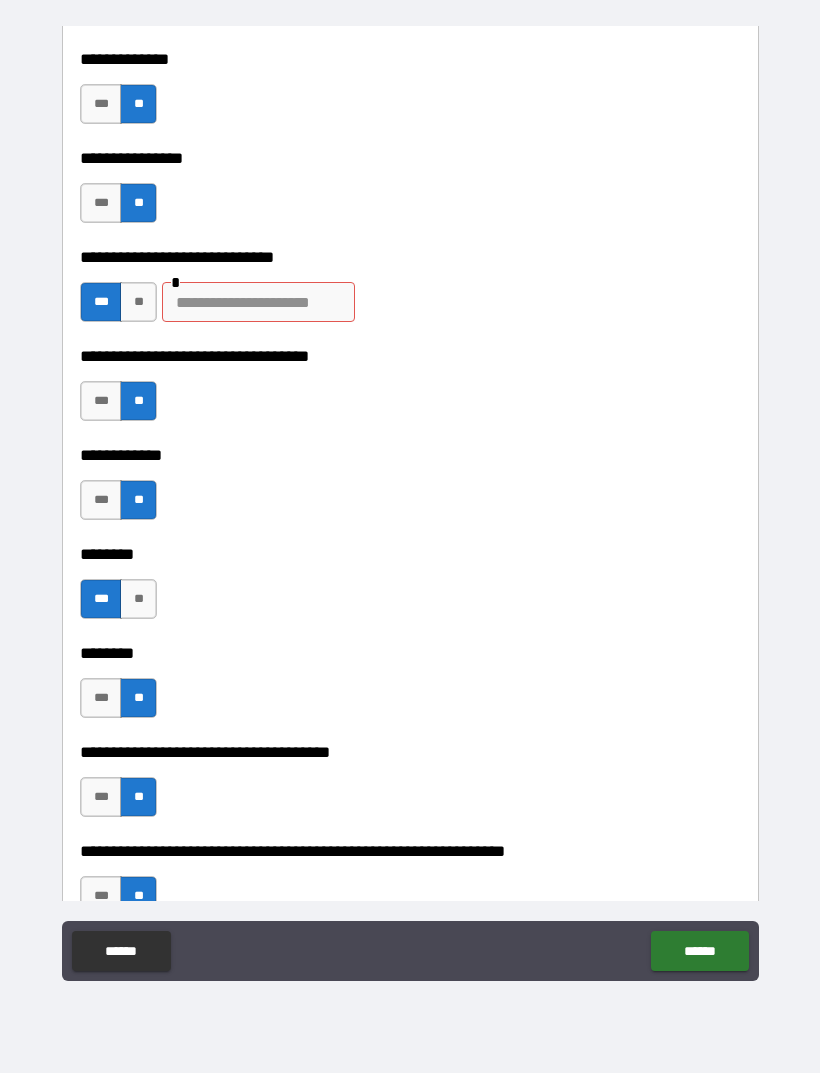 click at bounding box center [258, 302] 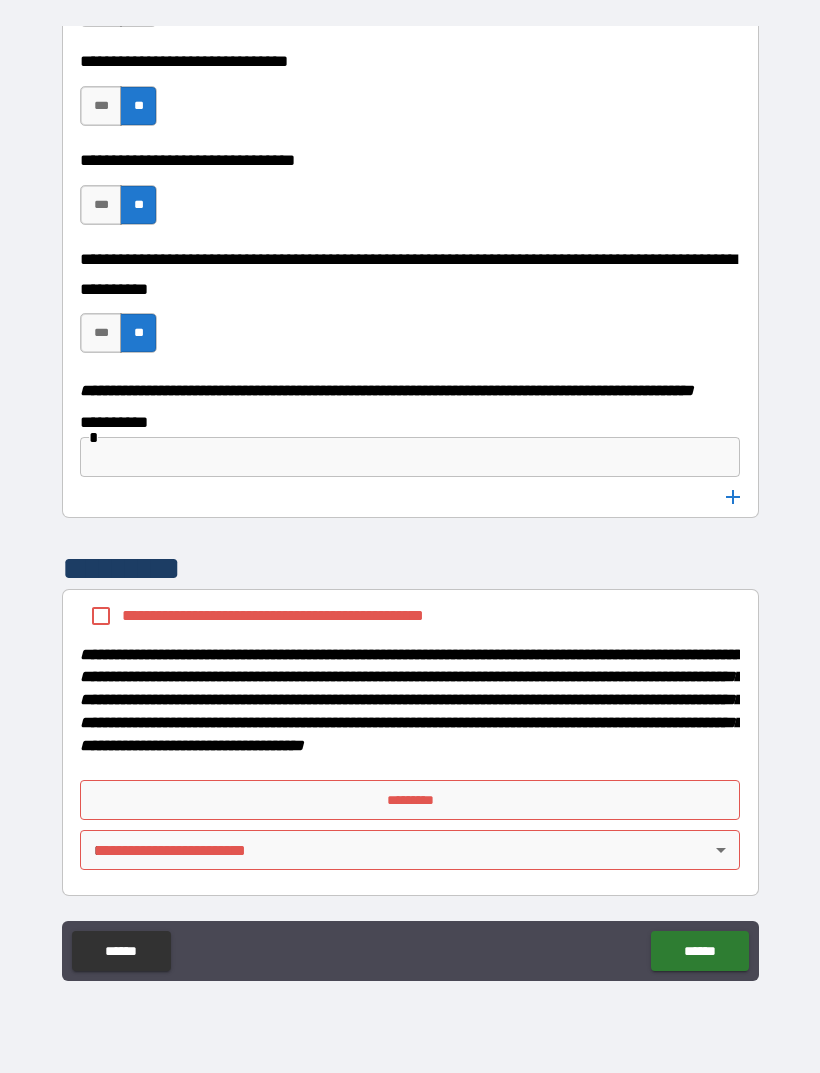 scroll, scrollTop: 11329, scrollLeft: 0, axis: vertical 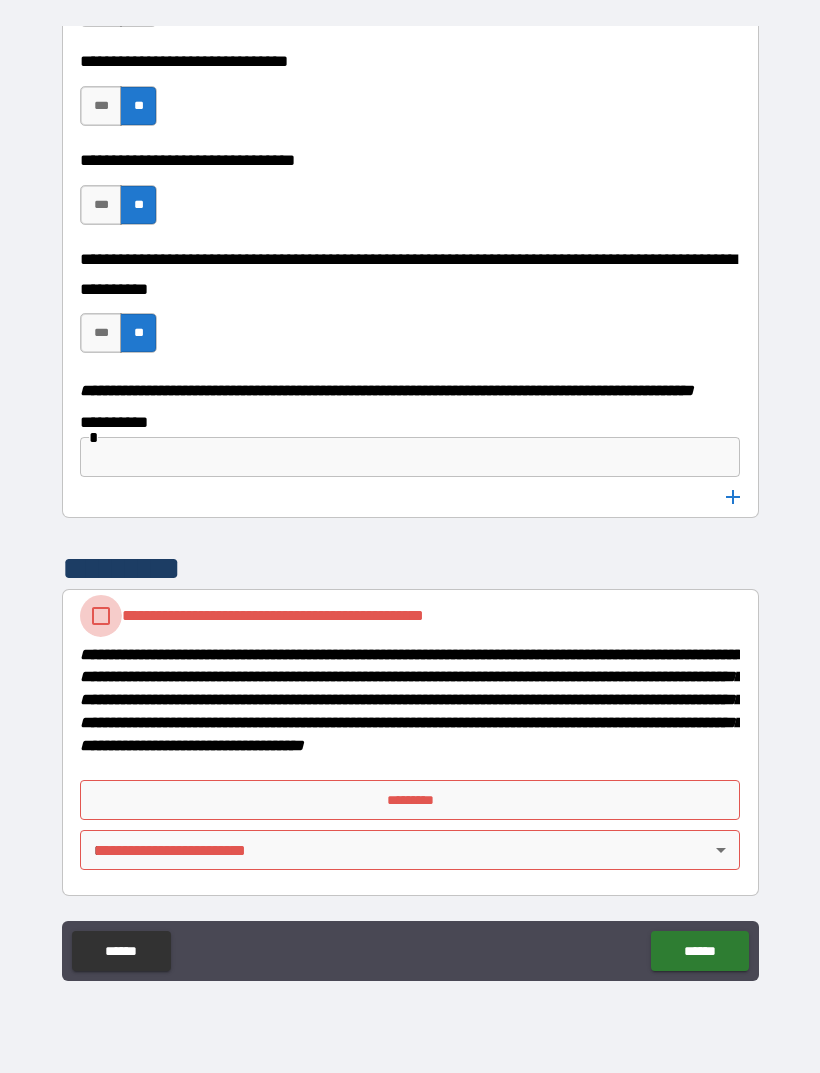 type on "**********" 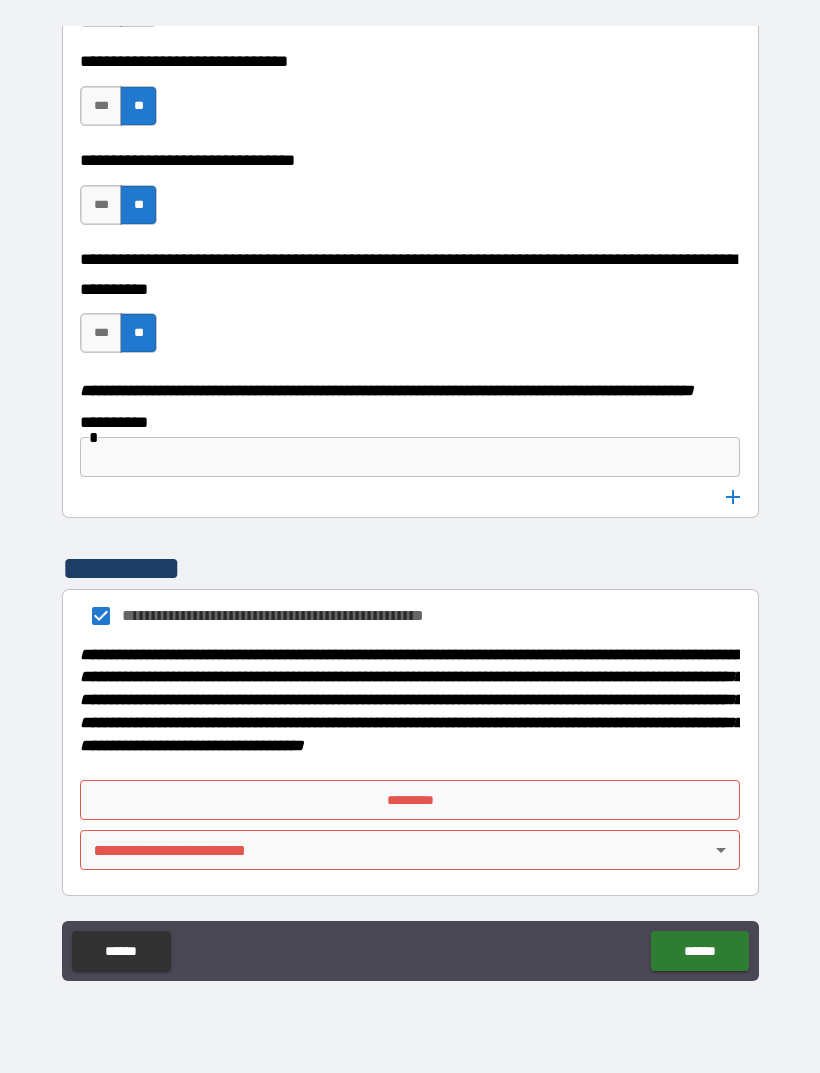 scroll, scrollTop: 11311, scrollLeft: 0, axis: vertical 